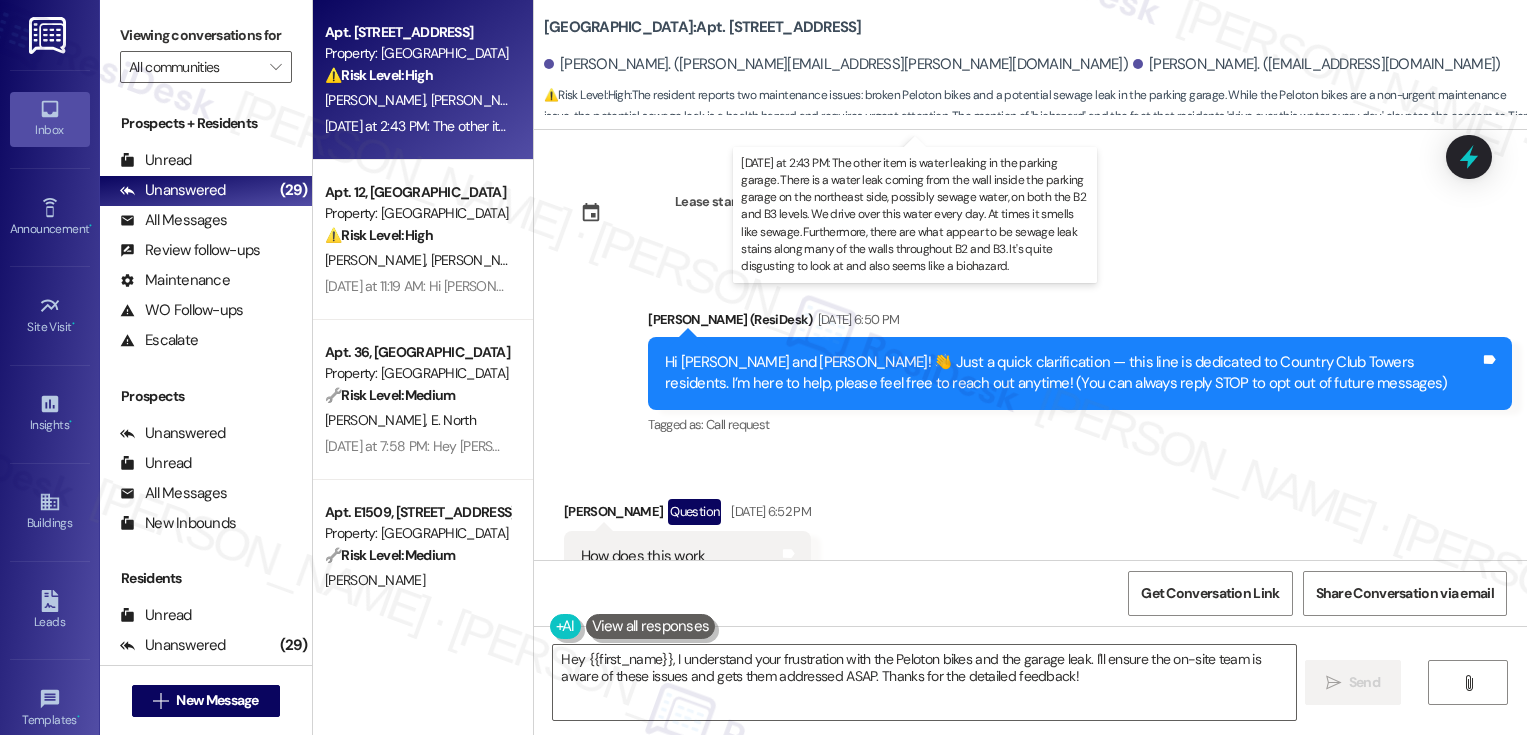 scroll, scrollTop: 0, scrollLeft: 0, axis: both 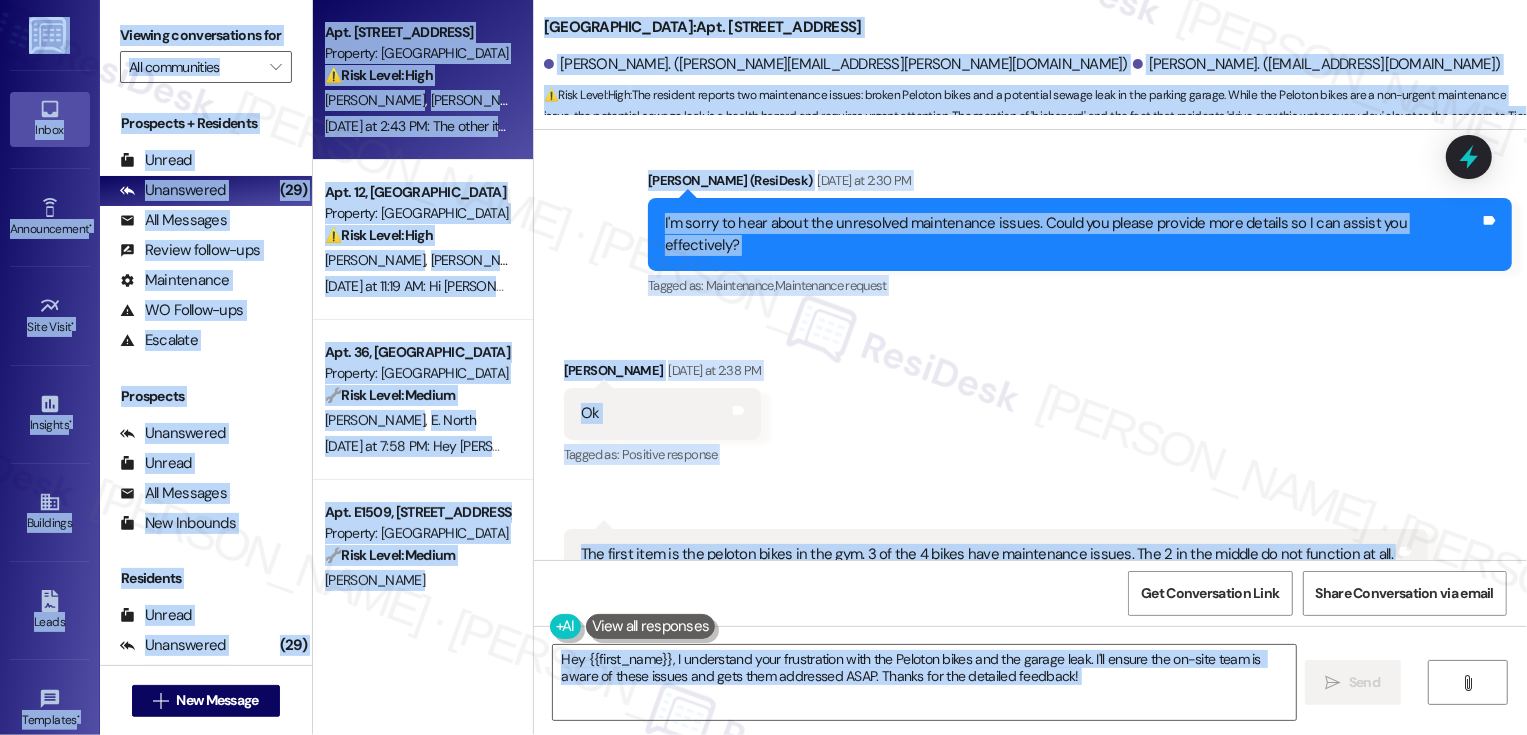 click on "Alex Greer Yesterday at 2:38 PM" at bounding box center [663, 374] 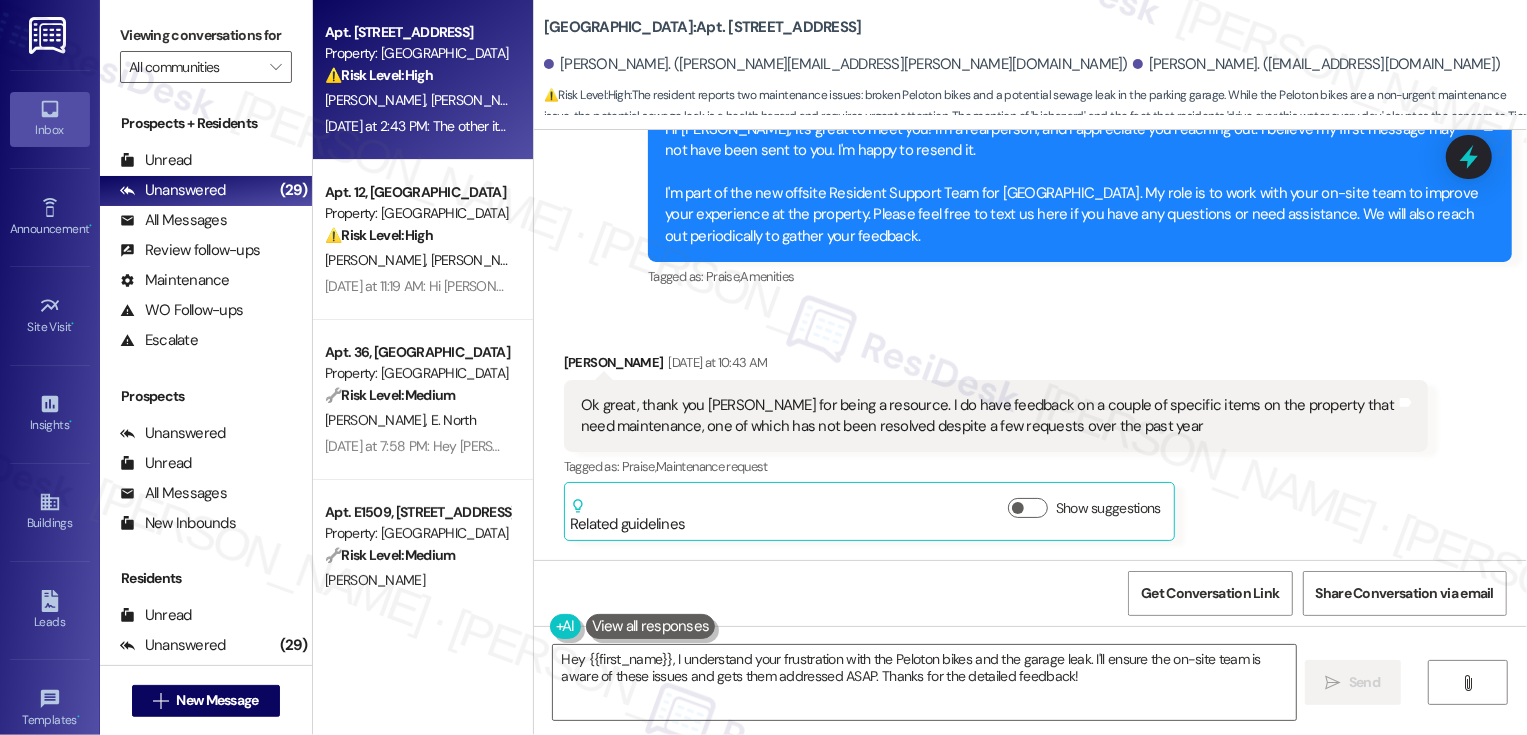 scroll, scrollTop: 734, scrollLeft: 0, axis: vertical 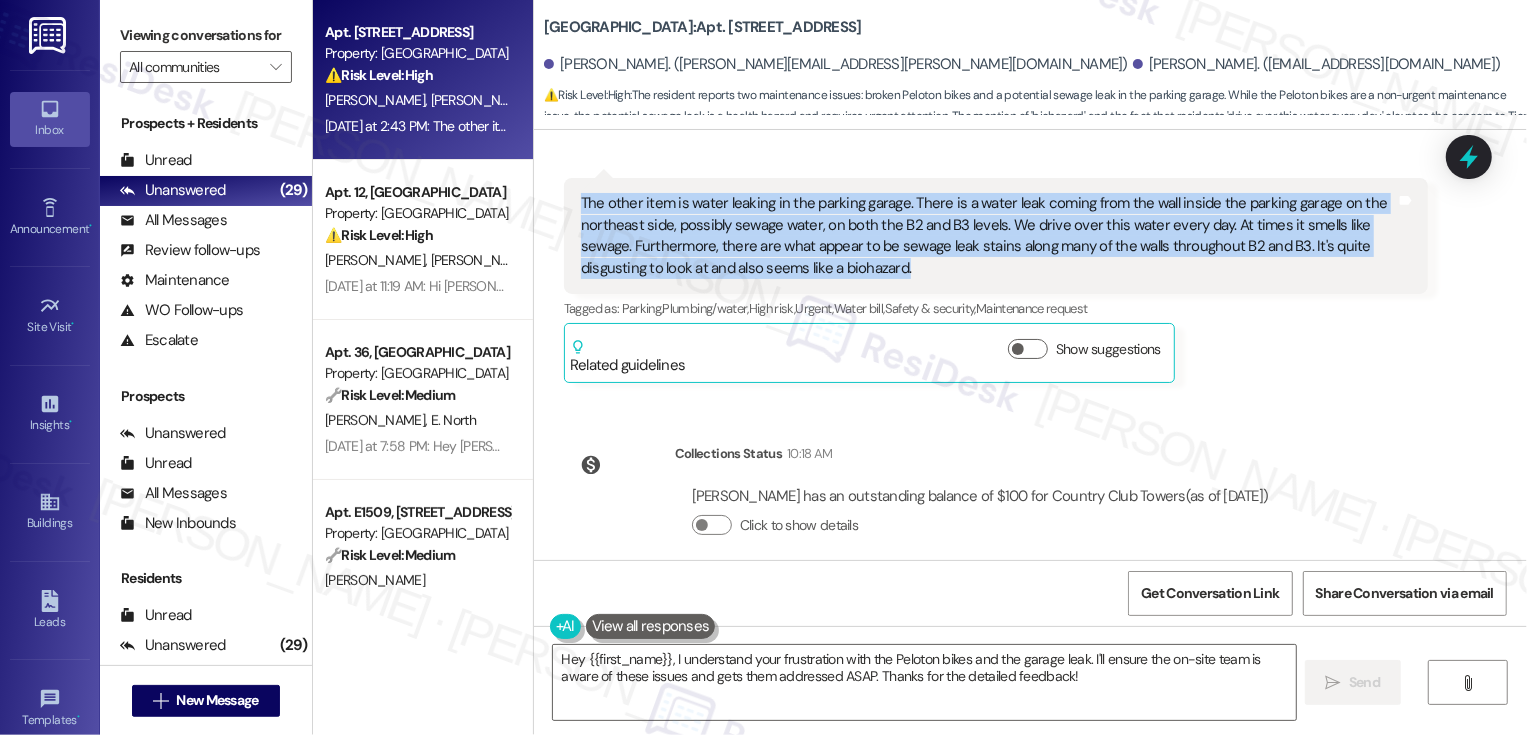 drag, startPoint x: 552, startPoint y: 366, endPoint x: 894, endPoint y: 266, distance: 356.32007 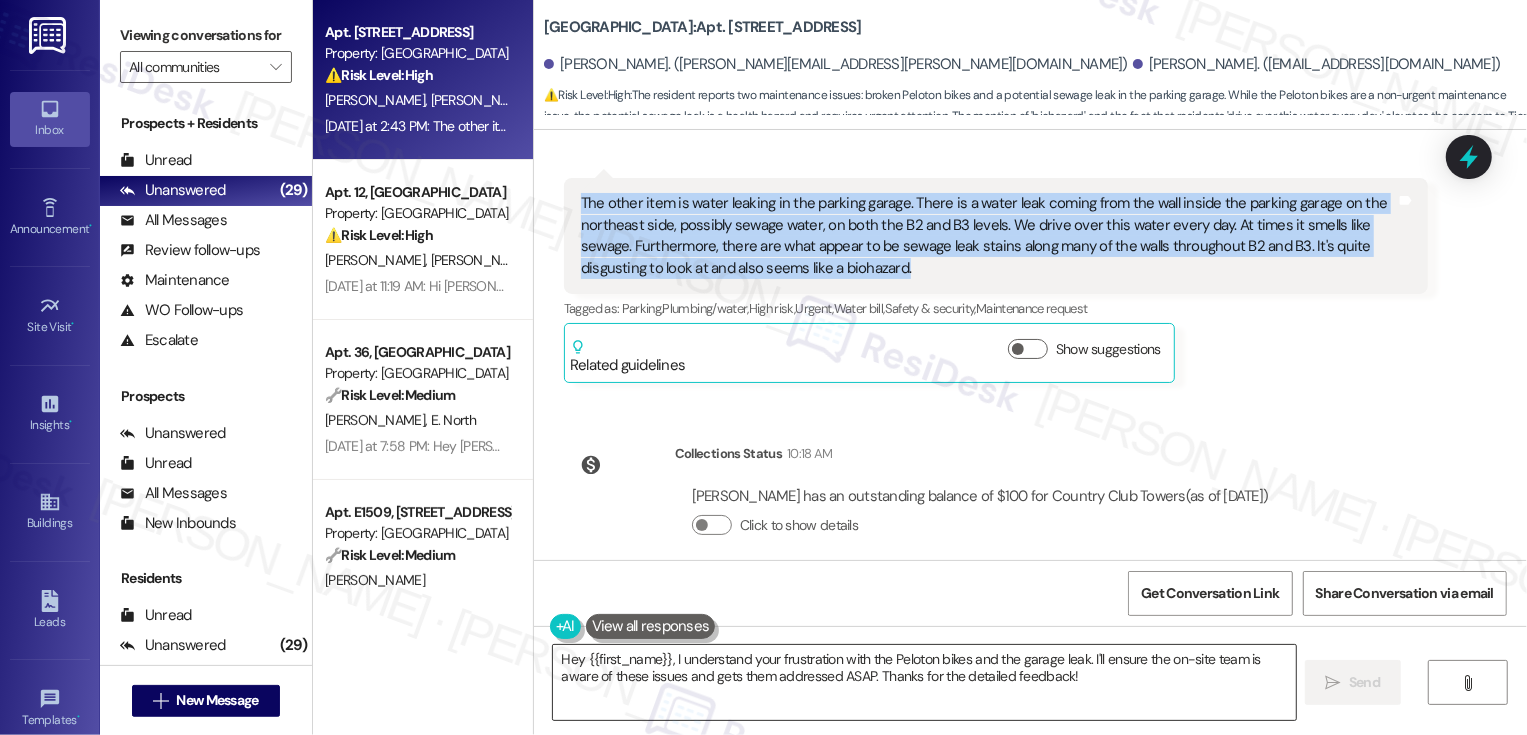 click on "Hey {{first_name}}, I understand your frustration with the Peloton bikes and the garage leak. I'll ensure the on-site team is aware of these issues and gets them addressed ASAP. Thanks for the detailed feedback!" at bounding box center (924, 682) 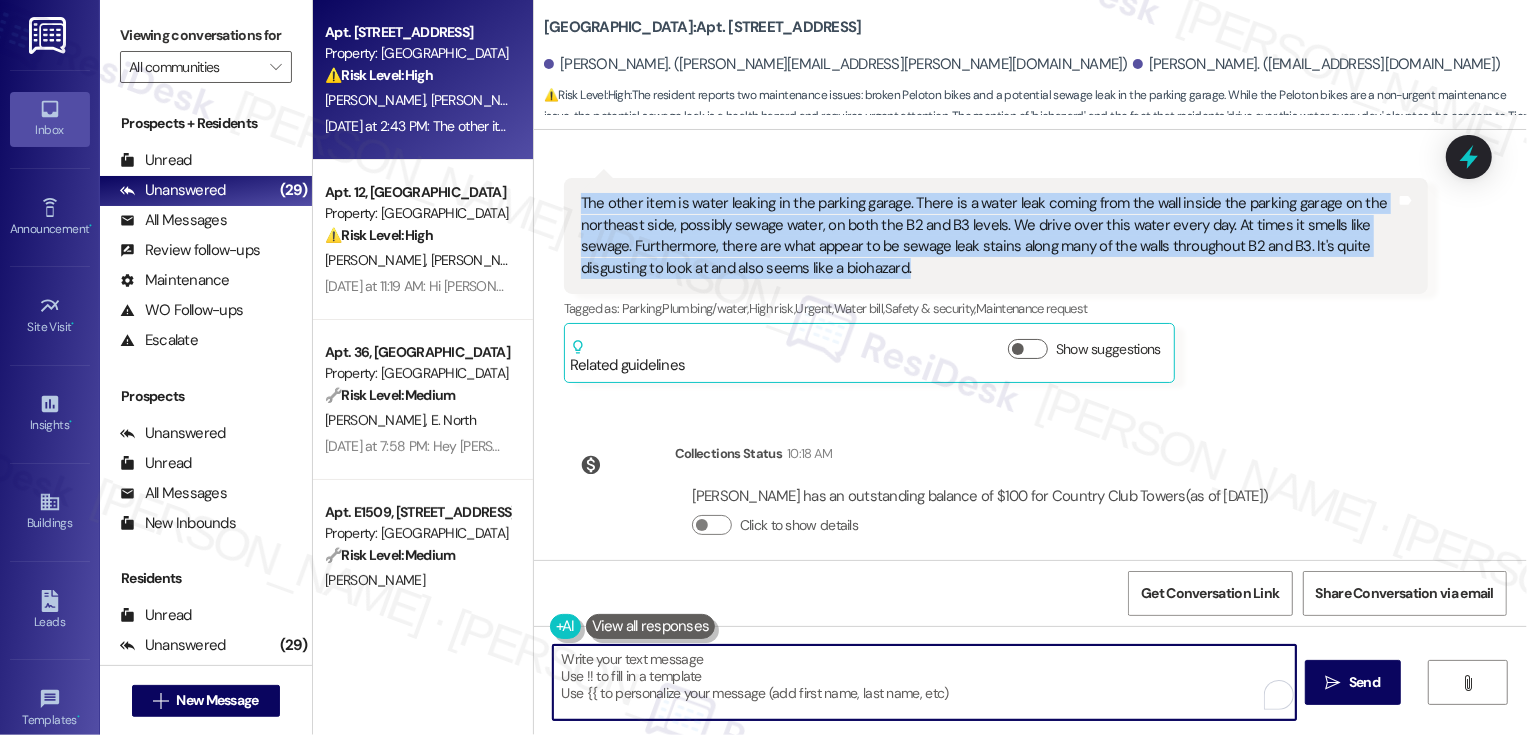 paste on "I understand your frustration, especially with the ongoing issues with the Peloton bikes and the condition of the parking garage. I’ve shared your feedback with the team so they’re aware of both situations. Your note about the potential sewage smell and water on B2 and B3 is especially helpful, and I can see why that would be concerning.
While I can’t make any promises, I’ll make sure your concerns are on the team’s radar. Thank you again for bringing this to our attention — your feedback is important and helps us understand where residents are most impacted." 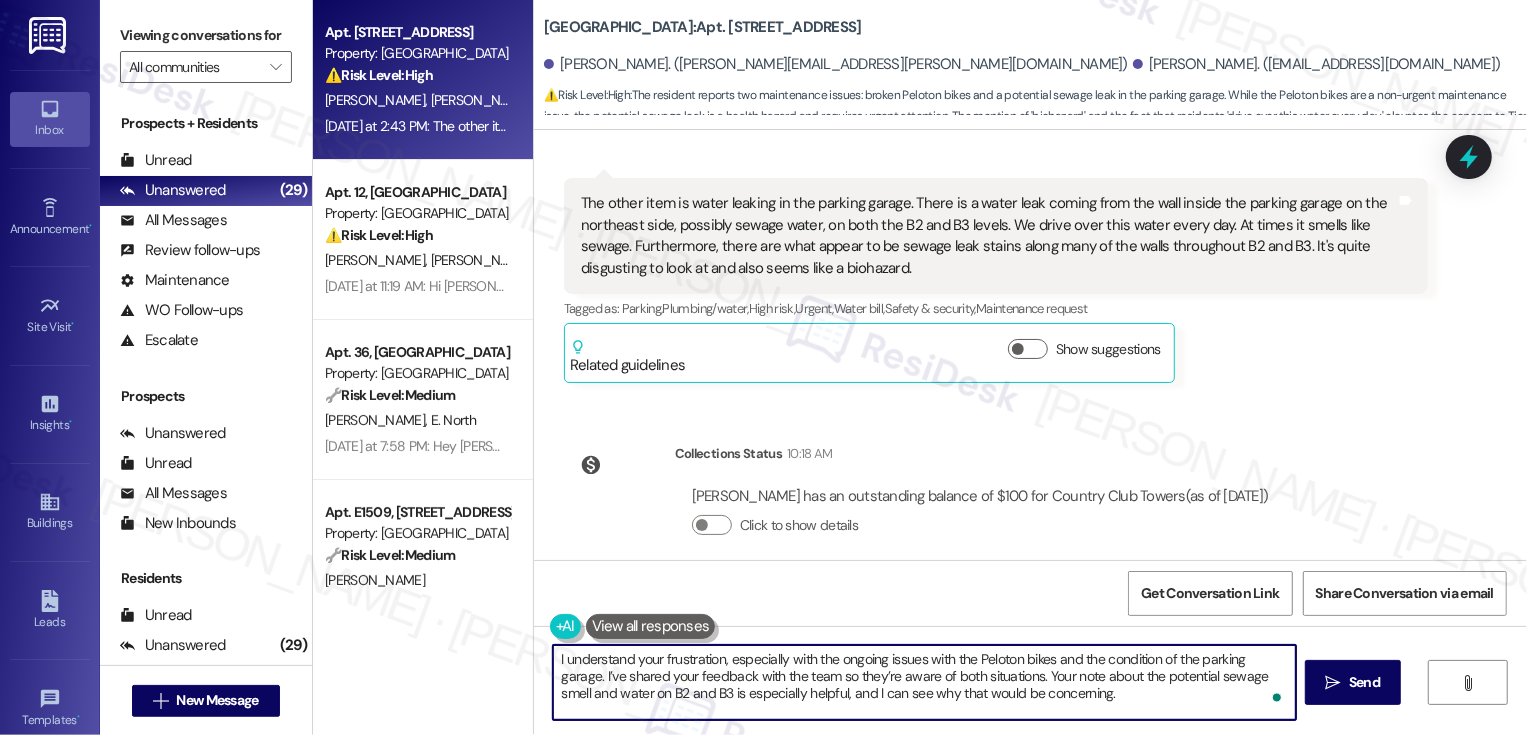 scroll, scrollTop: 34, scrollLeft: 0, axis: vertical 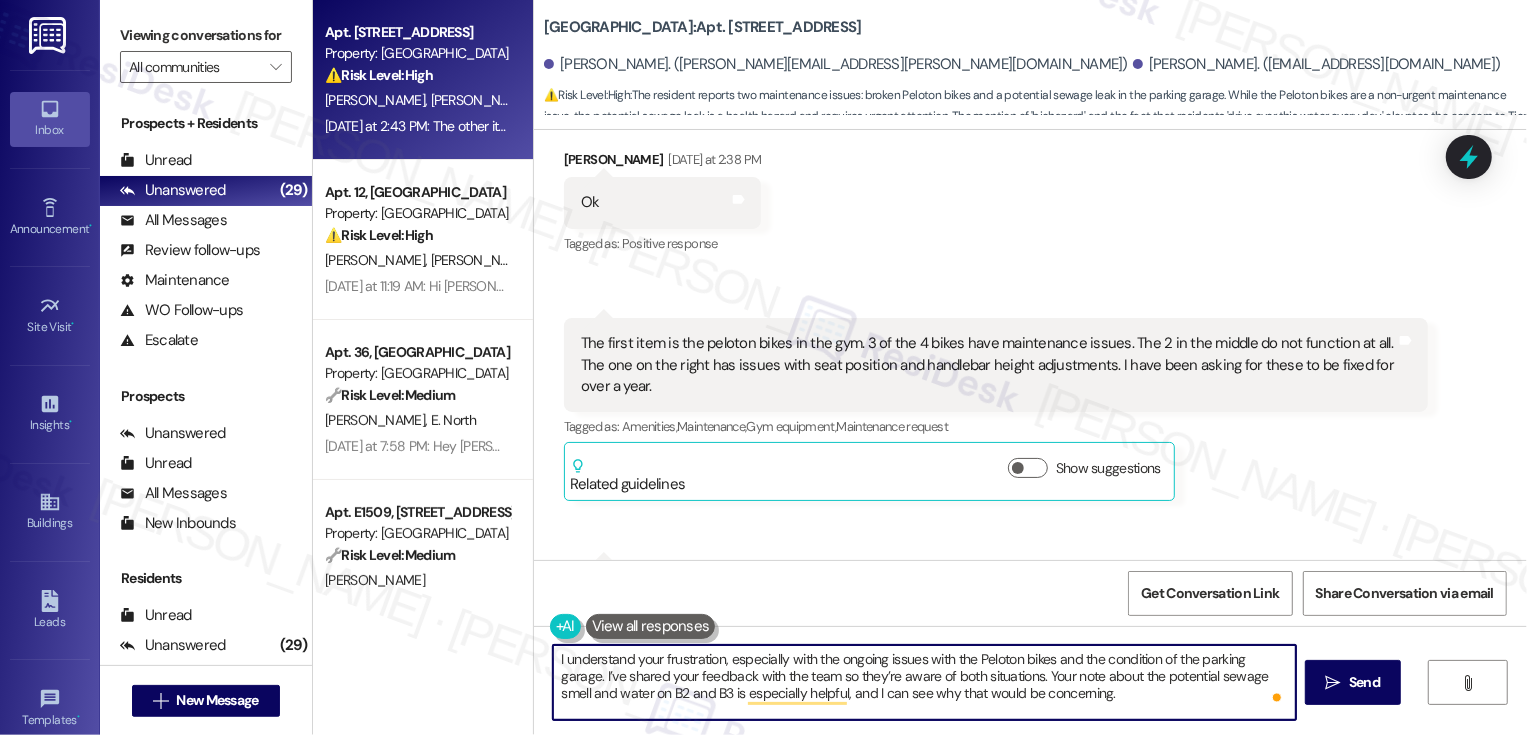 click on "I understand your frustration, especially with the ongoing issues with the Peloton bikes and the condition of the parking garage. I’ve shared your feedback with the team so they’re aware of both situations. Your note about the potential sewage smell and water on B2 and B3 is especially helpful, and I can see why that would be concerning.
While I can’t make any promises, I’ll make sure your concerns are on the team’s radar. Thank you again for bringing this to our attention — your feedback is important and helps us understand where residents are most impacted." at bounding box center (924, 682) 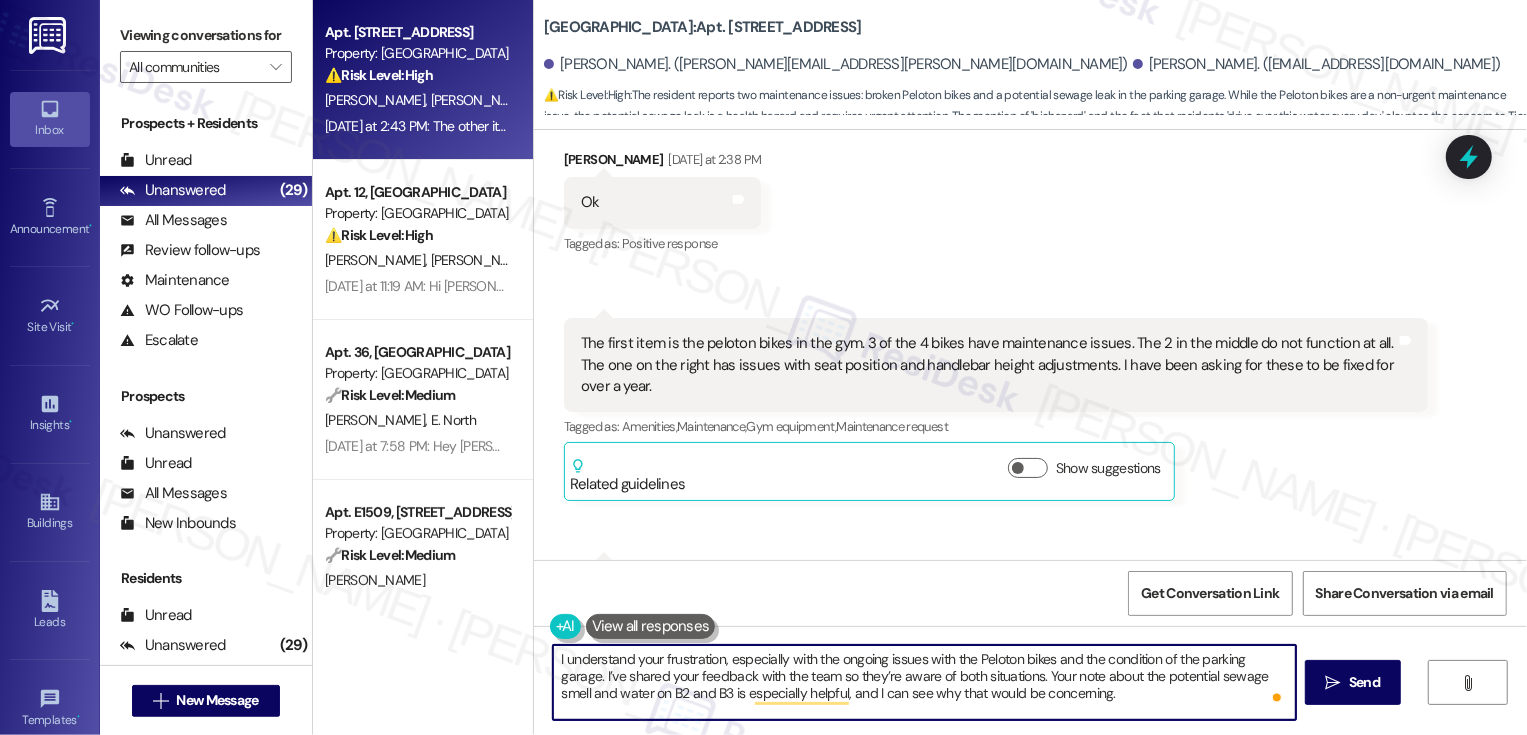 scroll, scrollTop: 50, scrollLeft: 0, axis: vertical 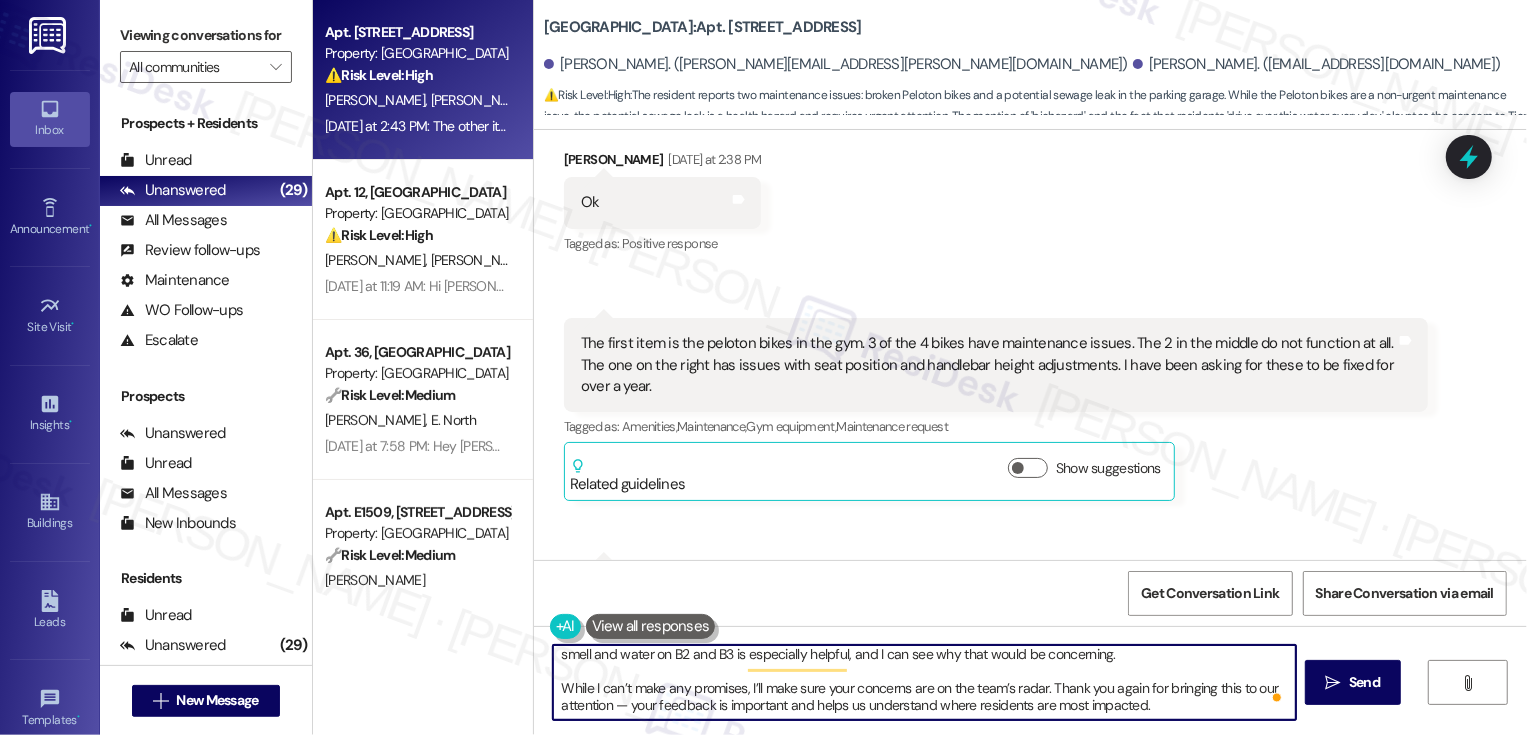 type on "I understand your frustration, especially with the ongoing issues with the Peloton bikes and the condition of the parking garage. I’ve shared your feedback with the team so they’re aware of both situations. Your note about the potential sewage smell and water on B2 and B3 is especially helpful, and I can see why that would be concerning.
While I can’t make any promises, I’ll make sure your concerns are on the team’s radar. Thank you again for bringing this to our attention — your feedback is important and helps us understand where residents are most impacted." 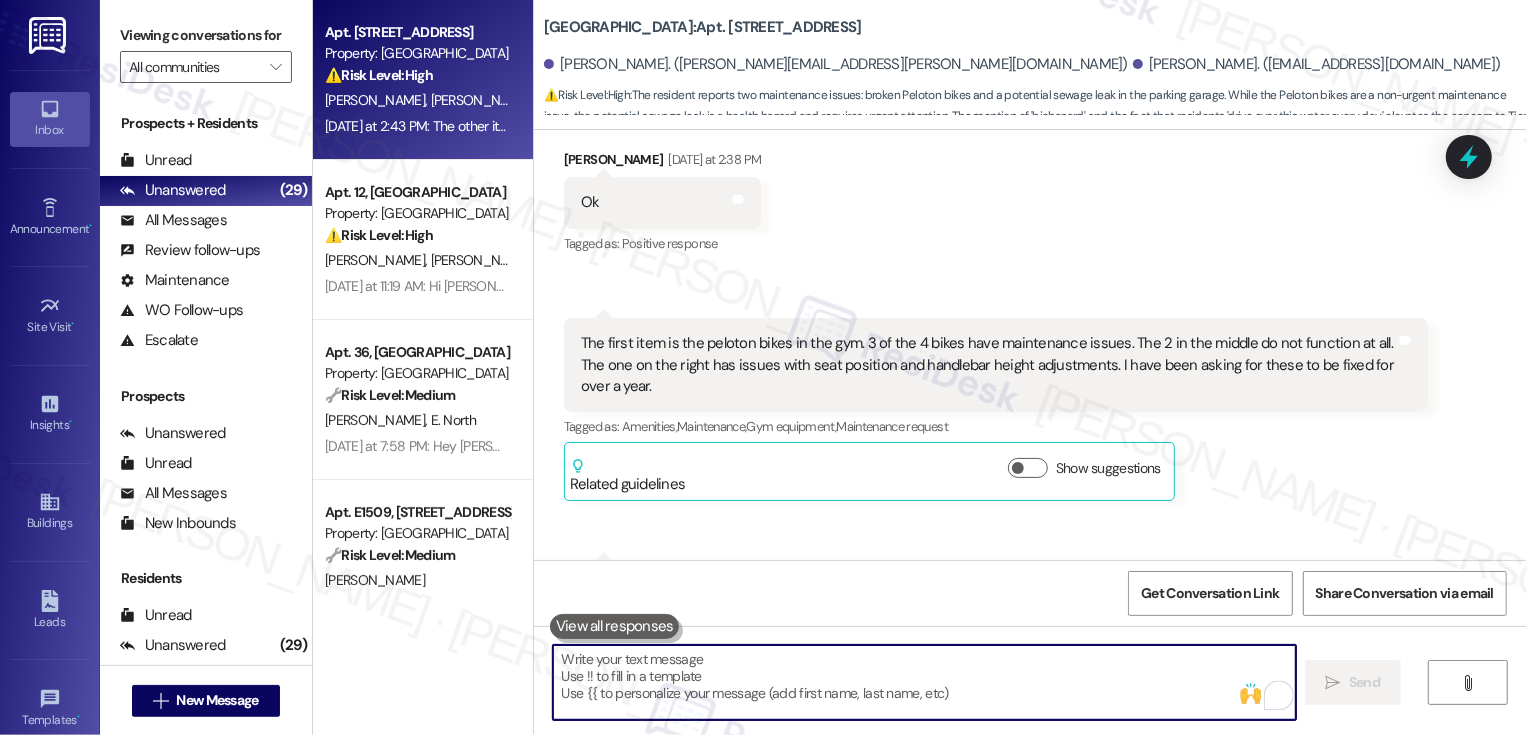 scroll, scrollTop: 0, scrollLeft: 0, axis: both 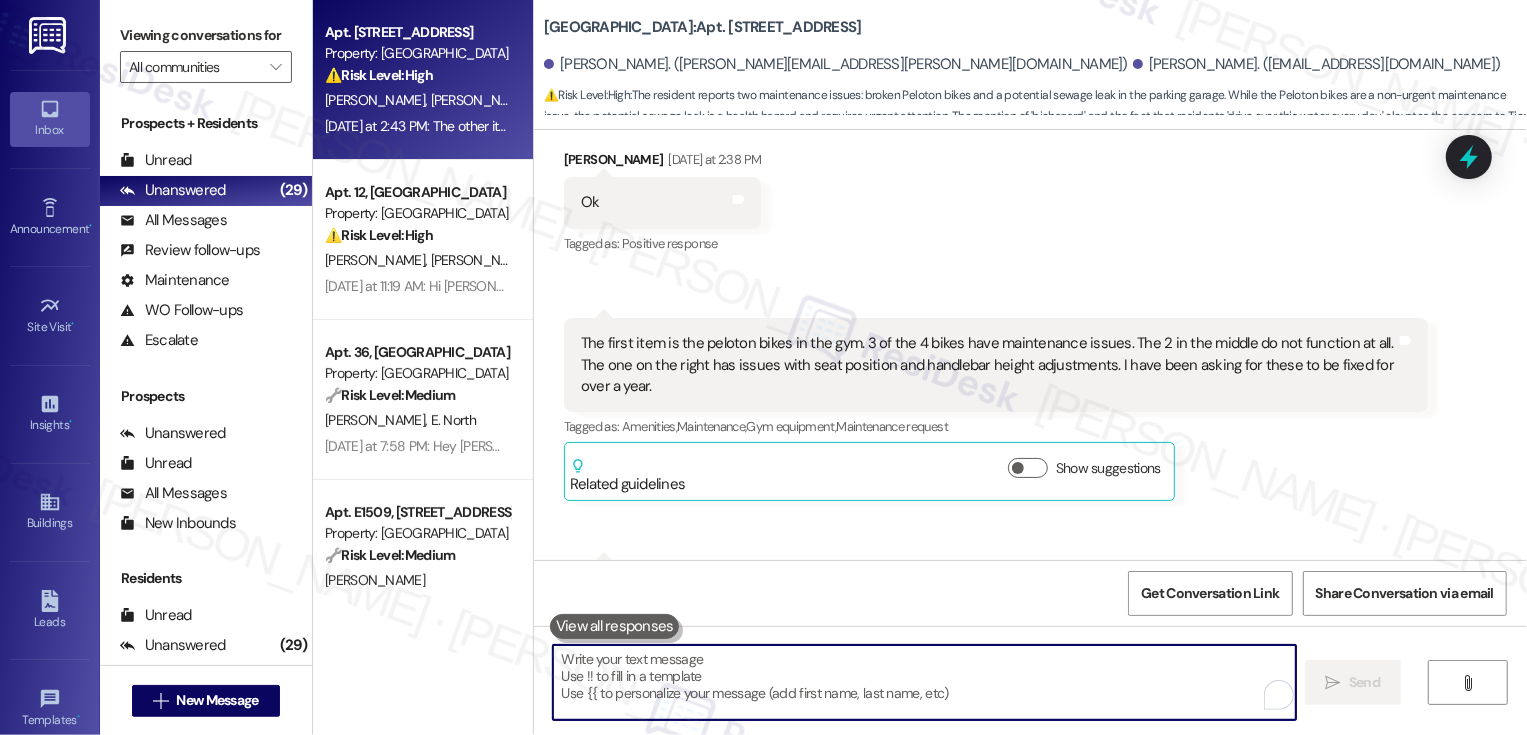 paste on "Thank you for taking the time to share these concerns in detail — I really appreciate you reaching out and following up." 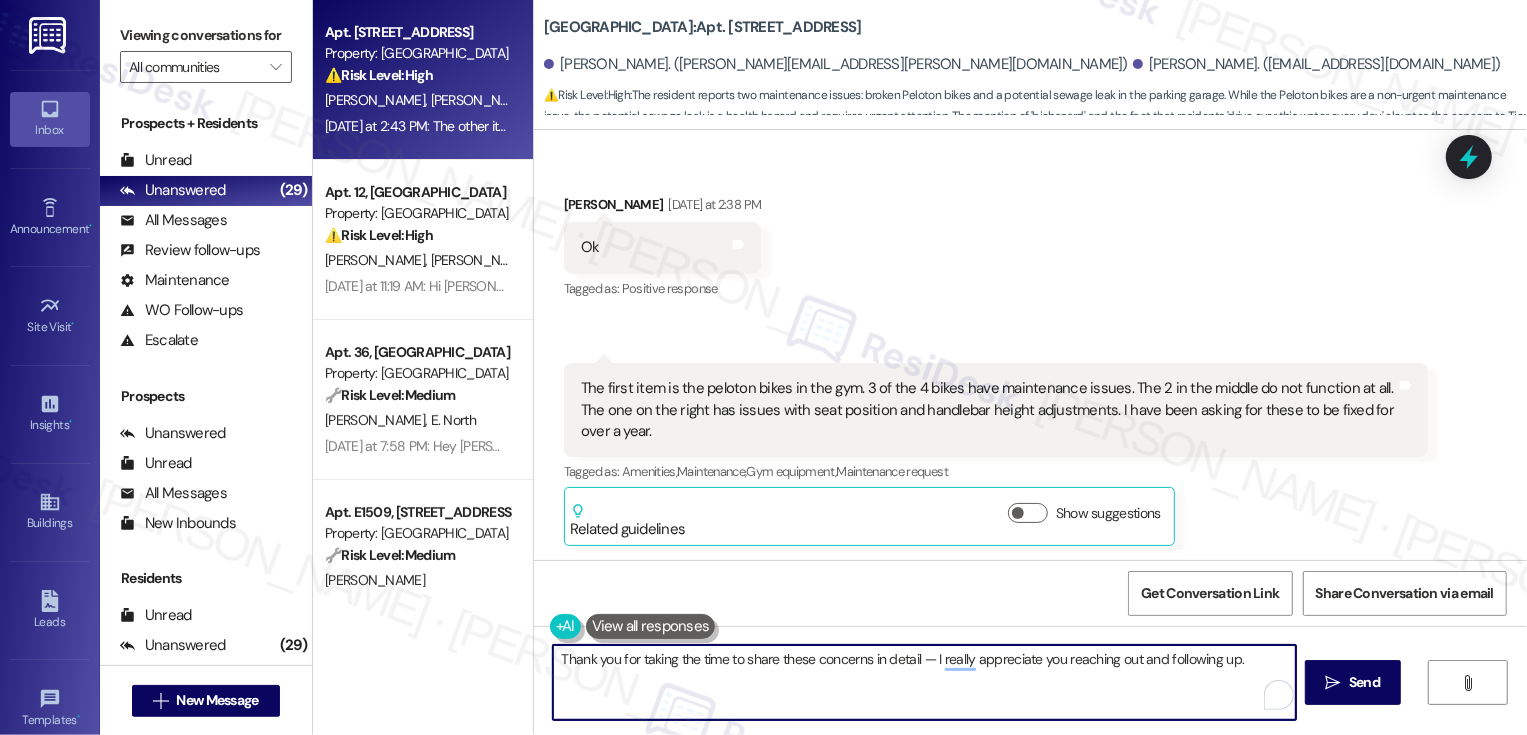 paste on "I understand your frustration, especially with the ongoing issues with the Peloton bikes and the condition of the parking garage. I’ve shared your feedback with the team so they’re aware of both situations. Your note about the potential sewage smell and water on B2 and B3 is especially helpful, and I can see why that would be concerning.
While I can’t make any promises, I’ll make sure your concerns are on the team’s radar. Thank you again for bringing this to our attention — your feedback is important and helps us understand where residents are most impacted." 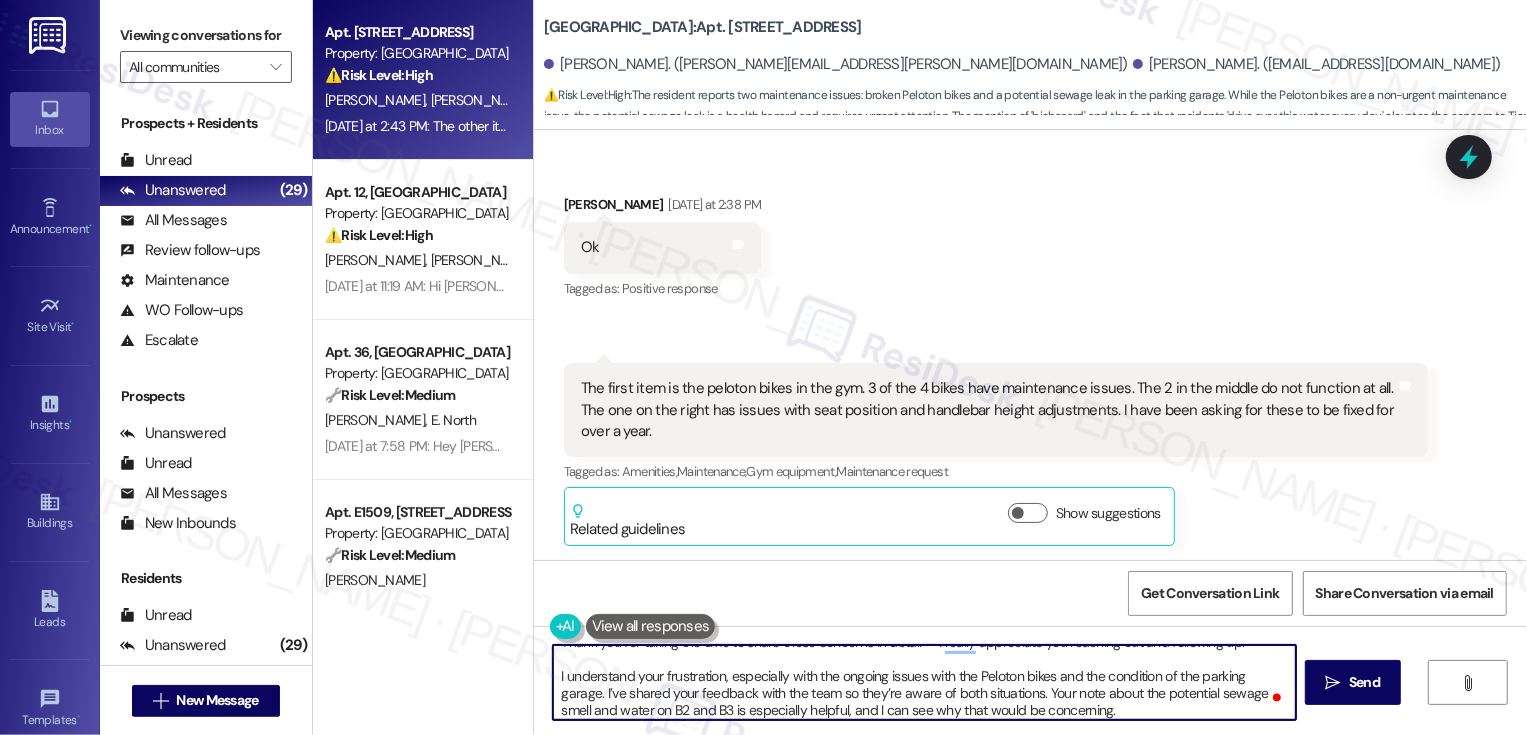 click on "Thank you for taking the time to share these concerns in detail — I really appreciate you reaching out and following up.
I understand your frustration, especially with the ongoing issues with the Peloton bikes and the condition of the parking garage. I’ve shared your feedback with the team so they’re aware of both situations. Your note about the potential sewage smell and water on B2 and B3 is especially helpful, and I can see why that would be concerning.
While I can’t make any promises, I’ll make sure your concerns are on the team’s radar. Thank you again for bringing this to our attention — your feedback is important and helps us understand where residents are most impacted." at bounding box center (924, 682) 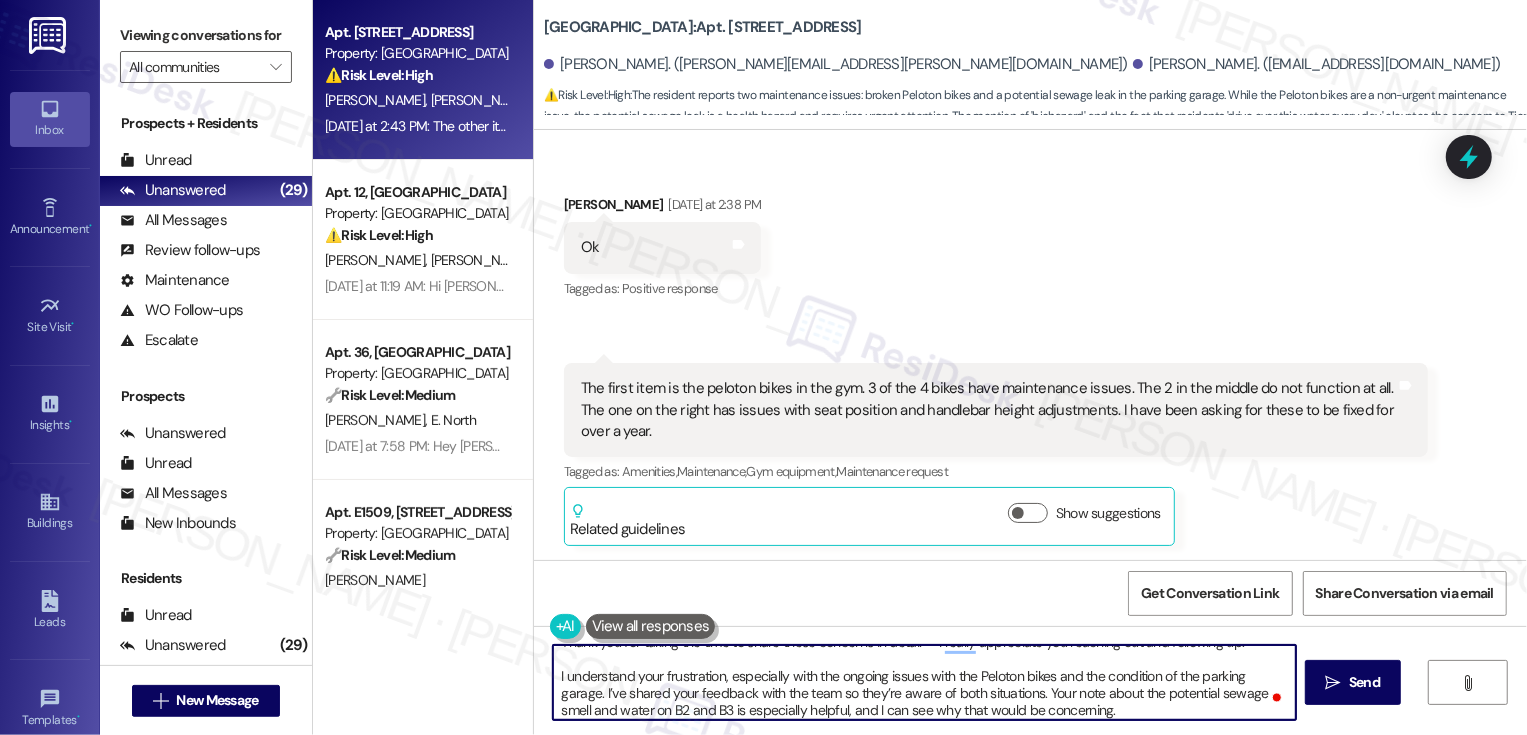 click on "Thank you for taking the time to share these concerns in detail — I really appreciate you reaching out and following up.
I understand your frustration, especially with the ongoing issues with the Peloton bikes and the condition of the parking garage. I’ve shared your feedback with the team so they’re aware of both situations. Your note about the potential sewage smell and water on B2 and B3 is especially helpful, and I can see why that would be concerning.
While I can’t make any promises, I’ll make sure your concerns are on the team’s radar. Thank you again for bringing this to our attention — your feedback is important and helps us understand where residents are most impacted." at bounding box center (924, 682) 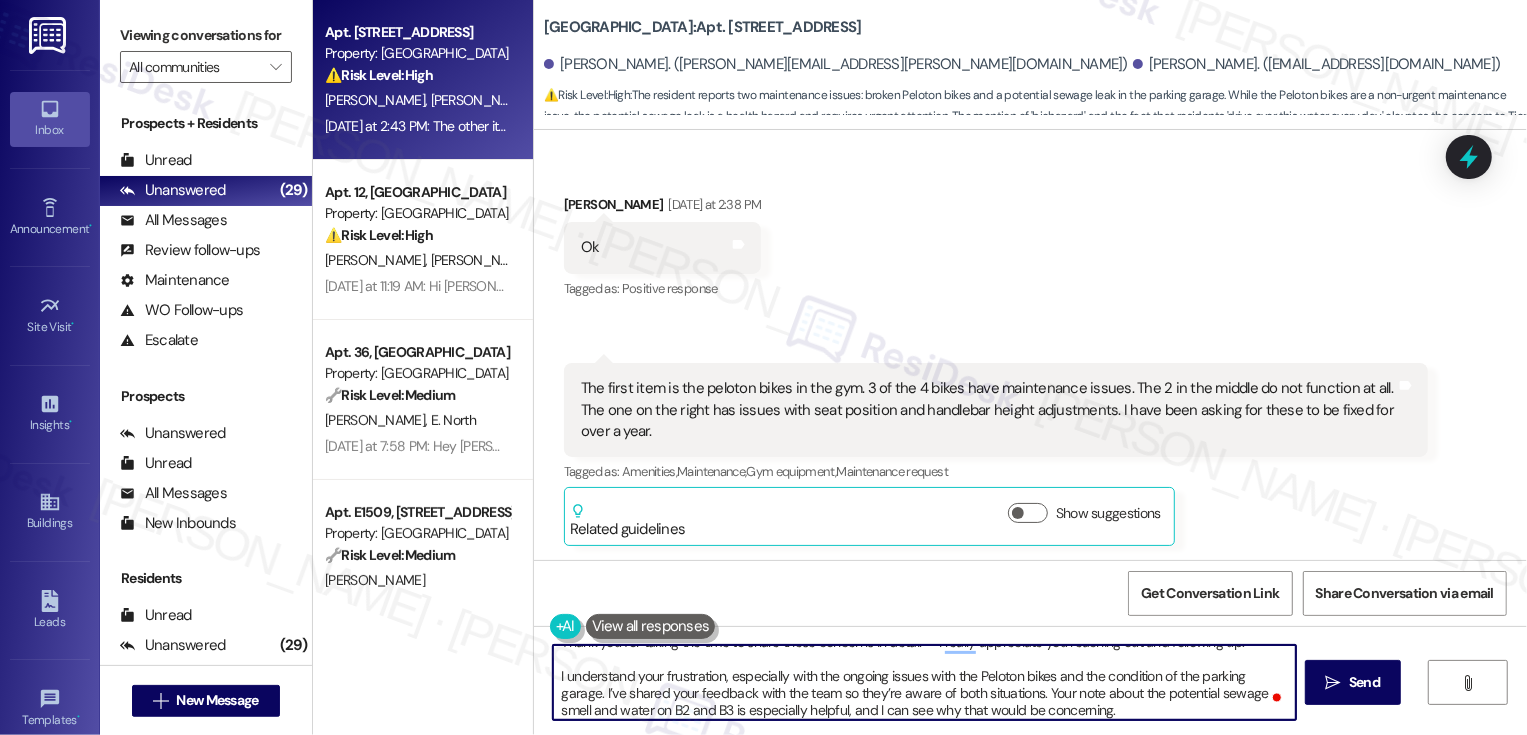 drag, startPoint x: 942, startPoint y: 675, endPoint x: 555, endPoint y: 672, distance: 387.01163 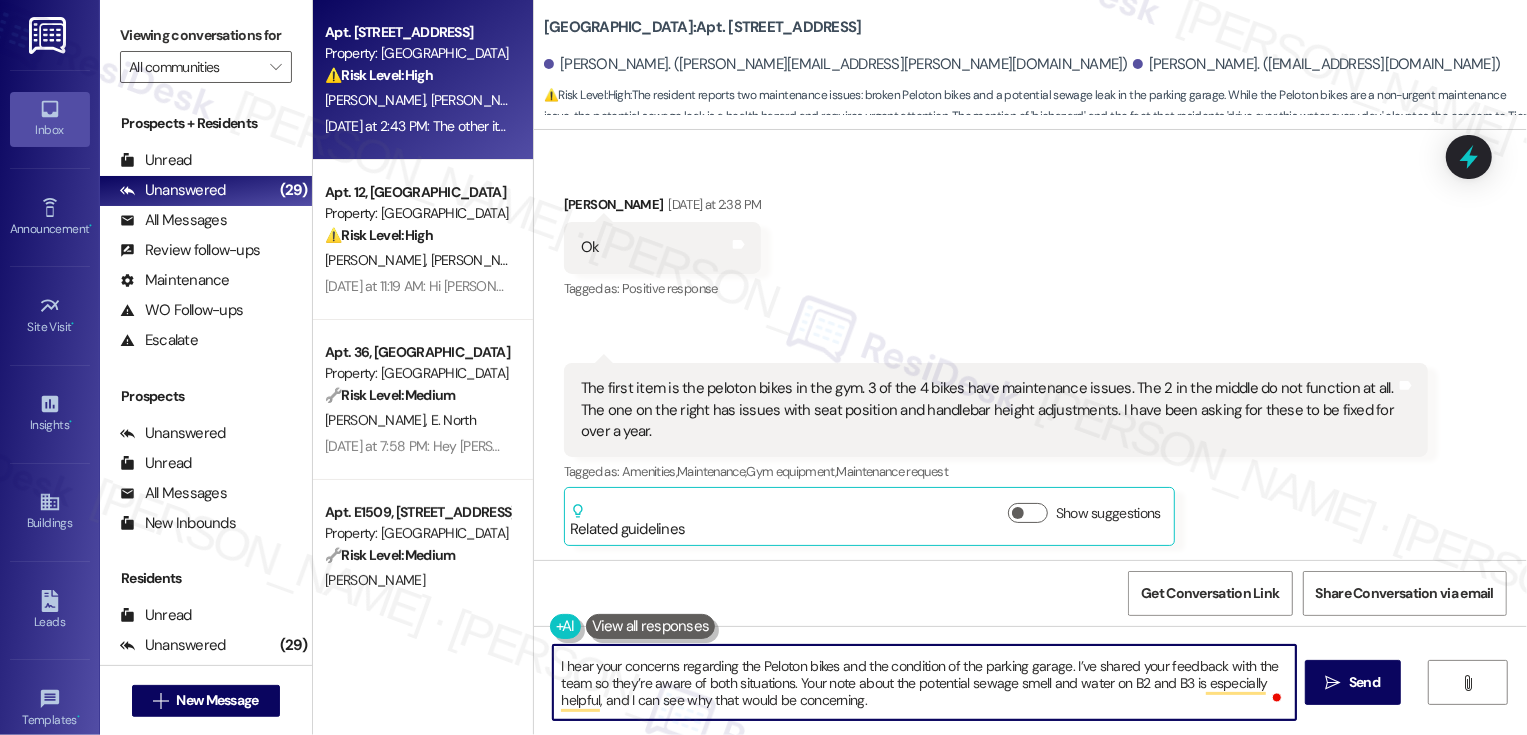 click on "Thank you for taking the time to share these concerns in detail — I really appreciate you reaching out and following up.
I hear your concerns regarding the Peloton bikes and the condition of the parking garage. I’ve shared your feedback with the team so they’re aware of both situations. Your note about the potential sewage smell and water on B2 and B3 is especially helpful, and I can see why that would be concerning.
While I can’t make any promises, I’ll make sure your concerns are on the team’s radar. Thank you again for bringing this to our attention — your feedback is important and helps us understand where residents are most impacted." at bounding box center (924, 682) 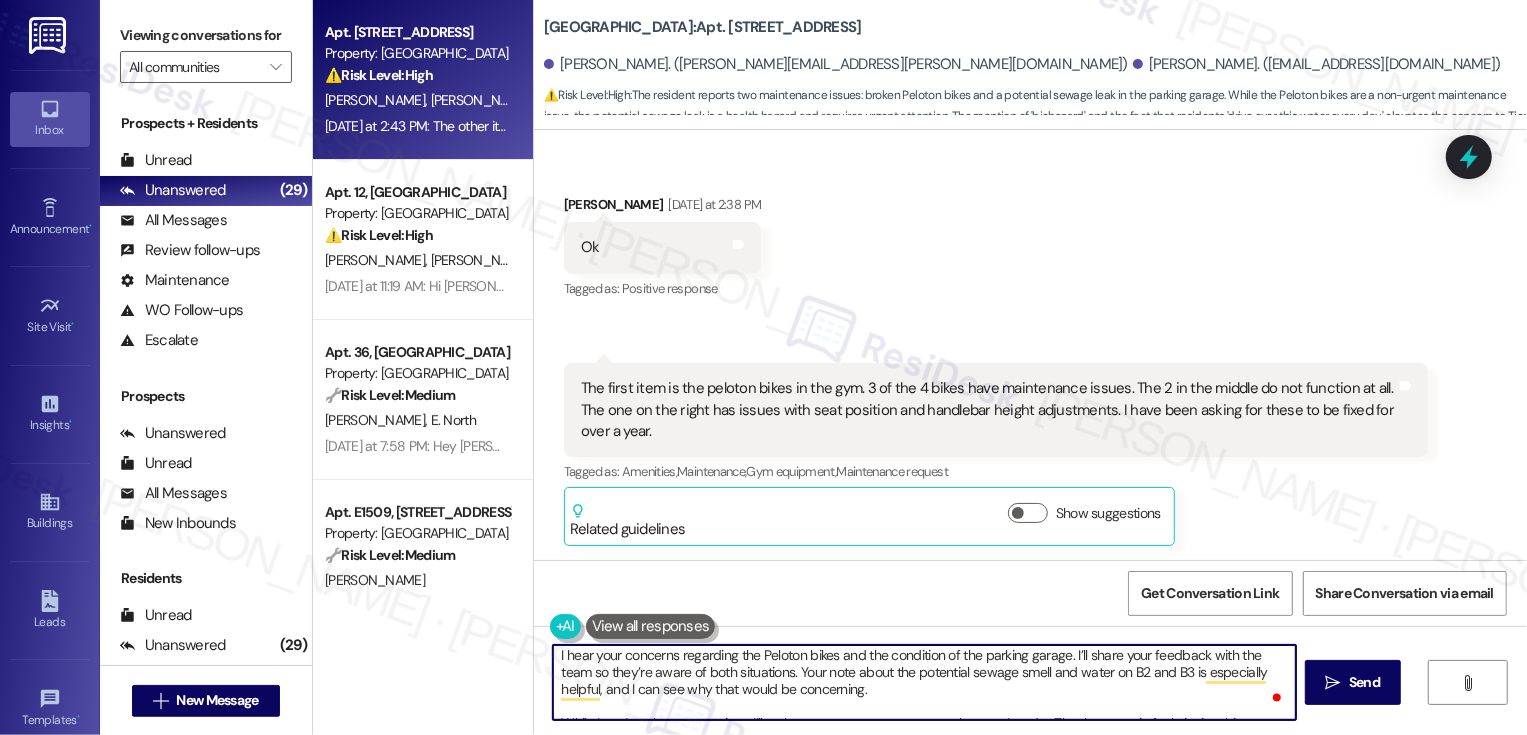 drag, startPoint x: 626, startPoint y: 673, endPoint x: 781, endPoint y: 673, distance: 155 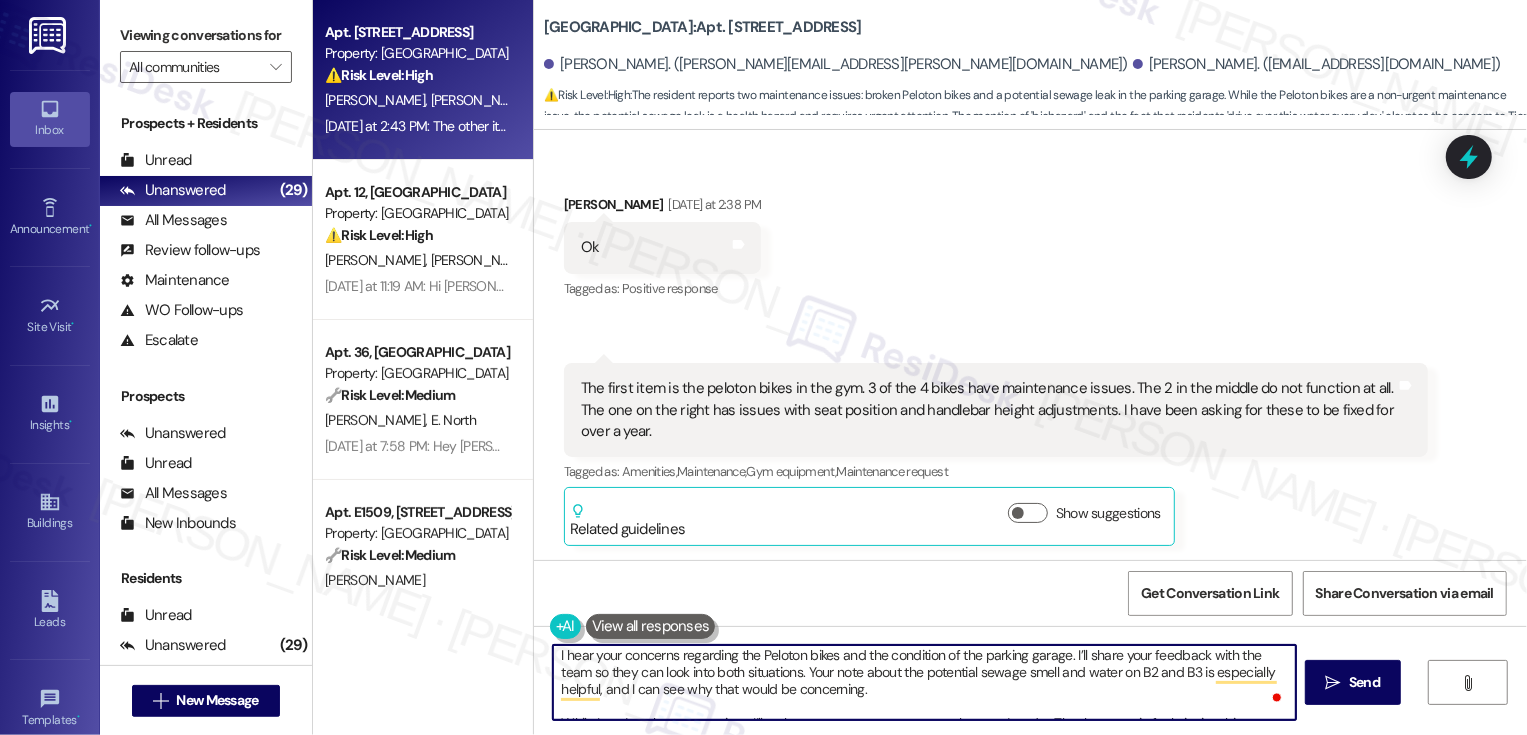 scroll, scrollTop: 41, scrollLeft: 0, axis: vertical 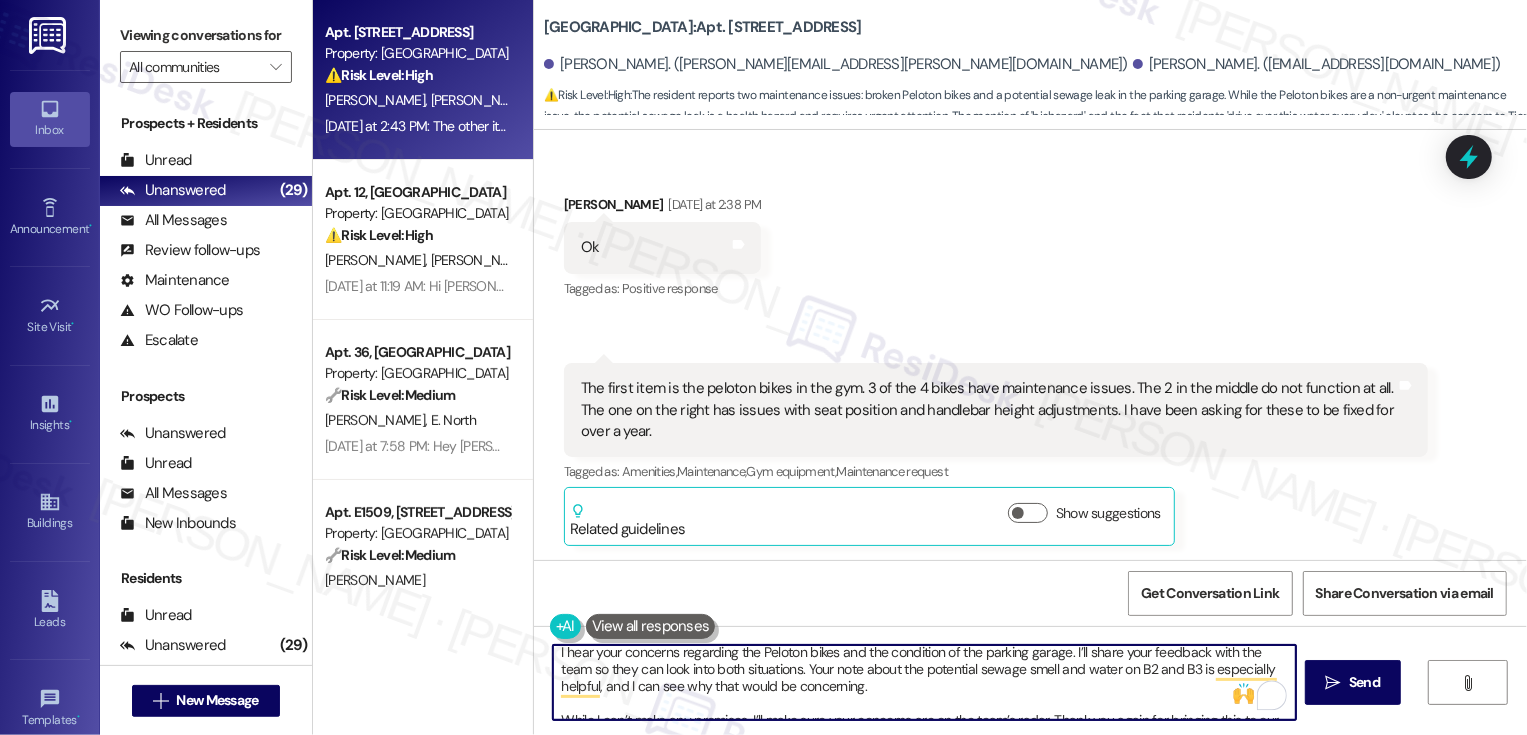 click on "Thank you for taking the time to share these concerns in detail — I really appreciate you reaching out and following up.
I hear your concerns regarding the Peloton bikes and the condition of the parking garage. I’ll share your feedback with the team so they can look into both situations. Your note about the potential sewage smell and water on B2 and B3 is especially helpful, and I can see why that would be concerning.
While I can’t make any promises, I’ll make sure your concerns are on the team’s radar. Thank you again for bringing this to our attention — your feedback is important and helps us understand where residents are most impacted." at bounding box center (924, 682) 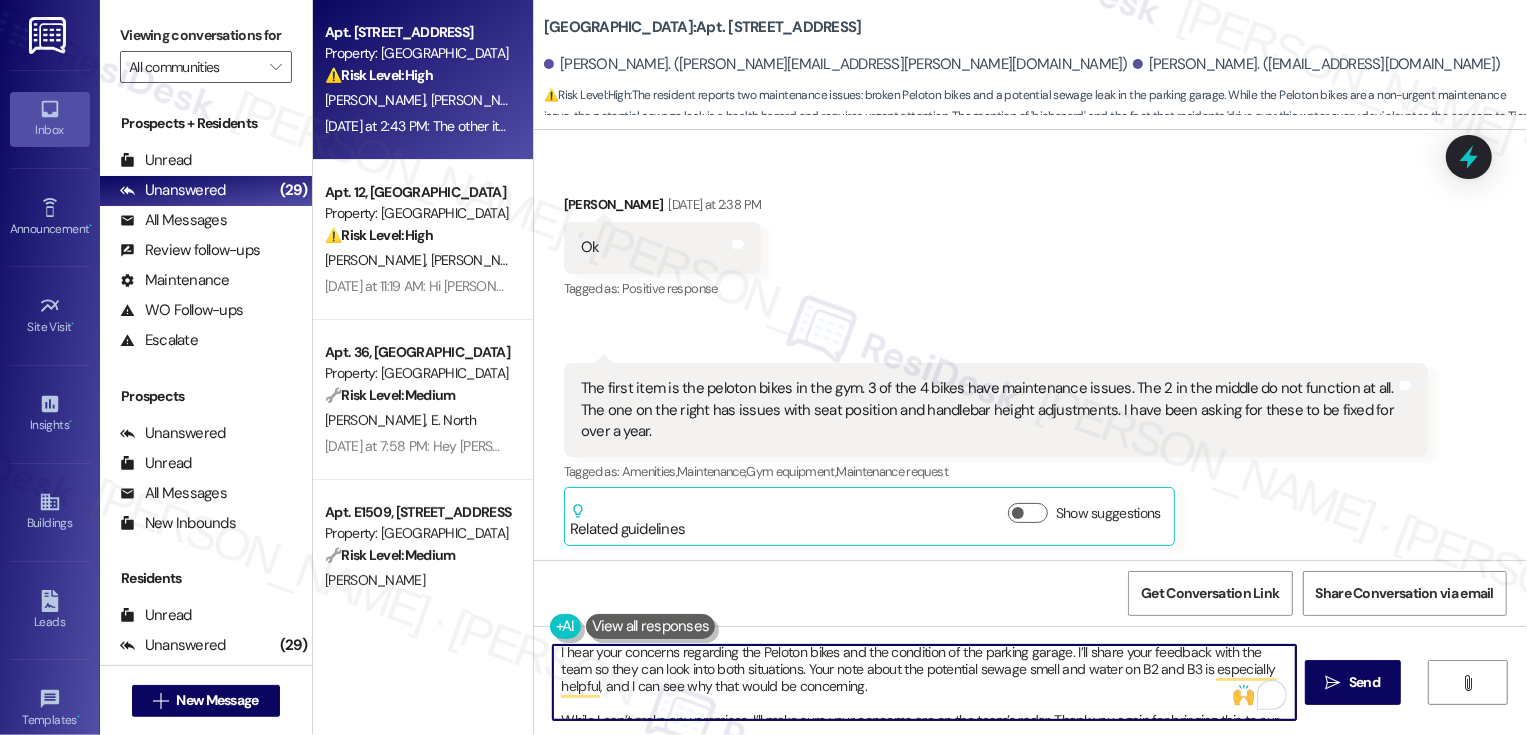 scroll, scrollTop: 51, scrollLeft: 0, axis: vertical 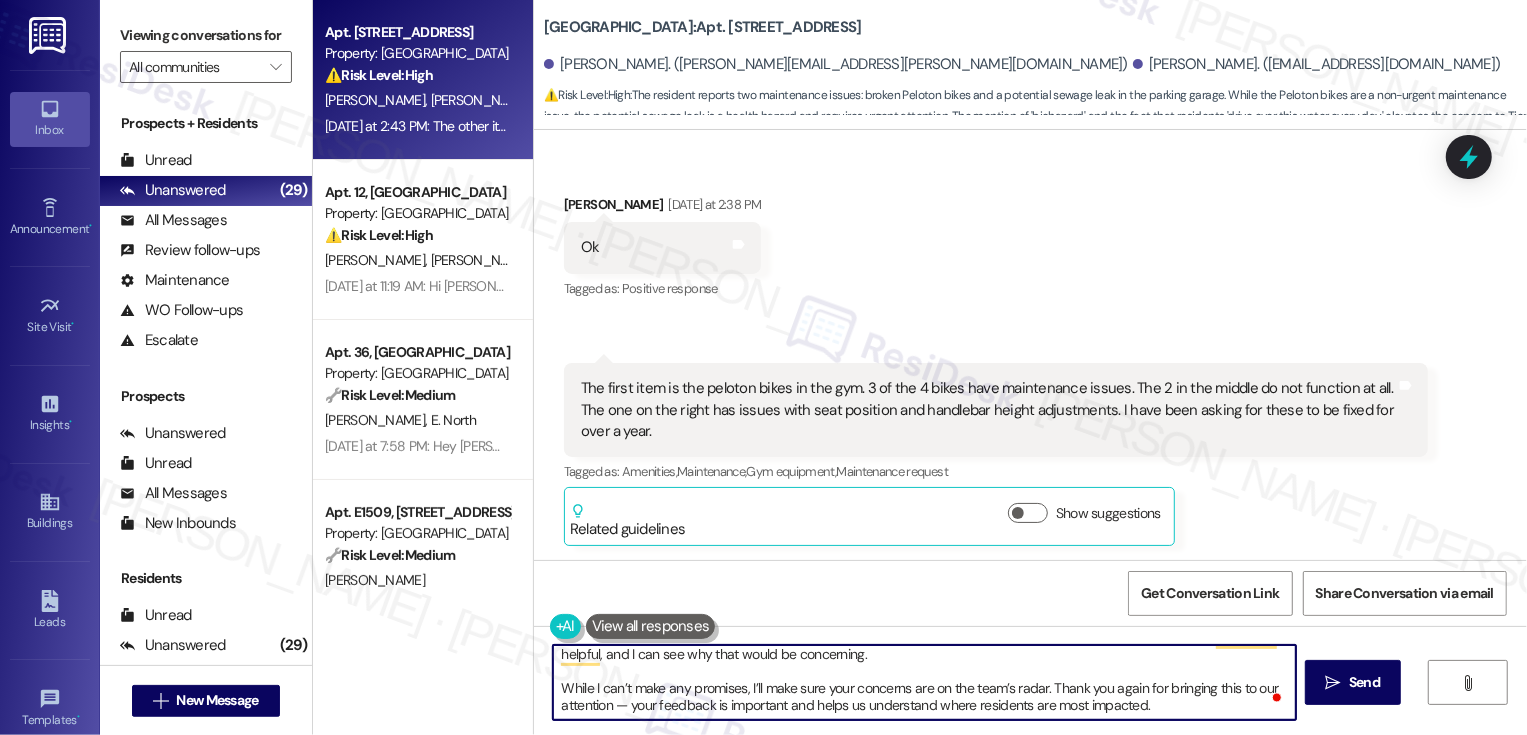 drag, startPoint x: 549, startPoint y: 687, endPoint x: 635, endPoint y: 706, distance: 88.07383 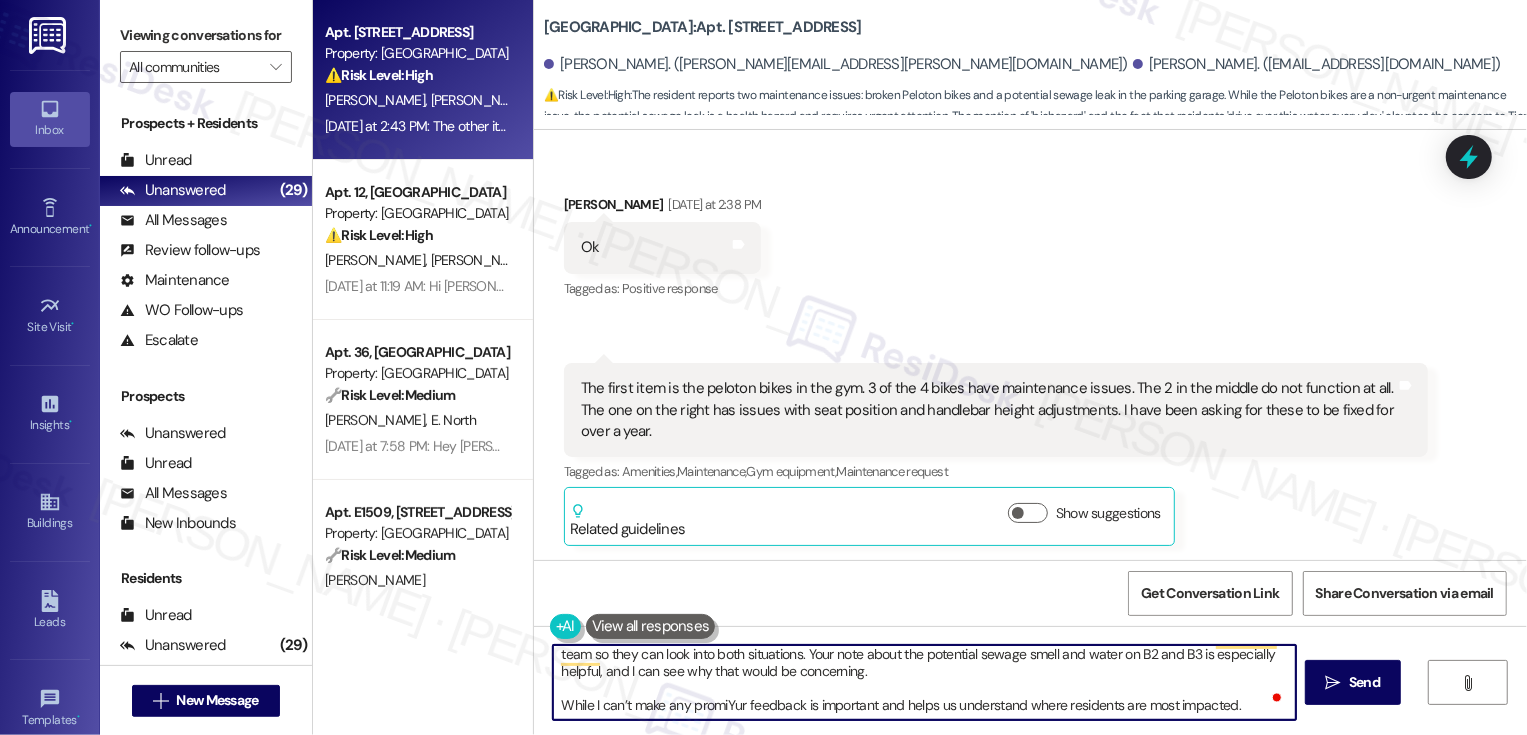 scroll, scrollTop: 55, scrollLeft: 0, axis: vertical 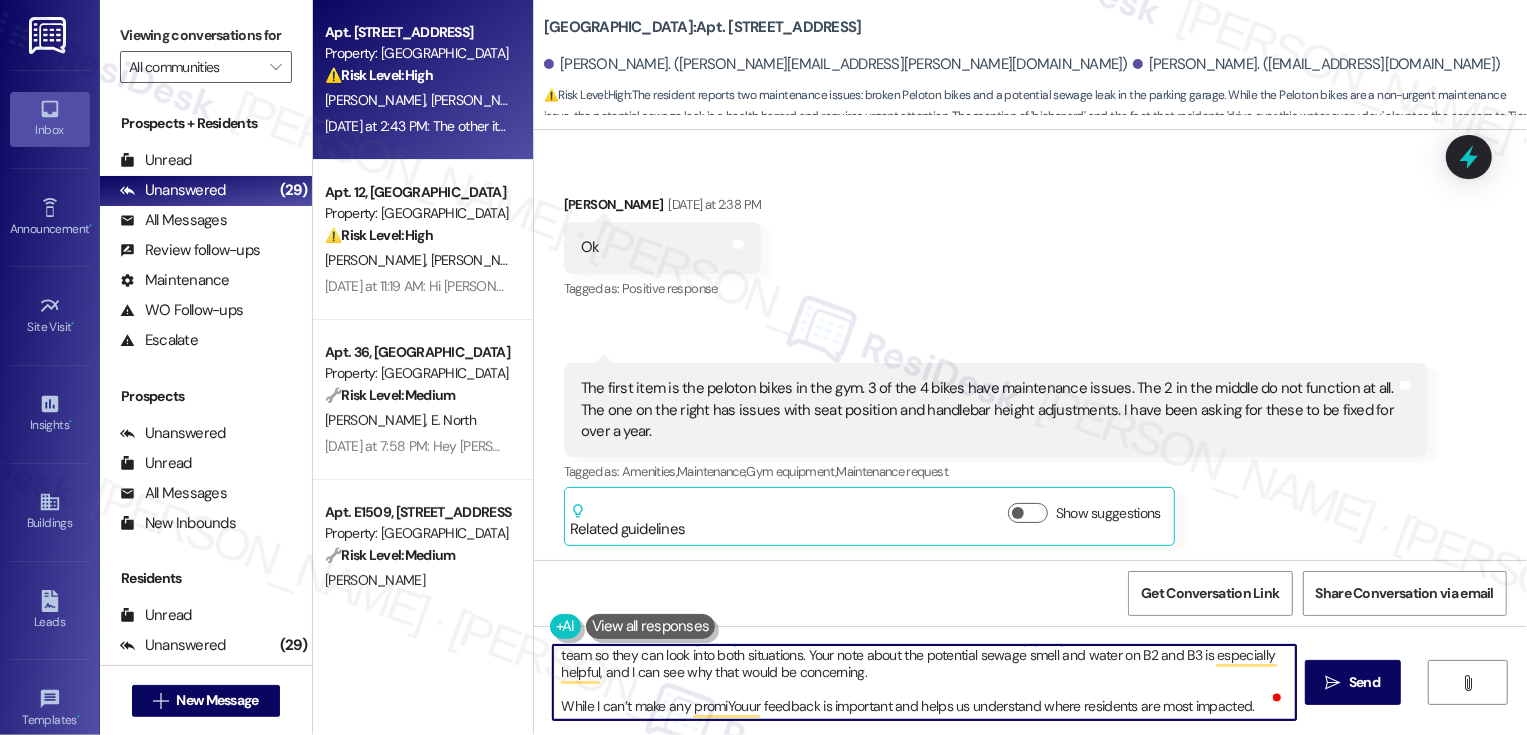 drag, startPoint x: 548, startPoint y: 692, endPoint x: 604, endPoint y: 782, distance: 106 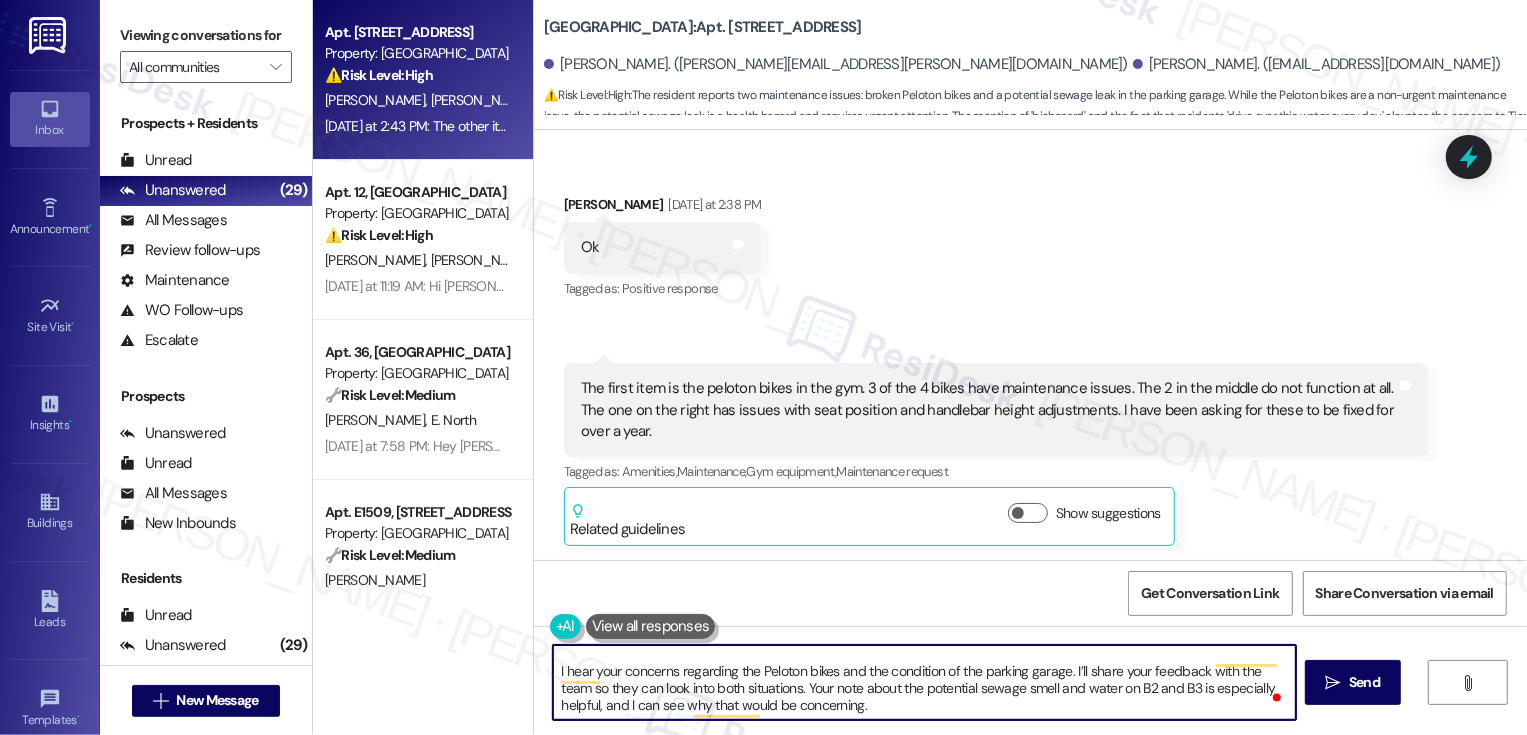 scroll, scrollTop: 39, scrollLeft: 0, axis: vertical 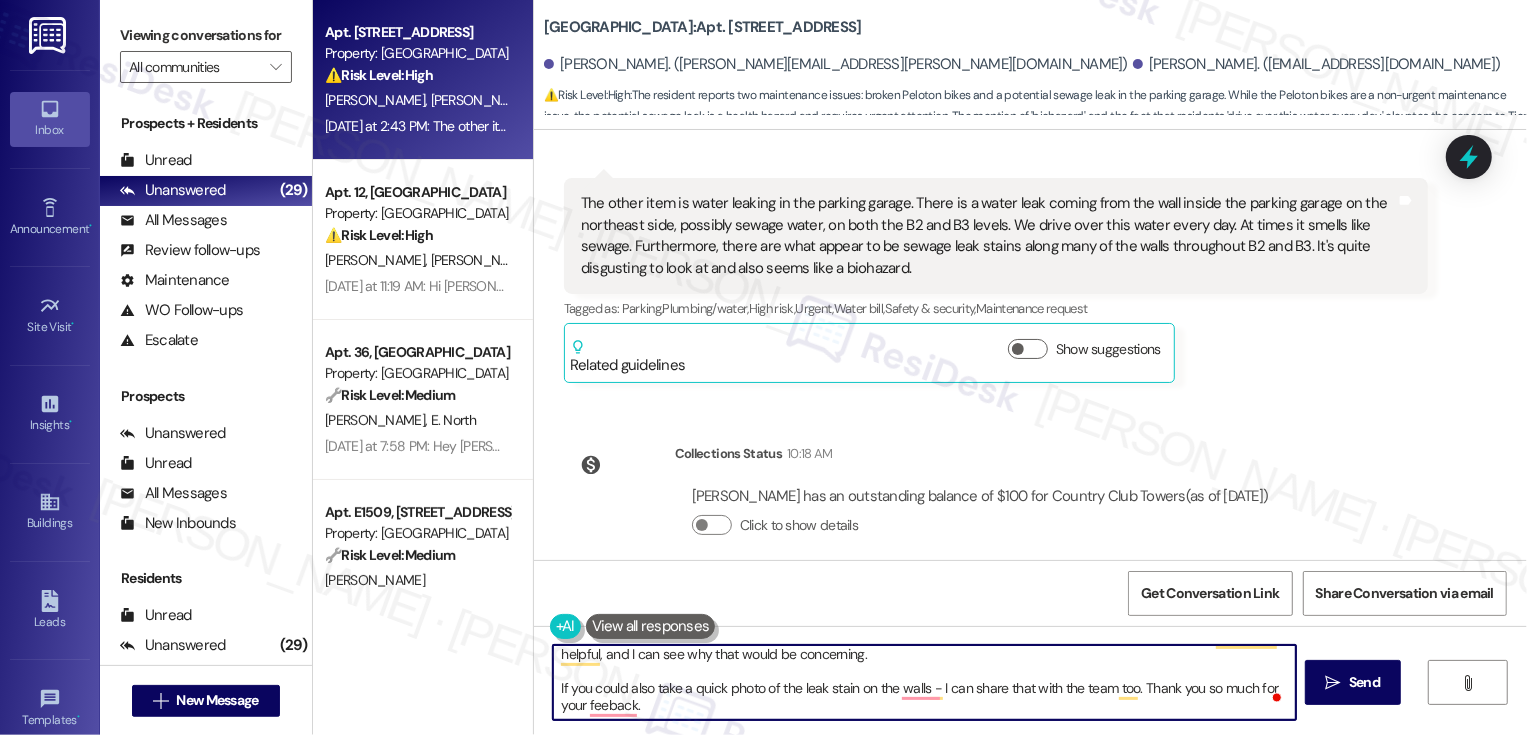 paste on "helps us understand where residents are most impacted." 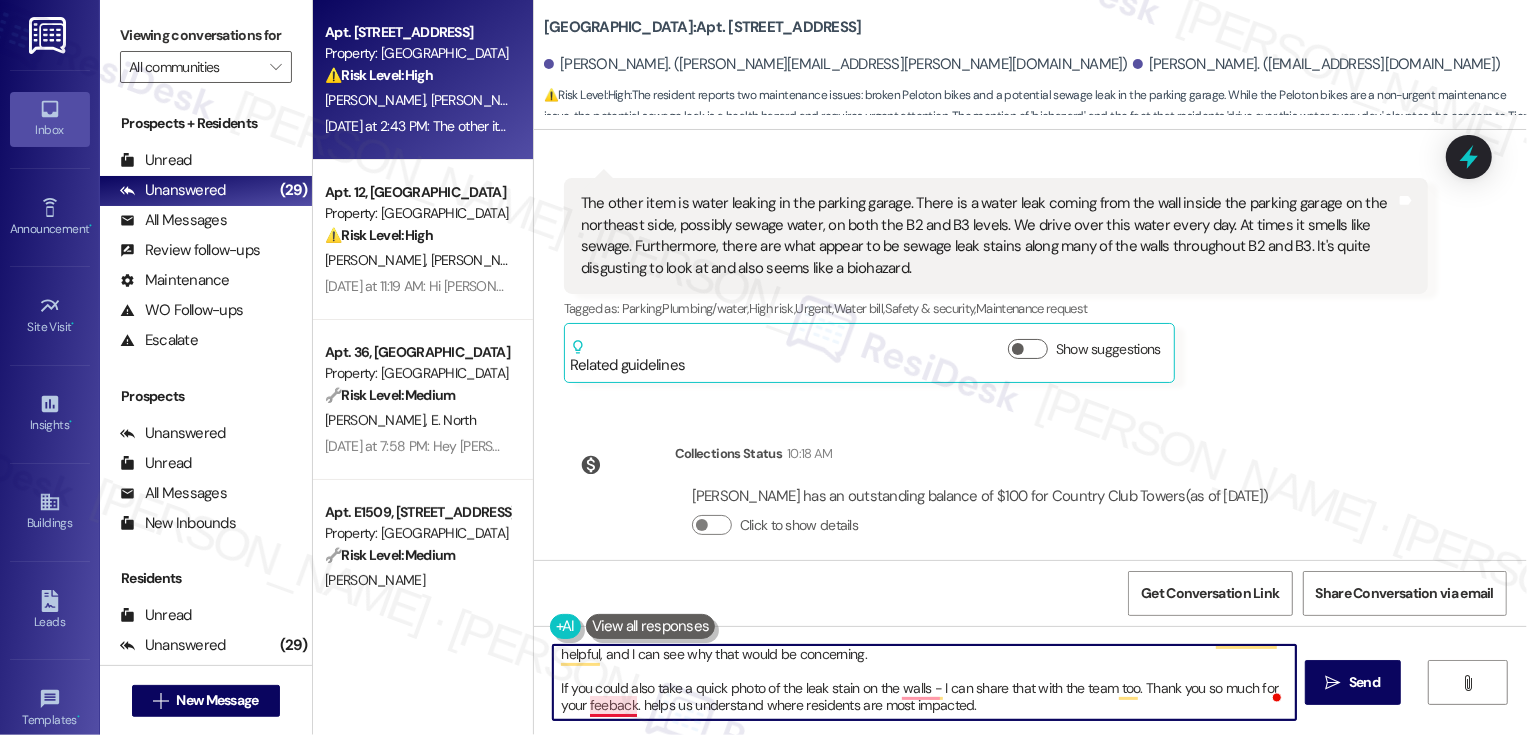 click on "Thank you for taking the time to share these concerns in detail — I really appreciate you reaching out and following up.
I hear your concerns regarding the Peloton bikes and the condition of the parking garage. I’ll share your feedback with the team so they can look into both situations. Your note about the potential sewage smell and water on B2 and B3 is especially helpful, and I can see why that would be concerning.
If you could also take a quick photo of the leak stain on the walls - I can share that with the team too. Thank you so much for your feeback. helps us understand where residents are most impacted." at bounding box center [924, 682] 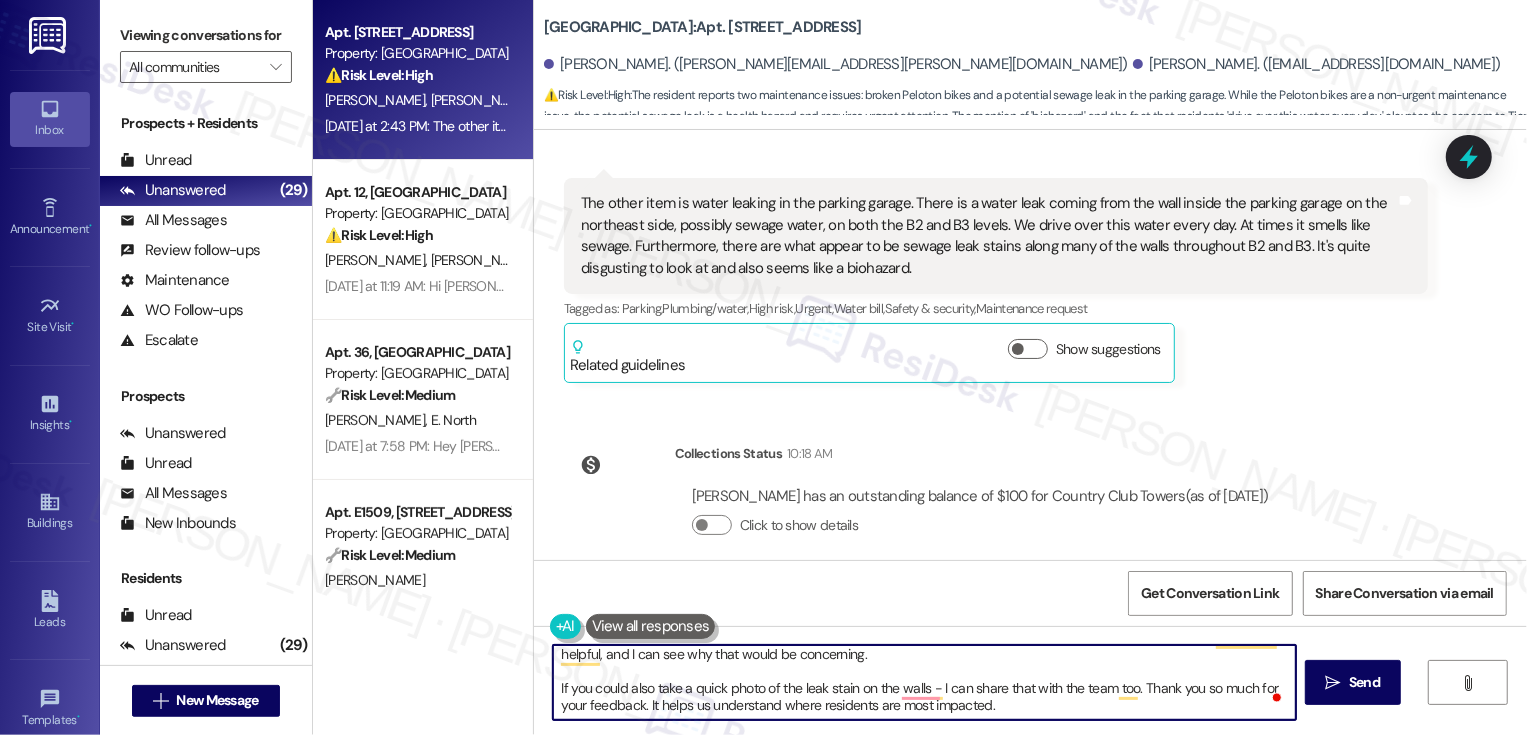 scroll, scrollTop: 0, scrollLeft: 0, axis: both 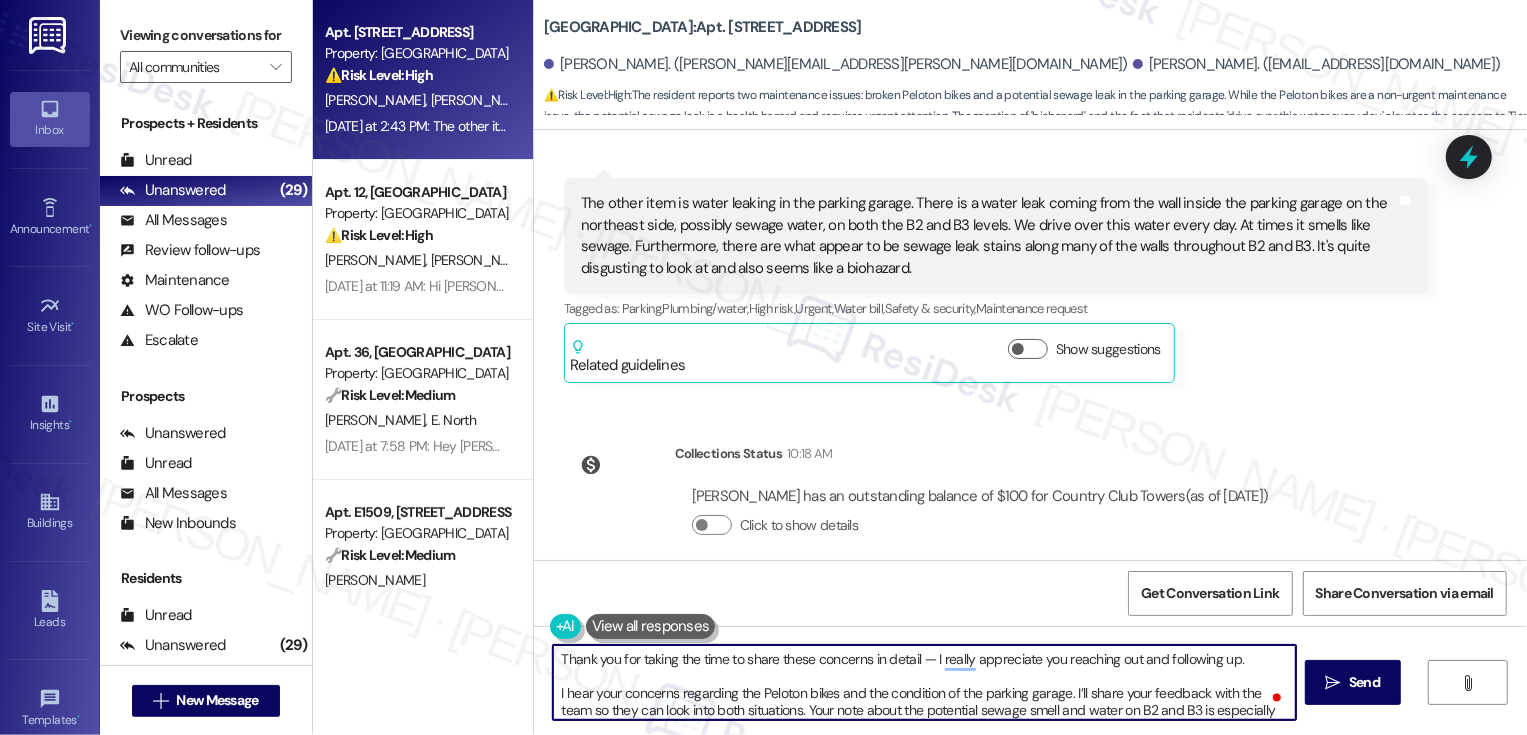 click on "Thank you for taking the time to share these concerns in detail — I really appreciate you reaching out and following up.
I hear your concerns regarding the Peloton bikes and the condition of the parking garage. I’ll share your feedback with the team so they can look into both situations. Your note about the potential sewage smell and water on B2 and B3 is especially helpful, and I can see why that would be concerning.
If you could also take a quick photo of the leak stain on the walls - I can share that with the team too. Thank you so much for your feedback. It helps us understand where residents are most impacted." at bounding box center [924, 682] 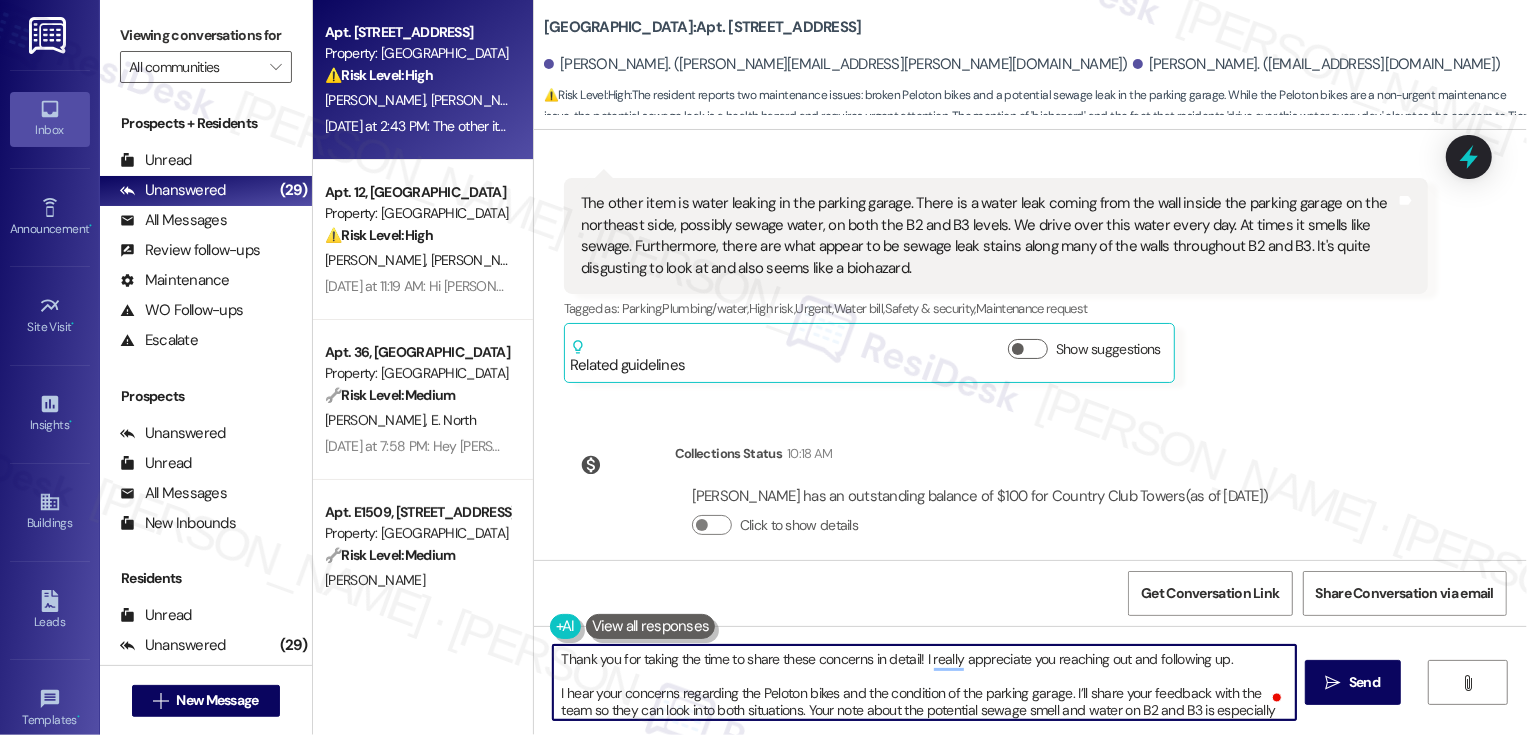 scroll, scrollTop: 9, scrollLeft: 0, axis: vertical 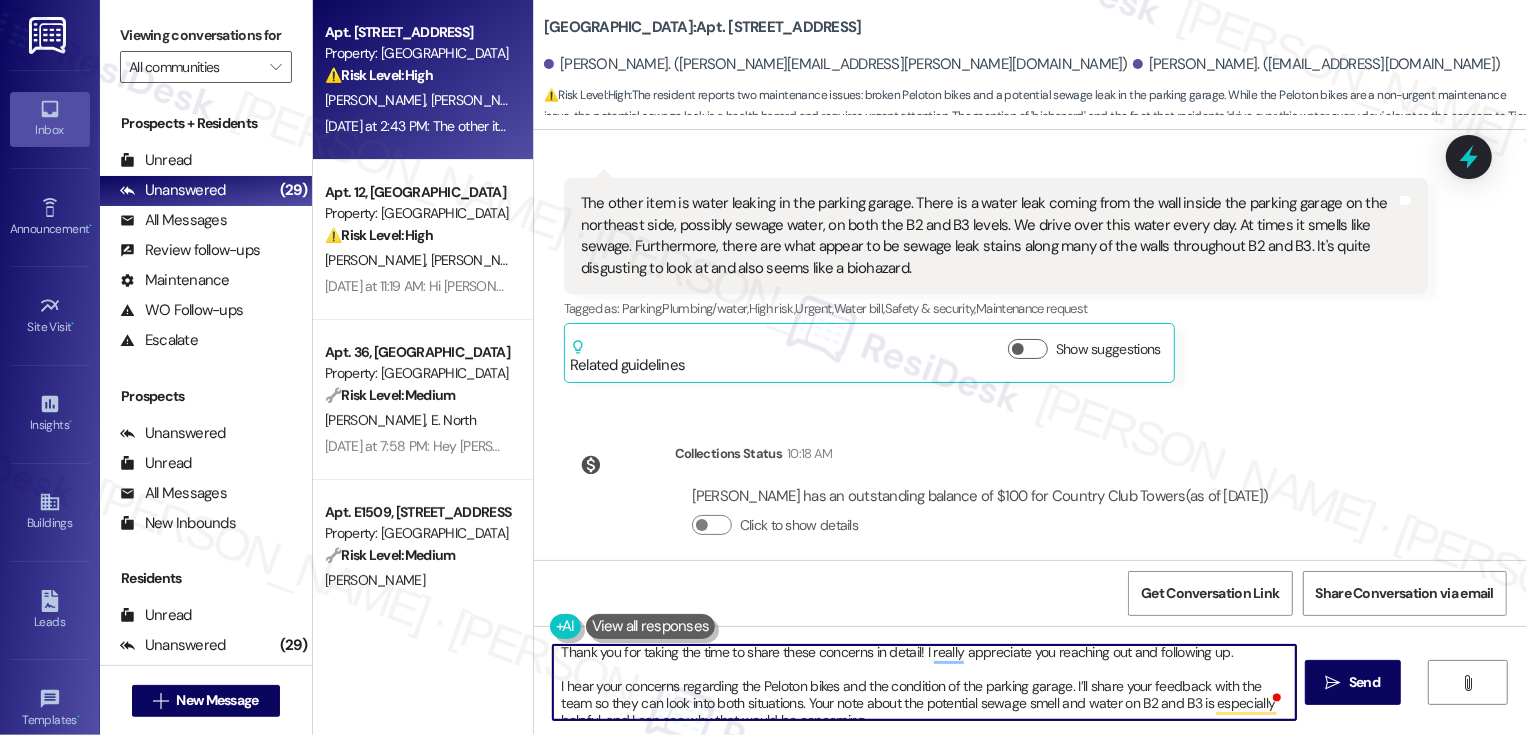 click on "Thank you for taking the time to share these concerns in detail! I really appreciate you reaching out and following up.
I hear your concerns regarding the Peloton bikes and the condition of the parking garage. I’ll share your feedback with the team so they can look into both situations. Your note about the potential sewage smell and water on B2 and B3 is especially helpful, and I can see why that would be concerning.
If you could also take a quick photo of the leak stain on the walls - I can share that with the team too. Thank you so much for your feedback. It helps us understand where residents are most impacted." at bounding box center [924, 682] 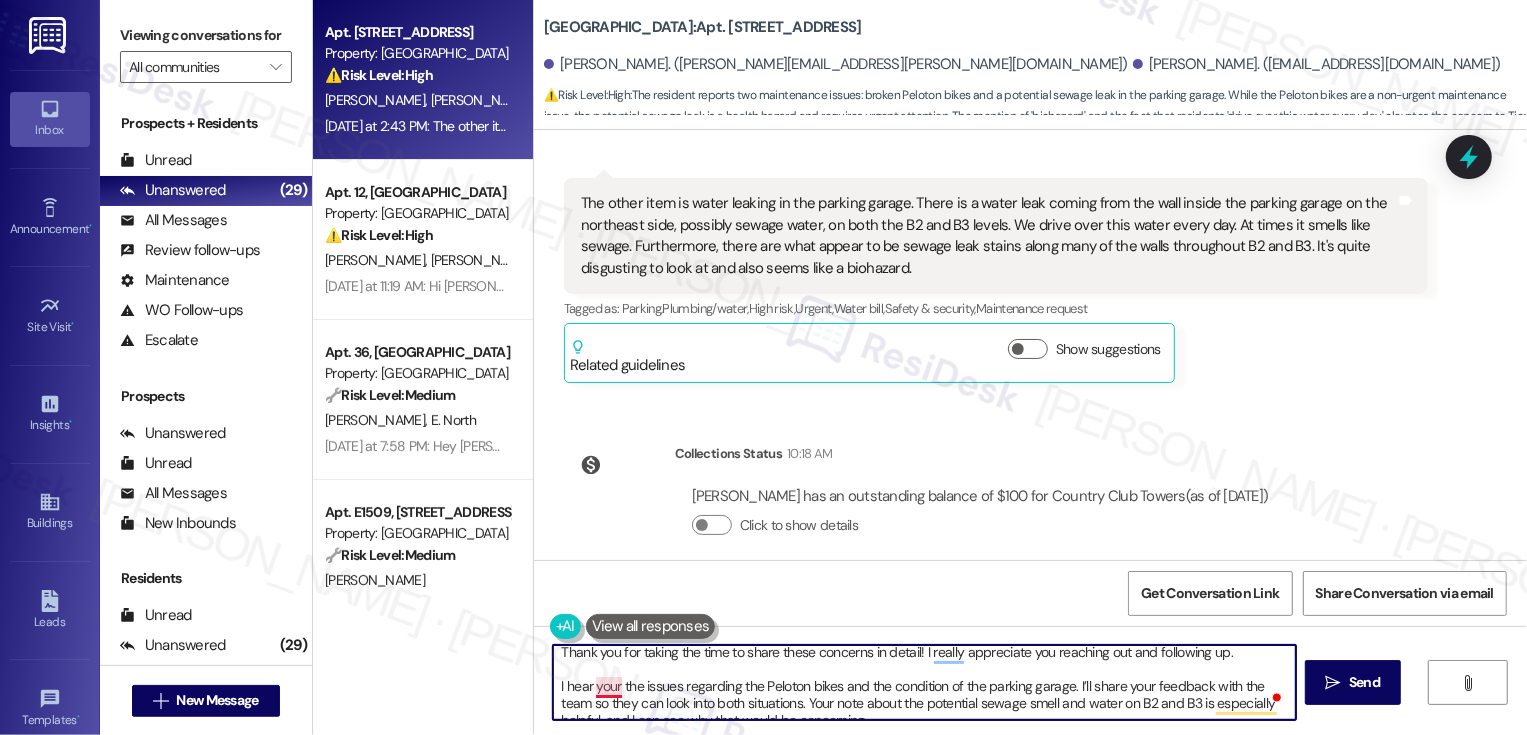 click on "Thank you for taking the time to share these concerns in detail! I really appreciate you reaching out and following up.
I hear your the issues regarding the Peloton bikes and the condition of the parking garage. I’ll share your feedback with the team so they can look into both situations. Your note about the potential sewage smell and water on B2 and B3 is especially helpful, and I can see why that would be concerning.
If you could also take a quick photo of the leak stain on the walls - I can share that with the team too. Thank you so much for your feedback. It helps us understand where residents are most impacted." at bounding box center (924, 682) 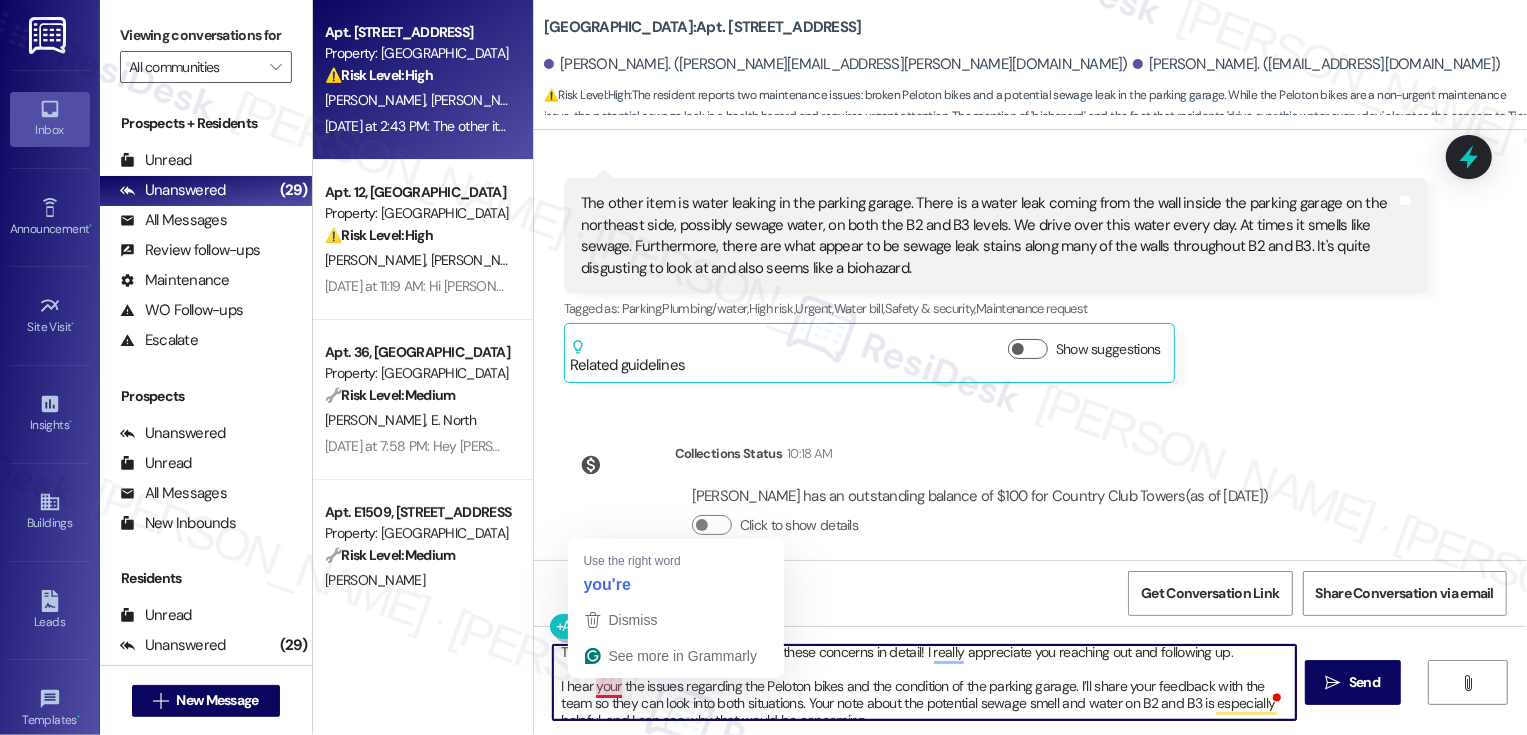 click on "Thank you for taking the time to share these concerns in detail! I really appreciate you reaching out and following up.
I hear your the issues regarding the Peloton bikes and the condition of the parking garage. I’ll share your feedback with the team so they can look into both situations. Your note about the potential sewage smell and water on B2 and B3 is especially helpful, and I can see why that would be concerning.
If you could also take a quick photo of the leak stain on the walls - I can share that with the team too. Thank you so much for your feedback. It helps us understand where residents are most impacted." at bounding box center [924, 682] 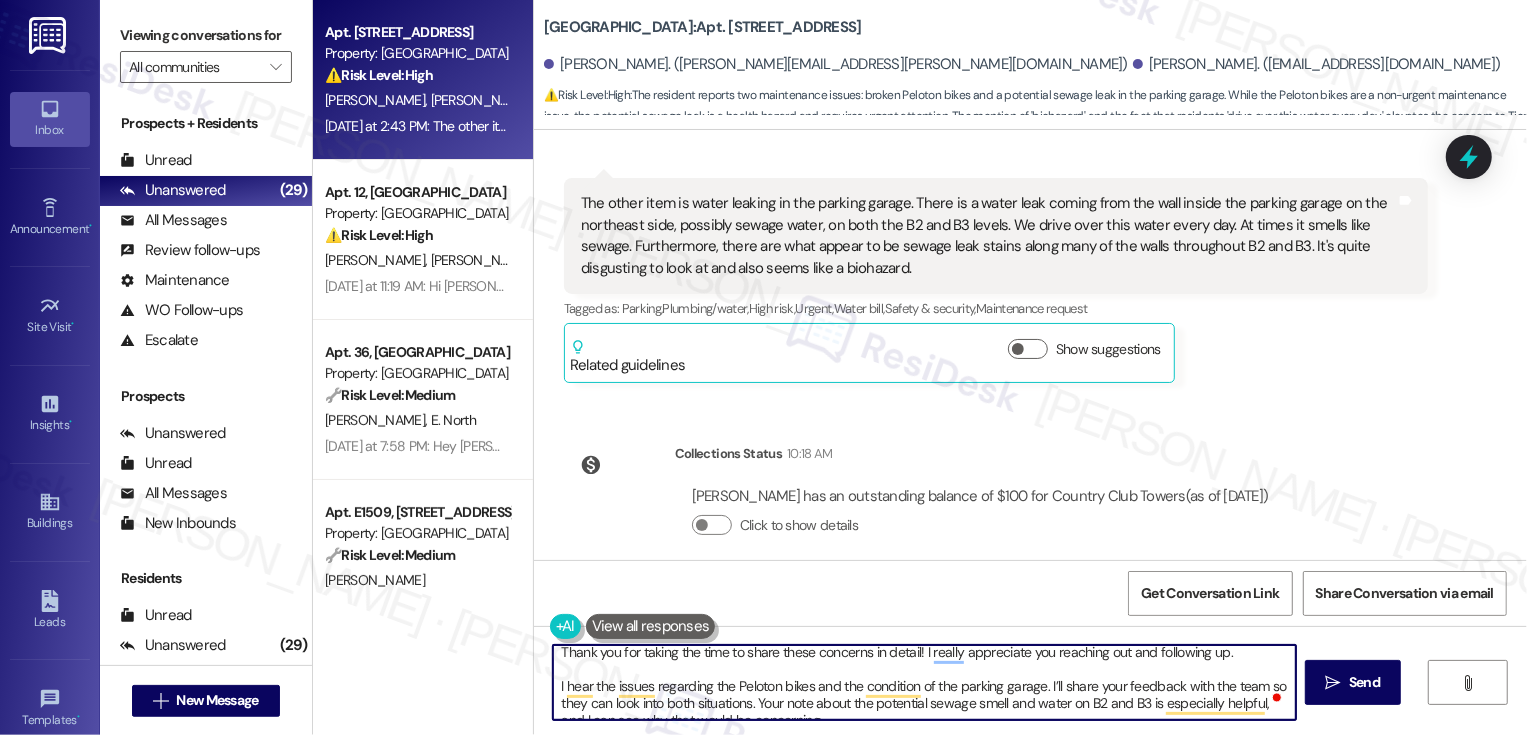 click on "Thank you for taking the time to share these concerns in detail! I really appreciate you reaching out and following up.
I hear the issues regarding the Peloton bikes and the condition of the parking garage. I’ll share your feedback with the team so they can look into both situations. Your note about the potential sewage smell and water on B2 and B3 is especially helpful, and I can see why that would be concerning.
If you could also take a quick photo of the leak stain on the walls - I can share that with the team too. Thank you so much for your feedback. It helps us understand where residents are most impacted." at bounding box center (924, 682) 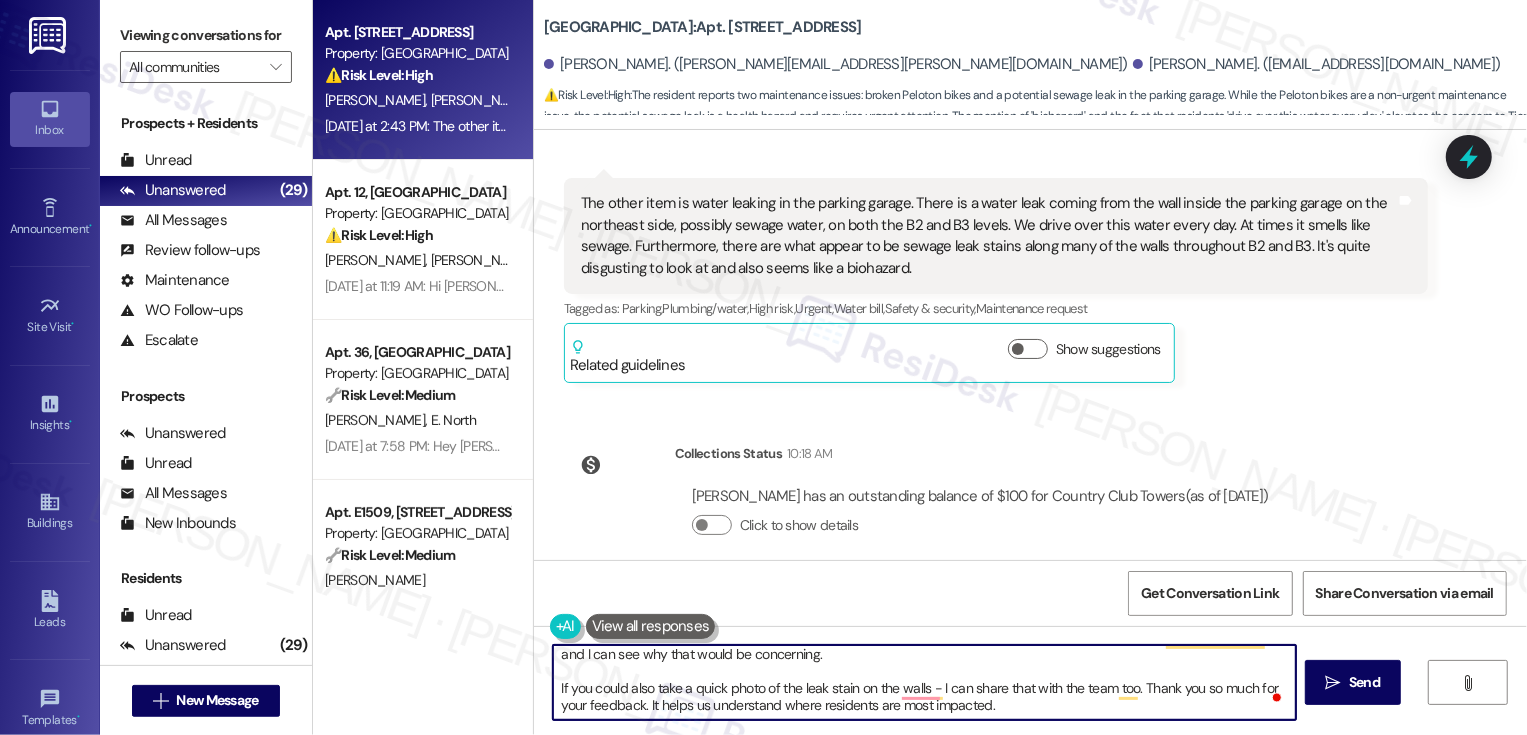 click on "Thank you for taking the time to share these concerns in detail! I really appreciate you reaching out and following up.
I hear the issues regarding the Peloton bikes and the condition of the parking garage. I’ll share your feedback with the team so they can look into both situations. Your note about the potential sewage smell and water on B2 and B3 is especially helpful, and I can see why that would be concerning.
If you could also take a quick photo of the leak stain on the walls - I can share that with the team too. Thank you so much for your feedback. It helps us understand where residents are most impacted." at bounding box center [924, 682] 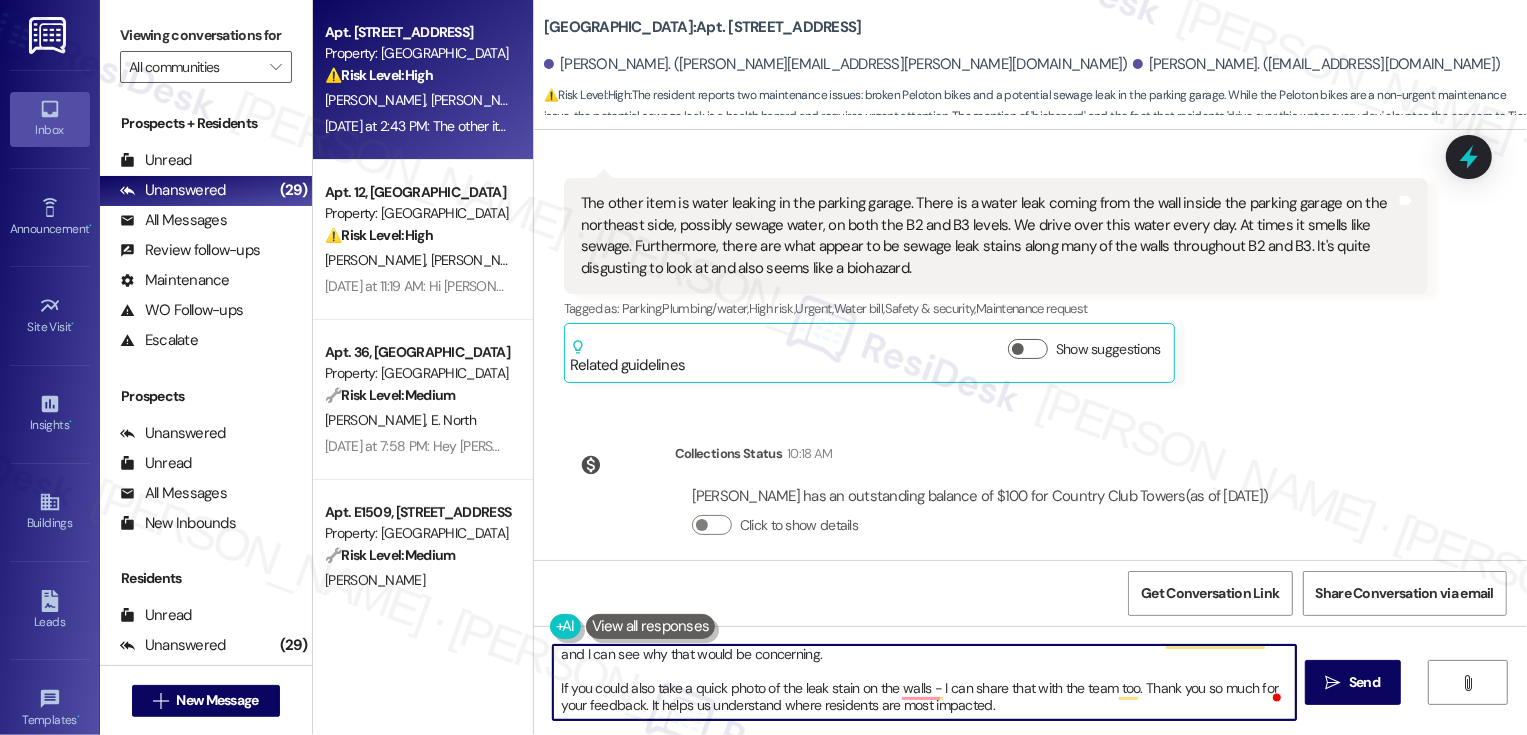 click on "Thank you for taking the time to share these concerns in detail! I really appreciate you reaching out and following up.
I hear the issues regarding the Peloton bikes and the condition of the parking garage. I’ll share your feedback with the team so they can look into both situations. Your note about the potential sewage smell and water on B2 and B3 is especially helpful, and I can see why that would be concerning.
If you could also take a quick photo of the leak stain on the walls - I can share that with the team too. Thank you so much for your feedback. It helps us understand where residents are most impacted." at bounding box center (924, 682) 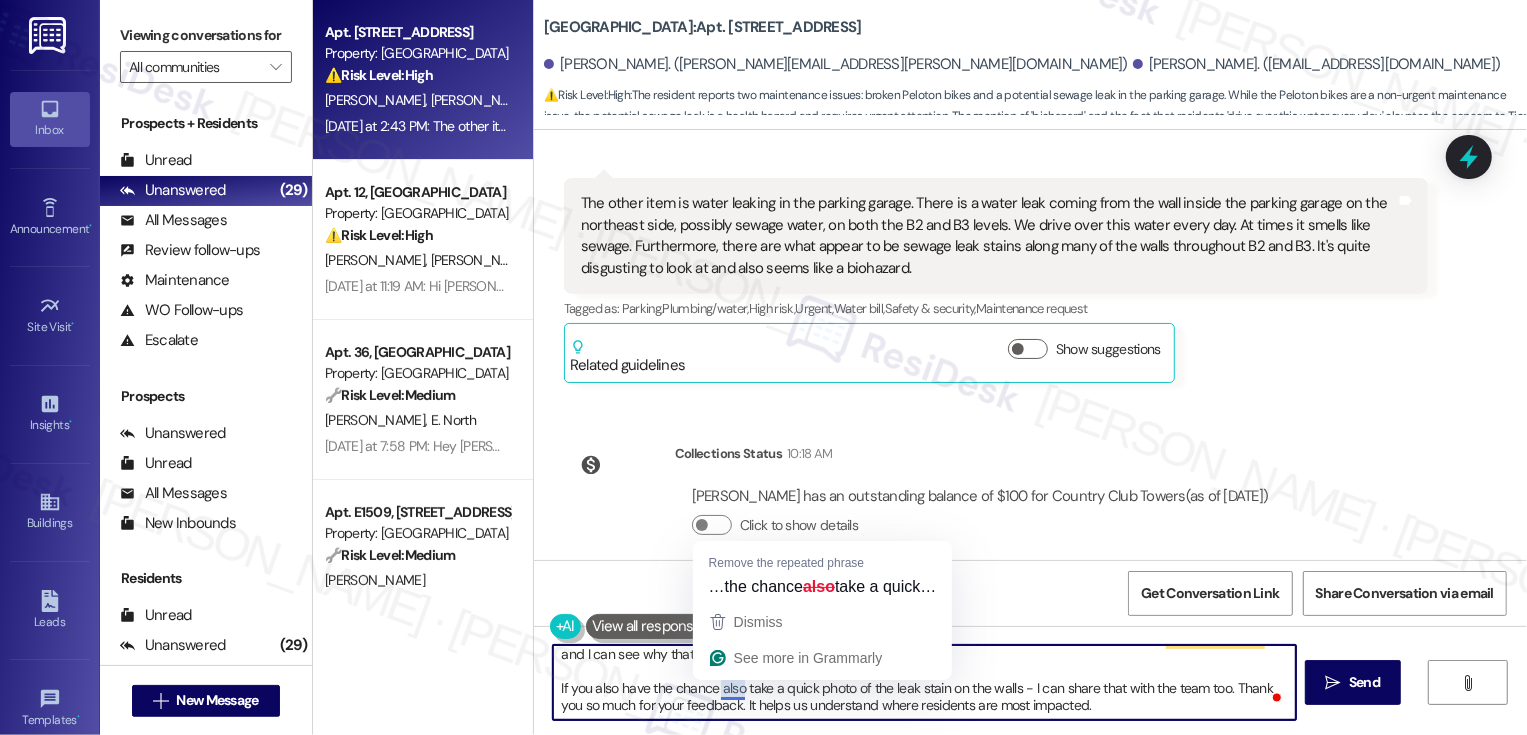 click on "Thank you for taking the time to share these concerns in detail! I really appreciate you reaching out and following up.
I hear the issues regarding the Peloton bikes and the condition of the parking garage. I’ll share your feedback with the team so they can look into both situations. Your note about the potential sewage smell and water on B2 and B3 is especially helpful, and I can see why that would be concerning.
If you also have the chance also take a quick photo of the leak stain on the walls - I can share that with the team too. Thank you so much for your feedback. It helps us understand where residents are most impacted." at bounding box center (924, 682) 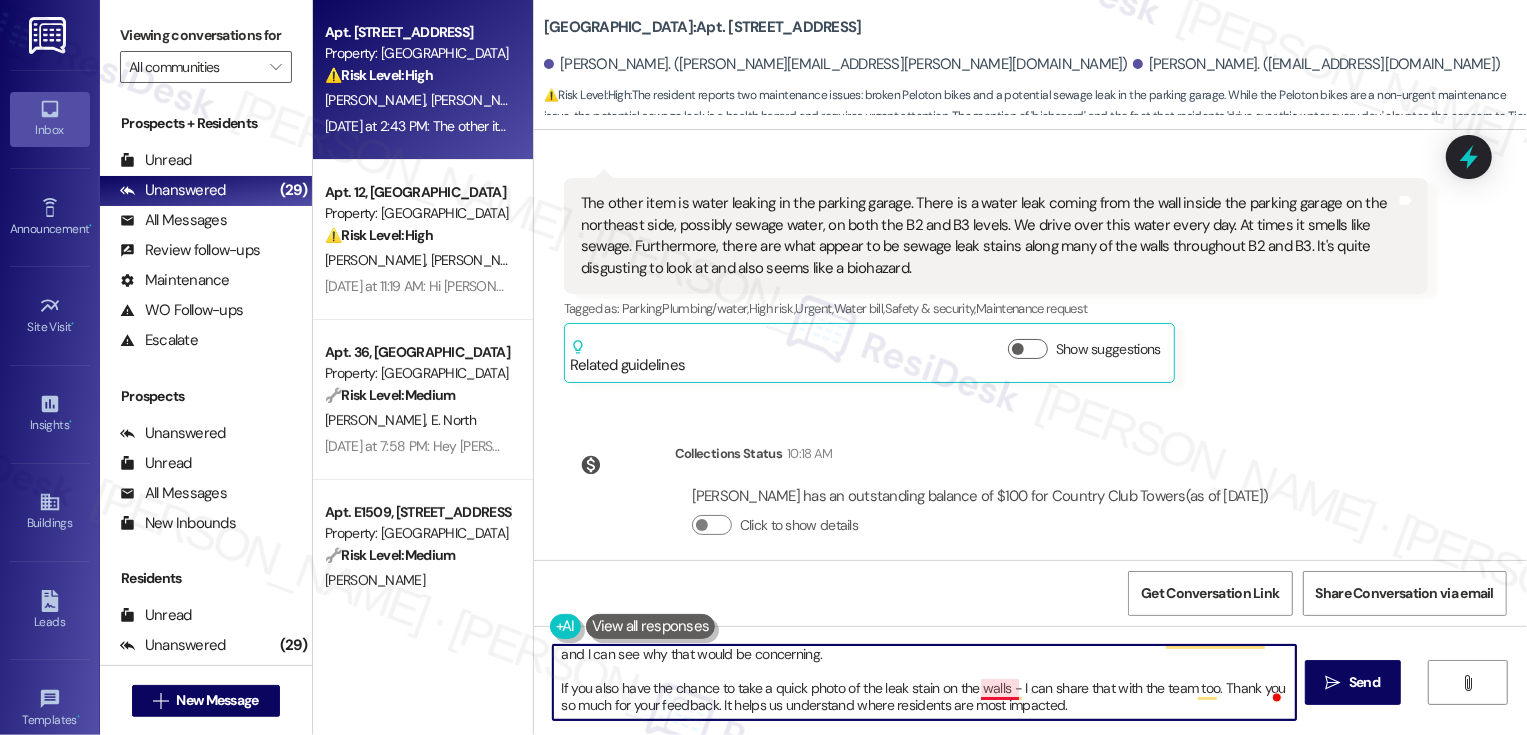 click on "Thank you for taking the time to share these concerns in detail! I really appreciate you reaching out and following up.
I hear the issues regarding the Peloton bikes and the condition of the parking garage. I’ll share your feedback with the team so they can look into both situations. Your note about the potential sewage smell and water on B2 and B3 is especially helpful, and I can see why that would be concerning.
If you also have the chance to take a quick photo of the leak stain on the walls - I can share that with the team too. Thank you so much for your feedback. It helps us understand where residents are most impacted." at bounding box center [924, 682] 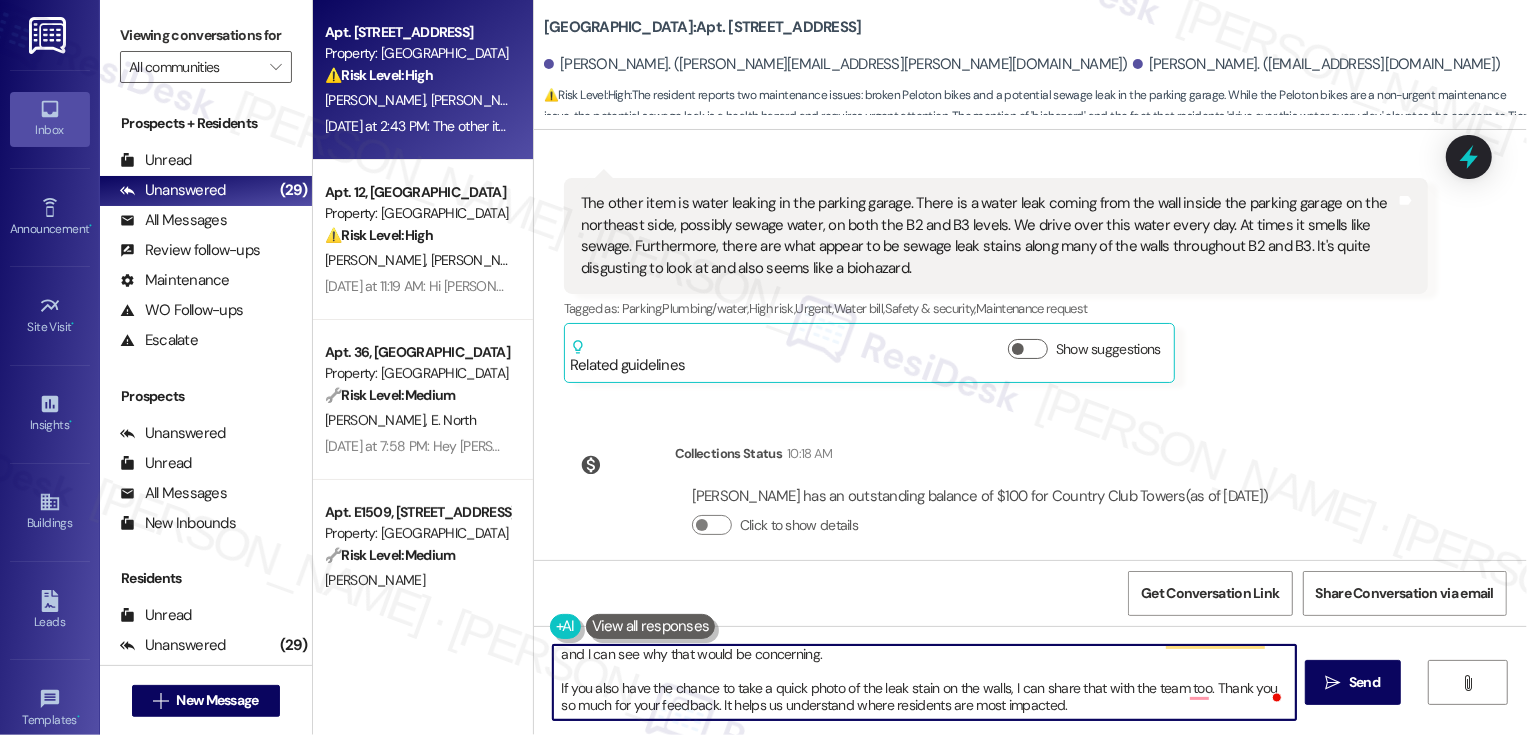 click on "Thank you for taking the time to share these concerns in detail! I really appreciate you reaching out and following up.
I hear the issues regarding the Peloton bikes and the condition of the parking garage. I’ll share your feedback with the team so they can look into both situations. Your note about the potential sewage smell and water on B2 and B3 is especially helpful, and I can see why that would be concerning.
If you also have the chance to take a quick photo of the leak stain on the walls, I can share that with the team too. Thank you so much for your feedback. It helps us understand where residents are most impacted." at bounding box center (924, 682) 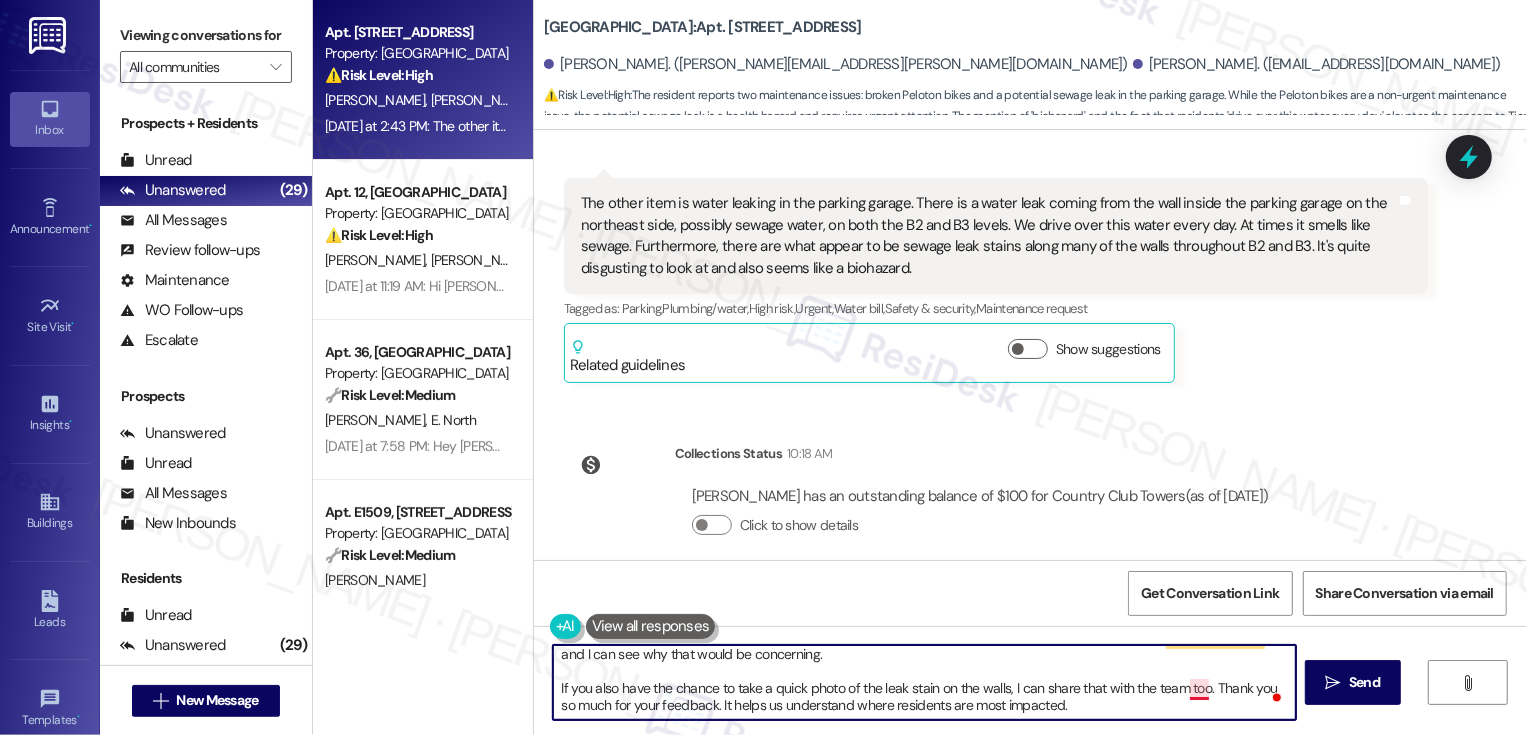click on "Thank you for taking the time to share these concerns in detail! I really appreciate you reaching out and following up.
I hear the issues regarding the Peloton bikes and the condition of the parking garage. I’ll share your feedback with the team so they can look into both situations. Your note about the potential sewage smell and water on B2 and B3 is especially helpful, and I can see why that would be concerning.
If you also have the chance to take a quick photo of the leak stain on the walls, I can share that with the team too. Thank you so much for your feedback. It helps us understand where residents are most impacted." at bounding box center (924, 682) 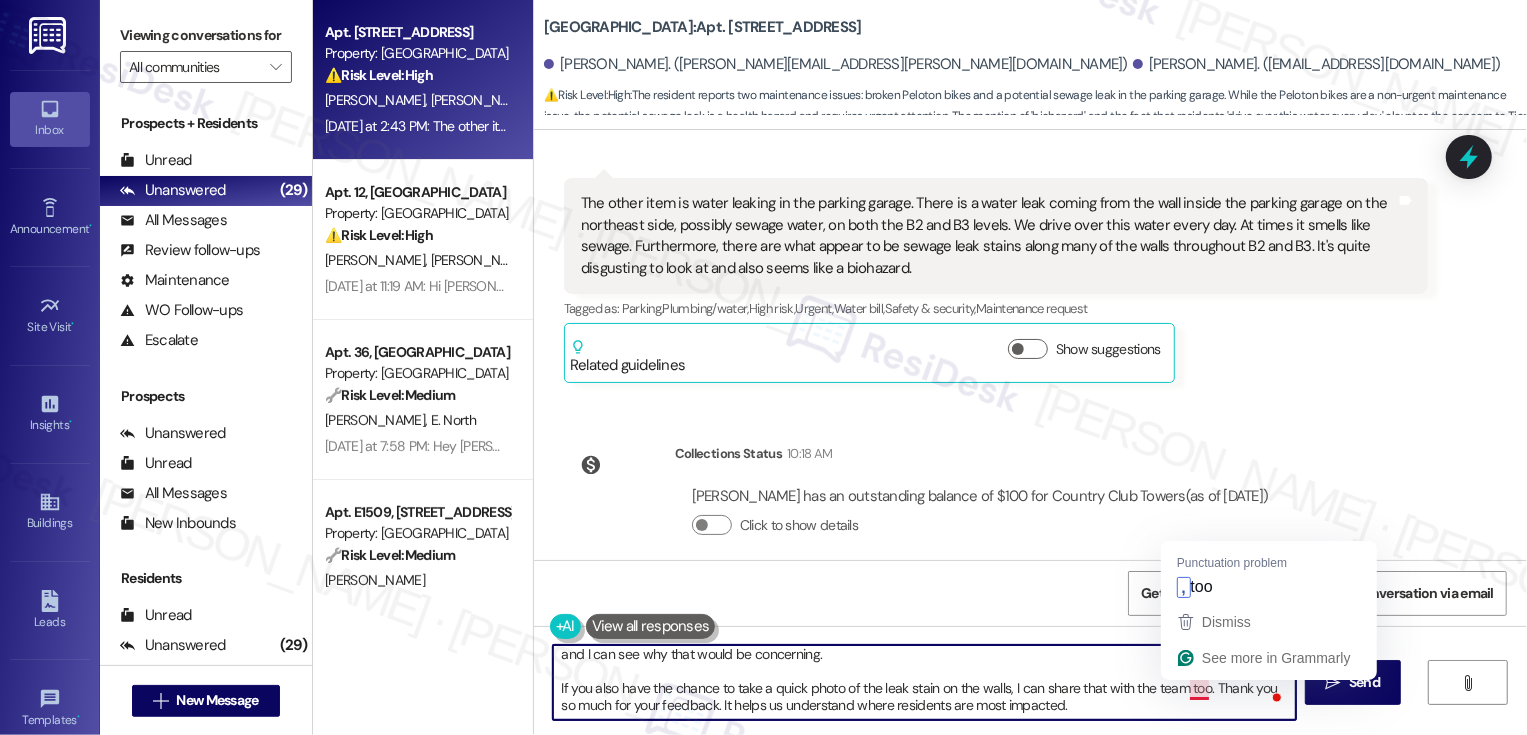 click on "Thank you for taking the time to share these concerns in detail! I really appreciate you reaching out and following up.
I hear the issues regarding the Peloton bikes and the condition of the parking garage. I’ll share your feedback with the team so they can look into both situations. Your note about the potential sewage smell and water on B2 and B3 is especially helpful, and I can see why that would be concerning.
If you also have the chance to take a quick photo of the leak stain on the walls, I can share that with the team too. Thank you so much for your feedback. It helps us understand where residents are most impacted." at bounding box center [924, 682] 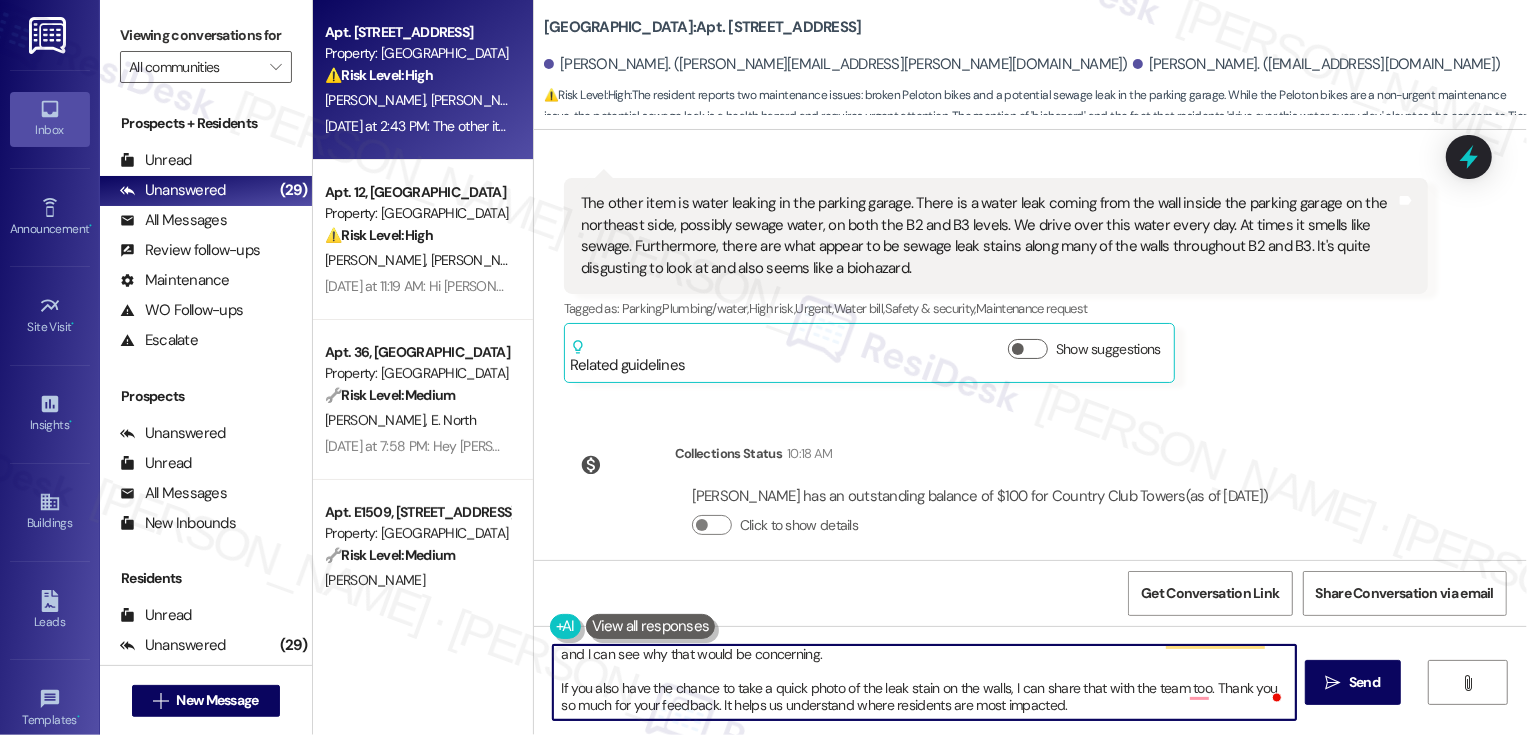 click on "Thank you for taking the time to share these concerns in detail! I really appreciate you reaching out and following up.
I hear the issues regarding the Peloton bikes and the condition of the parking garage. I’ll share your feedback with the team so they can look into both situations. Your note about the potential sewage smell and water on B2 and B3 is especially helpful, and I can see why that would be concerning.
If you also have the chance to take a quick photo of the leak stain on the walls, I can share that with the team too. Thank you so much for your feedback. It helps us understand where residents are most impacted." at bounding box center [924, 682] 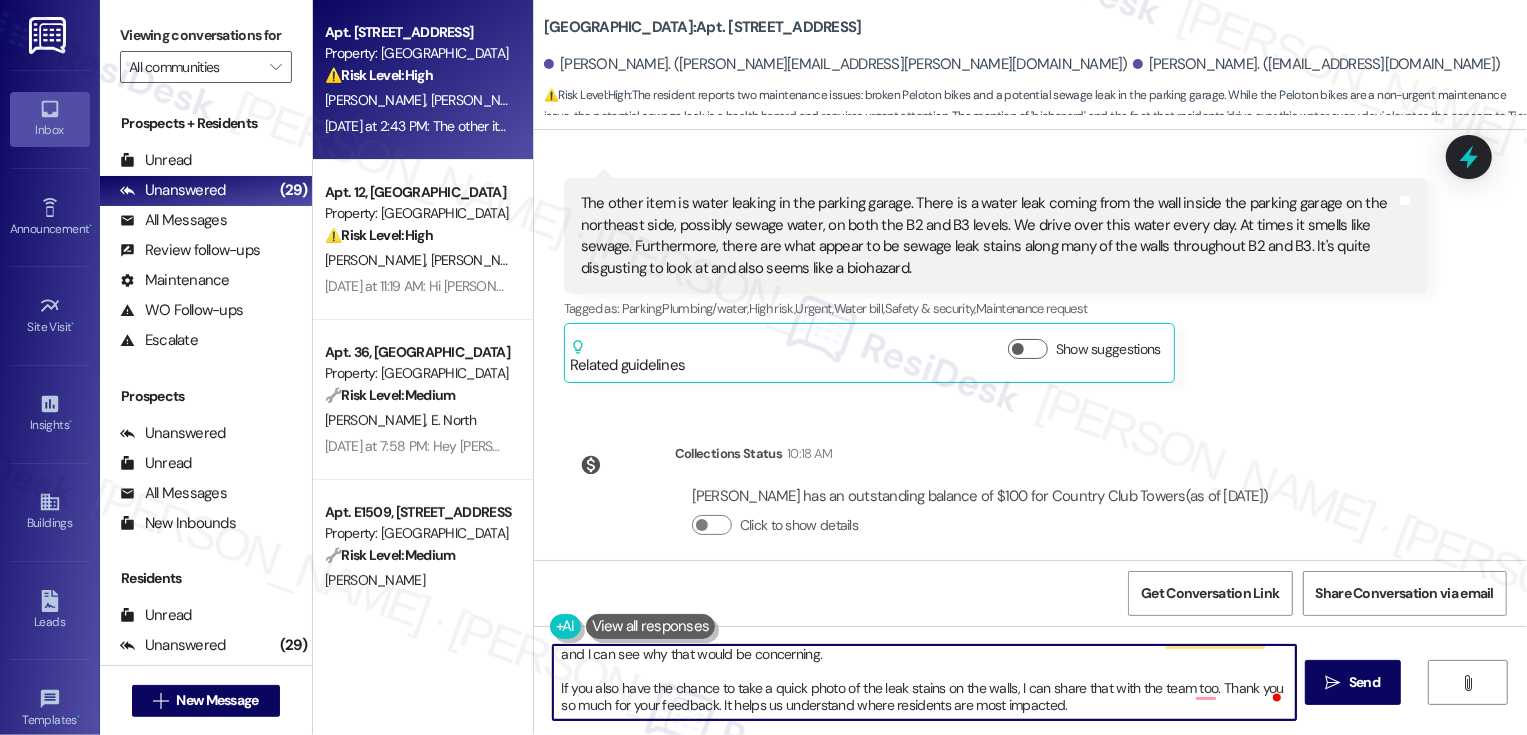 click on "Thank you for taking the time to share these concerns in detail! I really appreciate you reaching out and following up.
I hear the issues regarding the Peloton bikes and the condition of the parking garage. I’ll share your feedback with the team so they can look into both situations. Your note about the potential sewage smell and water on B2 and B3 is especially helpful, and I can see why that would be concerning.
If you also have the chance to take a quick photo of the leak stains on the walls, I can share that with the team too. Thank you so much for your feedback. It helps us understand where residents are most impacted." at bounding box center (924, 682) 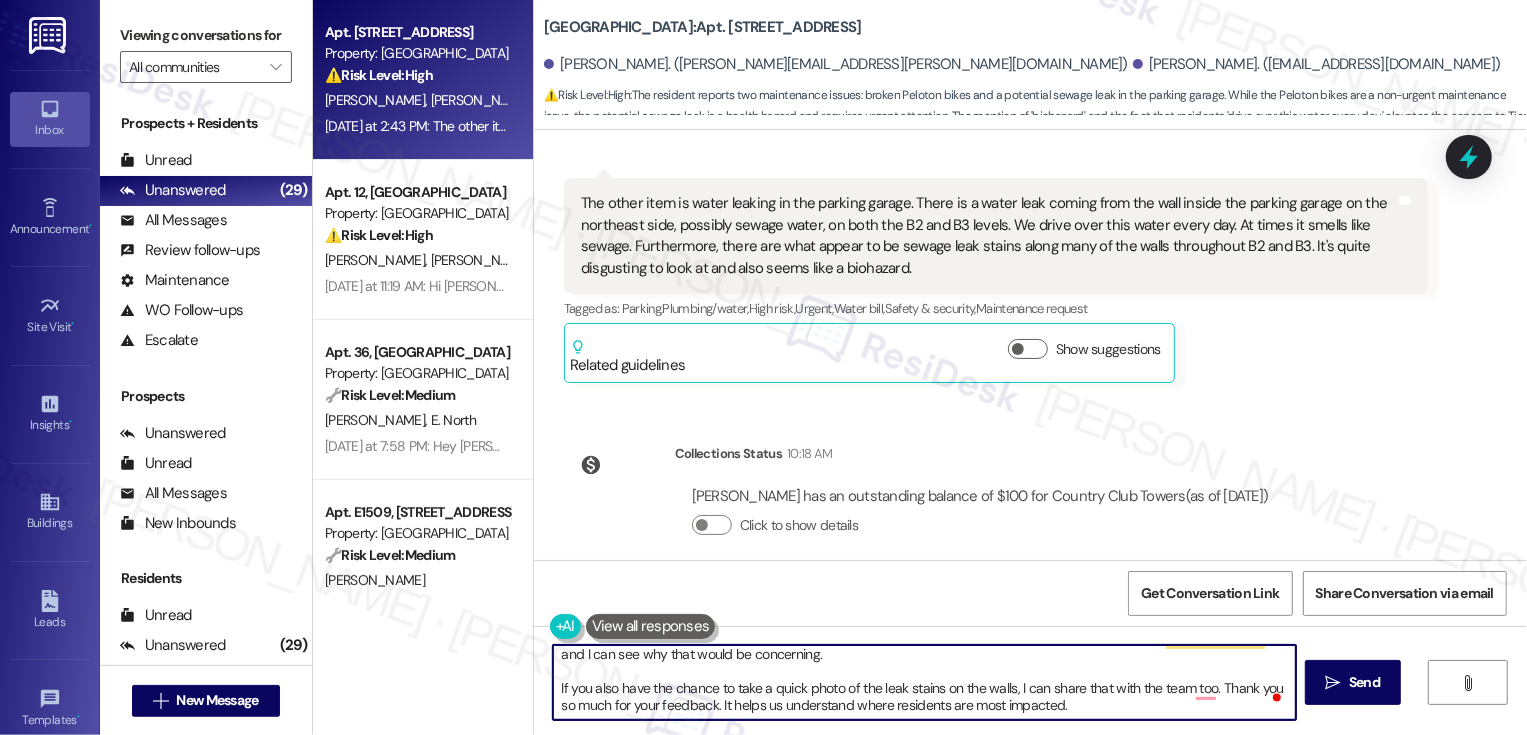 click on "Thank you for taking the time to share these concerns in detail! I really appreciate you reaching out and following up.
I hear the issues regarding the Peloton bikes and the condition of the parking garage. I’ll share your feedback with the team so they can look into both situations. Your note about the potential sewage smell and water on B2 and B3 is especially helpful, and I can see why that would be concerning.
If you also have the chance to take a quick photo of the leak stains on the walls, I can share that with the team too. Thank you so much for your feedback. It helps us understand where residents are most impacted." at bounding box center [924, 682] 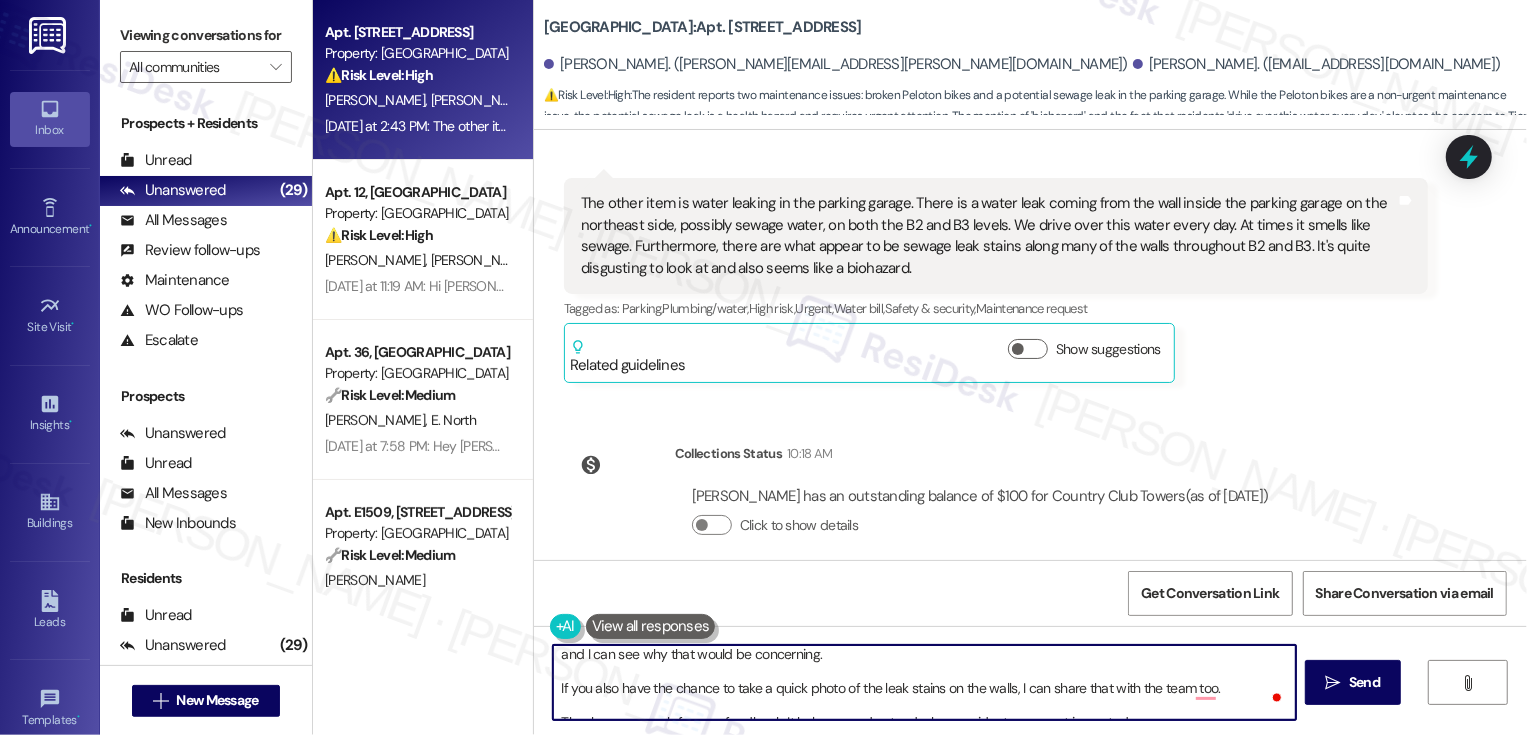 scroll, scrollTop: 85, scrollLeft: 0, axis: vertical 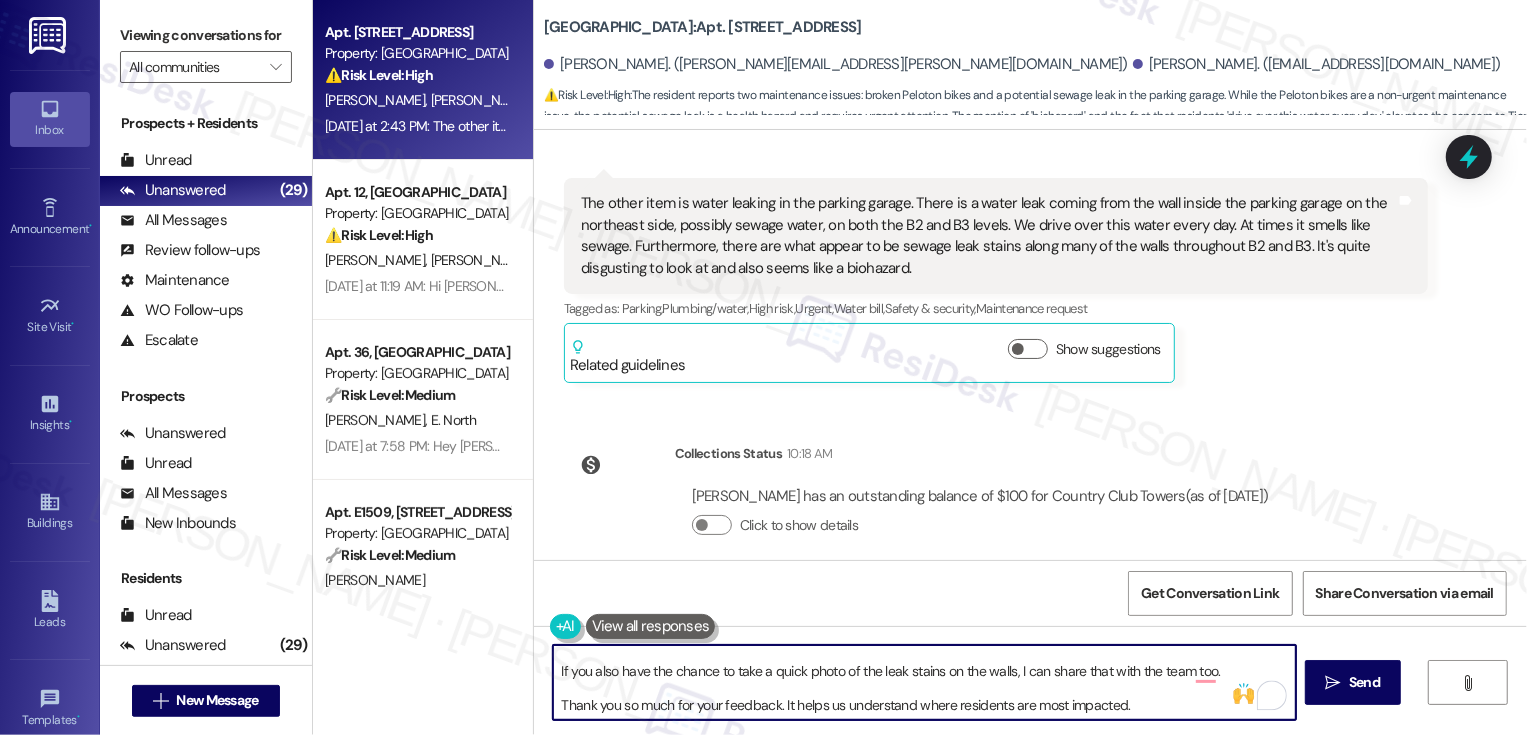 drag, startPoint x: 611, startPoint y: 712, endPoint x: 661, endPoint y: 707, distance: 50.24938 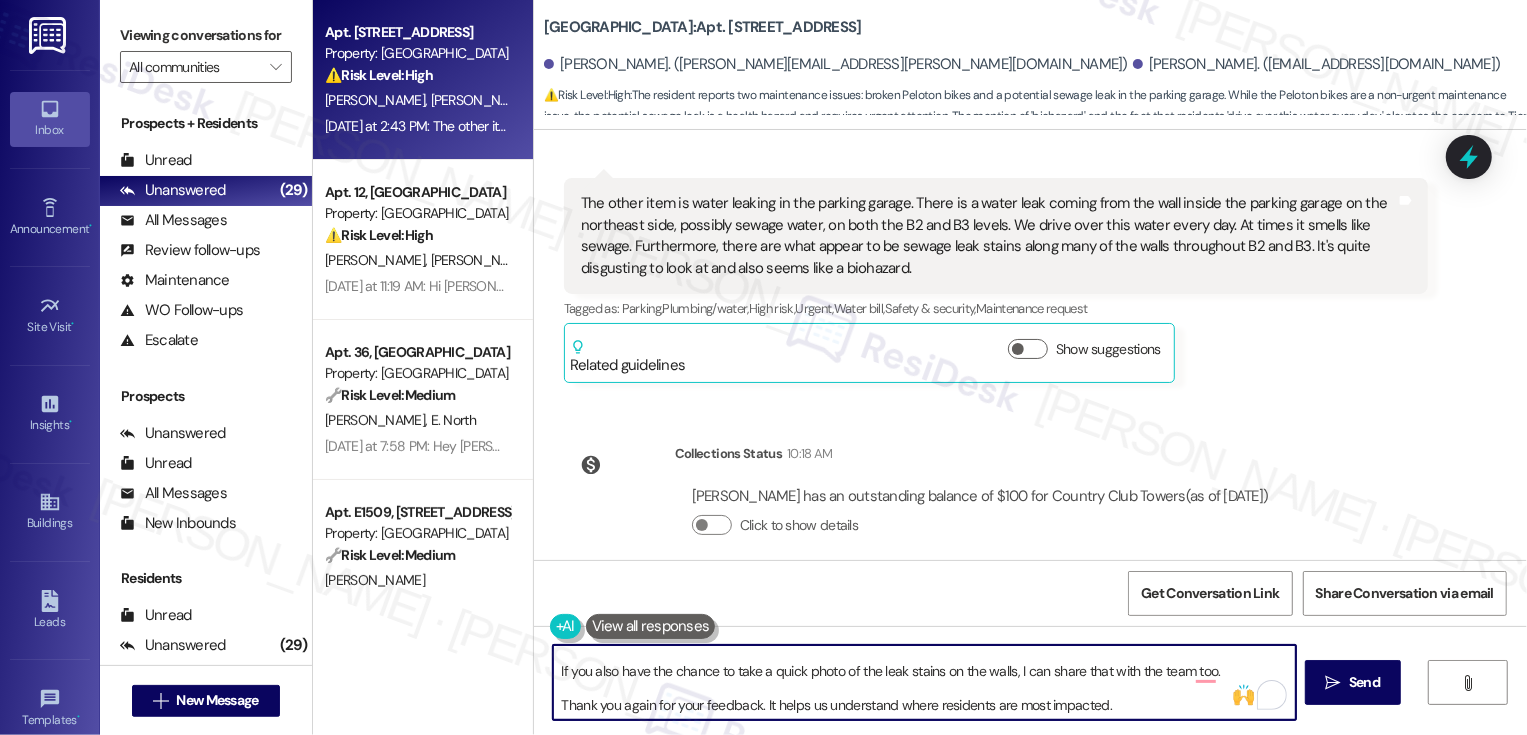 click on "Thank you for taking the time to share these concerns in detail! I really appreciate you reaching out and following up.
I hear the issues regarding the Peloton bikes and the condition of the parking garage. I’ll share your feedback with the team so they can look into both situations. Your note about the potential sewage smell and water on B2 and B3 is especially helpful, and I can see why that would be concerning.
If you also have the chance to take a quick photo of the leak stains on the walls, I can share that with the team too.
Thank you again for your feedback. It helps us understand where residents are most impacted." at bounding box center [924, 682] 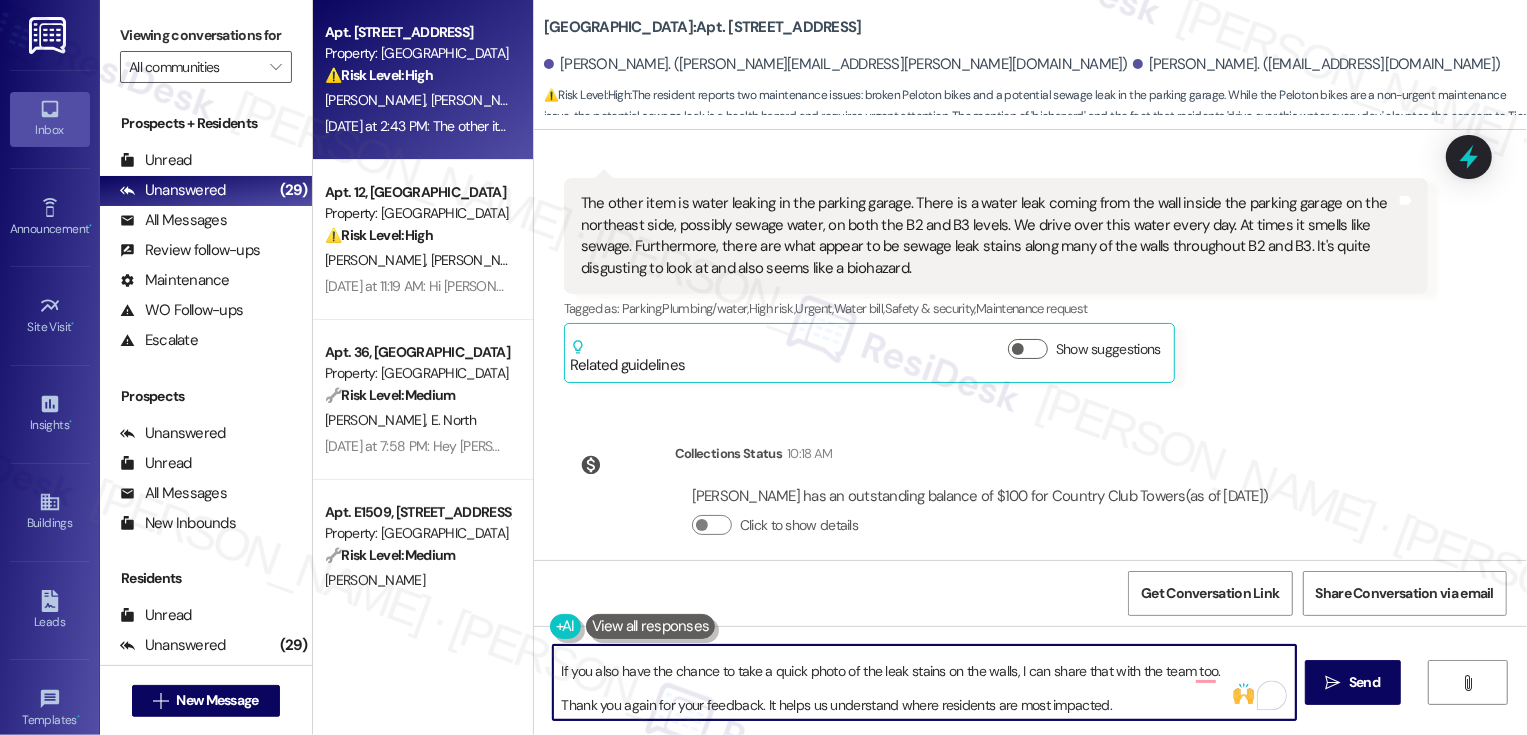 click on "Thank you for taking the time to share these concerns in detail! I really appreciate you reaching out and following up.
I hear the issues regarding the Peloton bikes and the condition of the parking garage. I’ll share your feedback with the team so they can look into both situations. Your note about the potential sewage smell and water on B2 and B3 is especially helpful, and I can see why that would be concerning.
If you also have the chance to take a quick photo of the leak stains on the walls, I can share that with the team too.
Thank you again for your feedback. It helps us understand where residents are most impacted." at bounding box center [924, 682] 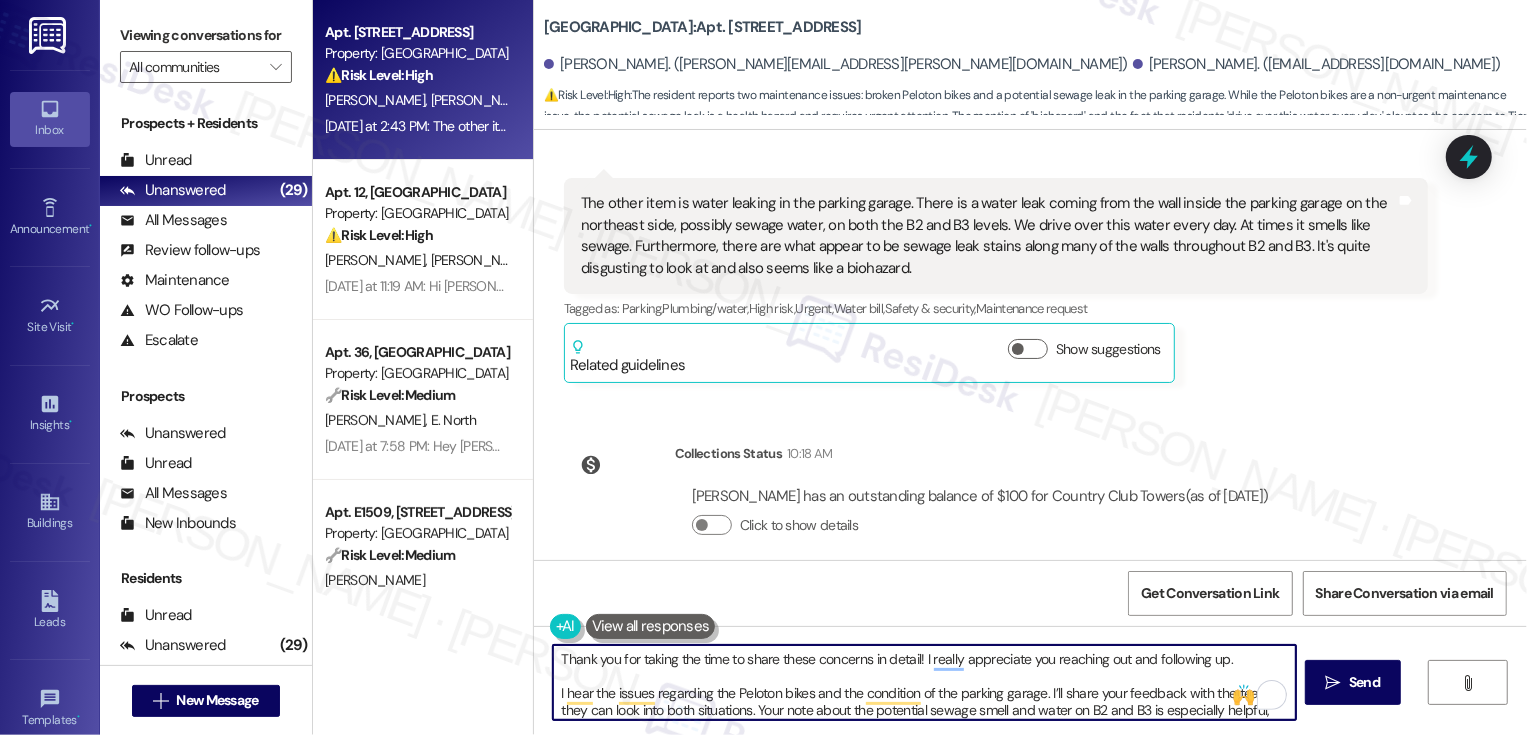 scroll, scrollTop: 90, scrollLeft: 0, axis: vertical 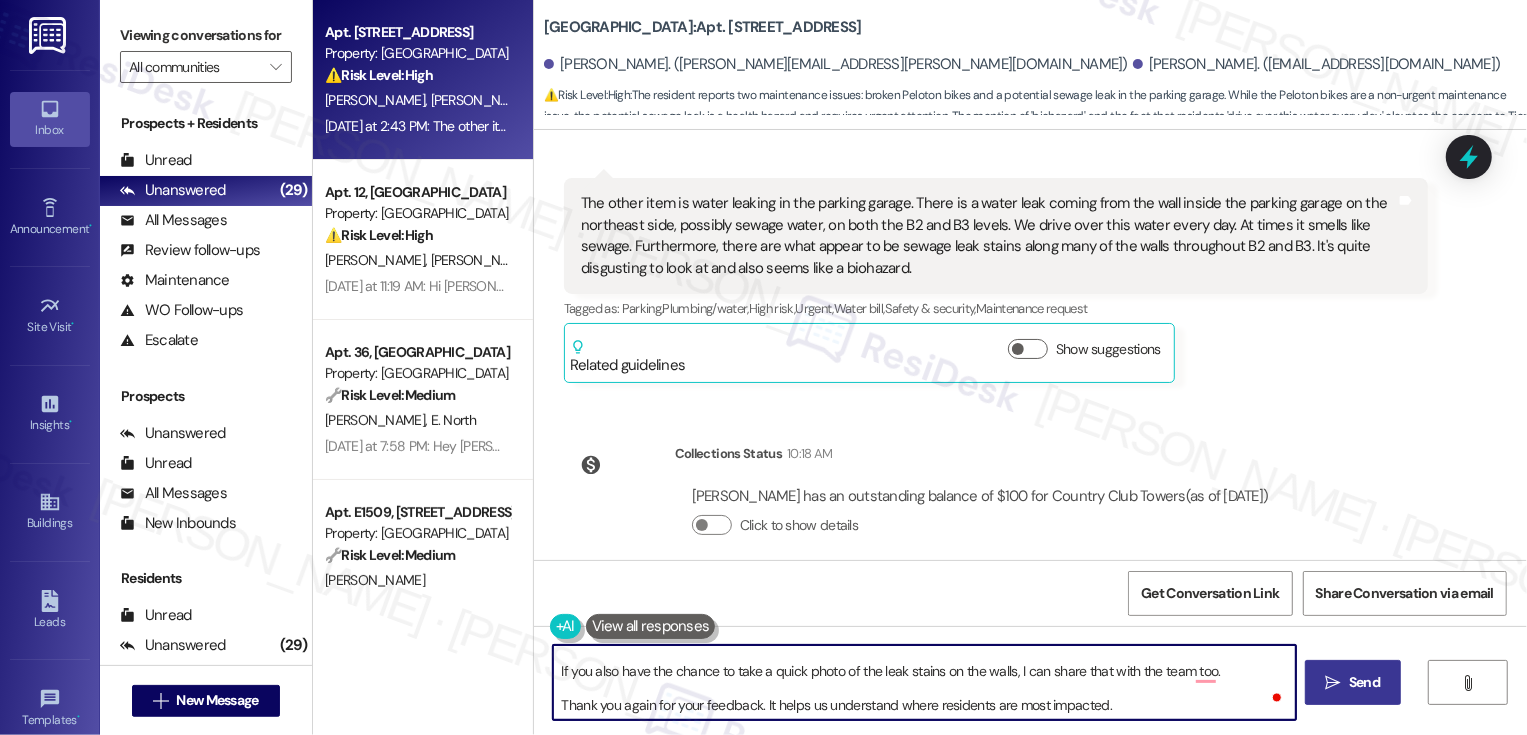 type on "Thank you for taking the time to share these concerns in detail! I really appreciate you reaching out and following up.
I hear the issues regarding the Peloton bikes and the condition of the parking garage. I’ll share your feedback with the team so they can look into both situations. Your note about the potential sewage smell and water on B2 and B3 is especially helpful, and I can see why that would be concerning.
If you also have the chance to take a quick photo of the leak stains on the walls, I can share that with the team too.
Thank you again for your feedback. It helps us understand where residents are most impacted." 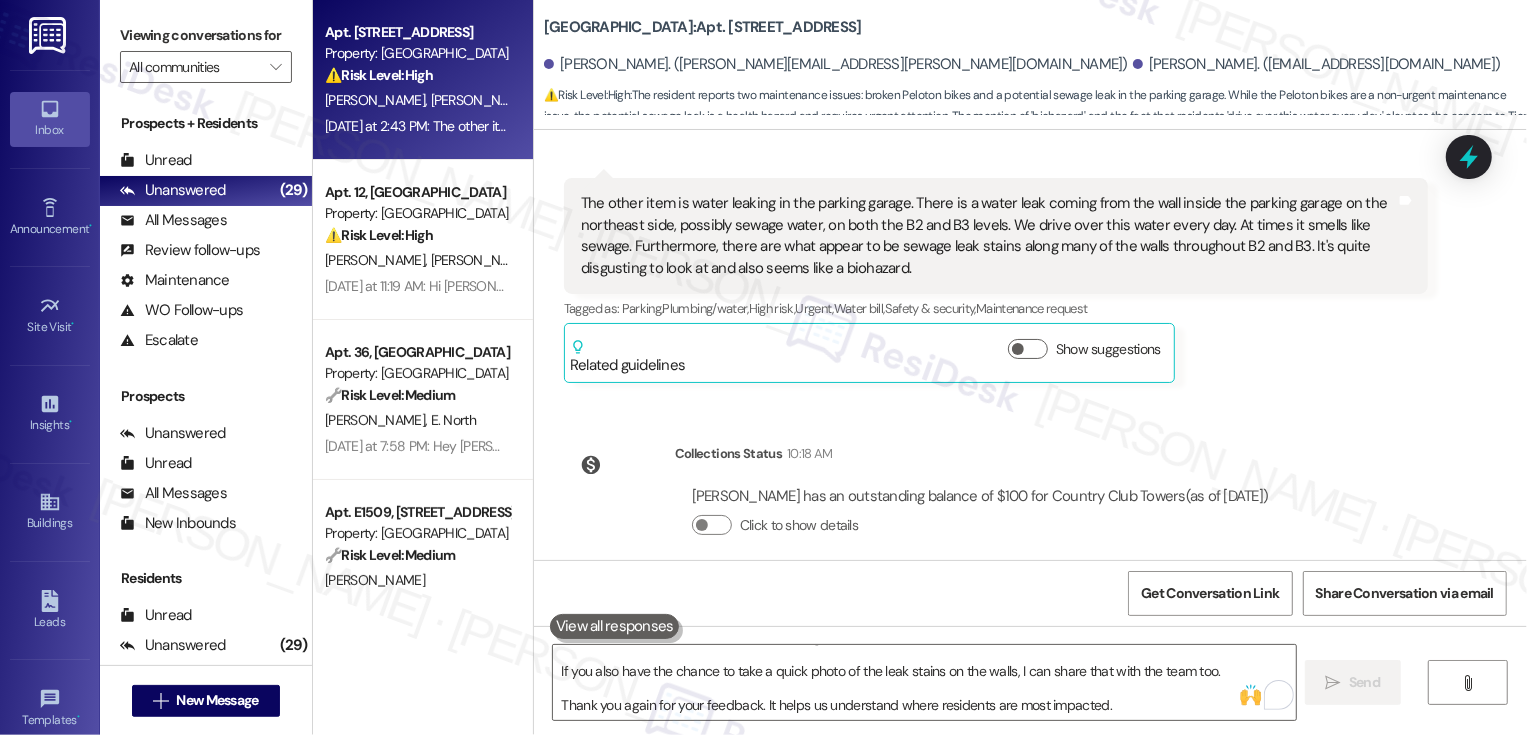 scroll, scrollTop: 0, scrollLeft: 0, axis: both 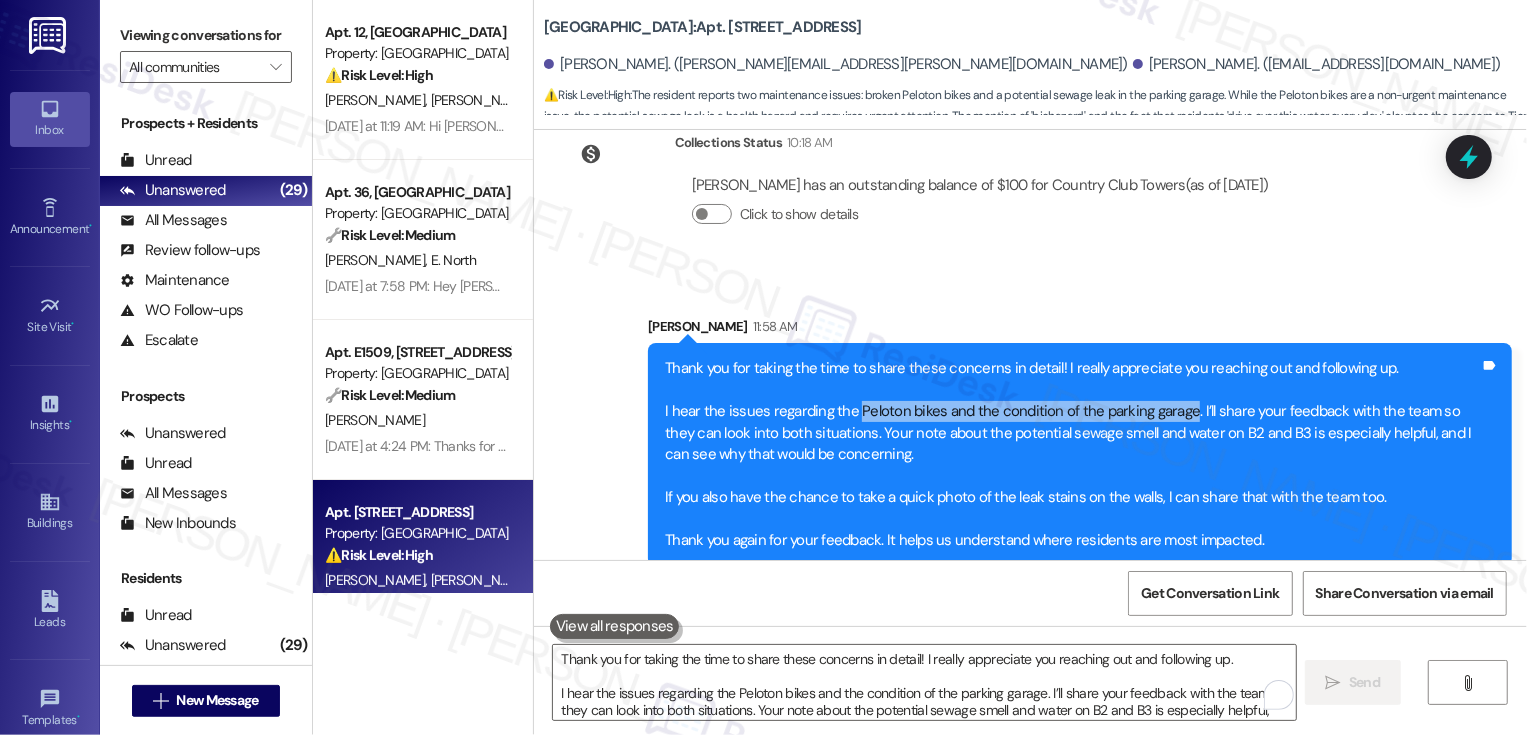 drag, startPoint x: 845, startPoint y: 390, endPoint x: 1169, endPoint y: 398, distance: 324.09875 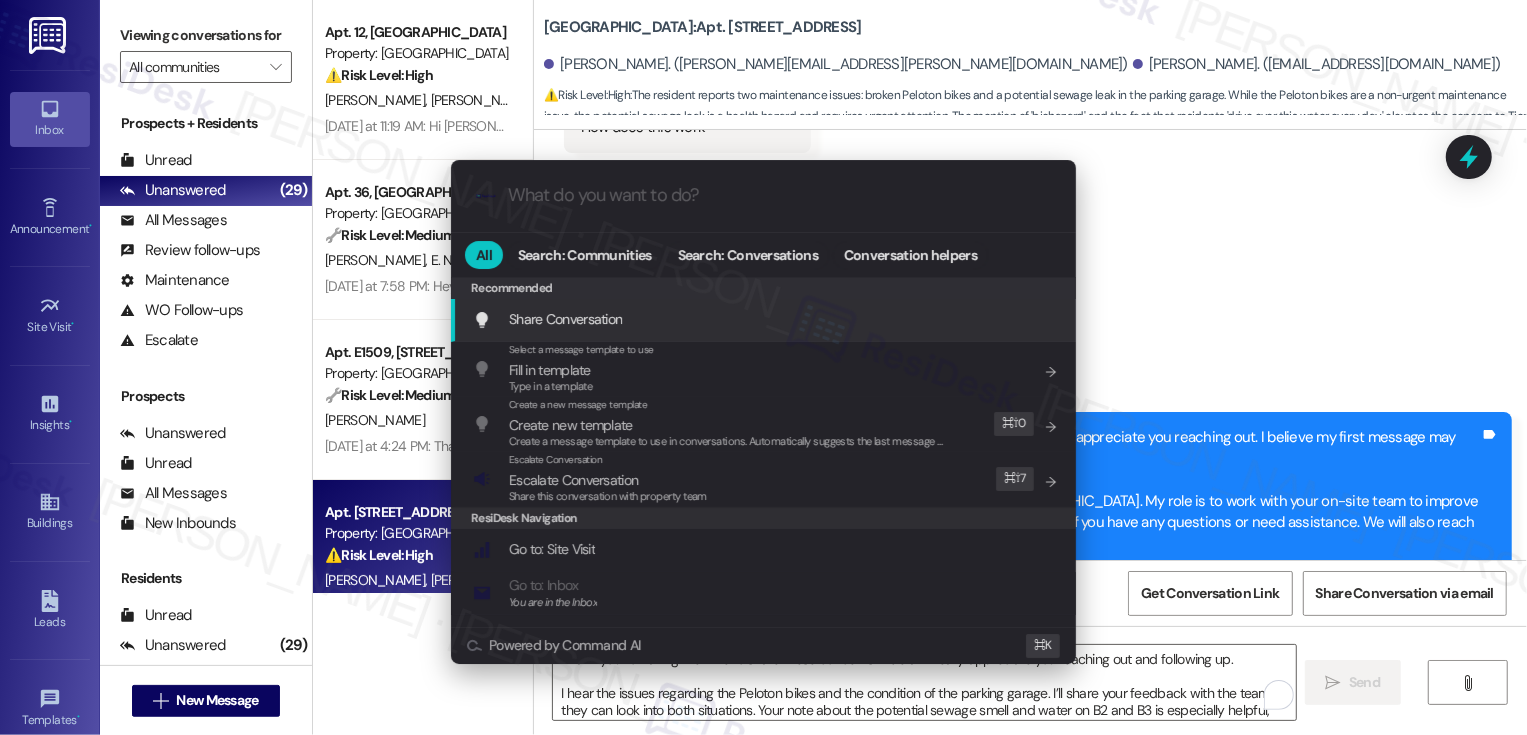 scroll, scrollTop: 249, scrollLeft: 0, axis: vertical 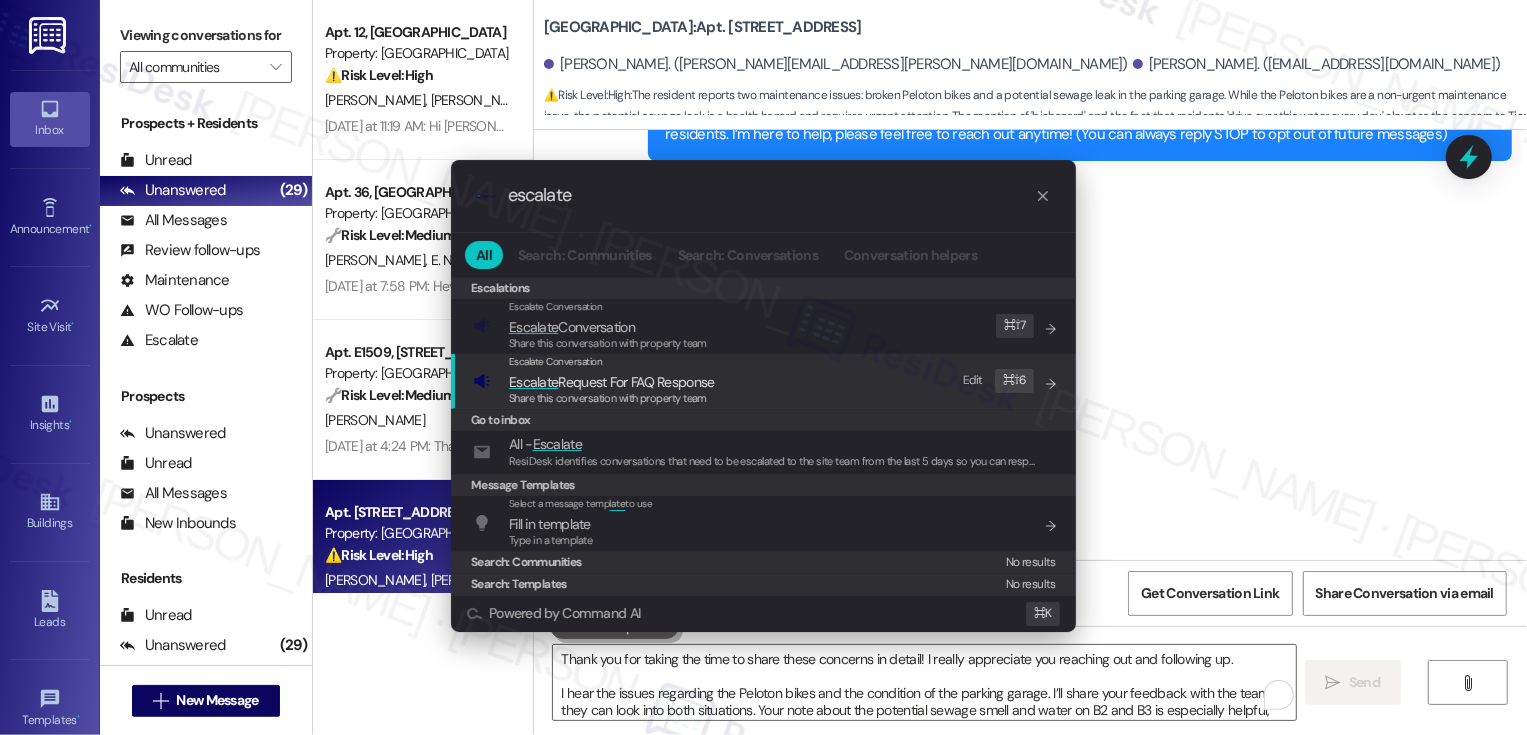 type on "escalate" 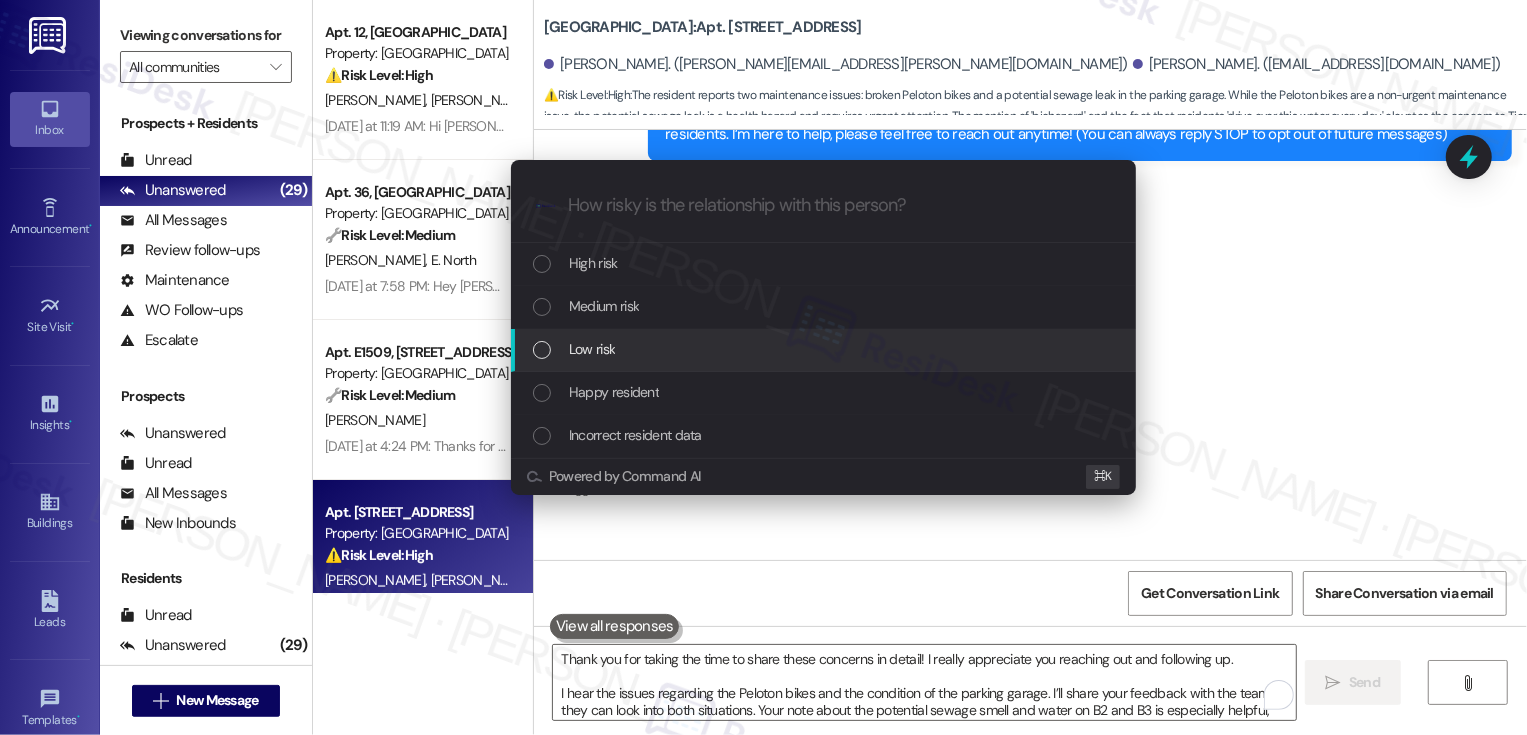 click on "Low risk" at bounding box center (825, 349) 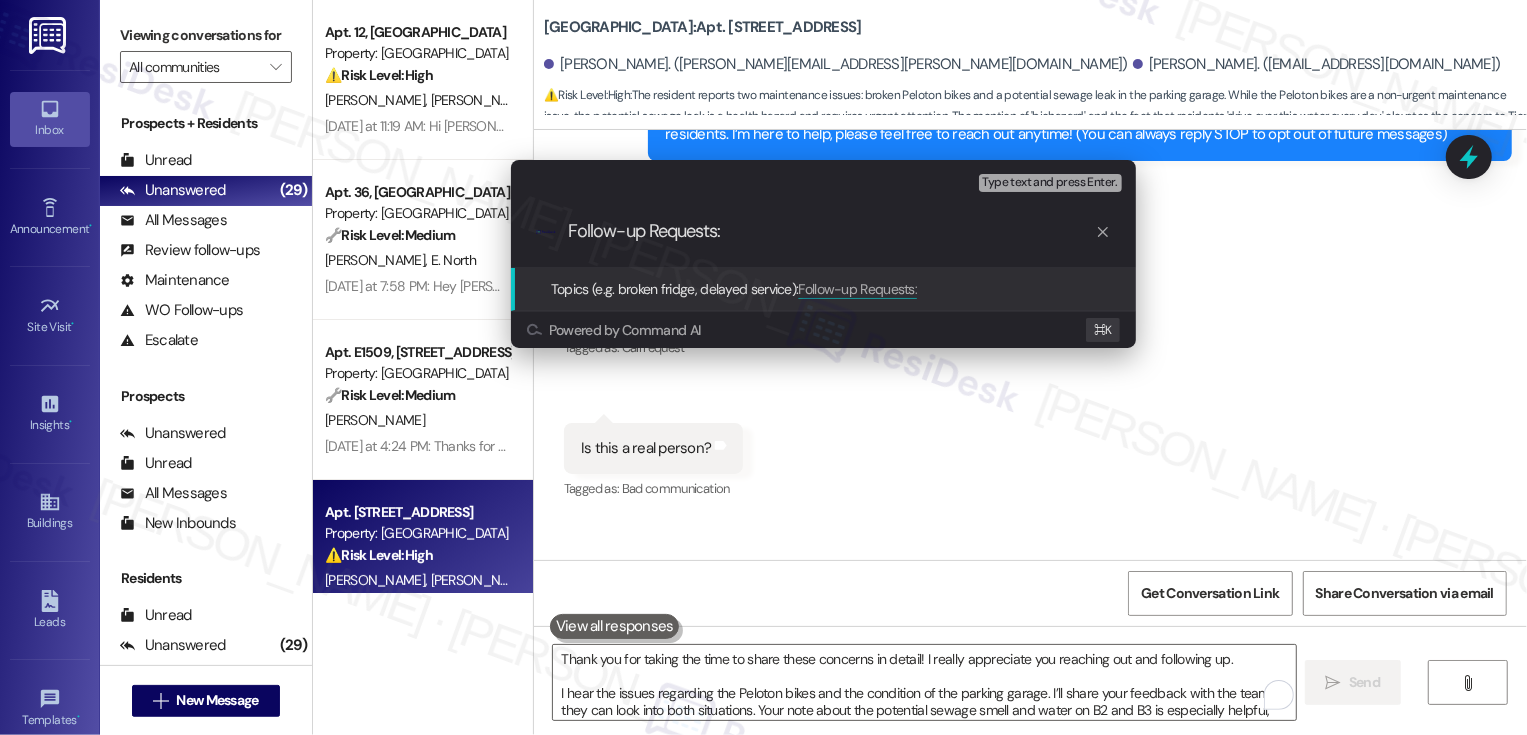 paste on "Peloton bikes and the condition of the parking garage" 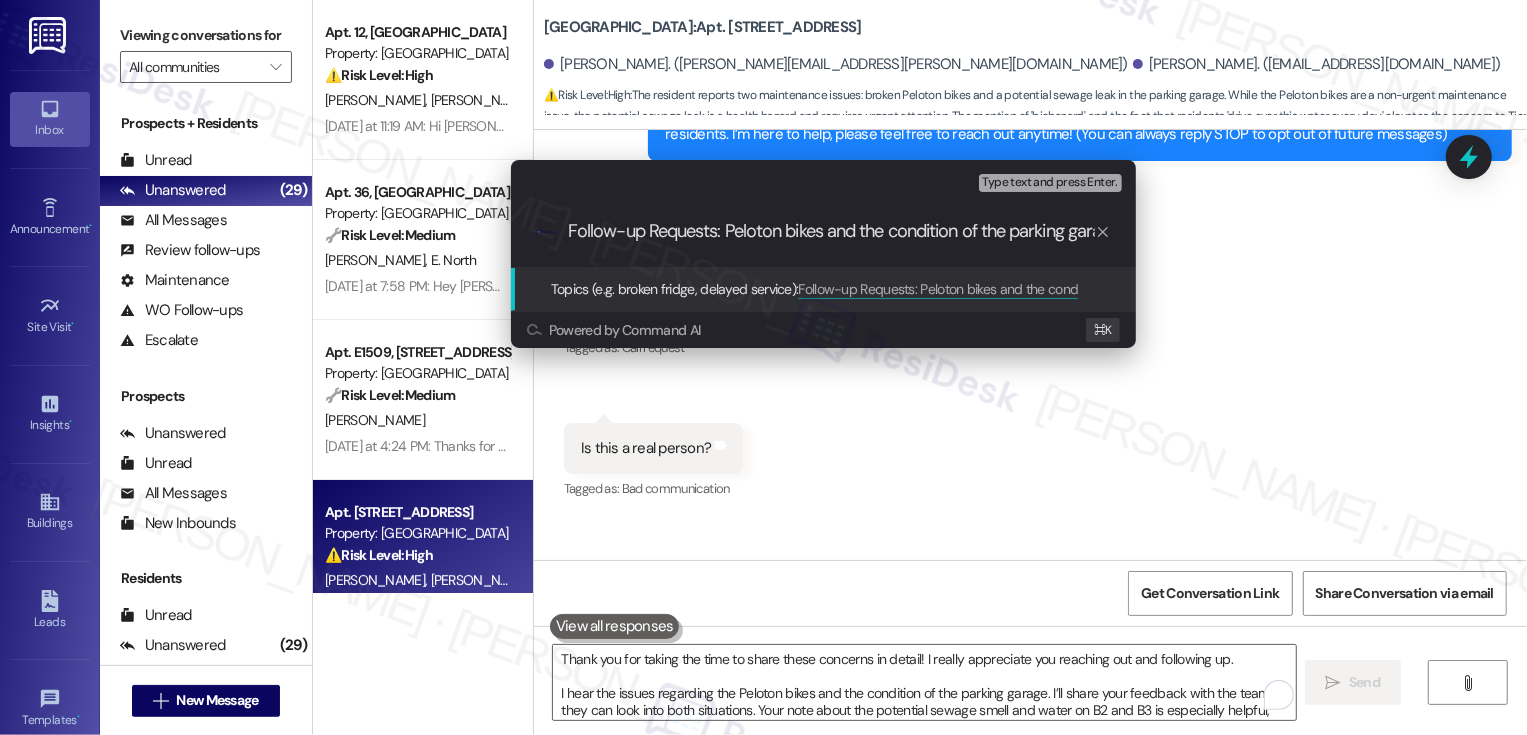 scroll, scrollTop: 0, scrollLeft: 31, axis: horizontal 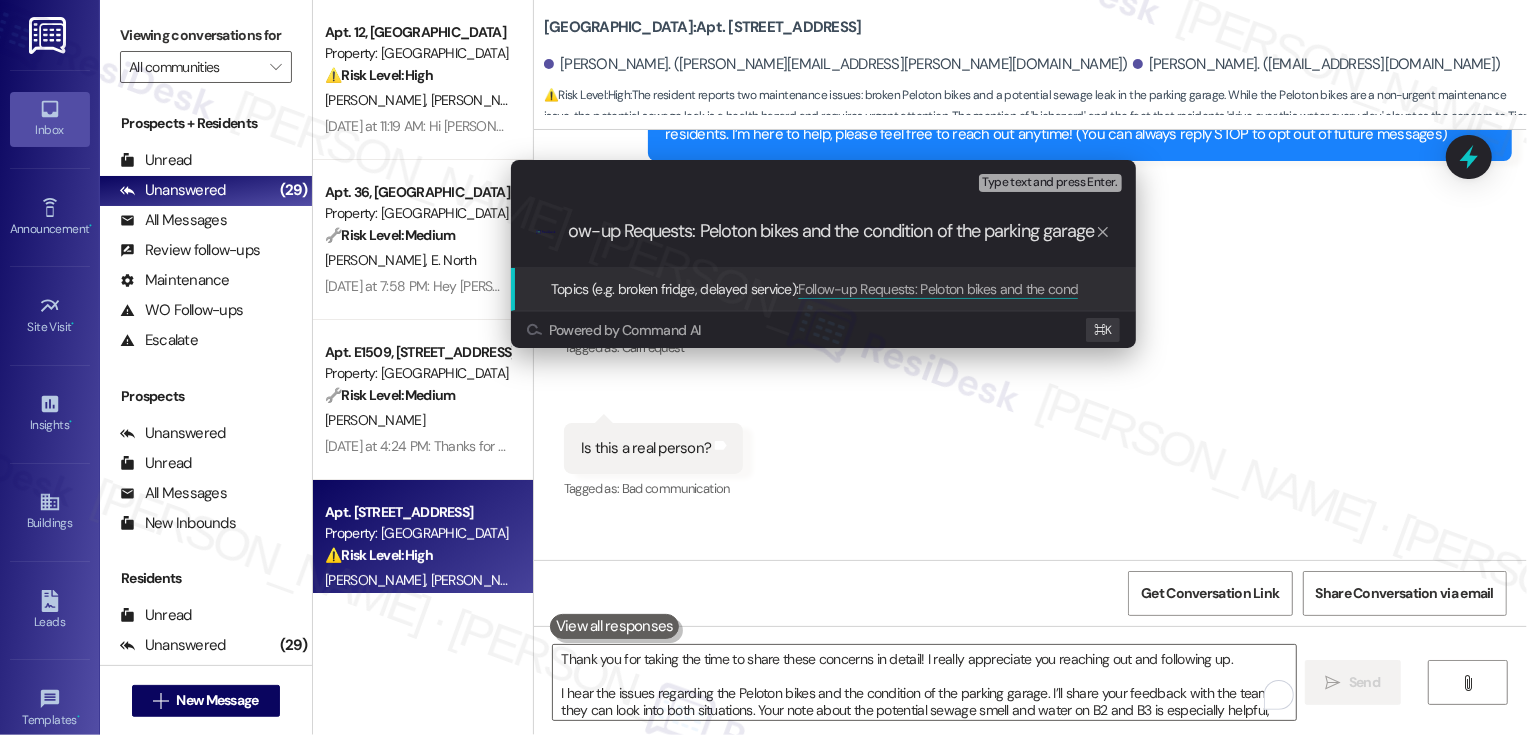 click on "Follow-up Requests: Peloton bikes and the condition of the parking garage" at bounding box center (831, 231) 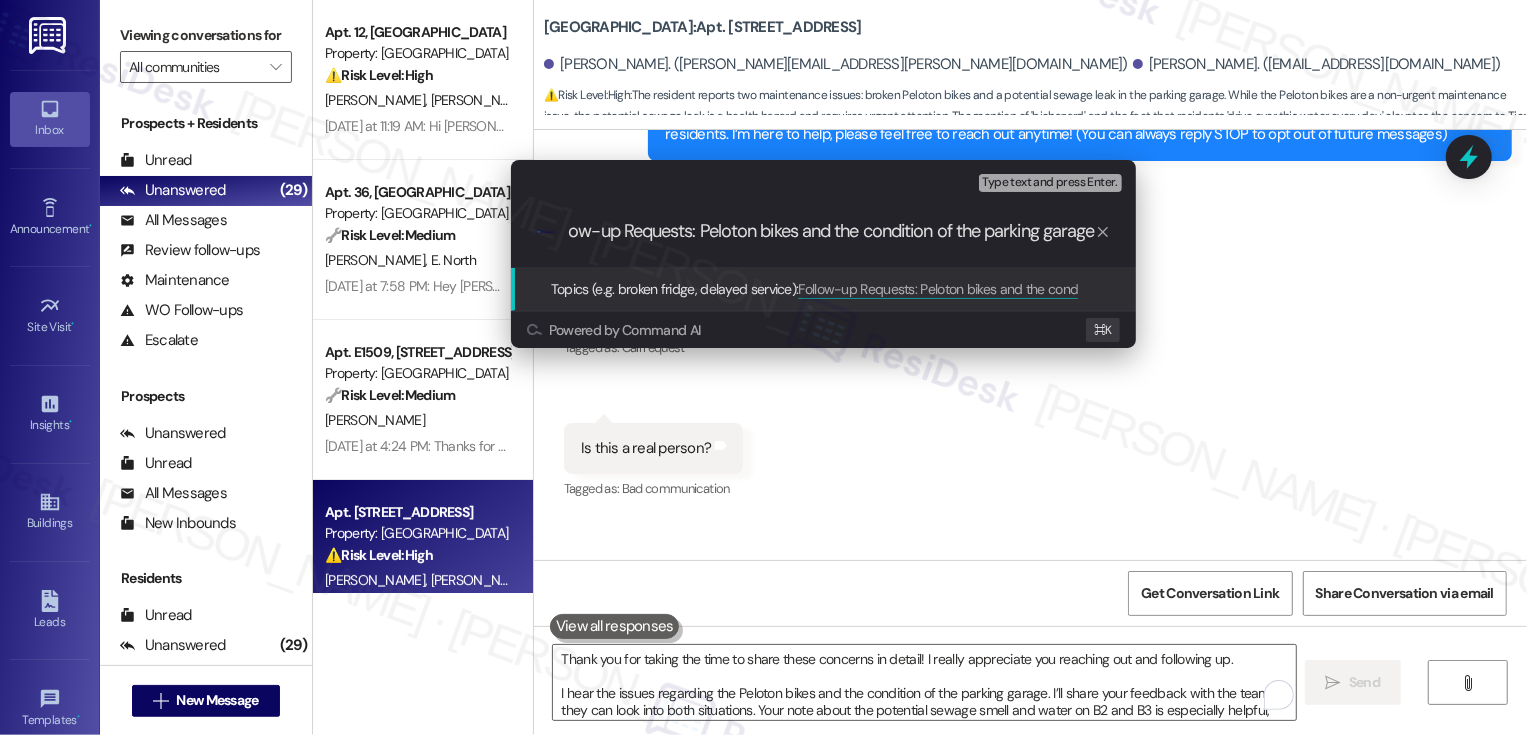 scroll, scrollTop: 0, scrollLeft: 31, axis: horizontal 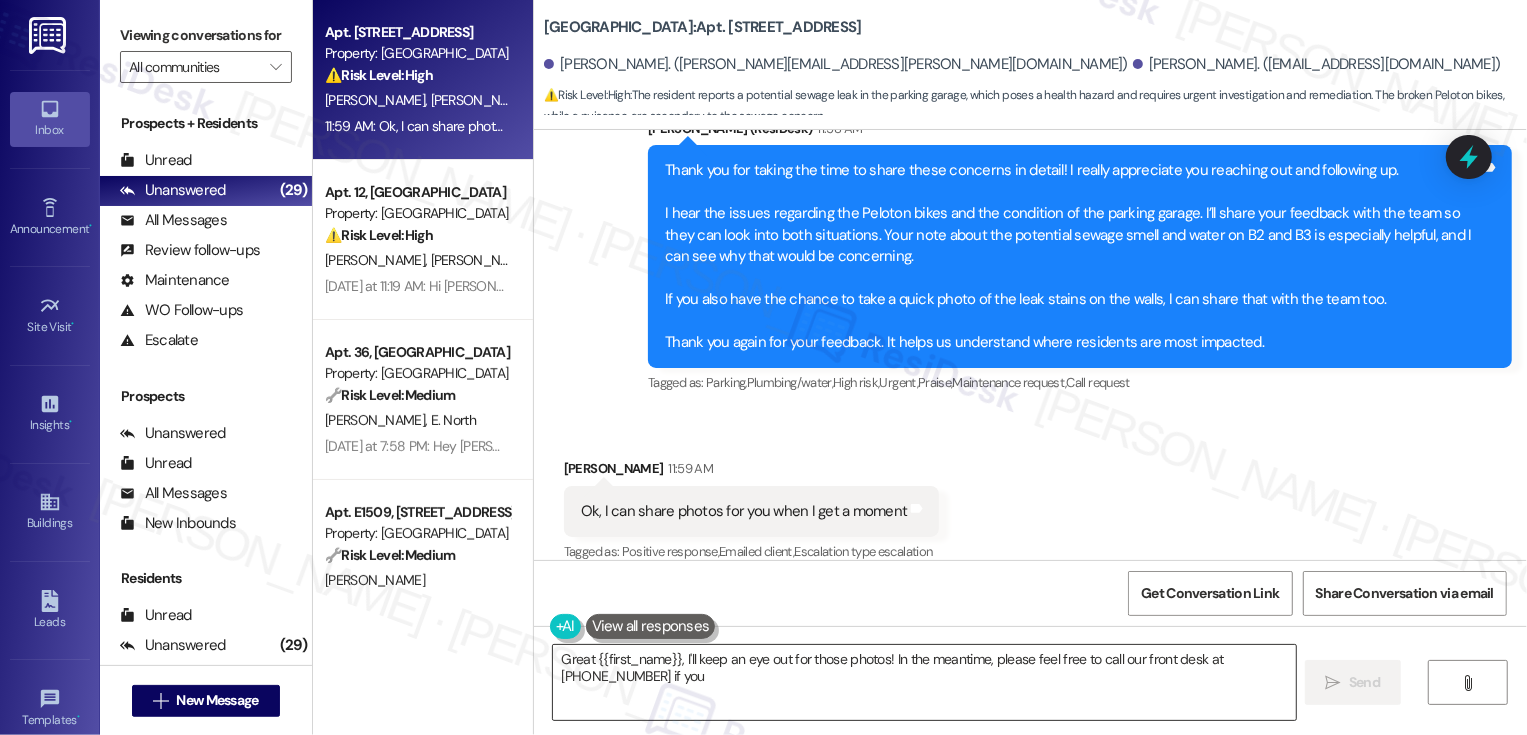 click on "Great {{first_name}}, I'll keep an eye out for those photos! In the meantime, please feel free to call our front desk at" at bounding box center [924, 682] 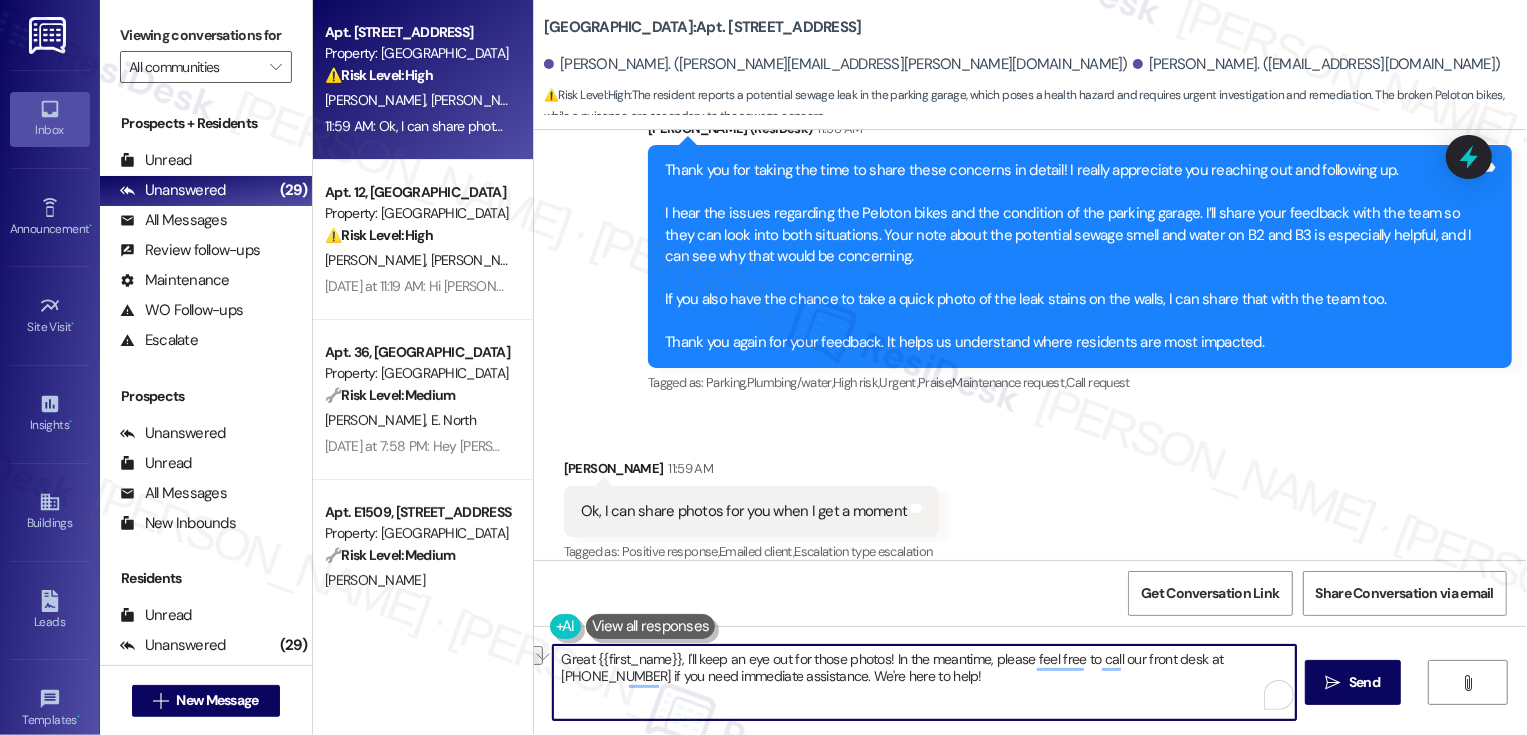 drag, startPoint x: 582, startPoint y: 657, endPoint x: 676, endPoint y: 653, distance: 94.08507 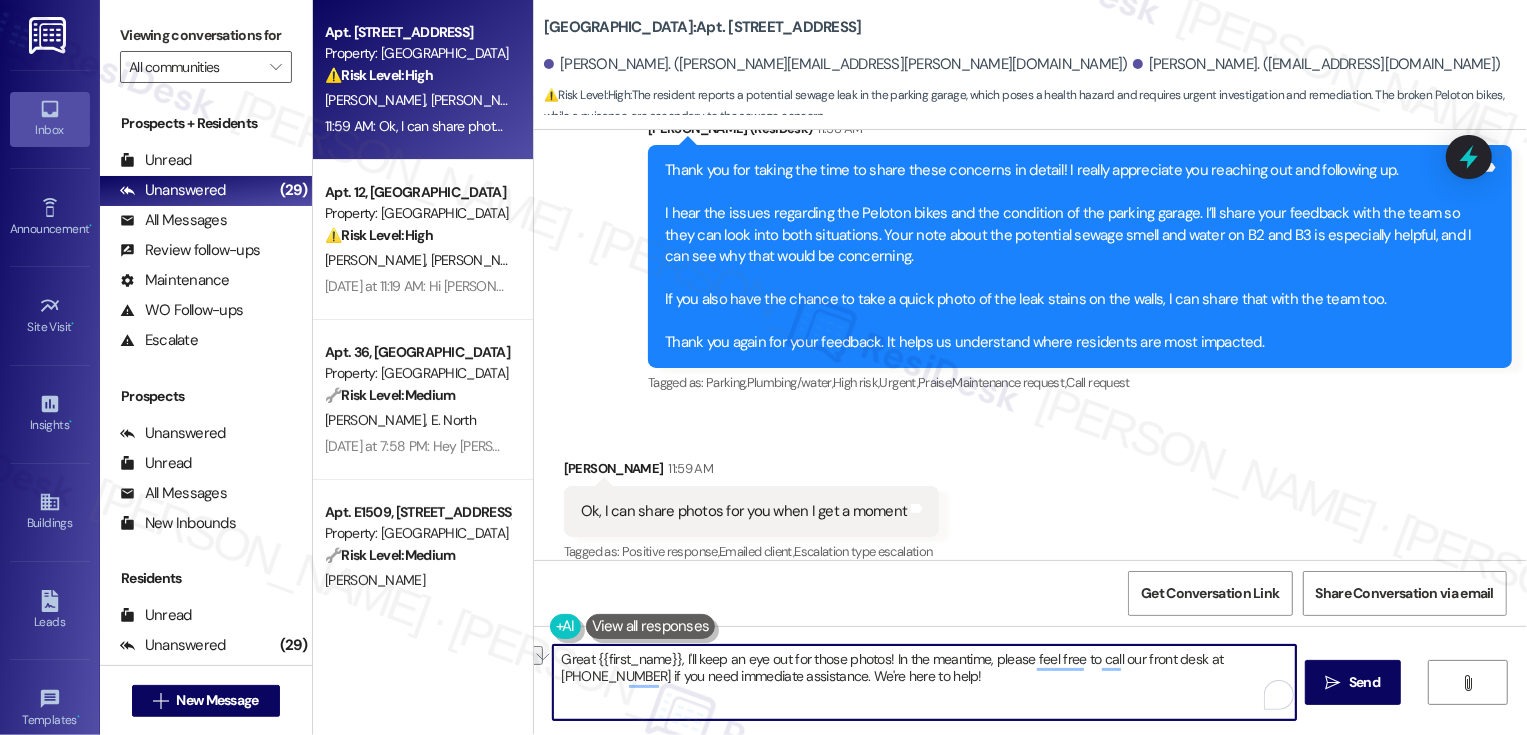 click on "Great {{first_name}}, I'll keep an eye out for those photos! In the meantime, please feel free to call our front desk at (720) 625-8462 if you need immediate assistance. We're here to help!" at bounding box center [924, 682] 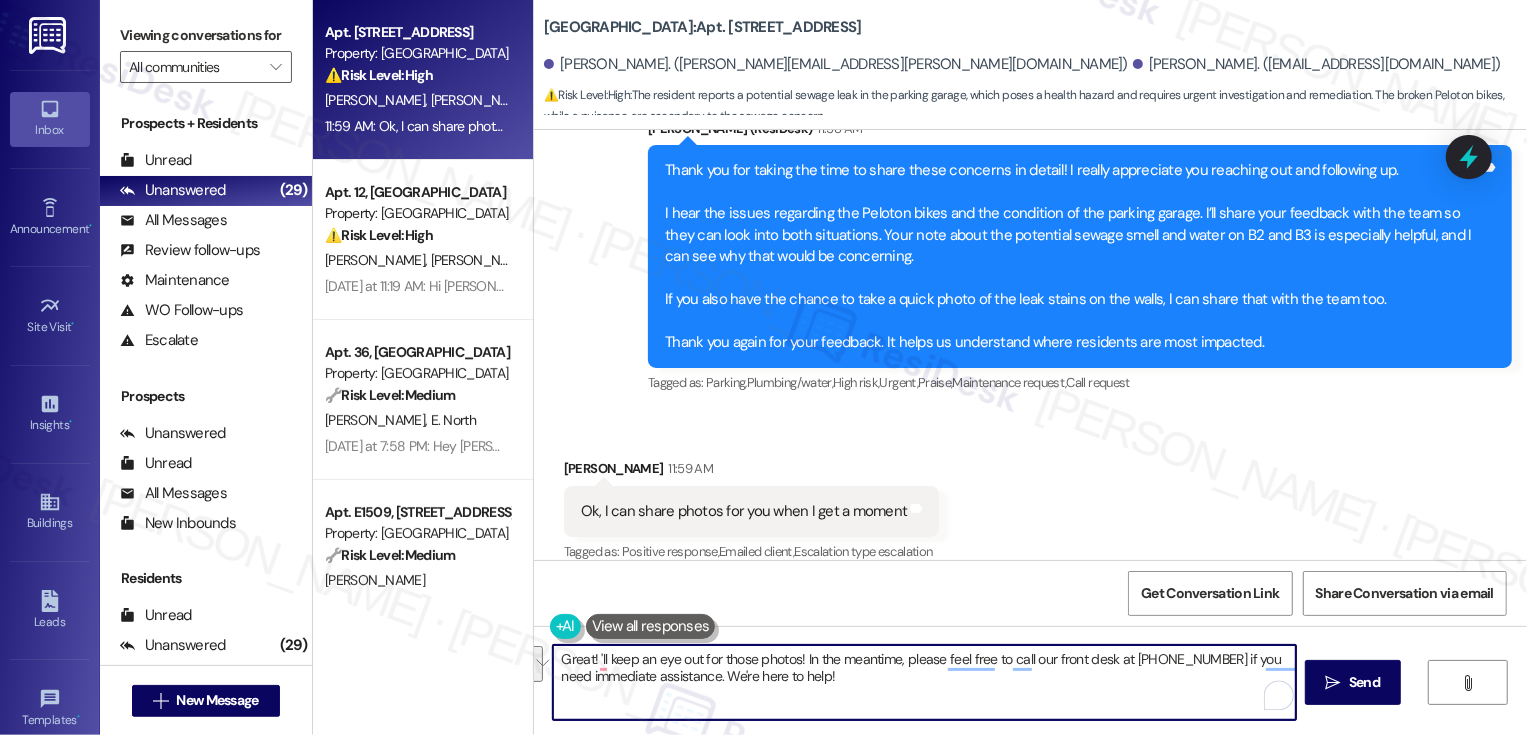 drag, startPoint x: 586, startPoint y: 656, endPoint x: 860, endPoint y: 697, distance: 277.05054 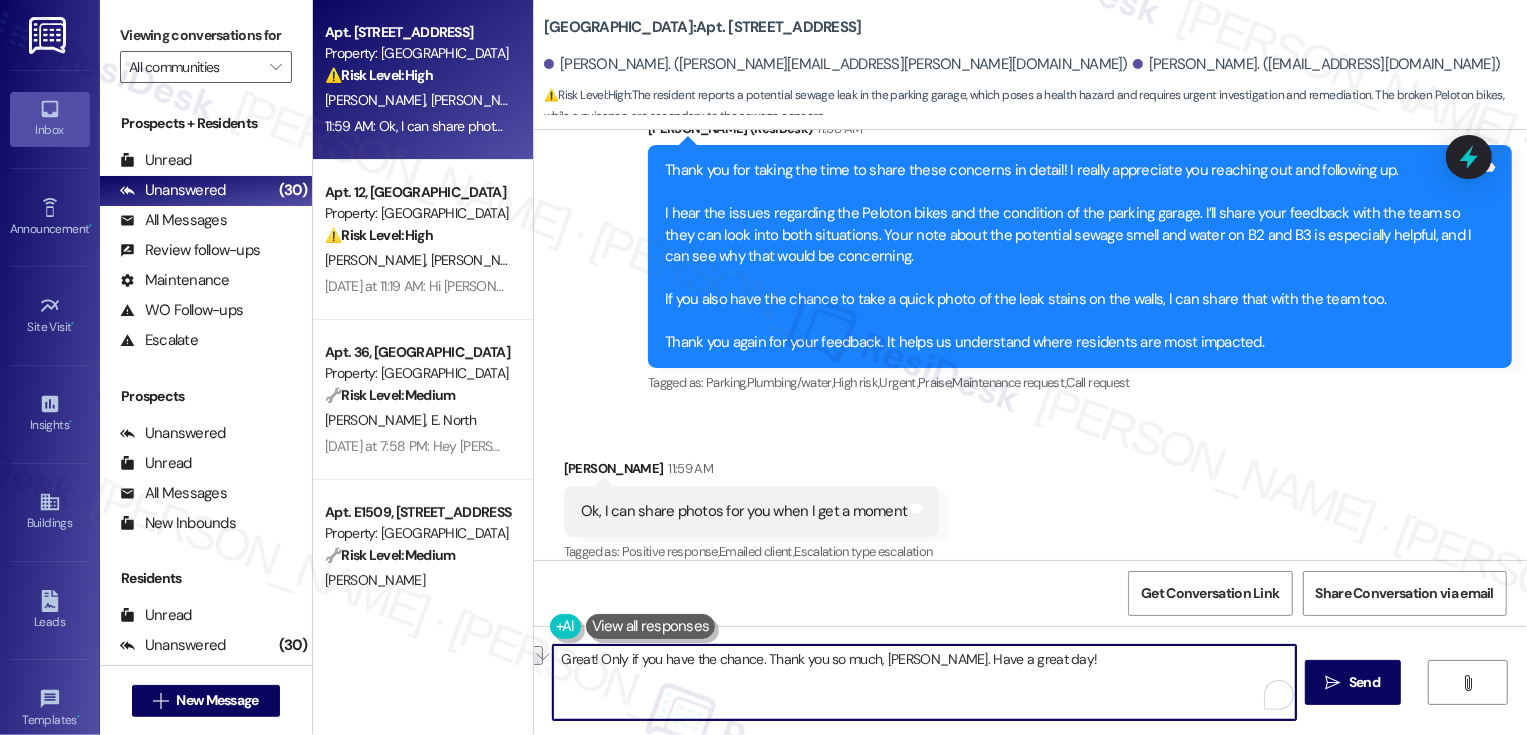 paste on "Sounds great—only if you get the chance. Thank you so much, Alex! Hope you have a wonderful day!
Ask ChatGPT" 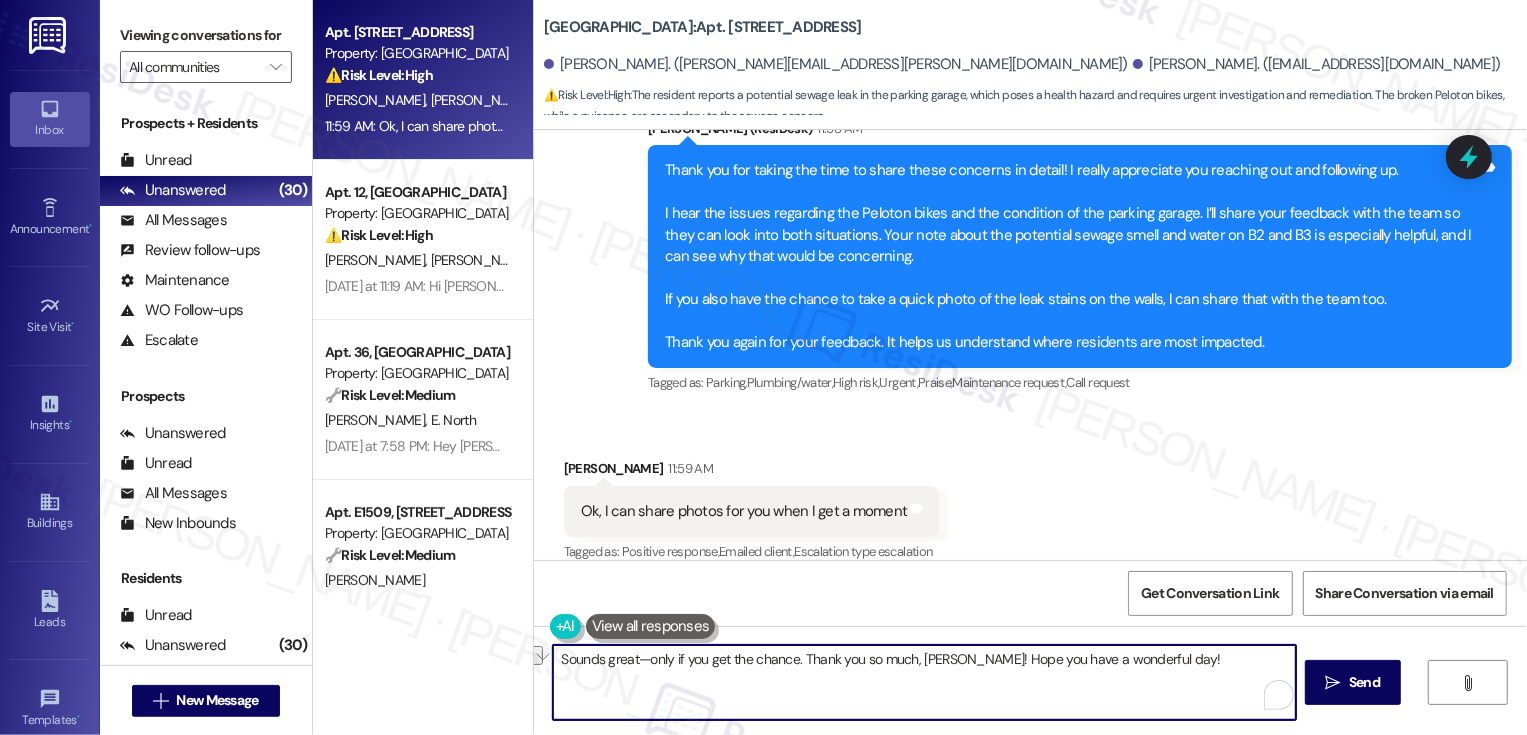 scroll, scrollTop: 102, scrollLeft: 0, axis: vertical 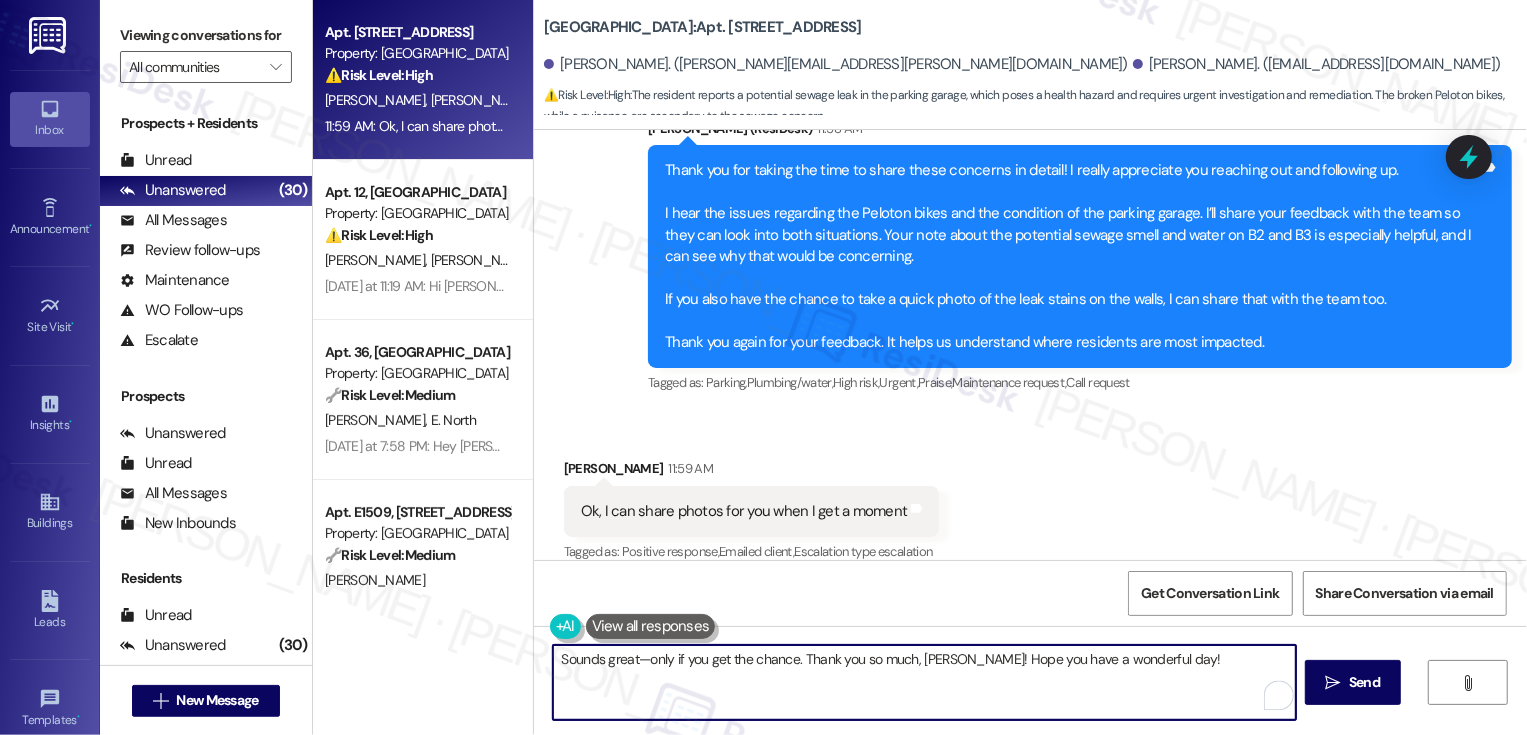 click on "Sounds great—only if you get the chance. Thank you so much, Alex! Hope you have a wonderful day!" at bounding box center (924, 682) 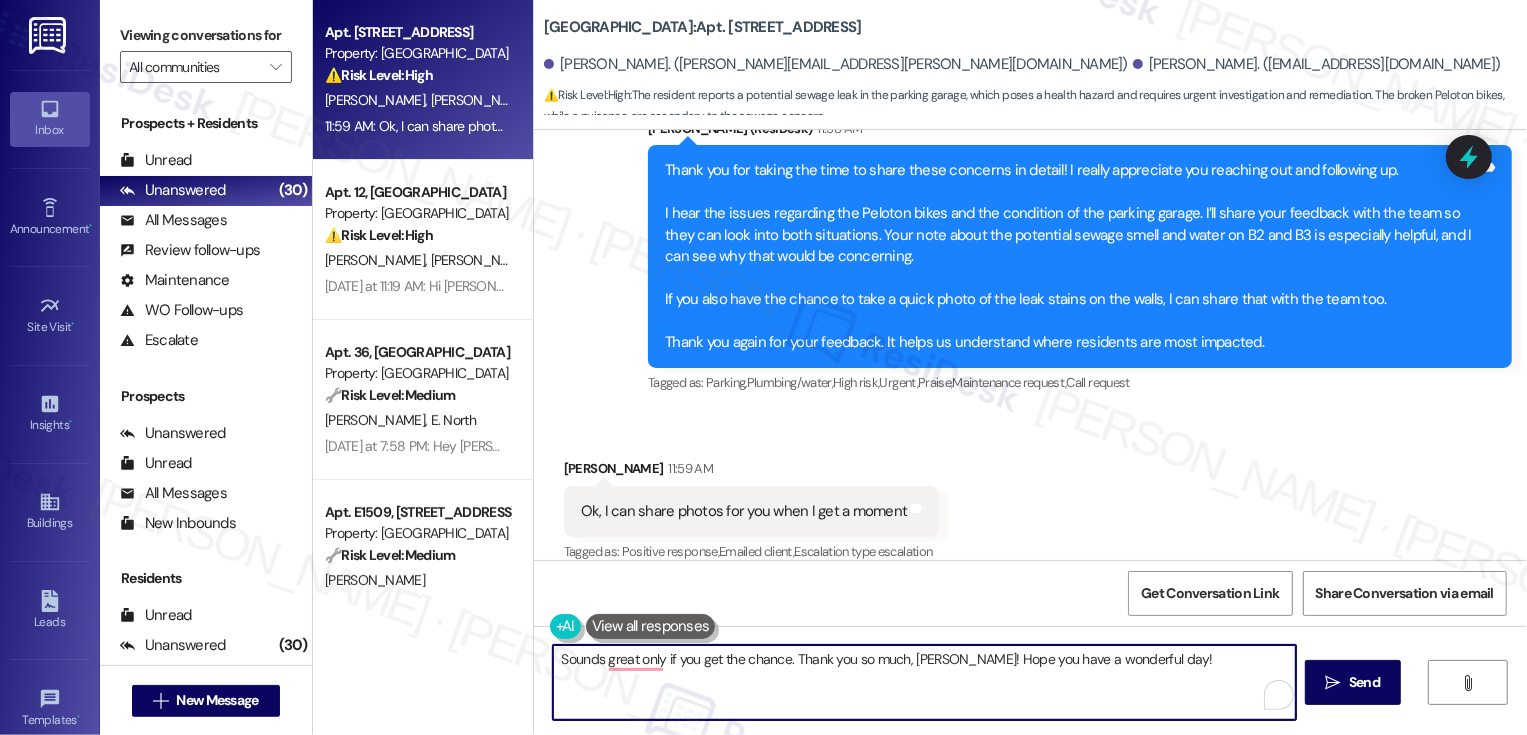 scroll, scrollTop: 2270, scrollLeft: 0, axis: vertical 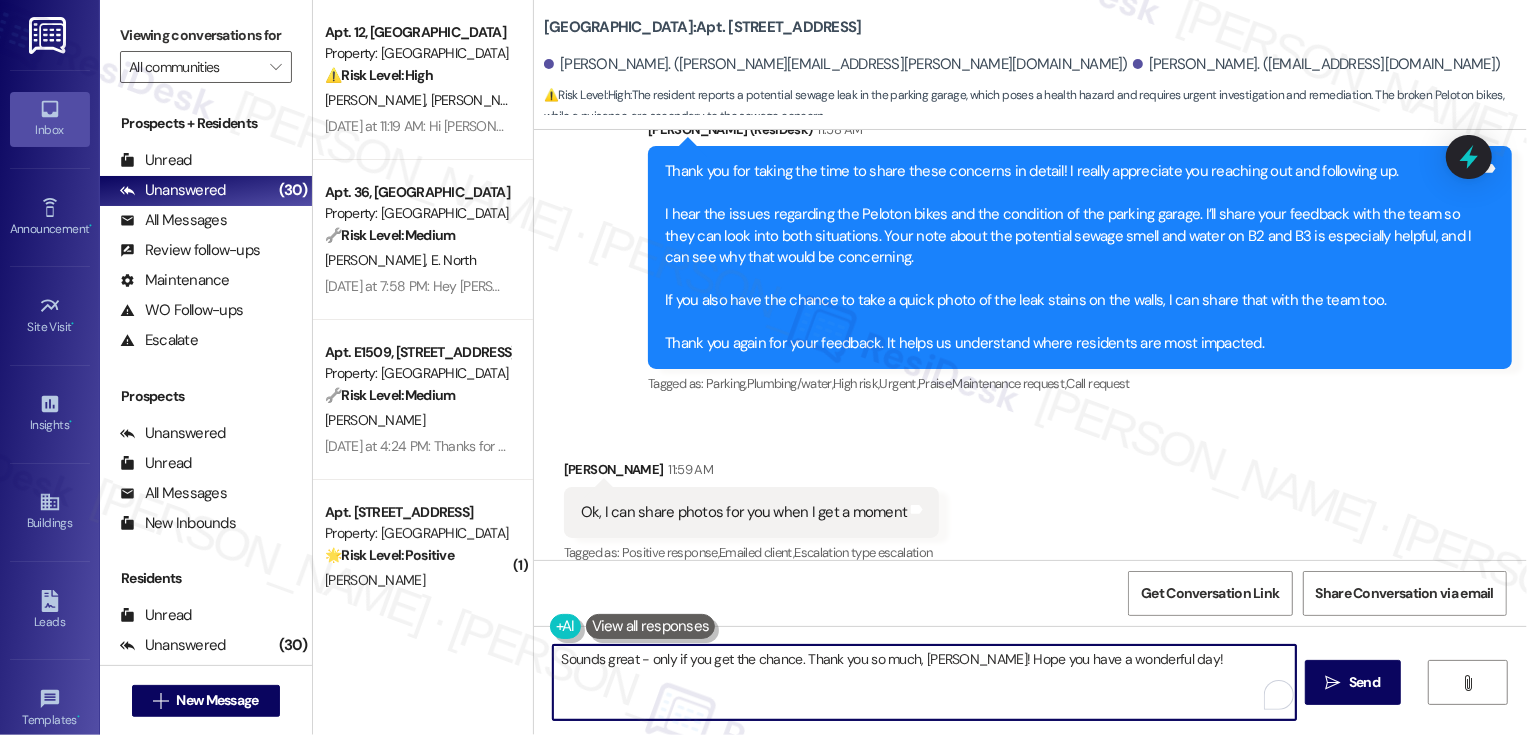 click on "Sounds great - only if you get the chance. Thank you so much, [PERSON_NAME]! Hope you have a wonderful day!" at bounding box center (924, 682) 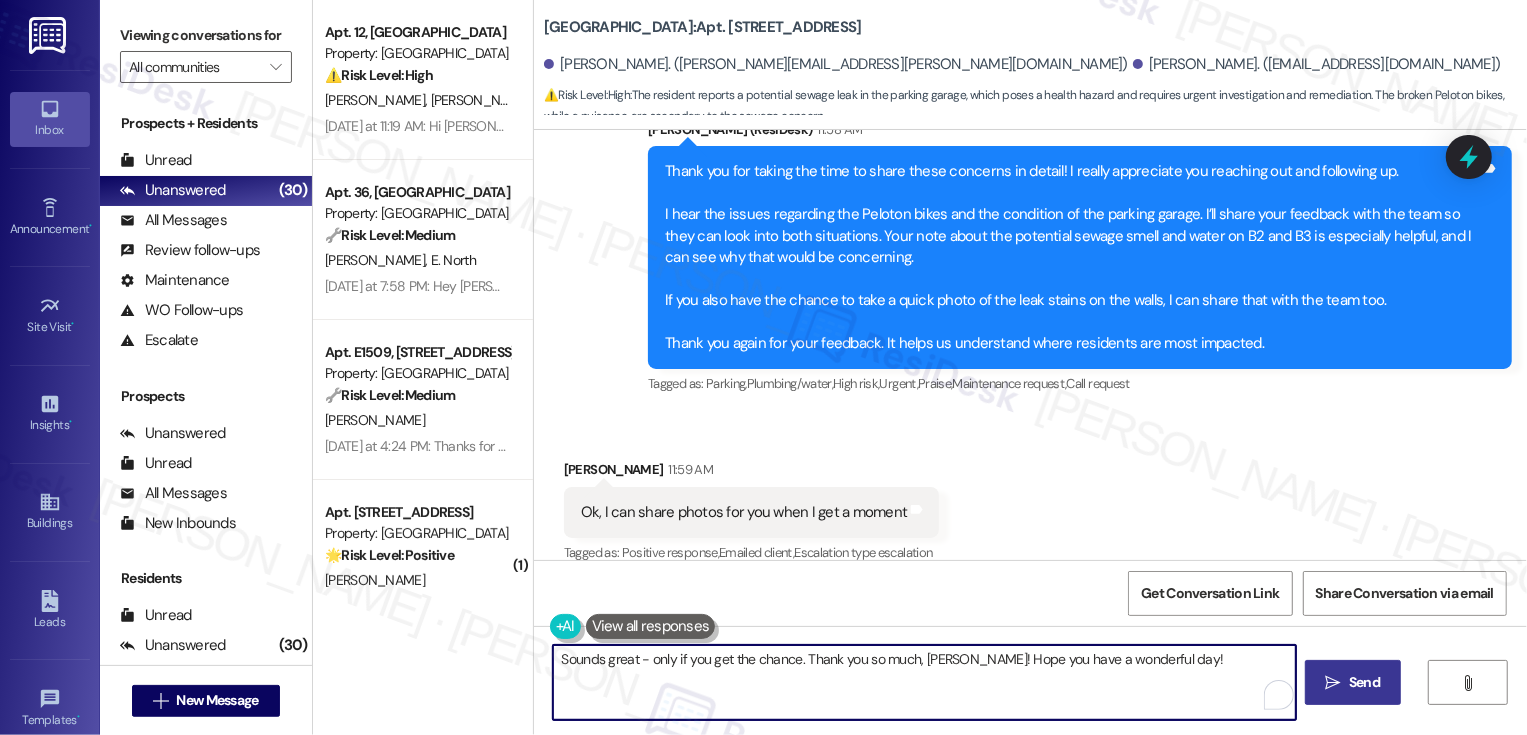 type on "Sounds great - only if you get the chance. Thank you so much, [PERSON_NAME]! Hope you have a wonderful day!" 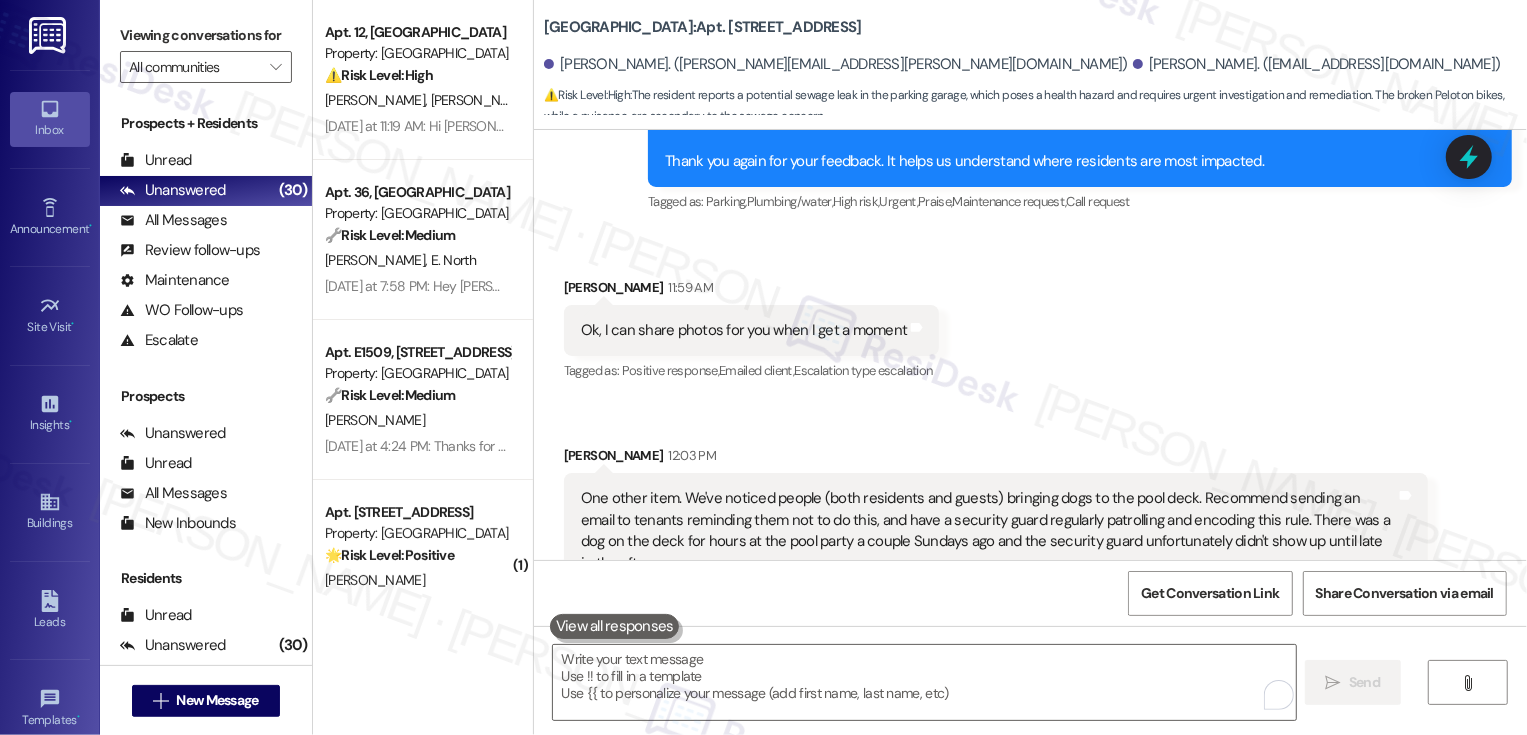 scroll, scrollTop: 2592, scrollLeft: 0, axis: vertical 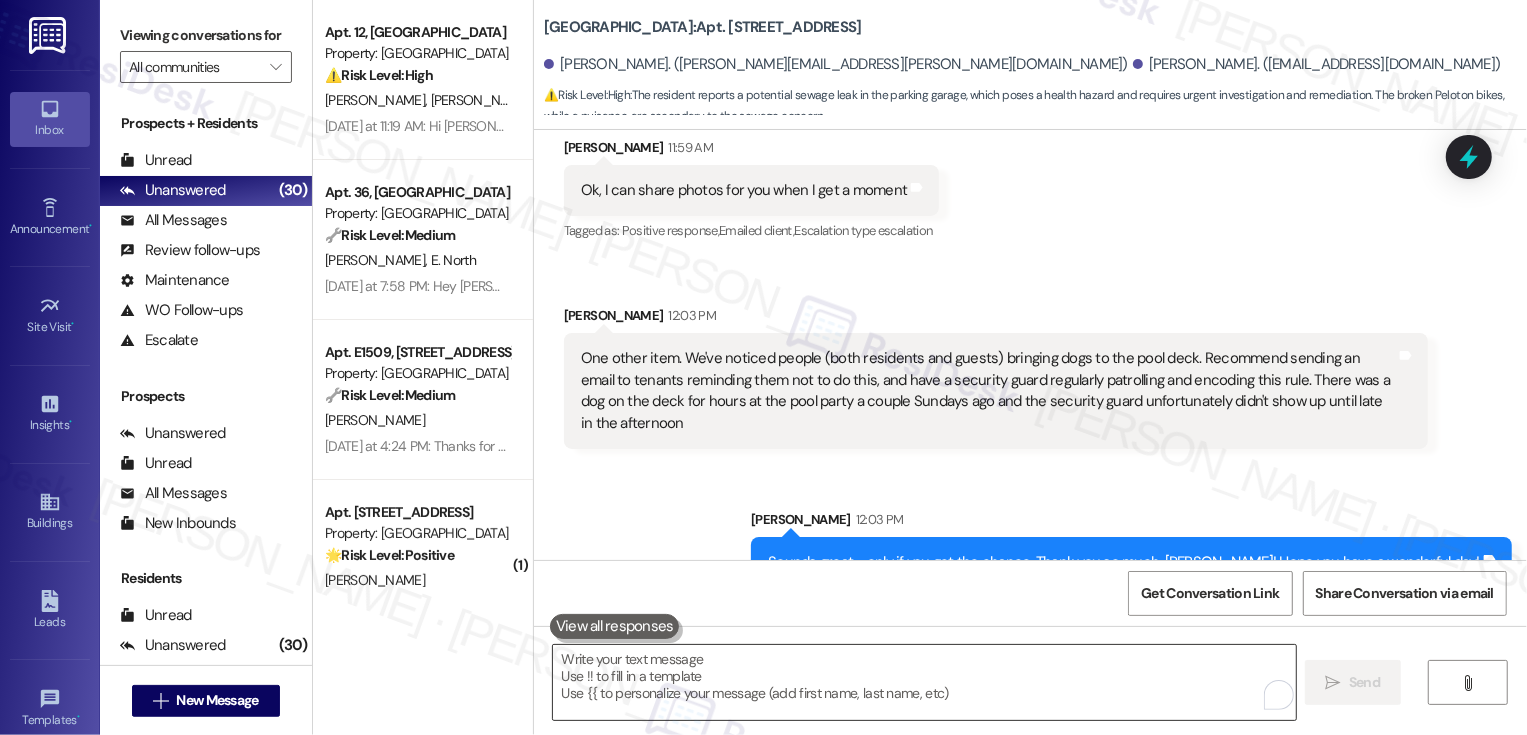 click at bounding box center [924, 682] 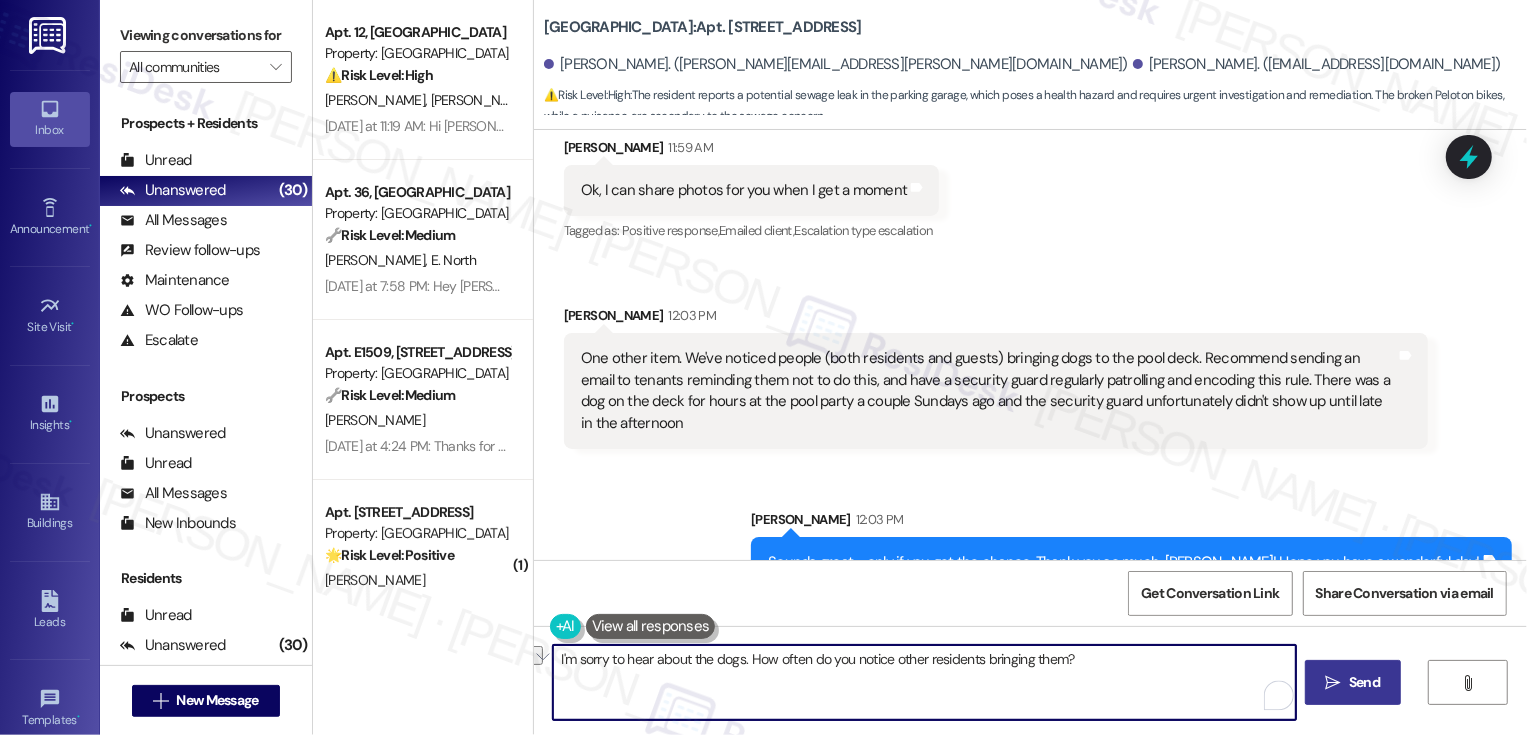 click on "I'm sorry to hear about the dogs. How often do you notice other residents bringing them?" at bounding box center (924, 682) 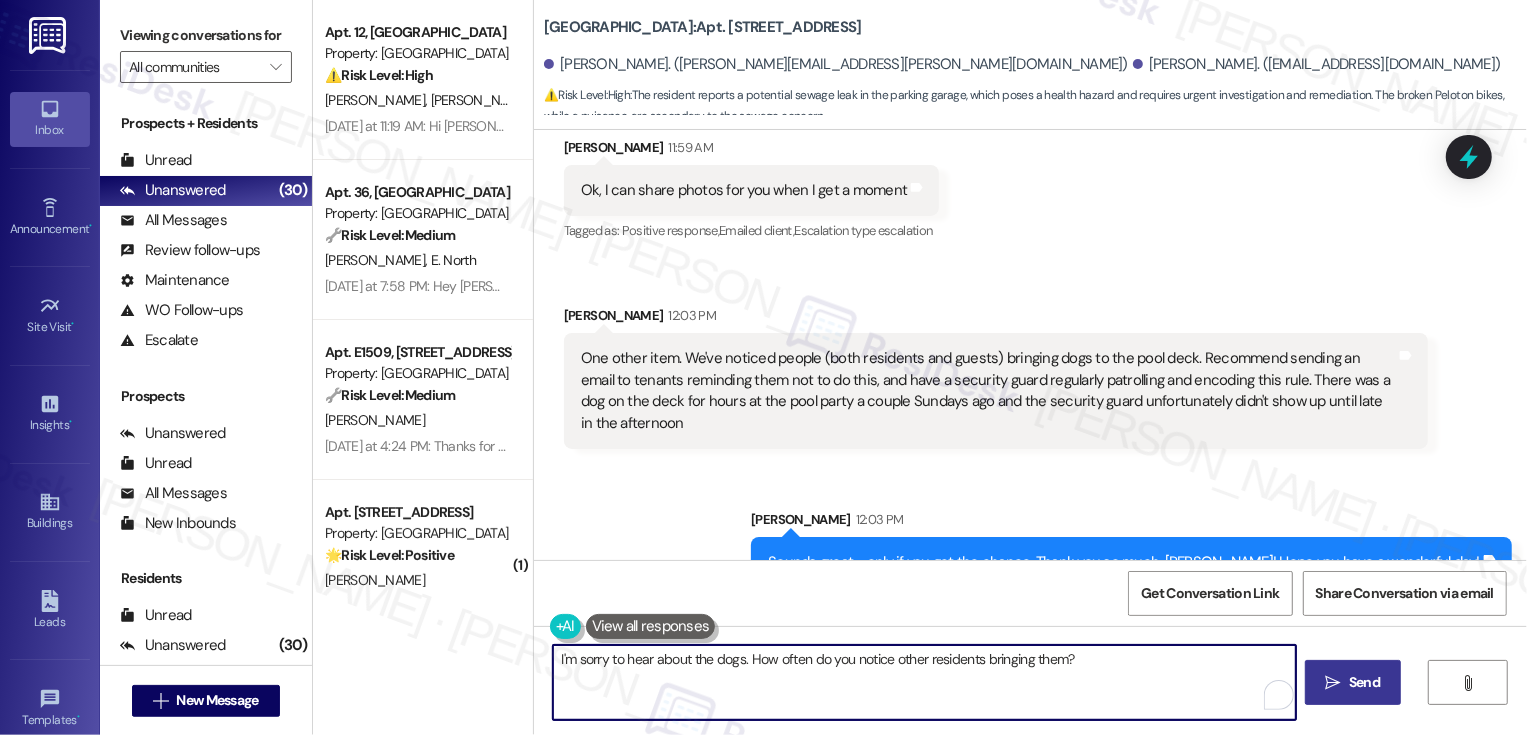 click on "I'm sorry to hear about the dogs. How often do you notice other residents bringing them?" at bounding box center (924, 682) 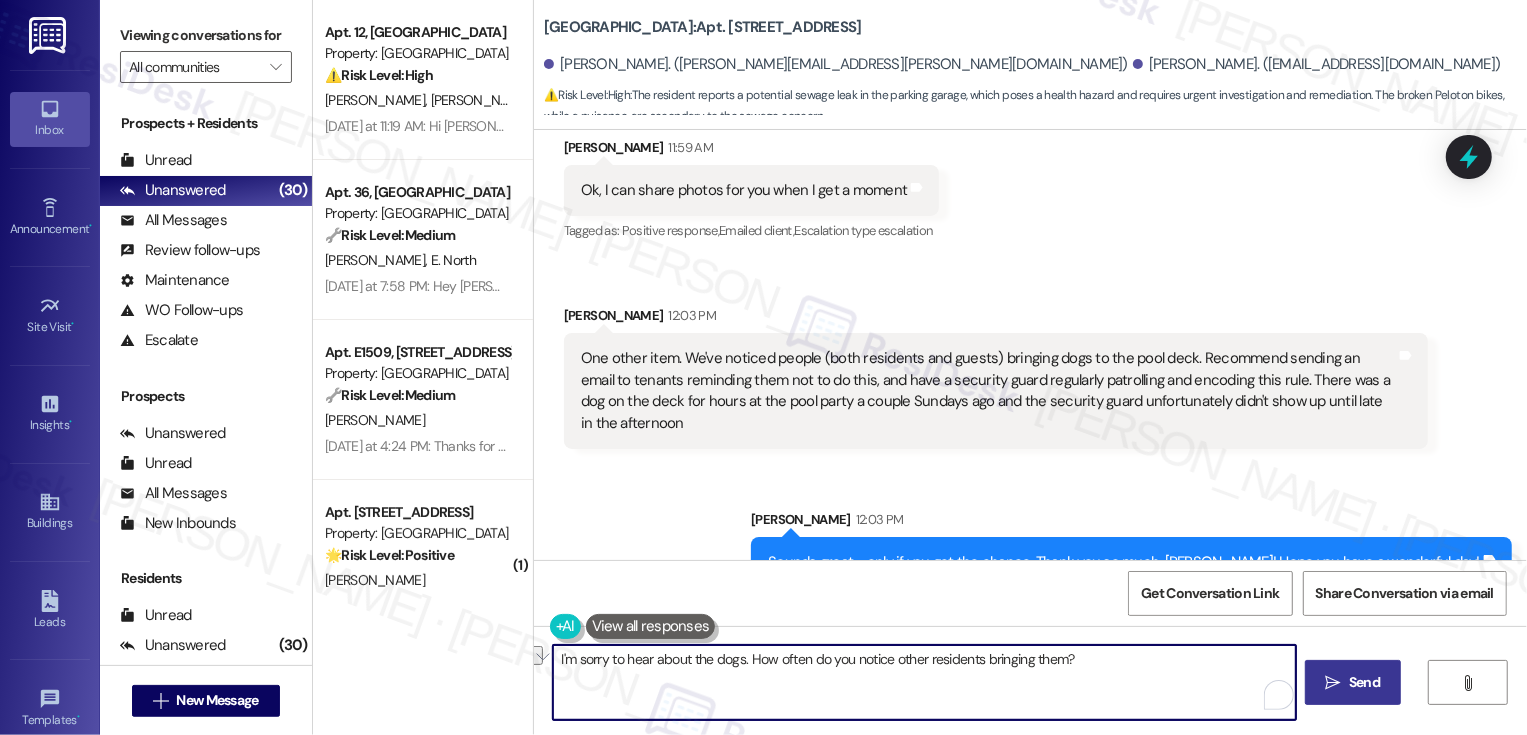 drag, startPoint x: 740, startPoint y: 659, endPoint x: 1161, endPoint y: 669, distance: 421.11874 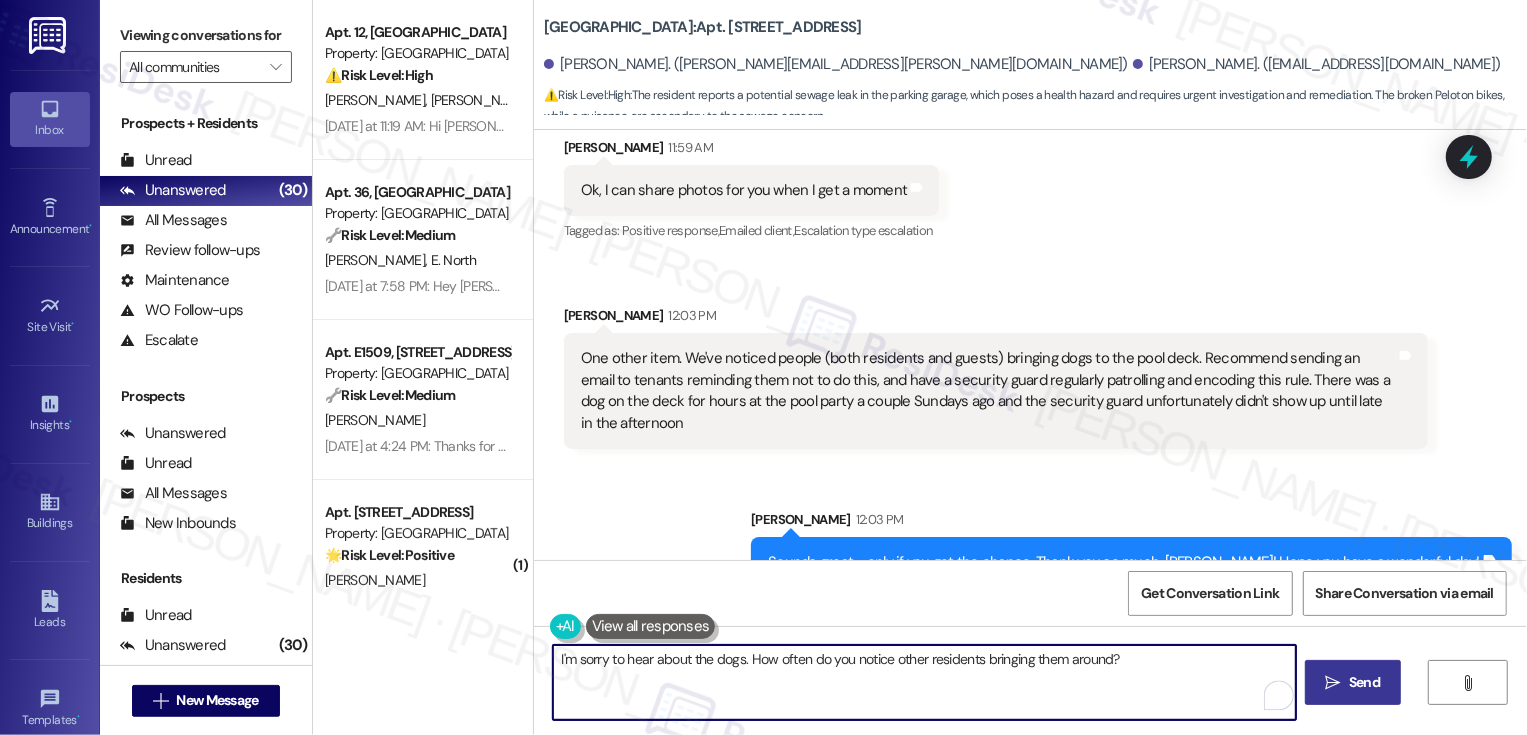 click on "I'm sorry to hear about the dogs. How often do you notice other residents bringing them around?" at bounding box center [924, 682] 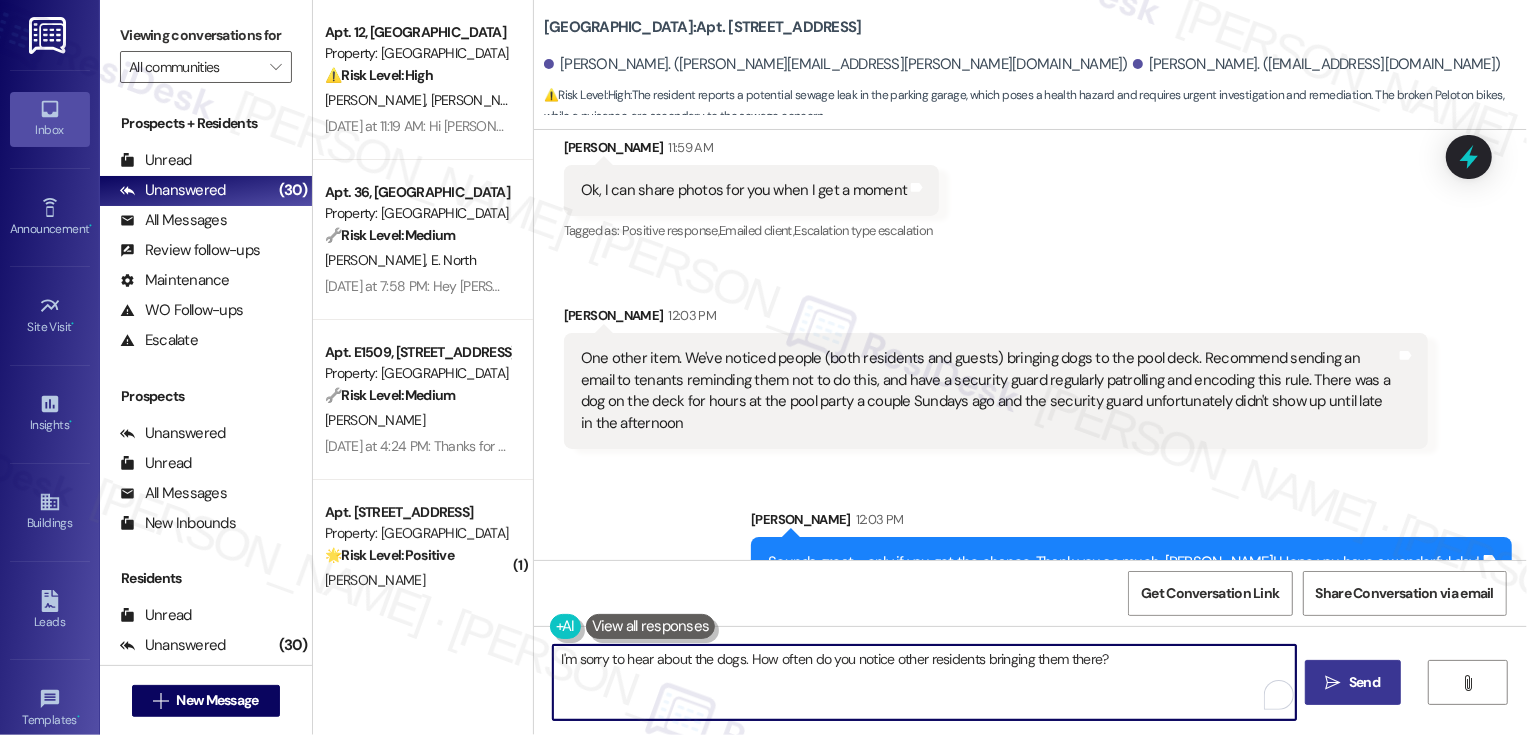 click on "I'm sorry to hear about the dogs. How often do you notice other residents bringing them there?" at bounding box center [924, 682] 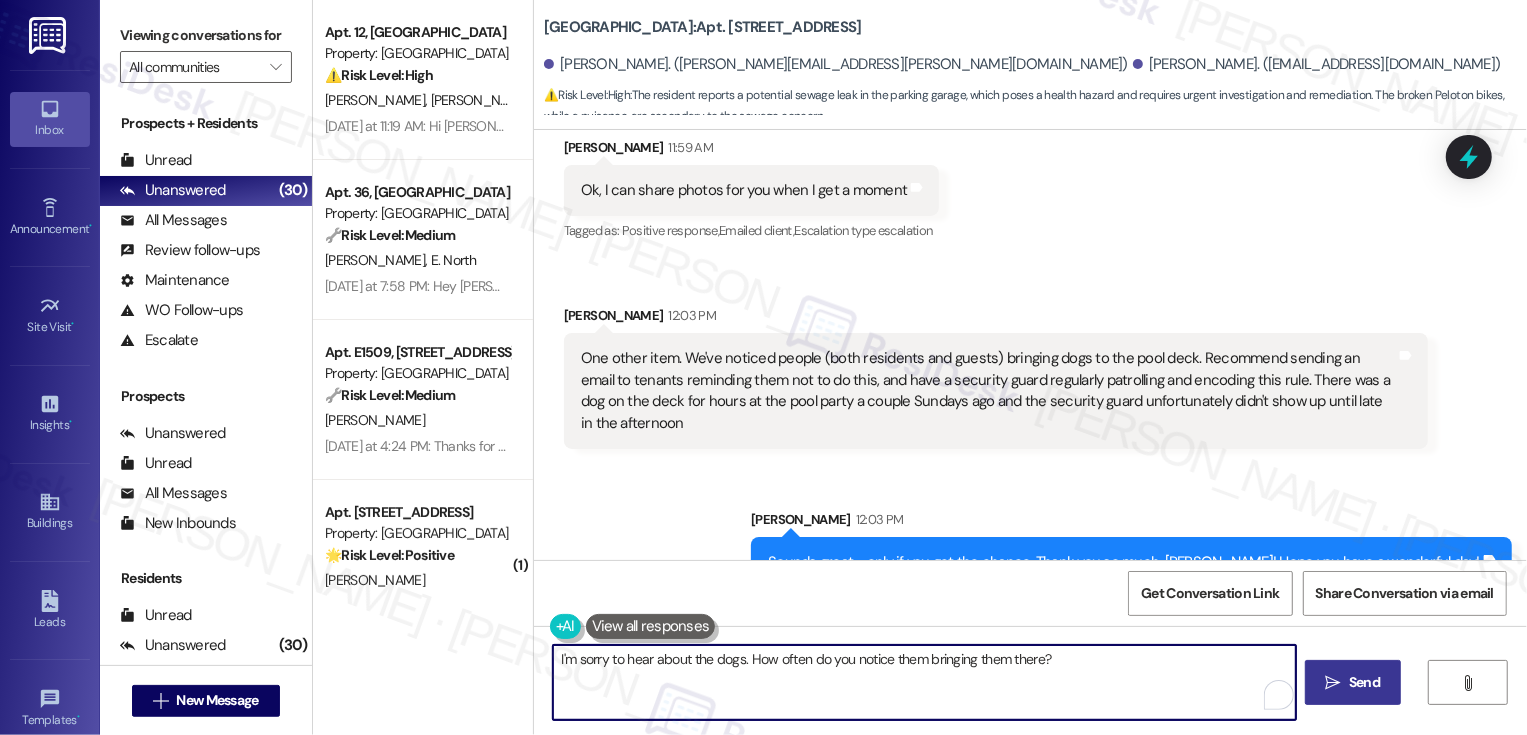 click on "I'm sorry to hear about the dogs. How often do you notice them bringing them there?" at bounding box center (924, 682) 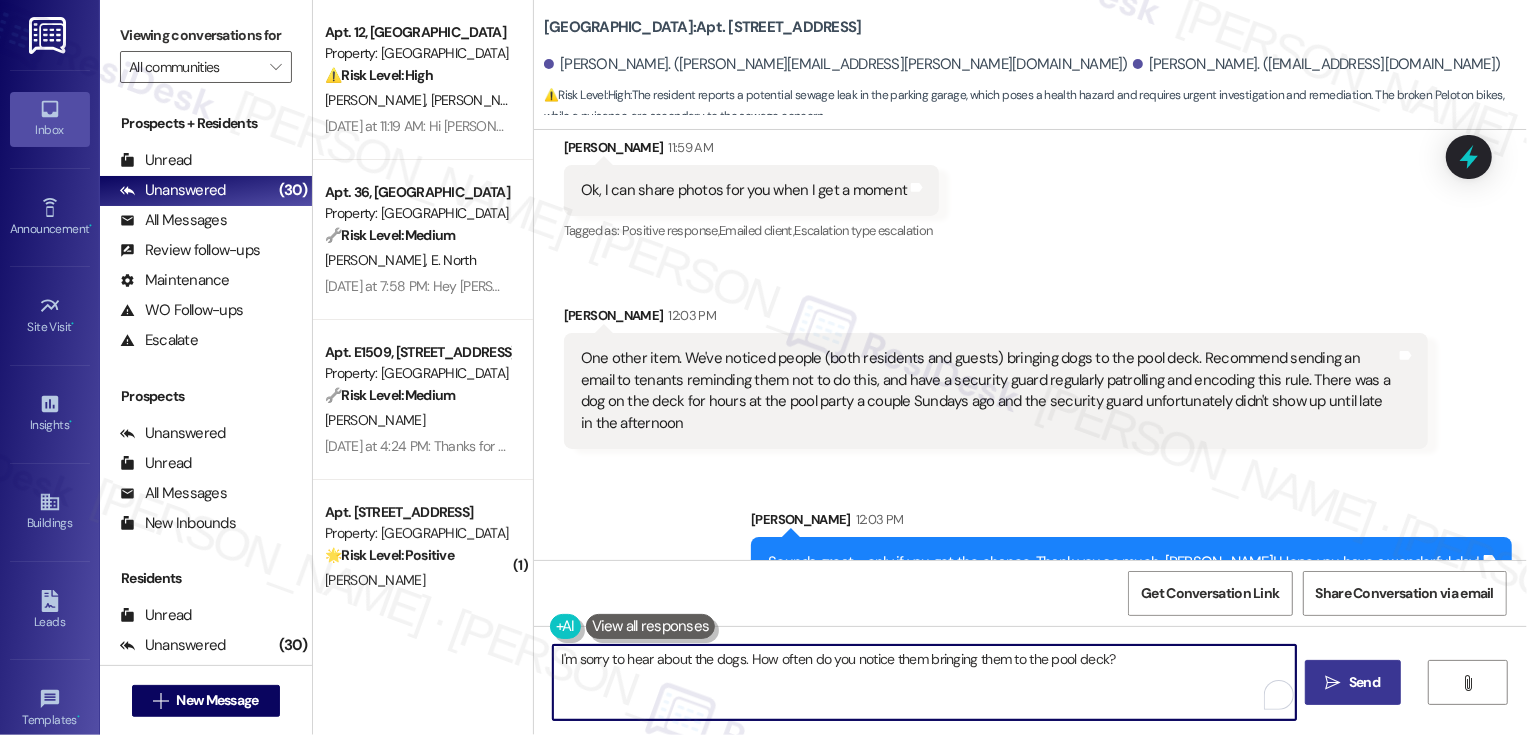 click on "I'm sorry to hear about the dogs. How often do you notice them bringing them to the pool deck?" at bounding box center [924, 682] 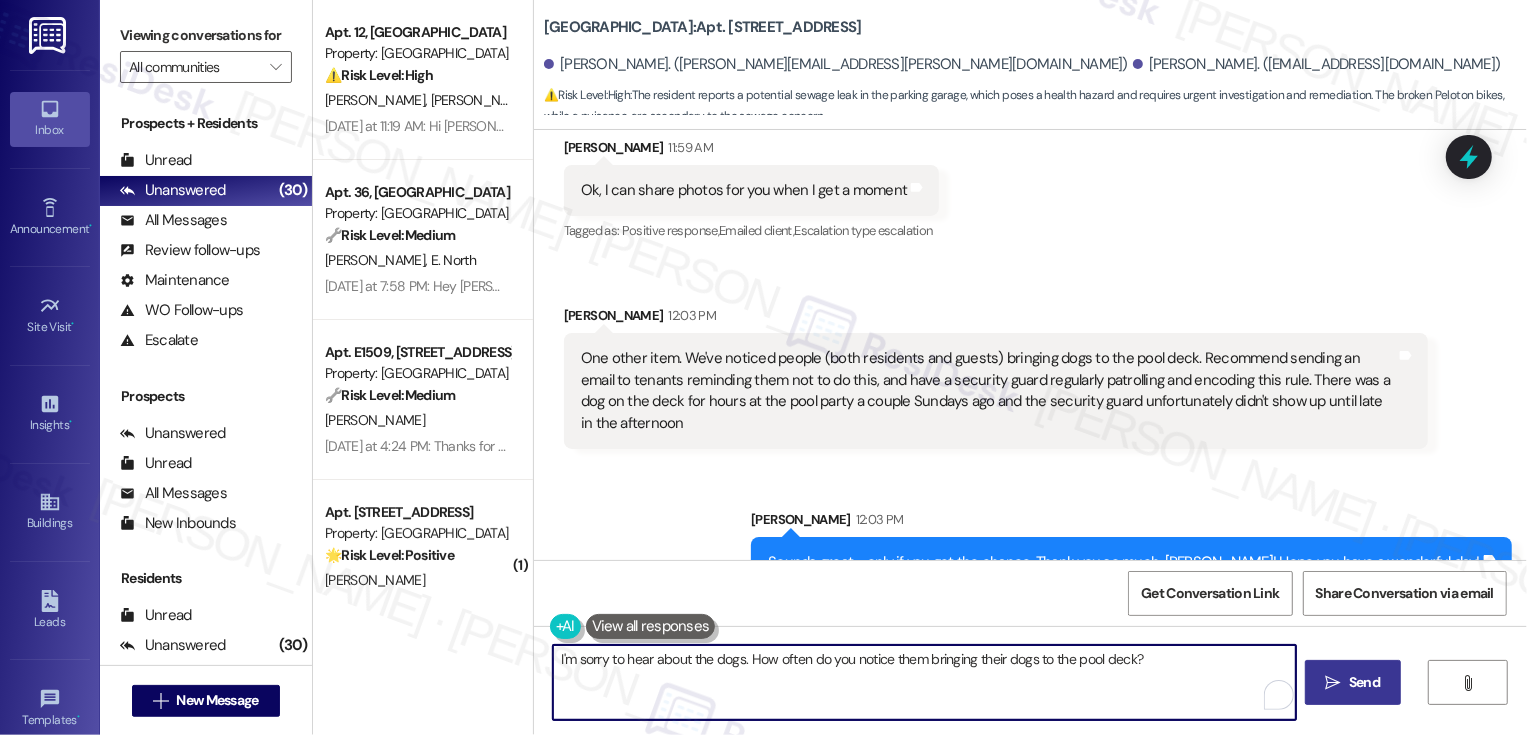 click on "I'm sorry to hear about the dogs. How often do you notice them bringing their dogs to the pool deck?" at bounding box center (924, 682) 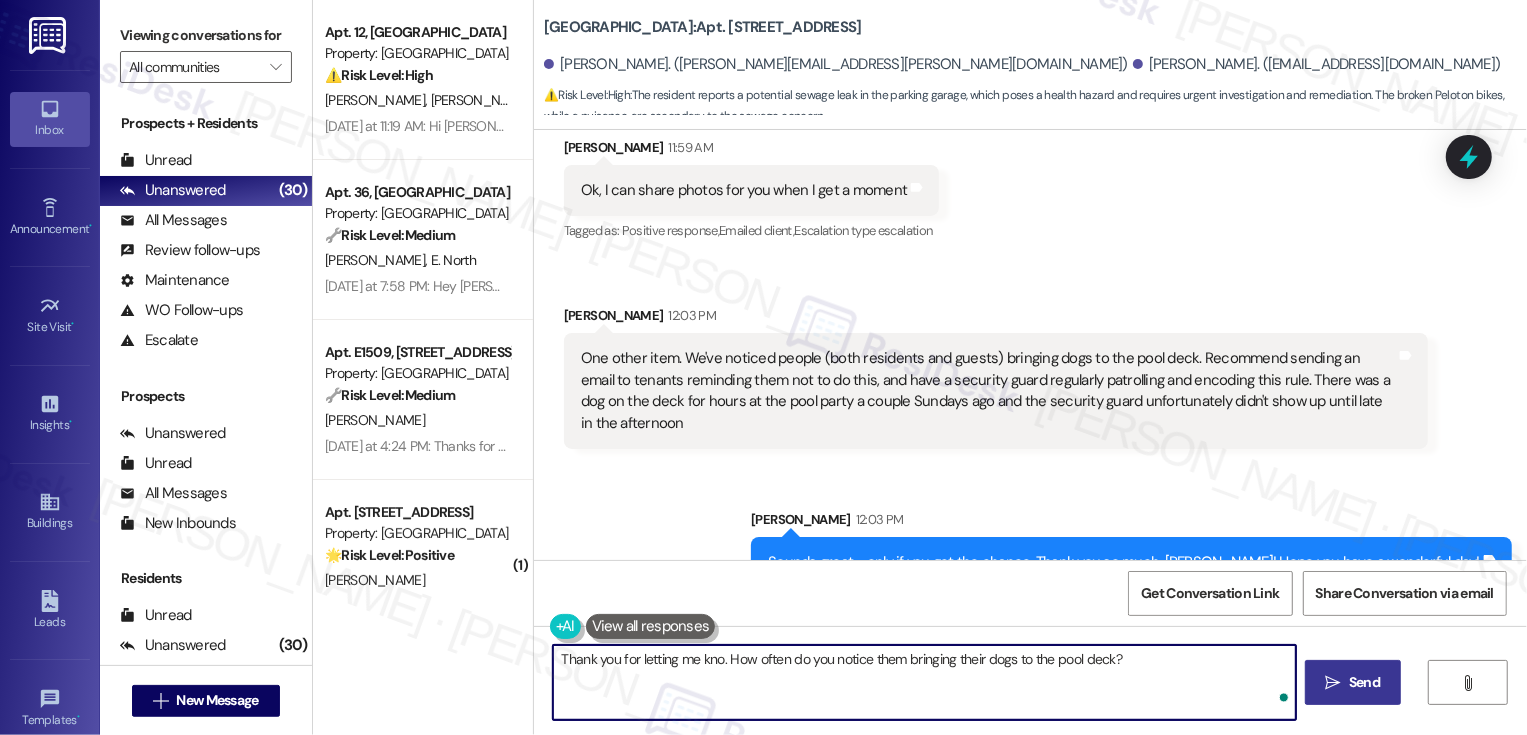type on "Thank you for letting me know. How often do you notice them bringing their dogs to the pool deck?" 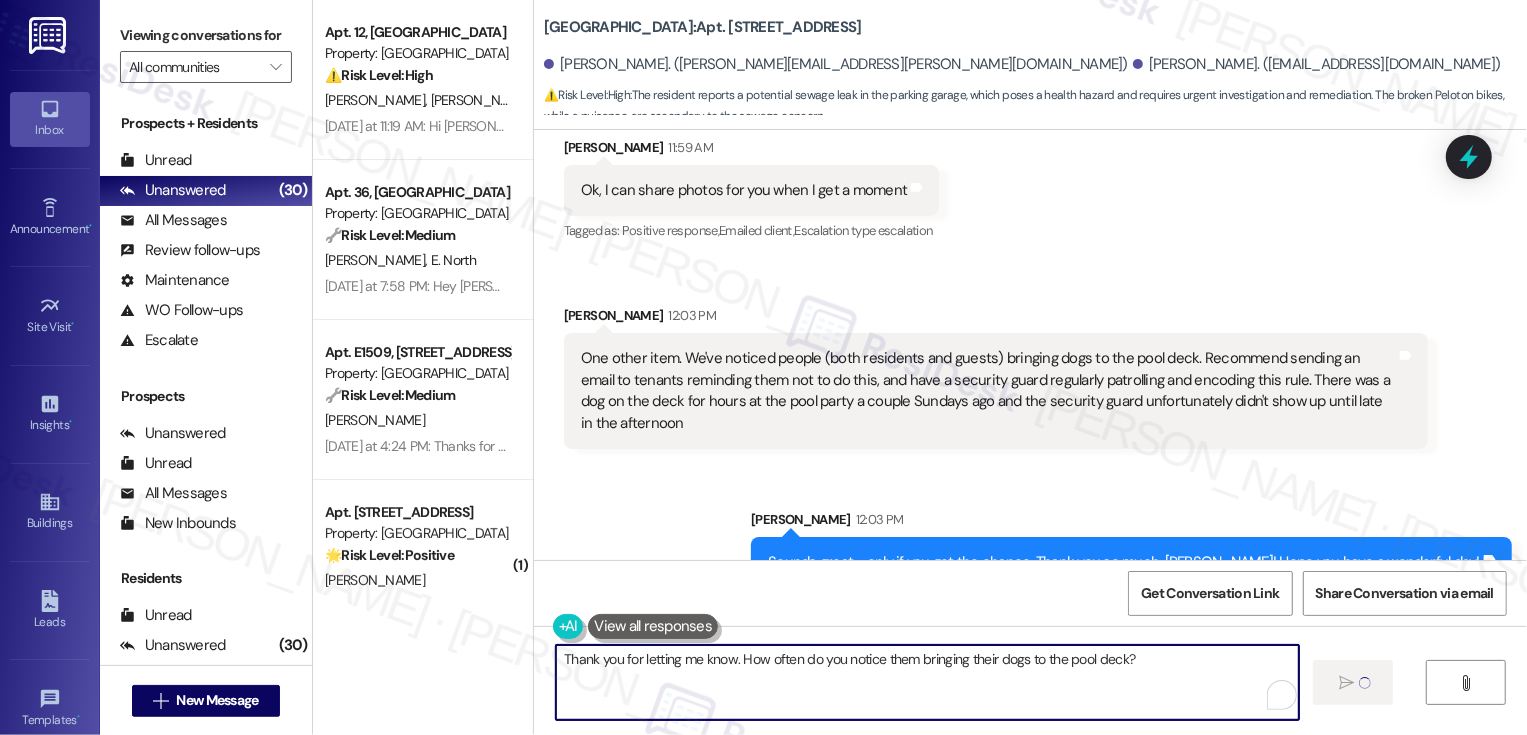 type 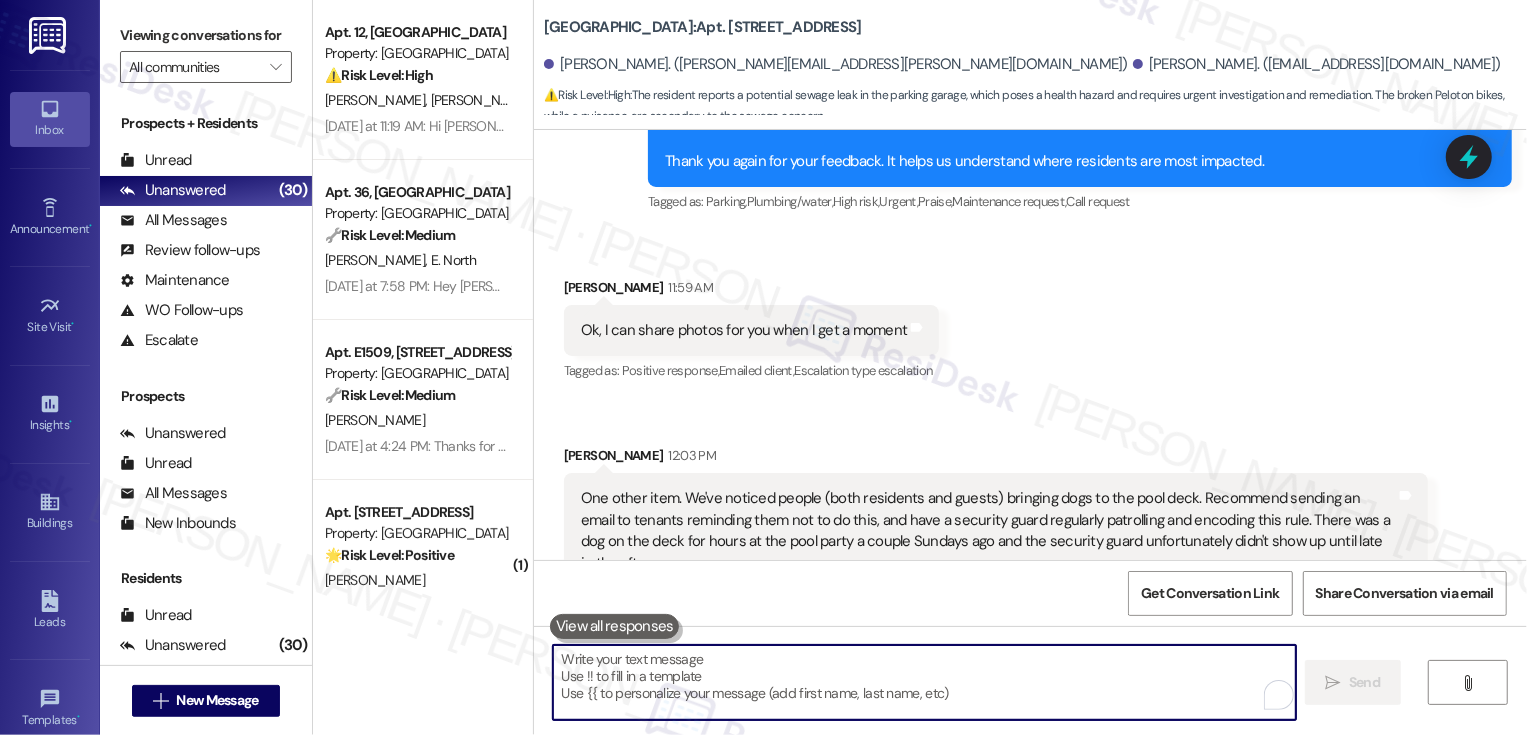 scroll, scrollTop: 2732, scrollLeft: 0, axis: vertical 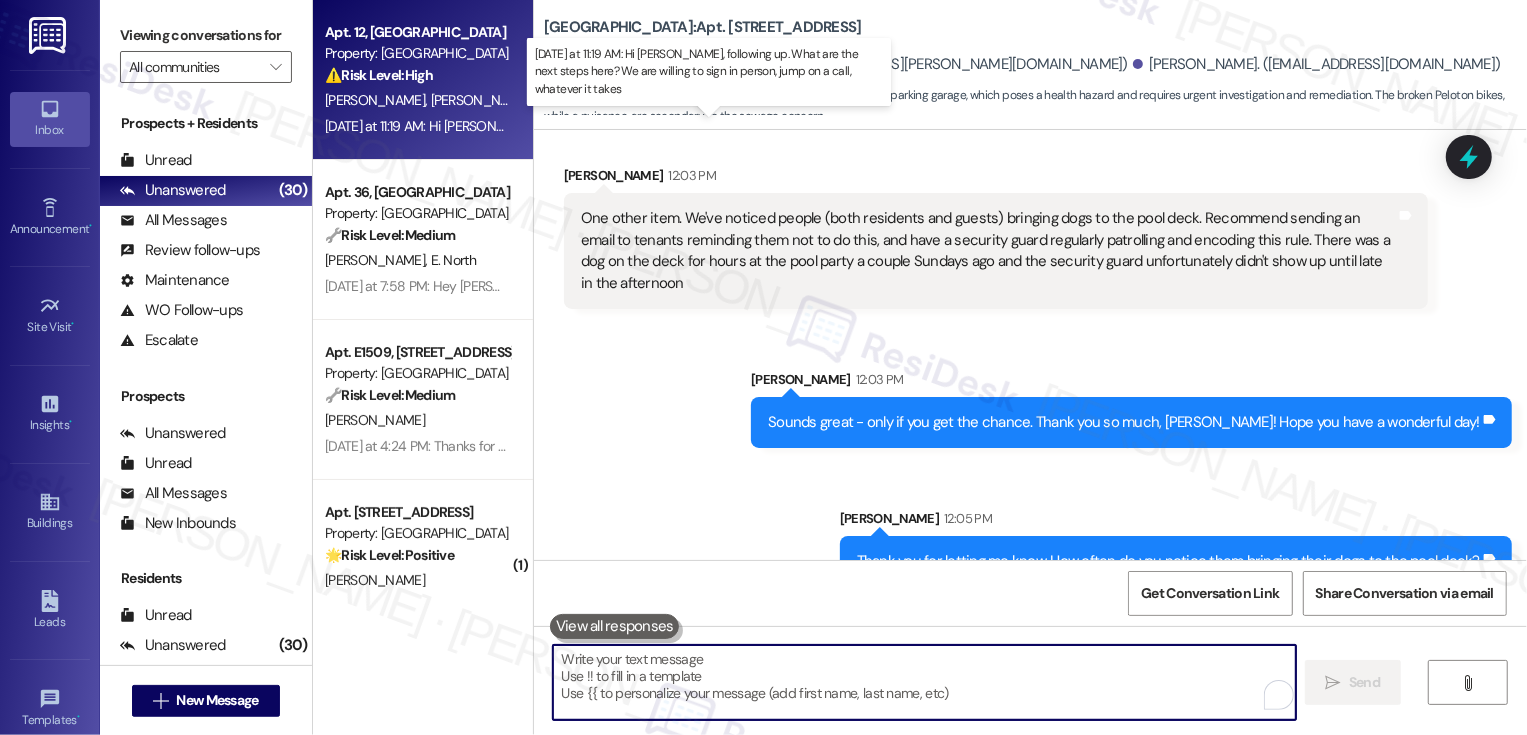 click on "Yesterday at 11:19 AM: Hi Sarah, following up. What are the next steps here? We are willing to sign in person, jump on a call, whatever it takes  Yesterday at 11:19 AM: Hi Sarah, following up. What are the next steps here? We are willing to sign in person, jump on a call, whatever it takes" at bounding box center [748, 126] 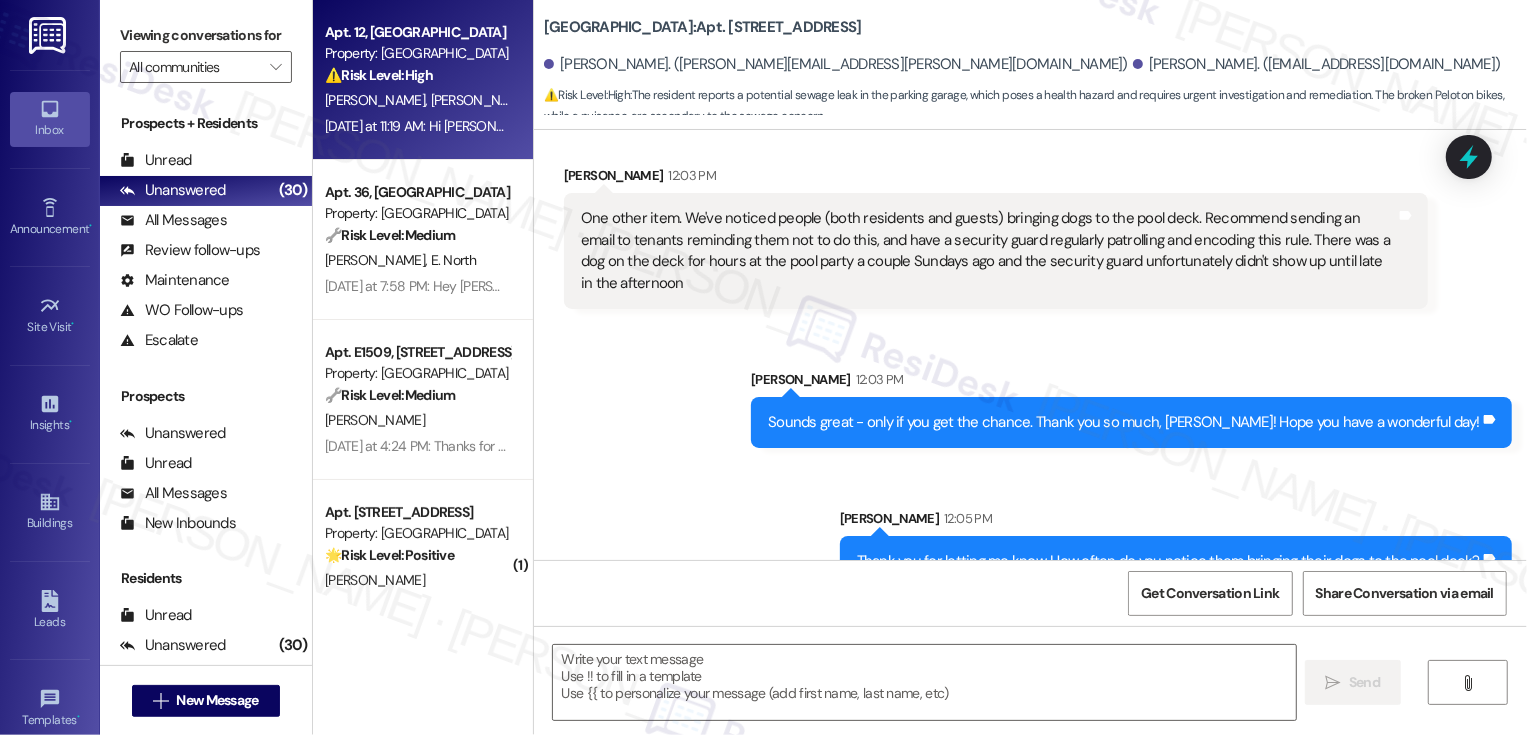 click on "Yesterday at 11:19 AM: Hi Sarah, following up. What are the next steps here? We are willing to sign in person, jump on a call, whatever it takes  Yesterday at 11:19 AM: Hi Sarah, following up. What are the next steps here? We are willing to sign in person, jump on a call, whatever it takes" at bounding box center (748, 126) 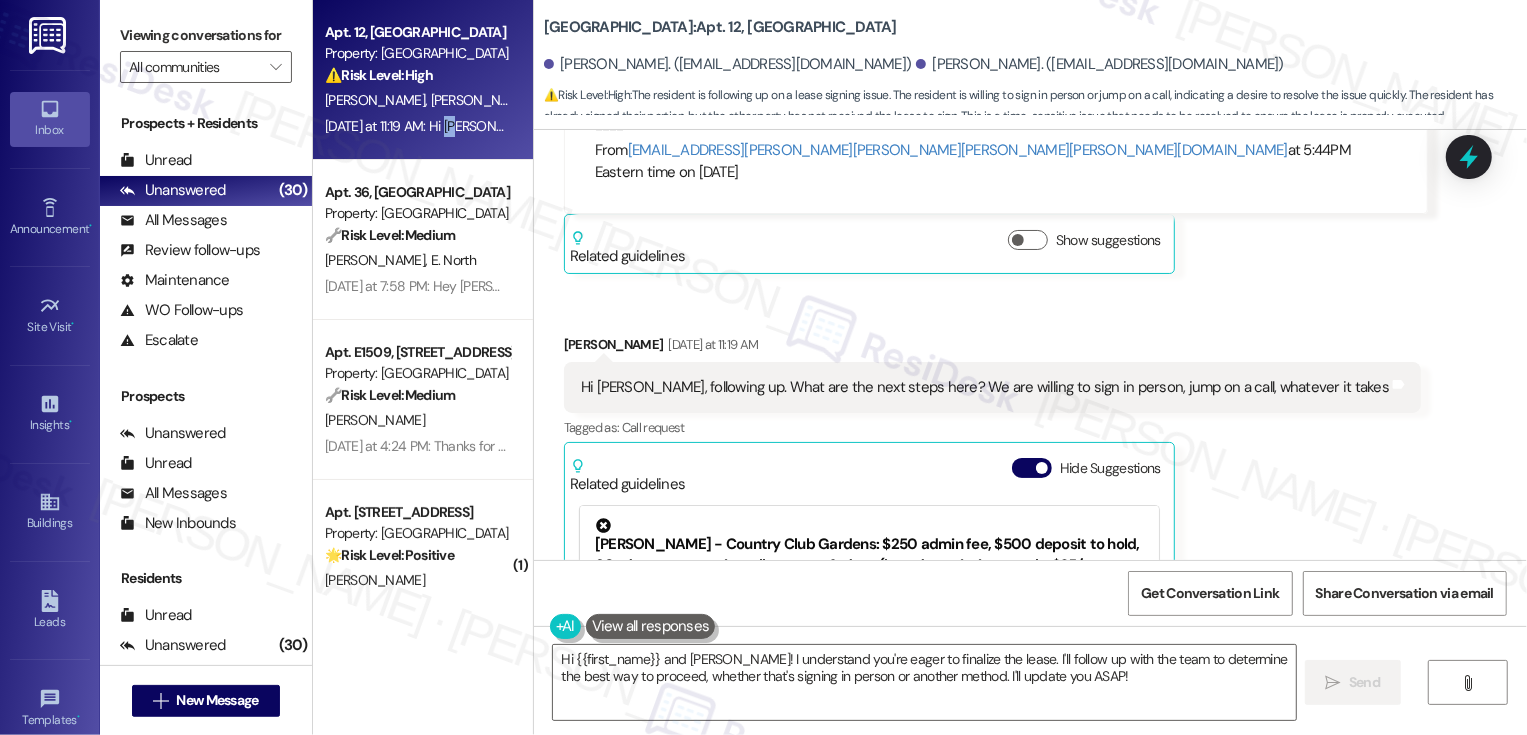 scroll, scrollTop: 2475, scrollLeft: 0, axis: vertical 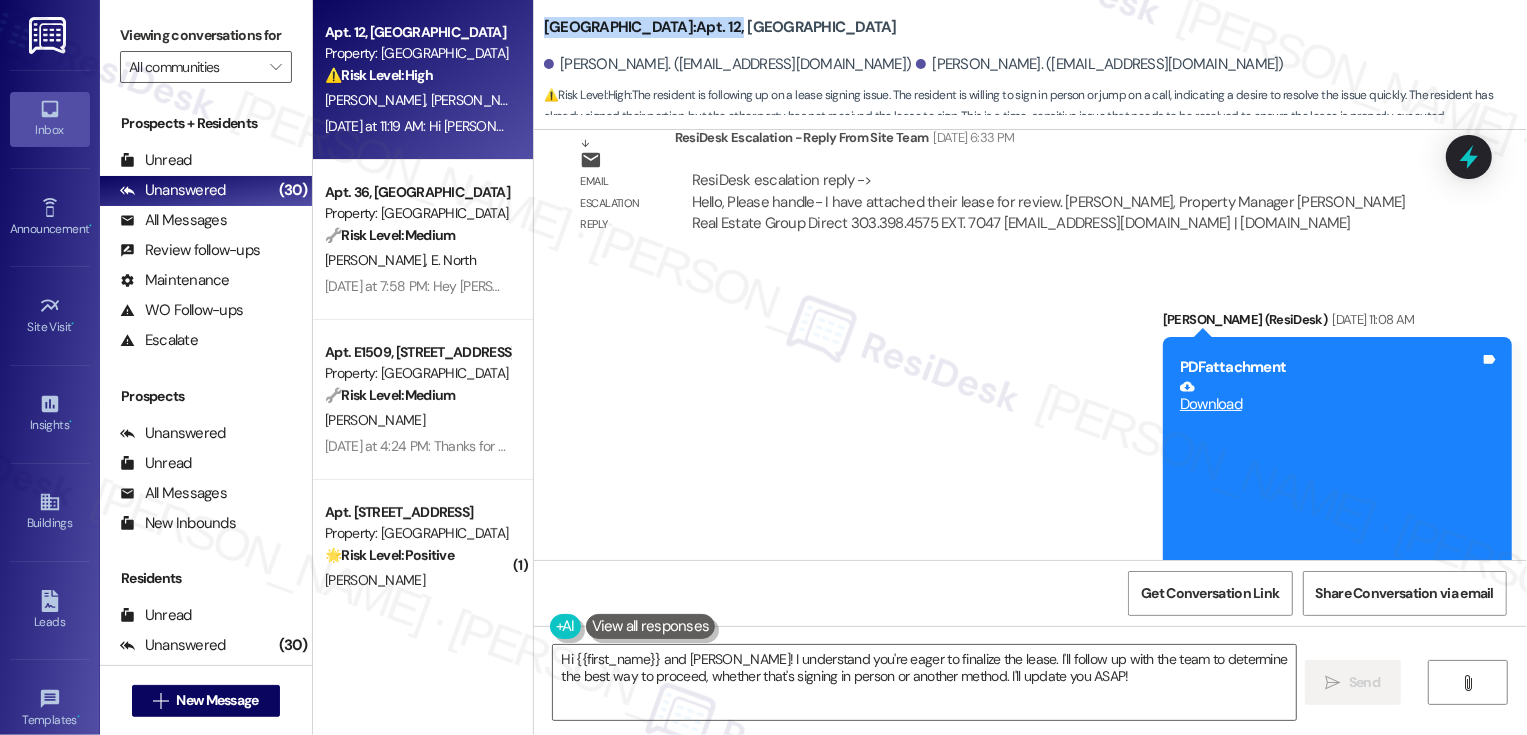 drag, startPoint x: 531, startPoint y: 28, endPoint x: 730, endPoint y: 29, distance: 199.00252 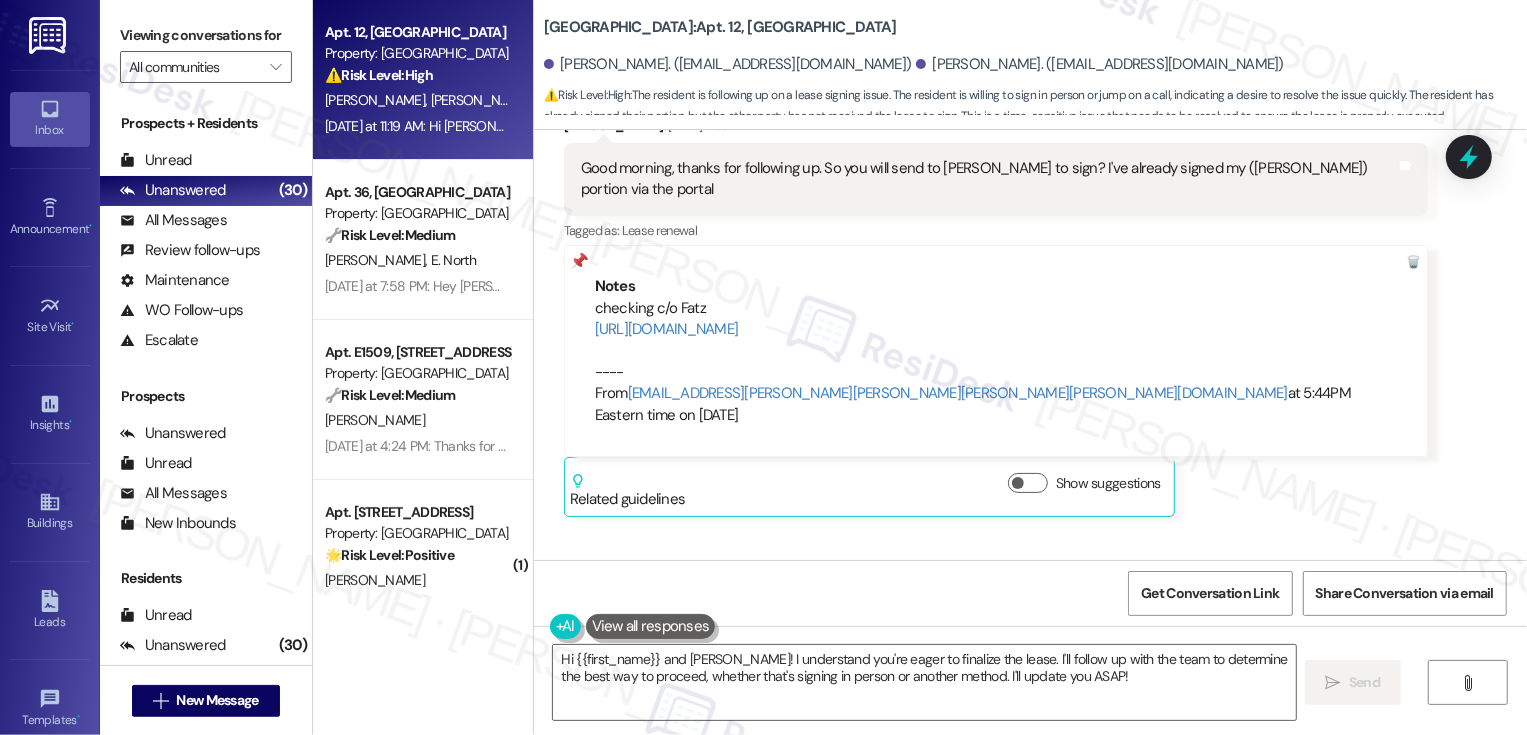 scroll, scrollTop: 2475, scrollLeft: 0, axis: vertical 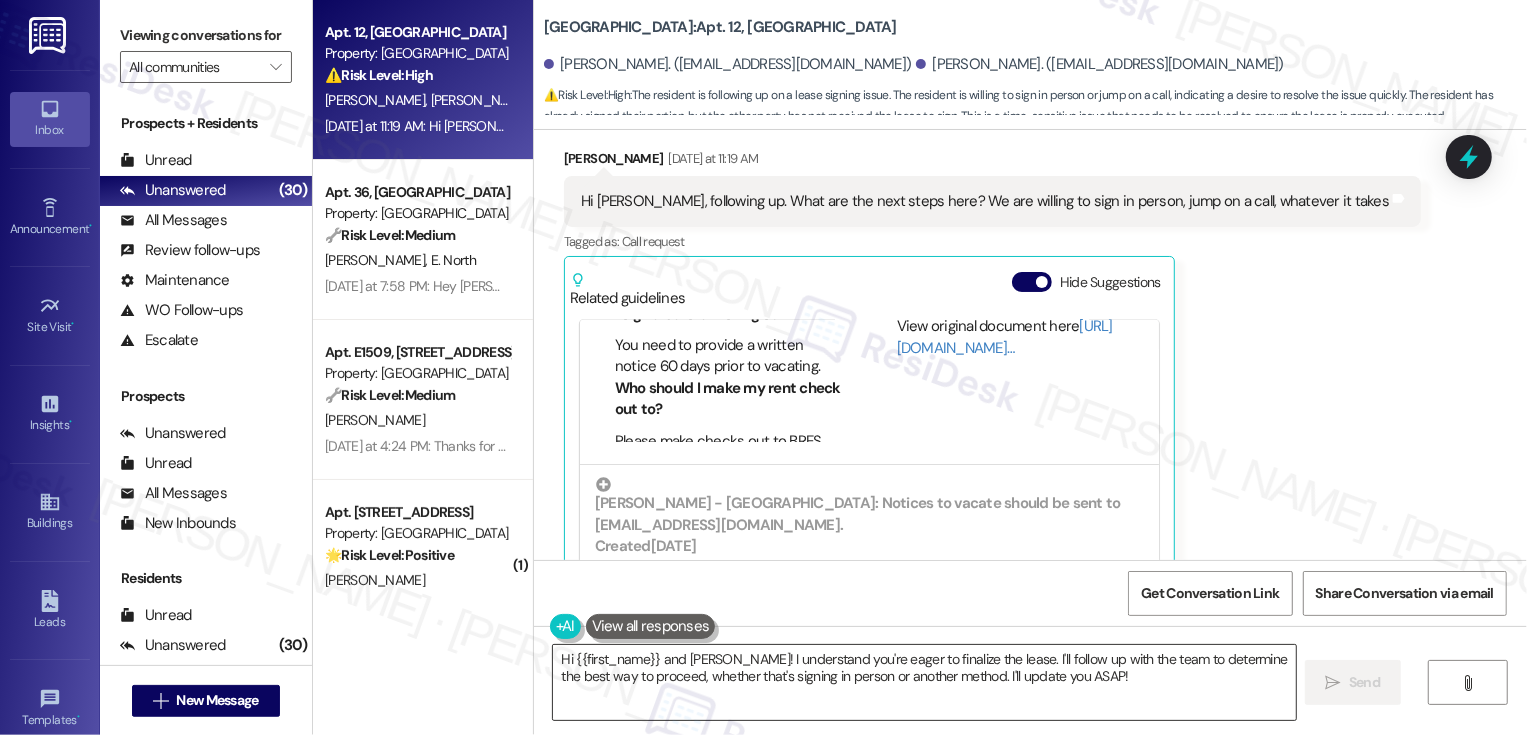 click on "Hi {{first_name}} and Ian! I understand you're eager to finalize the lease. I'll follow up with the team to determine the best way to proceed, whether that's signing in person or another method. I'll update you ASAP!" at bounding box center (924, 682) 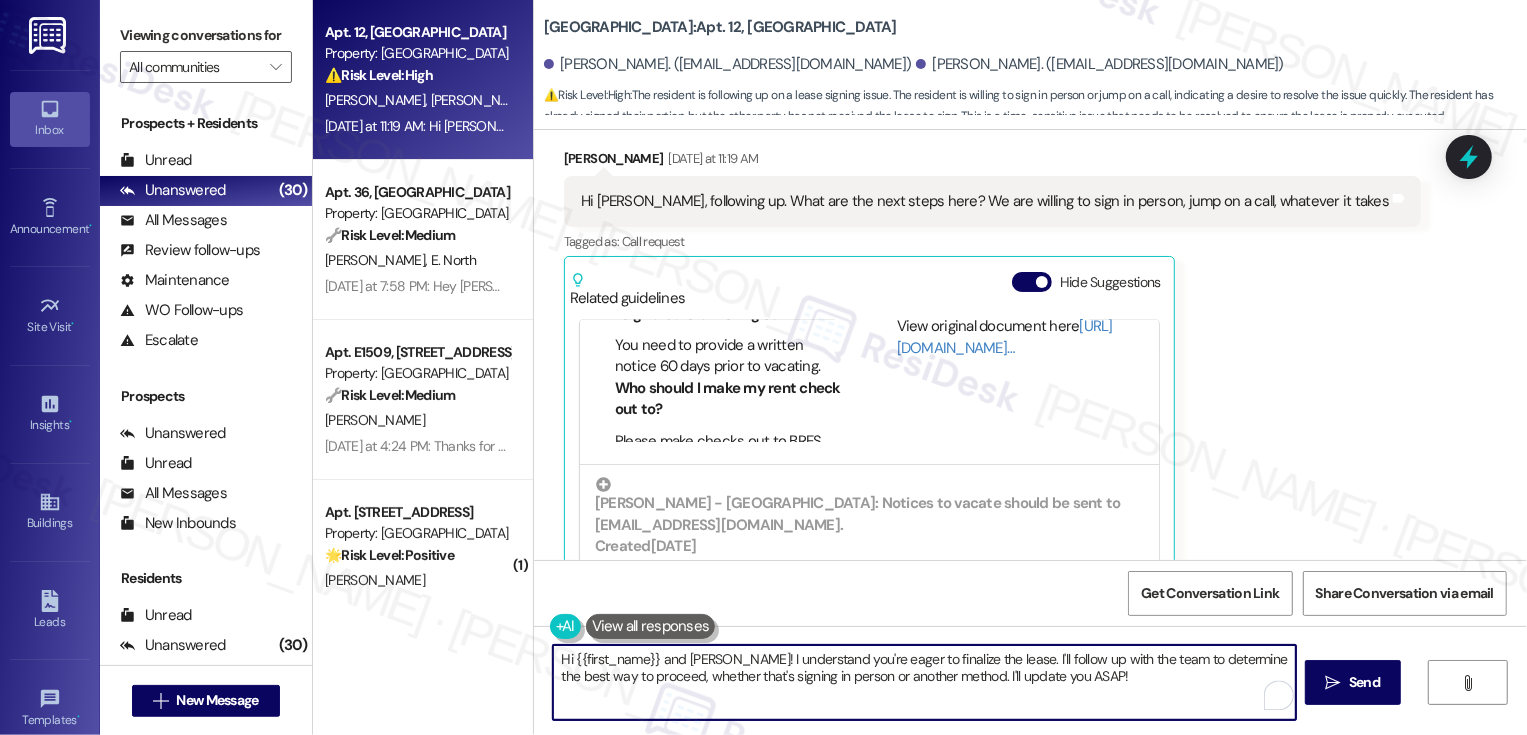 scroll, scrollTop: 2438, scrollLeft: 0, axis: vertical 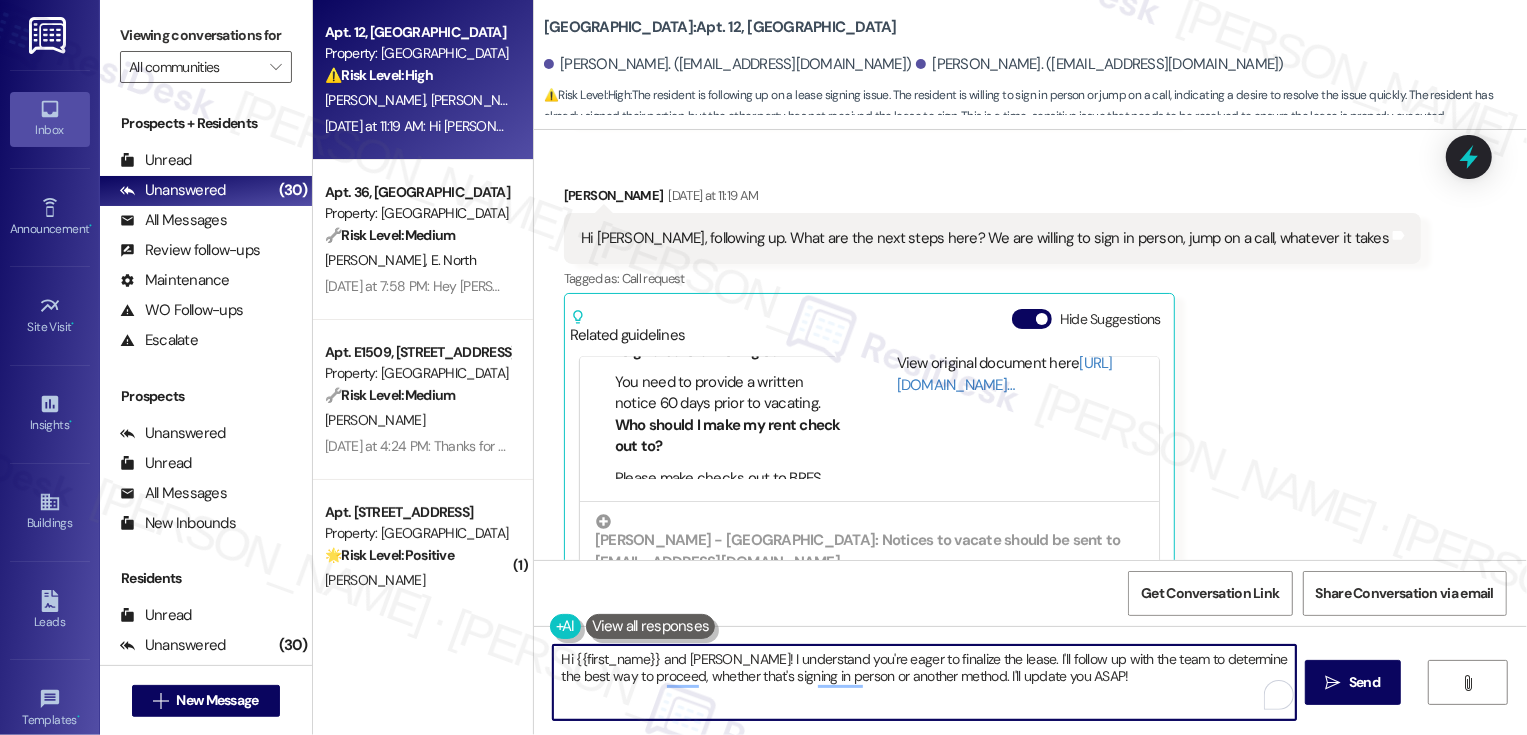 click on "Hi {{first_name}} and Ian! I understand you're eager to finalize the lease. I'll follow up with the team to determine the best way to proceed, whether that's signing in person or another method. I'll update you ASAP!" at bounding box center (924, 682) 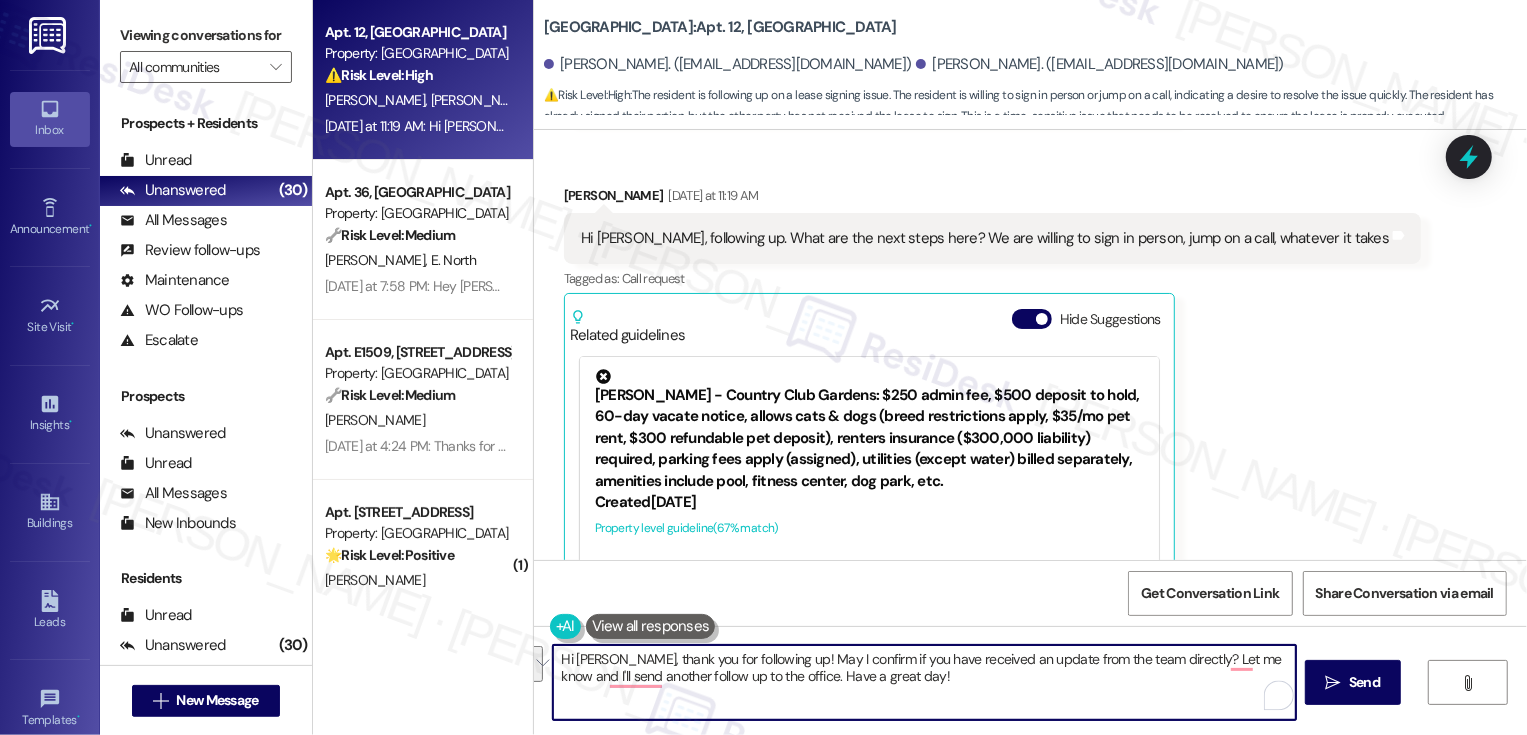 click on "Hi Ian, thank you for following up! May I confirm if you have received an update from the team directly? Let me know and I'll send another follow up to the office. Have a great day!" at bounding box center (924, 682) 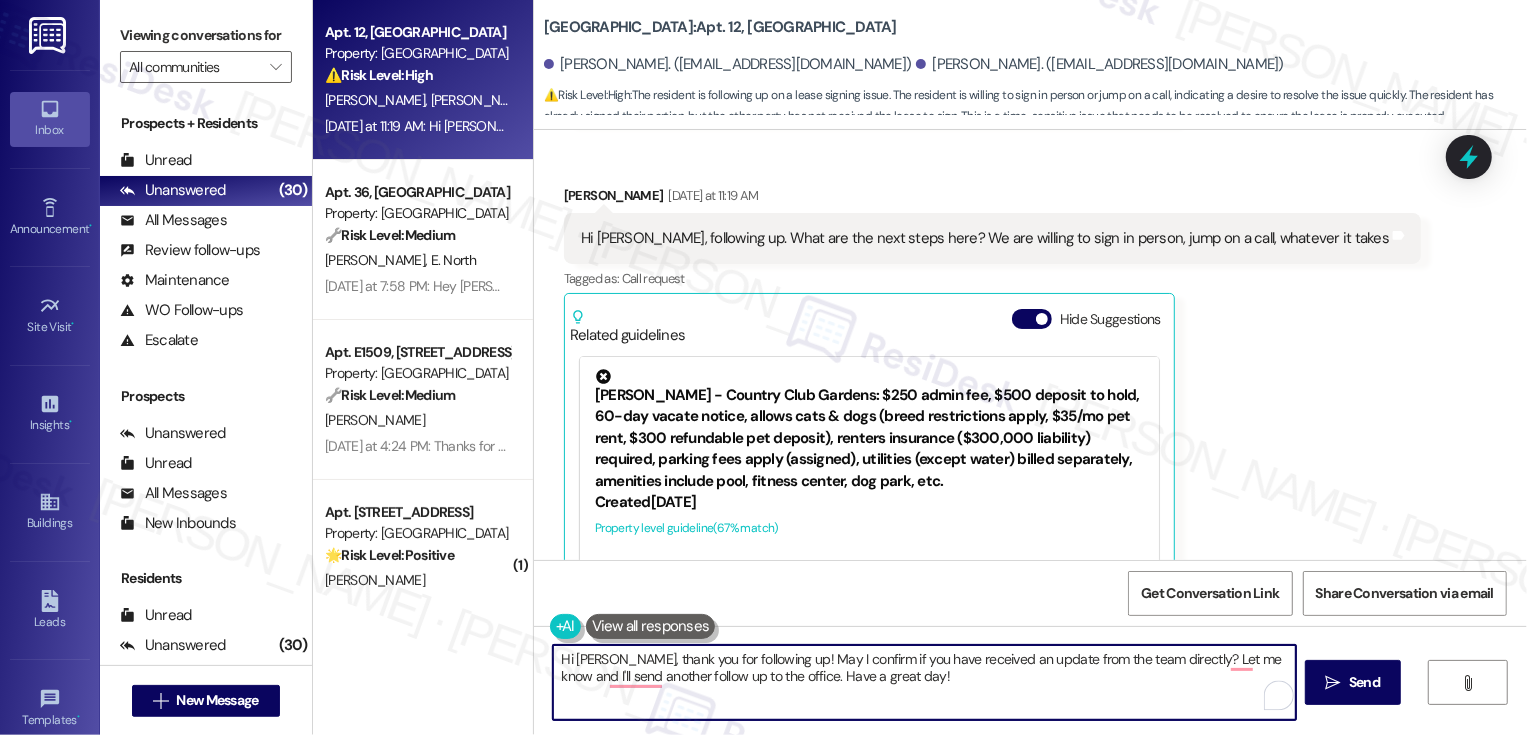 click on "Hi Ian, thank you for following up! May I confirm if you have received an update from the team directly? Let me know and I'll send another follow up to the office. Have a great day!" at bounding box center [924, 682] 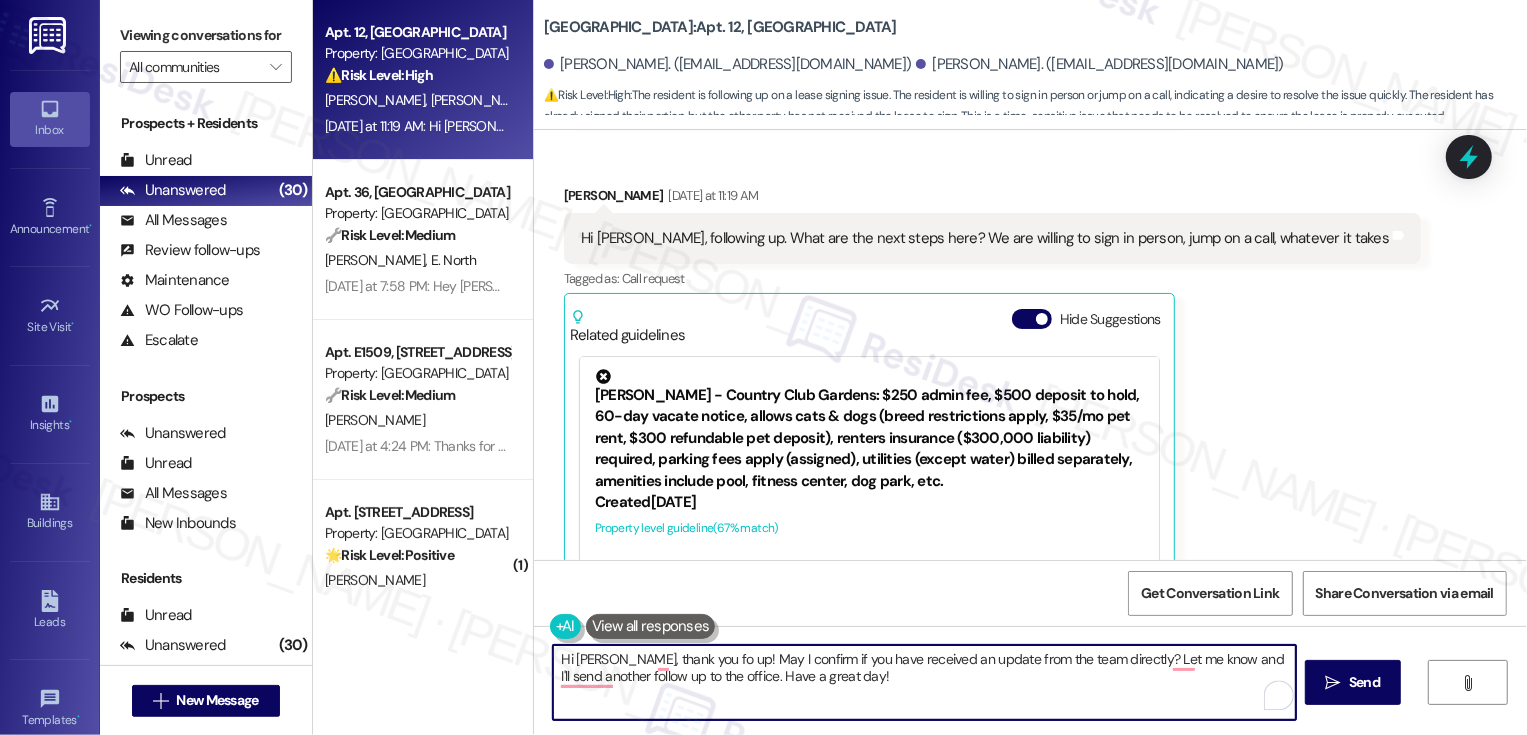 click on "Hi Ian, thank you fo up! May I confirm if you have received an update from the team directly? Let me know and I'll send another follow up to the office. Have a great day!" at bounding box center (924, 682) 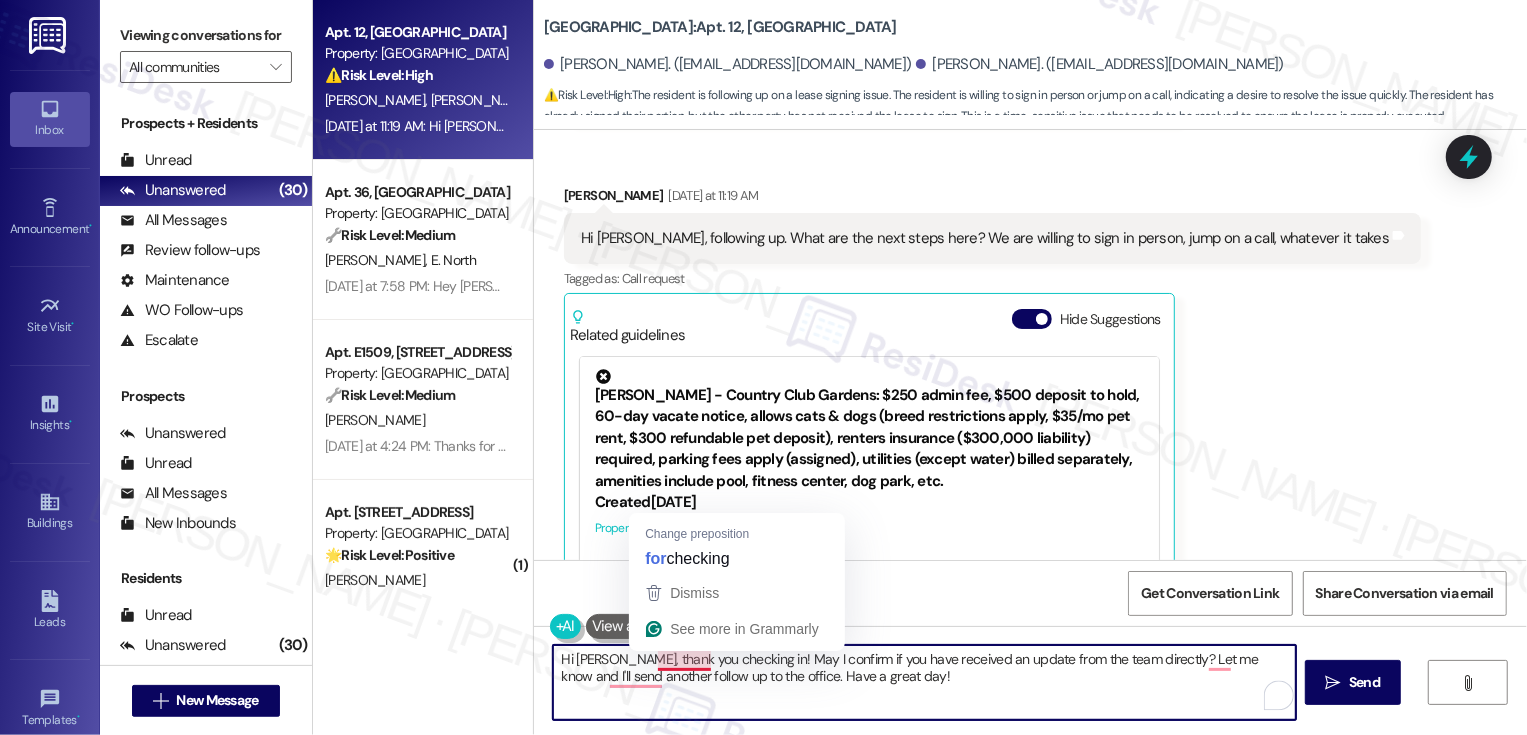 click on "Hi Ian, thank you checking in! May I confirm if you have received an update from the team directly? Let me know and I'll send another follow up to the office. Have a great day!" at bounding box center (924, 682) 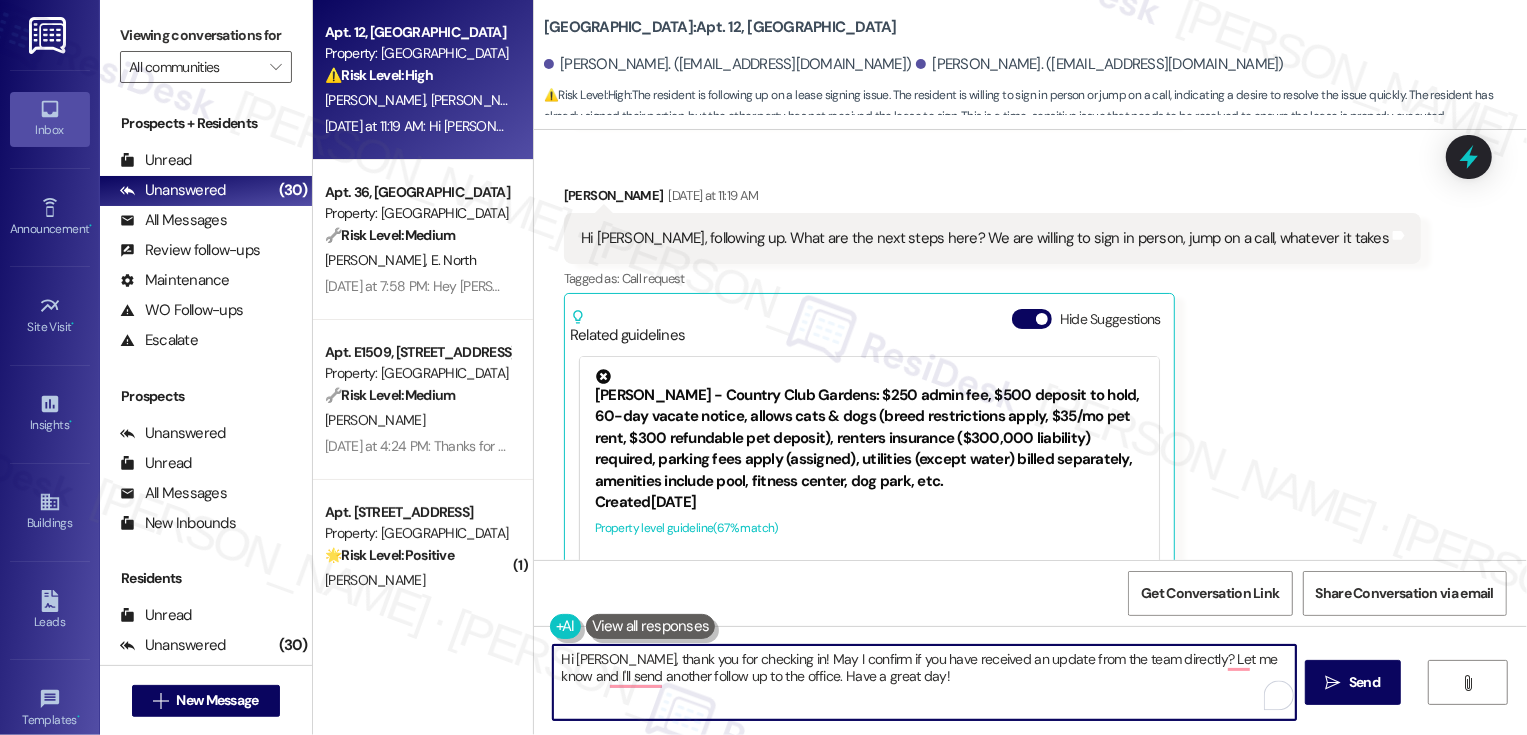 click on "Hi Ian, thank you for checking in! May I confirm if you have received an update from the team directly? Let me know and I'll send another follow up to the office. Have a great day!" at bounding box center (924, 682) 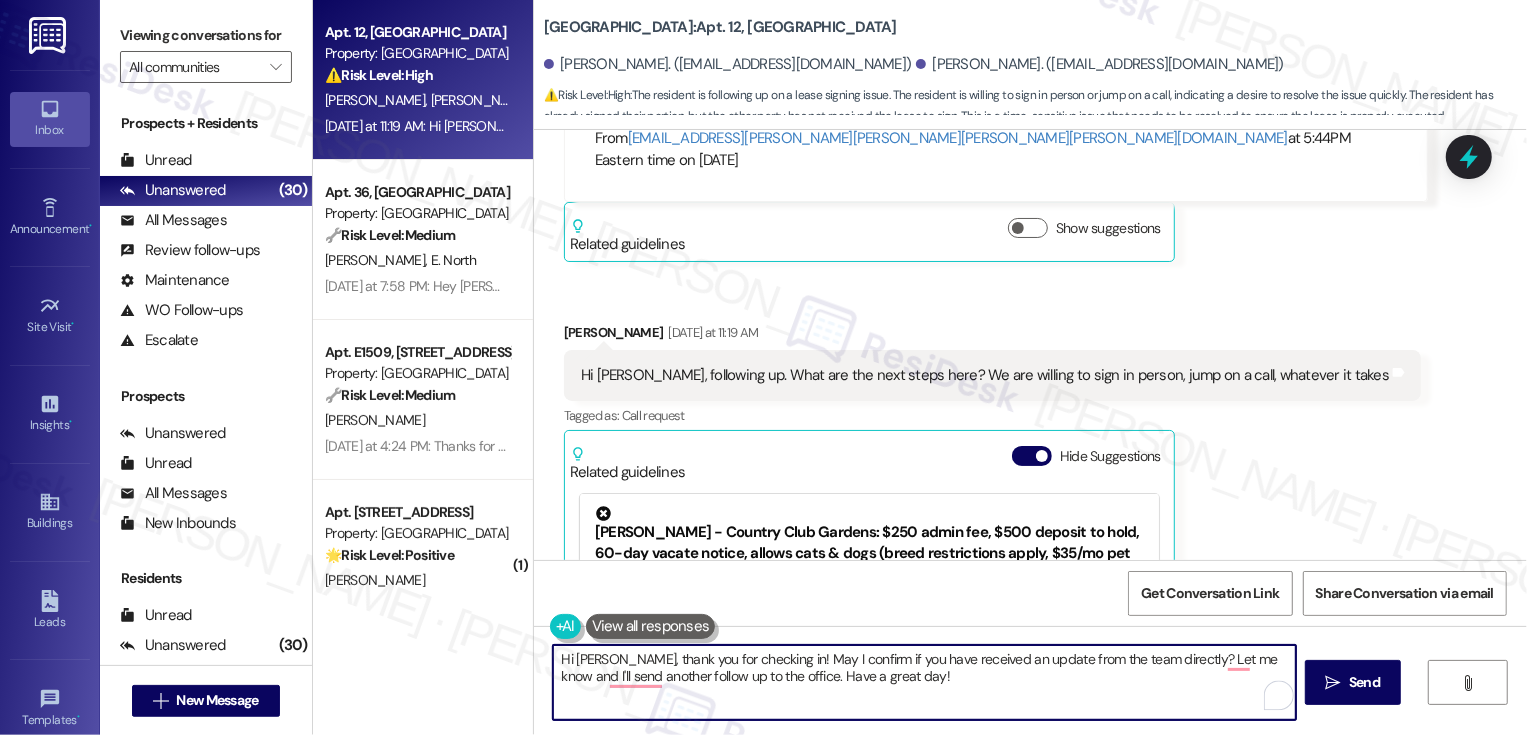scroll, scrollTop: 2400, scrollLeft: 0, axis: vertical 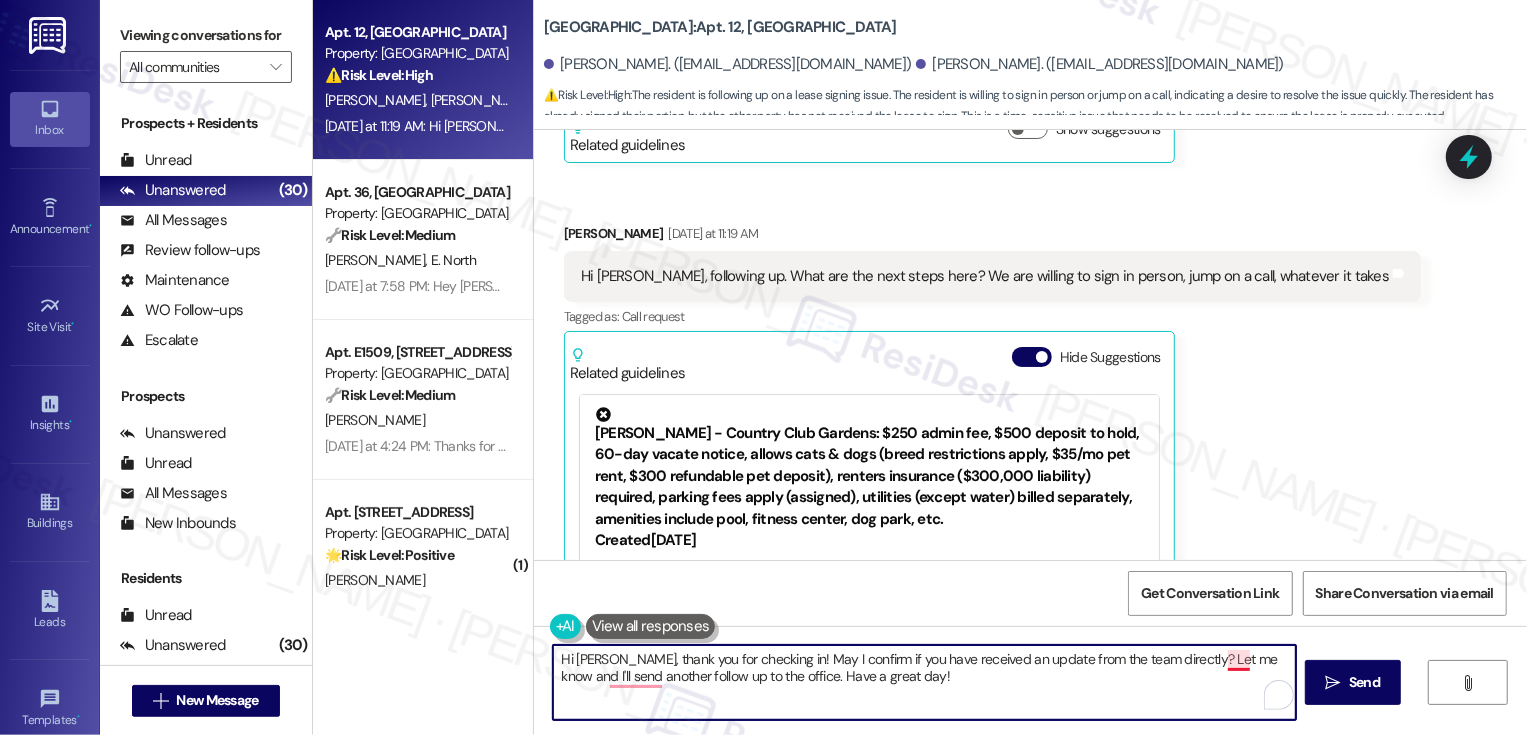 click on "Hi Ian, thank you for checking in! May I confirm if you have received an update from the team directly? Let me know and I'll send another follow up to the office. Have a great day!" at bounding box center [924, 682] 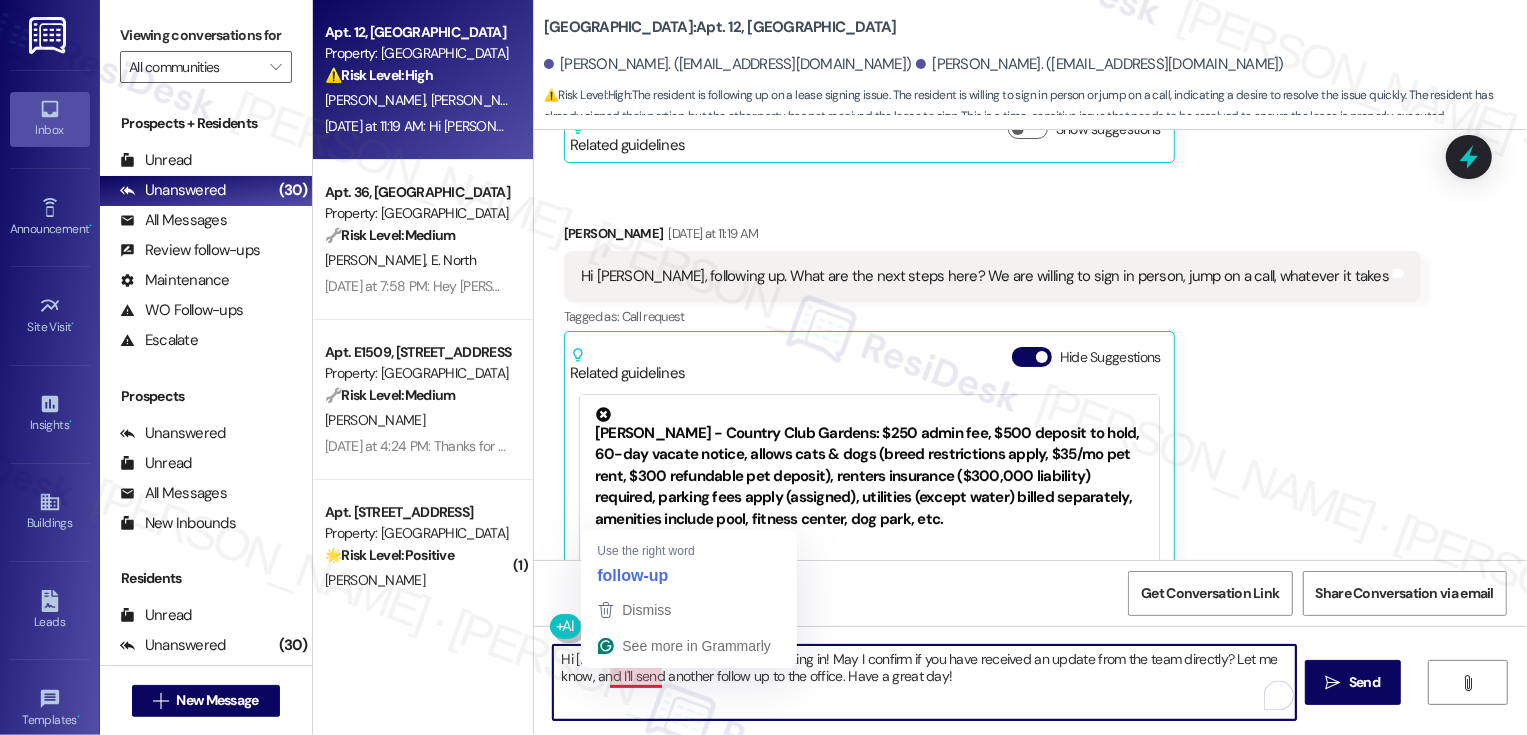 click on "Hi Ian, thank you for checking in! May I confirm if you have received an update from the team directly? Let me know, and I'll send another follow up to the office. Have a great day!" at bounding box center (924, 682) 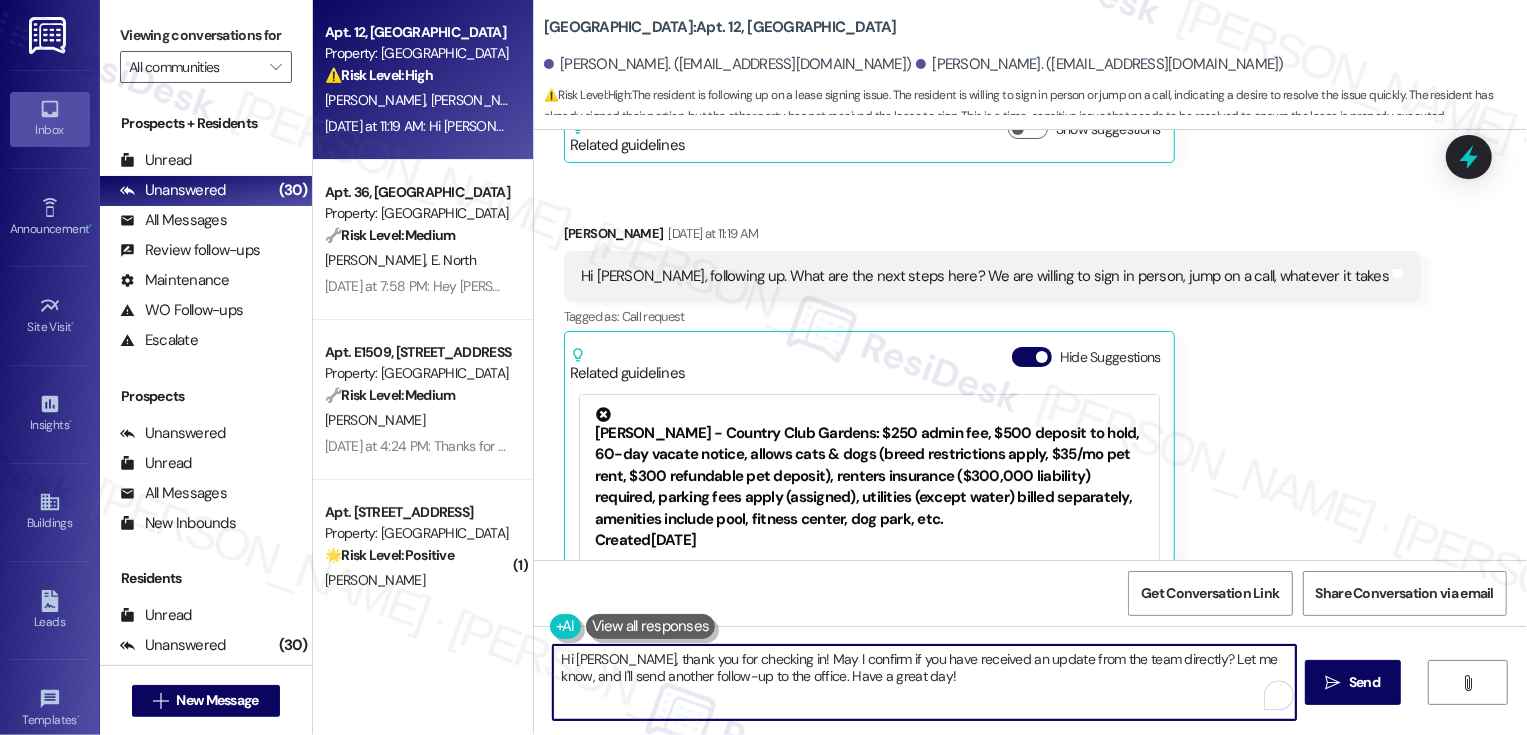 click on "Hi [PERSON_NAME], thank you for checking in! May I confirm if you have received an update from the team directly? Let me know, and I'll send another follow-up to the office. Have a great day!" at bounding box center (924, 682) 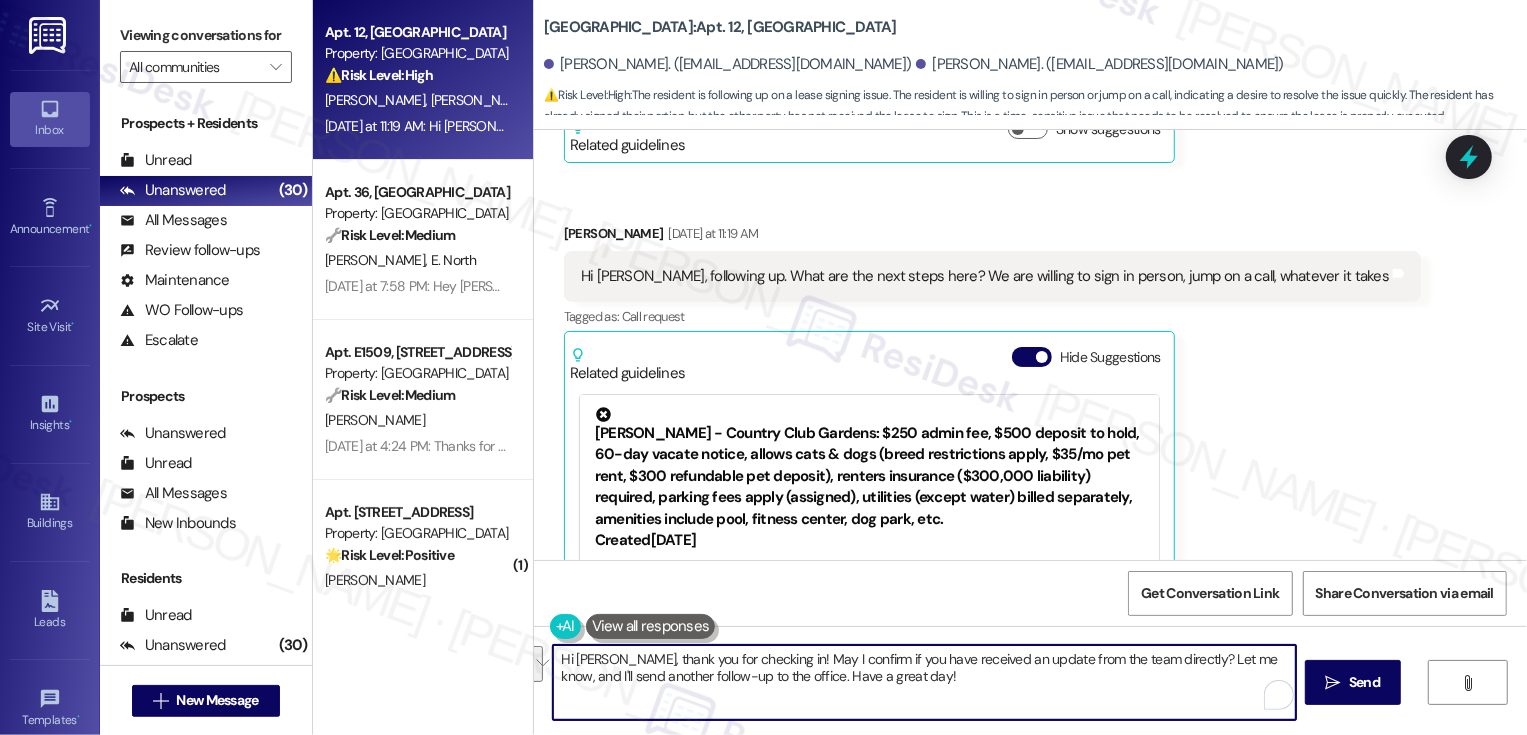 type on "Hi [PERSON_NAME], thank you for checking in! May I confirm if you have received an update from the team directly? Let me know, and I'll send another follow-up to the office. Have a great day!" 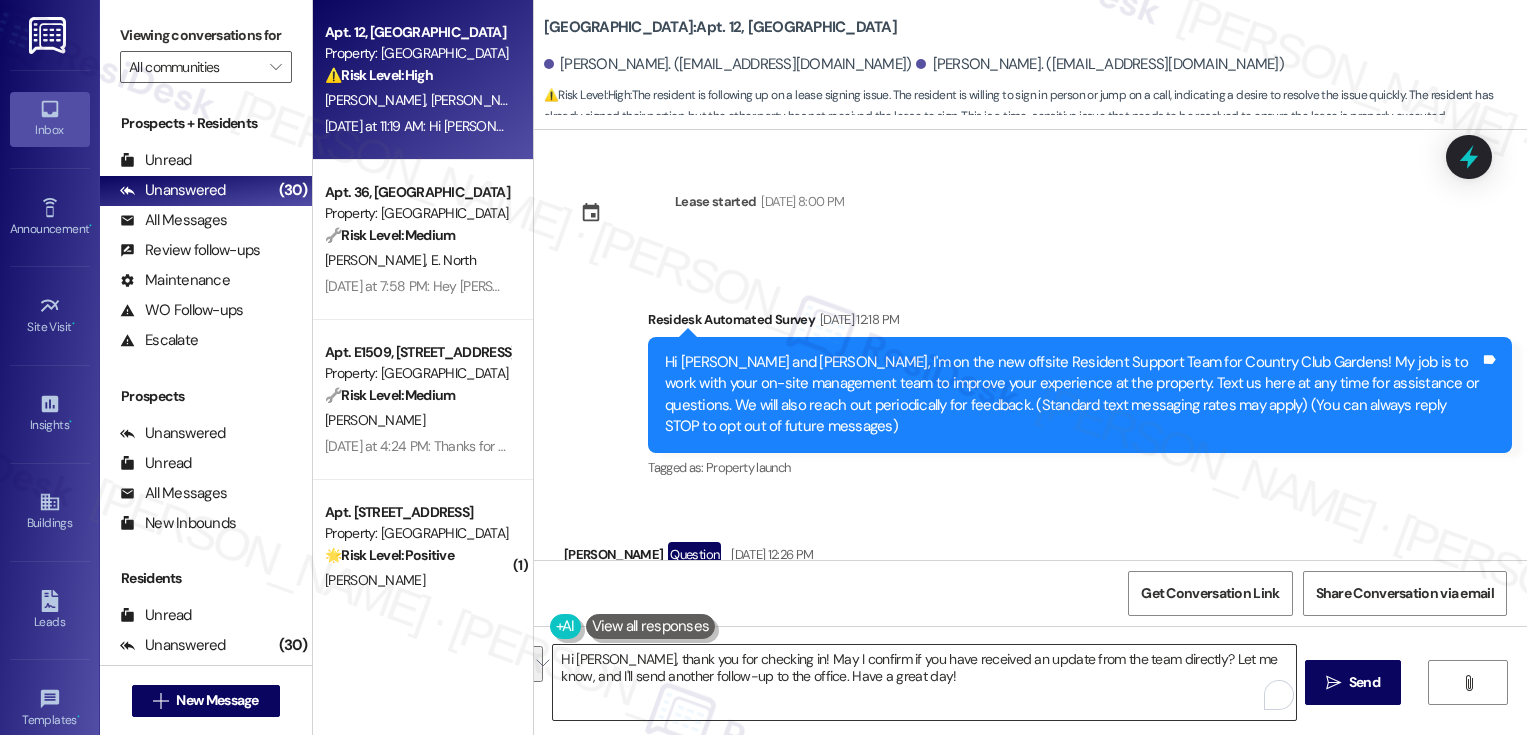 paste on "following up! Just wanted to check—have you received any update from the team directly? If not, I’m happy to reach out to the office again for you. Let me know, and I hope you’re having" 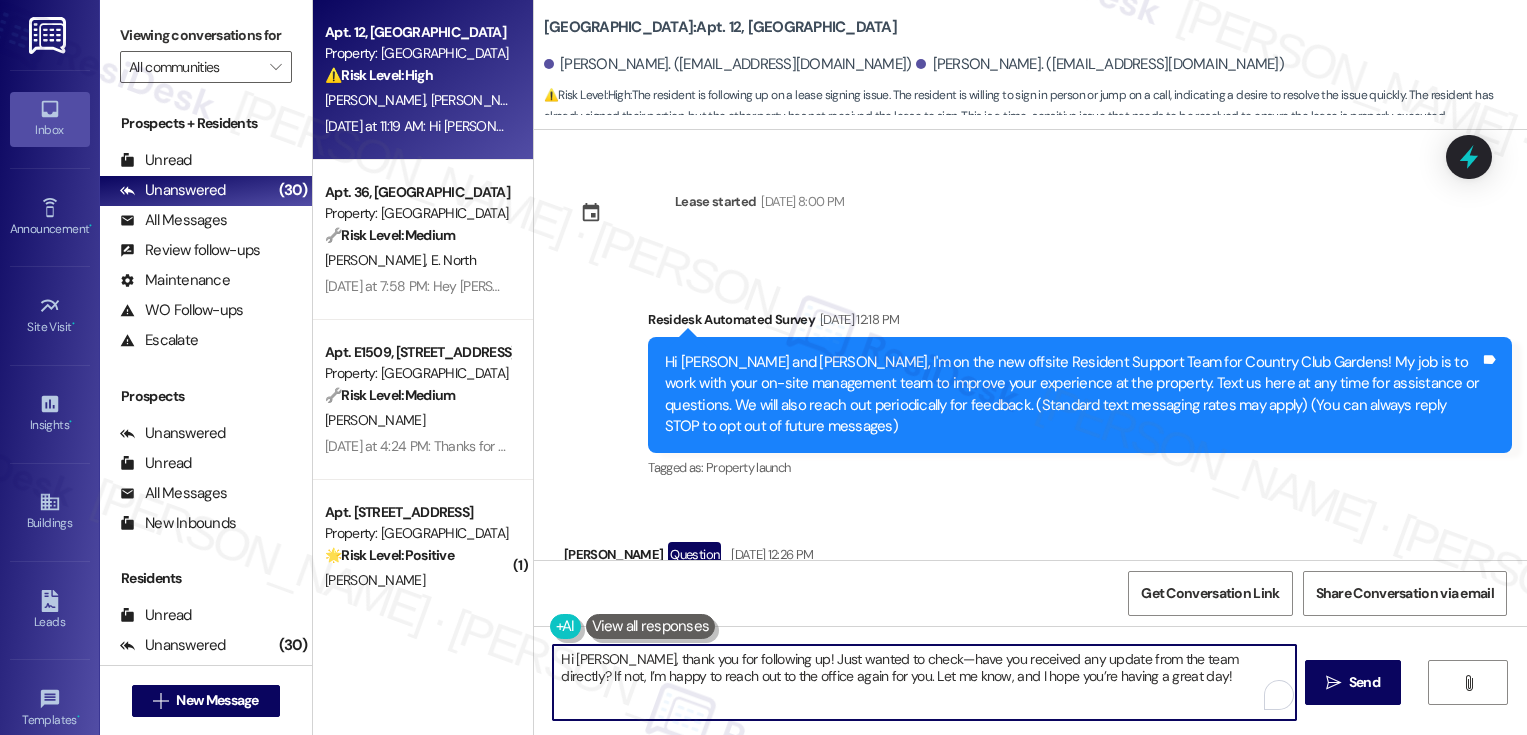 scroll, scrollTop: 0, scrollLeft: 0, axis: both 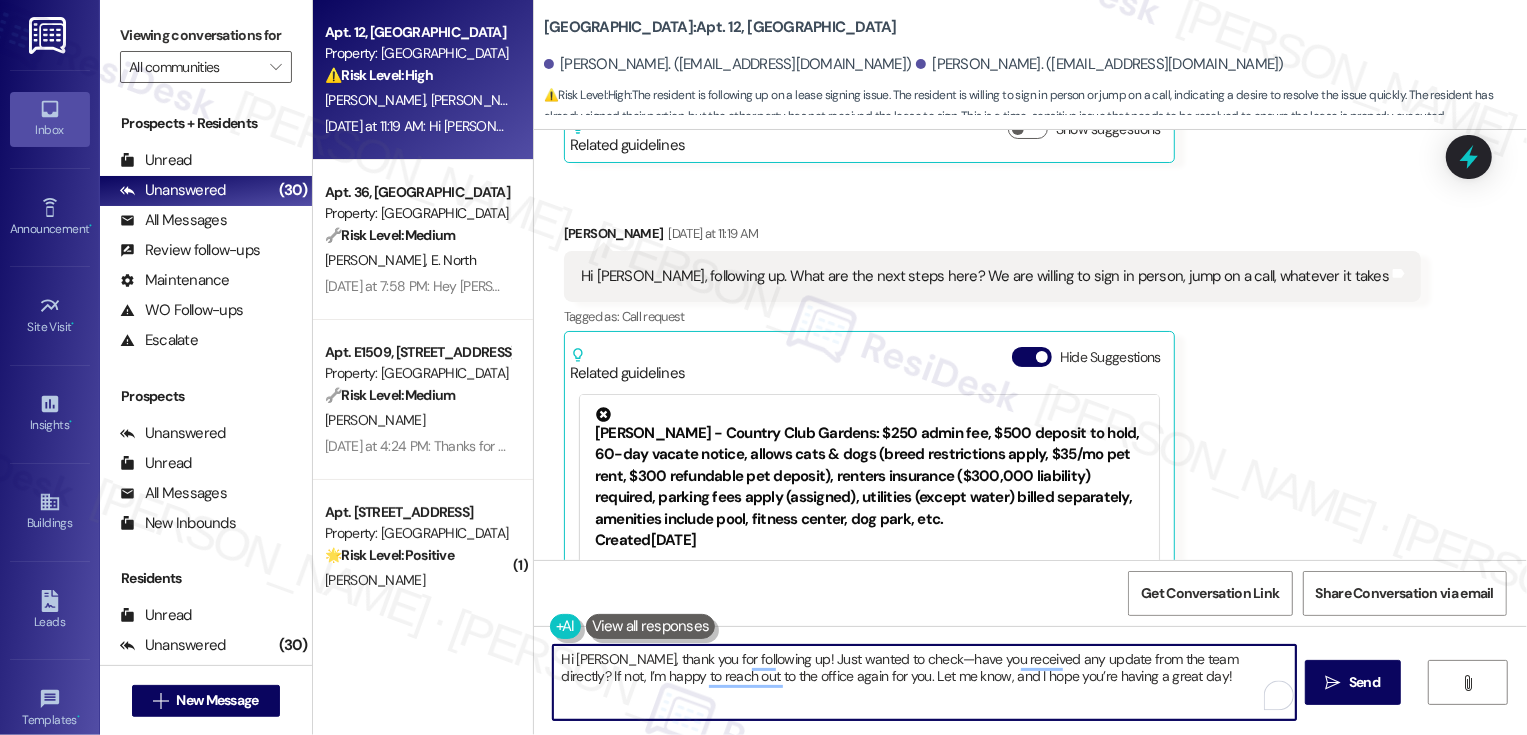 click on "Hi [PERSON_NAME], thank you for following up! Just wanted to check—have you received any update from the team directly? If not, I’m happy to reach out to the office again for you. Let me know, and I hope you’re having a great day!" at bounding box center (924, 682) 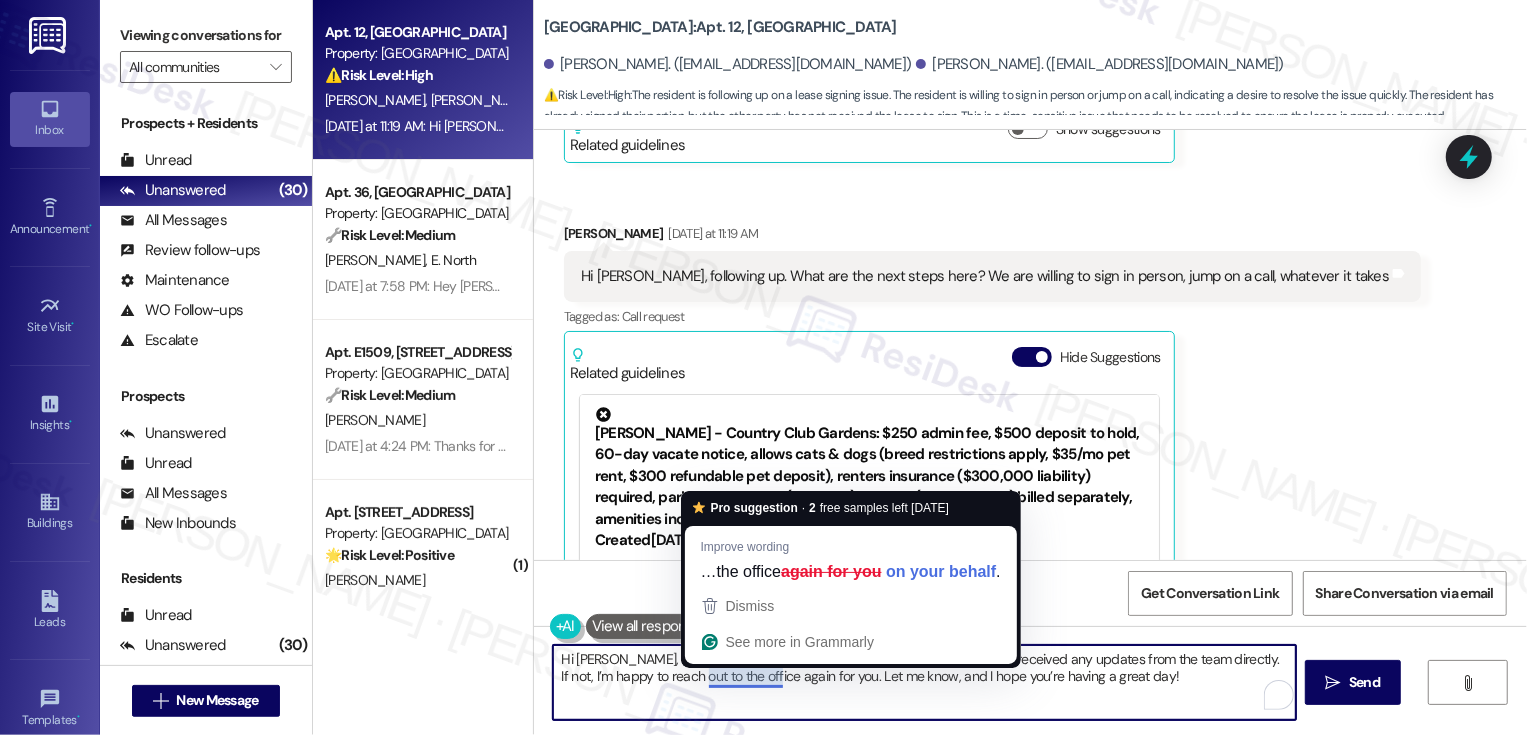 click on "Hi [PERSON_NAME], thank you for following up! I just wanted to check if you've received any updates from the team directly. If not, I’m happy to reach out to the office again for you. Let me know, and I hope you’re having a great day!" at bounding box center (924, 682) 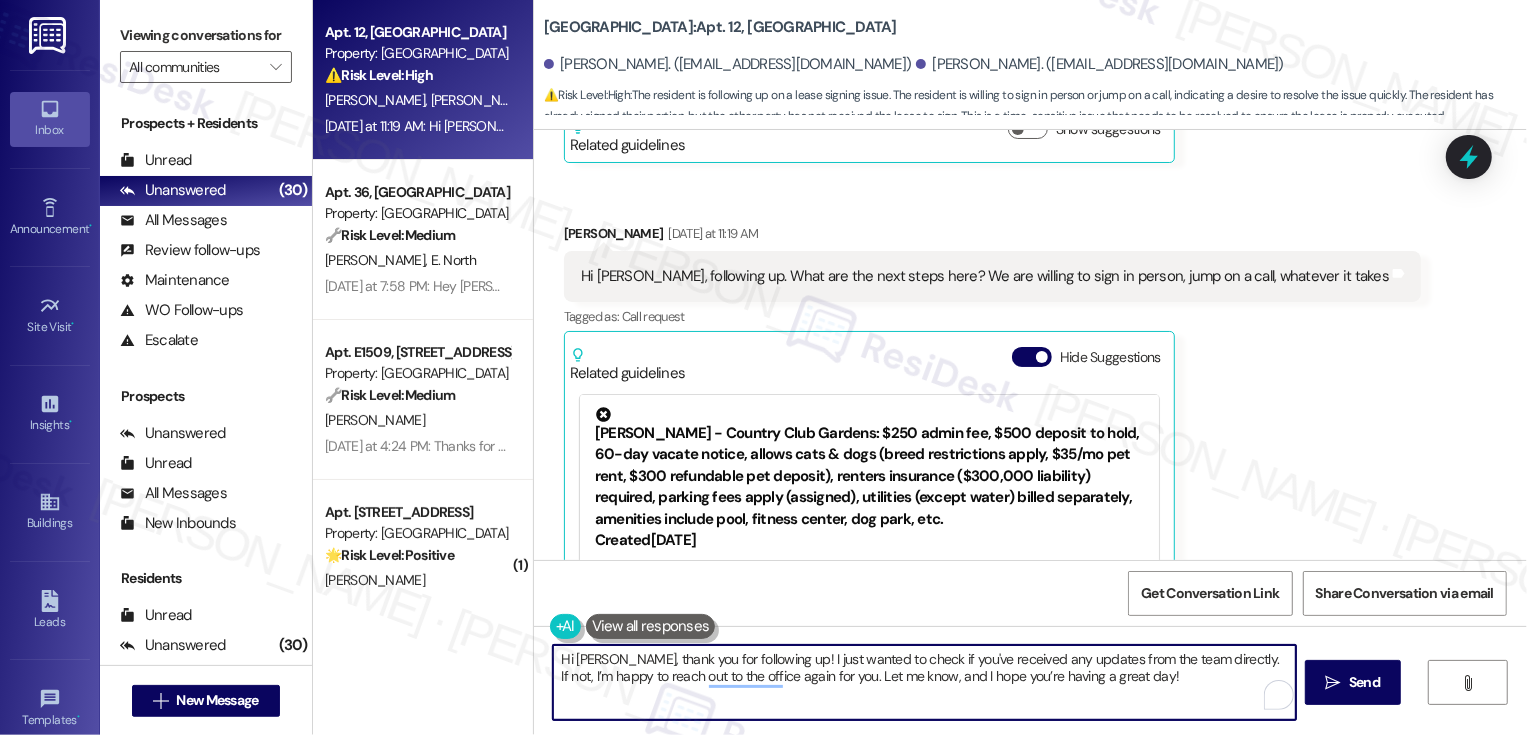 click on "Hi [PERSON_NAME], thank you for following up! I just wanted to check if you've received any updates from the team directly. If not, I’m happy to reach out to the office again for you. Let me know, and I hope you’re having a great day!" at bounding box center (924, 682) 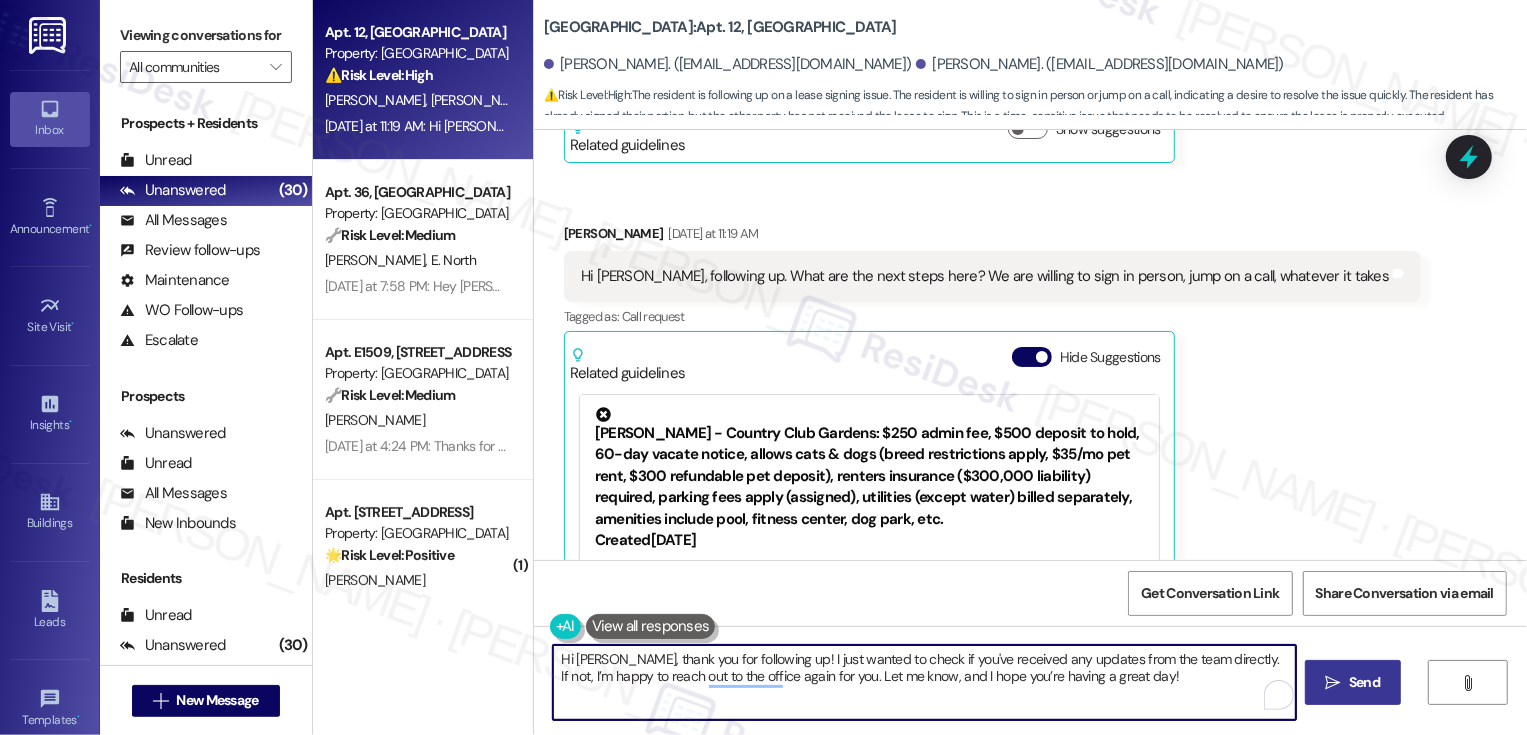 type on "Hi [PERSON_NAME], thank you for following up! I just wanted to check if you've received any updates from the team directly. If not, I’m happy to reach out to the office again for you. Let me know, and I hope you’re having a great day!" 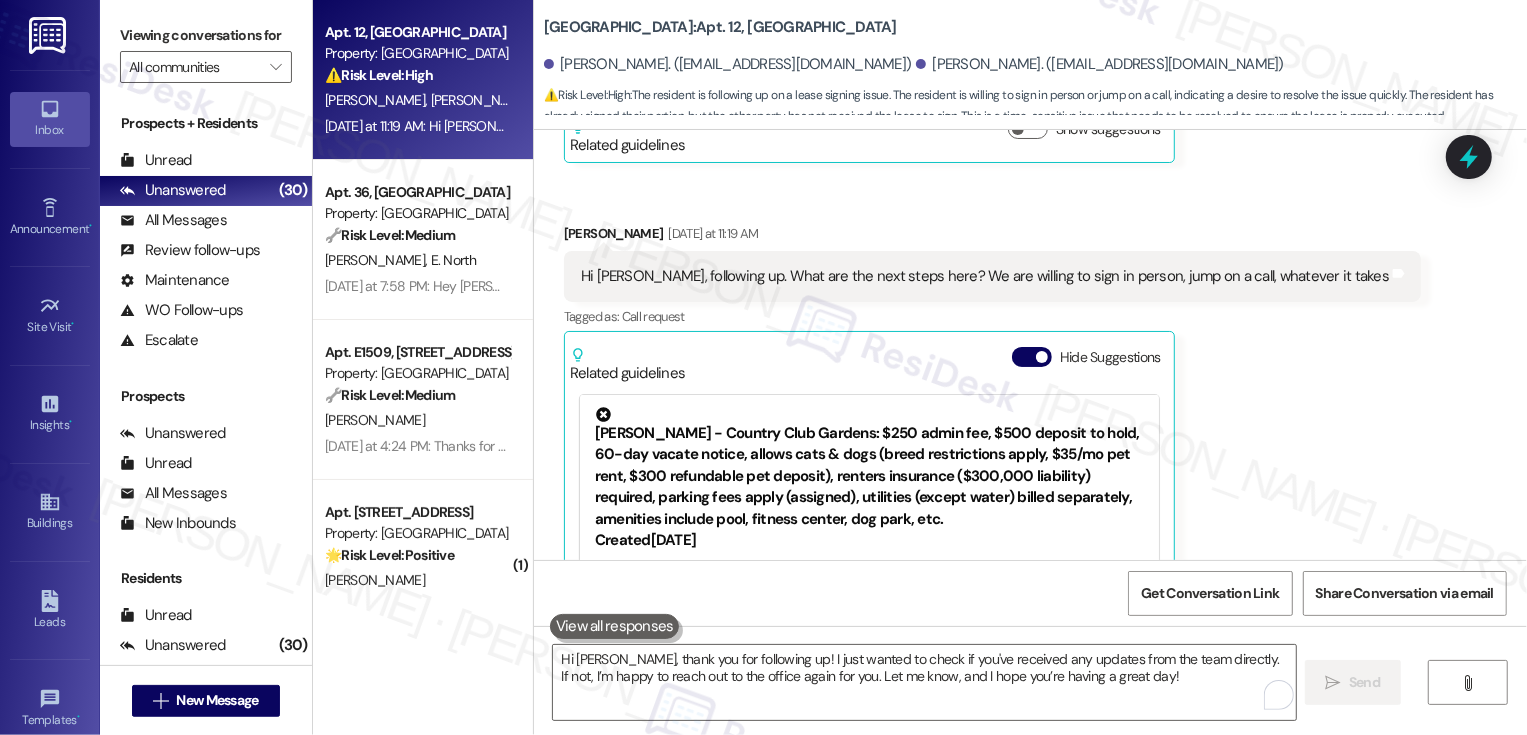 scroll, scrollTop: 2636, scrollLeft: 0, axis: vertical 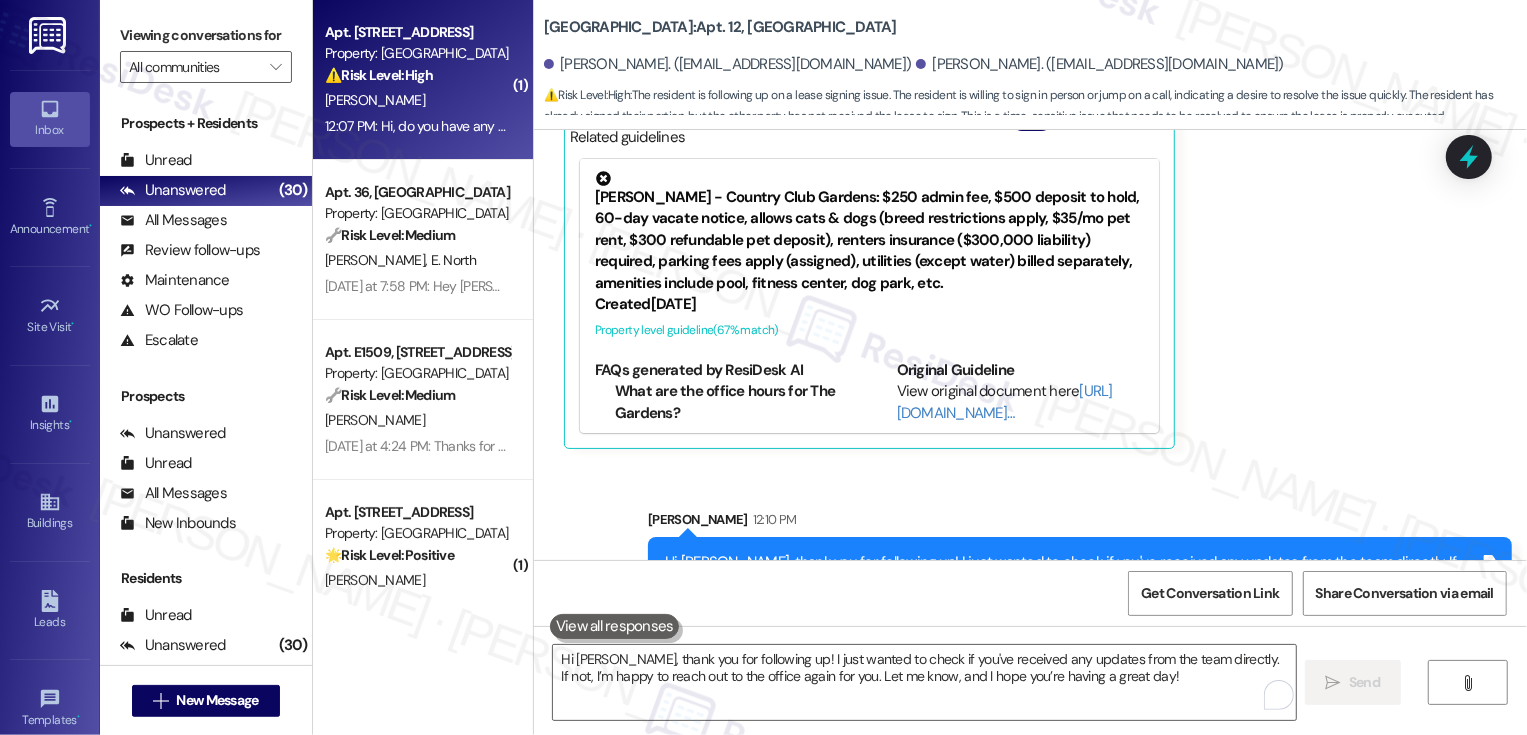 click on "[PERSON_NAME]" at bounding box center [417, 100] 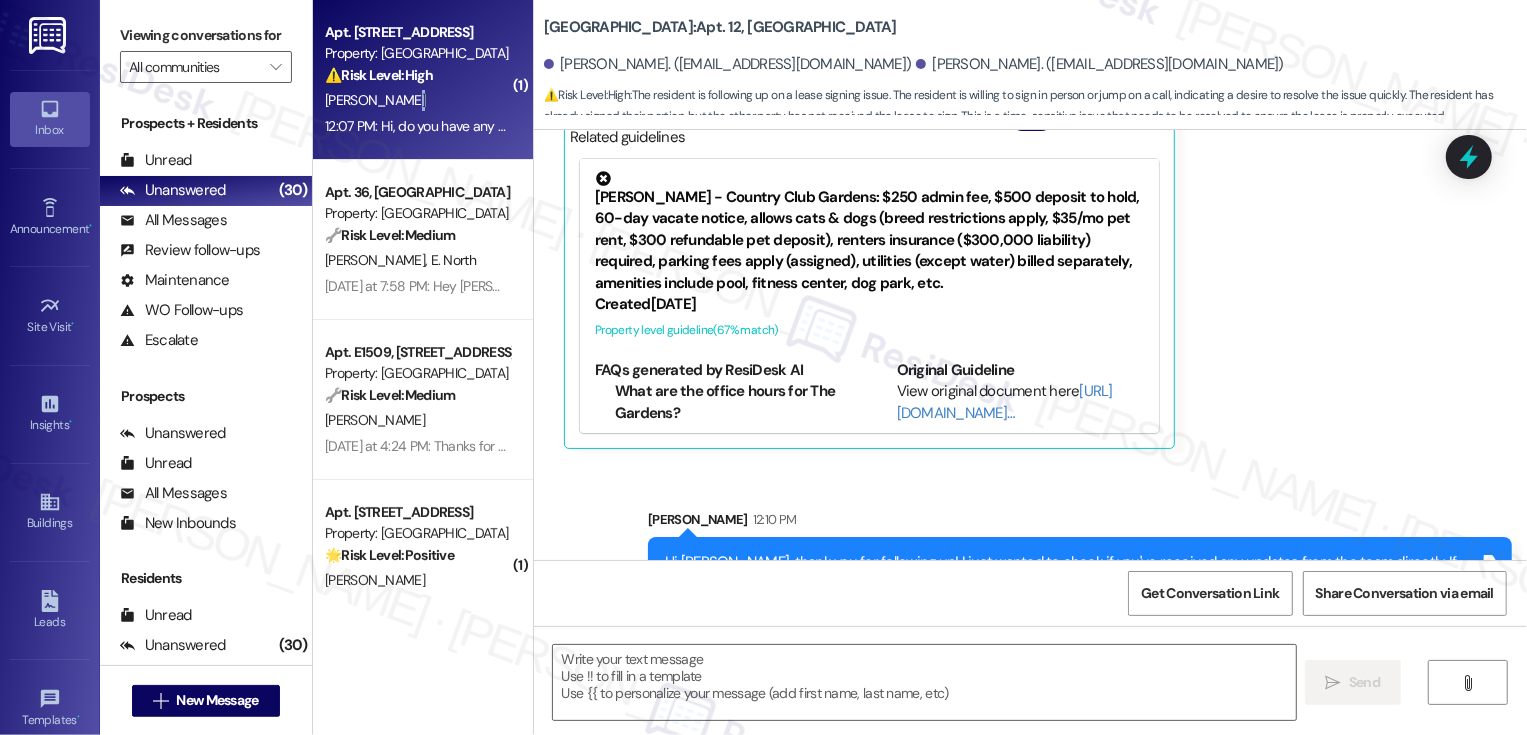 click on "[PERSON_NAME]" at bounding box center (417, 100) 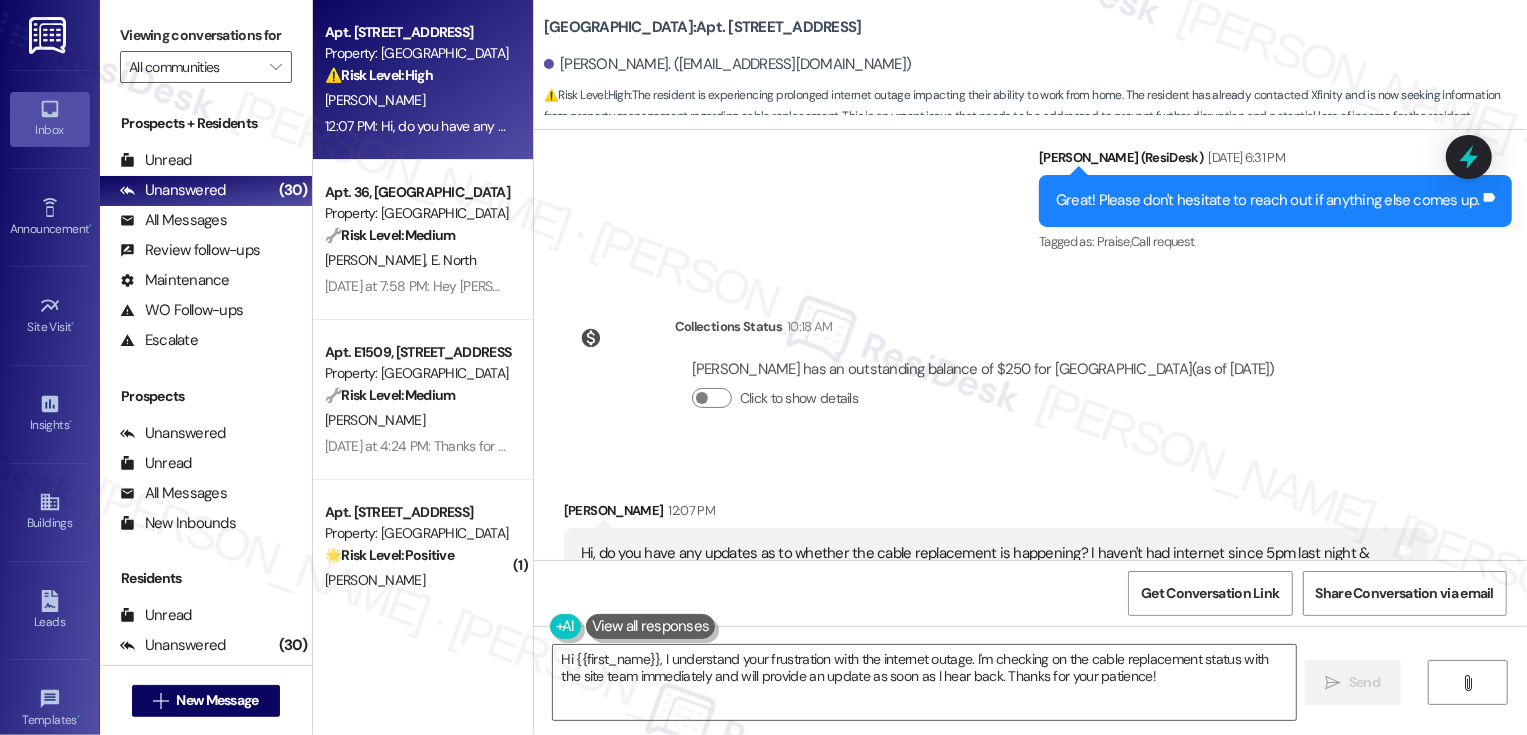 scroll, scrollTop: 1399, scrollLeft: 0, axis: vertical 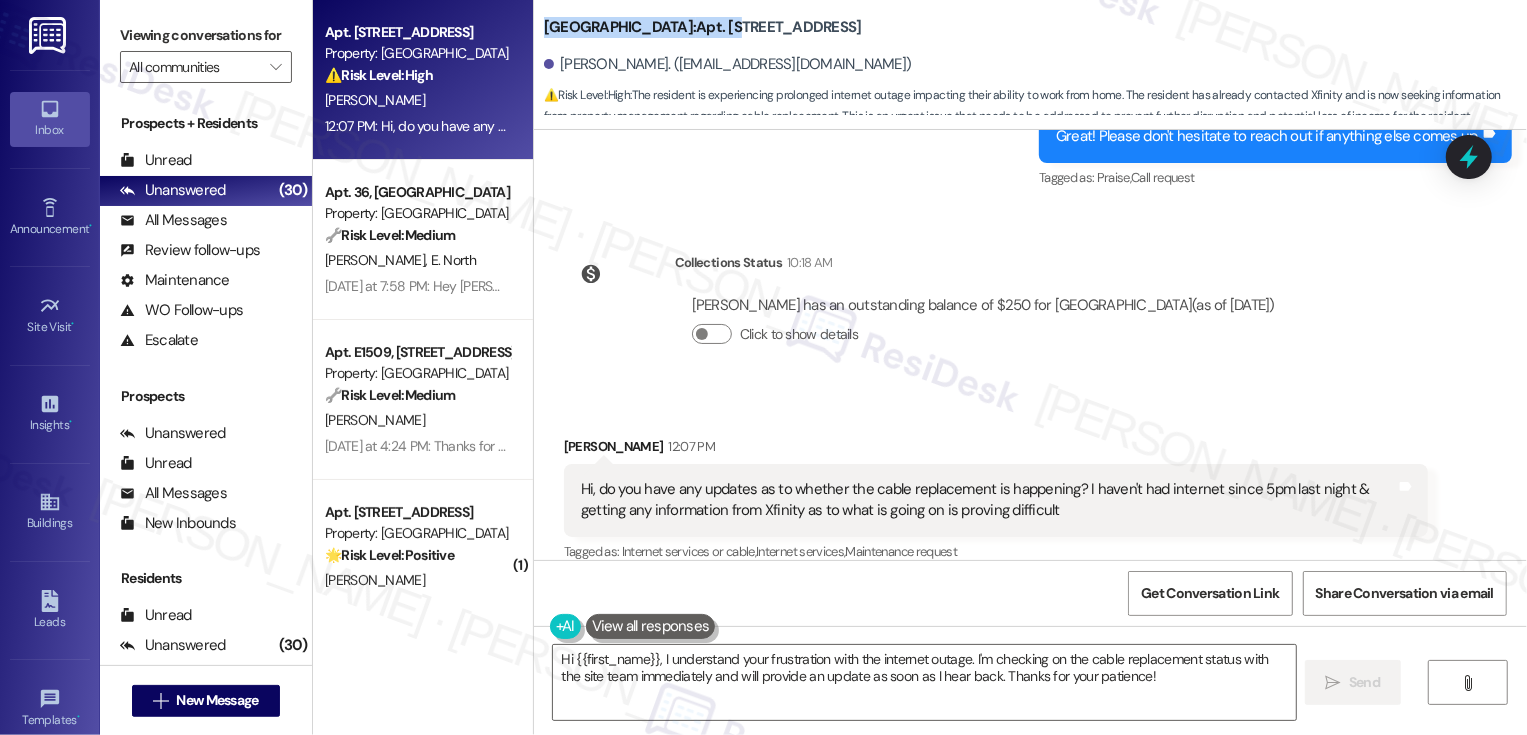 drag, startPoint x: 531, startPoint y: 26, endPoint x: 732, endPoint y: 32, distance: 201.08954 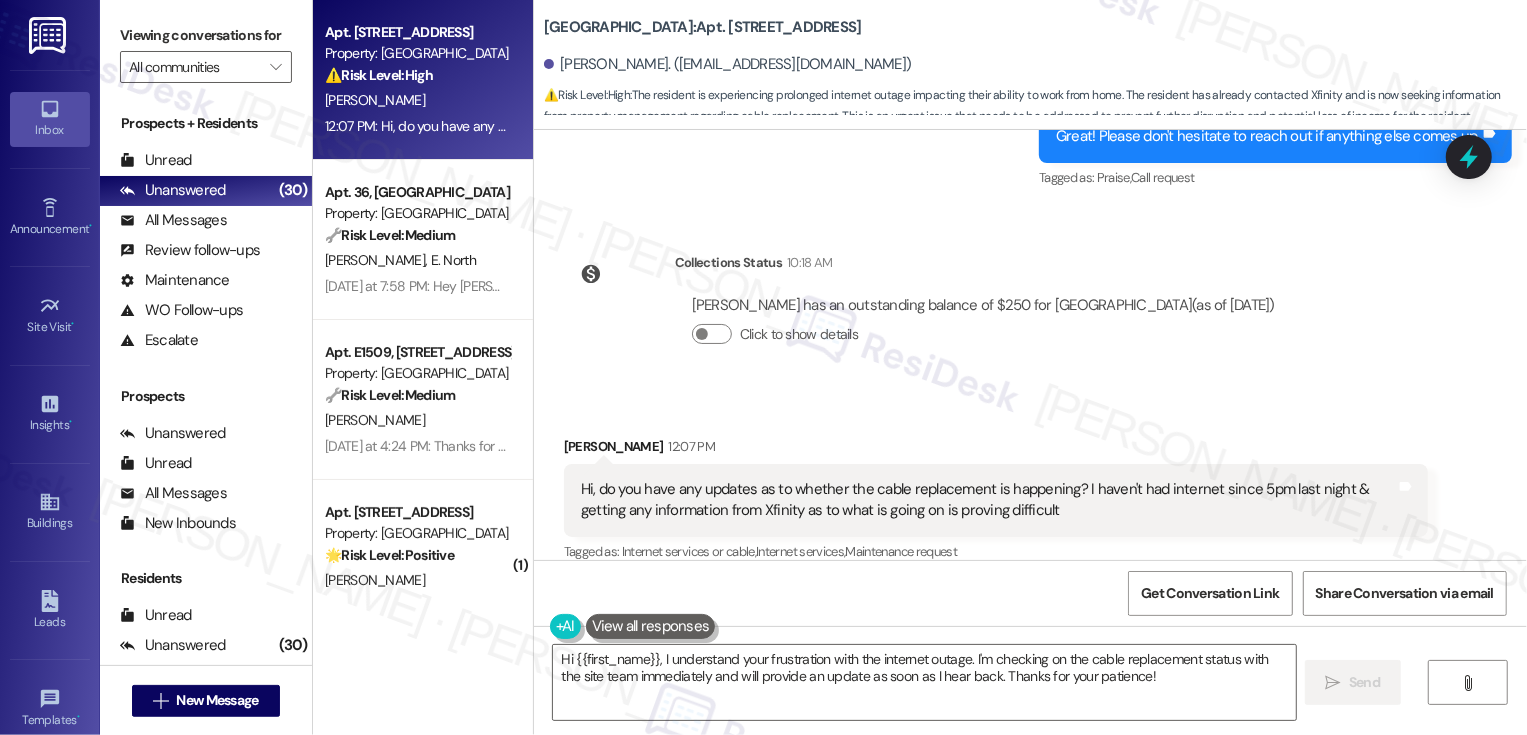 click on "[PERSON_NAME] 12:07 PM" at bounding box center (996, 450) 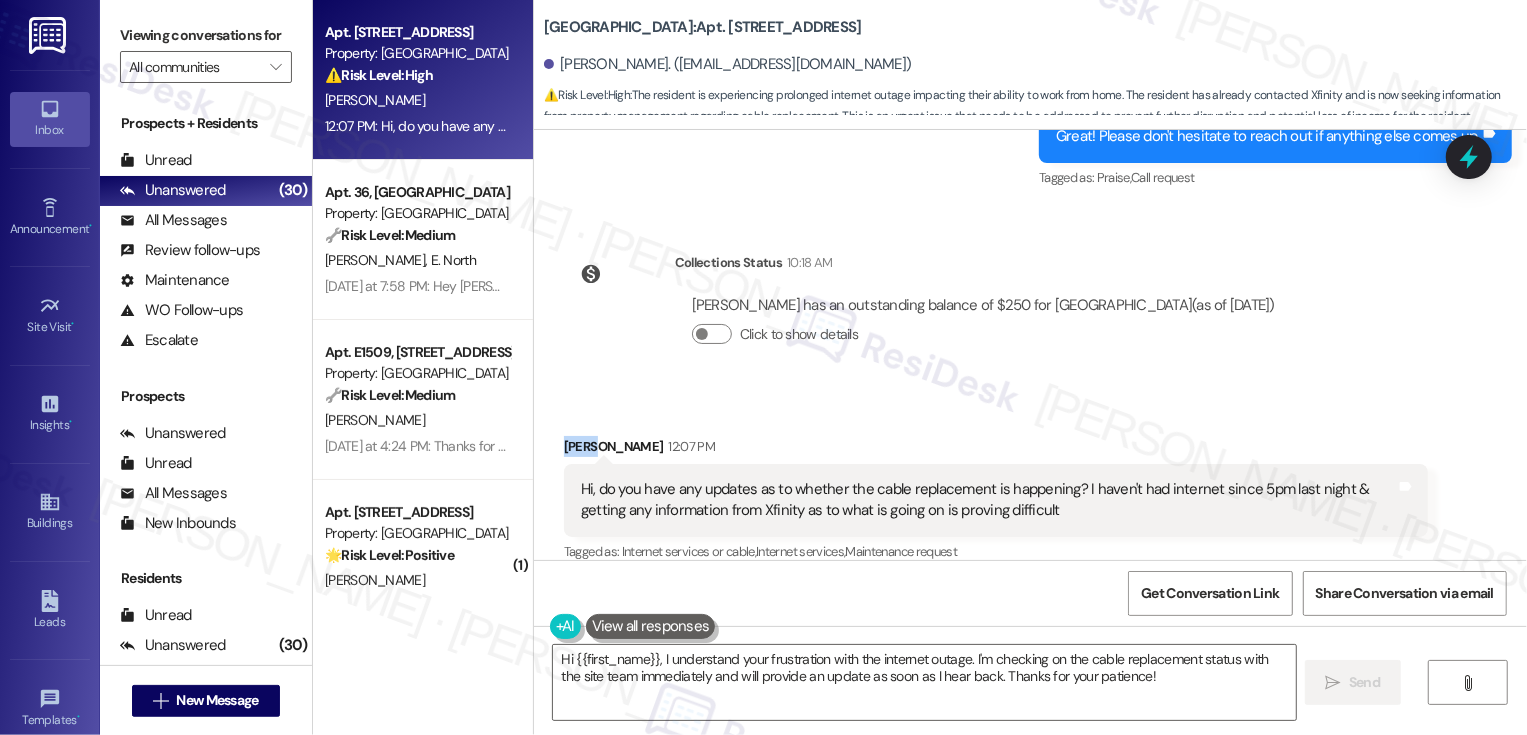 copy on "[PERSON_NAME]" 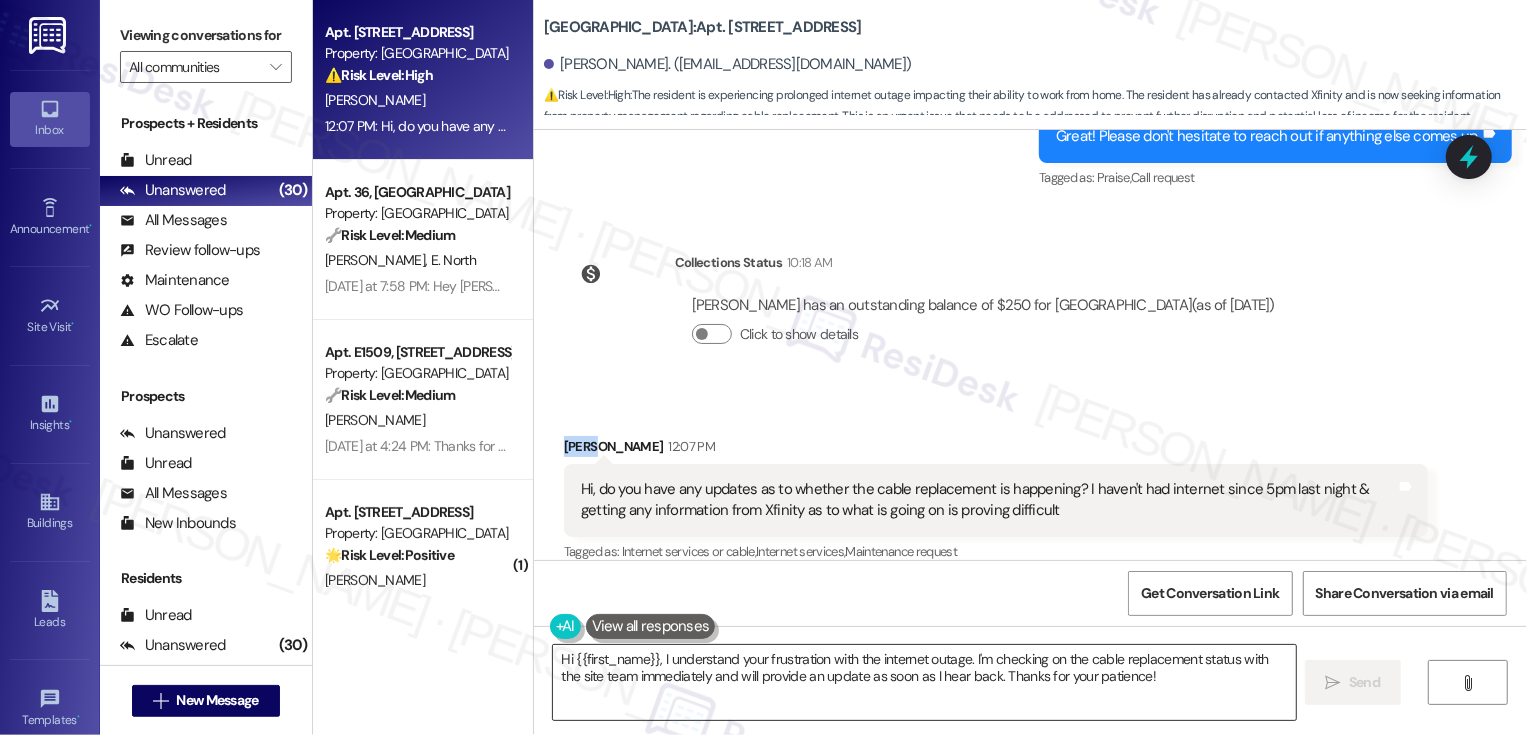 click on "Hi {{first_name}}, I understand your frustration with the internet outage. I'm checking on the cable replacement status with the site team immediately and will provide an update as soon as I hear back. Thanks for your patience!" at bounding box center [924, 682] 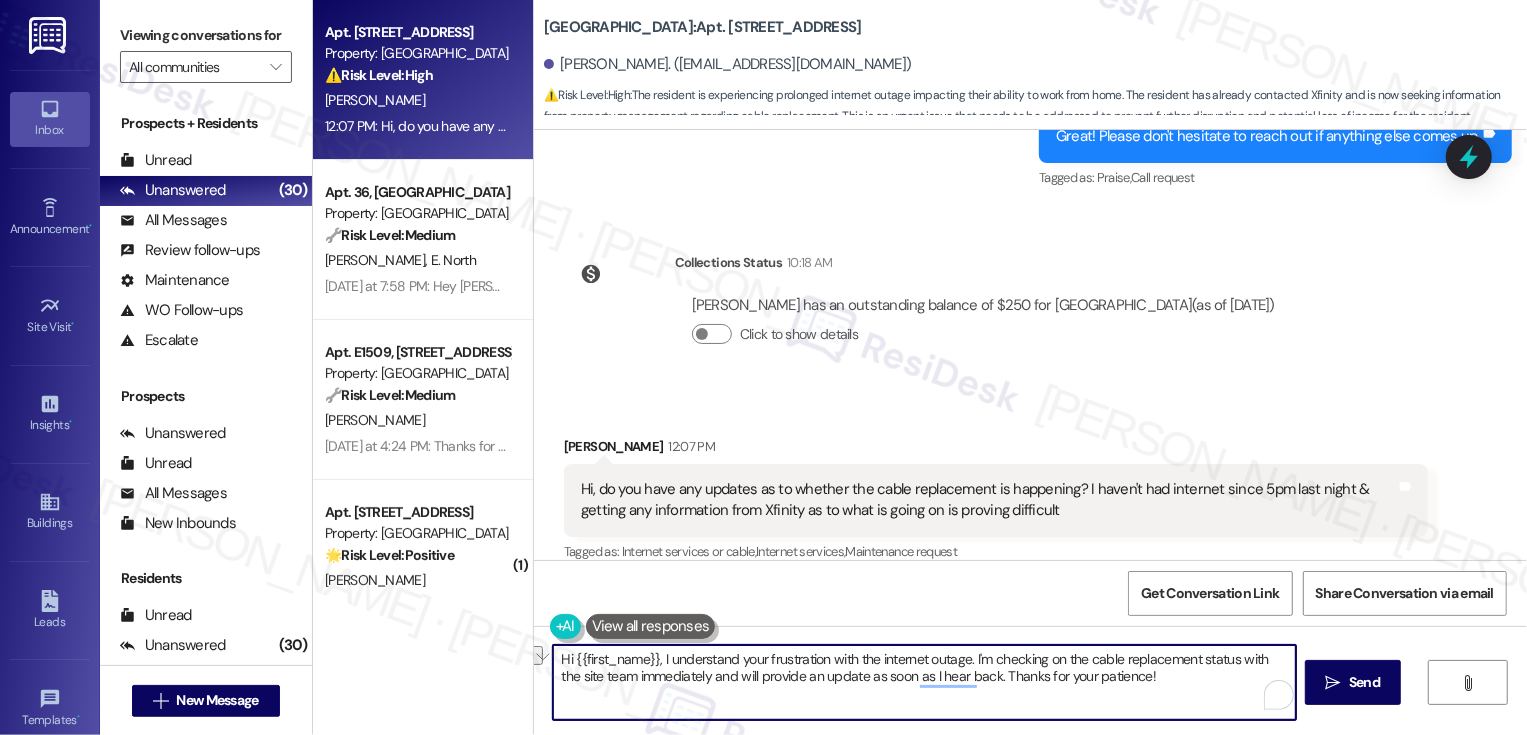 drag, startPoint x: 651, startPoint y: 657, endPoint x: 1027, endPoint y: 658, distance: 376.00134 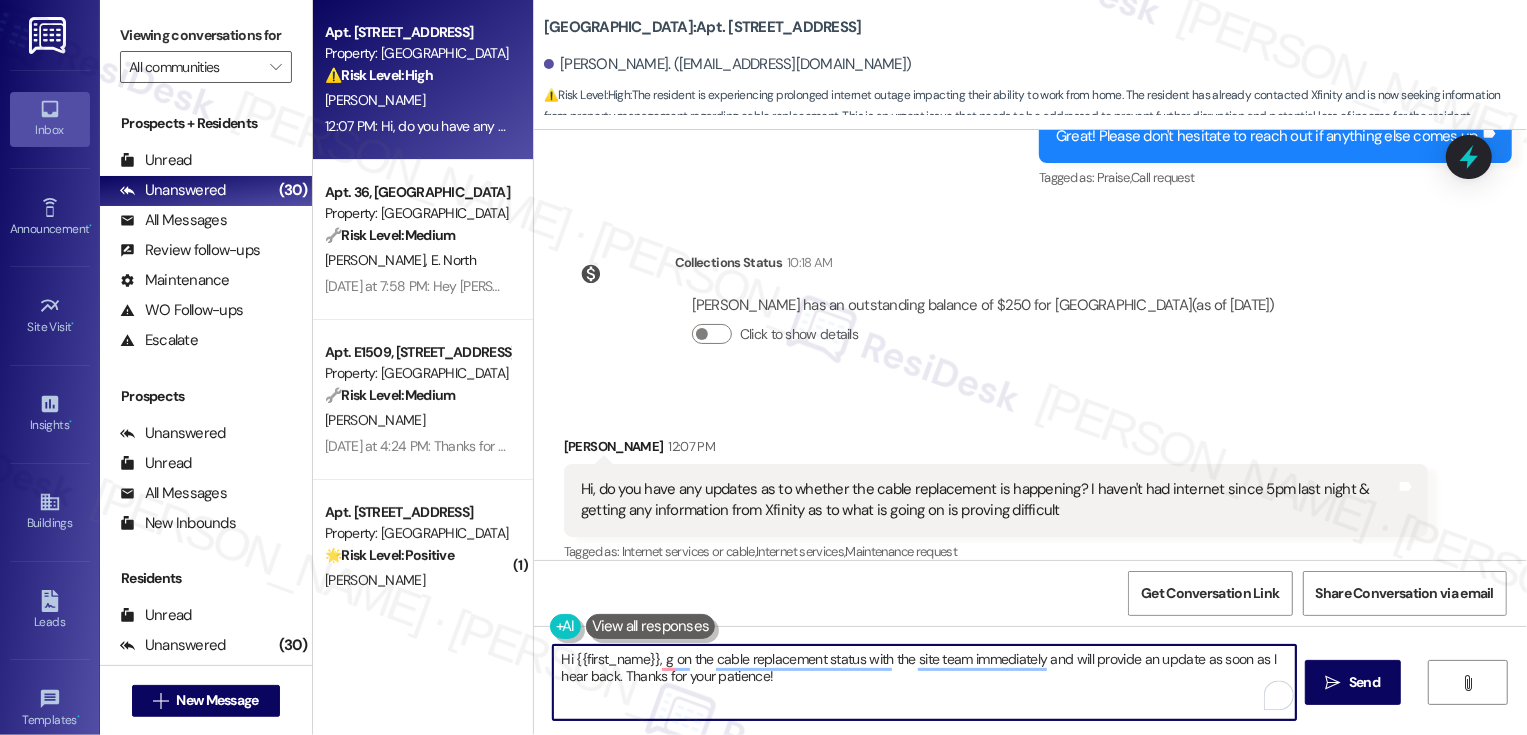 click on "Hi {{first_name}}, g on the cable replacement status with the site team immediately and will provide an update as soon as I hear back. Thanks for your patience!" at bounding box center (924, 682) 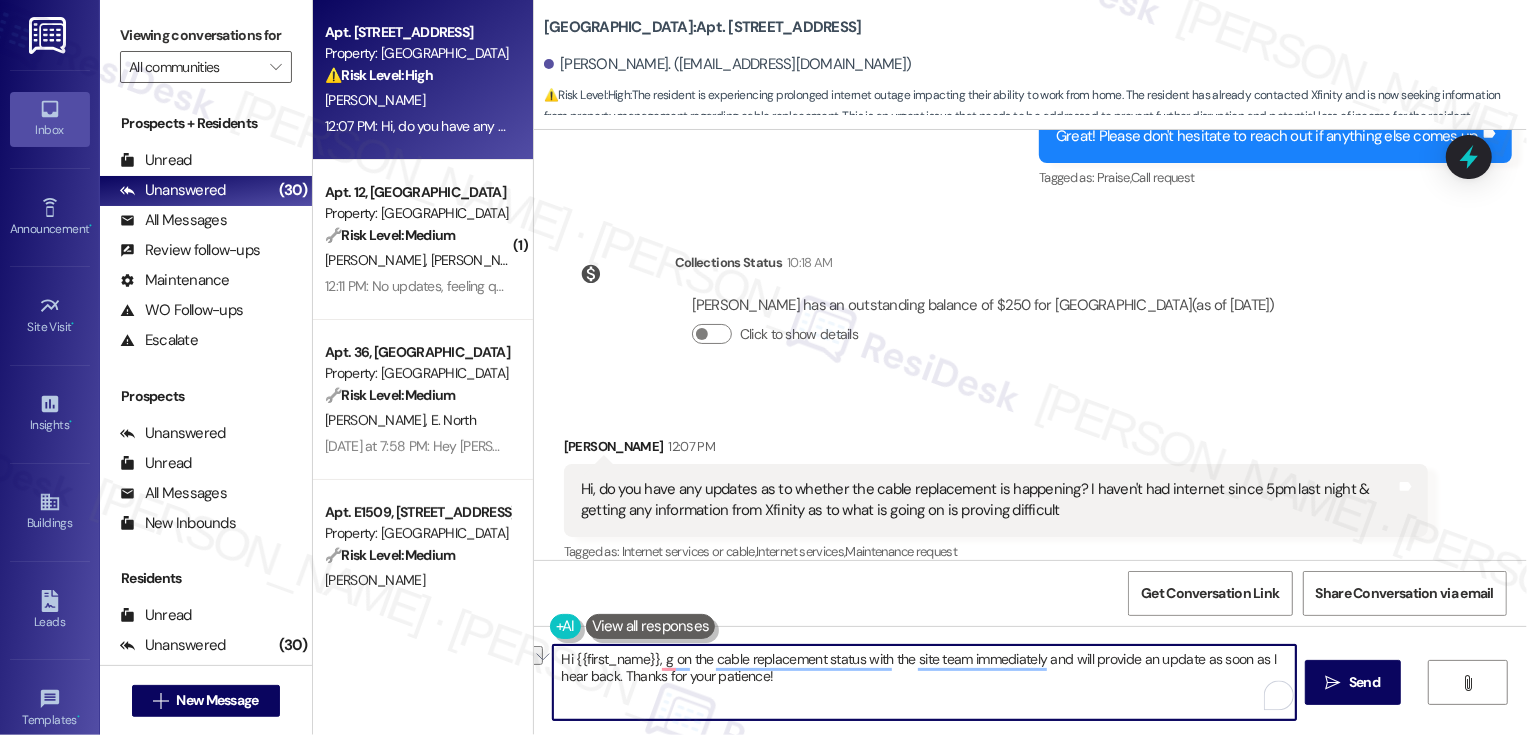 drag, startPoint x: 653, startPoint y: 660, endPoint x: 698, endPoint y: 661, distance: 45.01111 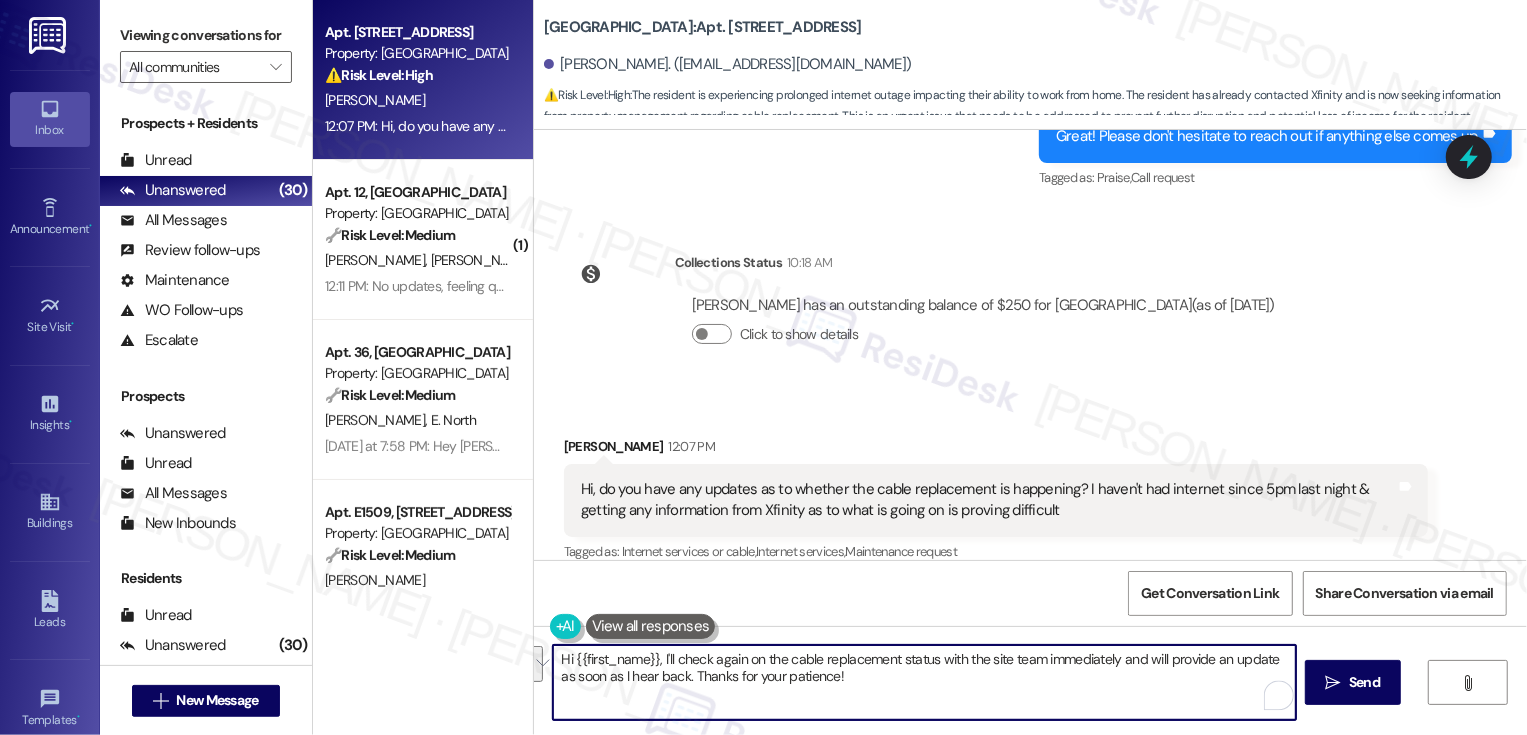drag, startPoint x: 927, startPoint y: 659, endPoint x: 667, endPoint y: 672, distance: 260.3248 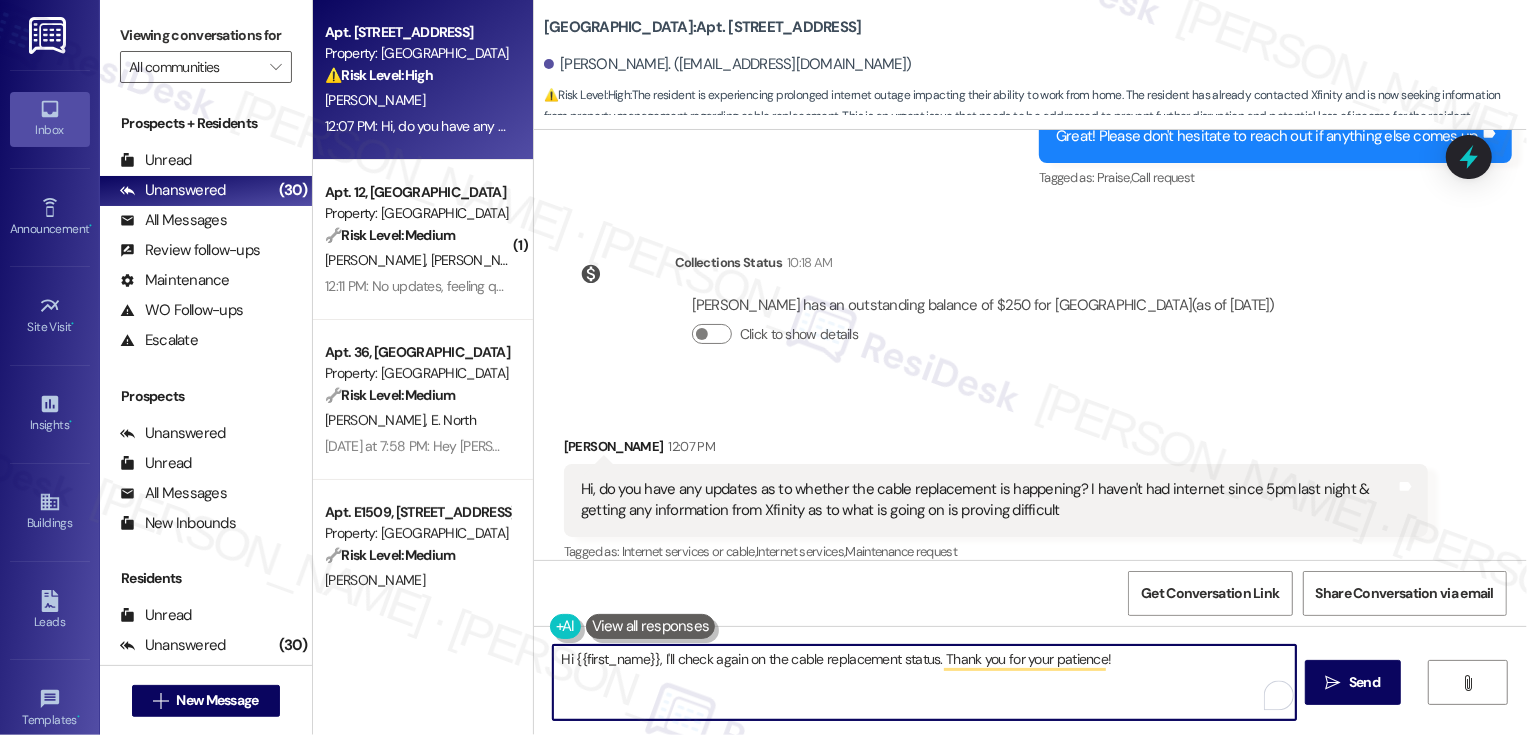 drag, startPoint x: 652, startPoint y: 656, endPoint x: 673, endPoint y: 698, distance: 46.957428 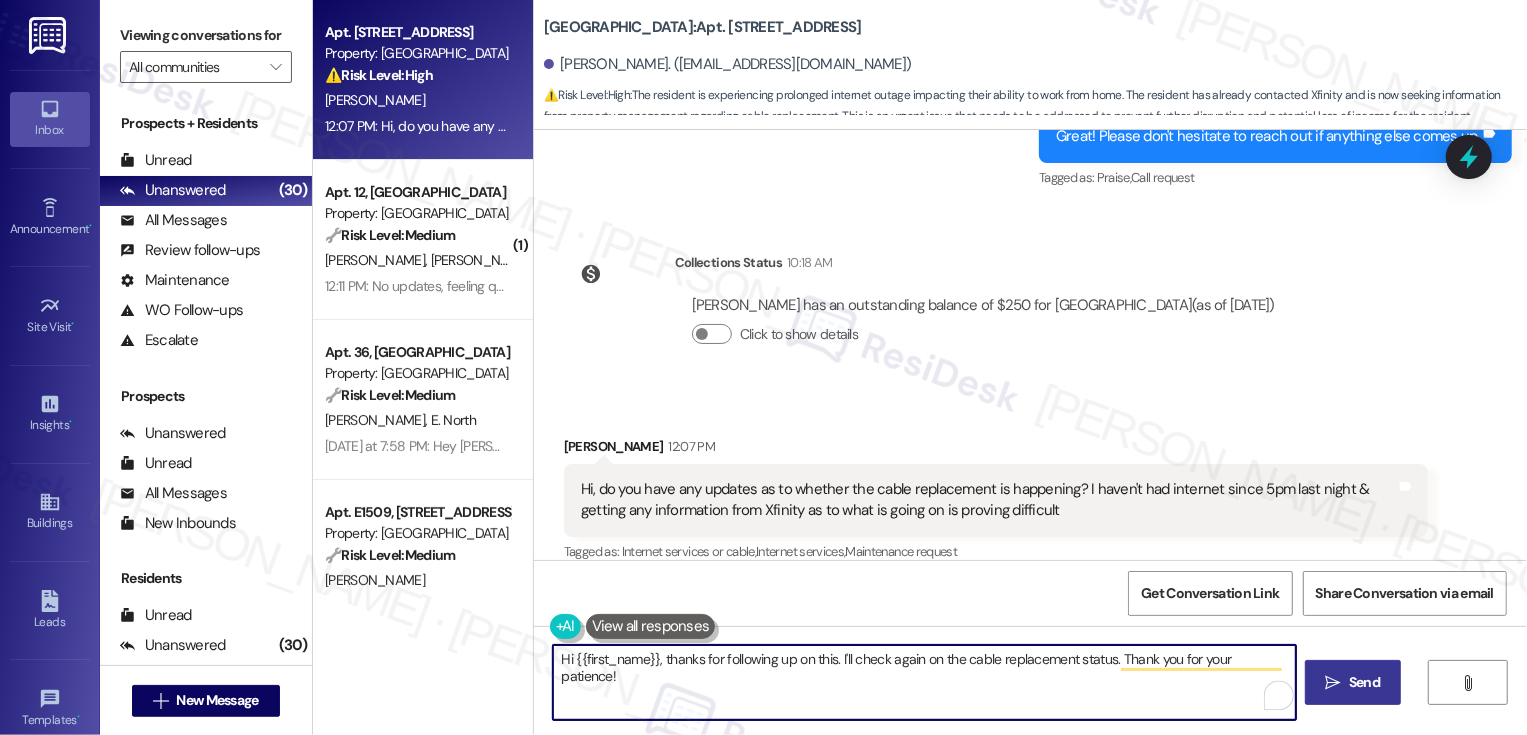 type on "Hi {{first_name}}, thanks for following up on this. I'll check again on the cable replacement status. Thank you for your patience!" 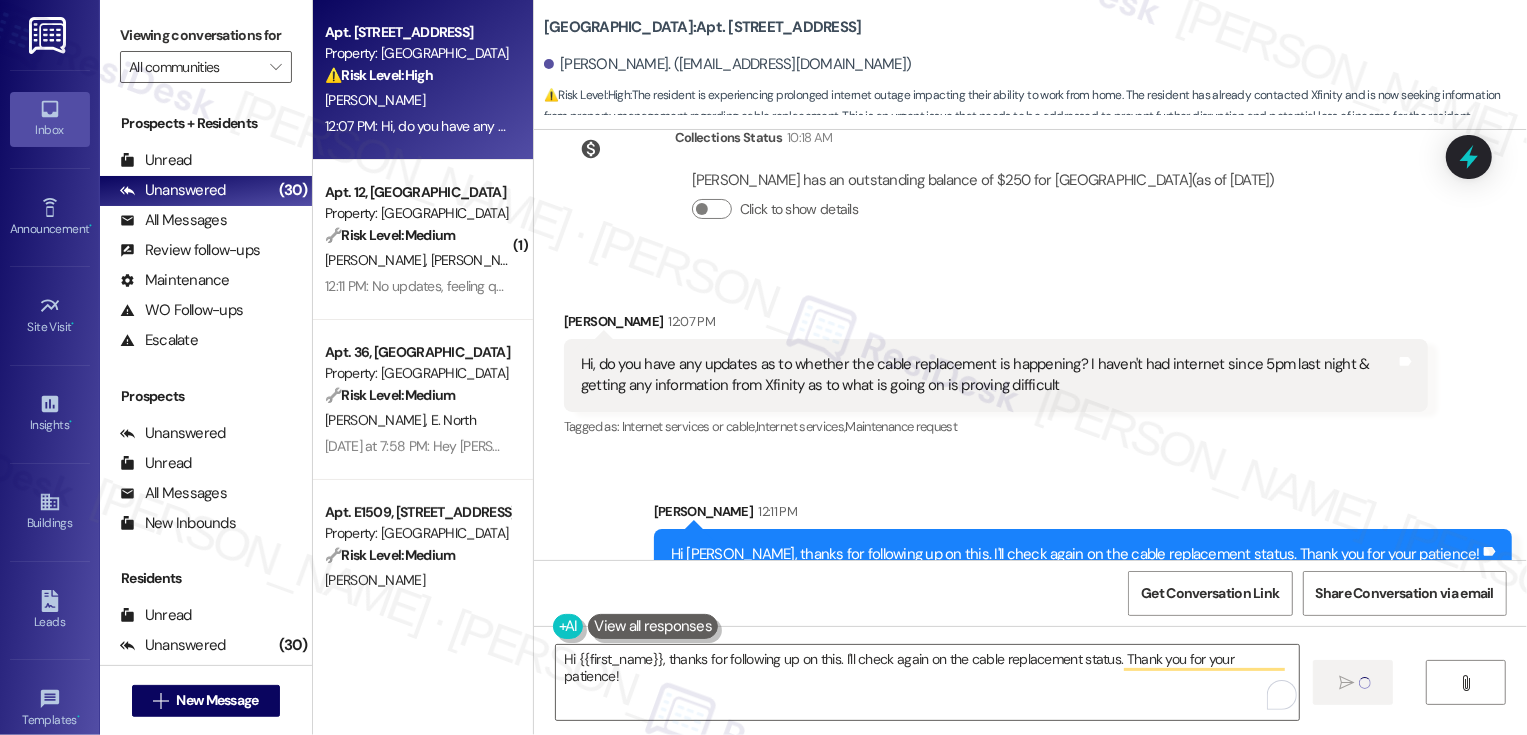 scroll, scrollTop: 1538, scrollLeft: 0, axis: vertical 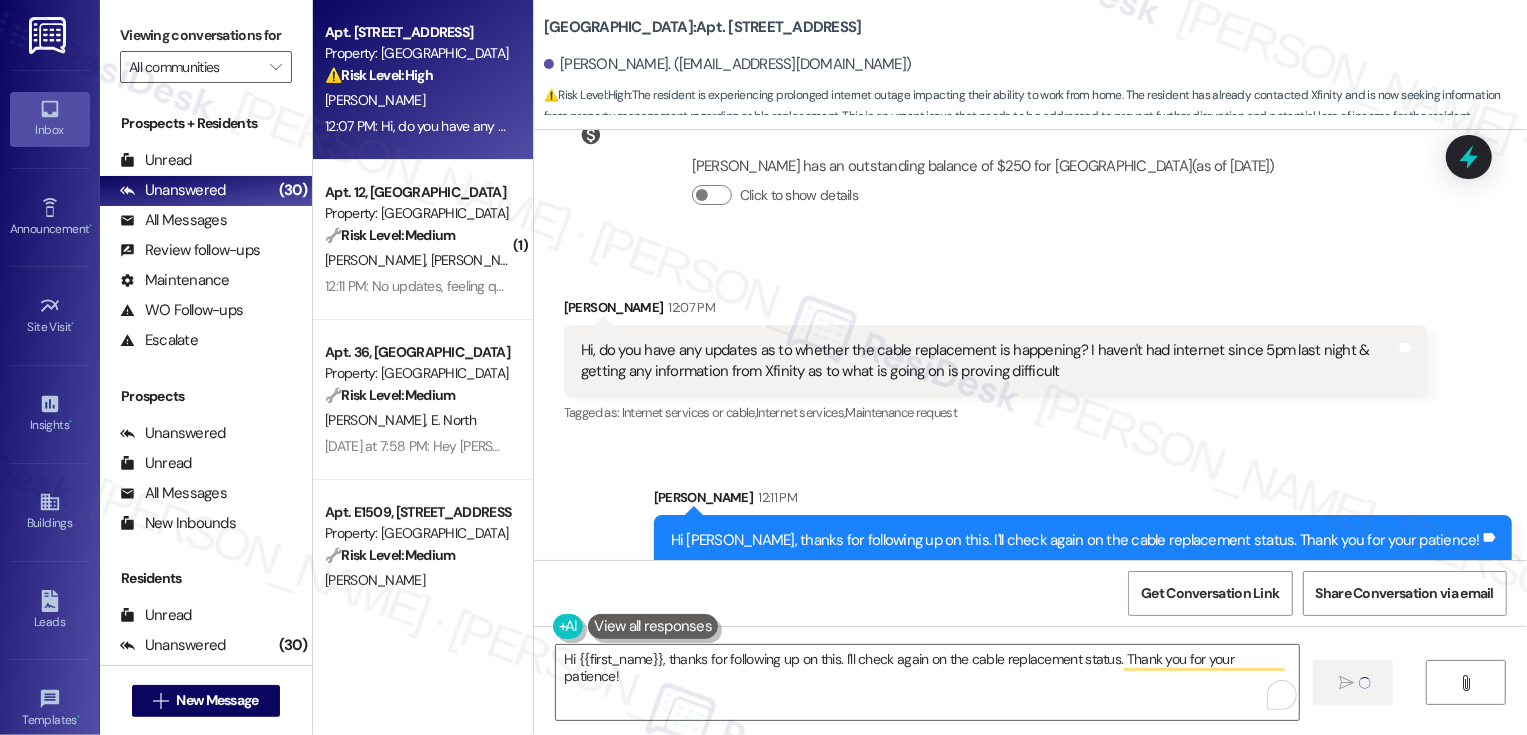 type 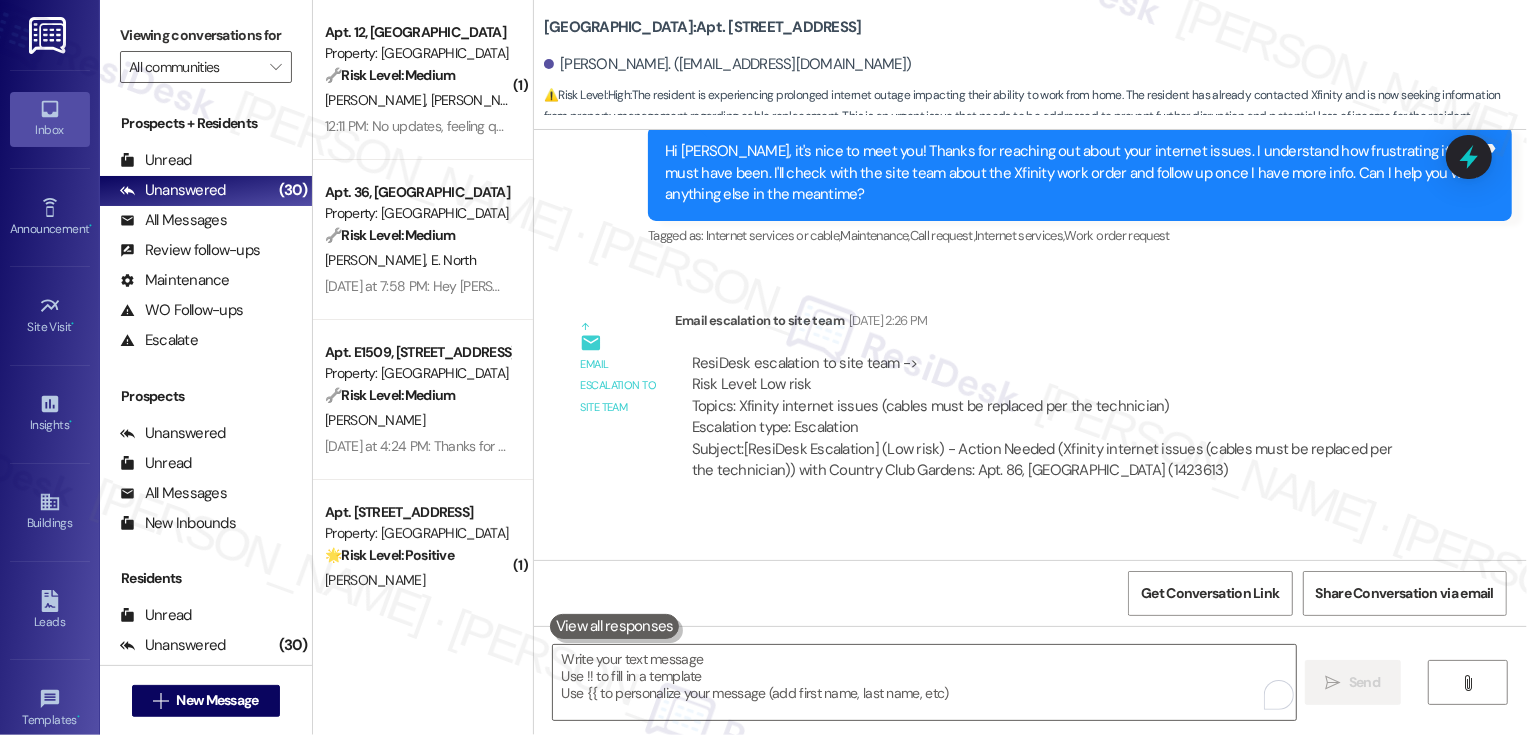scroll, scrollTop: 775, scrollLeft: 0, axis: vertical 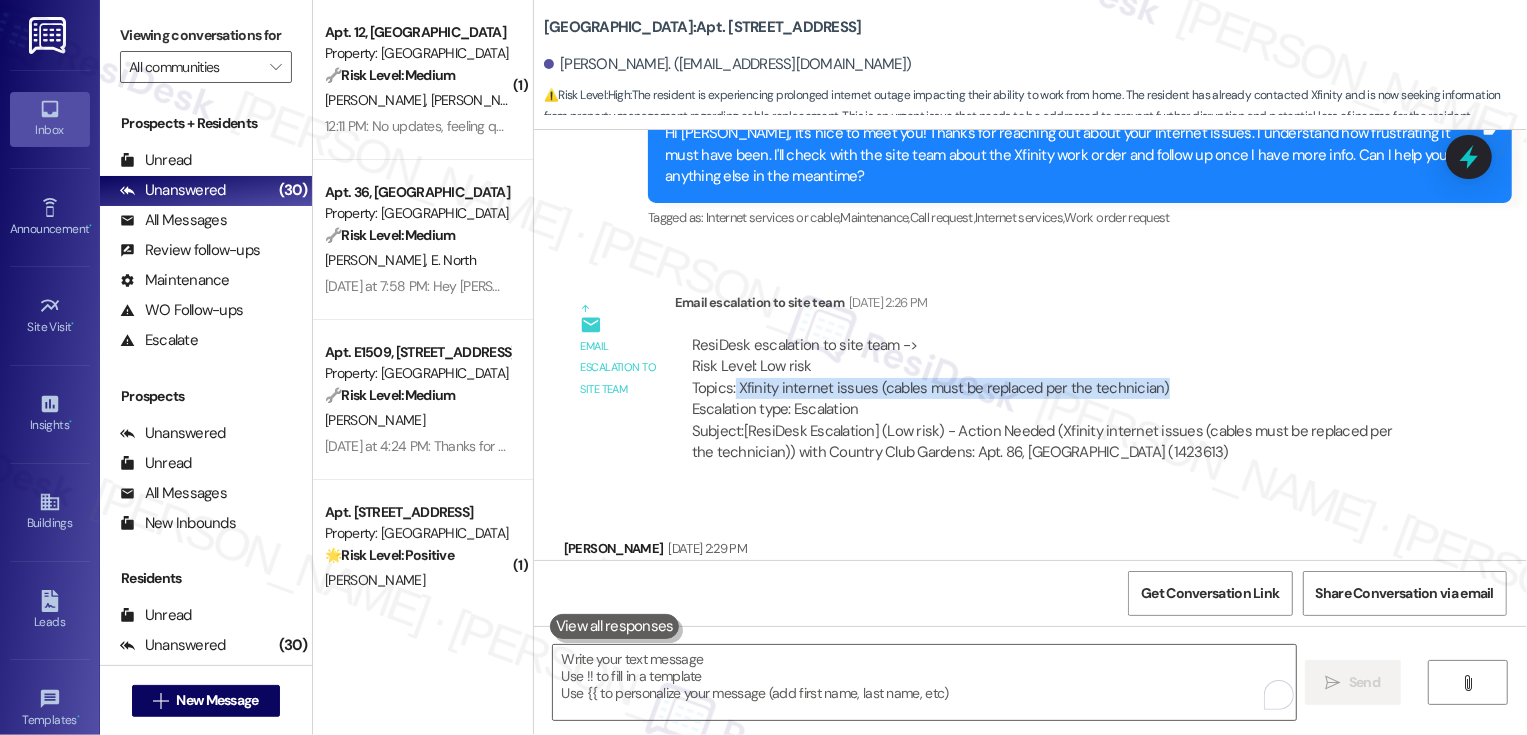 drag, startPoint x: 722, startPoint y: 363, endPoint x: 1143, endPoint y: 369, distance: 421.04276 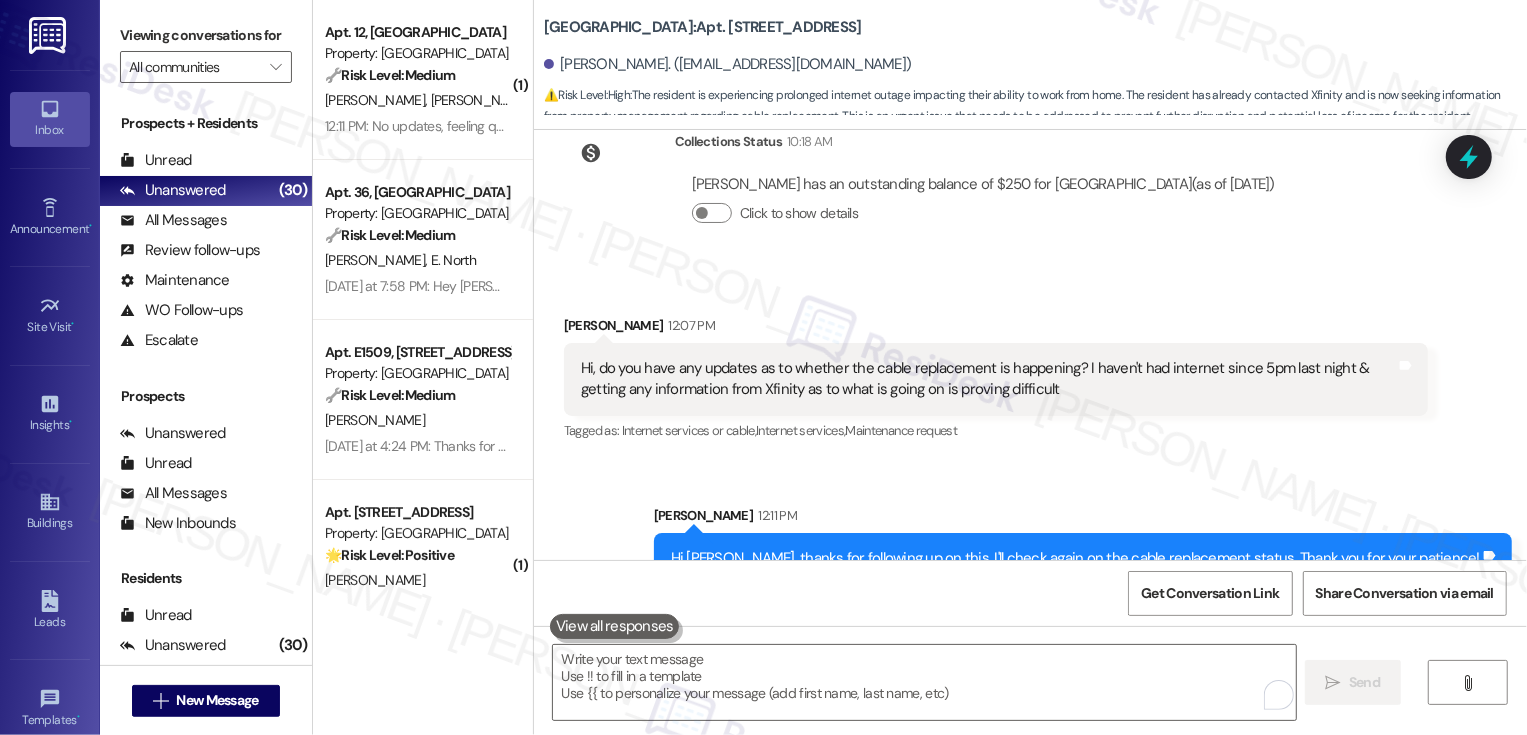 scroll, scrollTop: 1538, scrollLeft: 0, axis: vertical 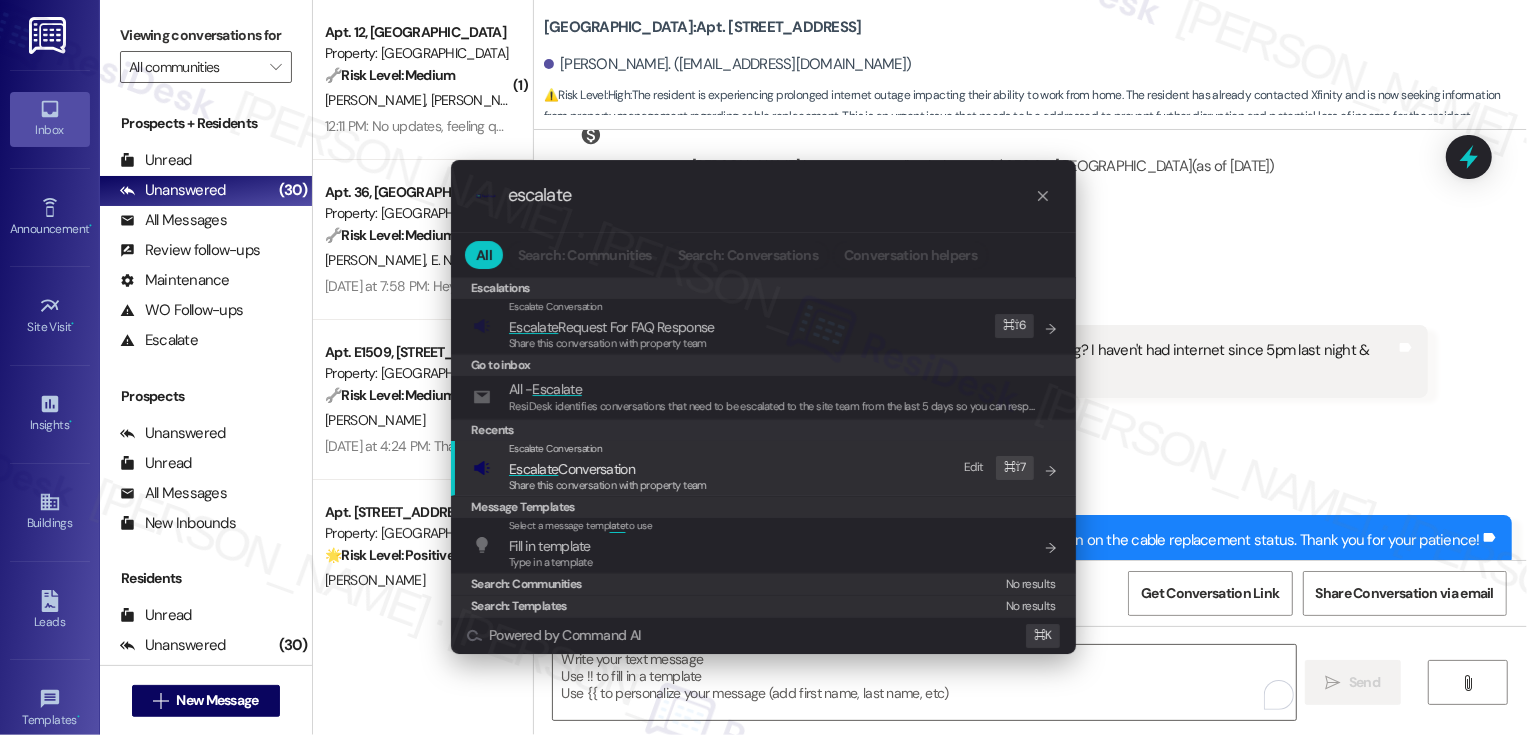 type on "escalate" 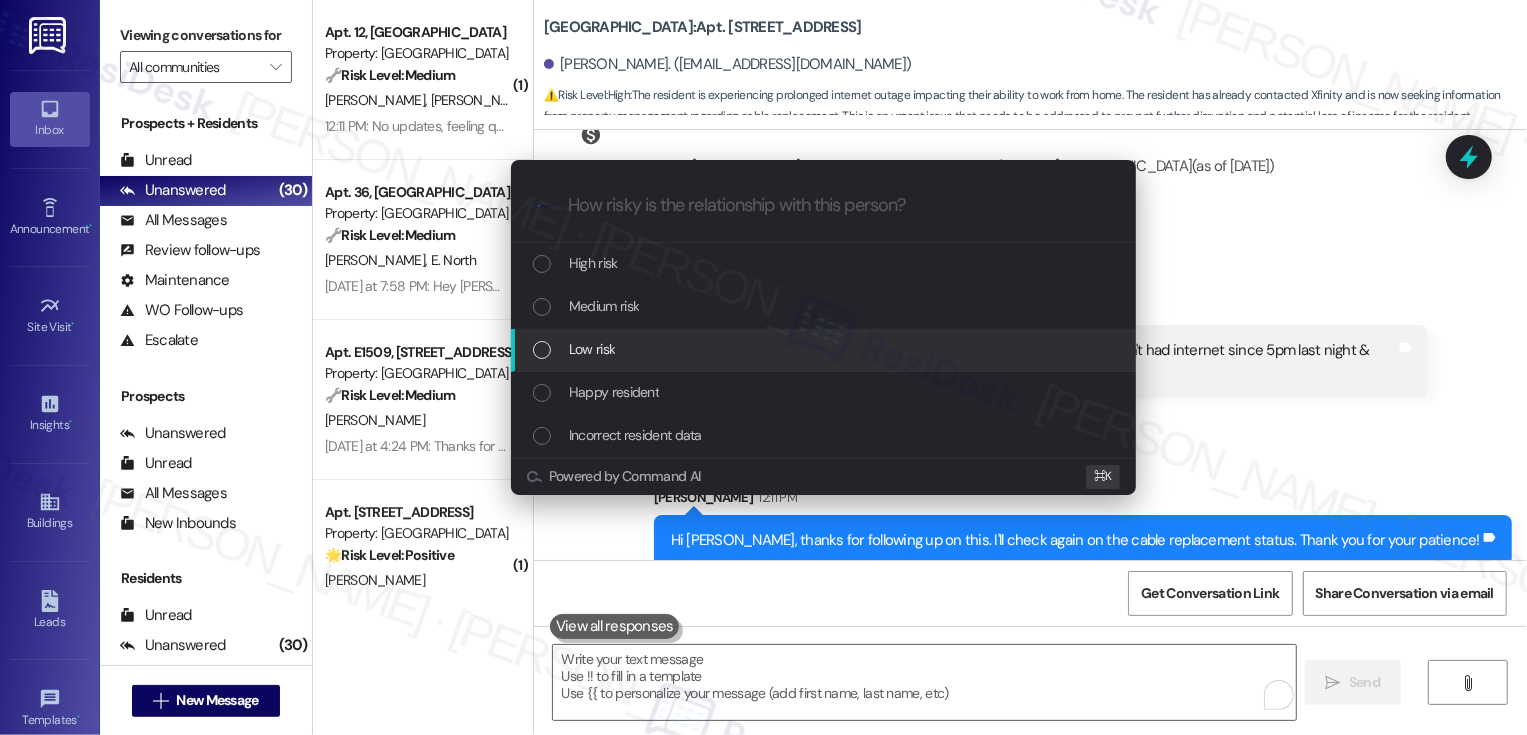 click on "Low risk" at bounding box center (825, 349) 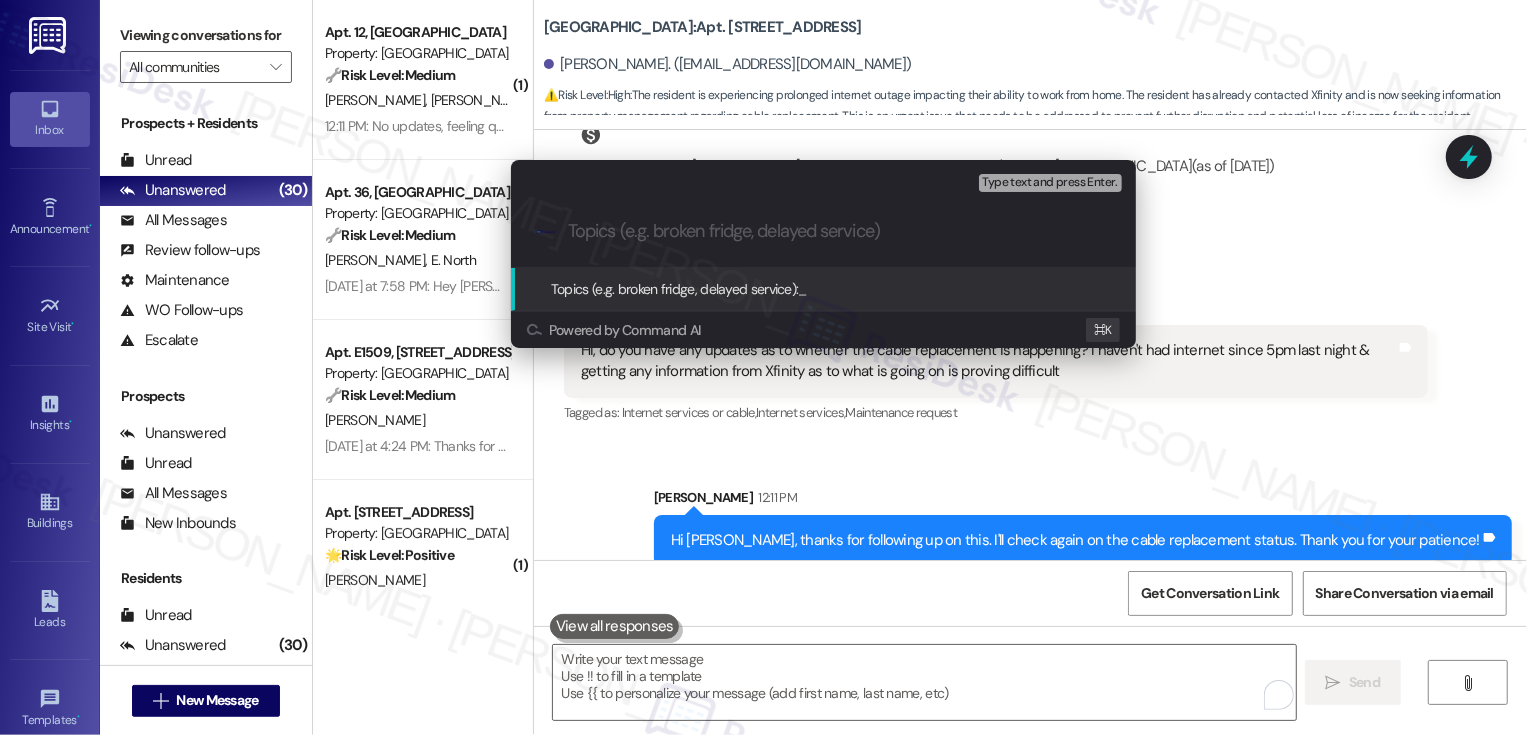 paste on "Xfinity internet issues (cables must be replaced per the technician)" 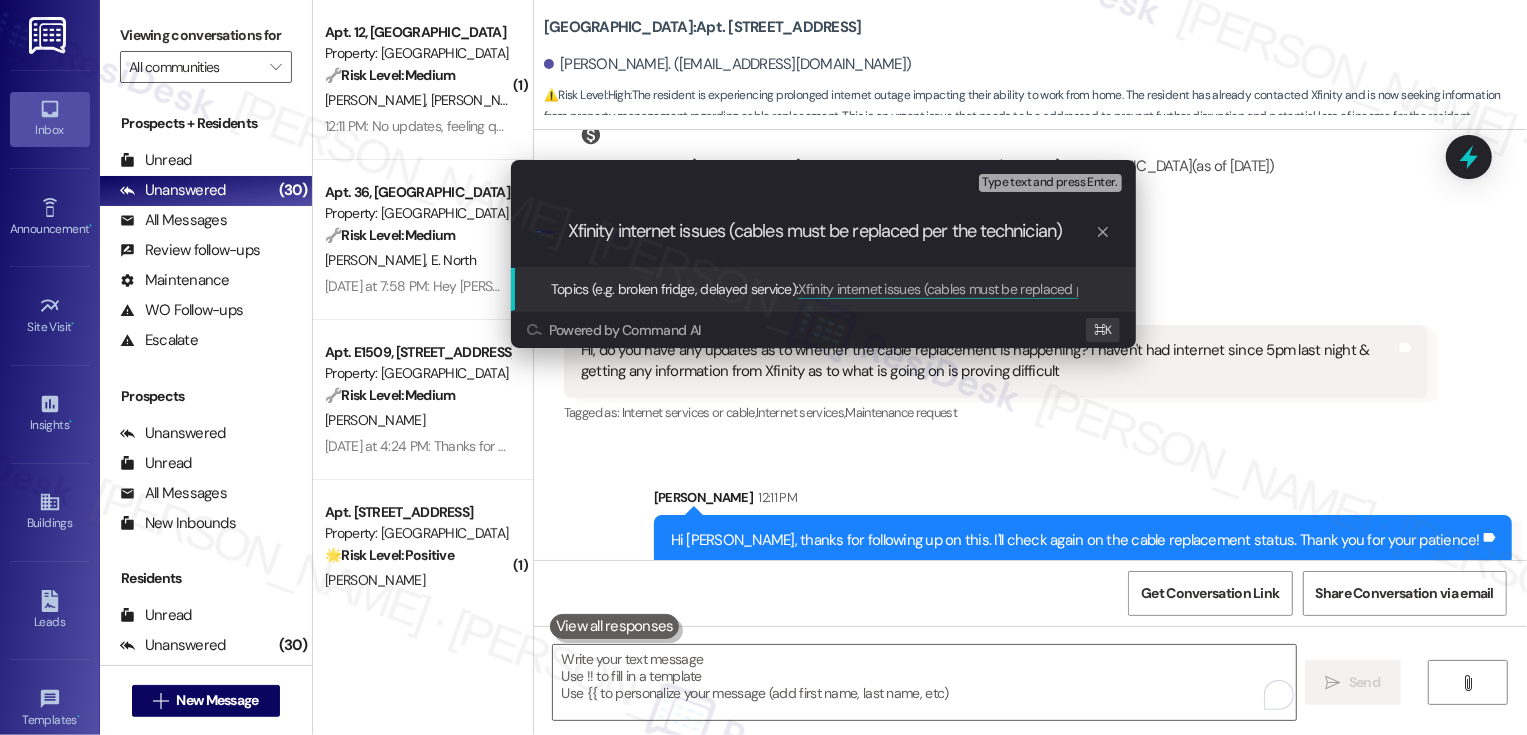 click on "Xfinity internet issues (cables must be replaced per the technician)" at bounding box center [831, 231] 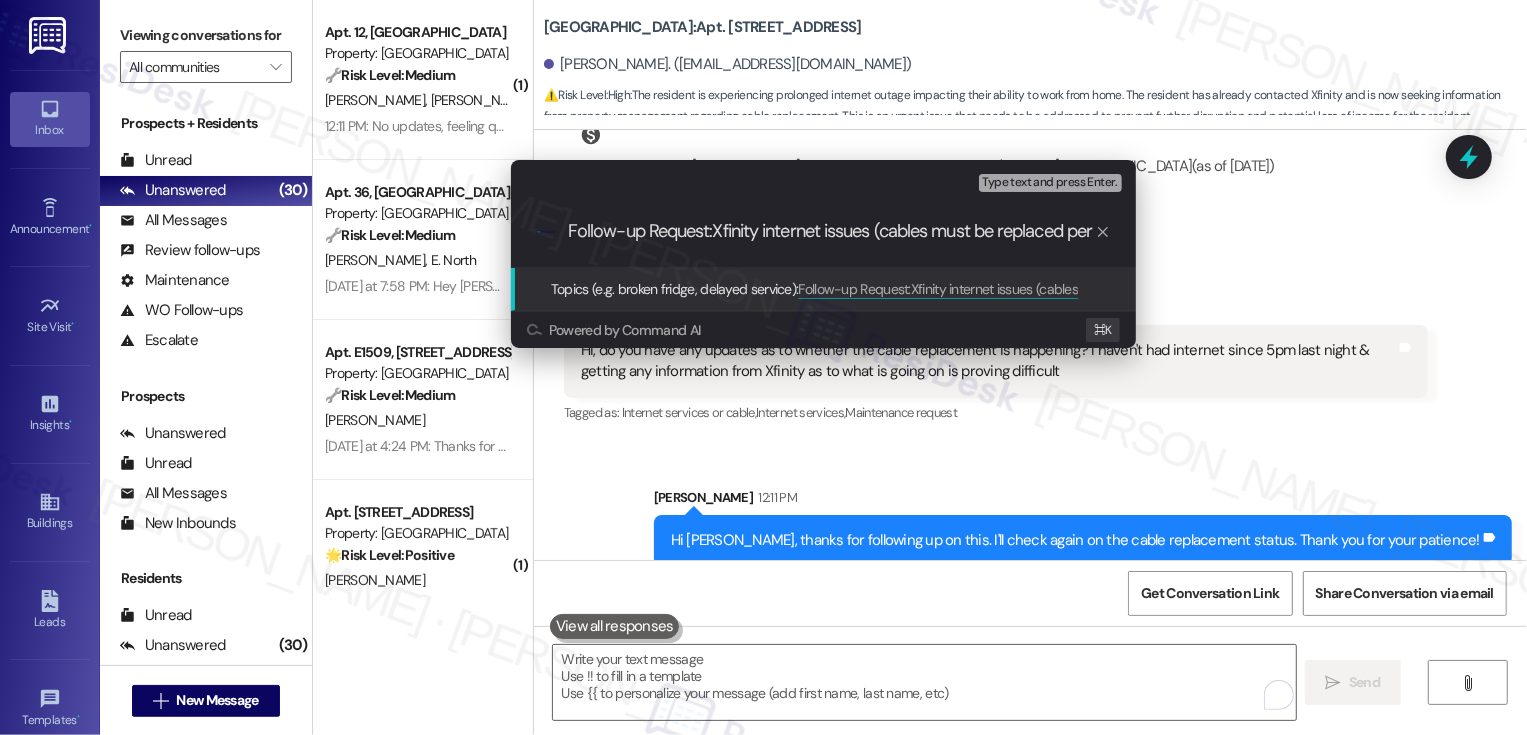 type on "Follow-up Request: Xfinity internet issues (cables must be replaced per the technician)" 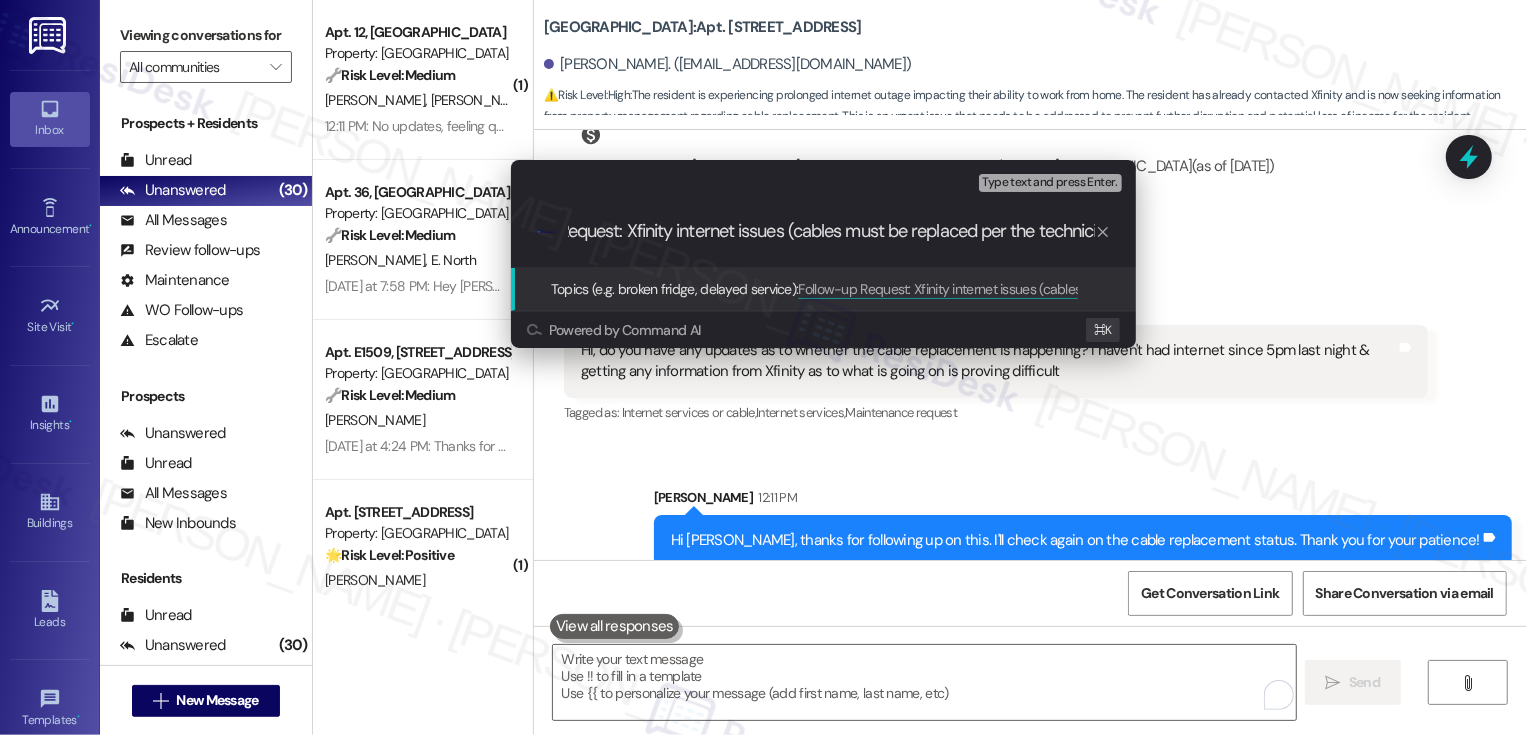 scroll, scrollTop: 0, scrollLeft: 131, axis: horizontal 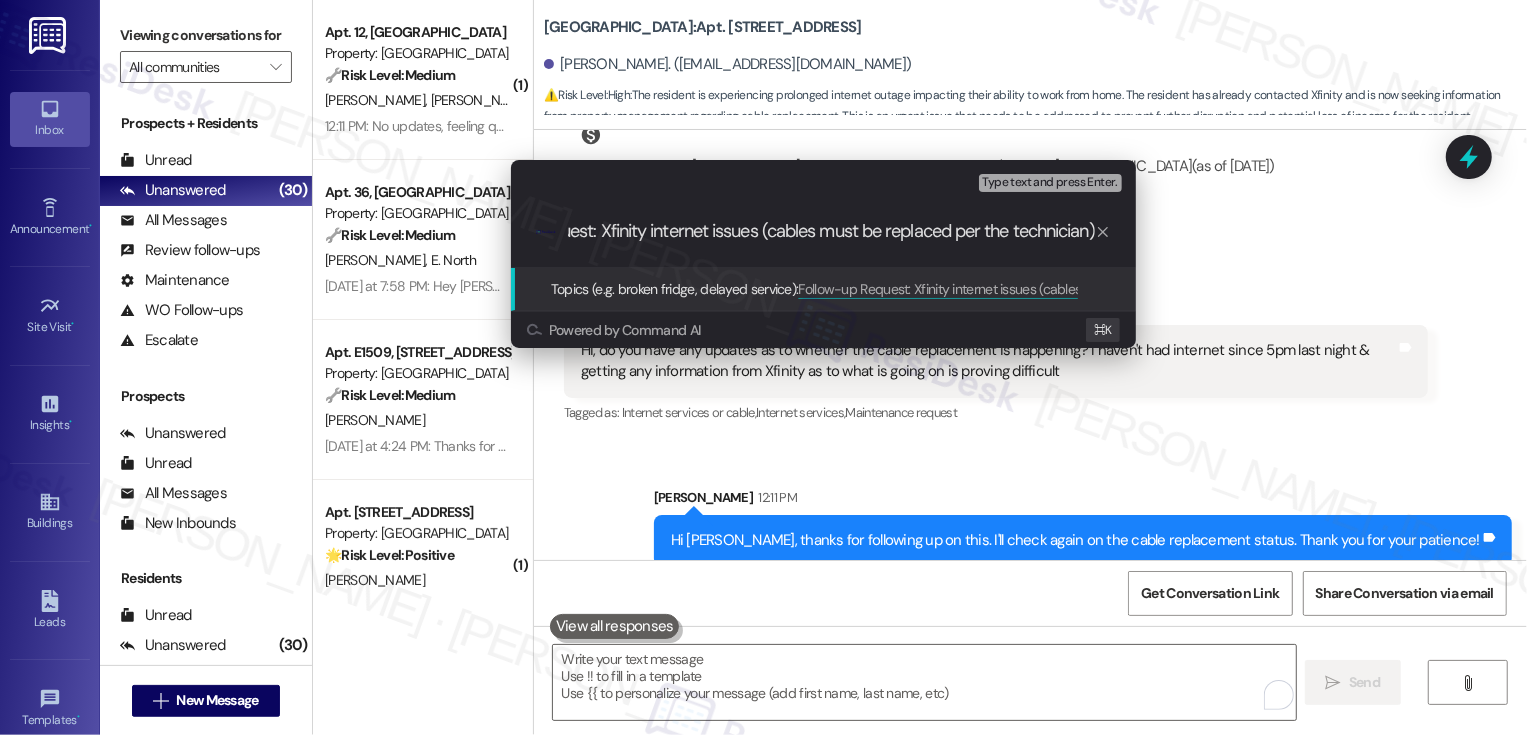 drag, startPoint x: 806, startPoint y: 233, endPoint x: 1180, endPoint y: 221, distance: 374.19247 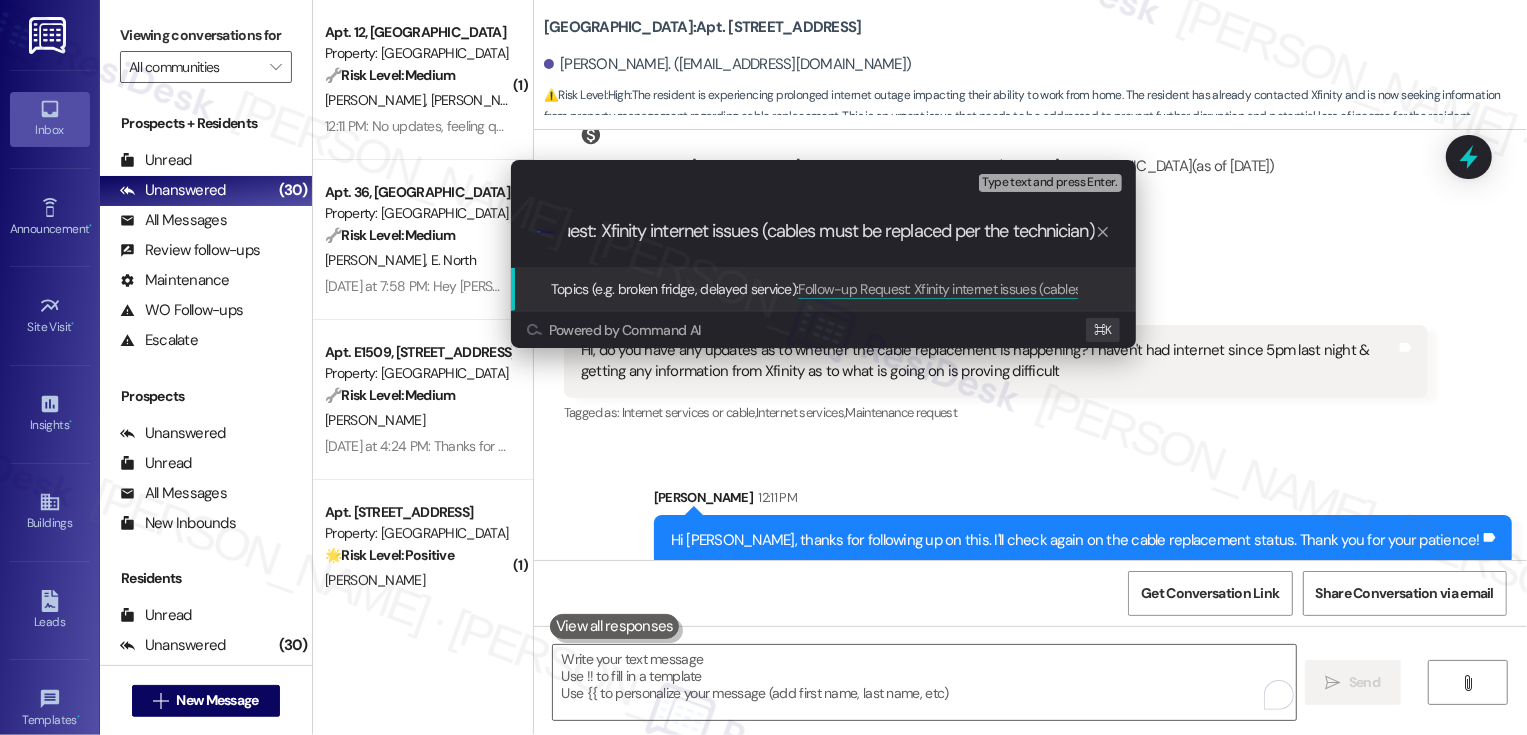 type 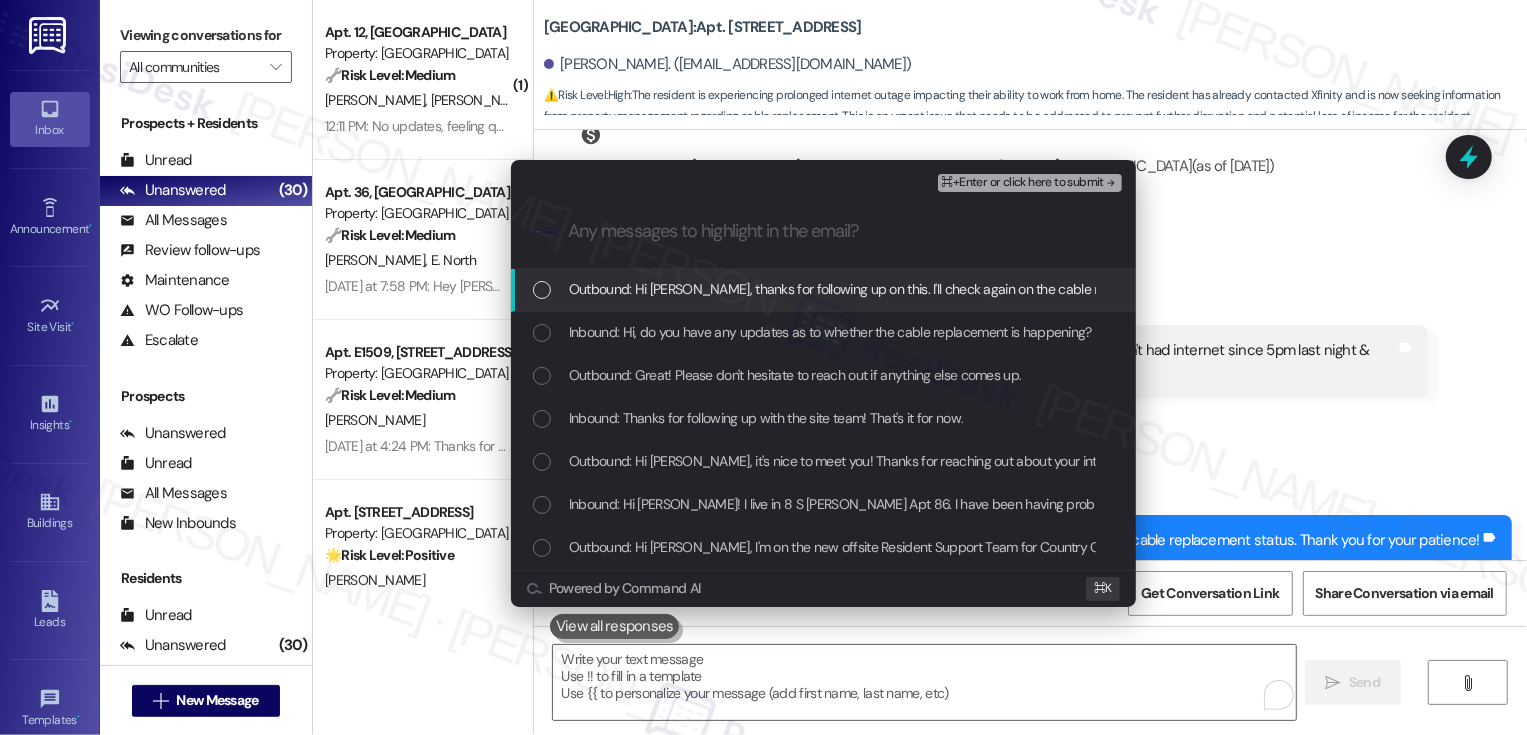 scroll, scrollTop: 0, scrollLeft: 0, axis: both 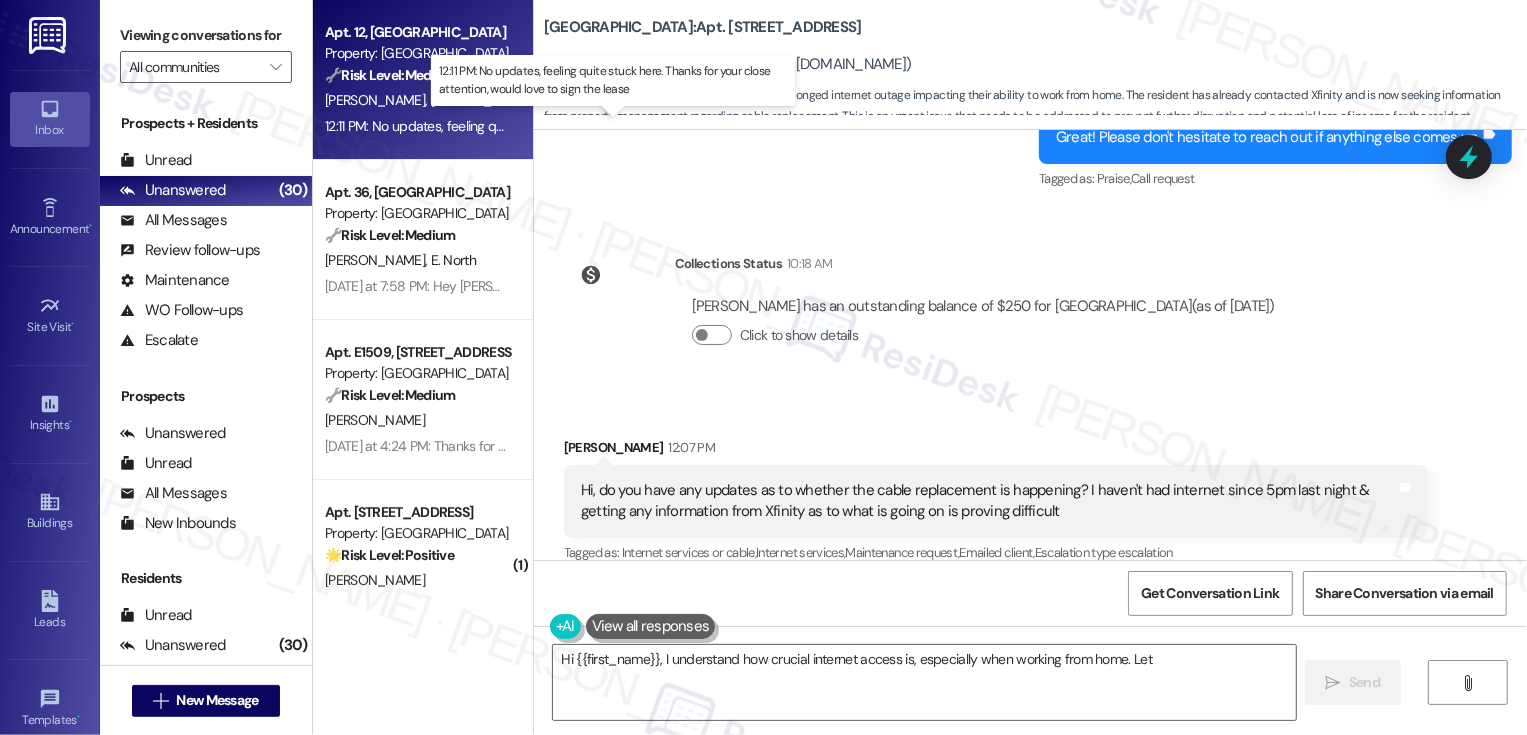 type on "Hi {{first_name}}, I understand how crucial internet access is, especially when working from home. Let" 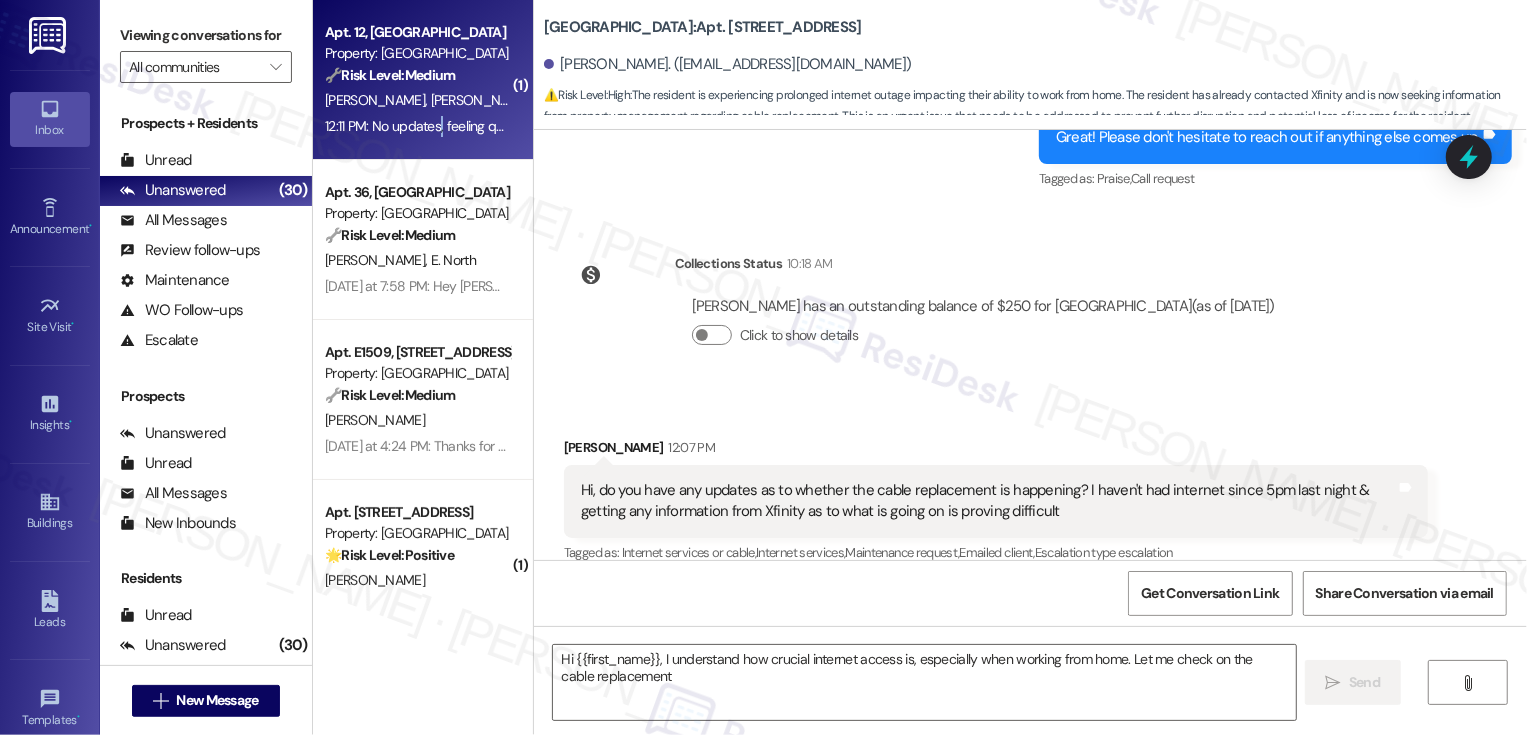 type on "Hi {{first_name}}, I understand how crucial internet access is, especially when working from home. Let me check on the cable replacement" 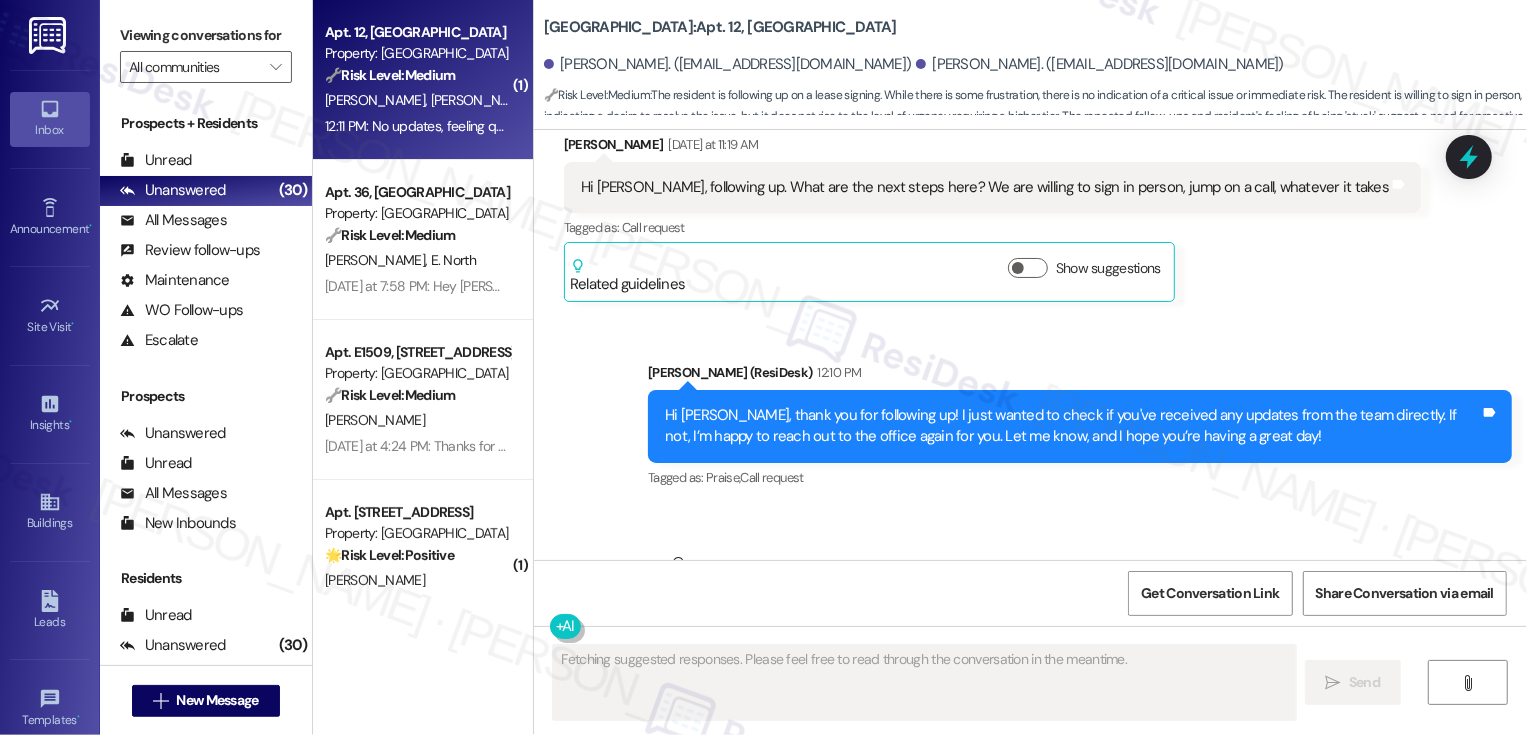 scroll, scrollTop: 2560, scrollLeft: 0, axis: vertical 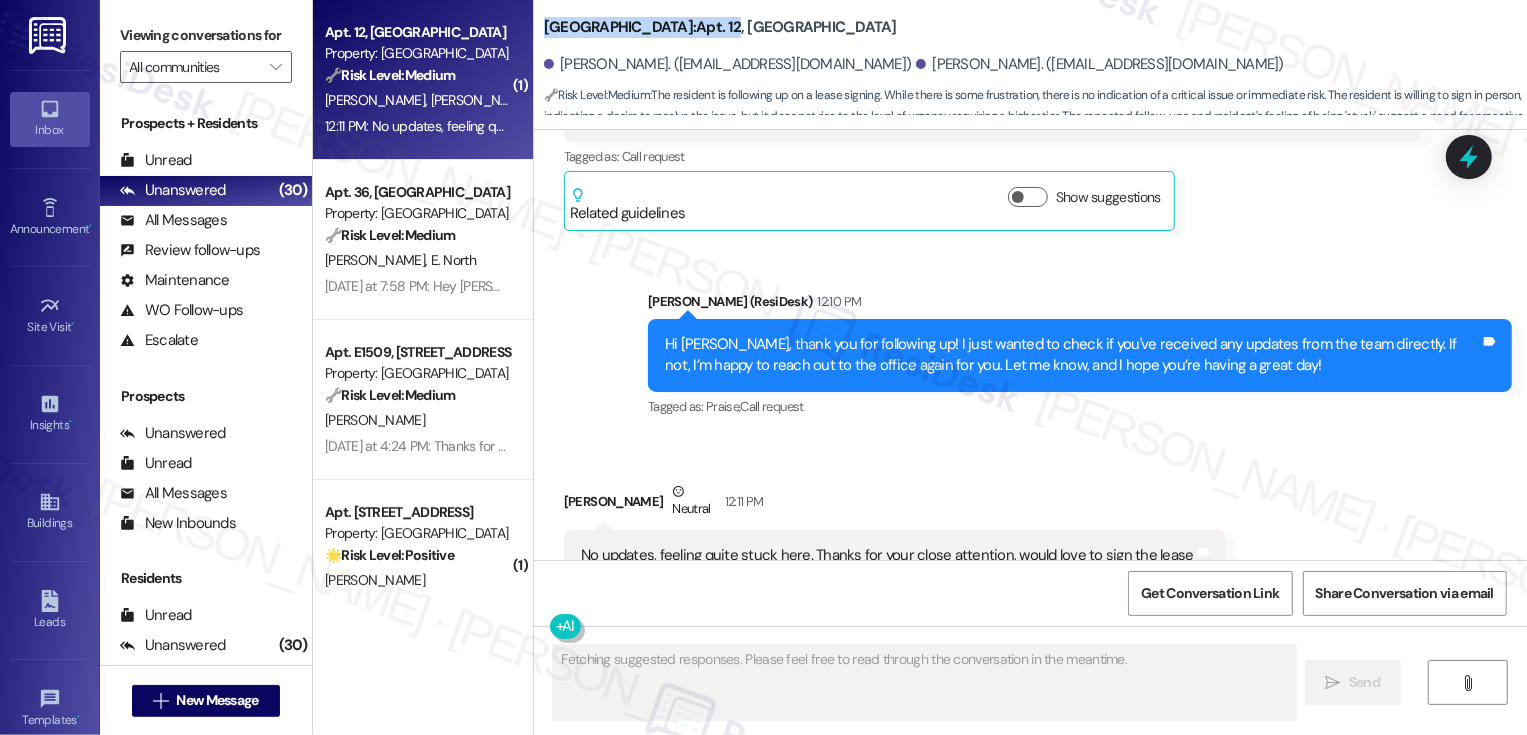 drag, startPoint x: 531, startPoint y: 24, endPoint x: 726, endPoint y: 28, distance: 195.04102 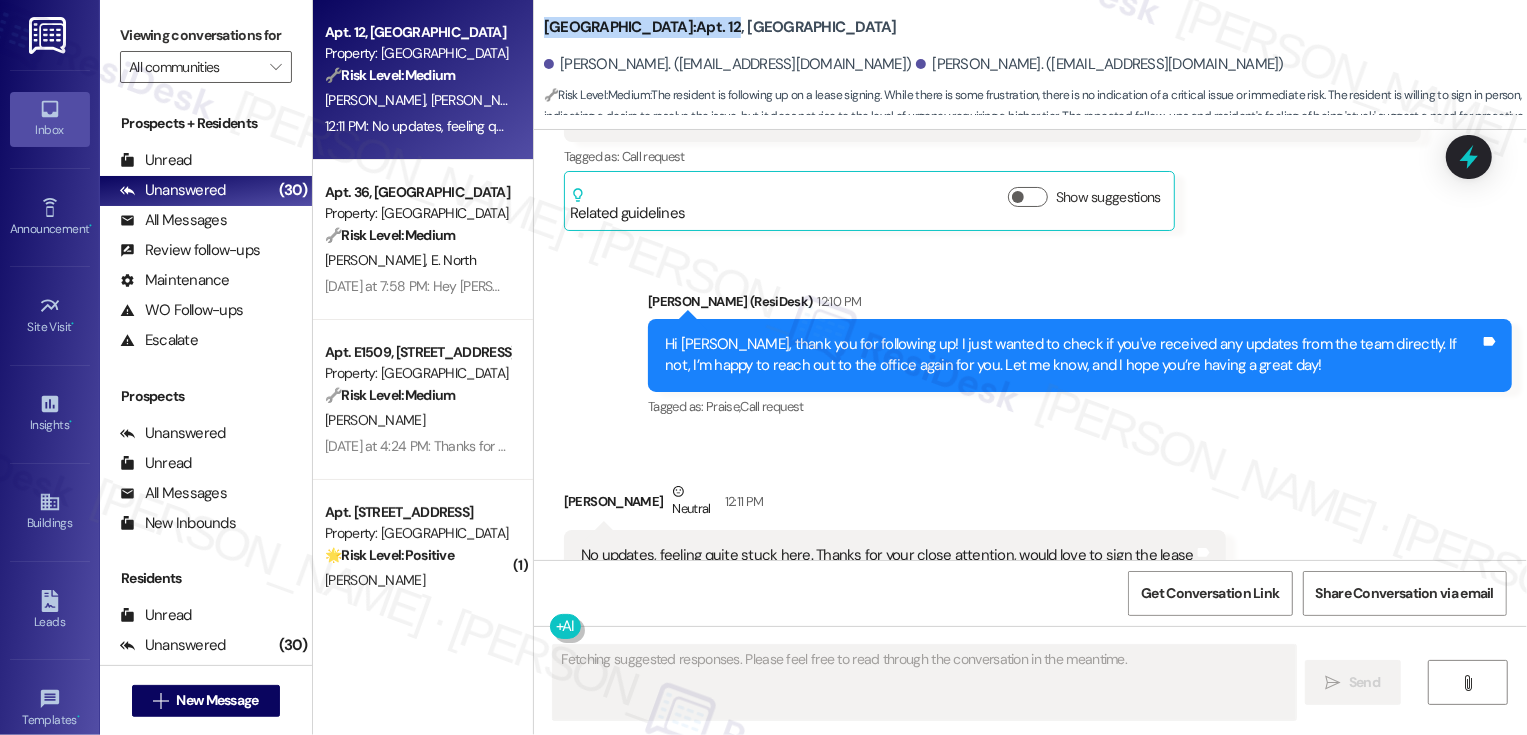 copy on "[GEOGRAPHIC_DATA]:  Apt. 12" 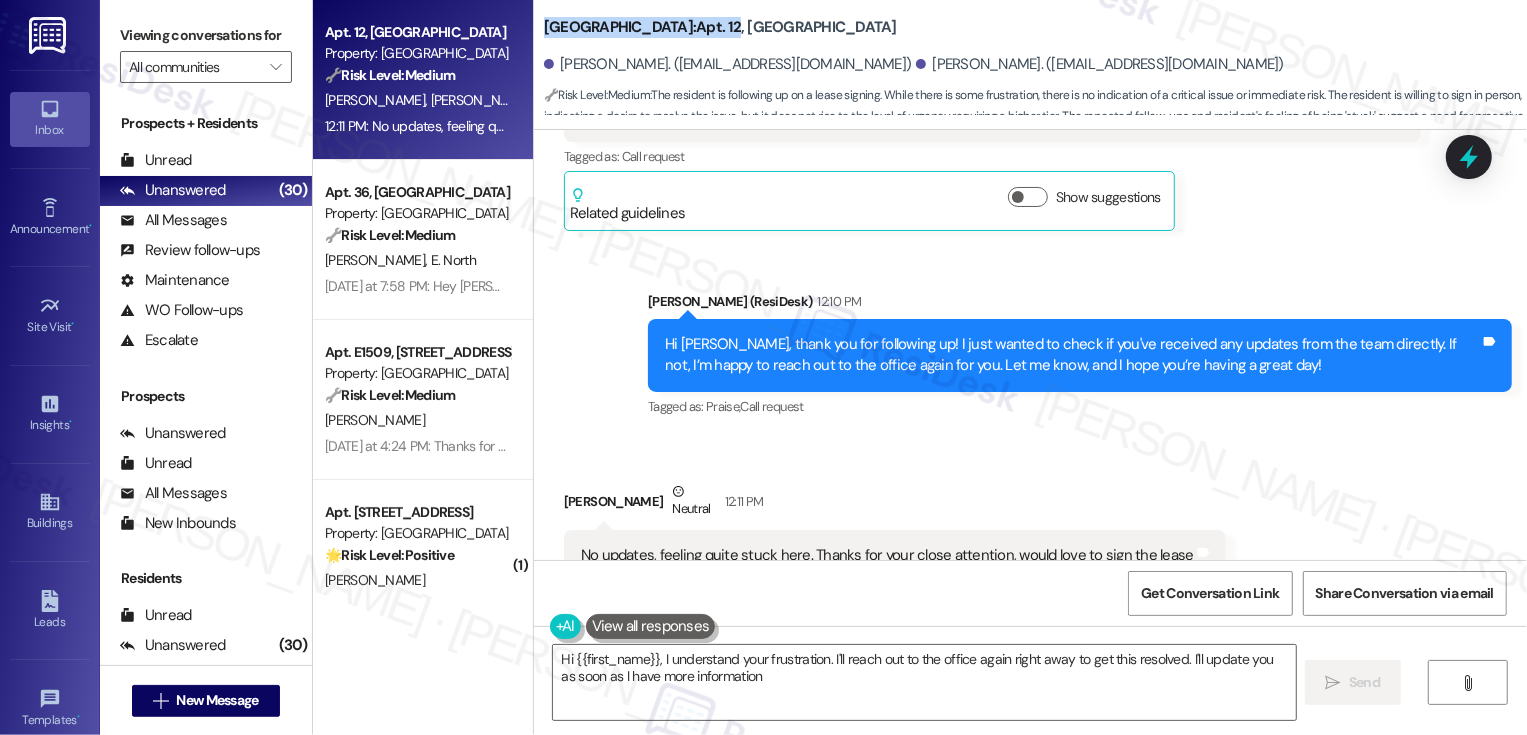 type on "Hi {{first_name}}, I understand your frustration. I'll reach out to the office again right away to get this resolved. I'll update you as soon as I have more information!" 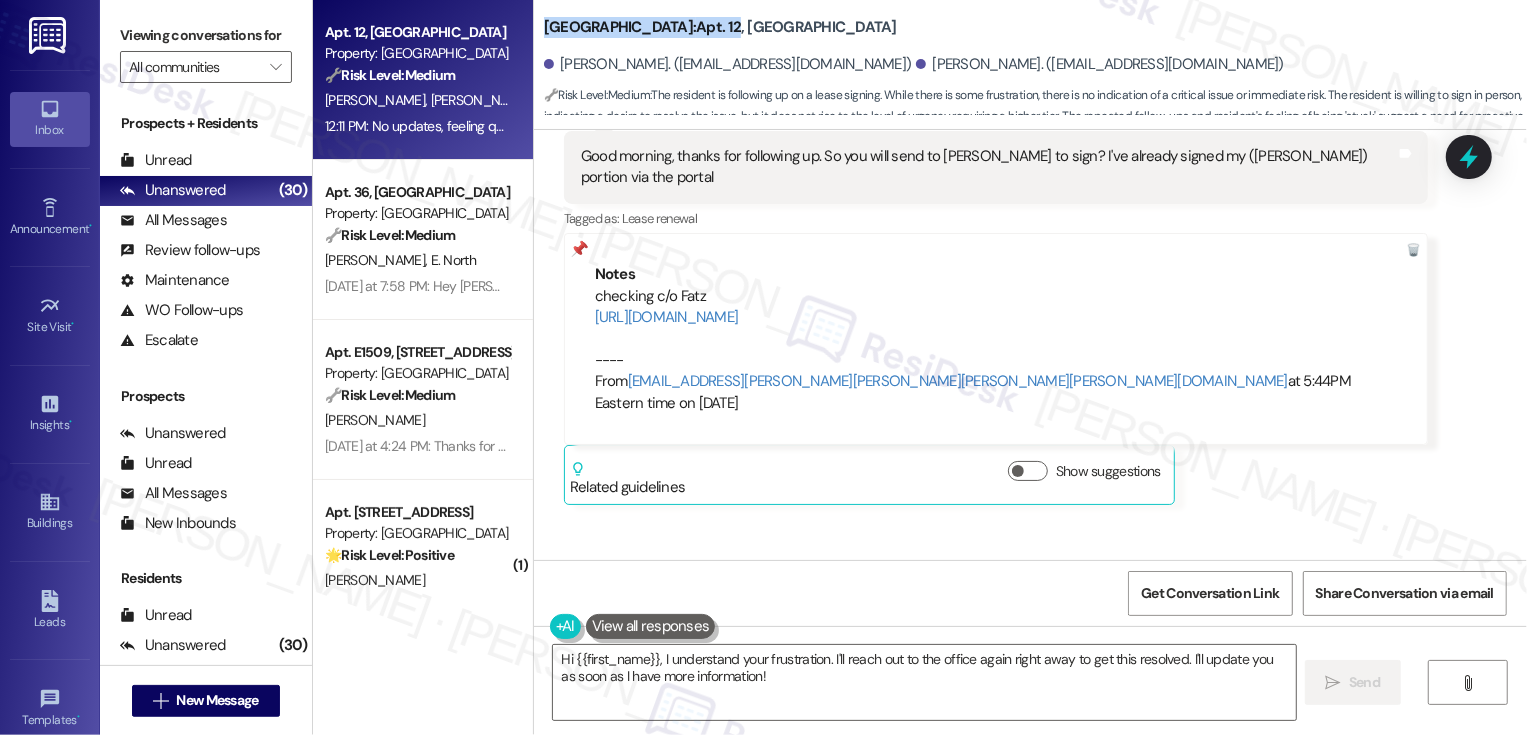scroll, scrollTop: 2344, scrollLeft: 0, axis: vertical 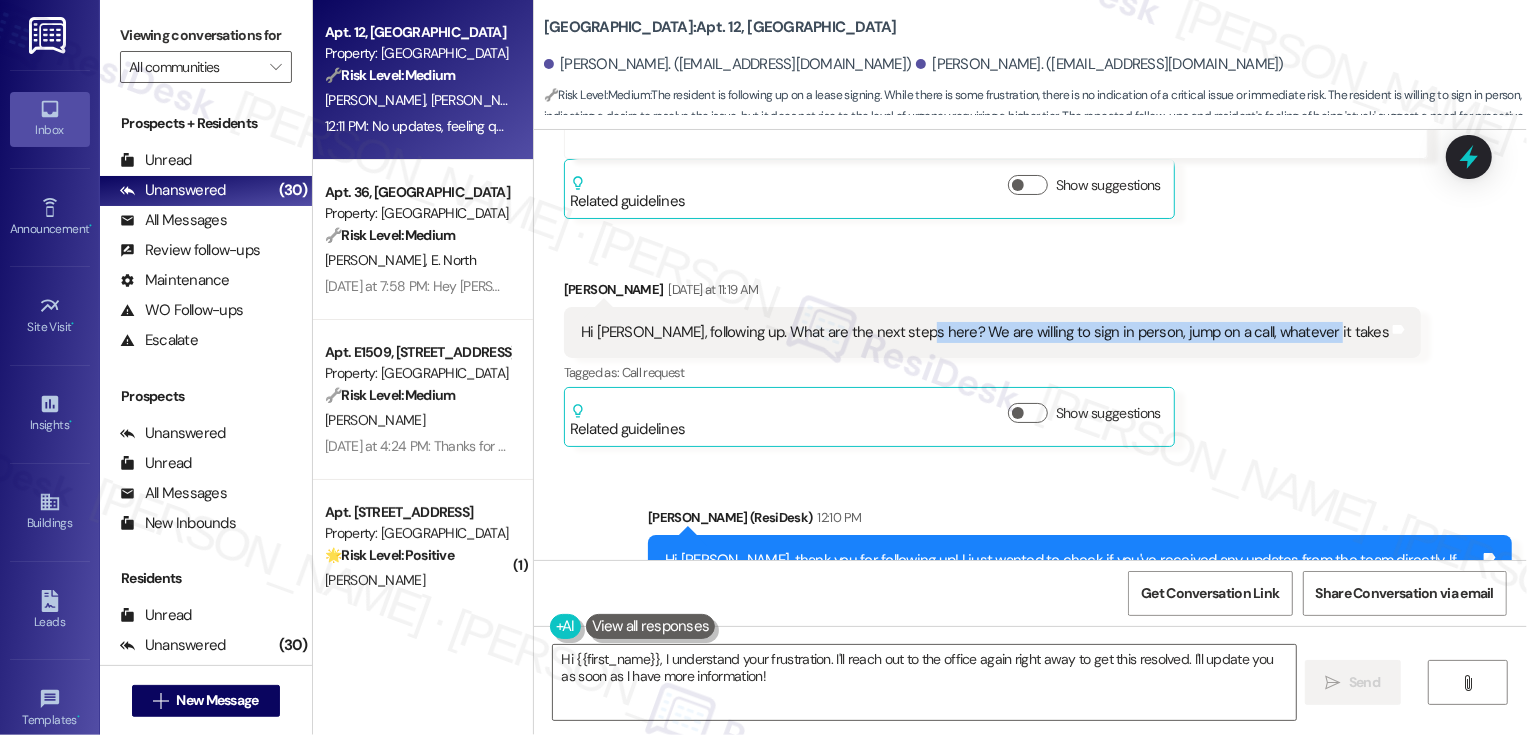 drag, startPoint x: 893, startPoint y: 266, endPoint x: 1282, endPoint y: 261, distance: 389.03214 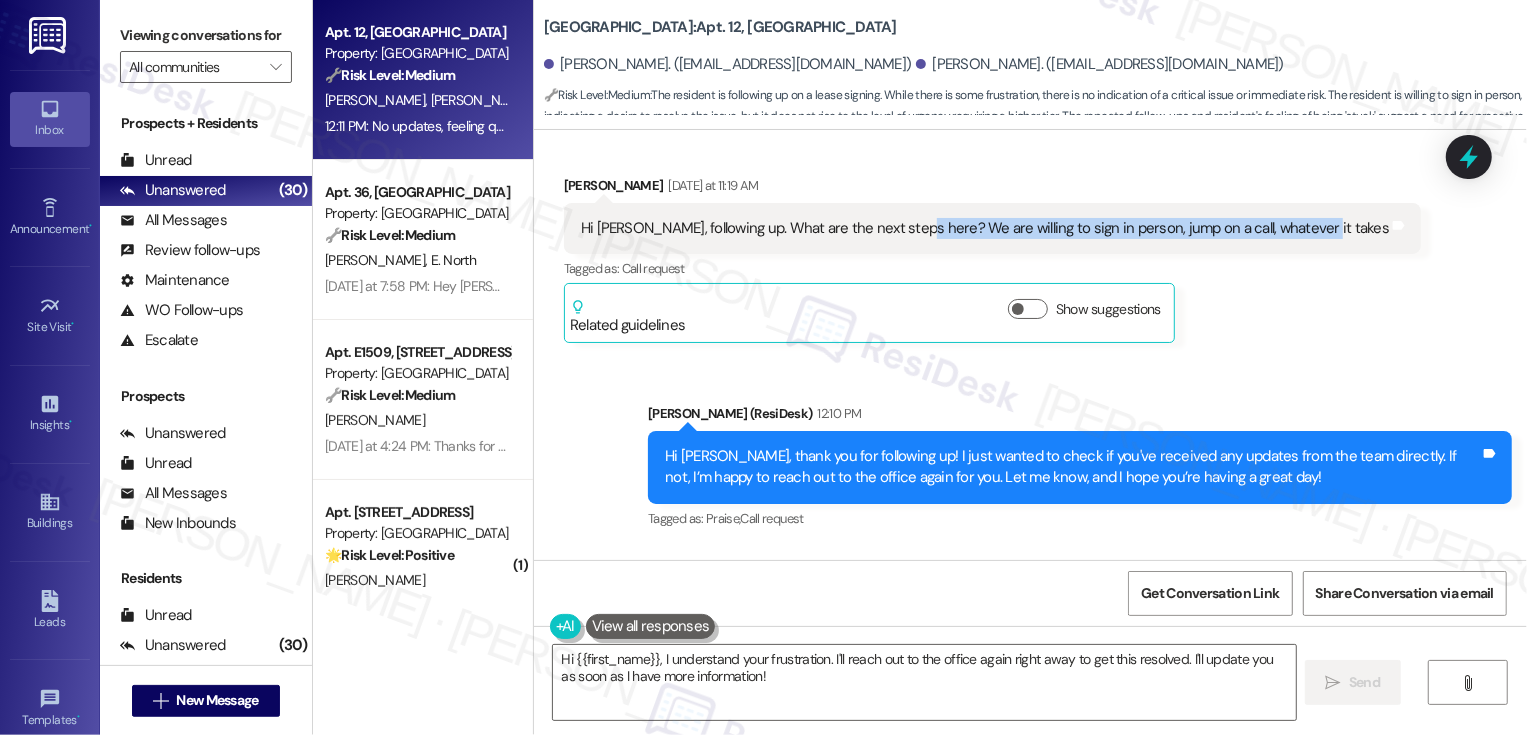 scroll, scrollTop: 2561, scrollLeft: 0, axis: vertical 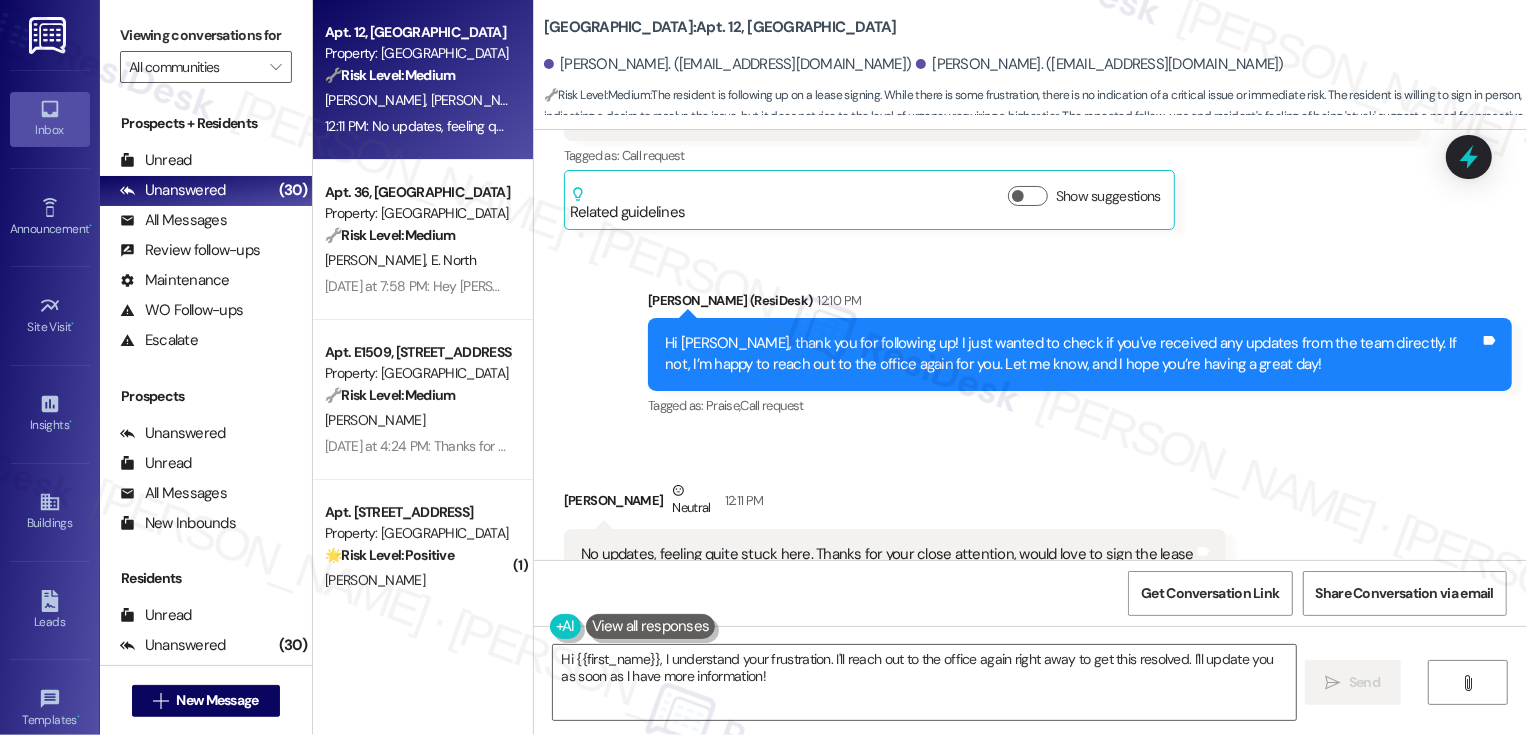 click on "Hi [PERSON_NAME], thank you for following up! I just wanted to check if you've received any updates from the team directly. If not, I’m happy to reach out to the office again for you. Let me know, and I hope you’re having a great day! Tags and notes" at bounding box center (1080, 354) 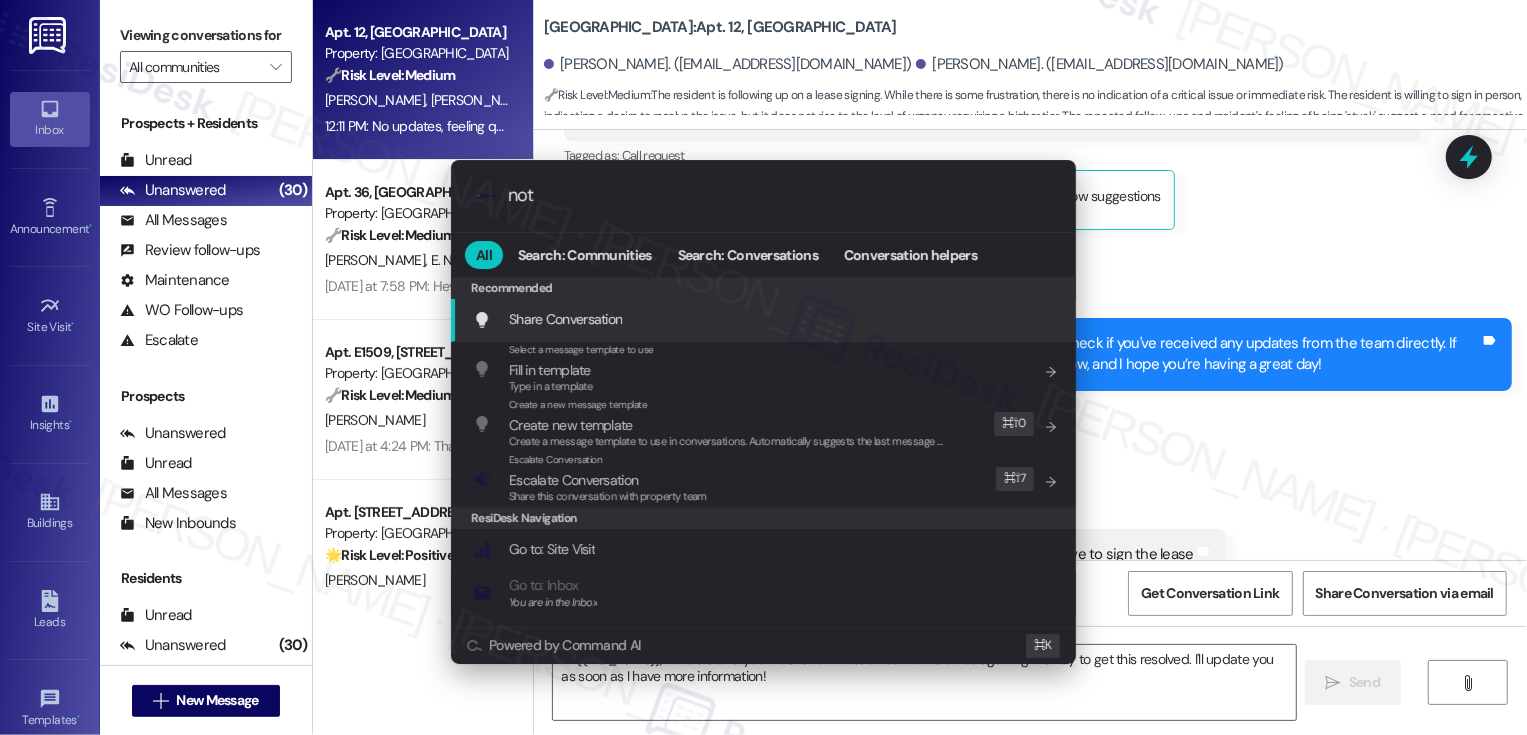 type on "note" 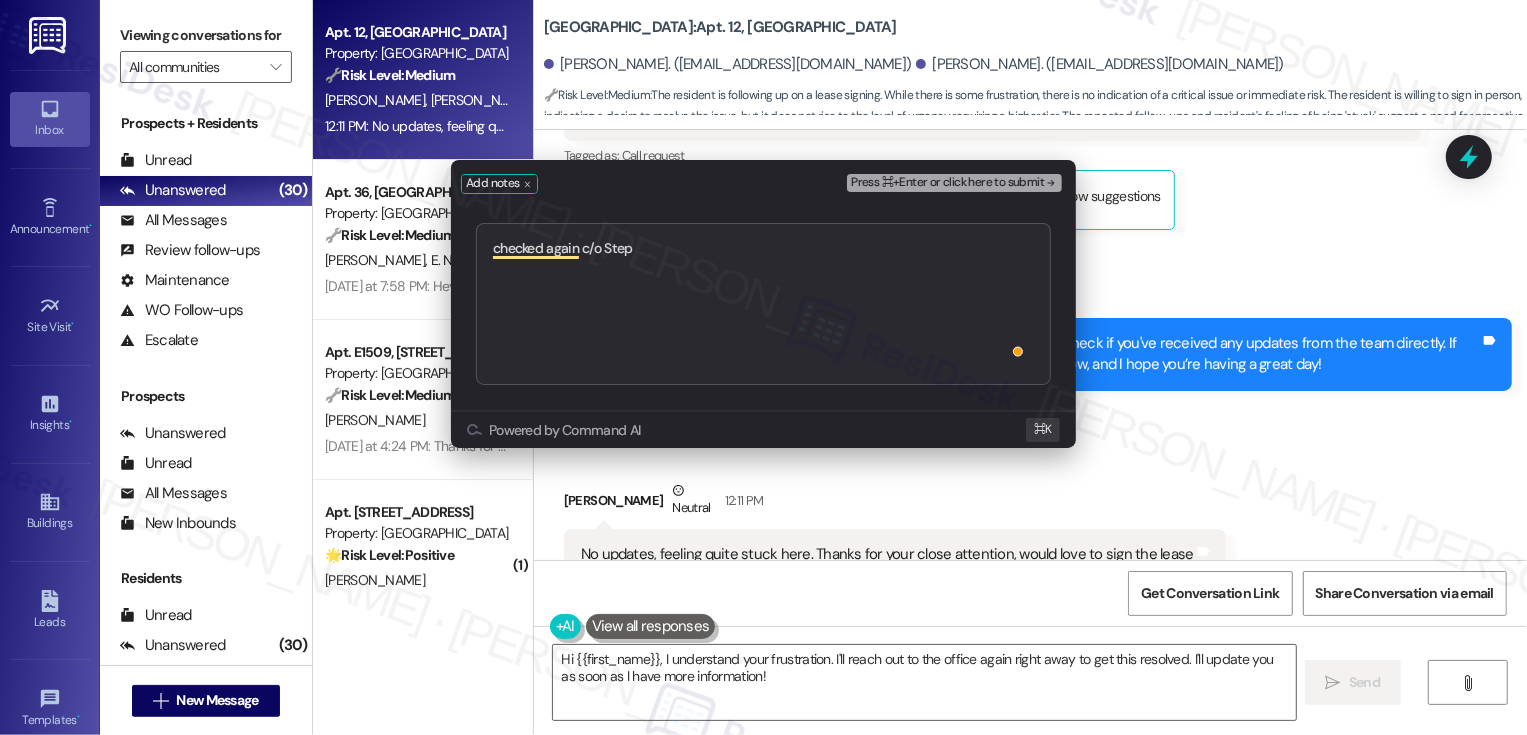 type on "checked again c/o Steph" 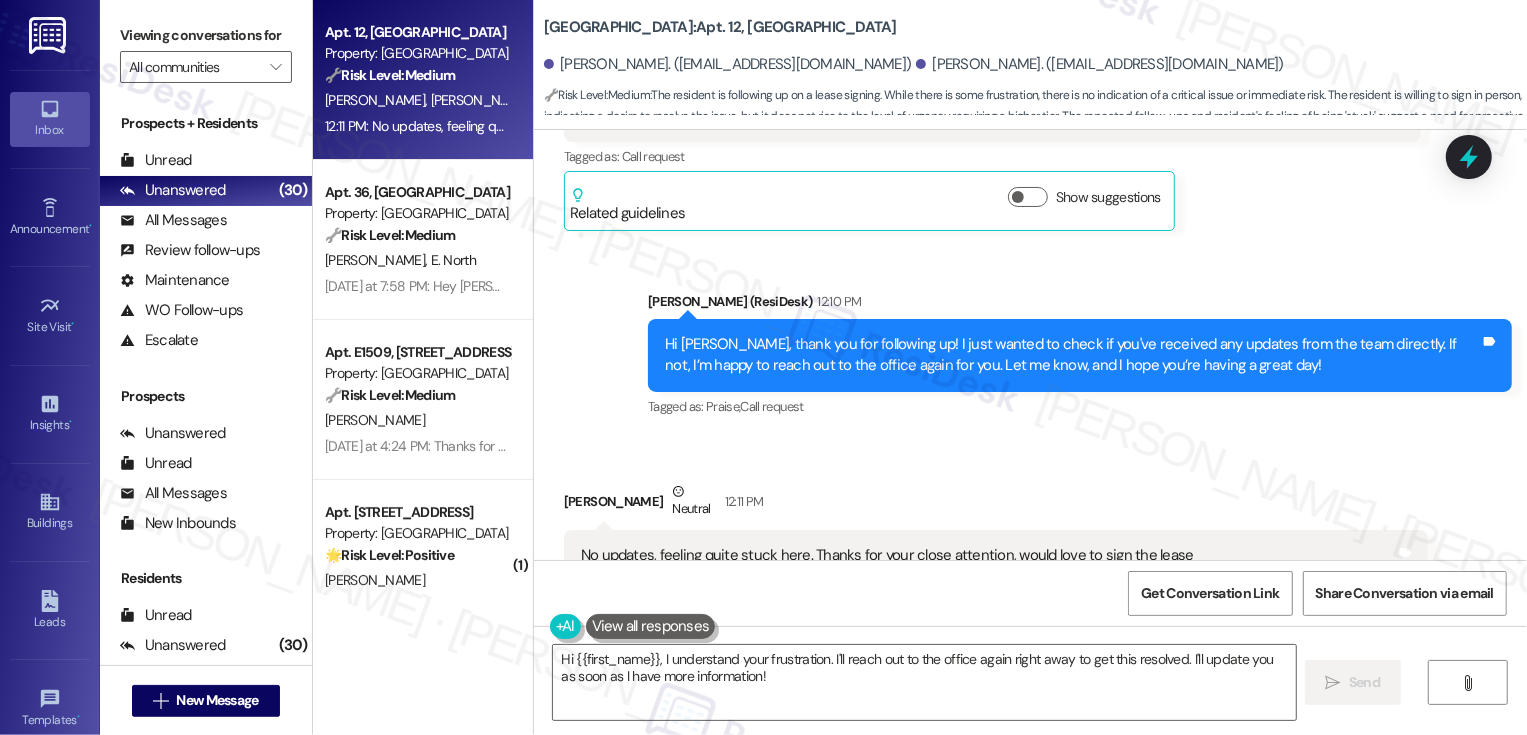 scroll, scrollTop: 2730, scrollLeft: 0, axis: vertical 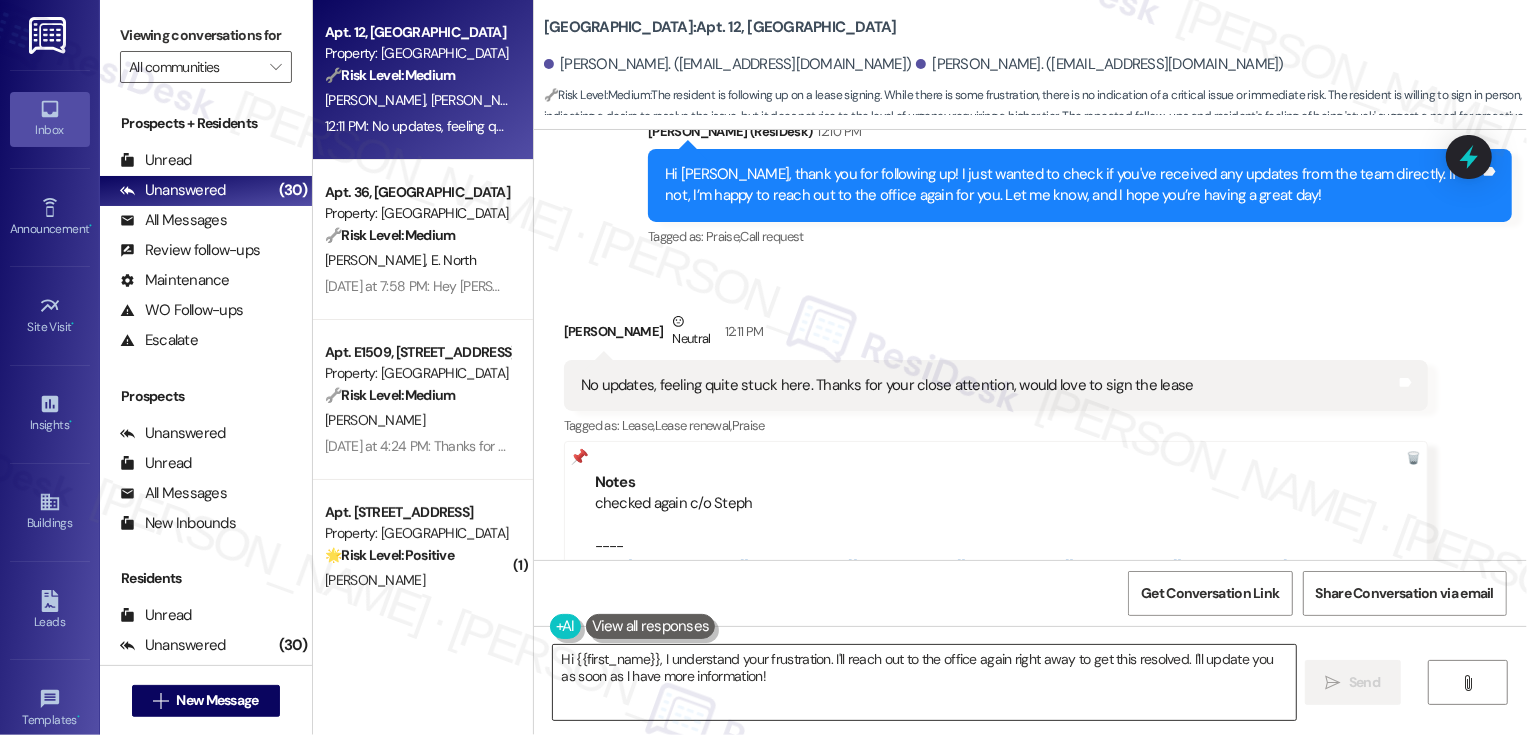 click on "Hi {{first_name}}, I understand your frustration. I'll reach out to the office again right away to get this resolved. I'll update you as soon as I have more information!" at bounding box center (924, 682) 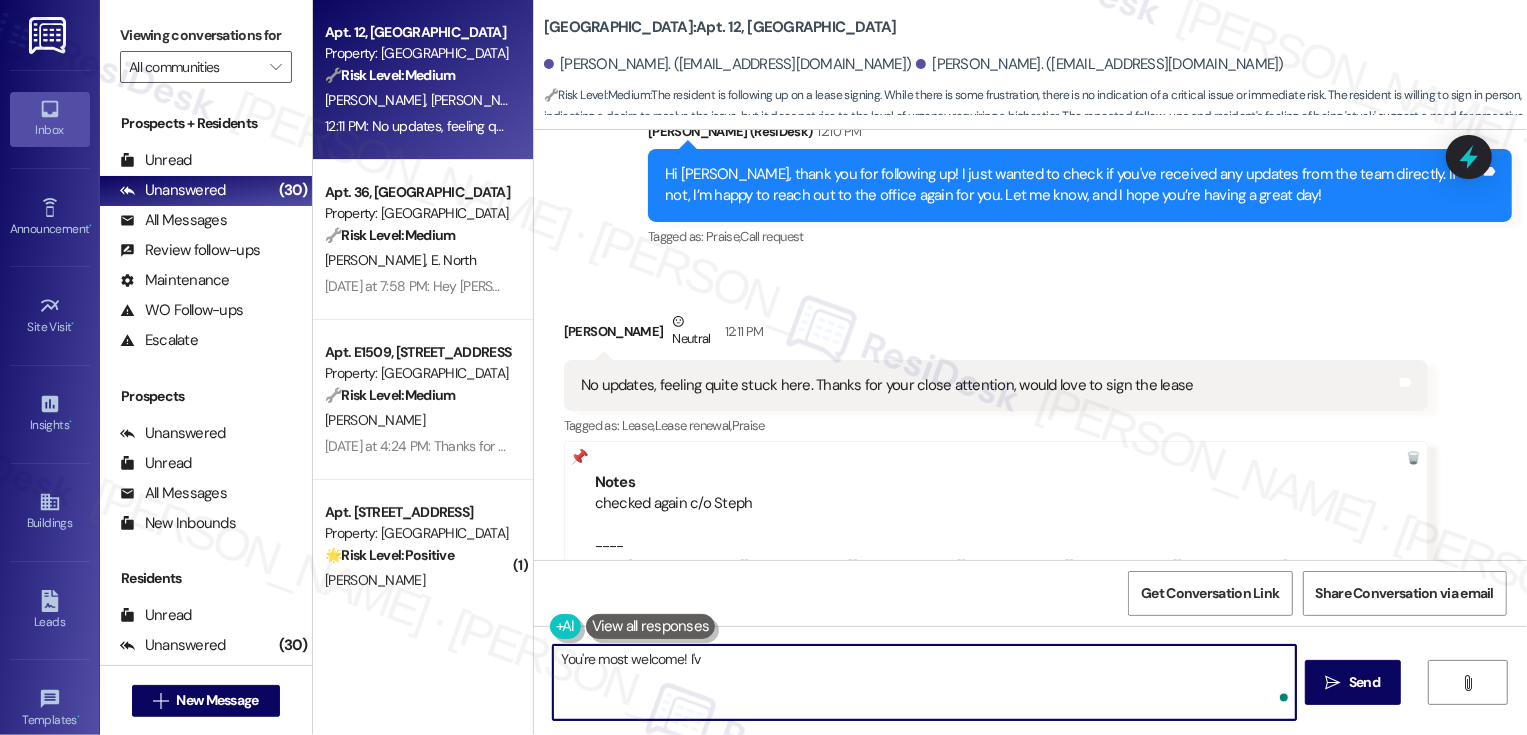type on "You're most welcome! I'" 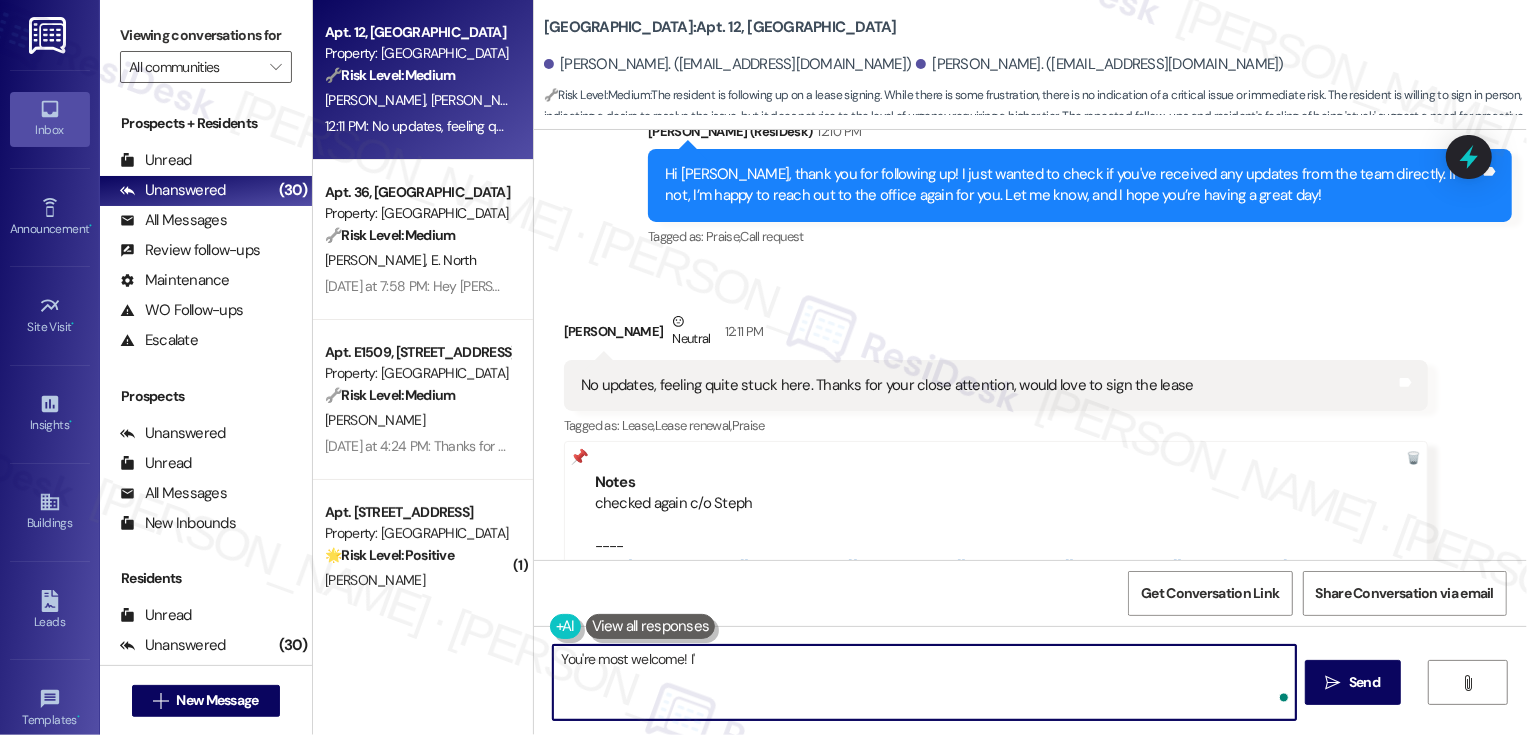 type 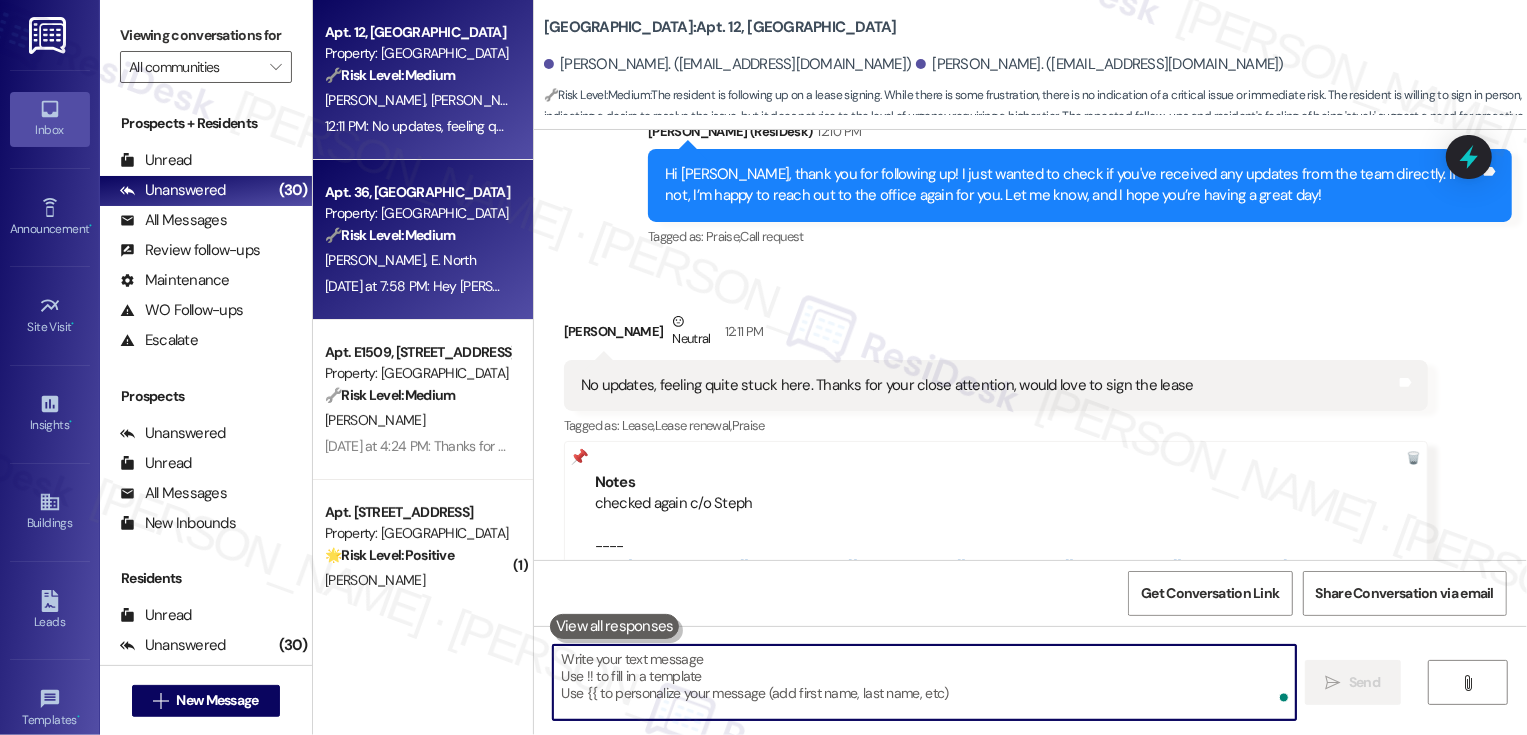 click on "Apt. 36, [GEOGRAPHIC_DATA]" at bounding box center (417, 192) 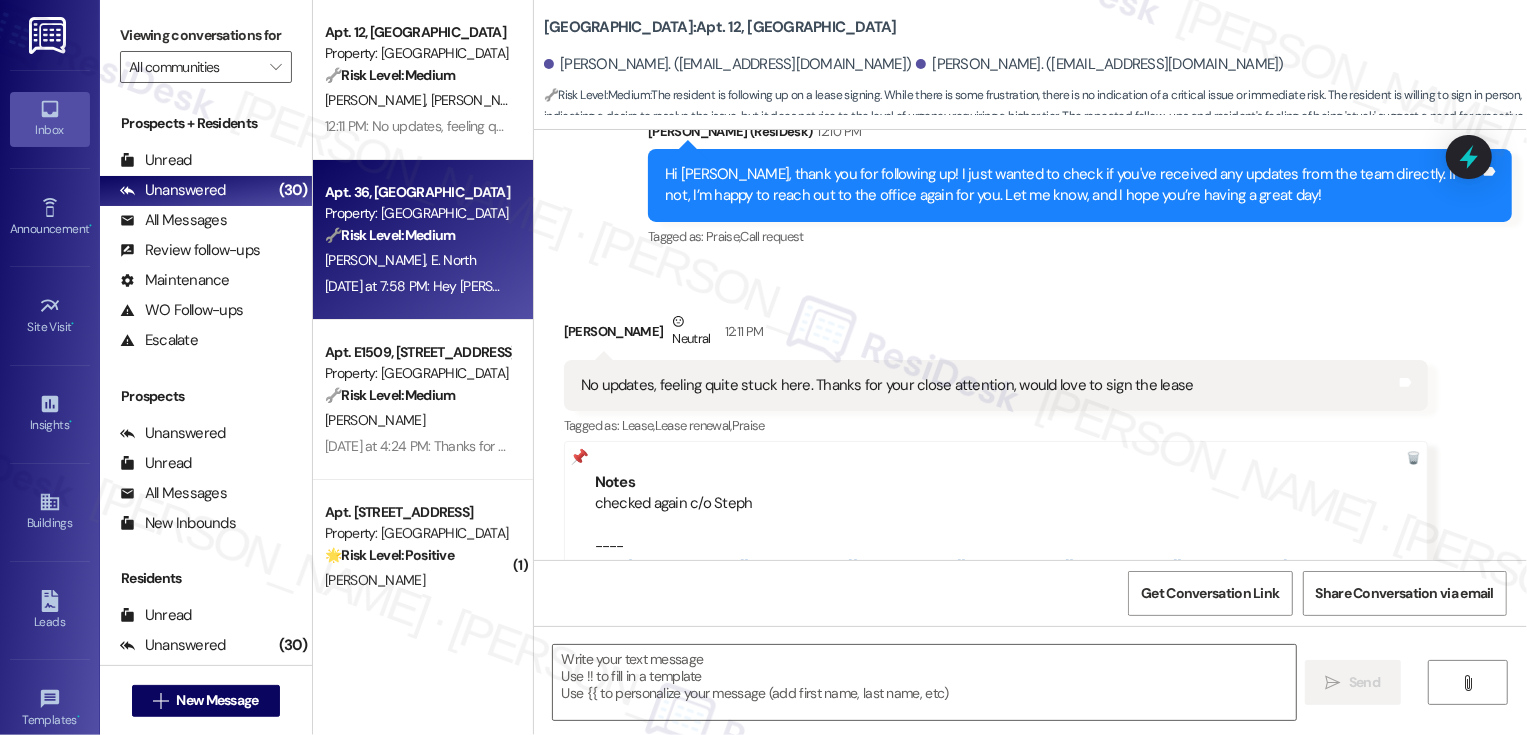click on "Apt. 36, [GEOGRAPHIC_DATA]" at bounding box center (417, 192) 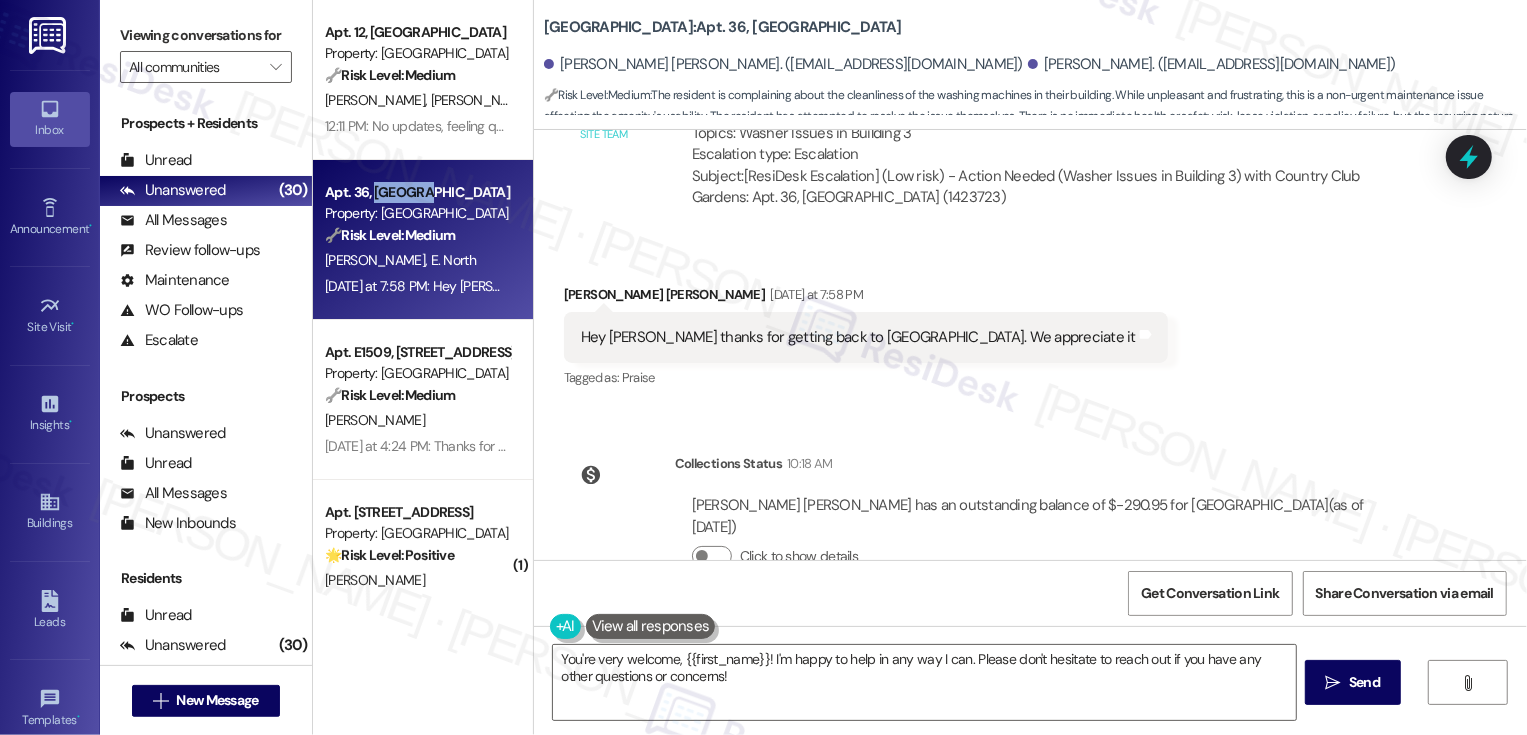 scroll, scrollTop: 1114, scrollLeft: 0, axis: vertical 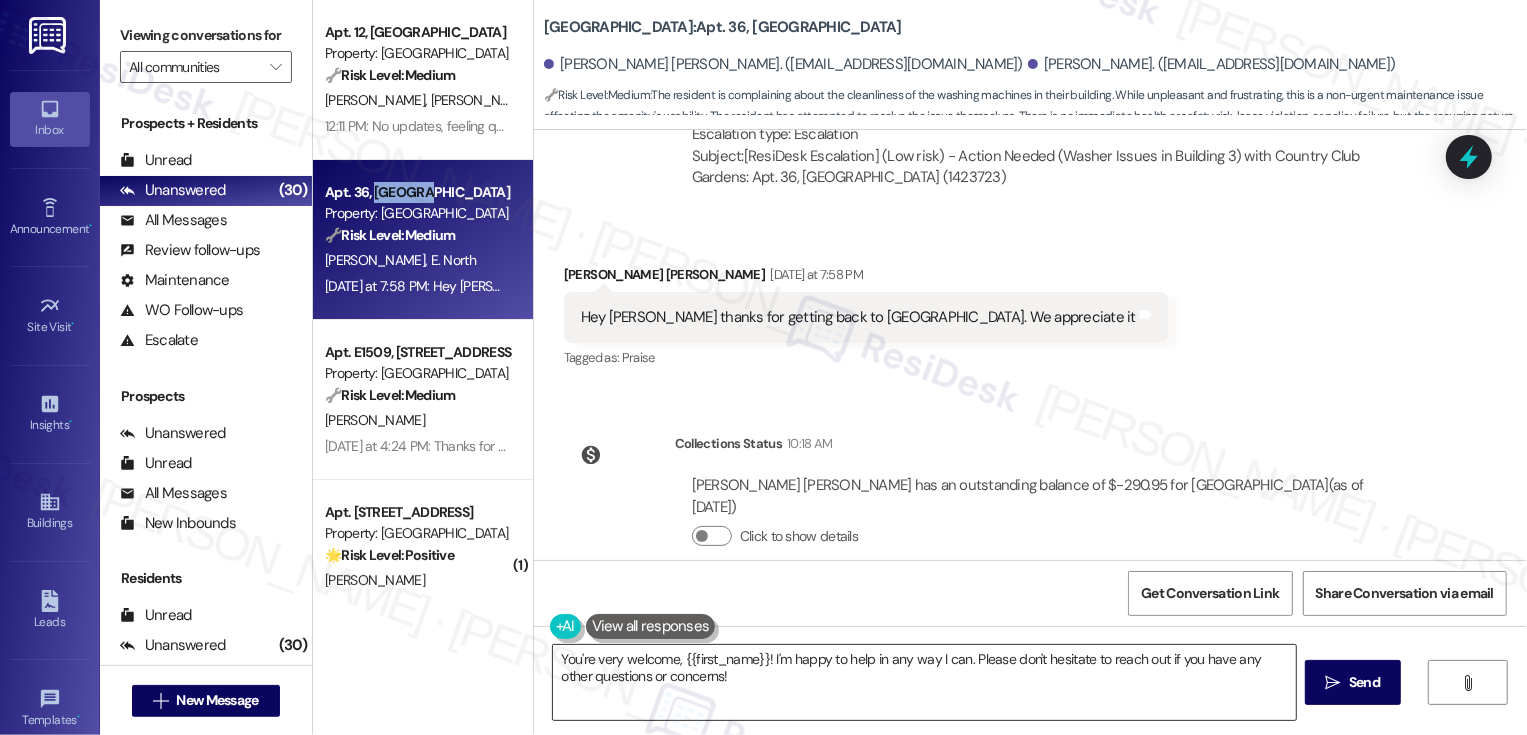 click on "You're very welcome, {{first_name}}! I'm happy to help in any way I can. Please don't hesitate to reach out if you have any other questions or concerns!" at bounding box center [924, 682] 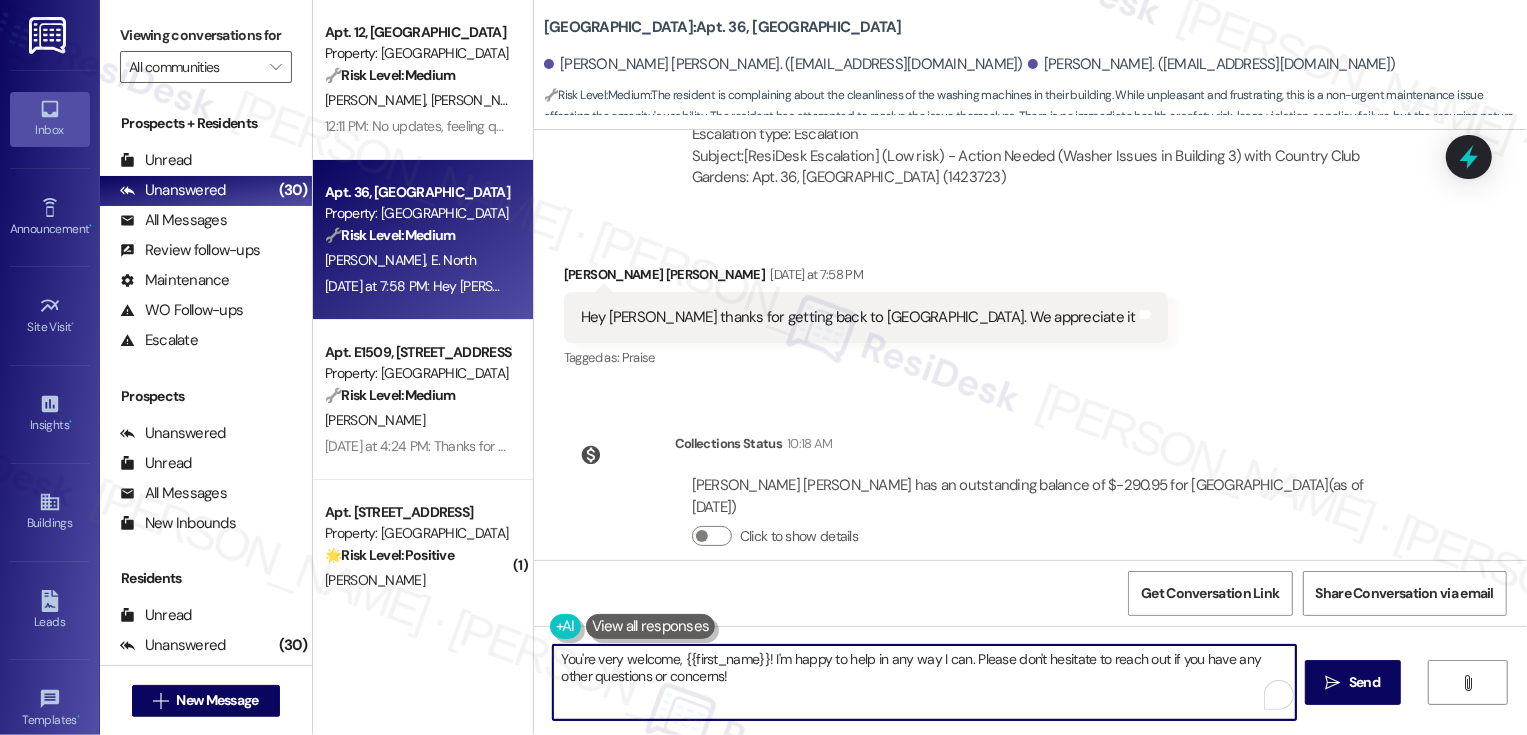 click on "[PERSON_NAME] [PERSON_NAME] [DATE] at 7:58 PM" at bounding box center [866, 278] 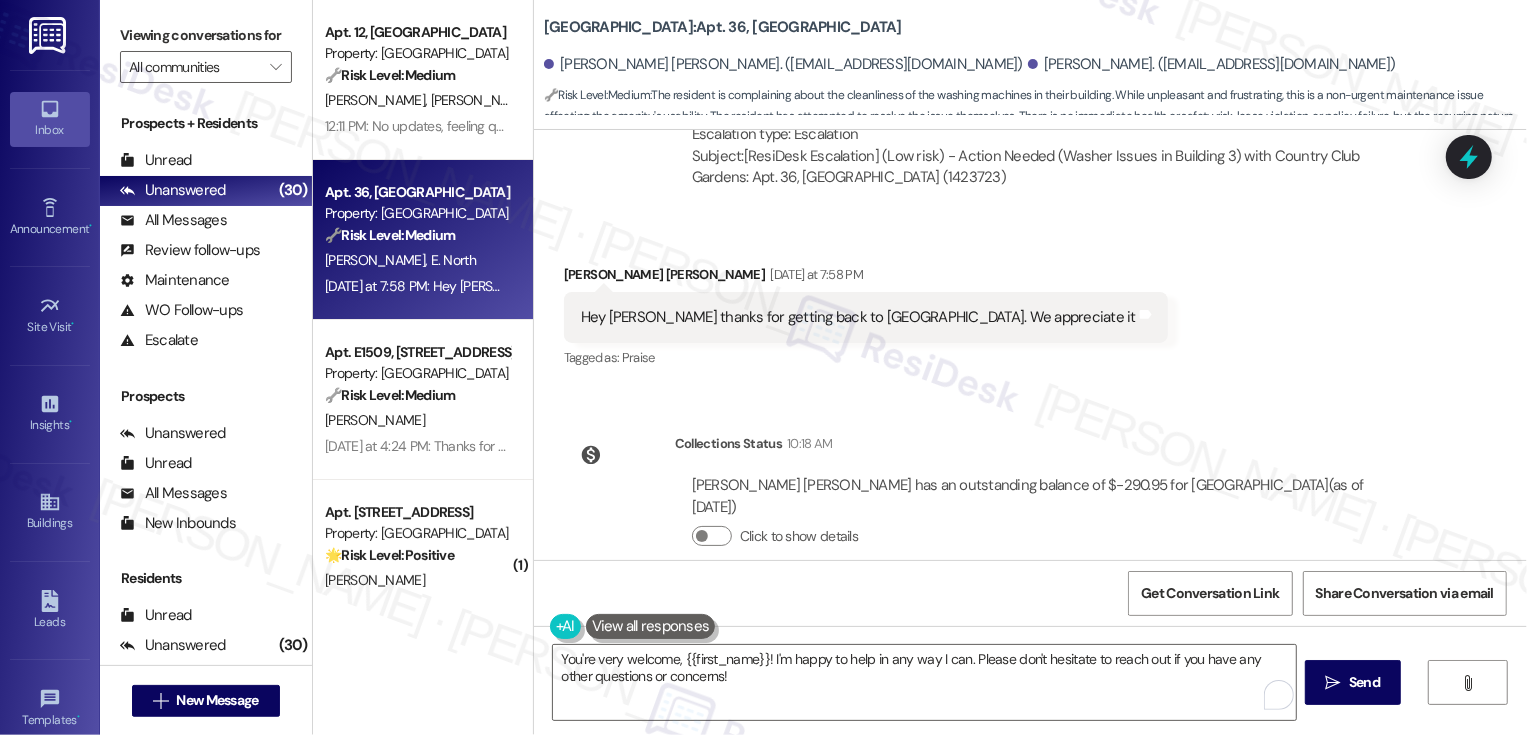 click on "[PERSON_NAME] [PERSON_NAME] [DATE] at 7:58 PM" at bounding box center (866, 278) 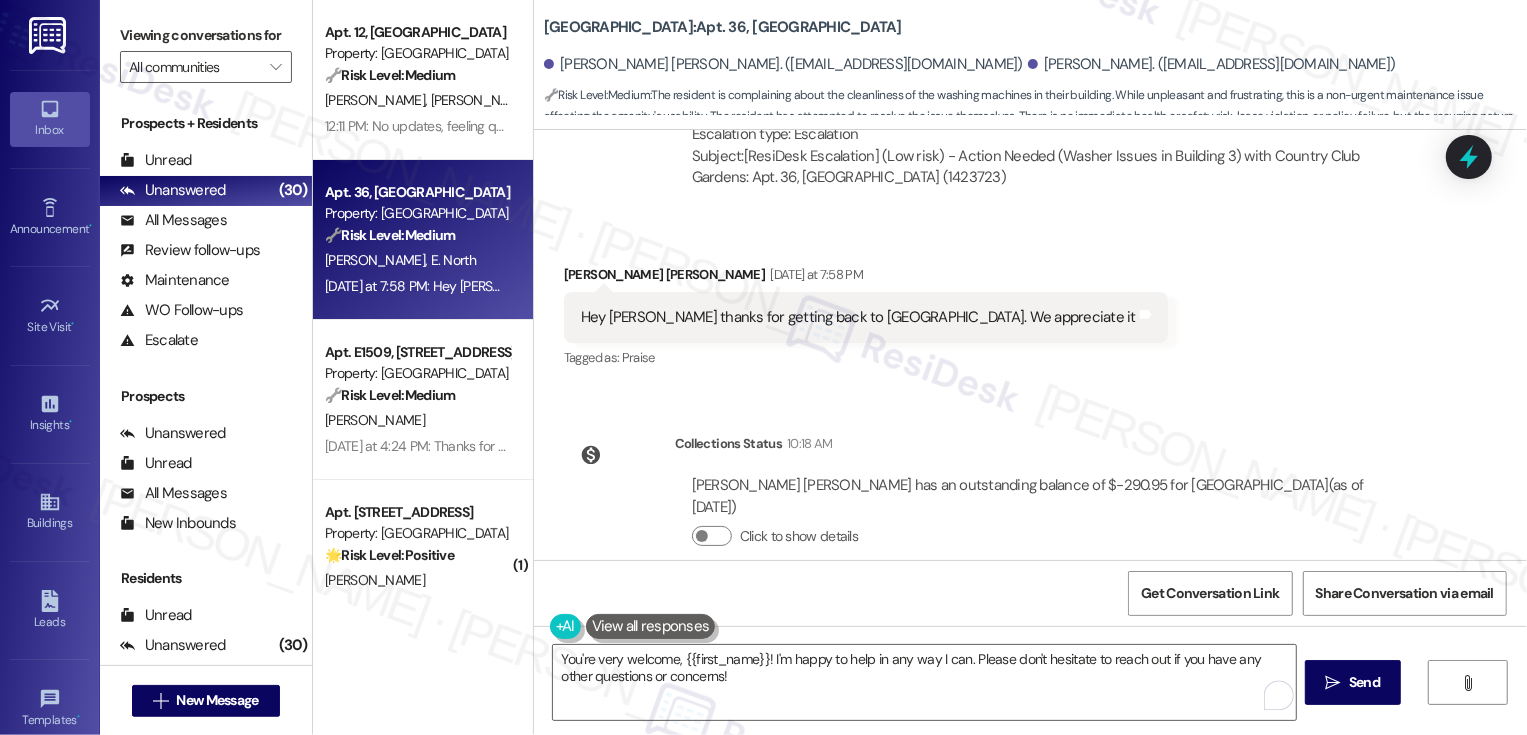 click on "[PERSON_NAME] [PERSON_NAME] [DATE] at 7:58 PM" at bounding box center (866, 278) 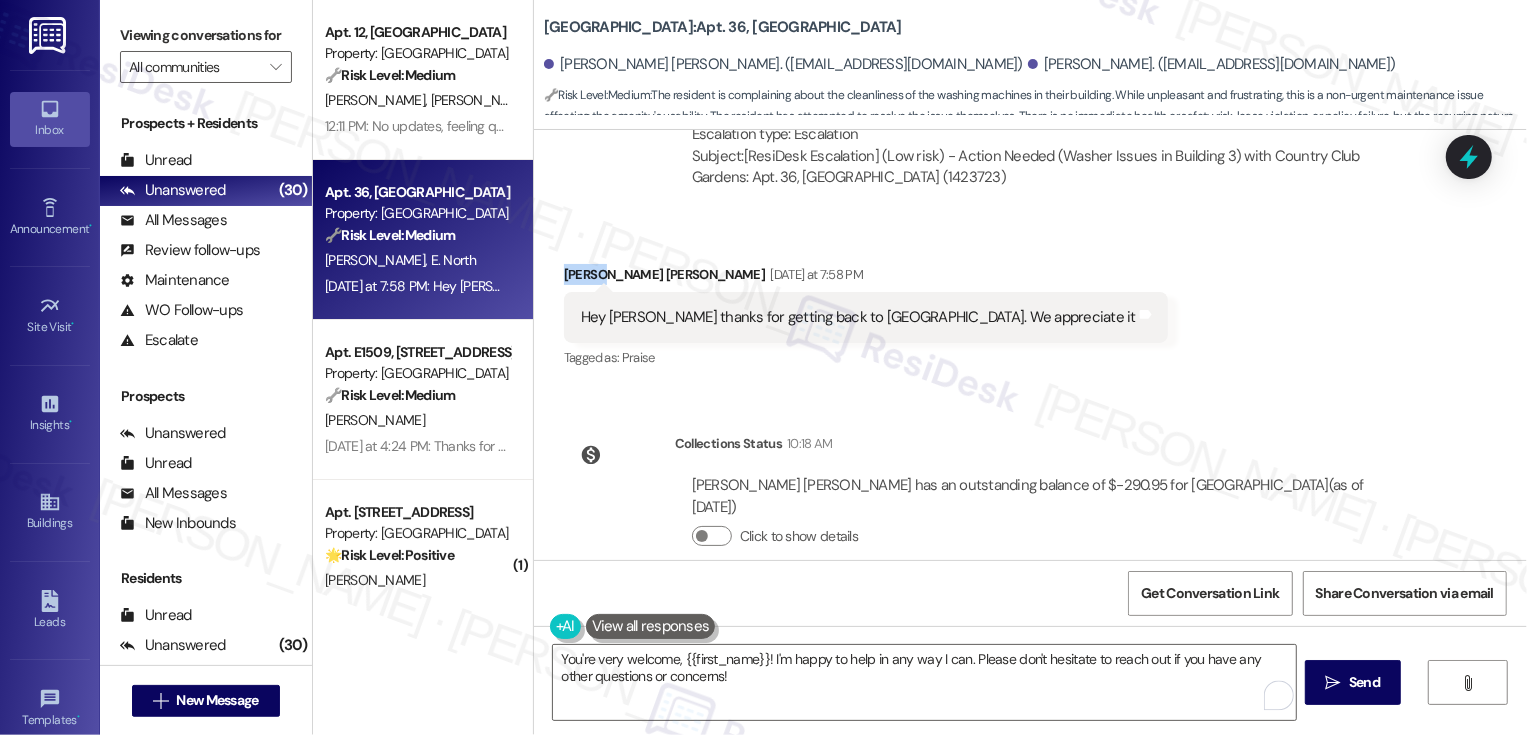 copy on "[PERSON_NAME]" 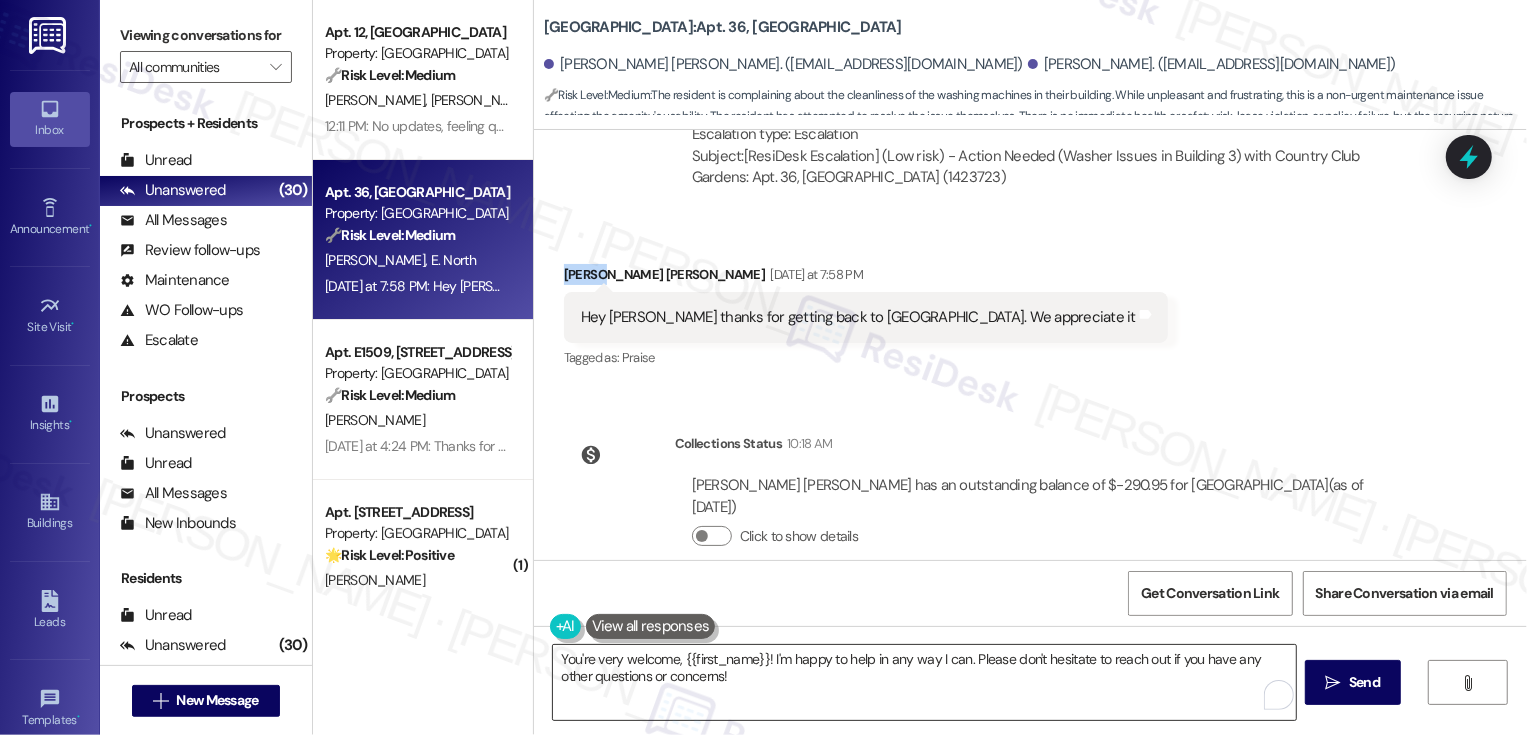 click on "You're very welcome, {{first_name}}! I'm happy to help in any way I can. Please don't hesitate to reach out if you have any other questions or concerns!" at bounding box center [924, 682] 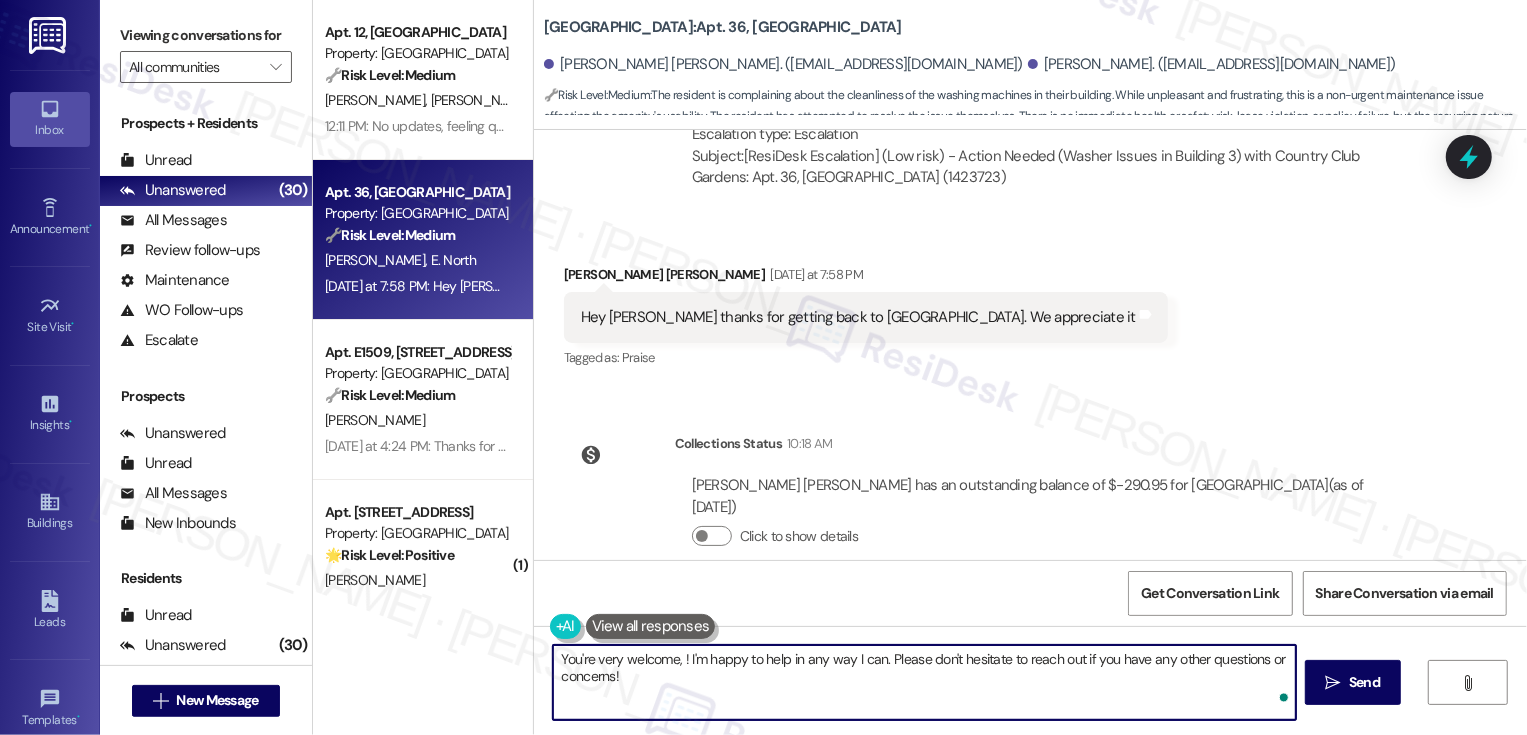 paste on "[PERSON_NAME]" 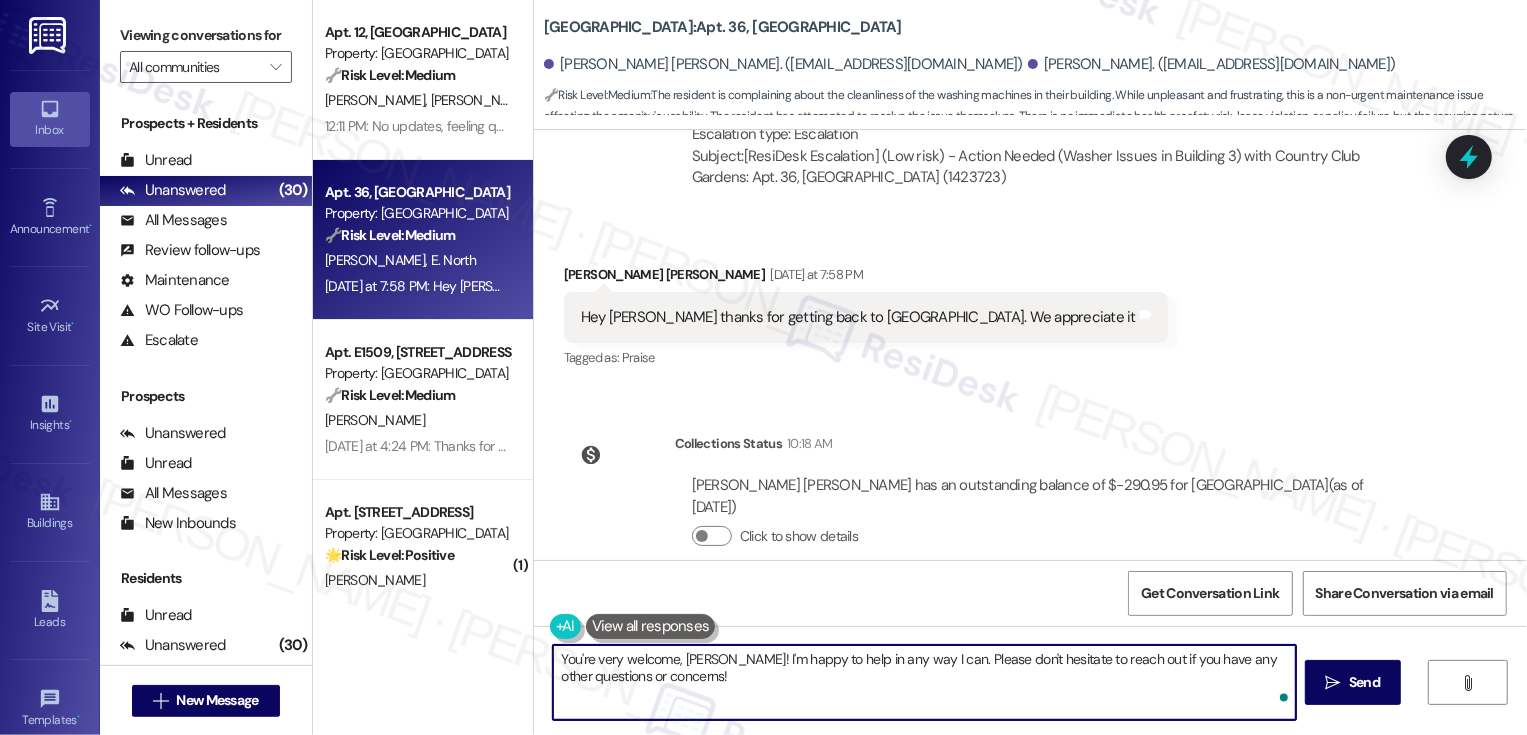 click on "You're very welcome, [PERSON_NAME]! I'm happy to help in any way I can. Please don't hesitate to reach out if you have any other questions or concerns!" at bounding box center (924, 682) 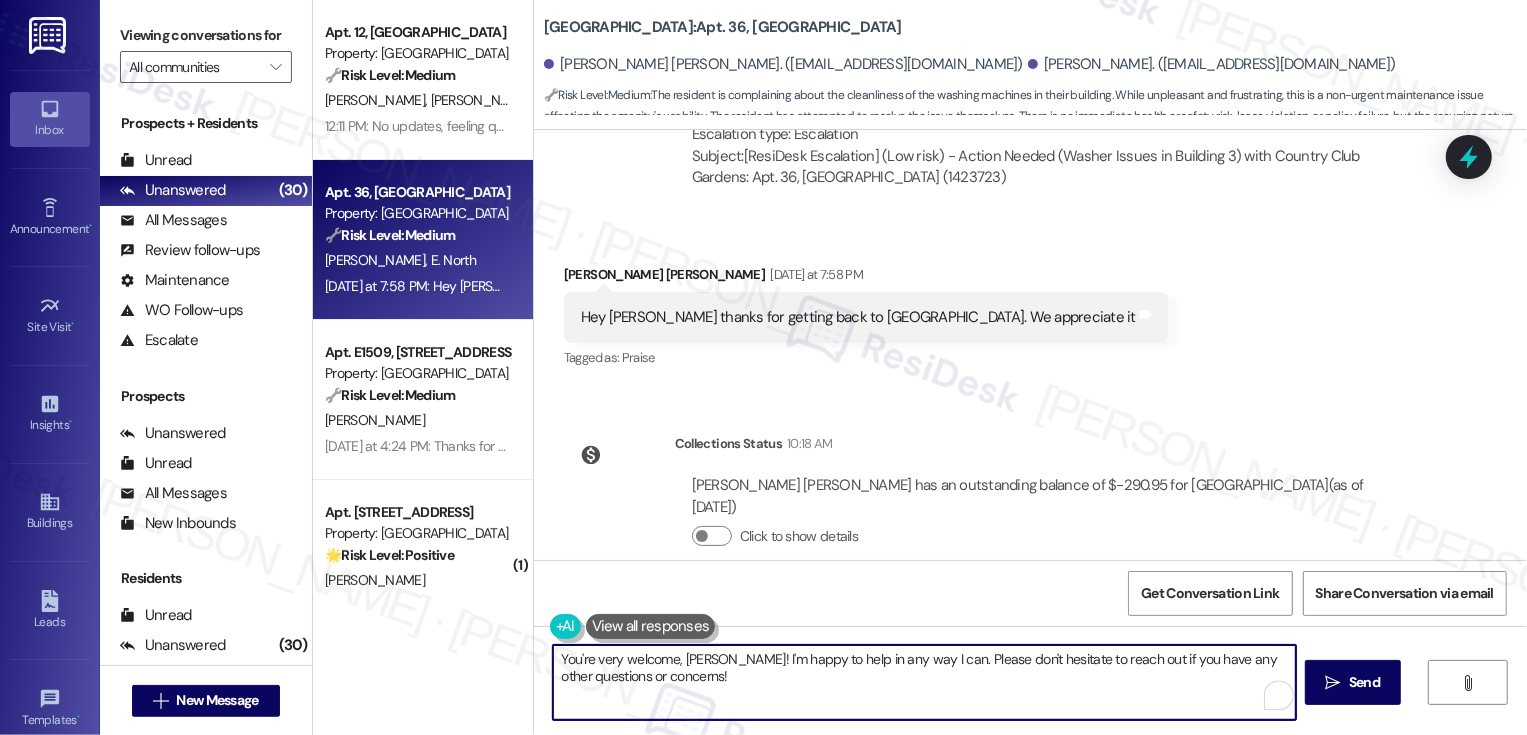 click on "You're very welcome, [PERSON_NAME]! I'm happy to help in any way I can. Please don't hesitate to reach out if you have any other questions or concerns!" at bounding box center (924, 682) 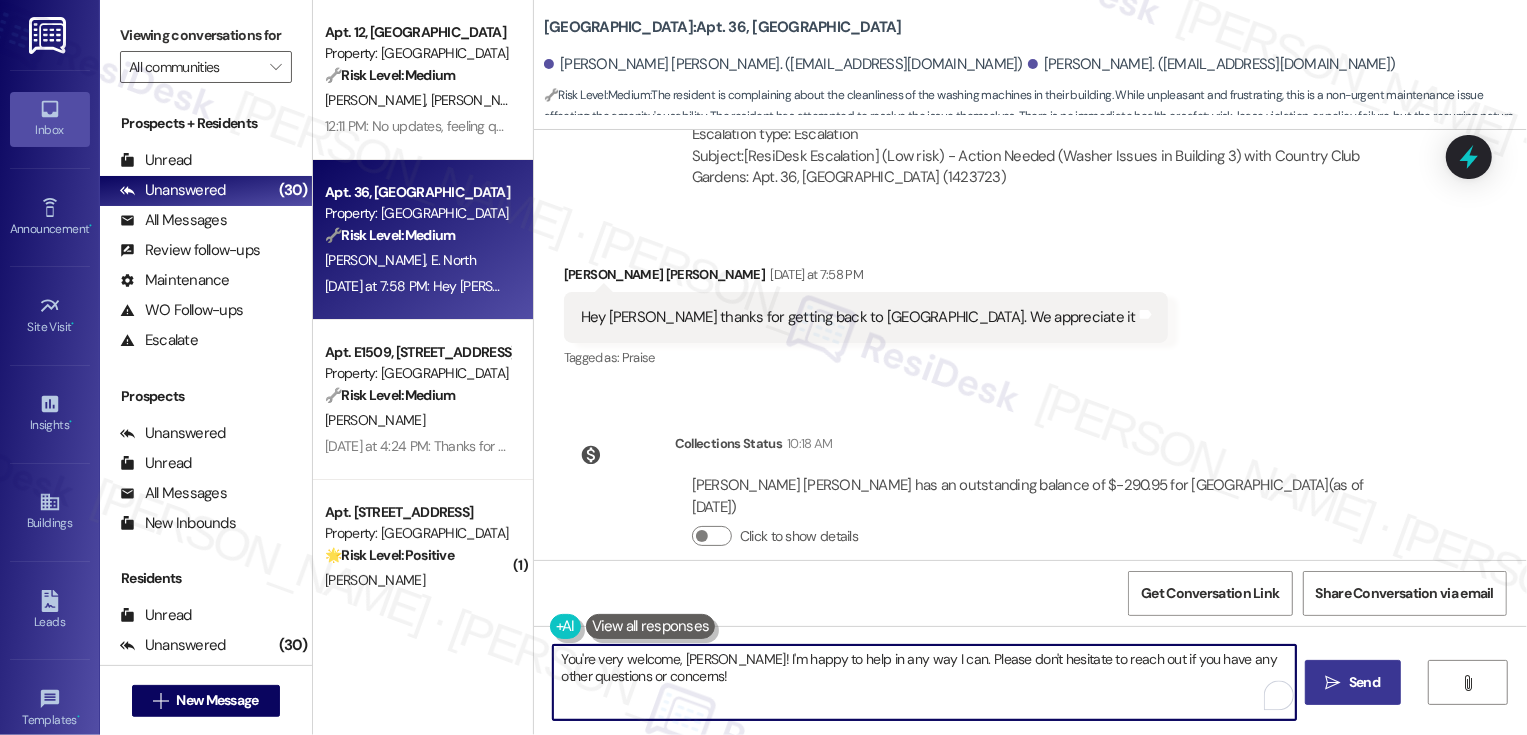 type on "You're very welcome, [PERSON_NAME]! I'm happy to help in any way I can. Please don't hesitate to reach out if you have any other questions or concerns!" 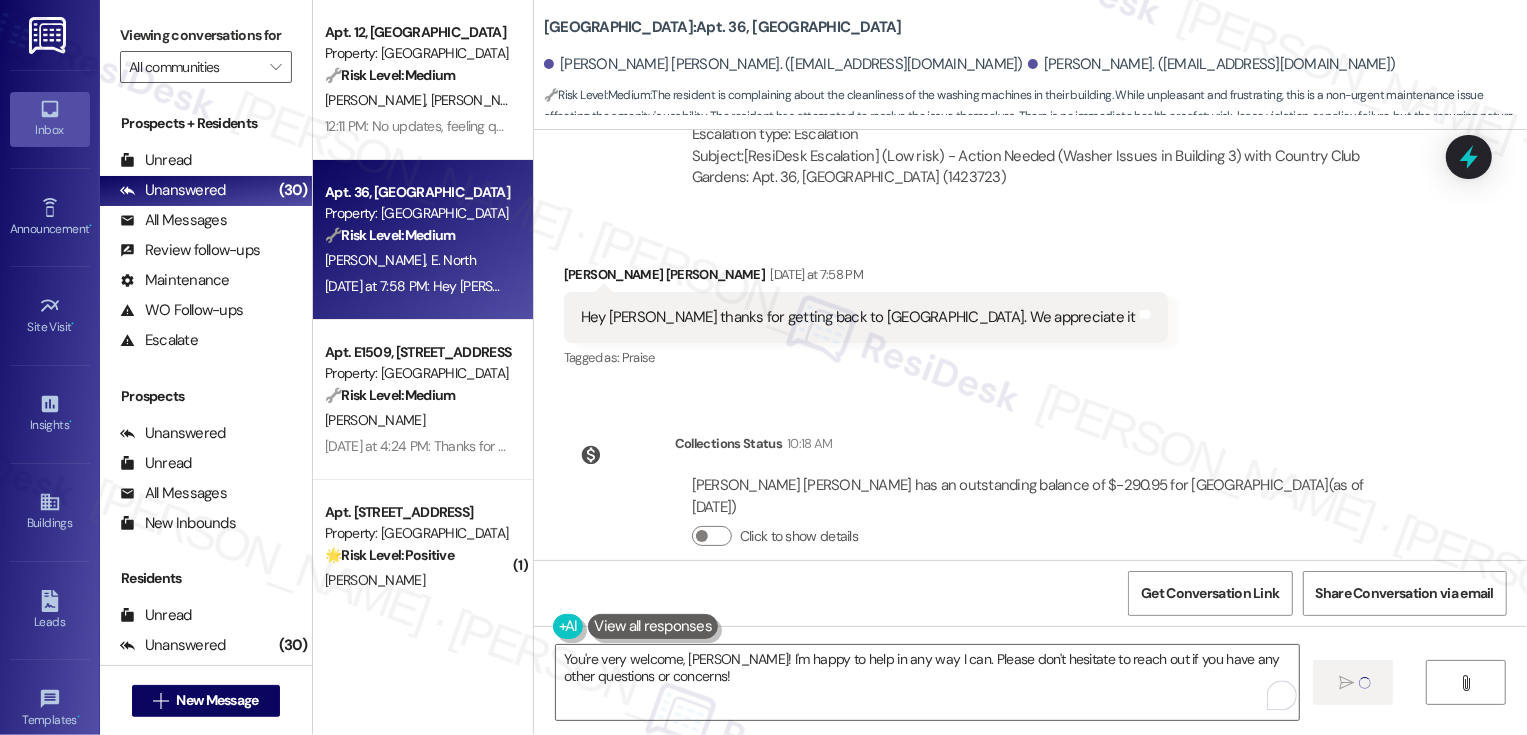 type 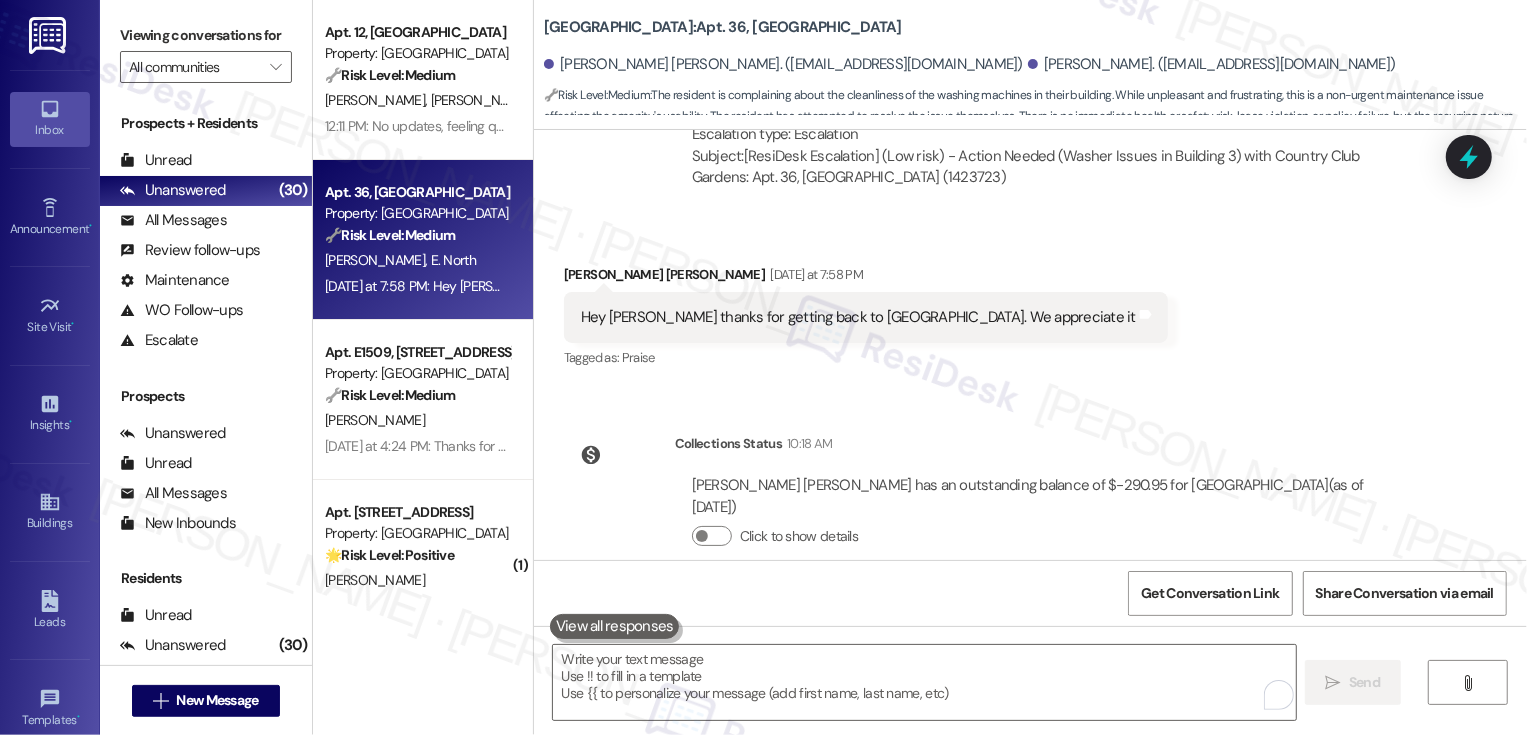 scroll, scrollTop: 1286, scrollLeft: 0, axis: vertical 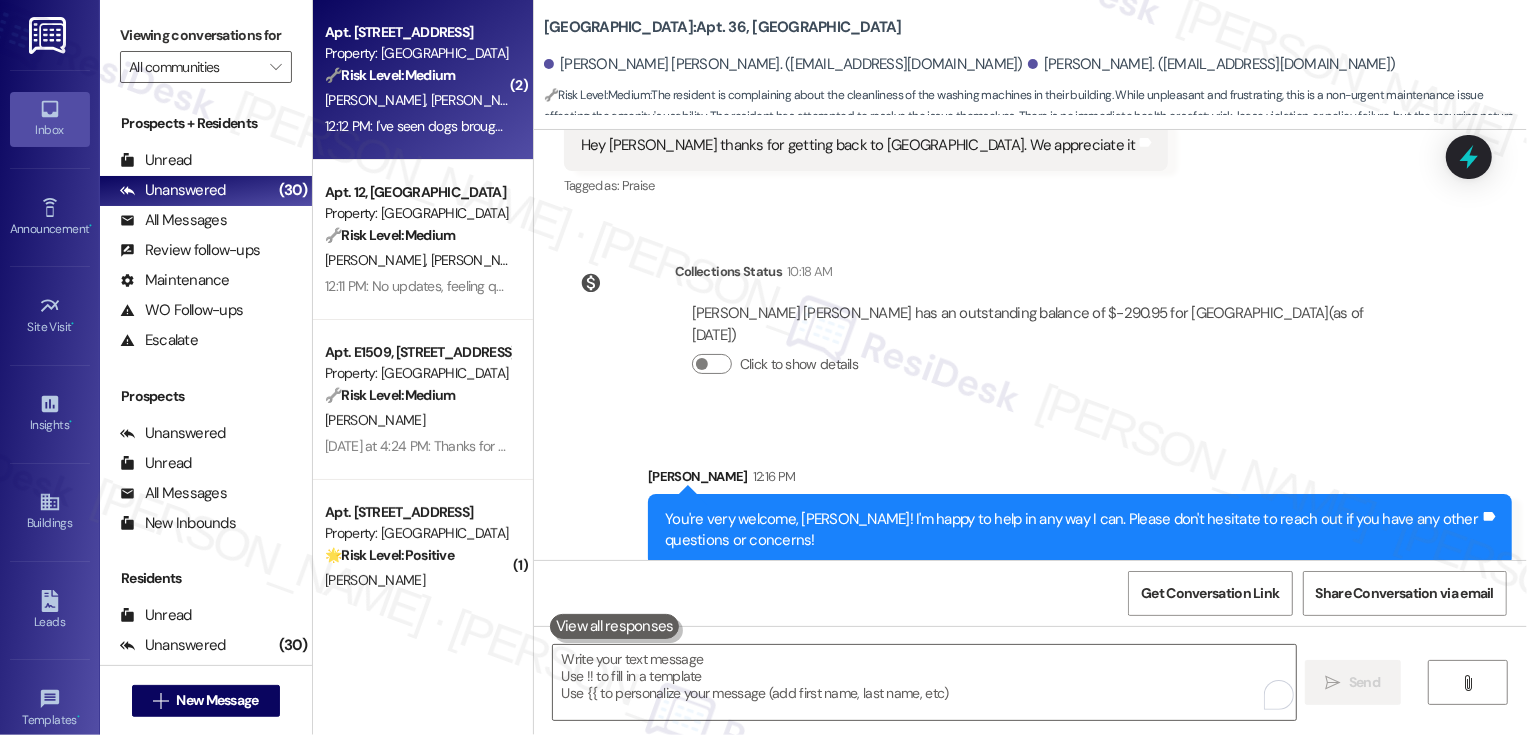 click on "12:12 PM: I've seen dogs brought to the pool deck and cabanas on at least 4 occasions this summer, and I'm not at the pool too often 12:12 PM: I've seen dogs brought to the pool deck and cabanas on at least 4 occasions this summer, and I'm not at the pool too often" at bounding box center [417, 126] 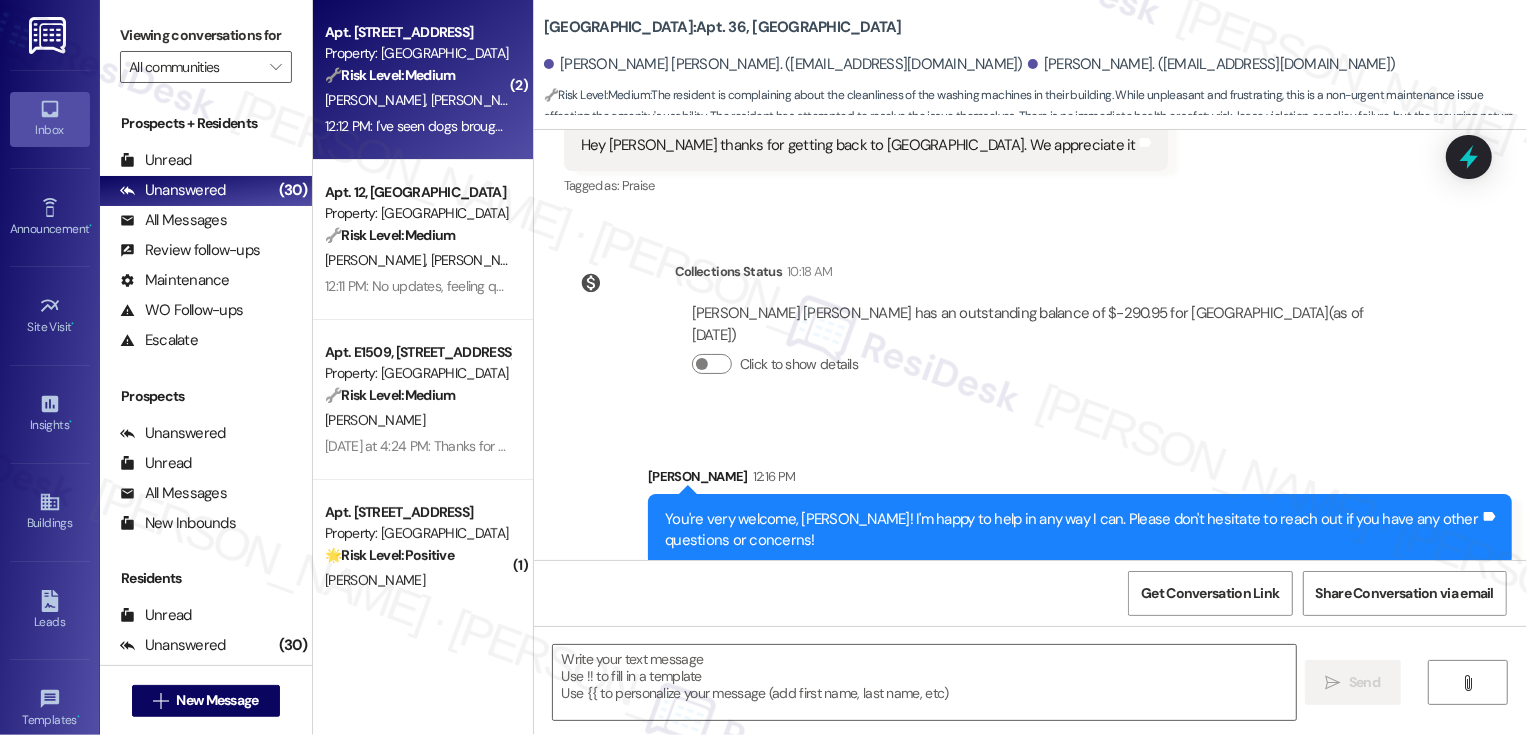 click on "12:12 PM: I've seen dogs brought to the pool deck and cabanas on at least 4 occasions this summer, and I'm not at the pool too often 12:12 PM: I've seen dogs brought to the pool deck and cabanas on at least 4 occasions this summer, and I'm not at the pool too often" at bounding box center (417, 126) 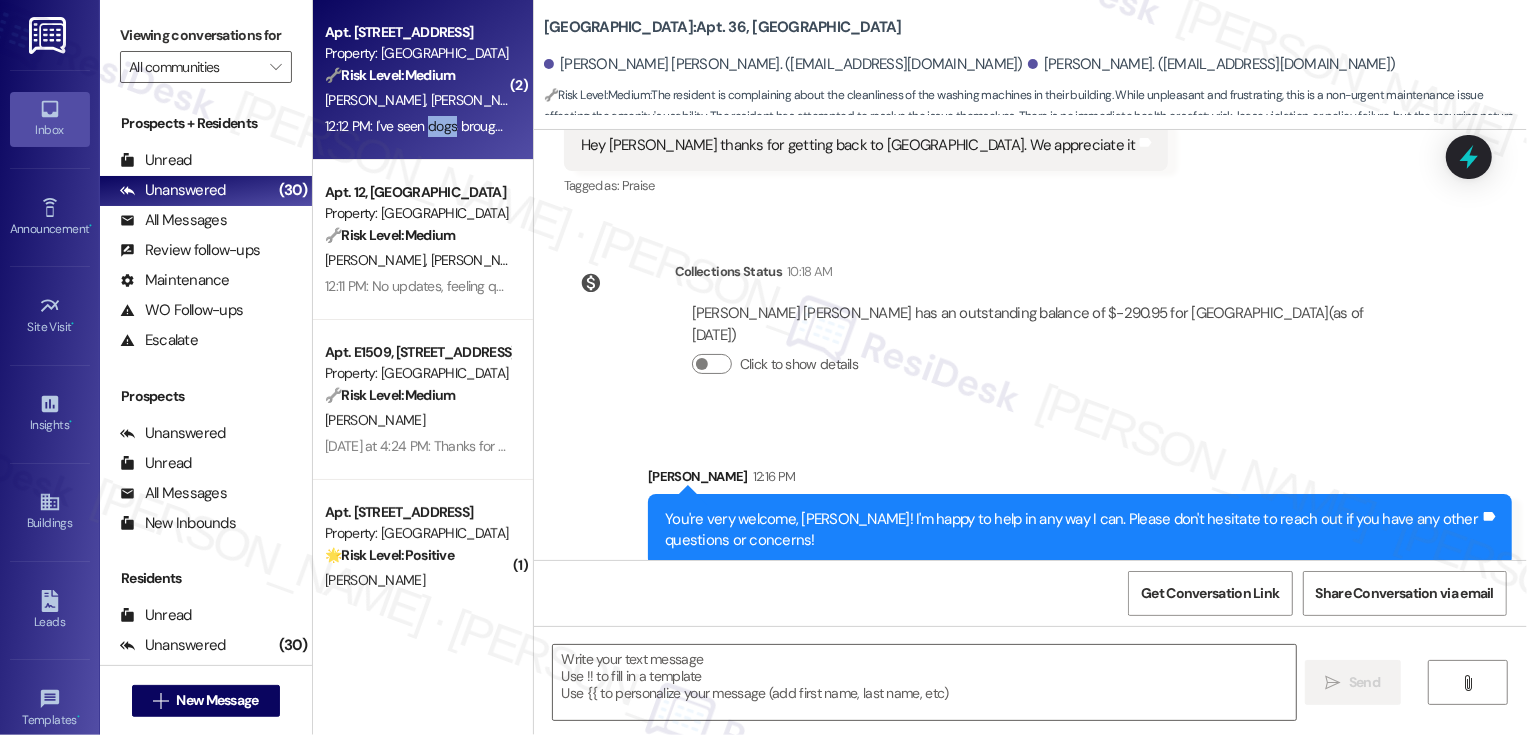 type on "Fetching suggested responses. Please feel free to read through the conversation in the meantime." 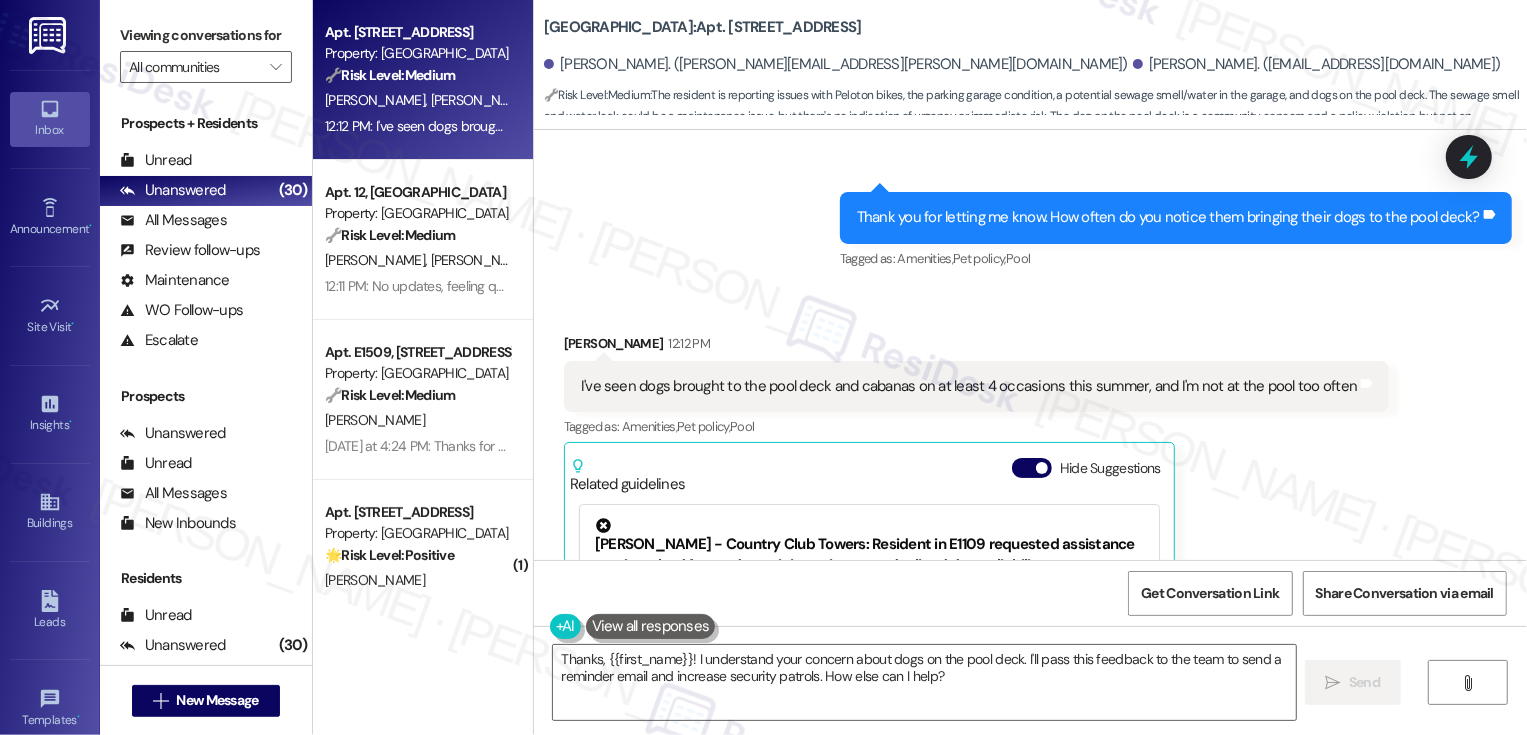 scroll, scrollTop: 3412, scrollLeft: 0, axis: vertical 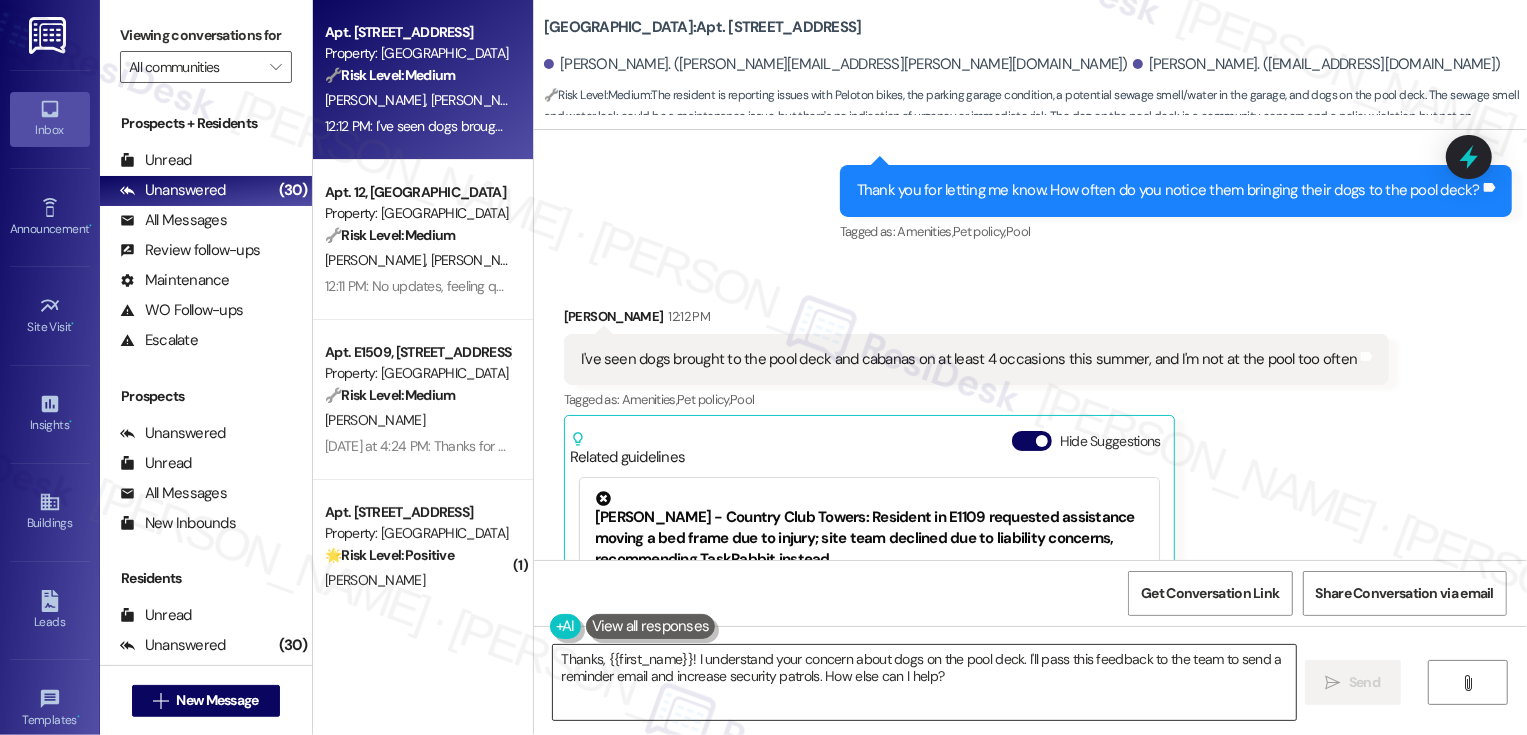 click on "Thanks, {{first_name}}! I understand your concern about dogs on the pool deck. I'll pass this feedback to the team to send a reminder email and increase security patrols. How else can I help?" at bounding box center [924, 682] 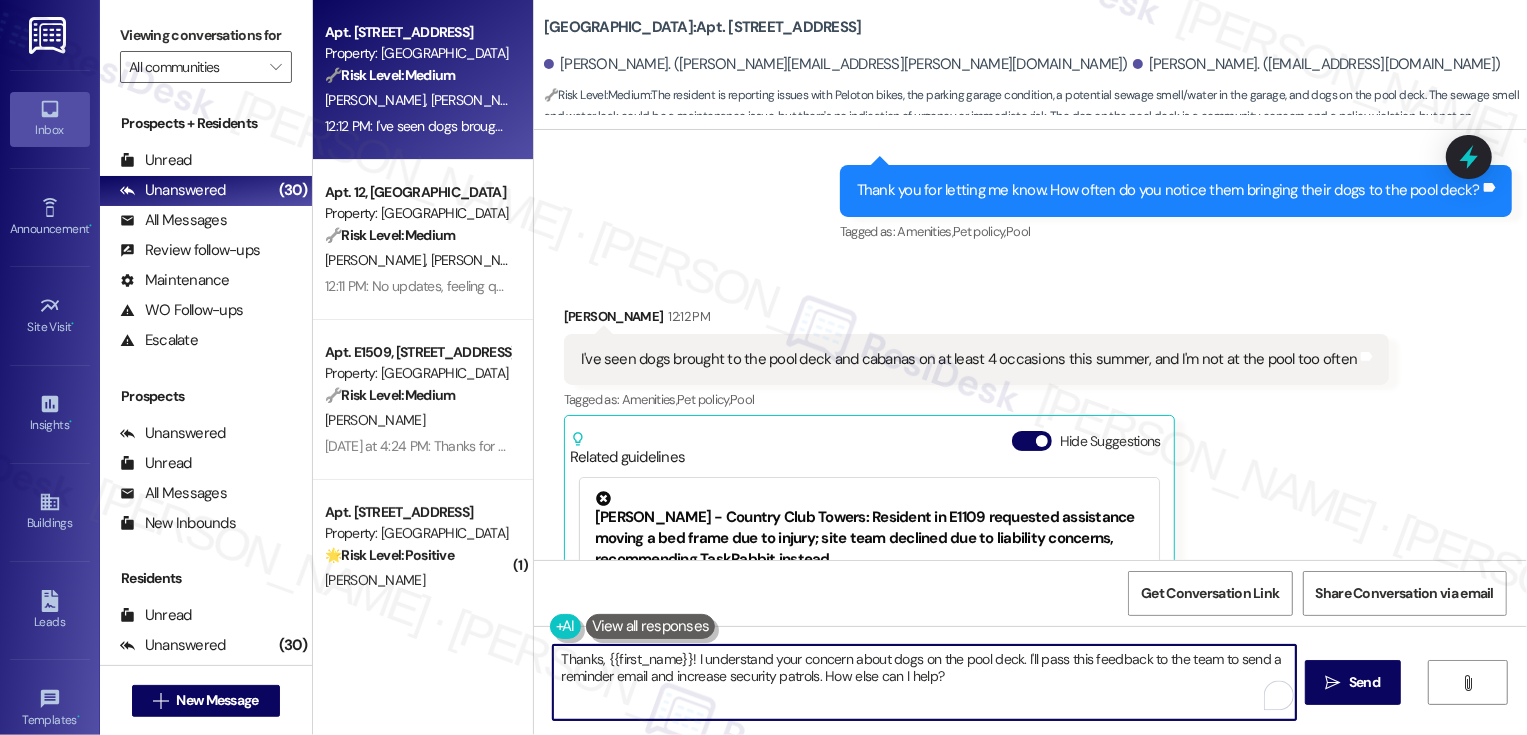 drag, startPoint x: 1011, startPoint y: 656, endPoint x: 439, endPoint y: 645, distance: 572.1058 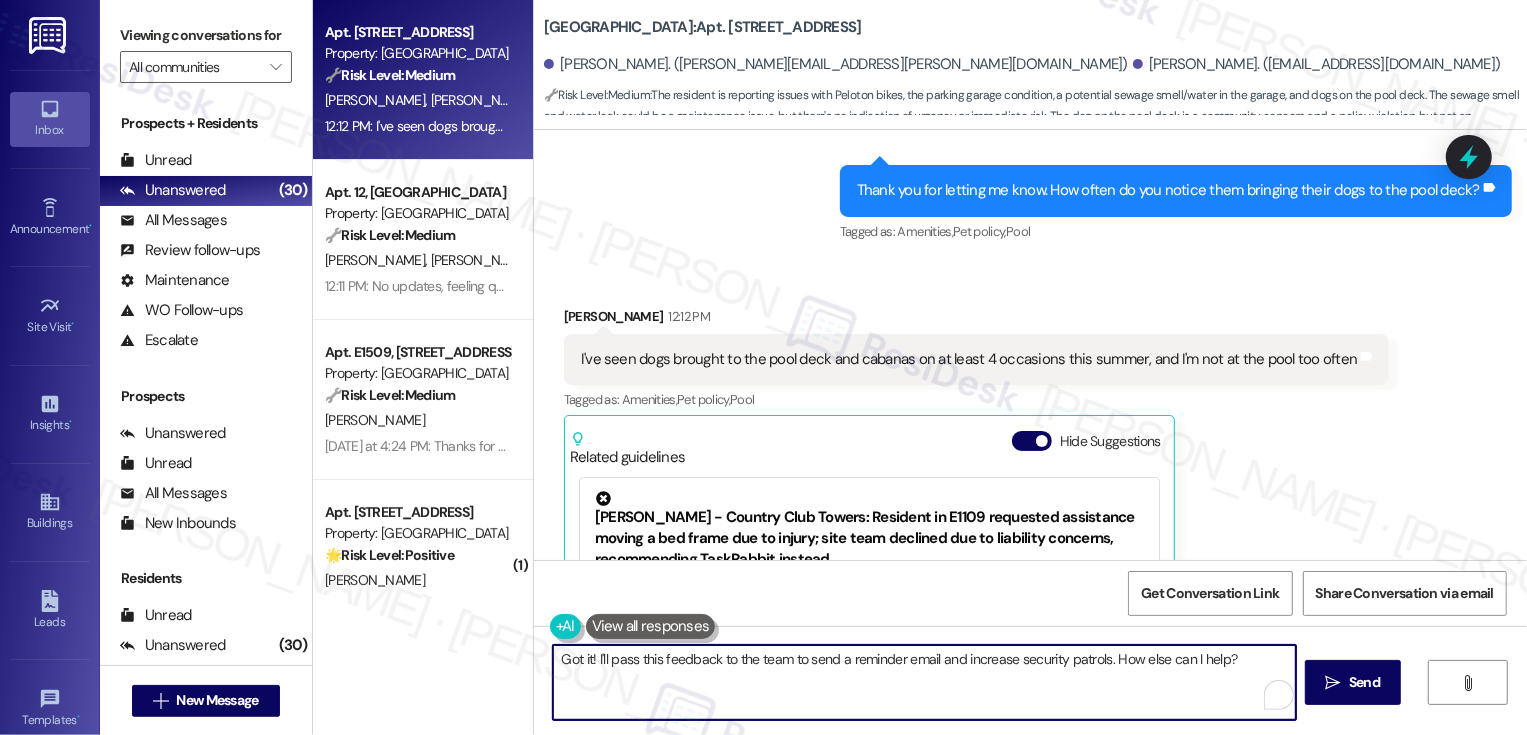 click on "Got it! I'll pass this feedback to the team to send a reminder email and increase security patrols. How else can I help?" at bounding box center [924, 682] 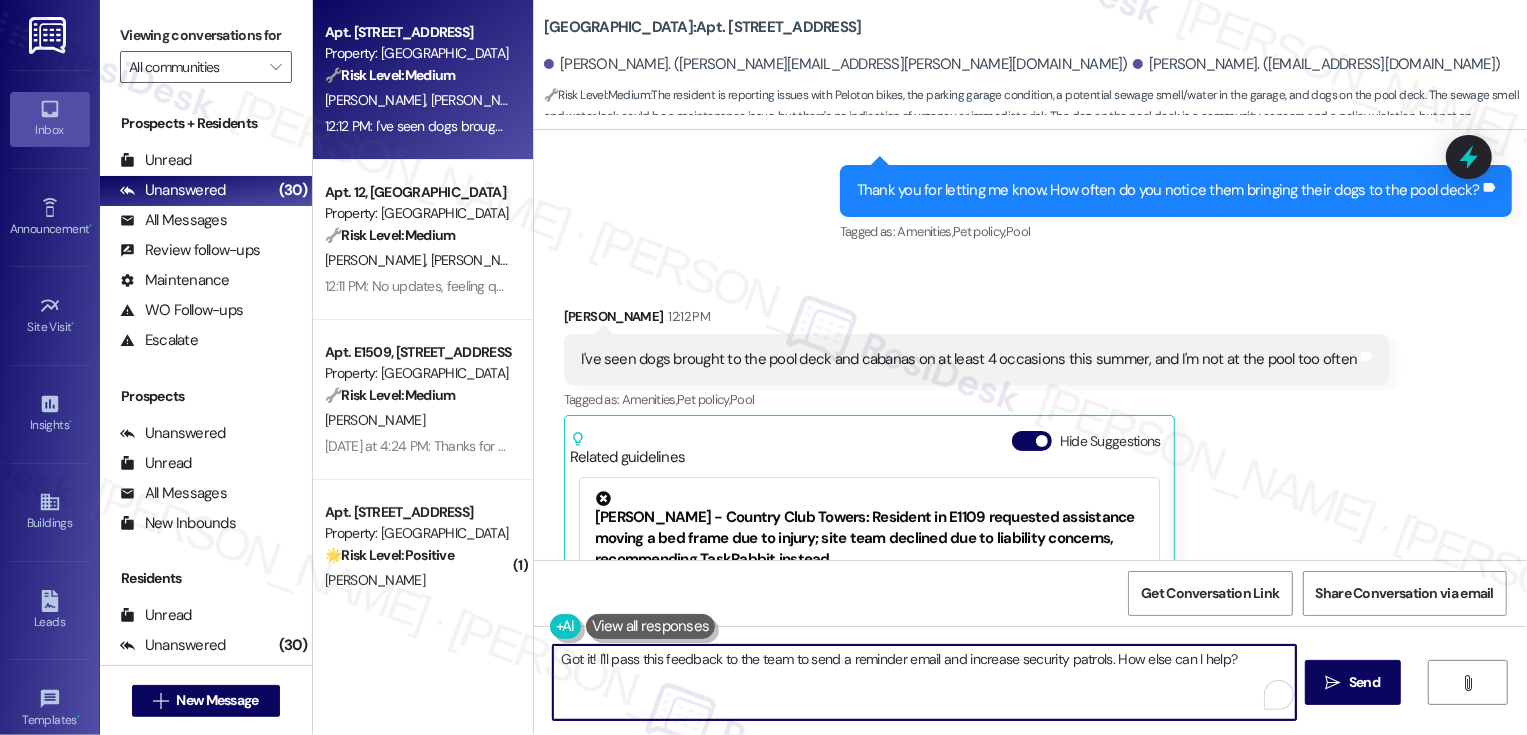 click on "Got it! I'll pass this feedback to the team to send a reminder email and increase security patrols. How else can I help?" at bounding box center [924, 682] 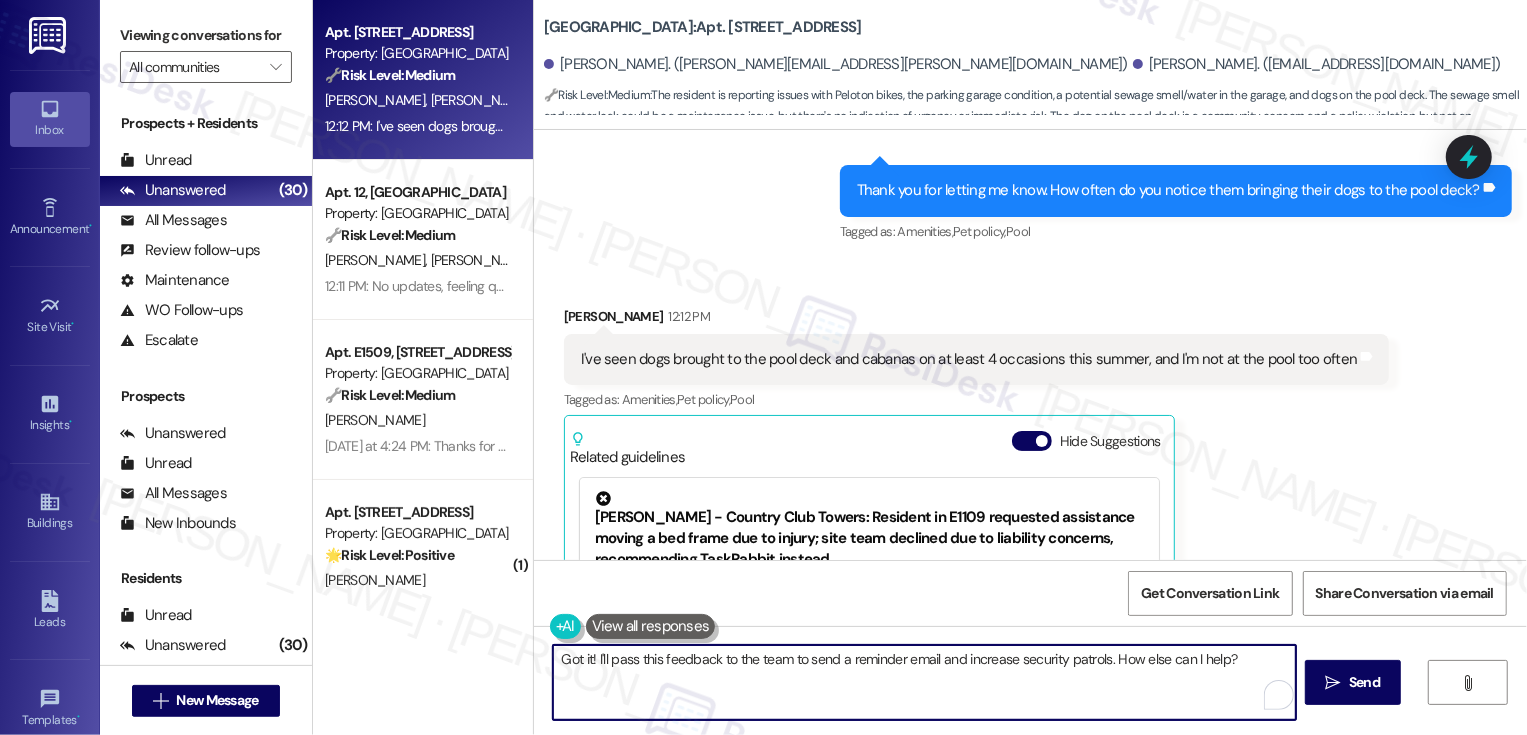 click on "Got it! I'll pass this feedback to the team to send a reminder email and increase security patrols. How else can I help?" at bounding box center [924, 682] 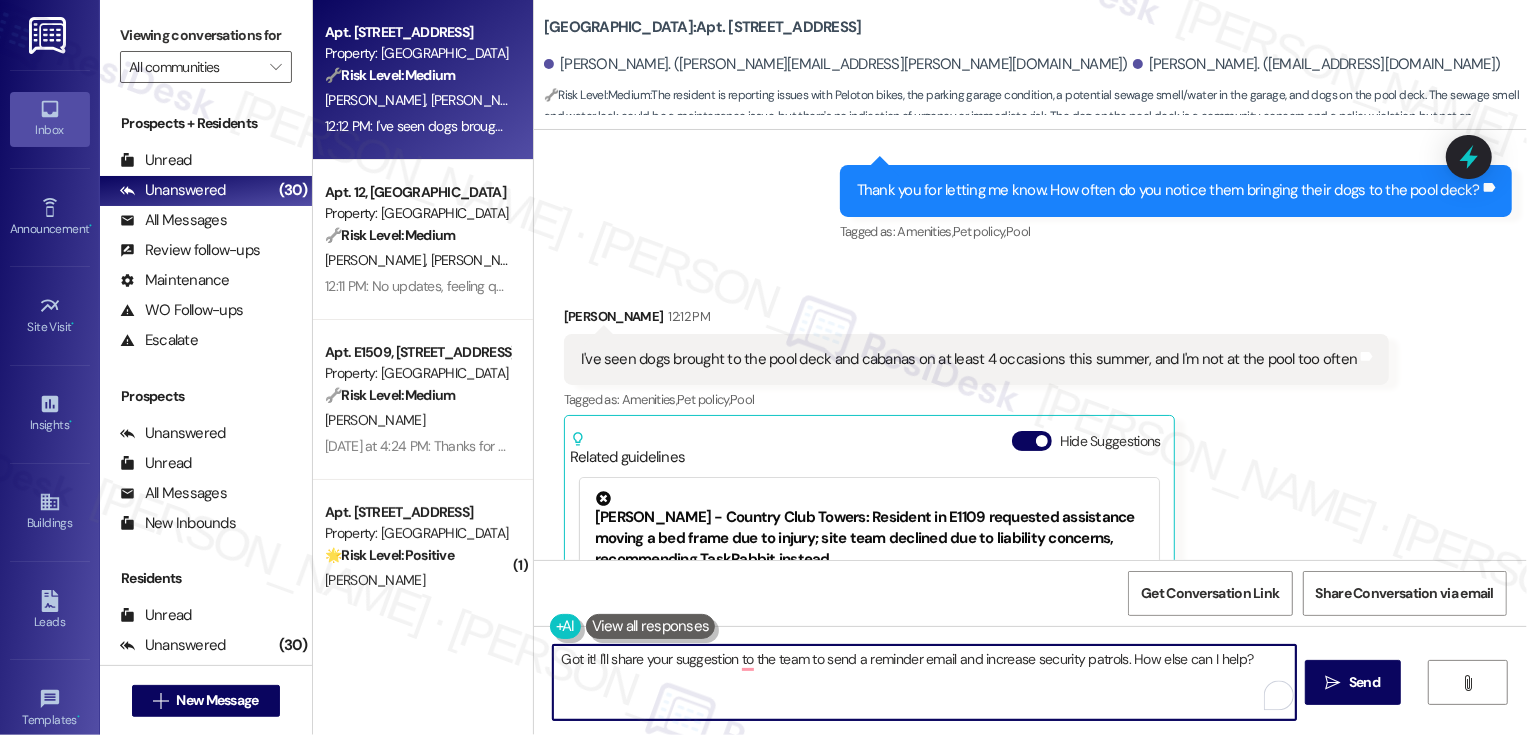 click on "Got it! I'll share your suggestion to the team to send a reminder email and increase security patrols. How else can I help?" at bounding box center (924, 682) 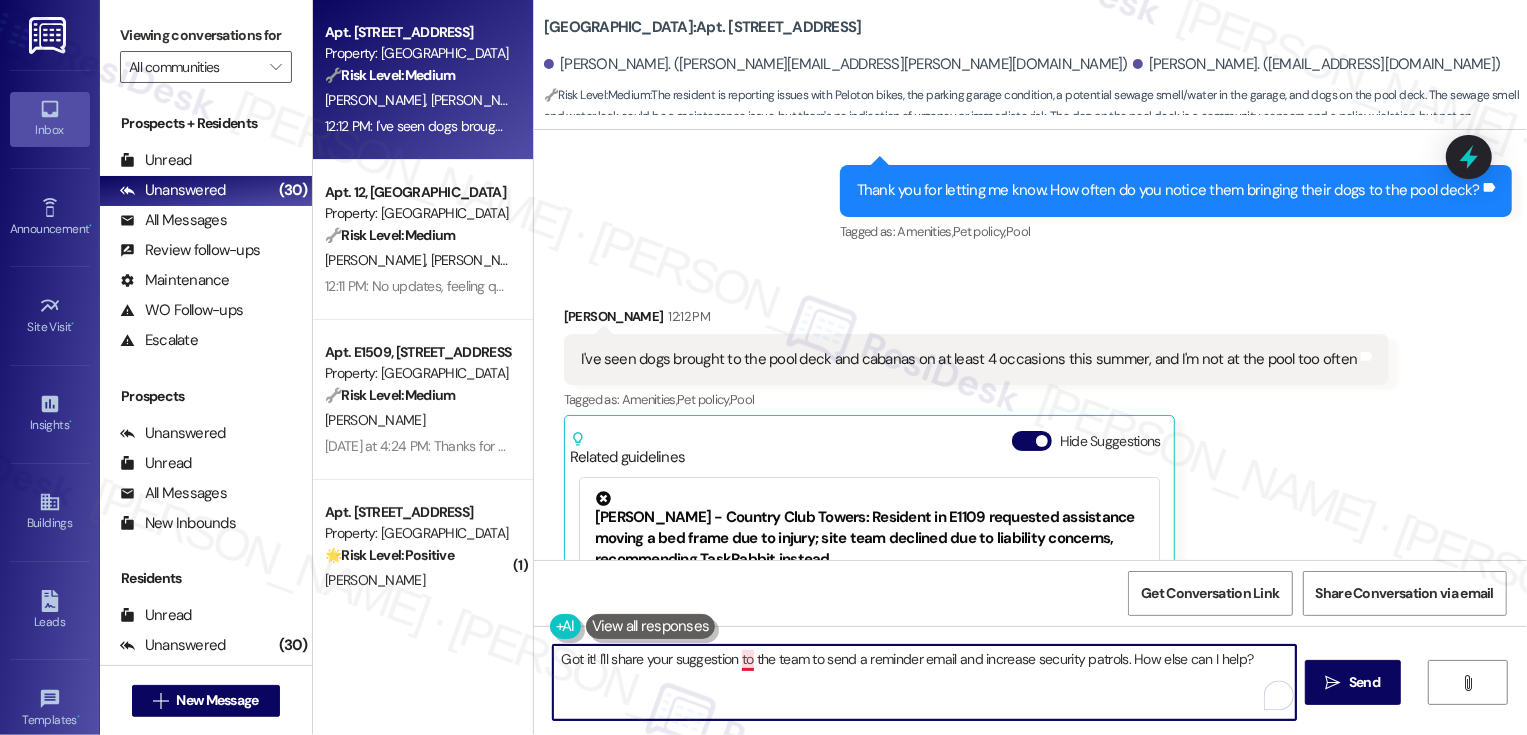 click on "Got it! I'll share your suggestion to the team to send a reminder email and increase security patrols. How else can I help?" at bounding box center [924, 682] 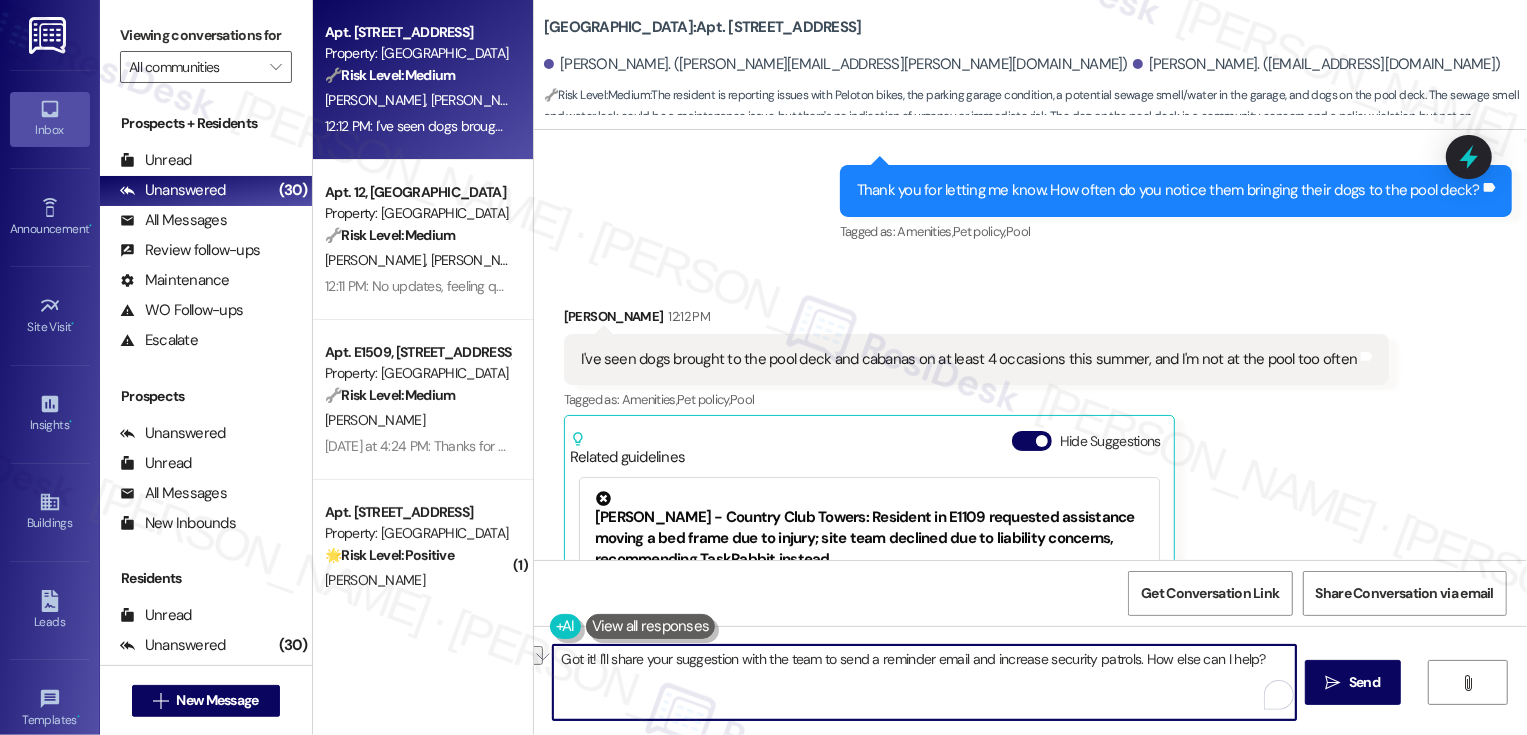 drag, startPoint x: 1136, startPoint y: 656, endPoint x: 1265, endPoint y: 666, distance: 129.38702 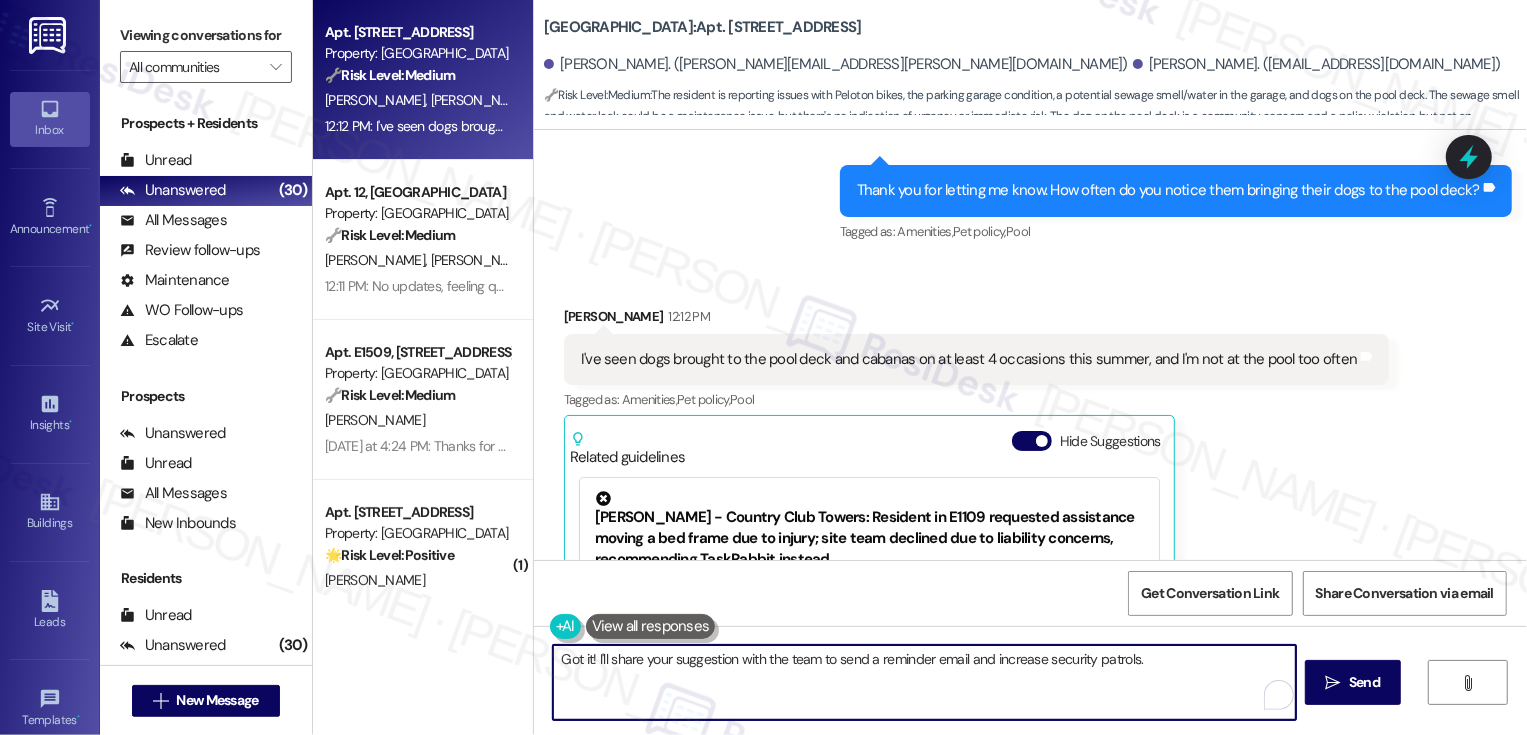 click on "Got it! I'll share your suggestion with the team to send a reminder email and increase security patrols." at bounding box center (924, 682) 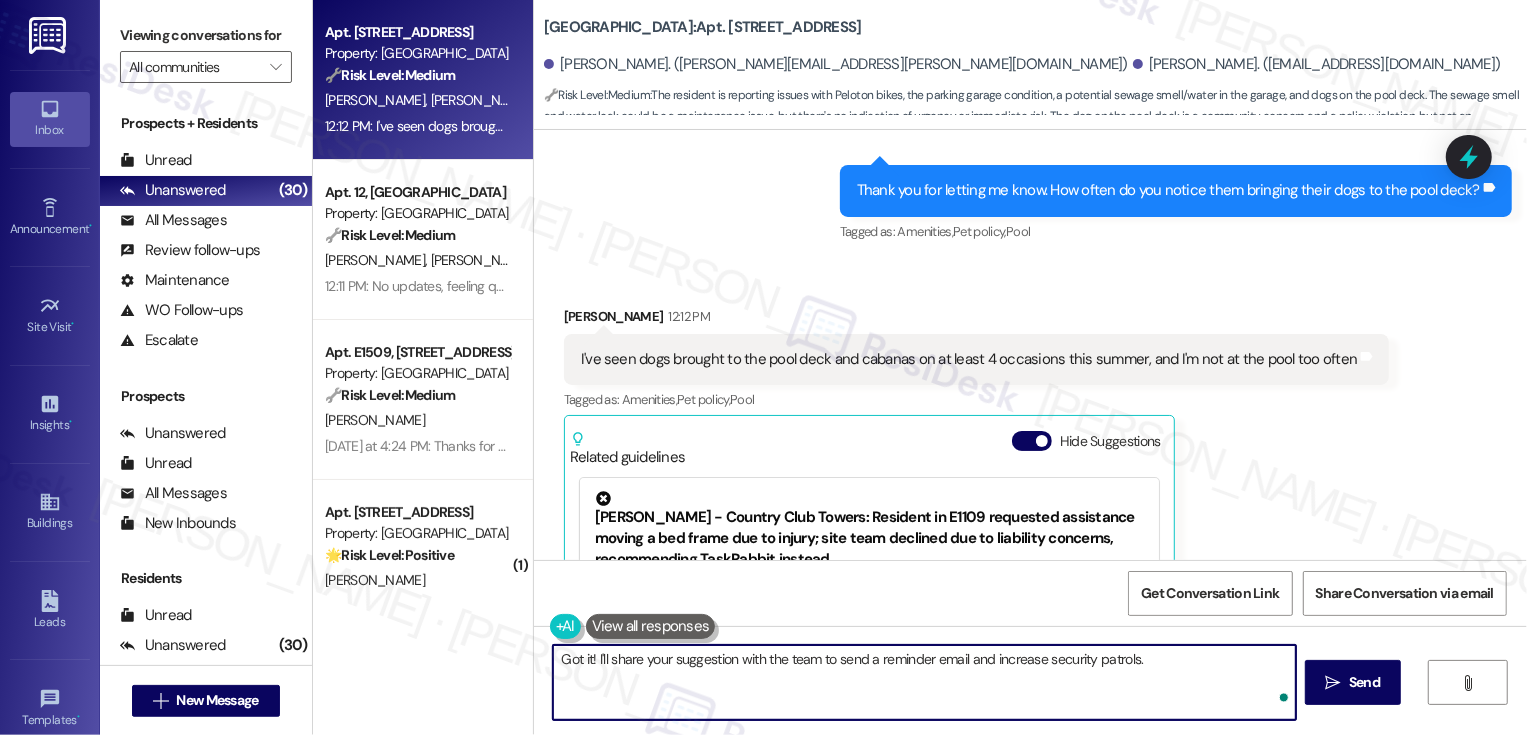 click on "Got it! I'll share your suggestion with the team to send a reminder email and increase security patrols." at bounding box center [924, 682] 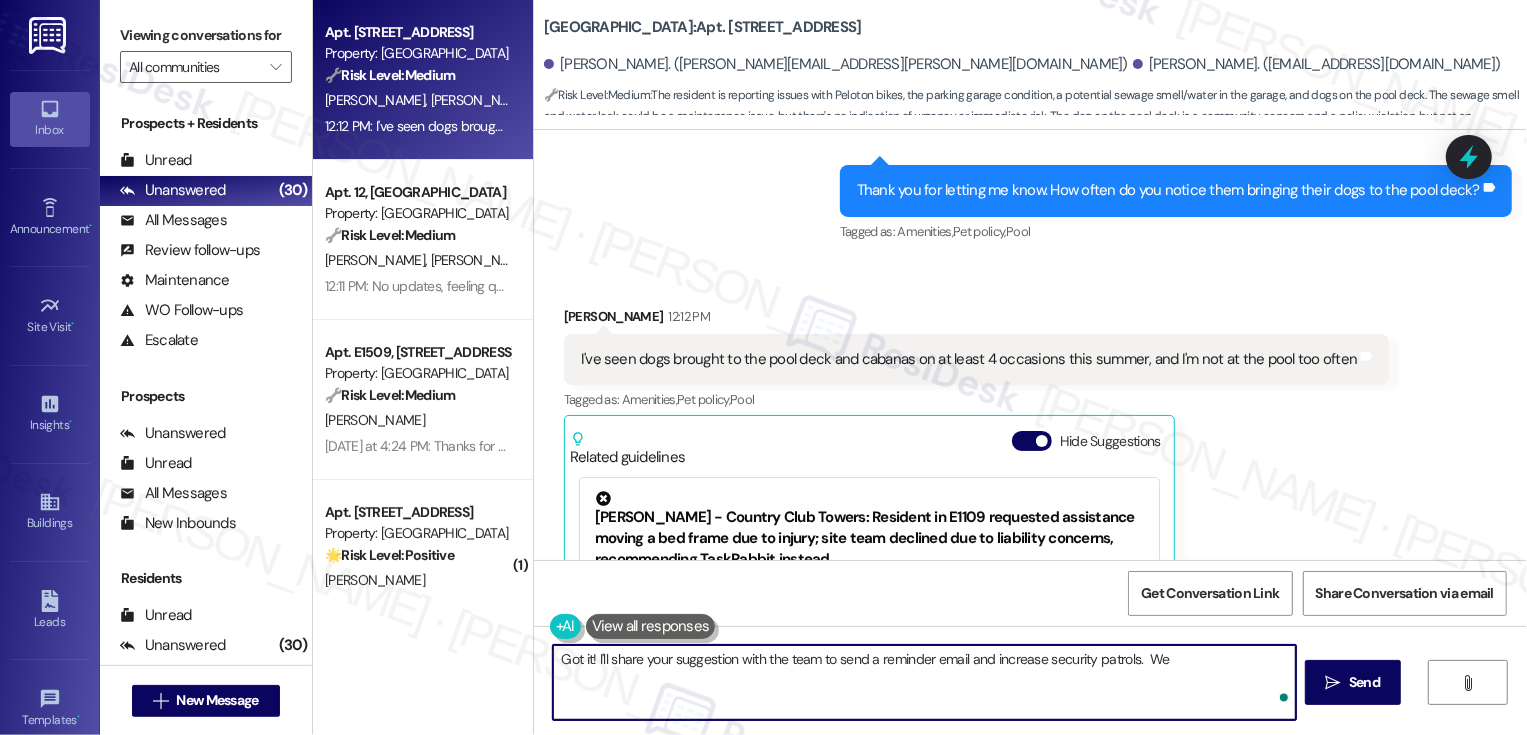 type on "Got it! I'll share your suggestion with the team to send a reminder email and increase security patrols.  We" 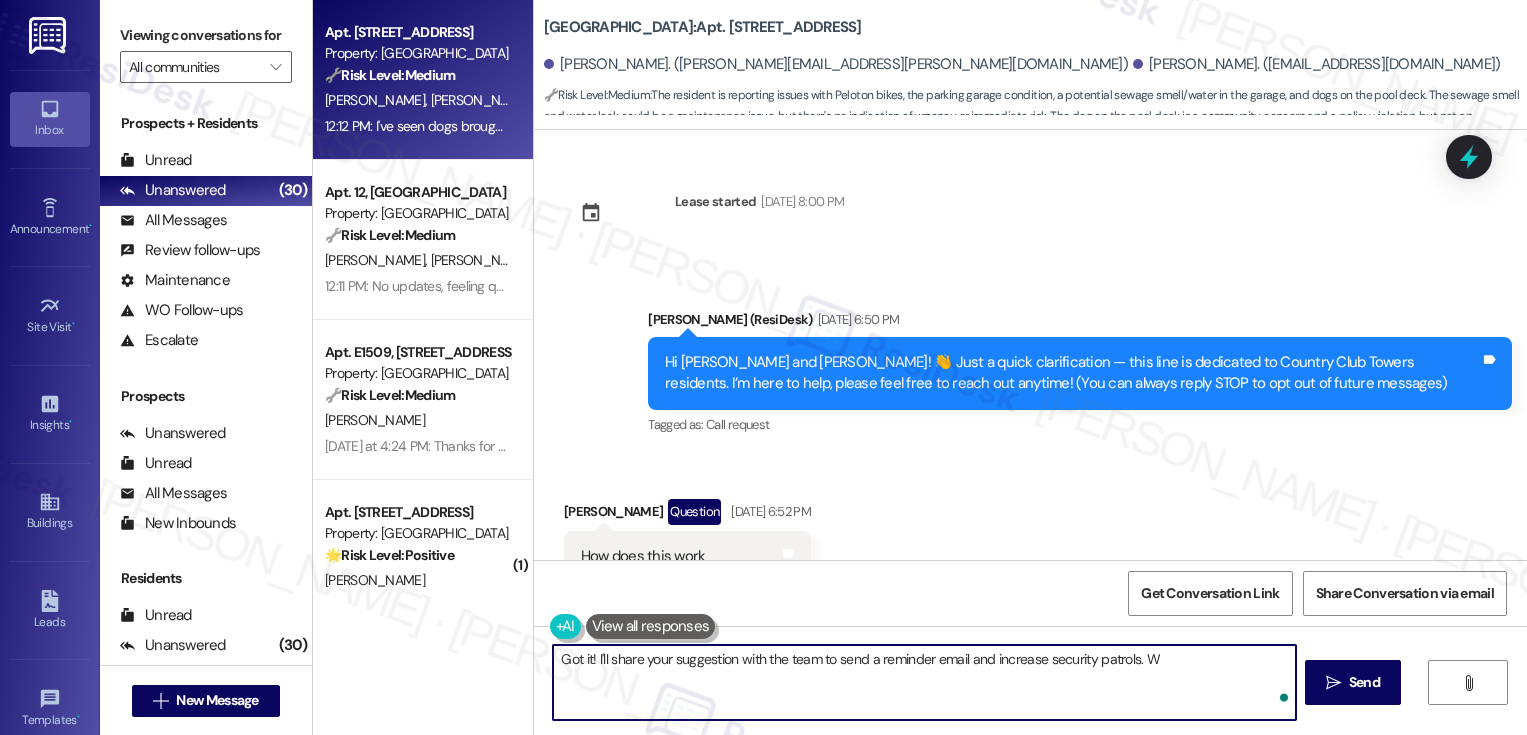 scroll, scrollTop: 0, scrollLeft: 0, axis: both 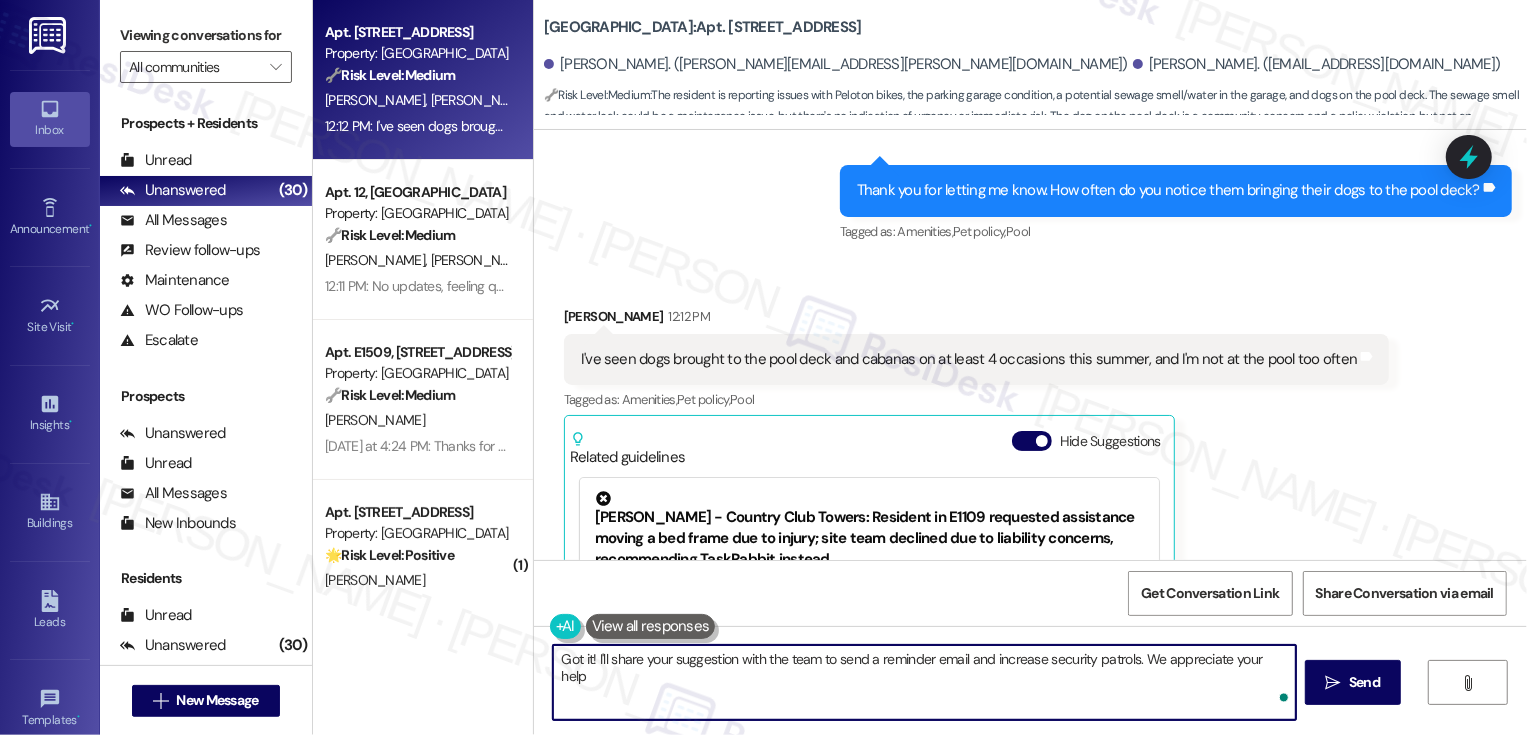 type on "Got it! I'll share your suggestion with the team to send a reminder email and increase security patrols. We appreciate your help." 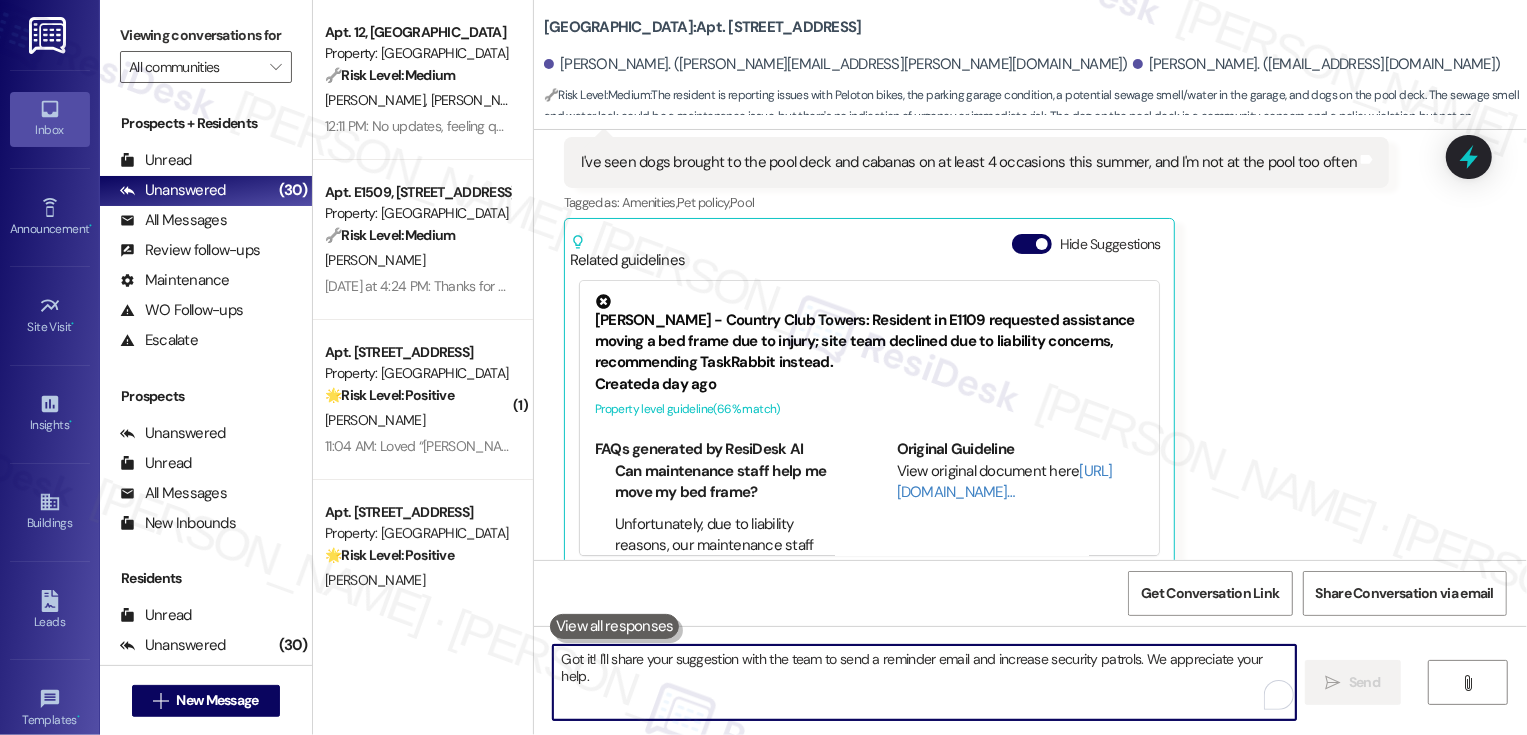 scroll, scrollTop: 3731, scrollLeft: 0, axis: vertical 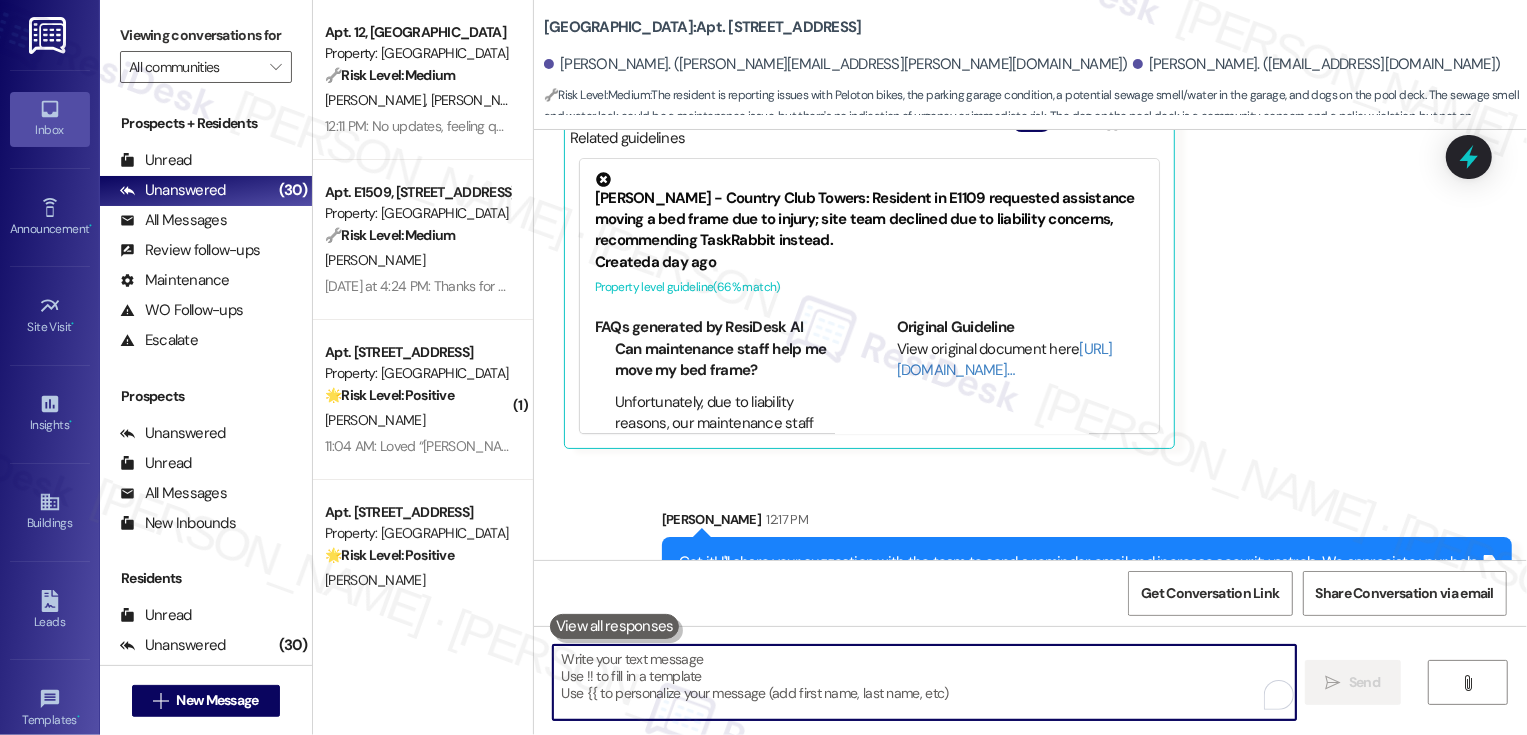 type 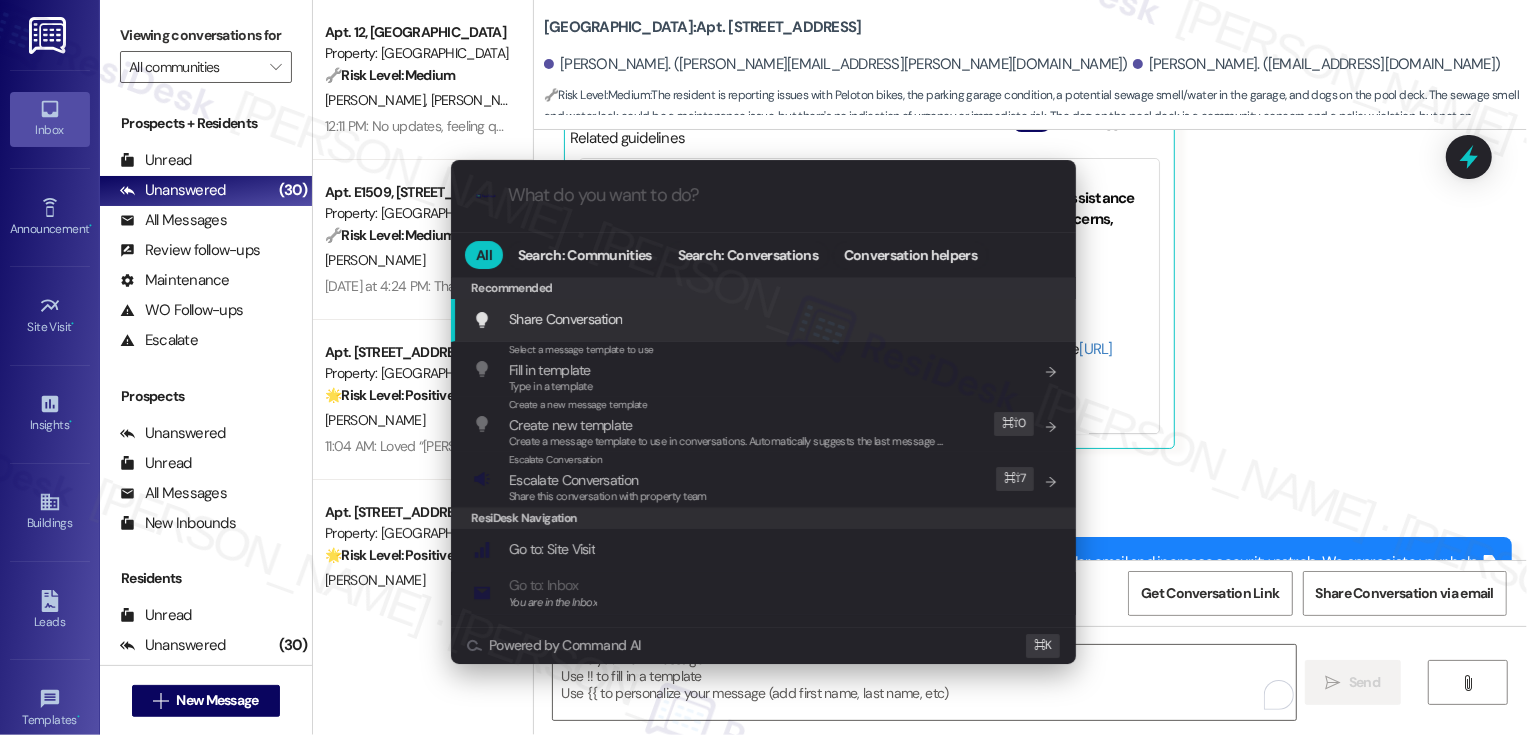 type on "a" 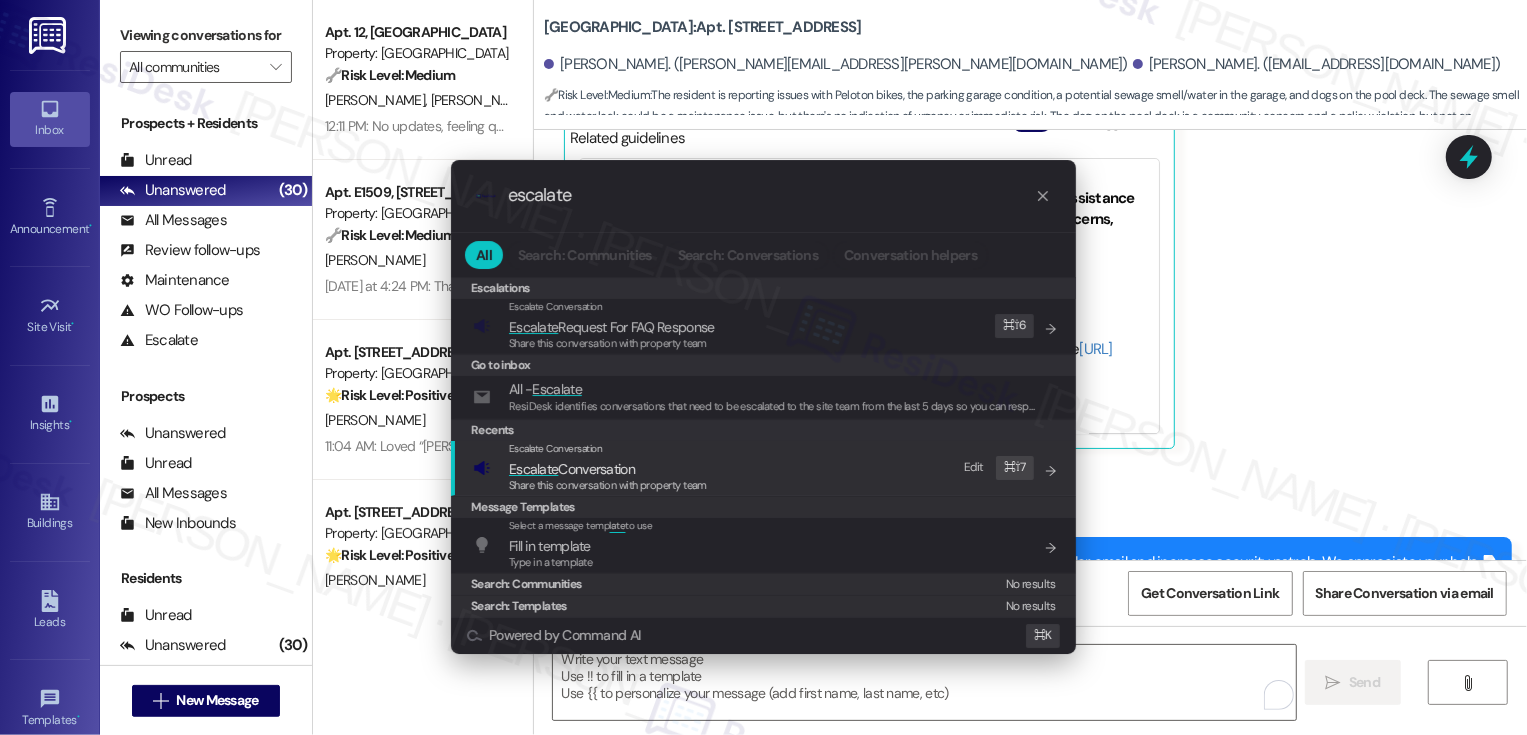 type on "escalate" 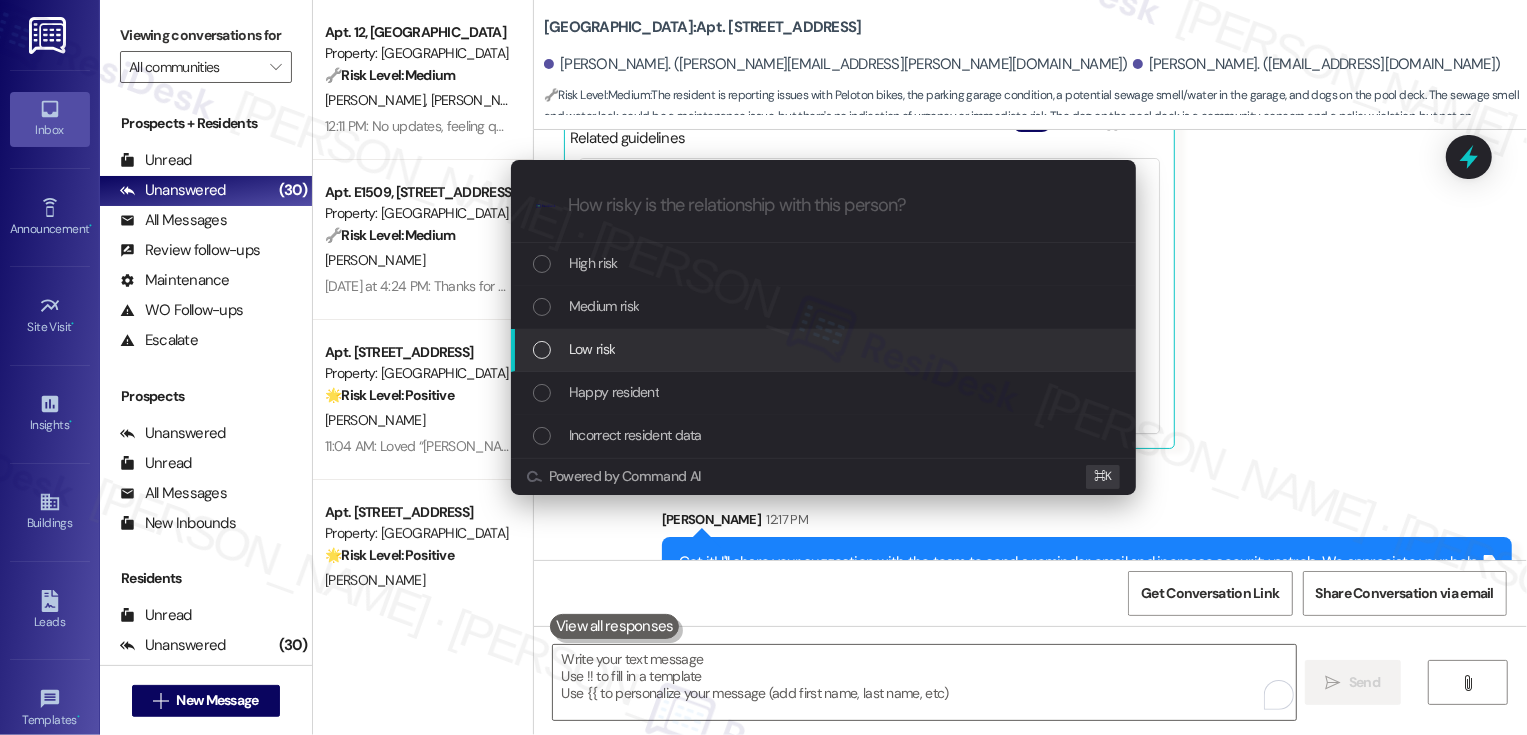 click on "Low risk" at bounding box center [825, 349] 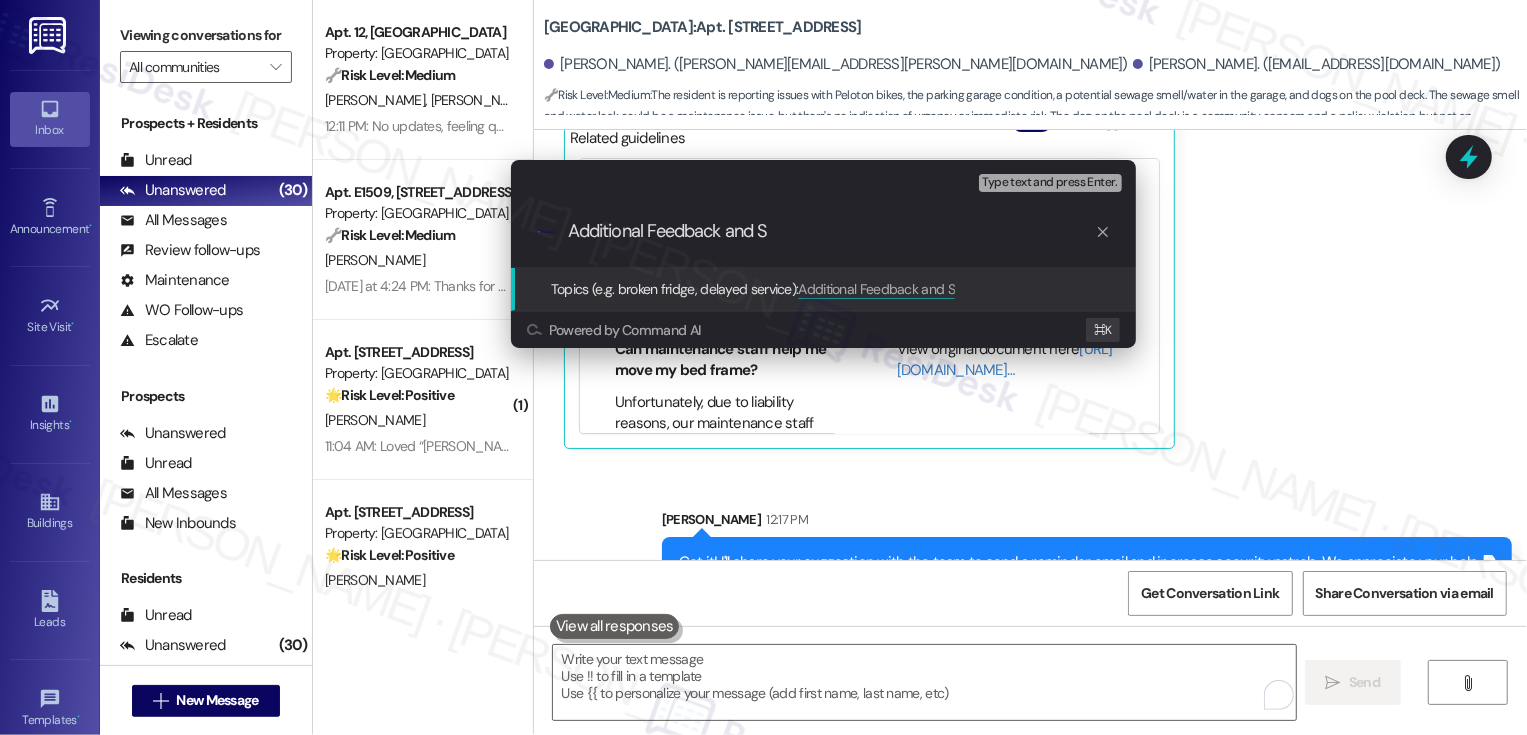 type on "F" 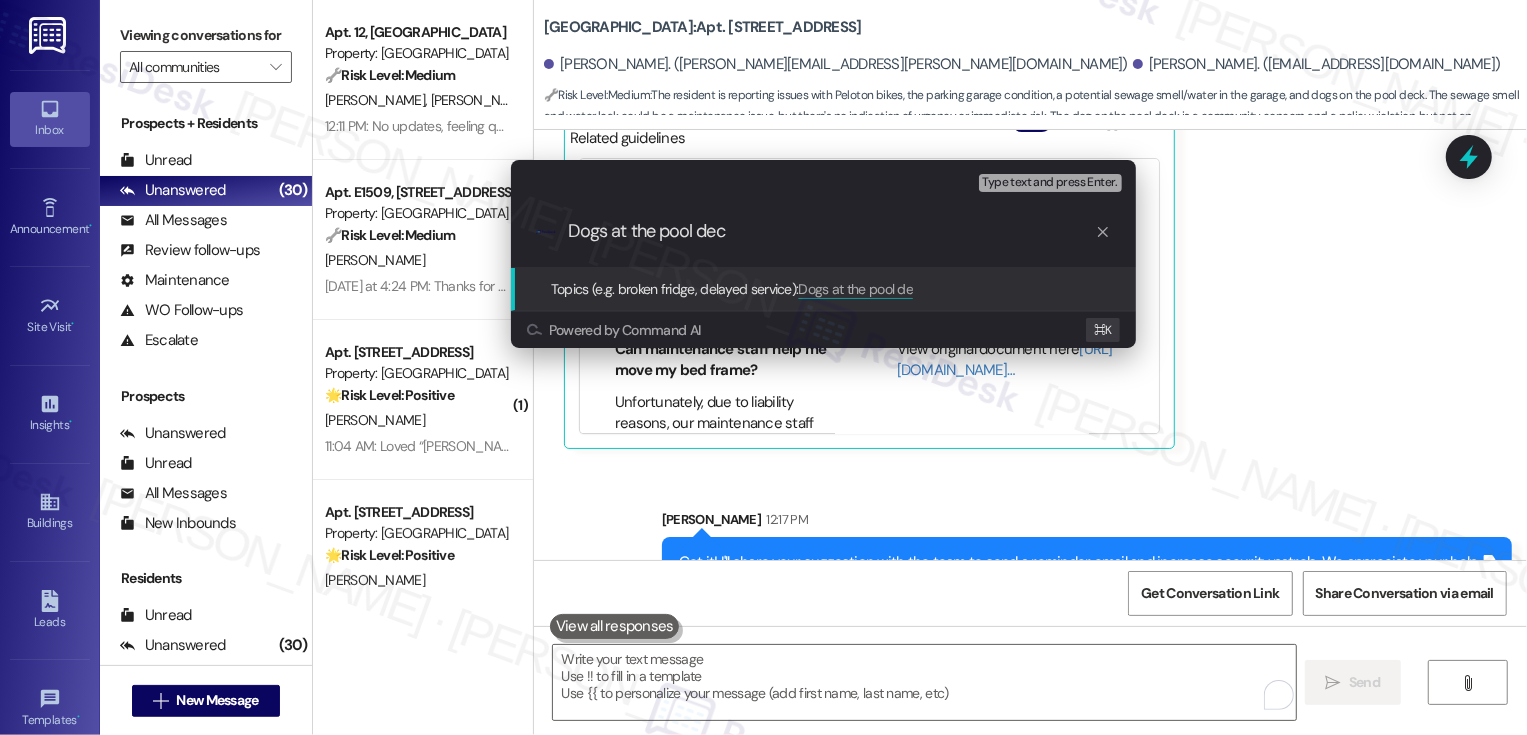 type on "Dogs at the pool deck" 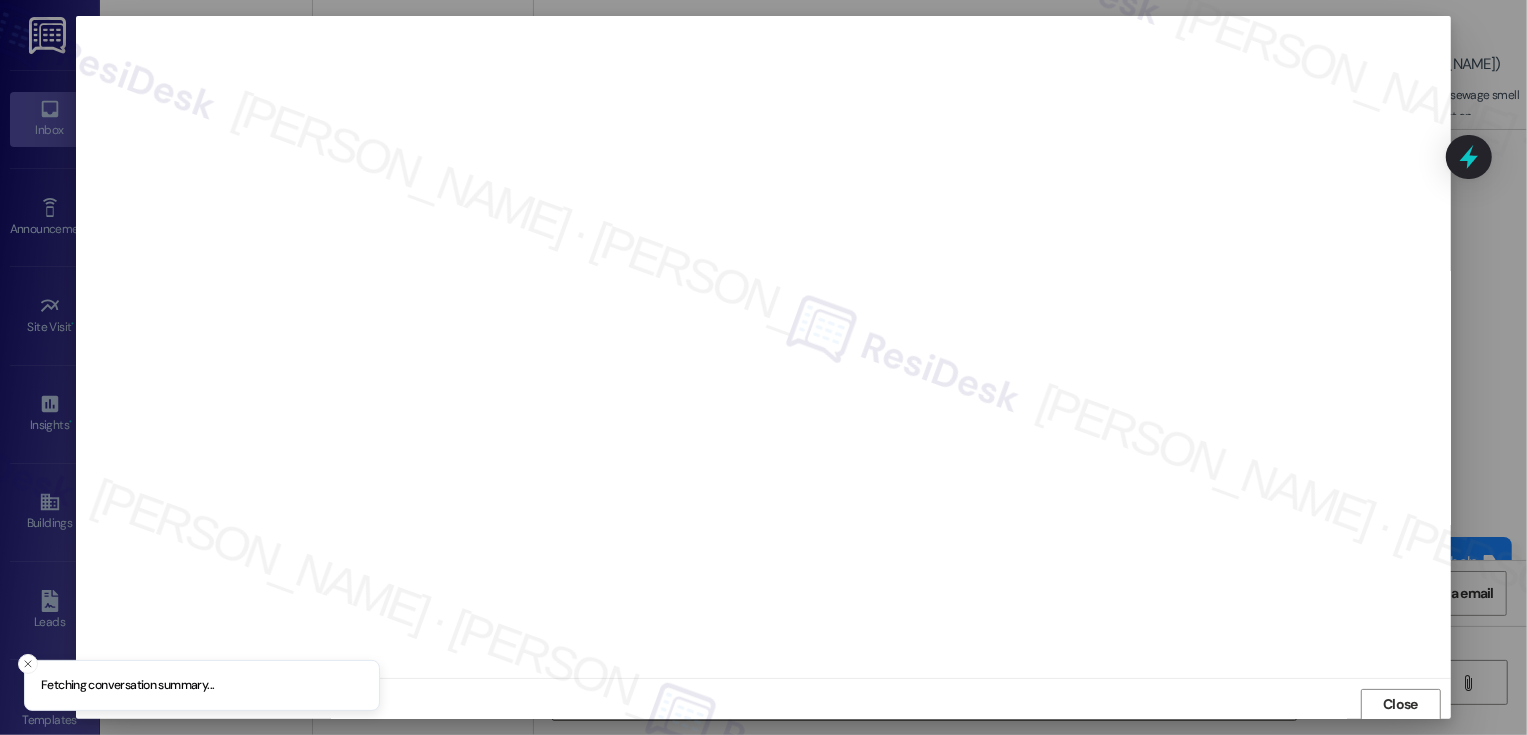 scroll, scrollTop: 1, scrollLeft: 0, axis: vertical 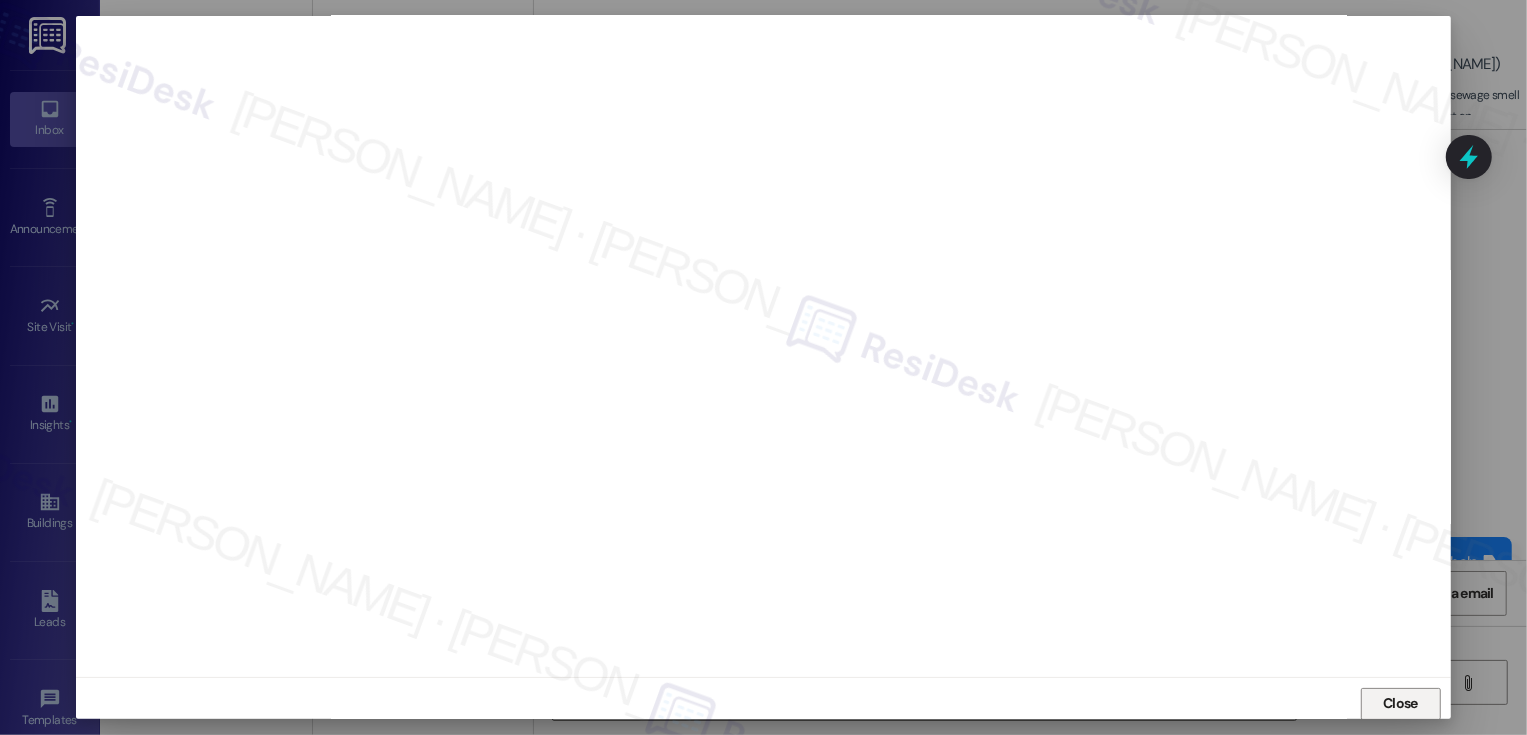click on "Close" at bounding box center (1401, 704) 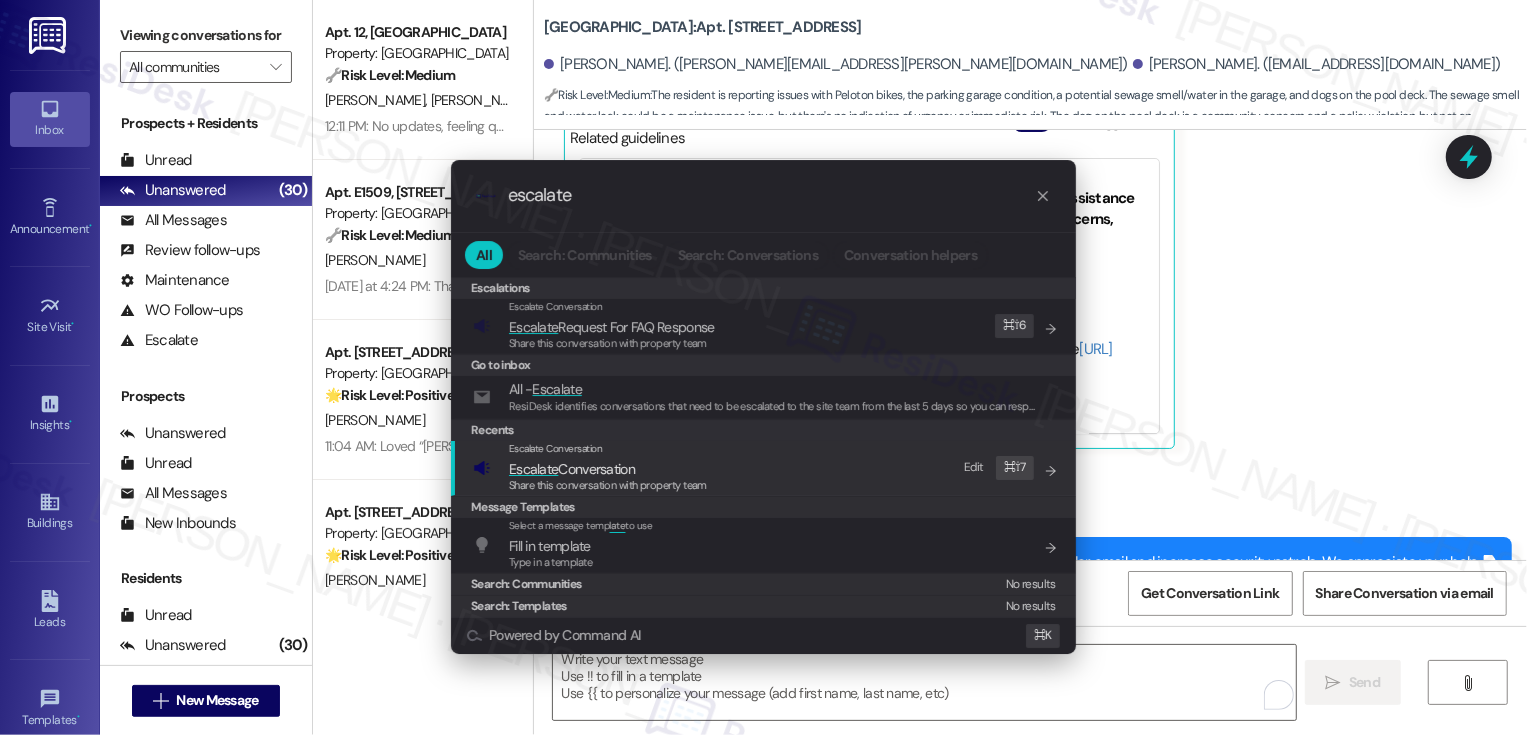type on "escalate" 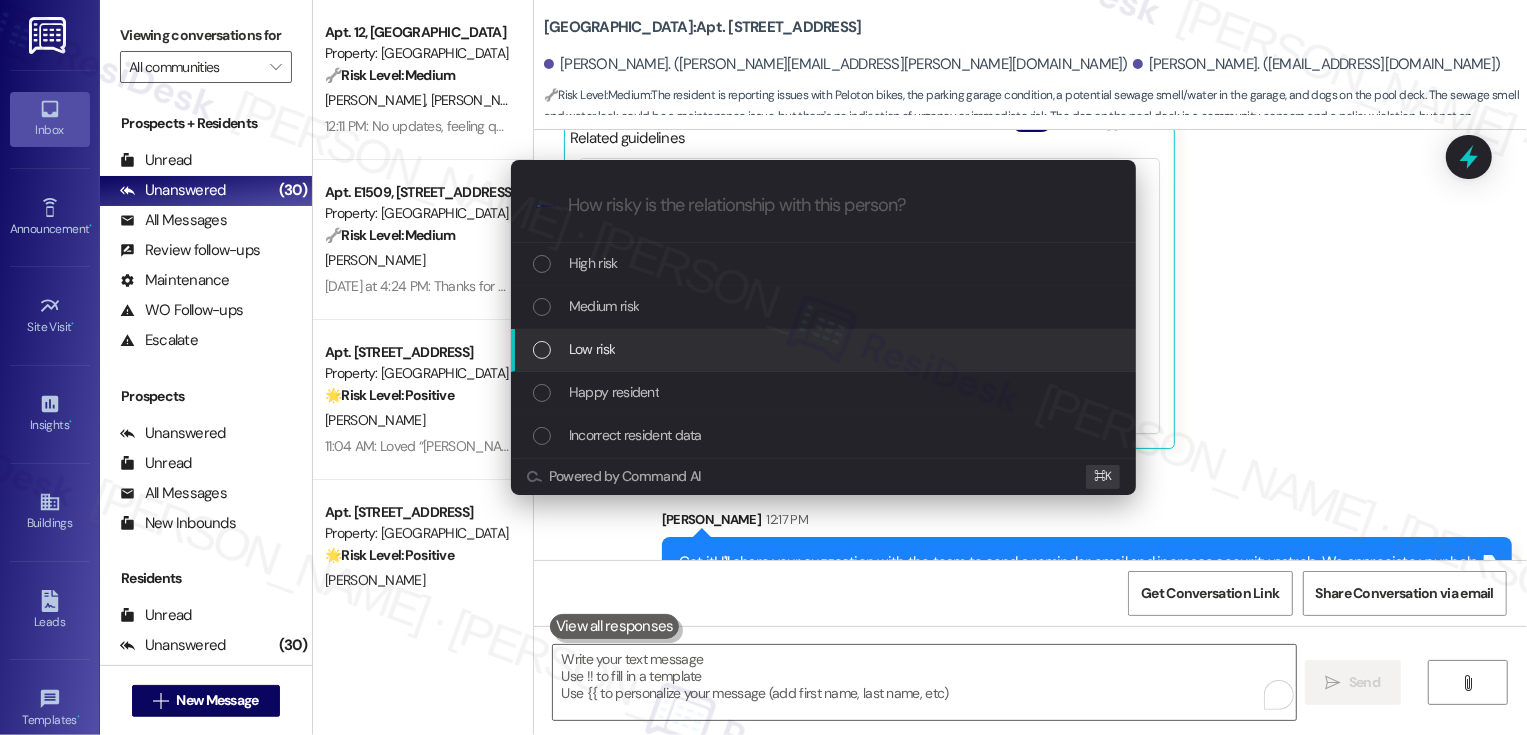 click on "Low risk" at bounding box center [825, 349] 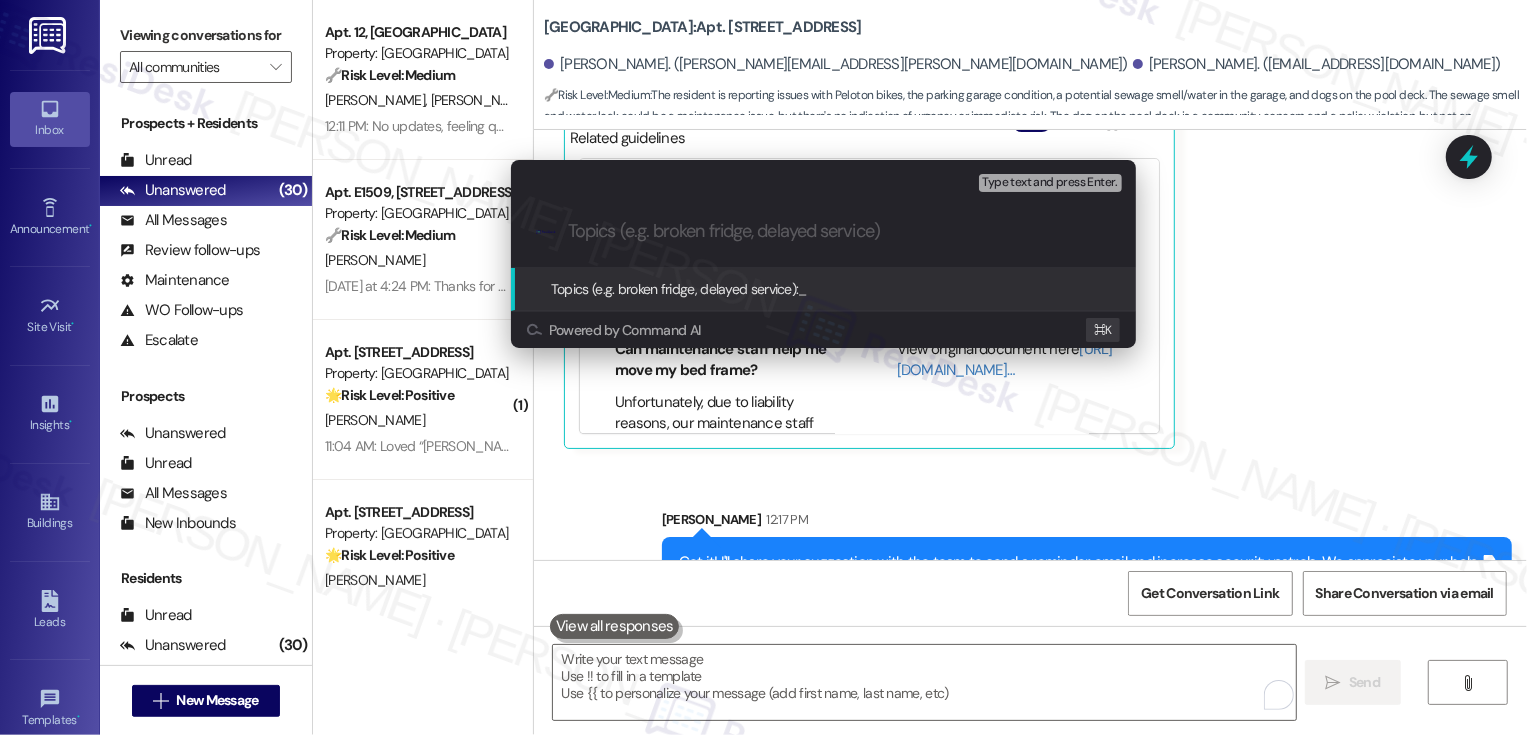 paste on "Dogs at the pool deck" 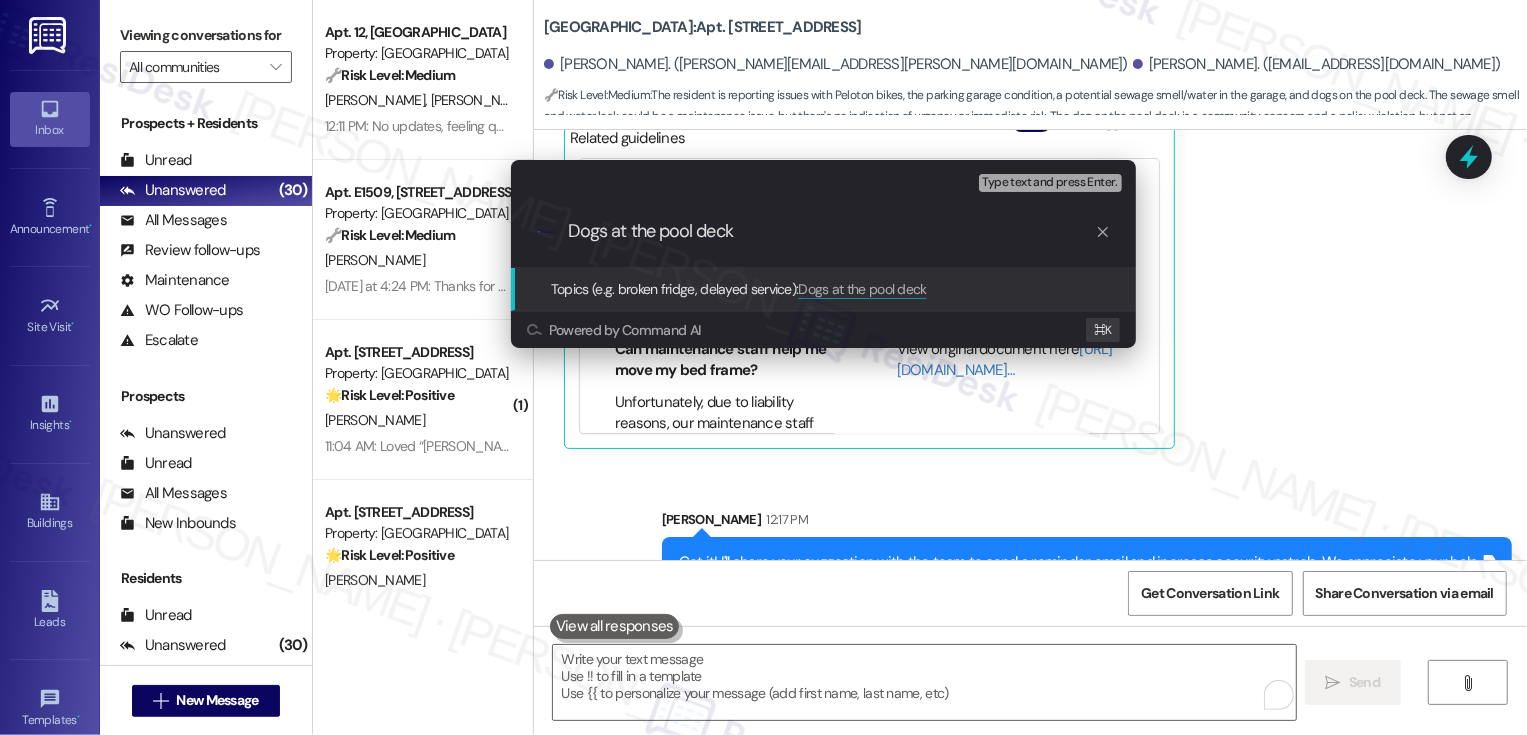 type 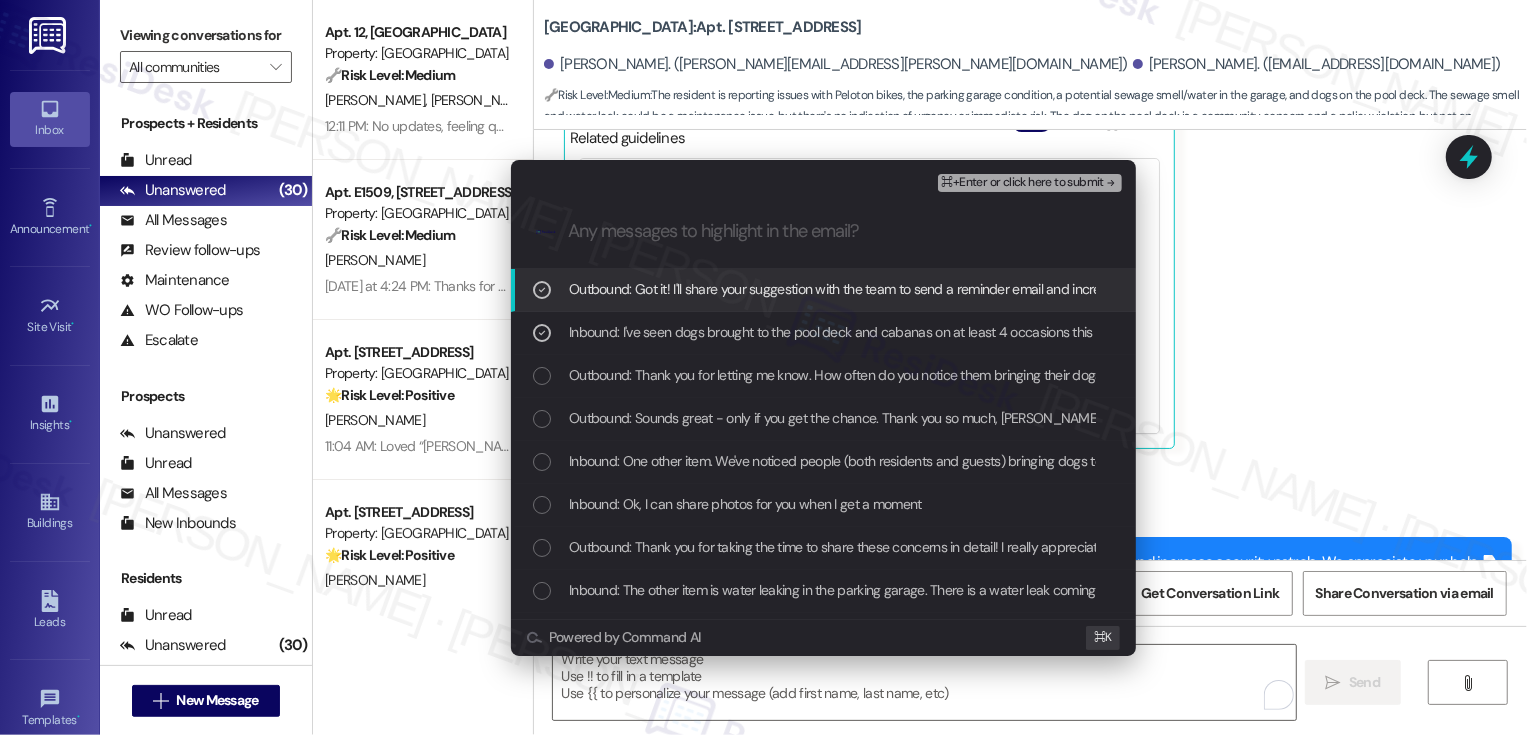 click at bounding box center [542, 376] 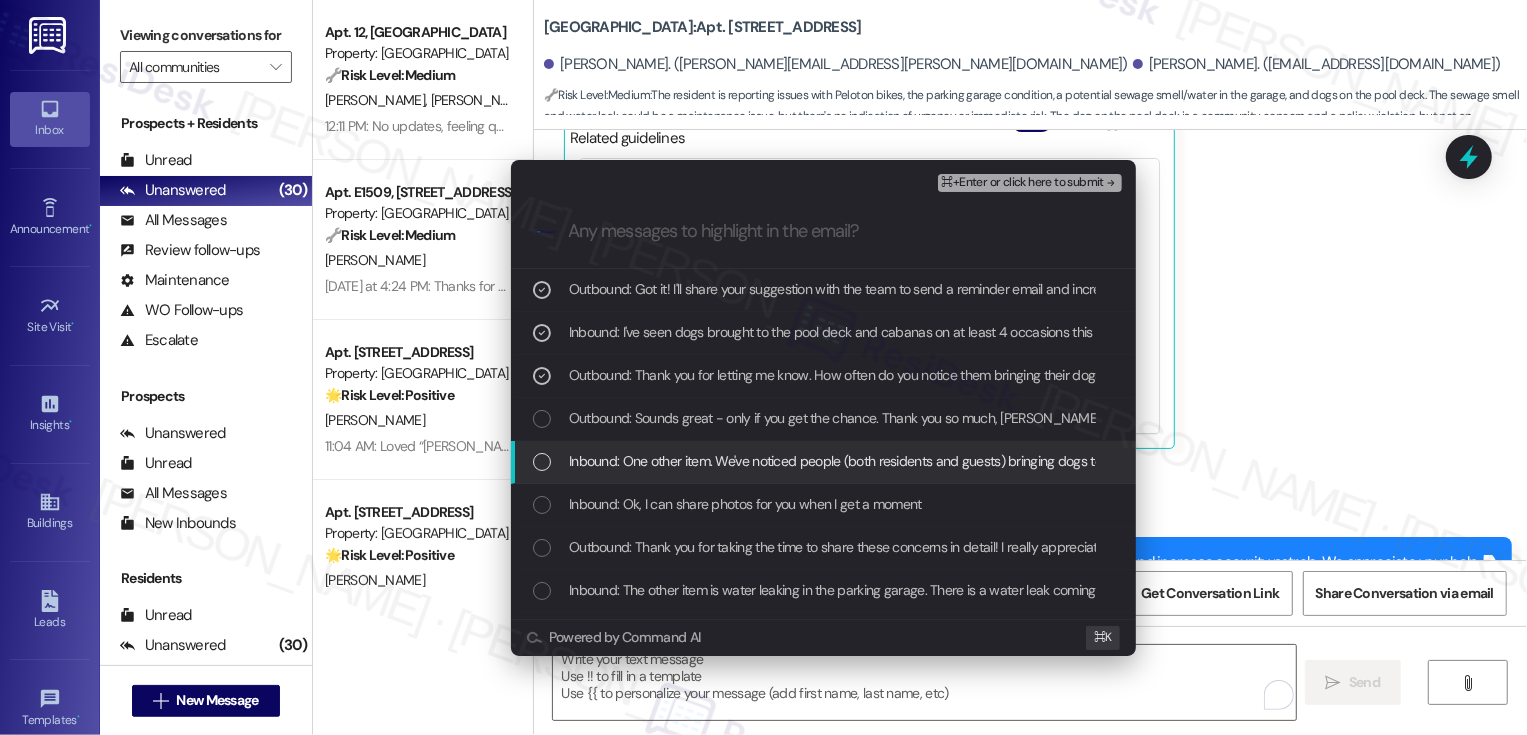 click at bounding box center (542, 462) 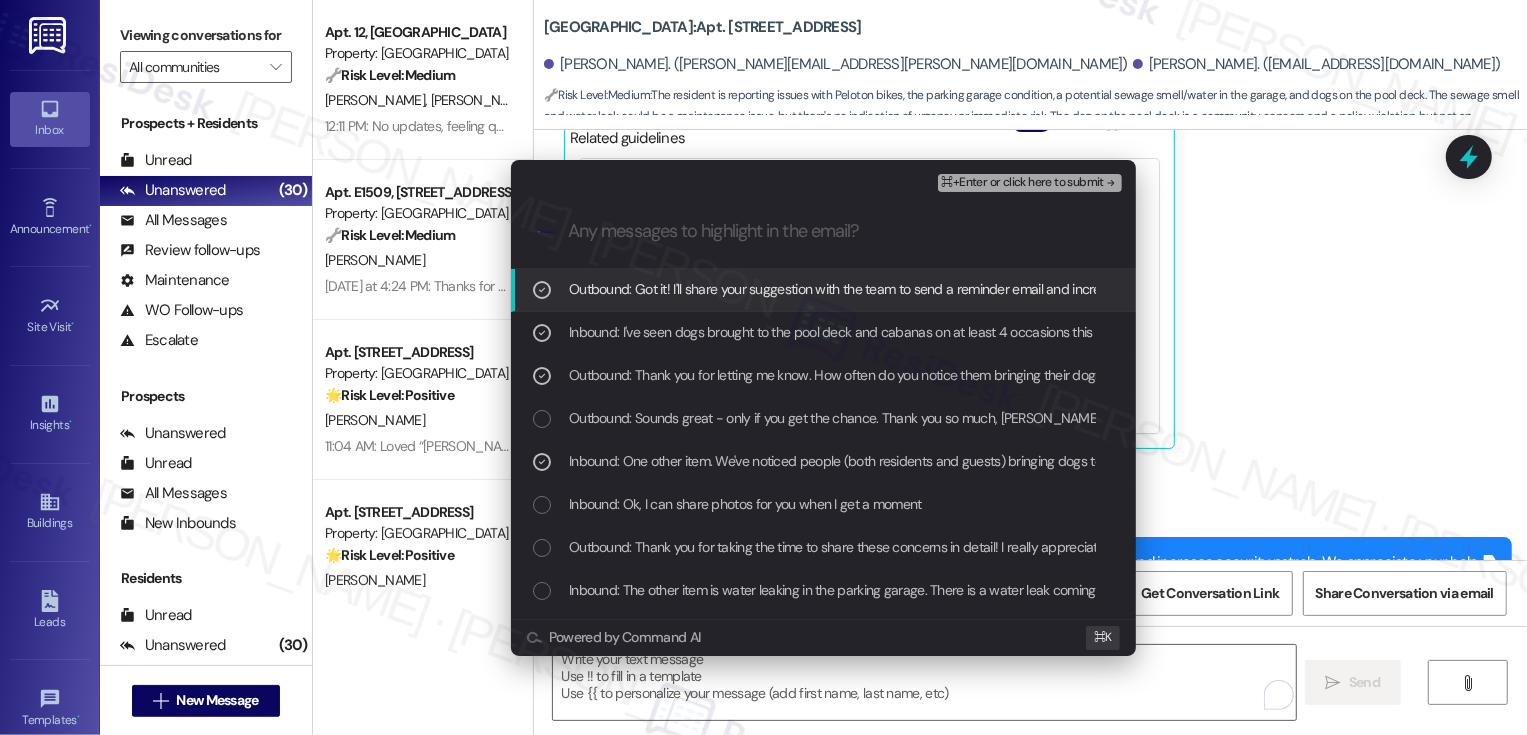 click on "⌘+Enter or click here to submit" at bounding box center [1023, 183] 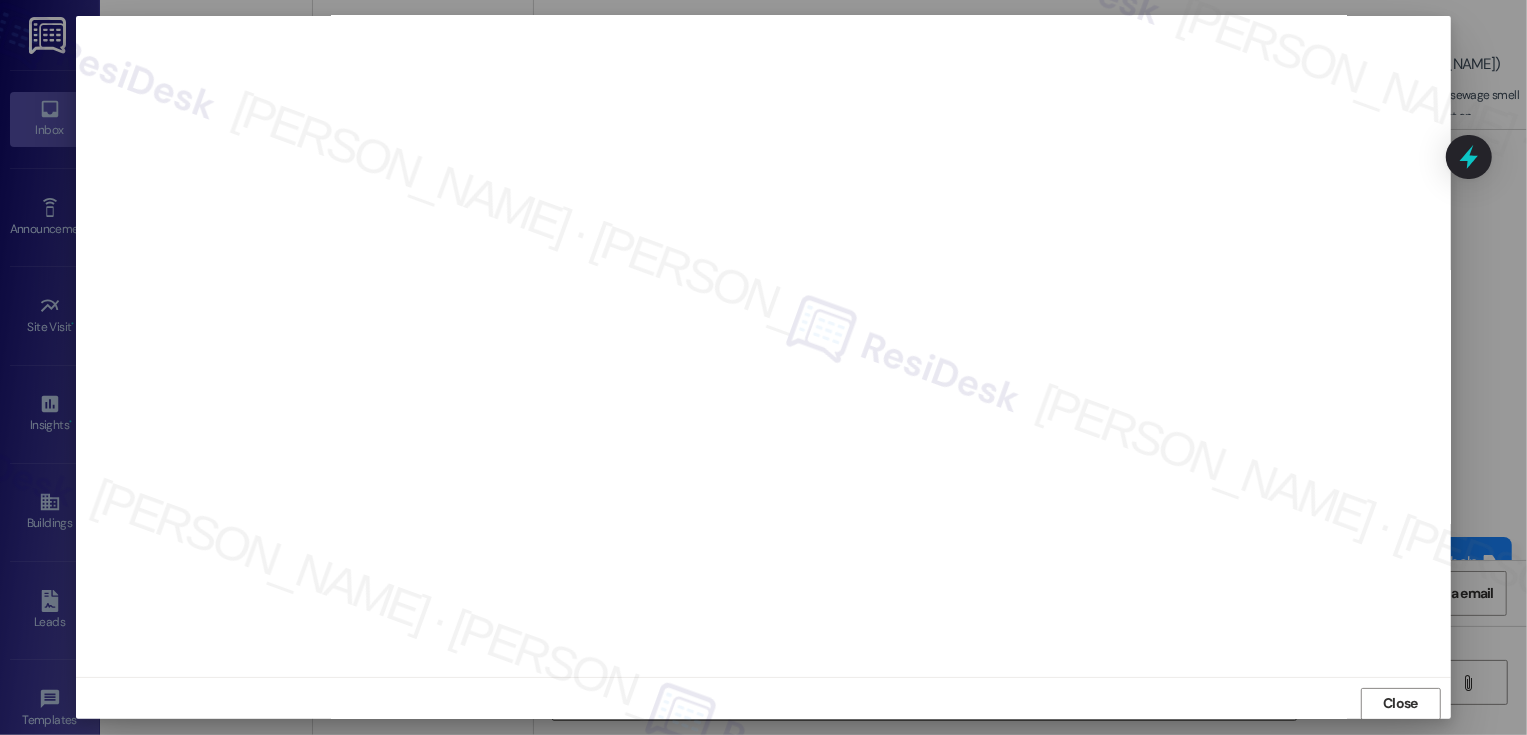 scroll, scrollTop: 11, scrollLeft: 0, axis: vertical 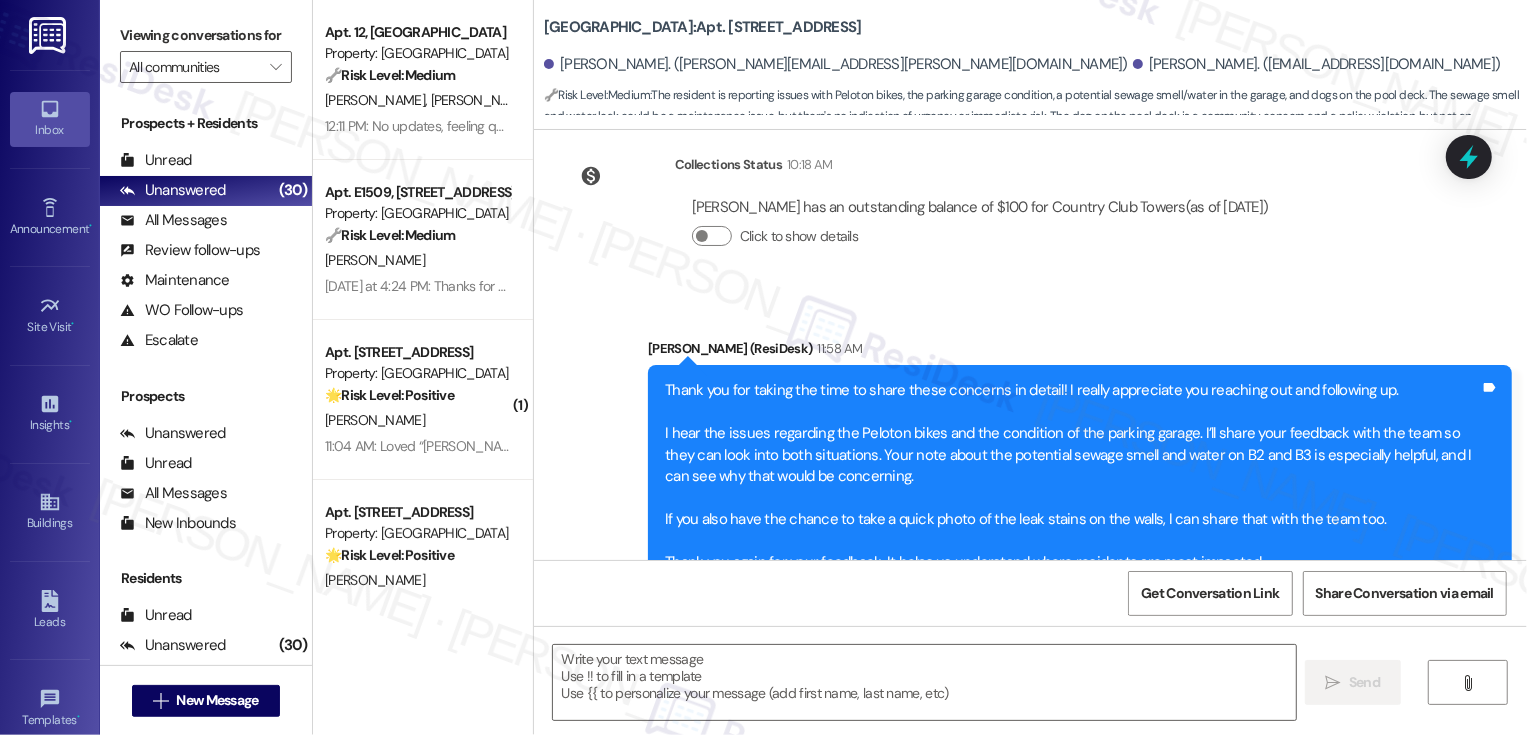 type on "Fetching suggested responses. Please feel free to read through the conversation in the meantime." 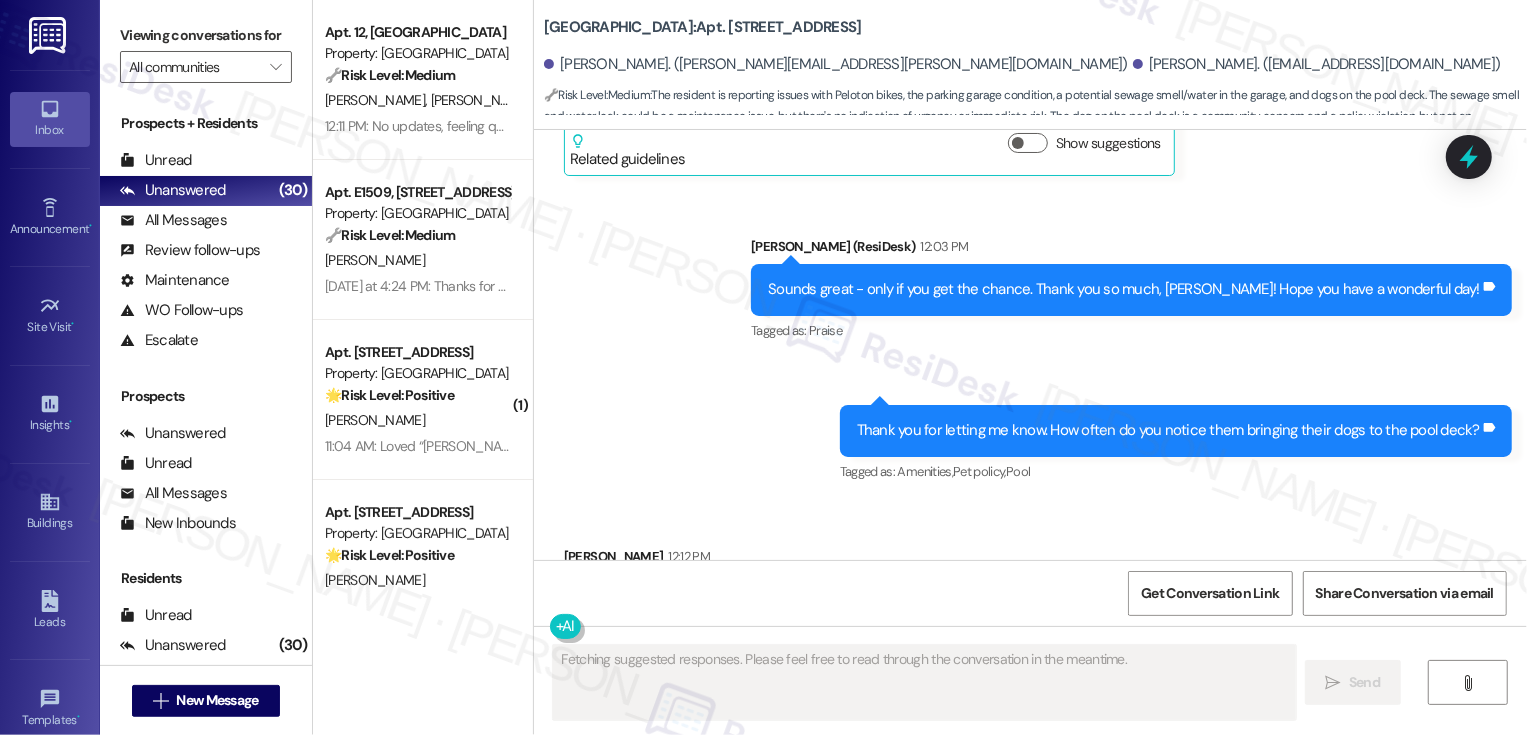 scroll, scrollTop: 3591, scrollLeft: 0, axis: vertical 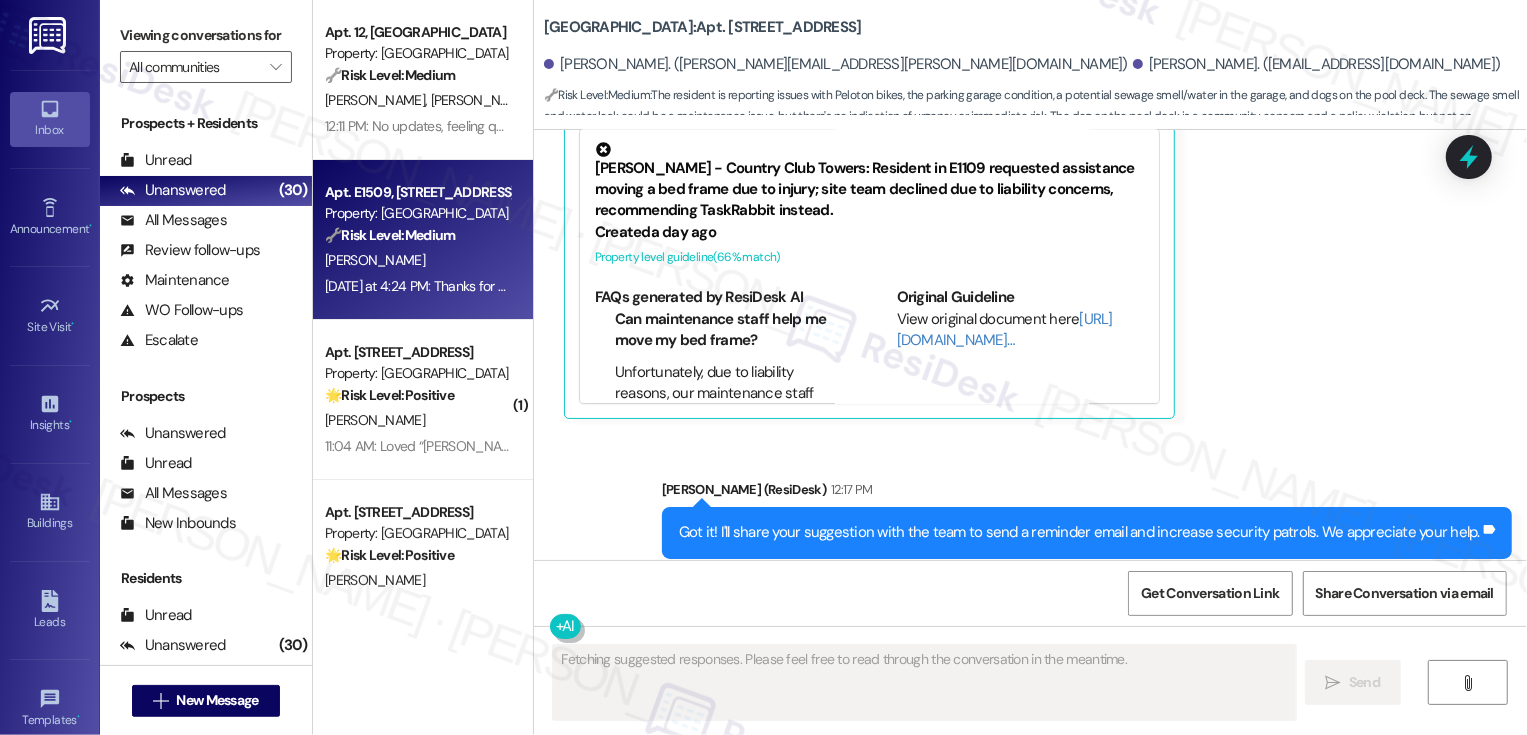 click on "🔧  Risk Level:  Medium The resident is providing feedback on the gym temperature and pool guest policy. These are community concerns related to amenity usage and resident comfort, but do not indicate any immediate safety or policy violation." at bounding box center (417, 235) 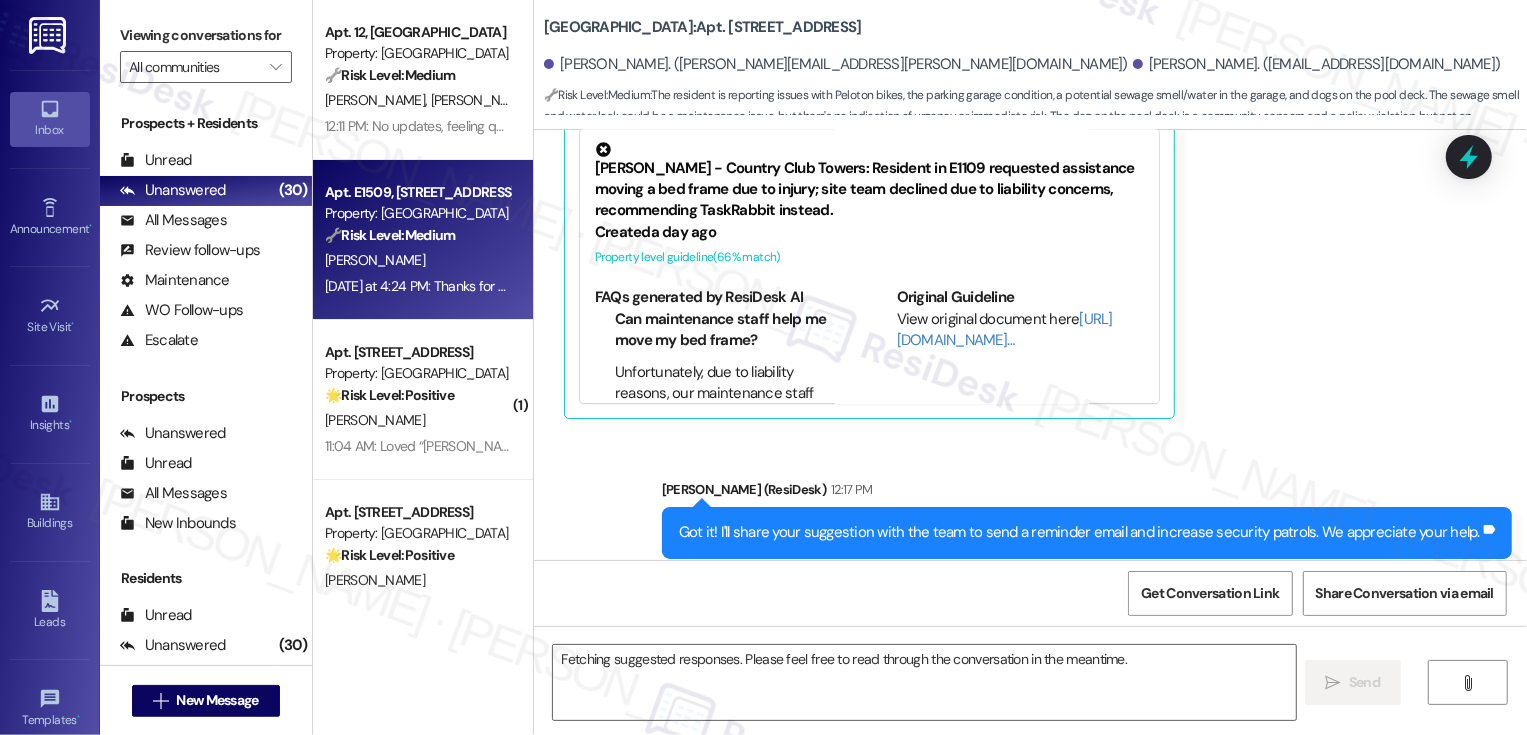 click on "🔧  Risk Level:  Medium The resident is providing feedback on the gym temperature and pool guest policy. These are community concerns related to amenity usage and resident comfort, but do not indicate any immediate safety or policy violation." at bounding box center [417, 235] 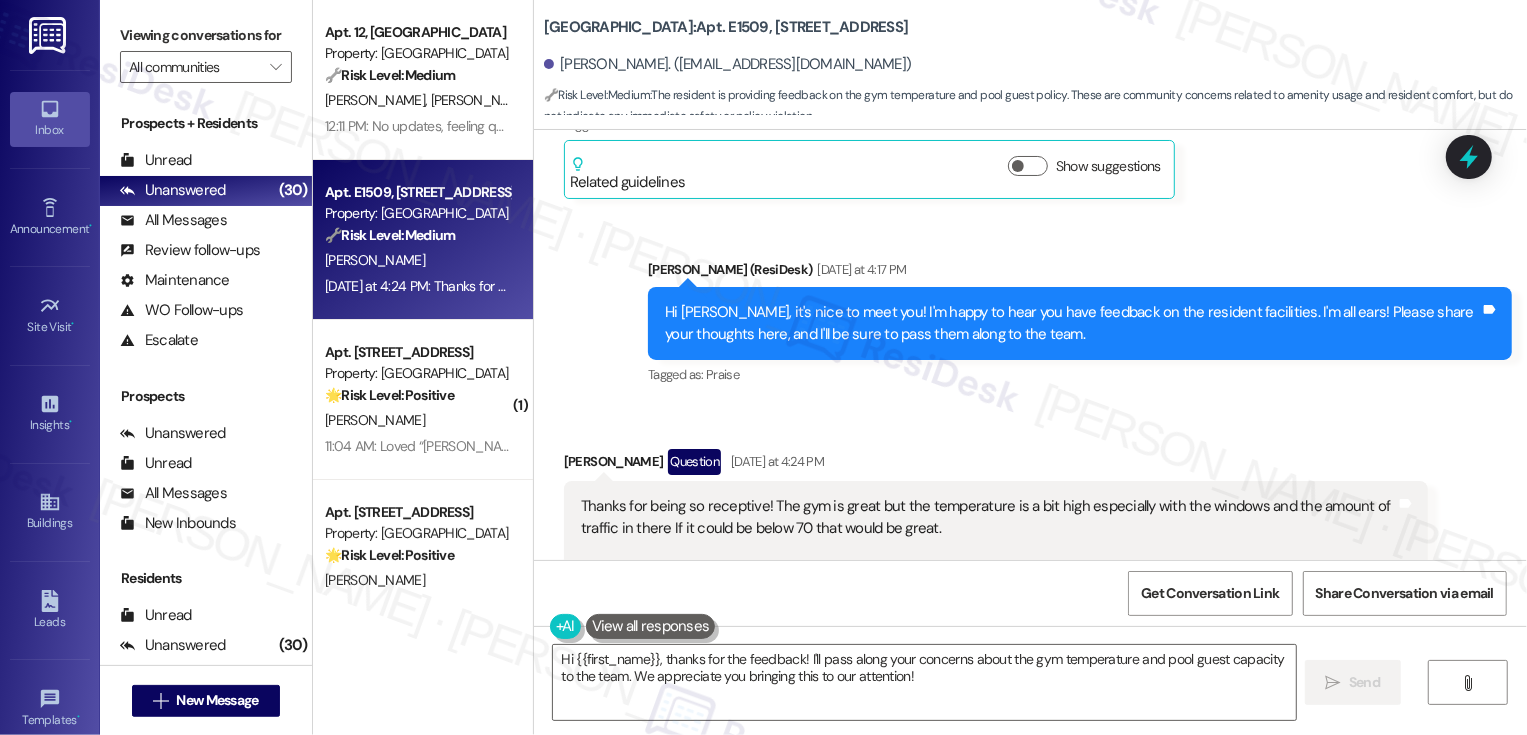 scroll, scrollTop: 691, scrollLeft: 0, axis: vertical 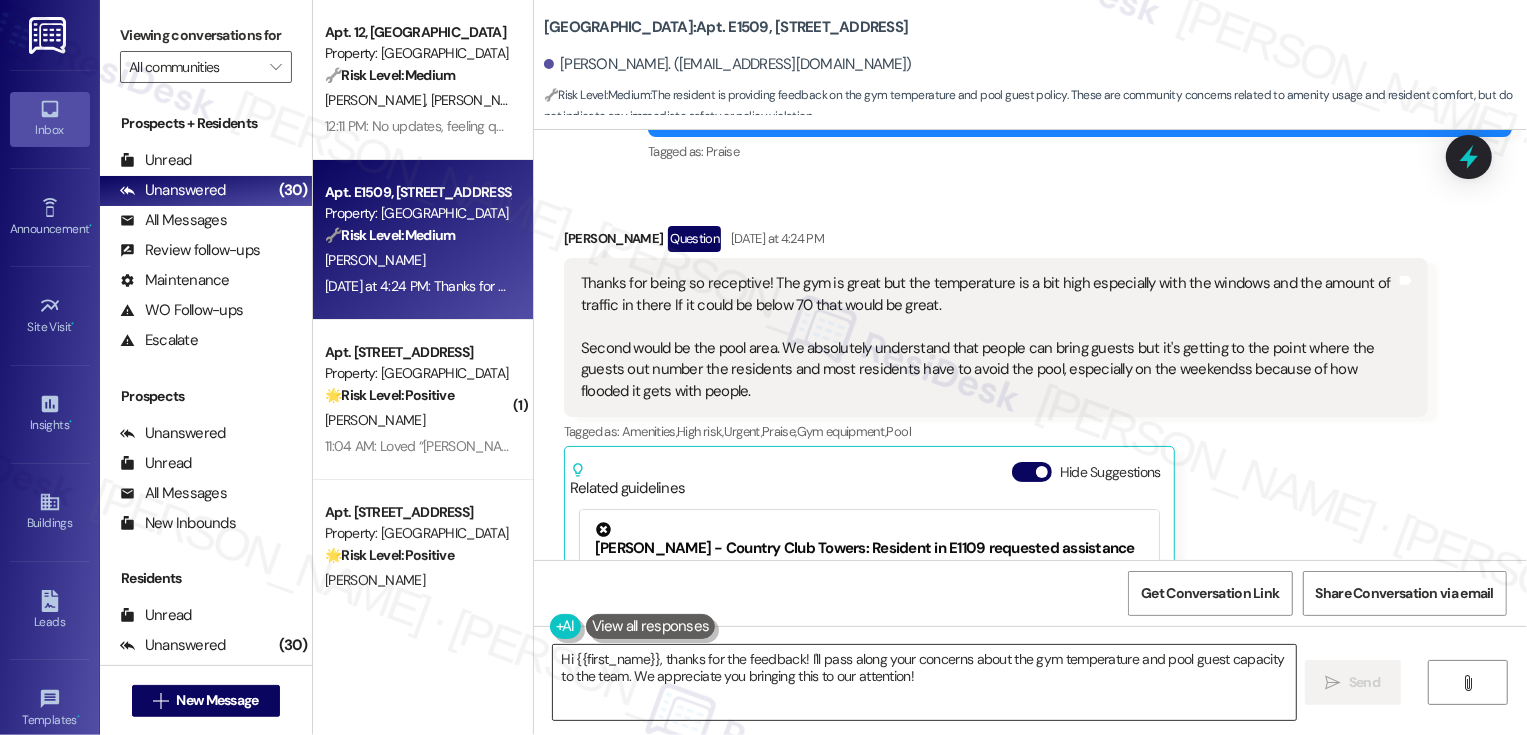 click on "Hi {{first_name}}, thanks for the feedback! I'll pass along your concerns about the gym temperature and pool guest capacity to the team. We appreciate you bringing this to our attention!" at bounding box center (924, 682) 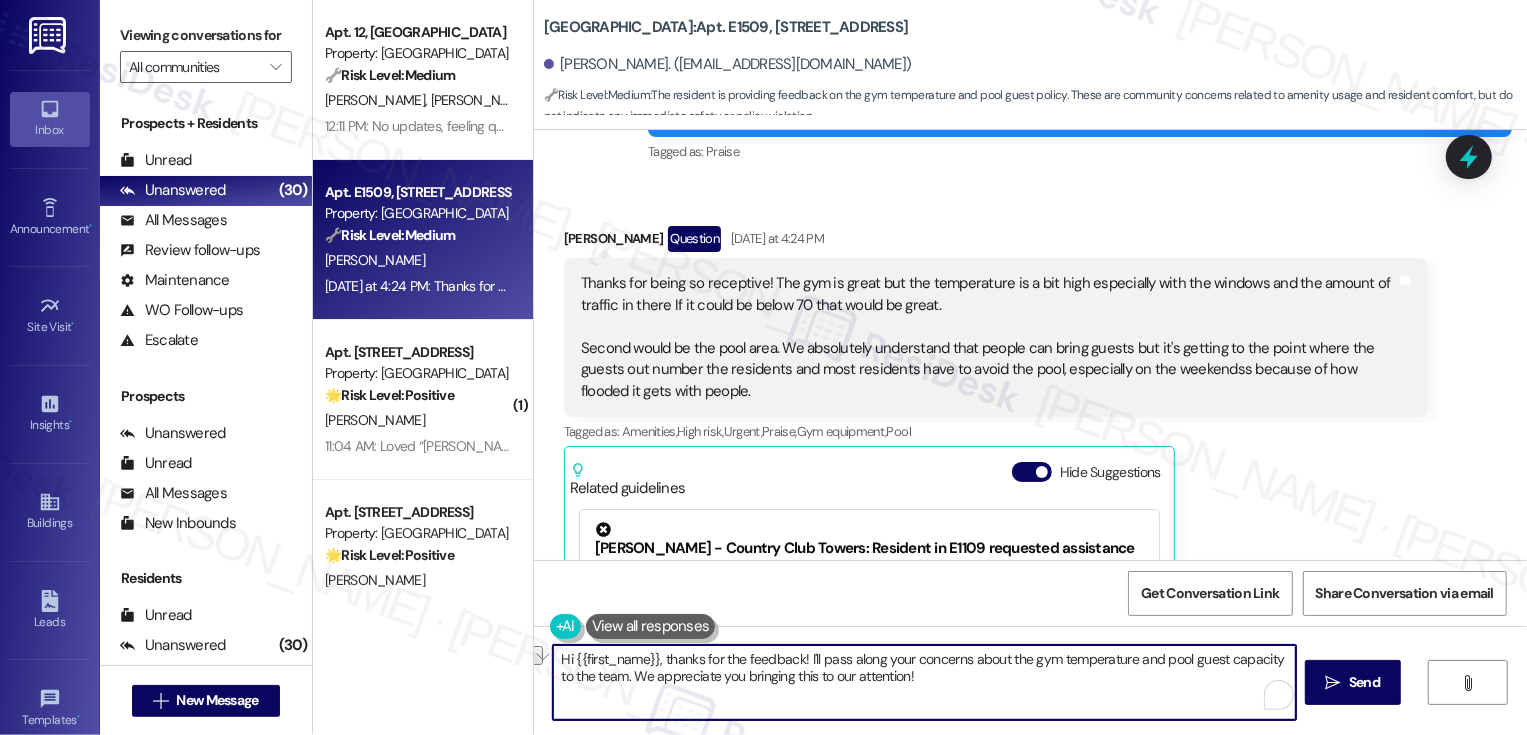 drag, startPoint x: 656, startPoint y: 660, endPoint x: 528, endPoint y: 660, distance: 128 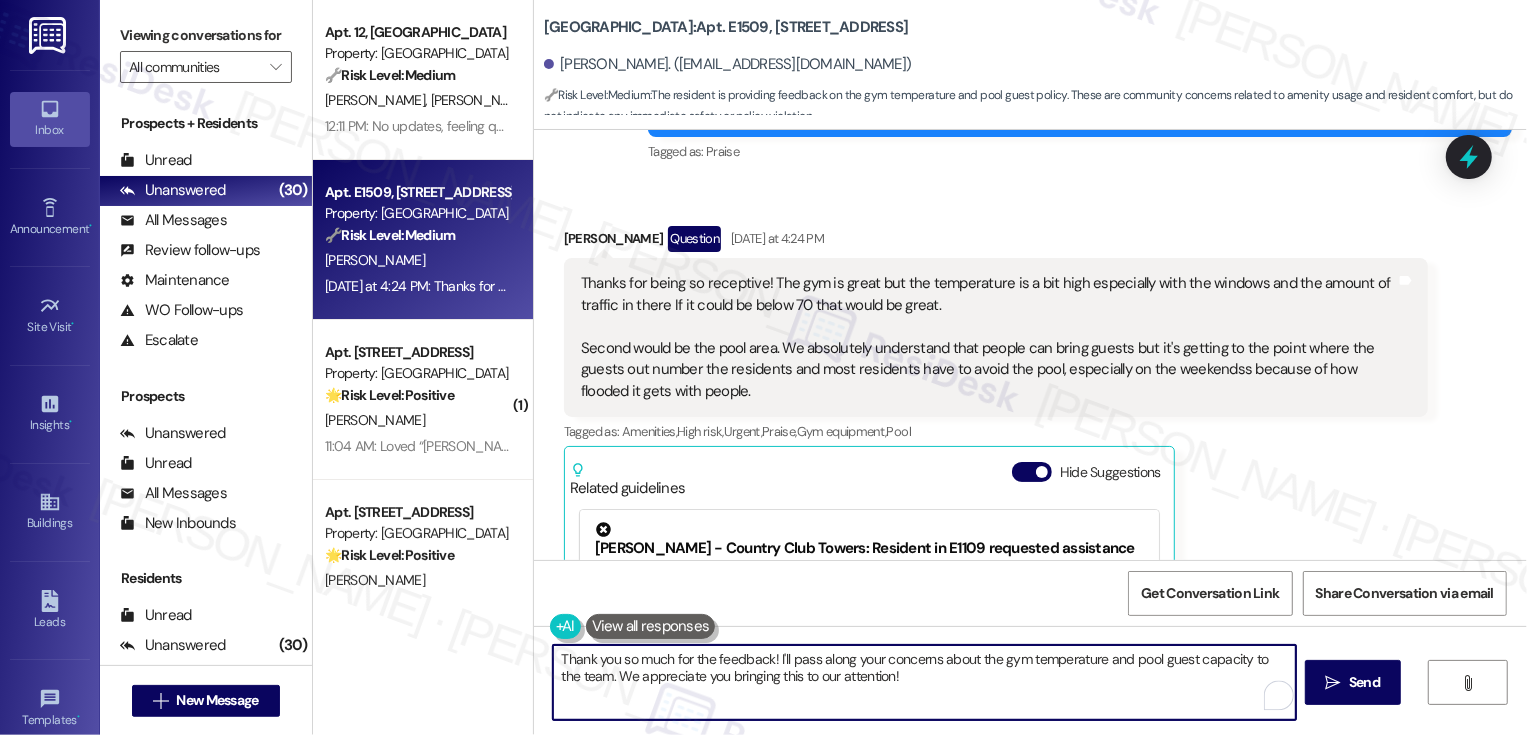 click on "Thank you so much for the feedback! I'll pass along your concerns about the gym temperature and pool guest capacity to the team. We appreciate you bringing this to our attention!" at bounding box center (924, 682) 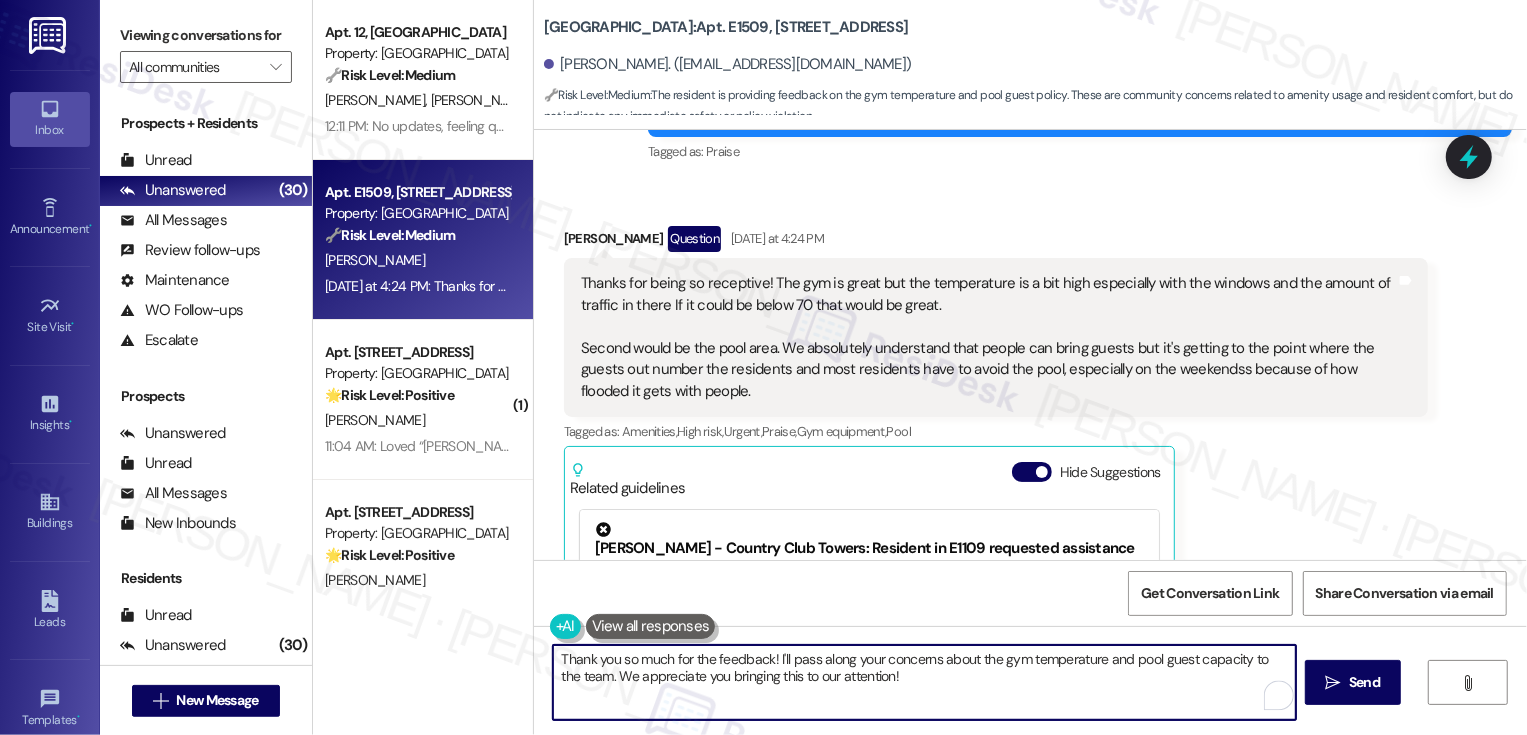click on "Thank you so much for the feedback! I'll pass along your concerns about the gym temperature and pool guest capacity to the team. We appreciate you bringing this to our attention!" at bounding box center (924, 682) 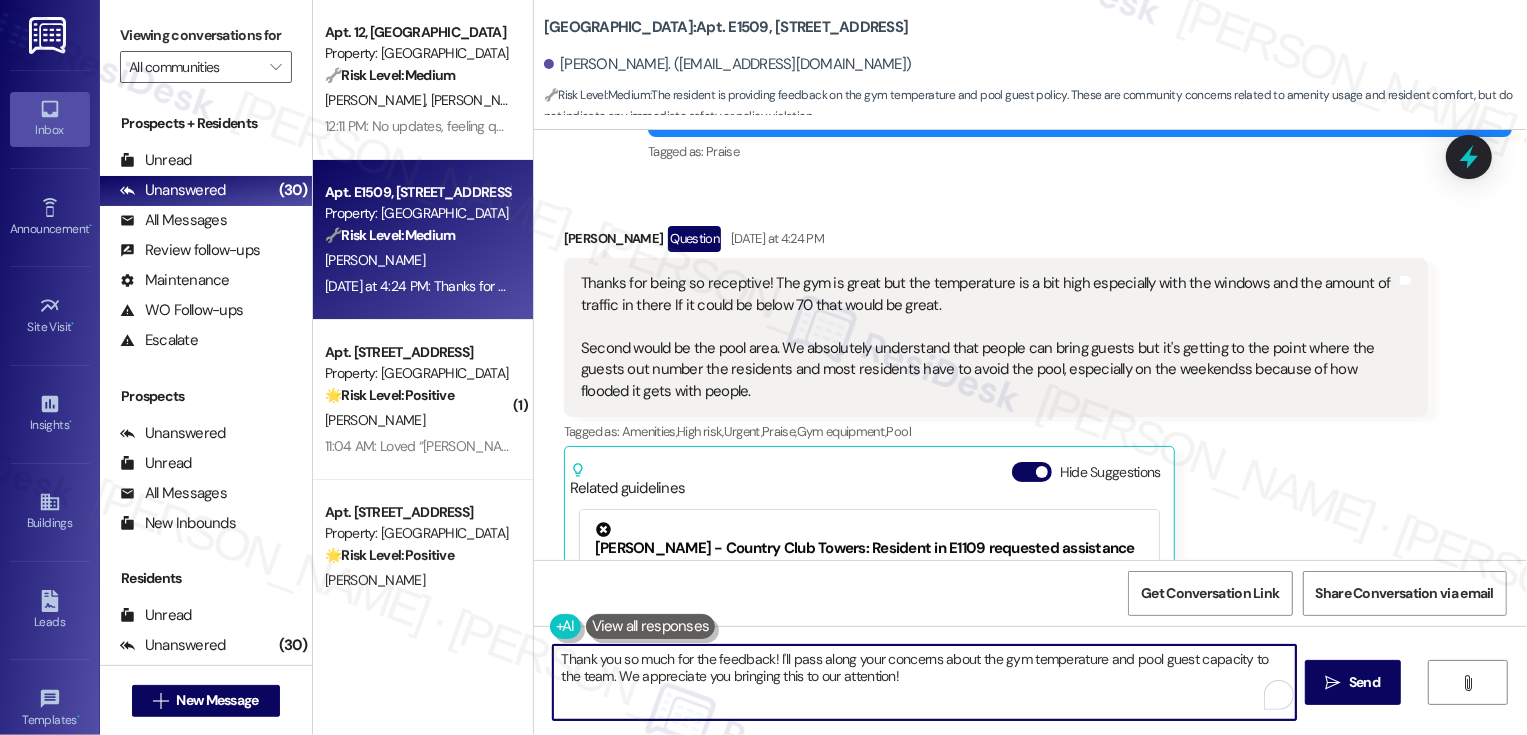click on "Thank you so much for the feedback! I'll pass along your concerns about the gym temperature and pool guest capacity to the team. We appreciate you bringing this to our attention!" at bounding box center [924, 682] 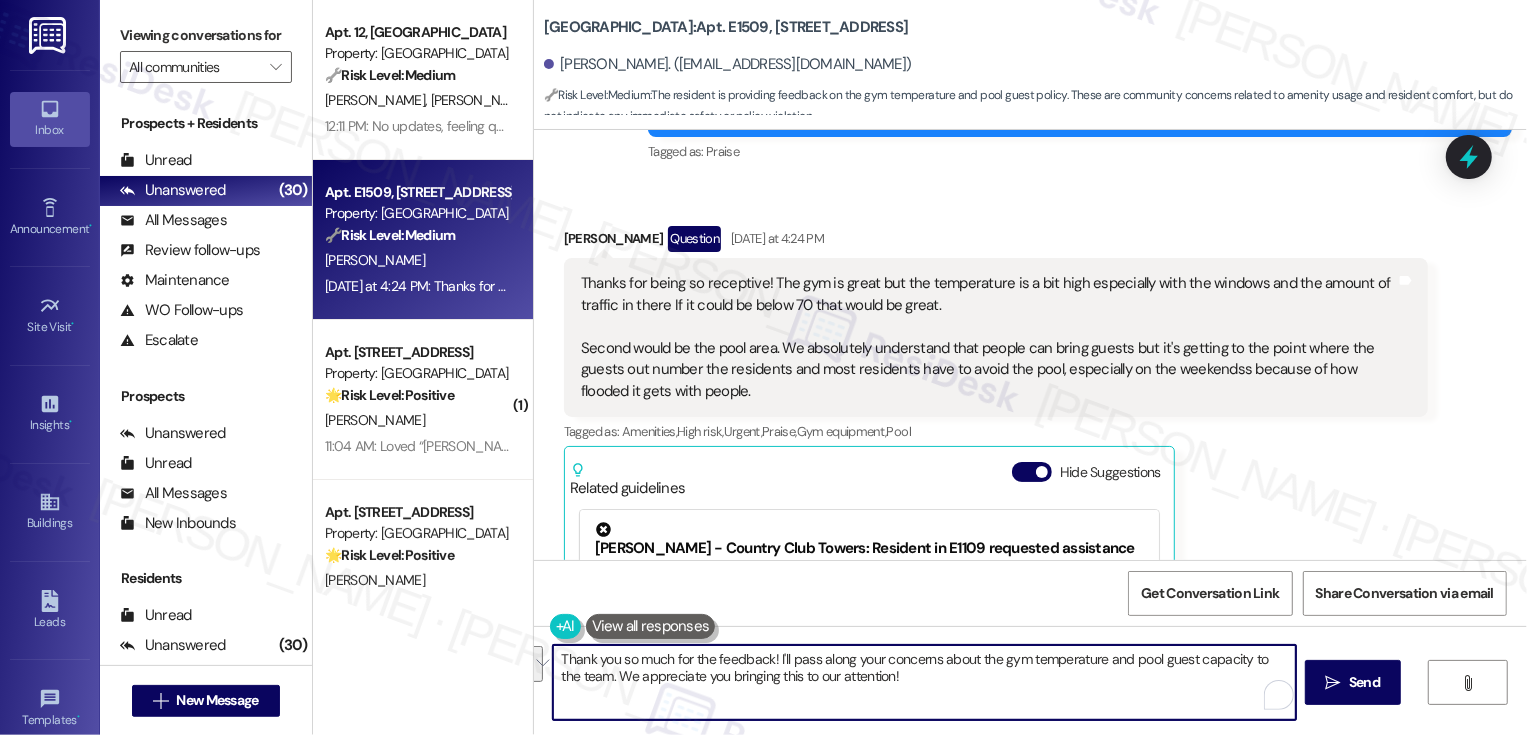 drag, startPoint x: 766, startPoint y: 656, endPoint x: 900, endPoint y: 701, distance: 141.35417 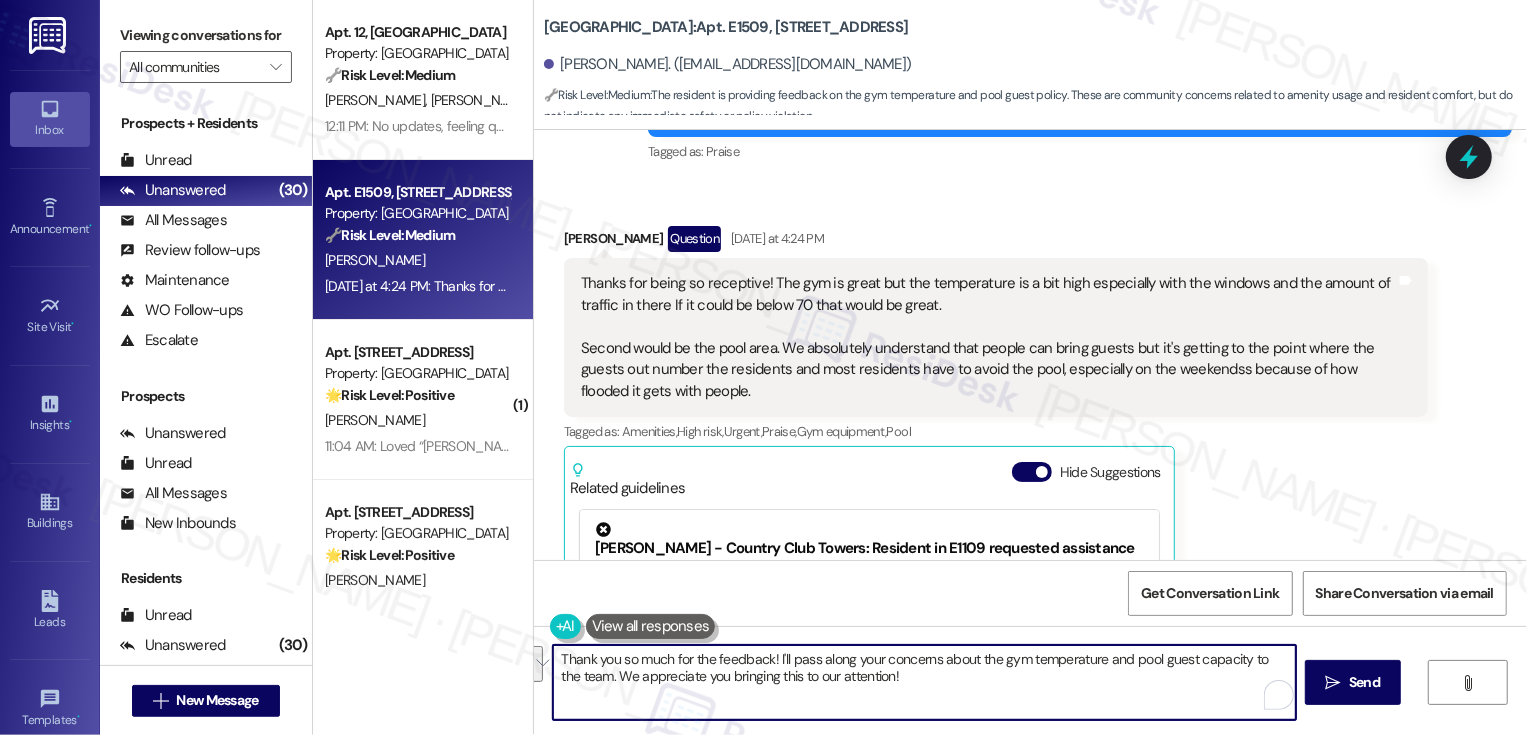 click on "Thank you so much for the feedback! I'll pass along your concerns about the gym temperature and pool guest capacity to the team. We appreciate you bringing this to our attention!" at bounding box center [924, 682] 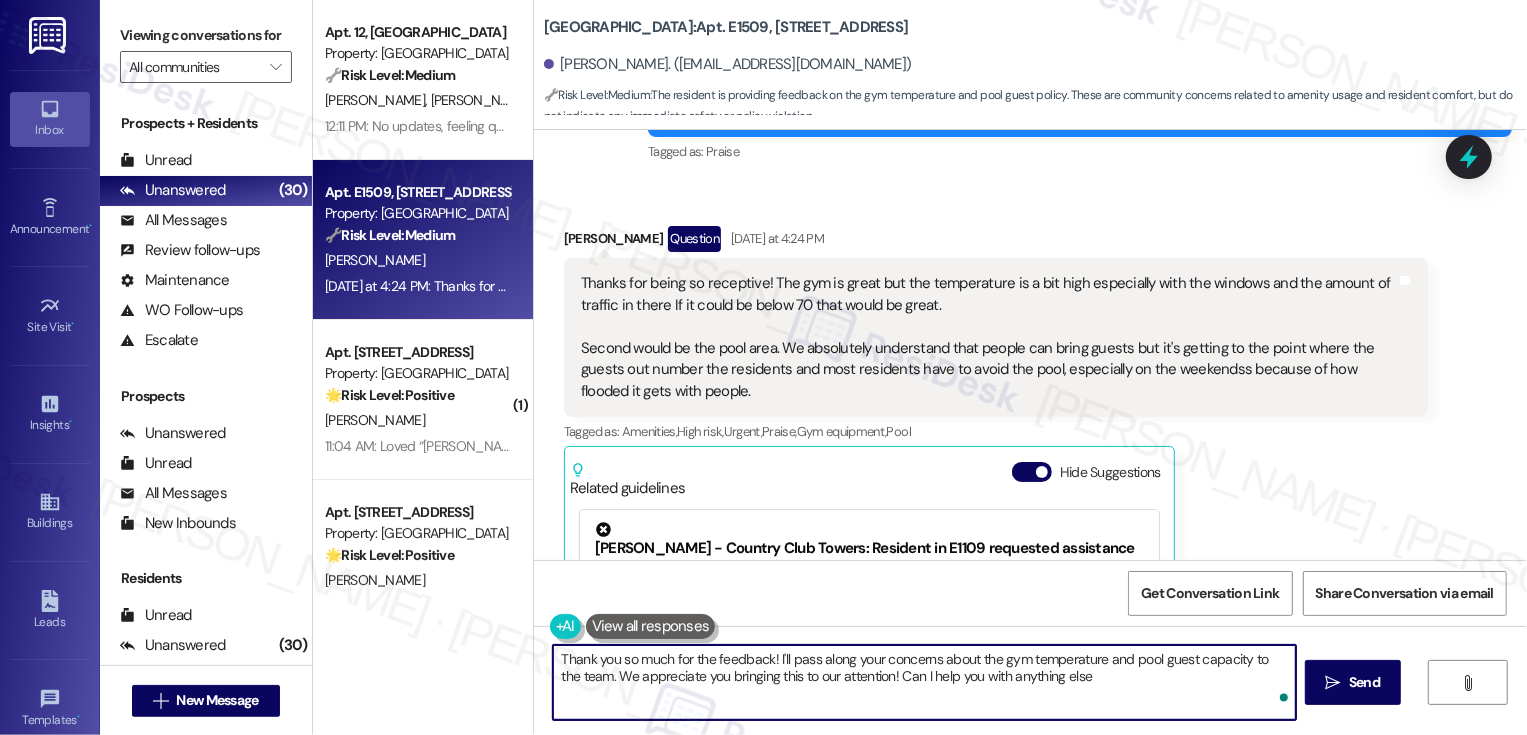type on "Thank you so much for the feedback! I'll pass along your concerns about the gym temperature and pool guest capacity to the team. We appreciate you bringing this to our attention! Can I help you with anything else?" 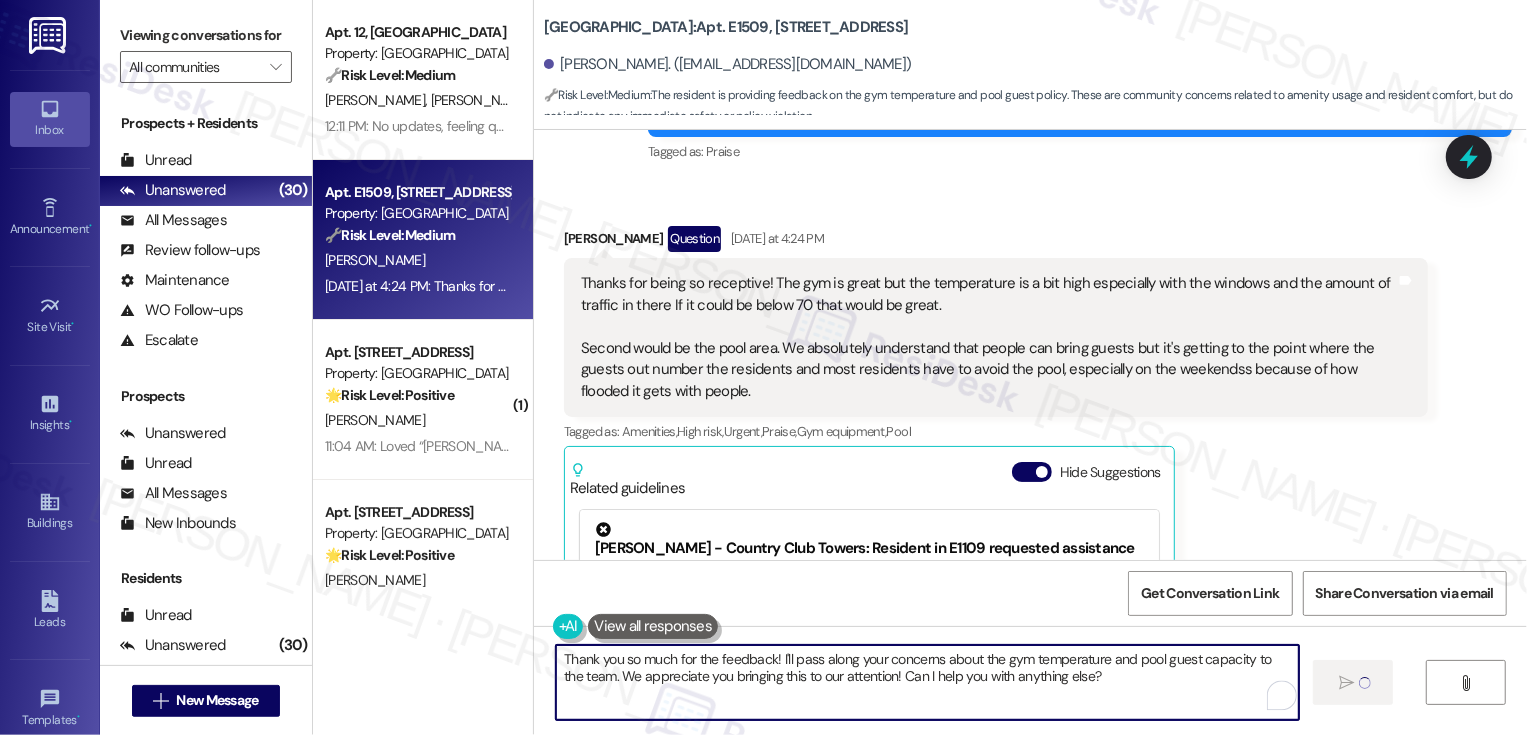 type 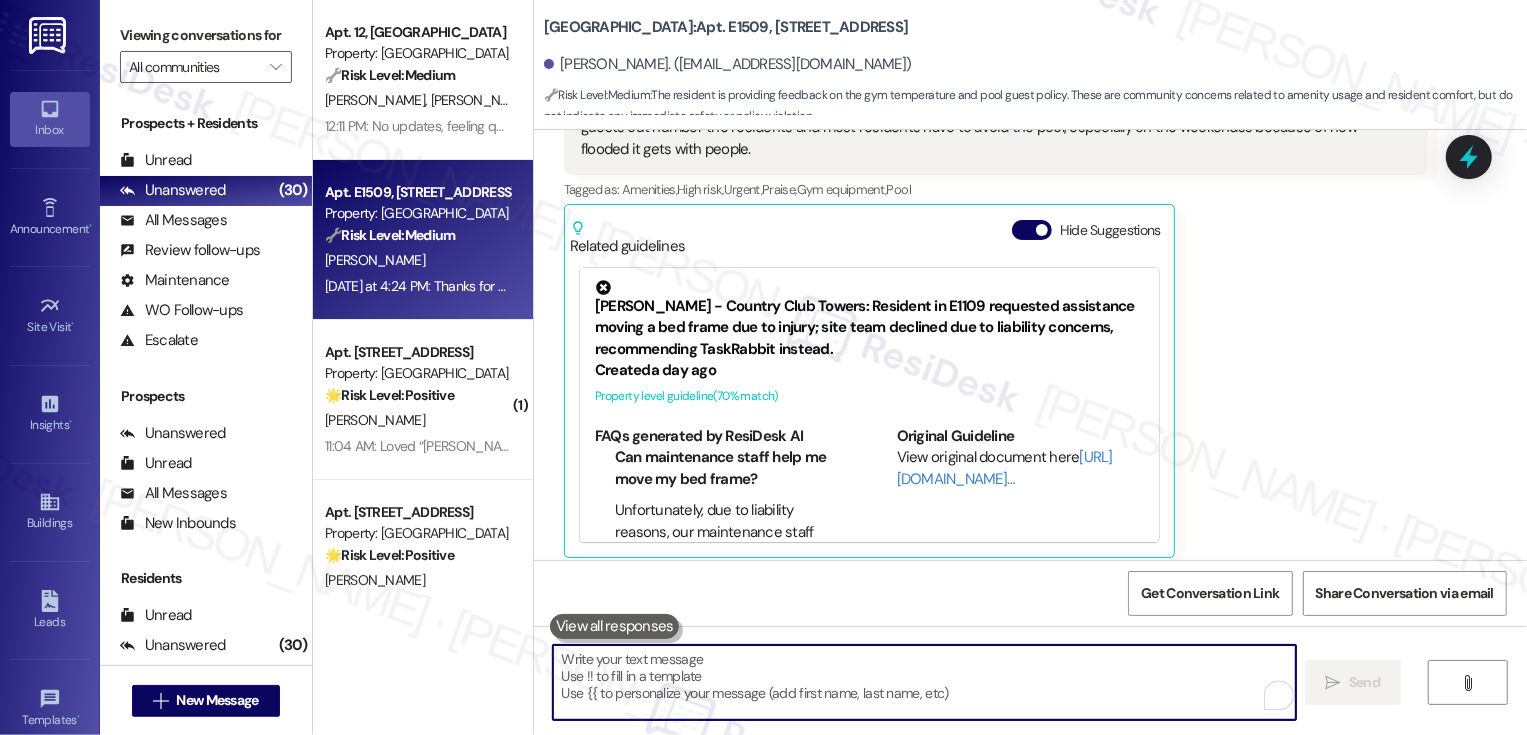 scroll, scrollTop: 945, scrollLeft: 0, axis: vertical 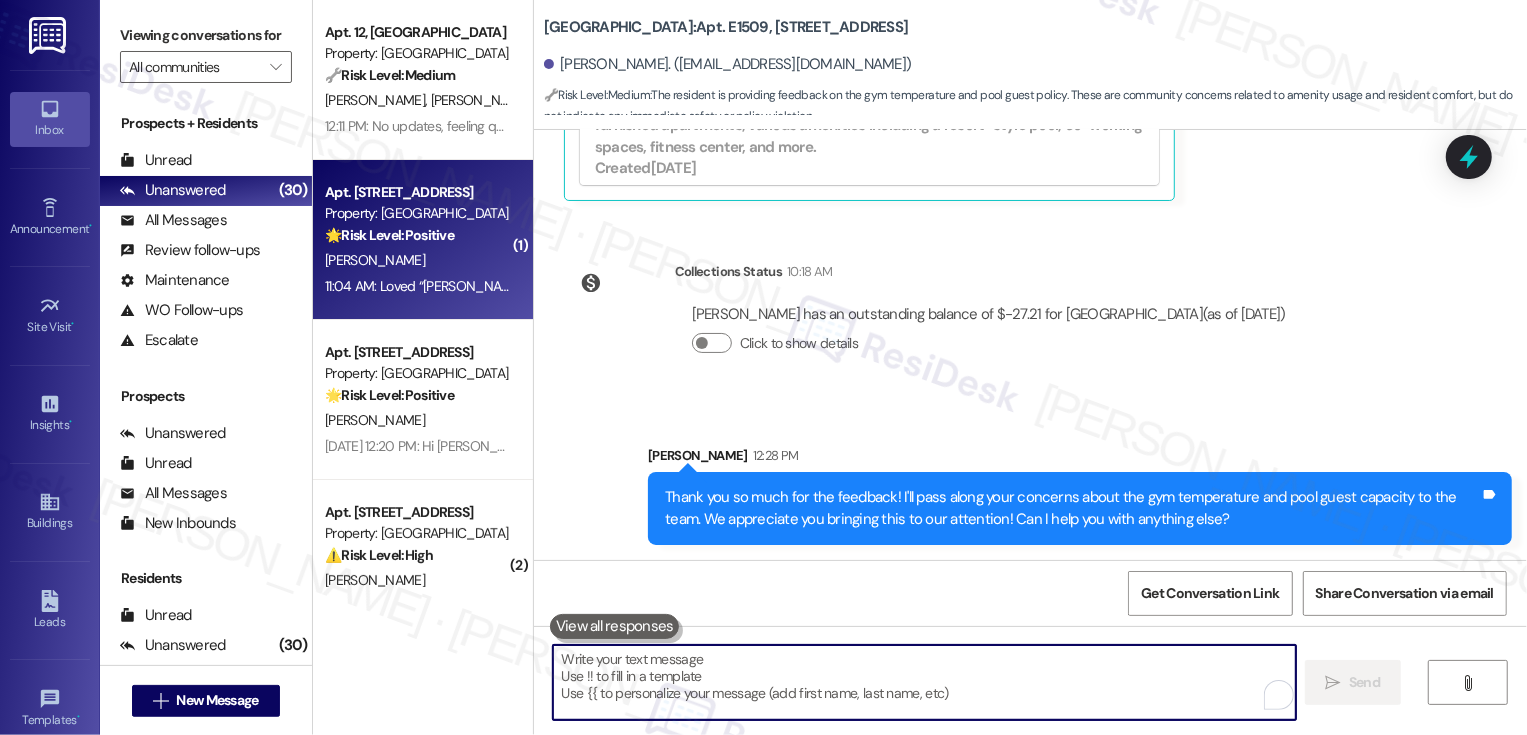 click on "🌟  Risk Level:  Positive" at bounding box center [389, 235] 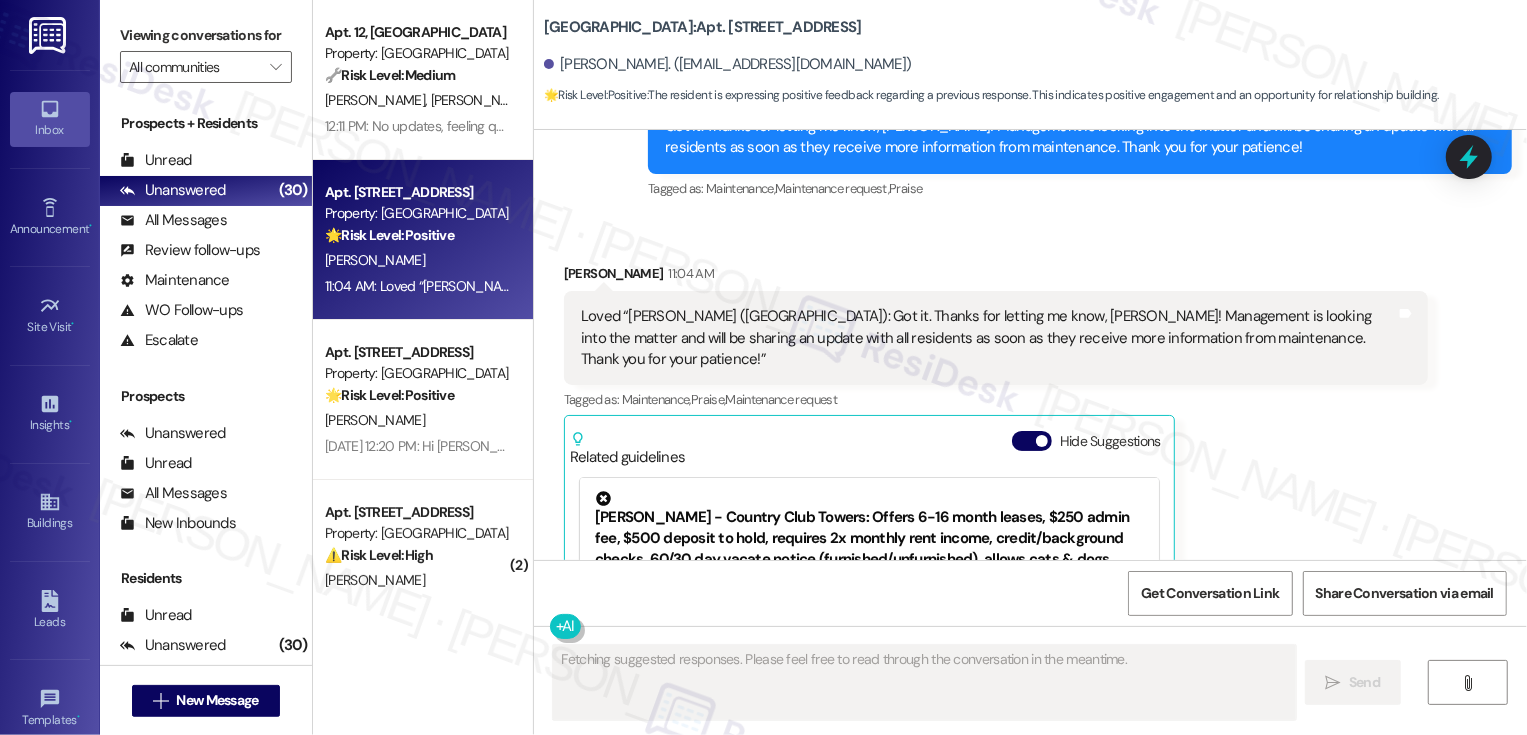 scroll, scrollTop: 1798, scrollLeft: 0, axis: vertical 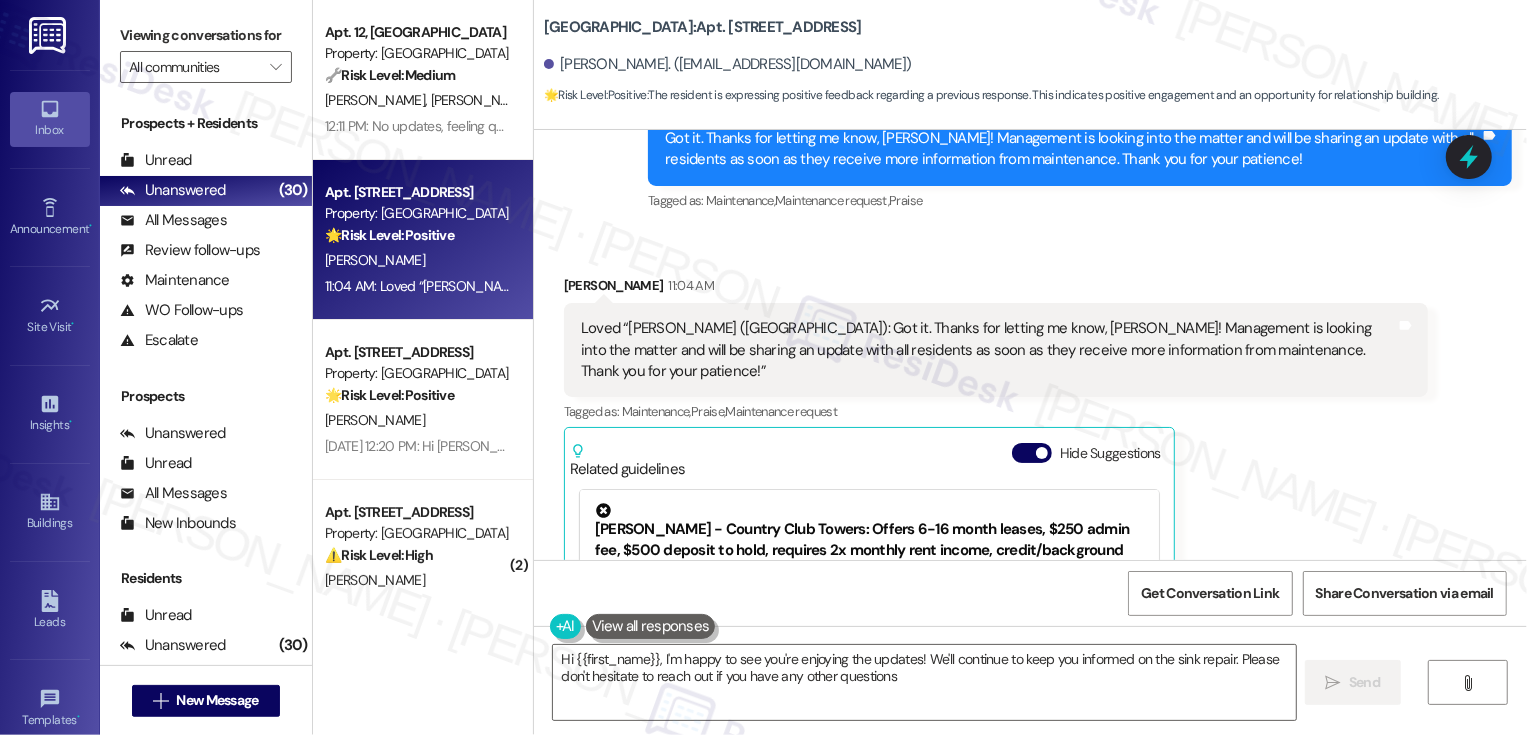 type on "Hi {{first_name}}, I'm happy to see you're enjoying the updates! We'll continue to keep you informed on the sink repair. Please don't hesitate to reach out if you have any other questions!" 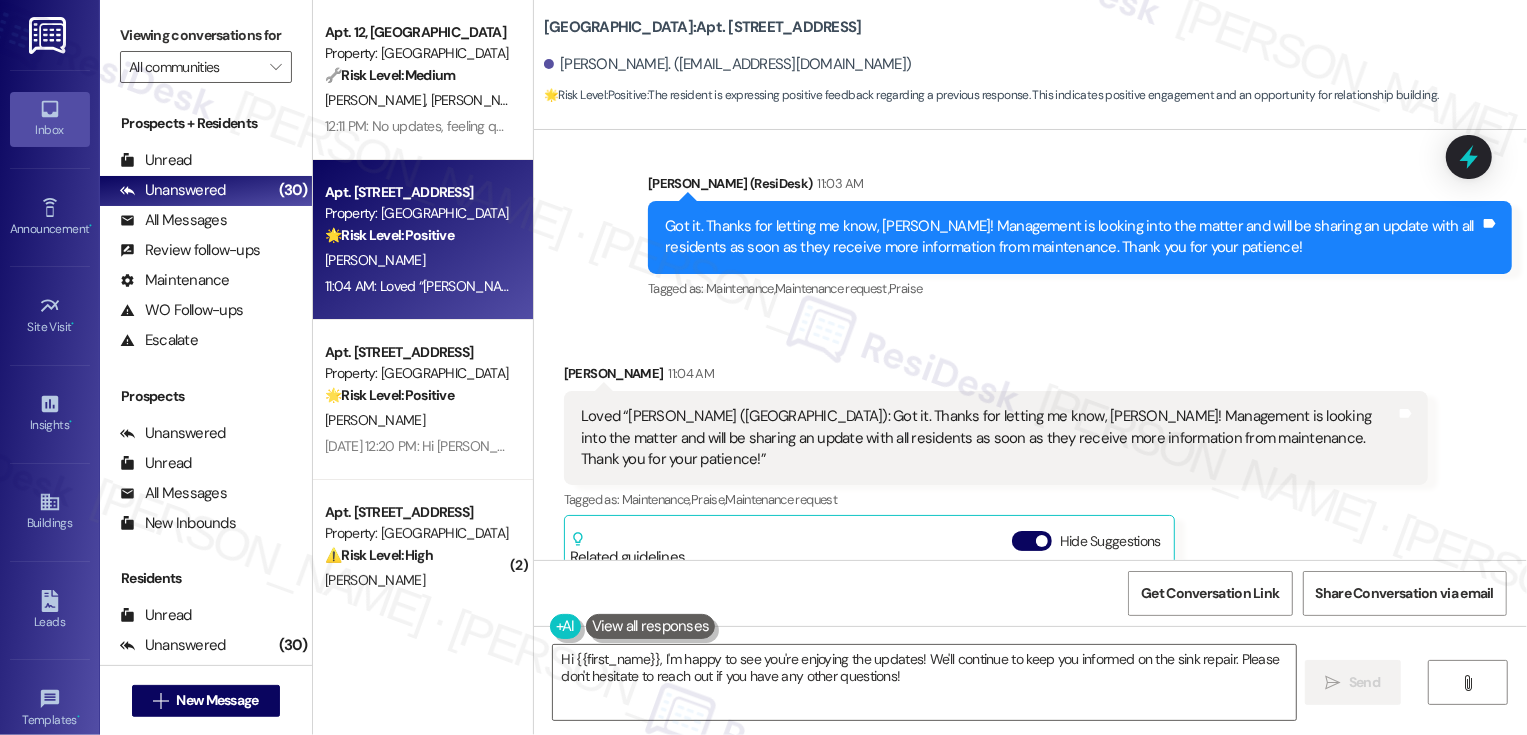 scroll, scrollTop: 1952, scrollLeft: 0, axis: vertical 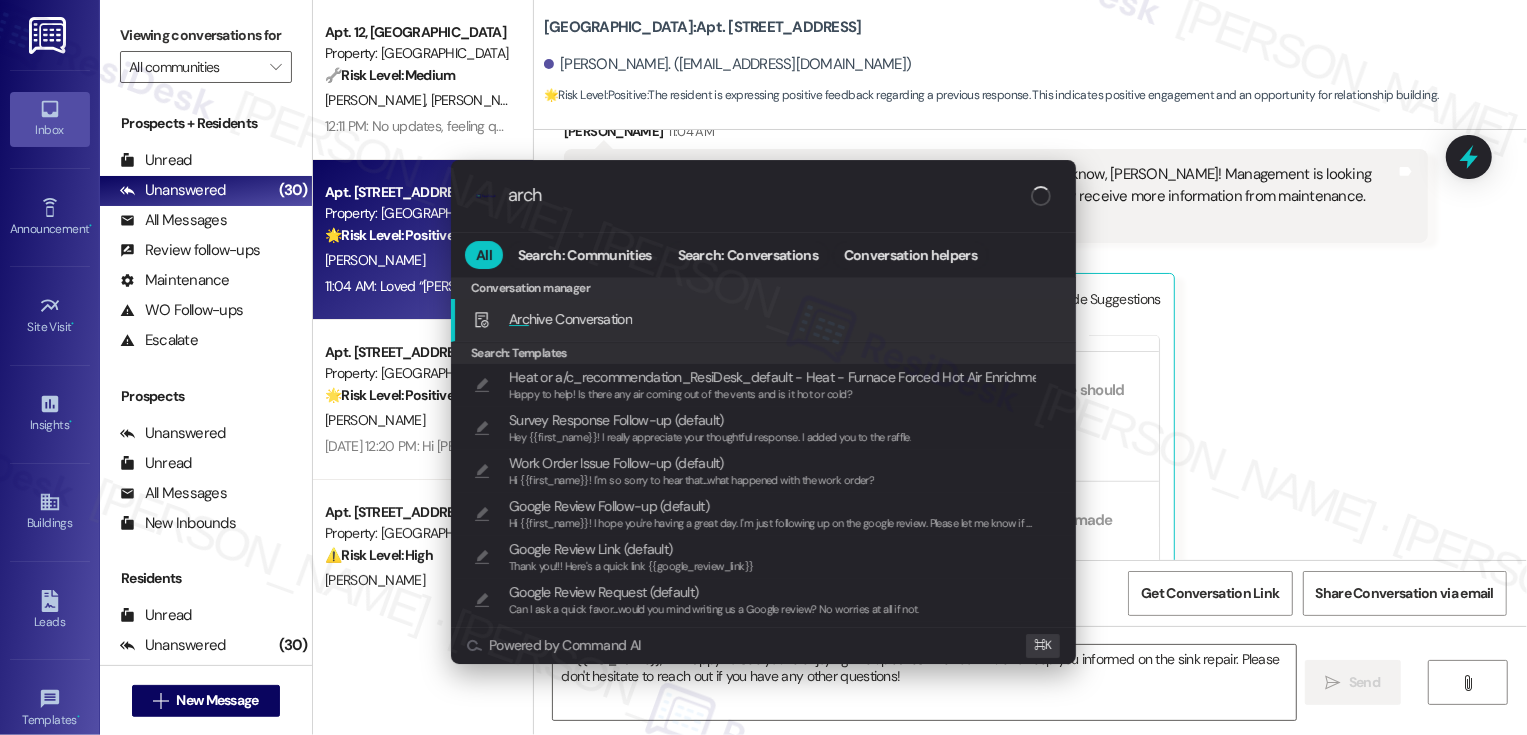 type on "archi" 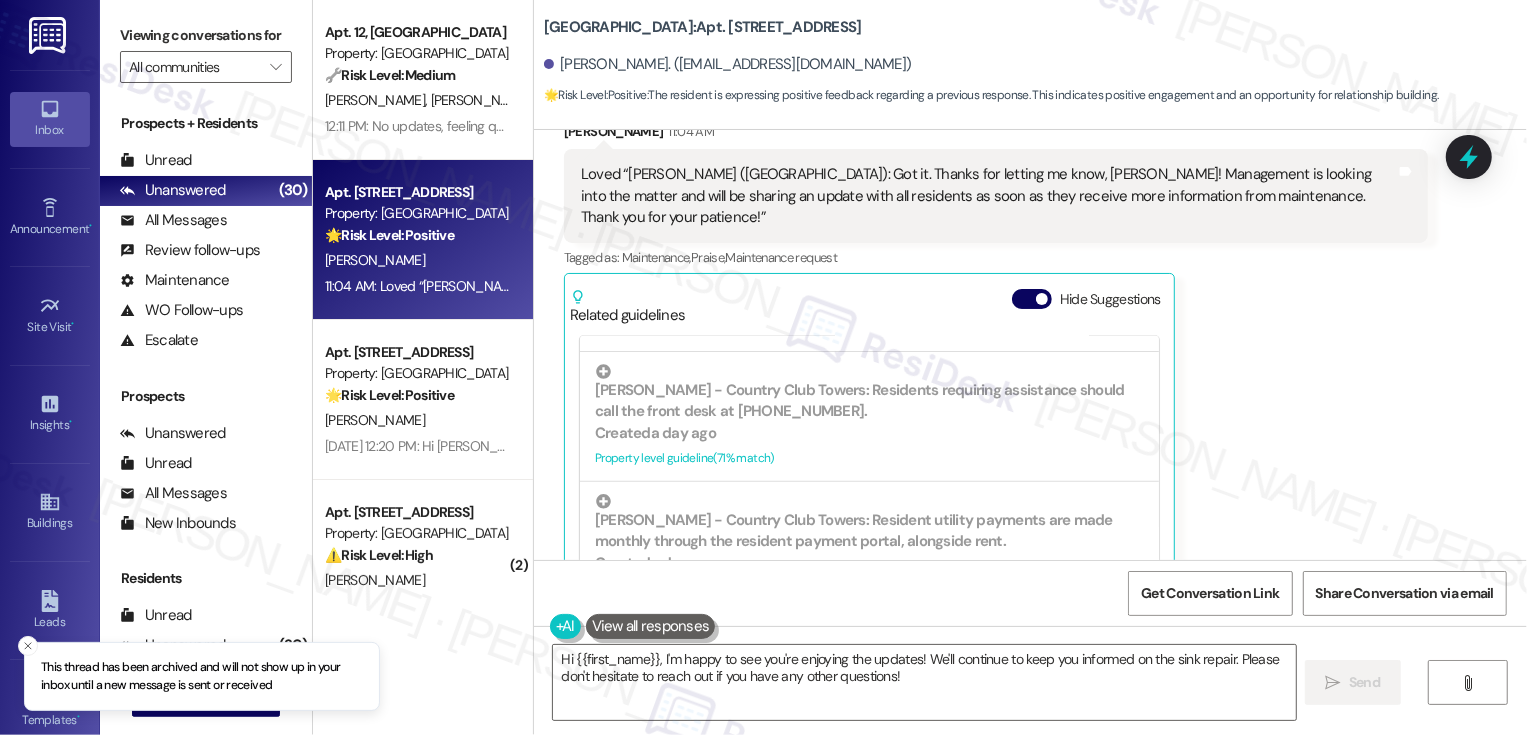 scroll, scrollTop: 46, scrollLeft: 0, axis: vertical 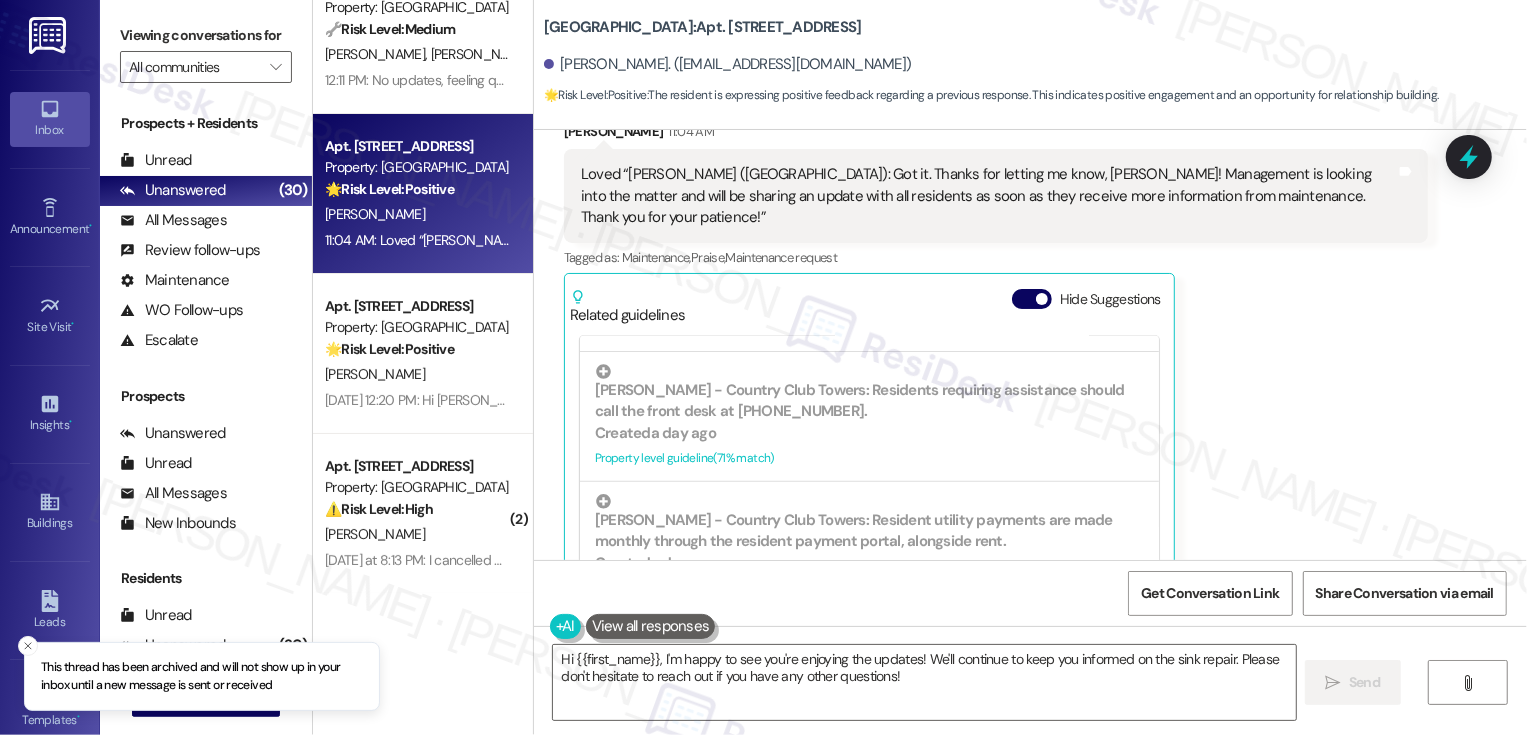 click on "[PERSON_NAME]" at bounding box center (417, 374) 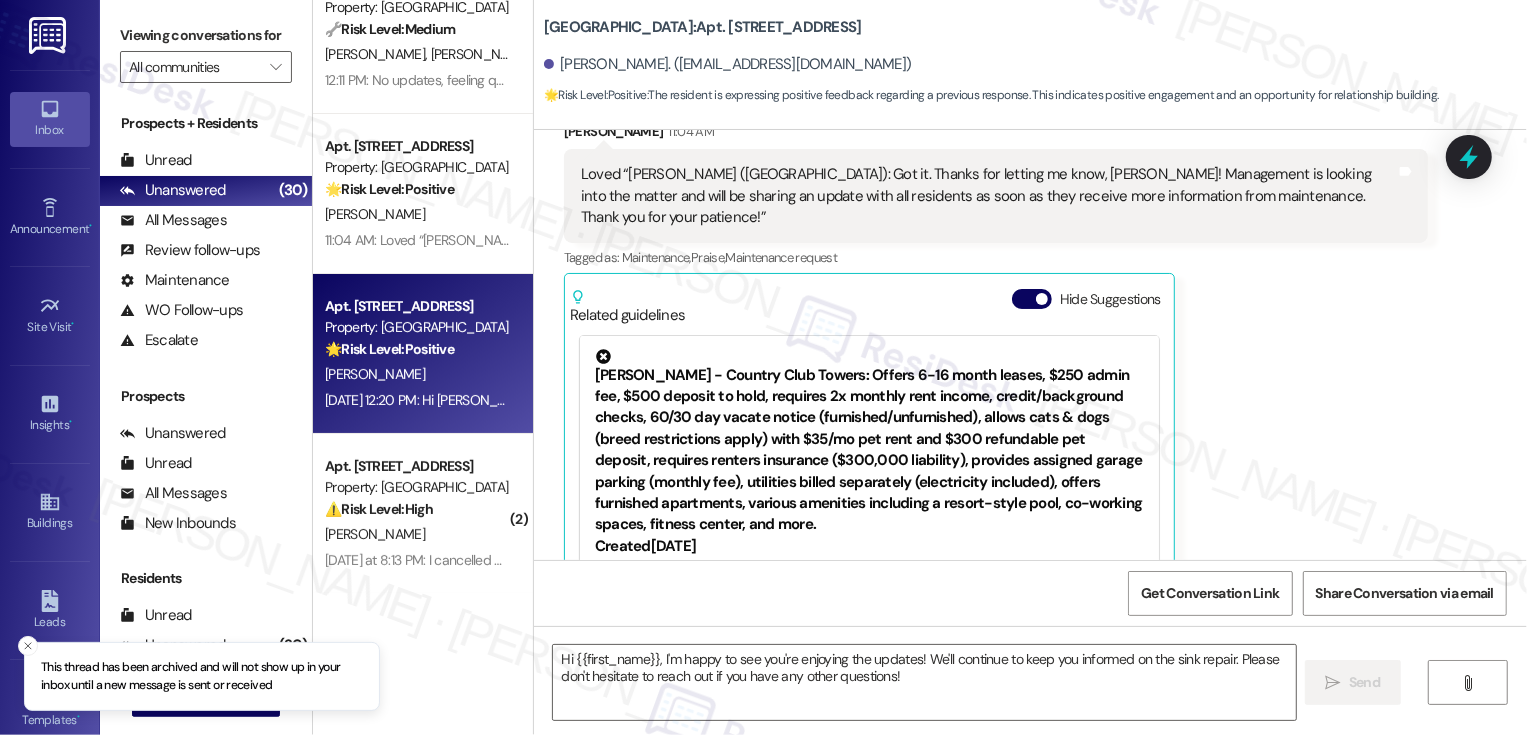 click on "[PERSON_NAME]" at bounding box center [417, 374] 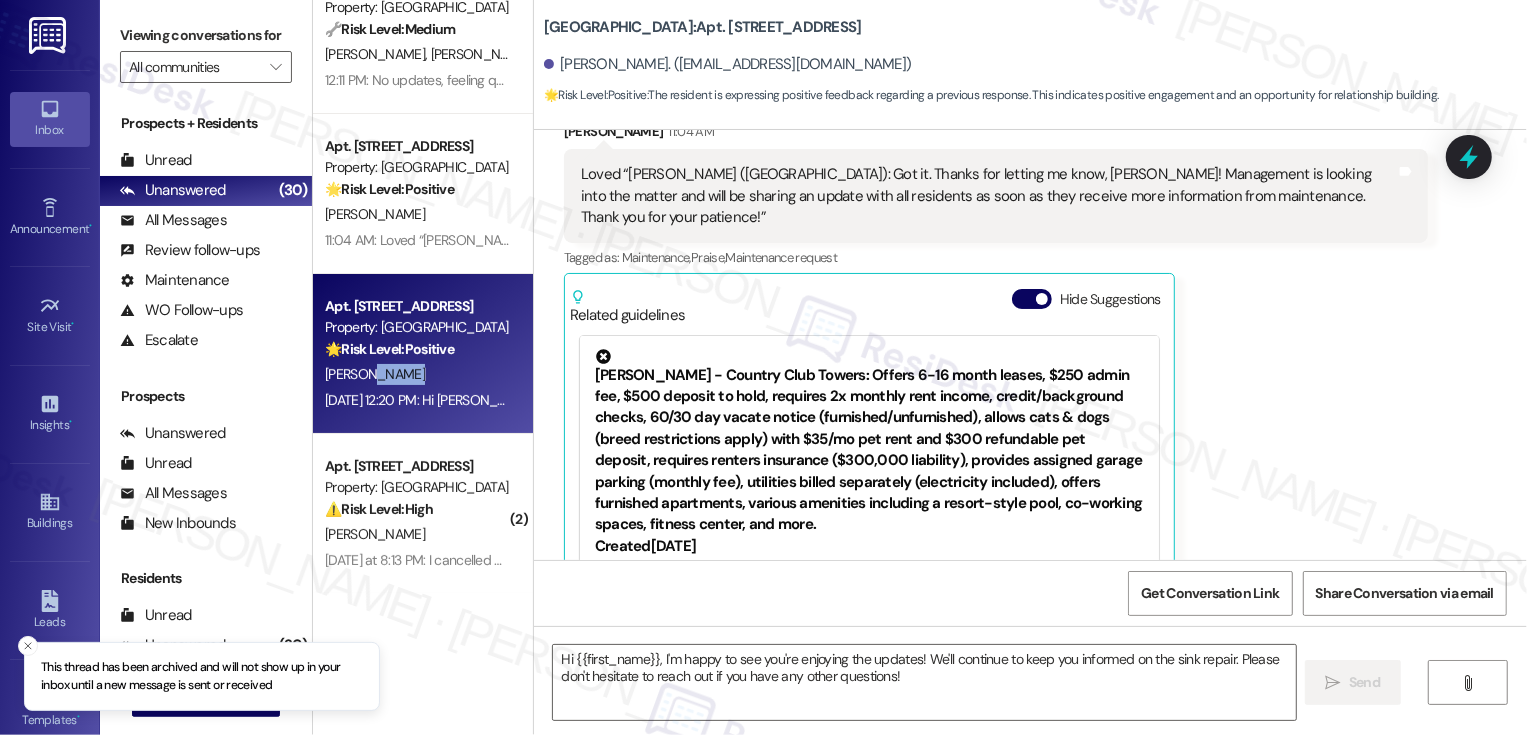 type on "Fetching suggested responses. Please feel free to read through the conversation in the meantime." 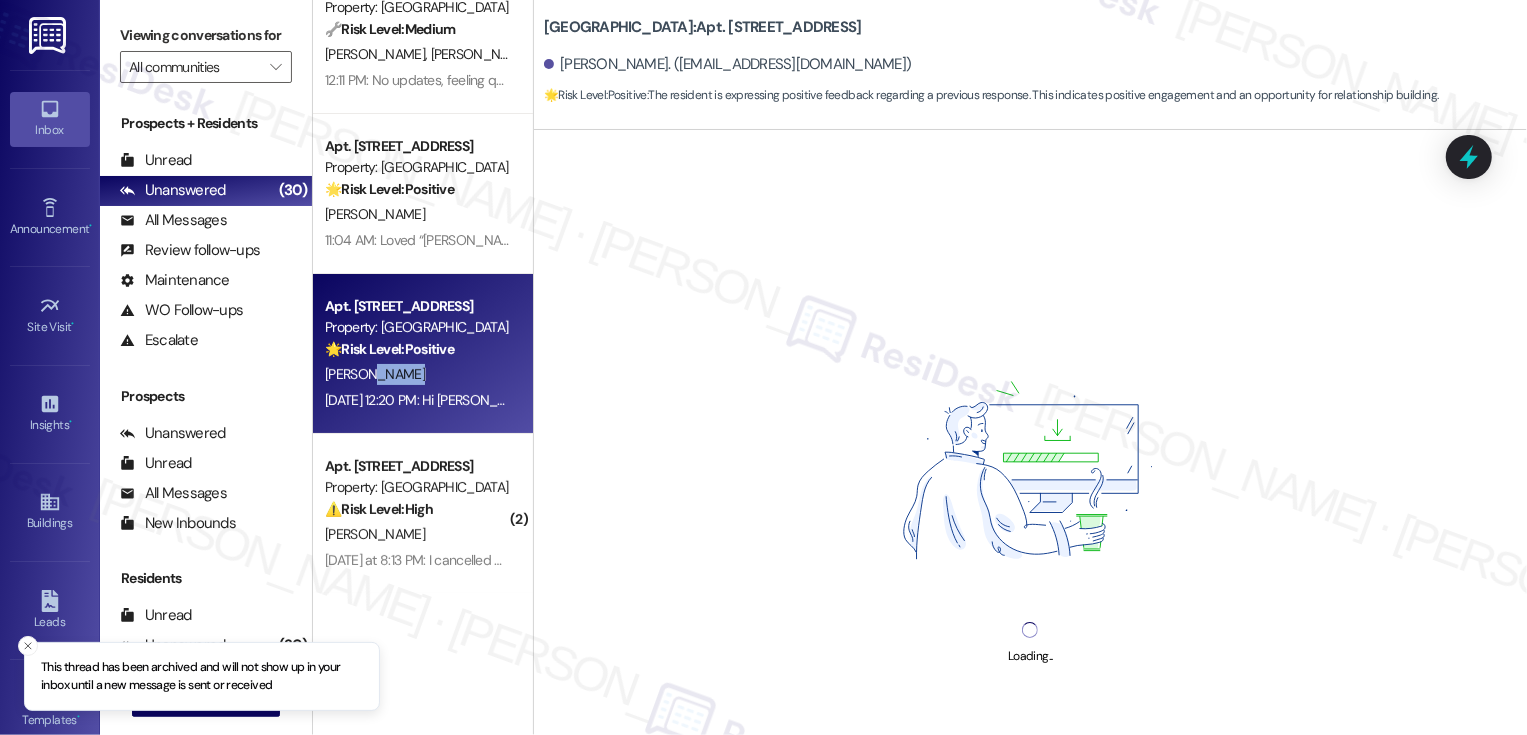 click on "[PERSON_NAME]" at bounding box center [417, 374] 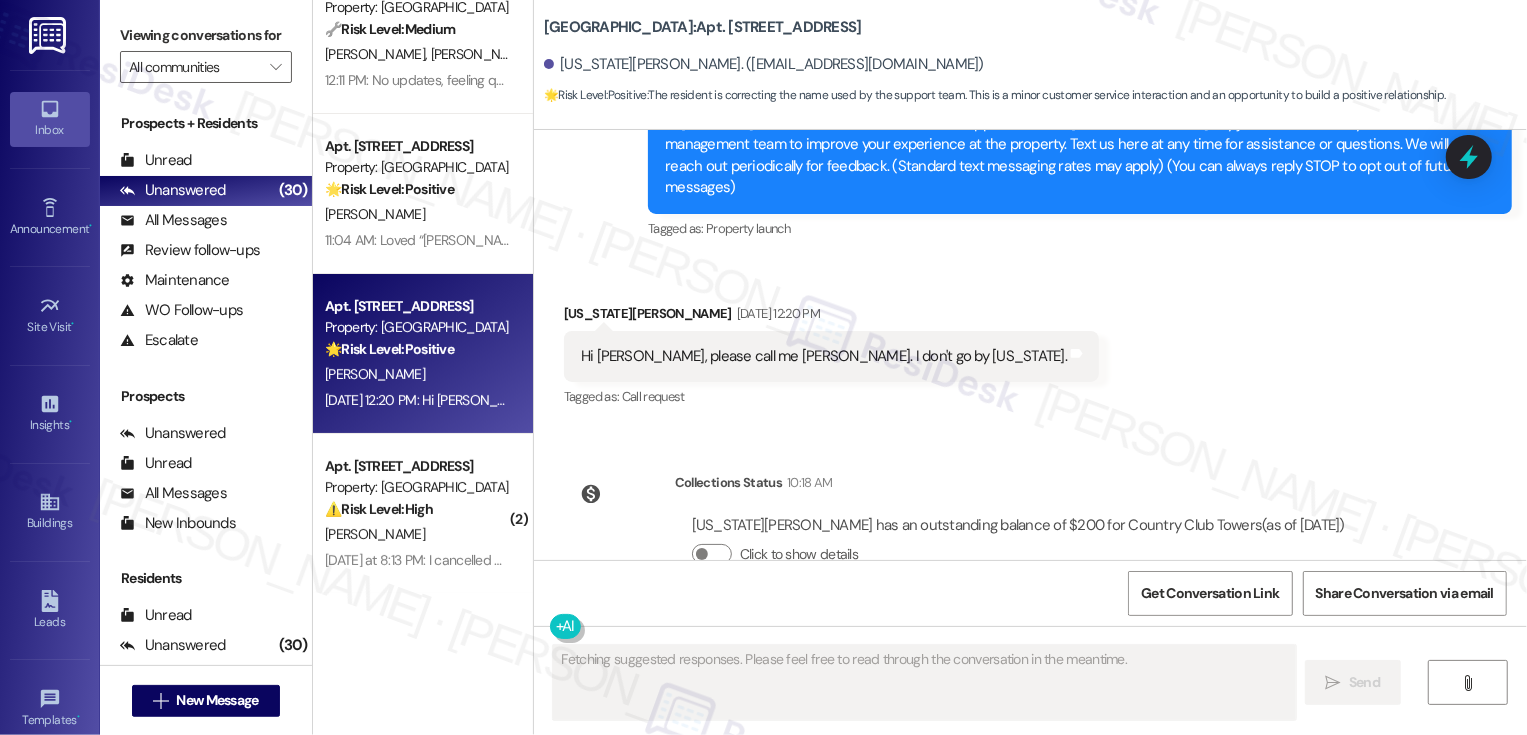 scroll, scrollTop: 223, scrollLeft: 0, axis: vertical 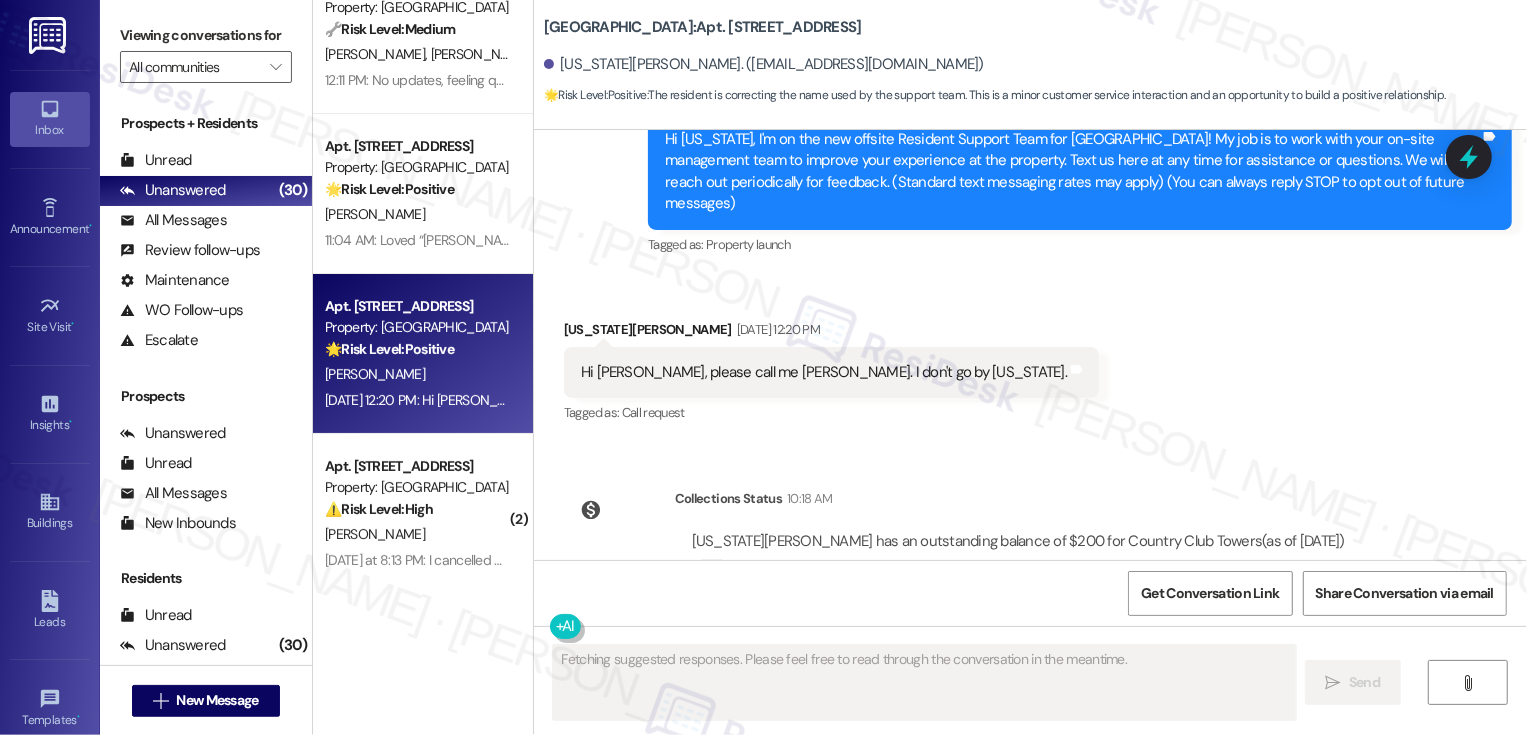 click on "Hi Sarah, please call me Jinny. I don't go by Virginia." at bounding box center (824, 372) 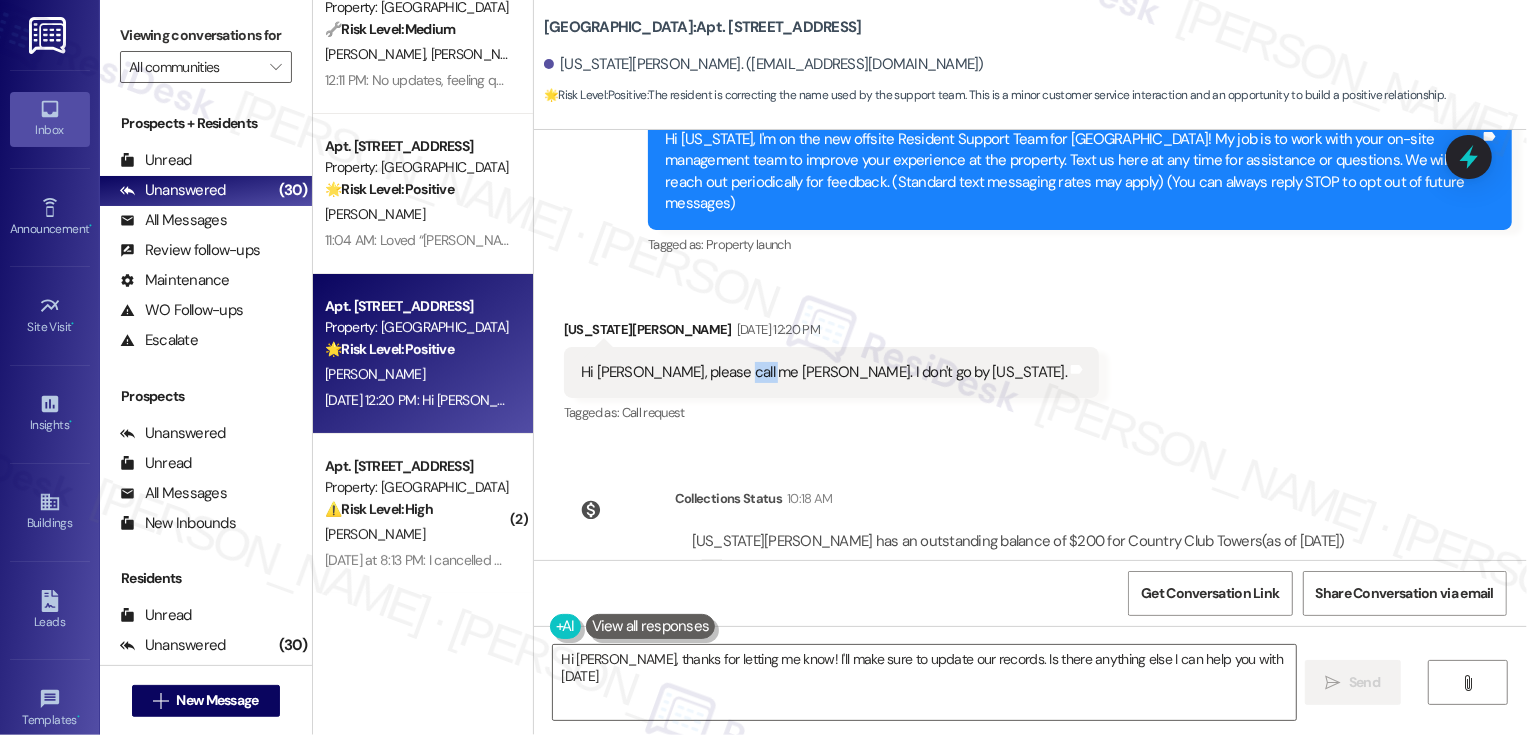 type on "Hi Jinny, thanks for letting me know! I'll make sure to update our records. Is there anything else I can help you with today?" 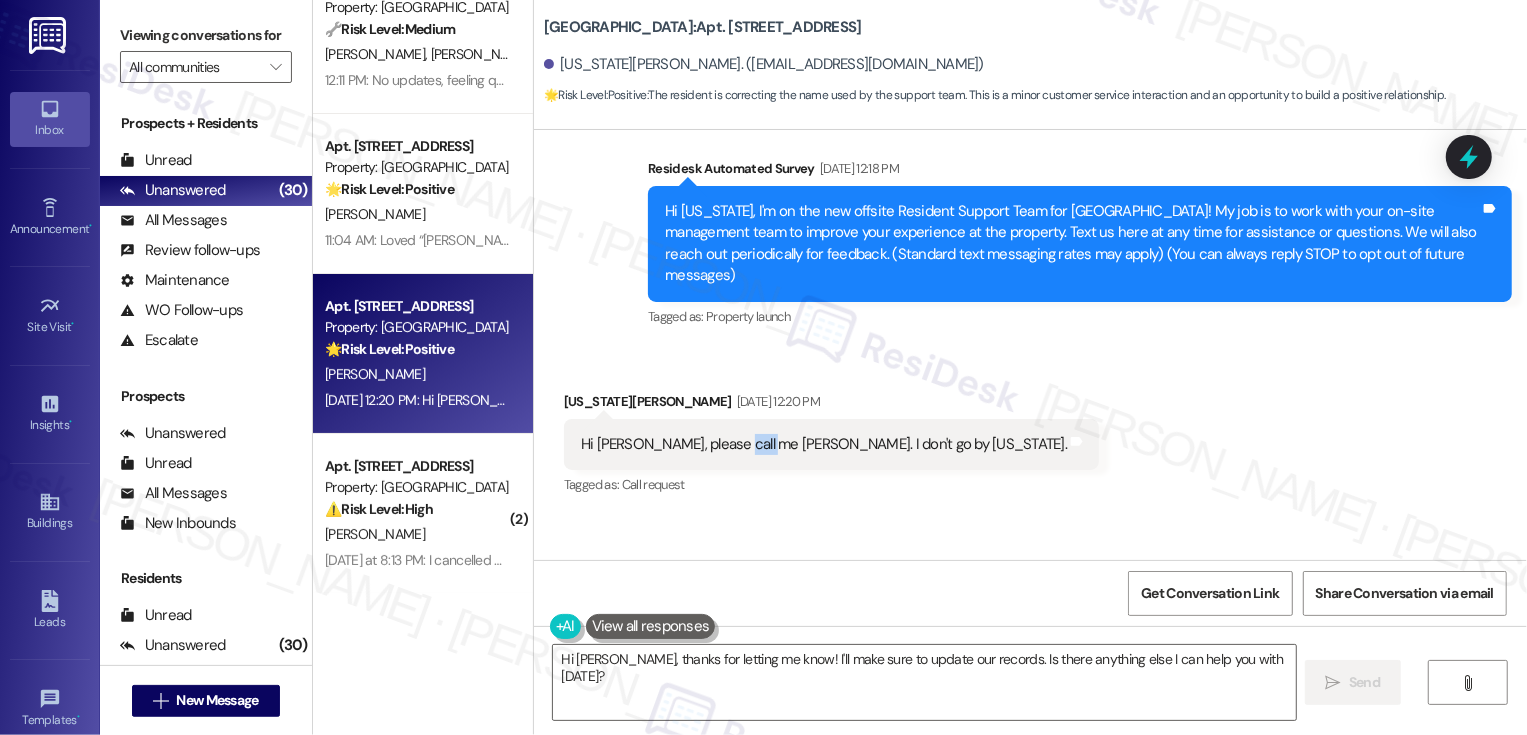 scroll, scrollTop: 170, scrollLeft: 0, axis: vertical 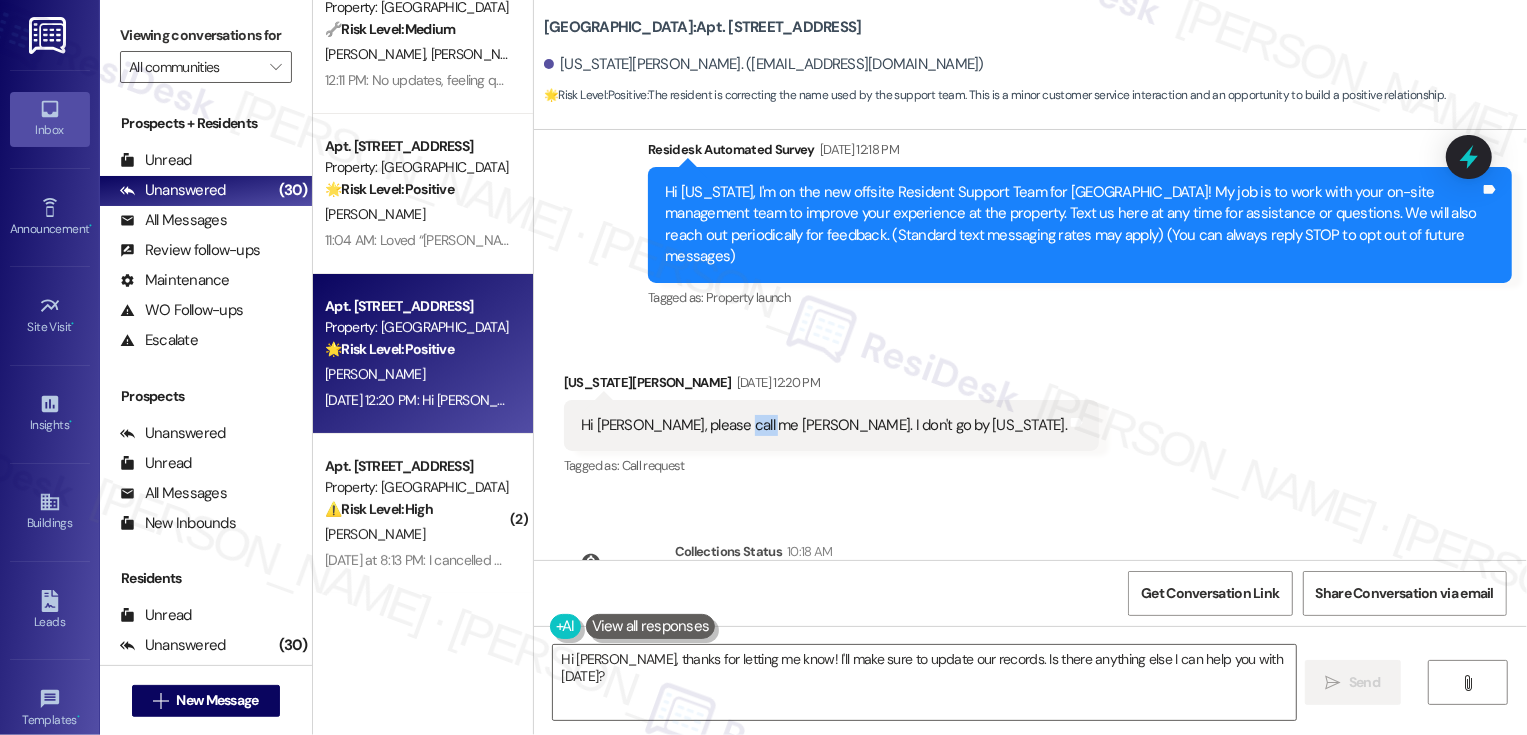 drag, startPoint x: 531, startPoint y: 23, endPoint x: 917, endPoint y: 37, distance: 386.2538 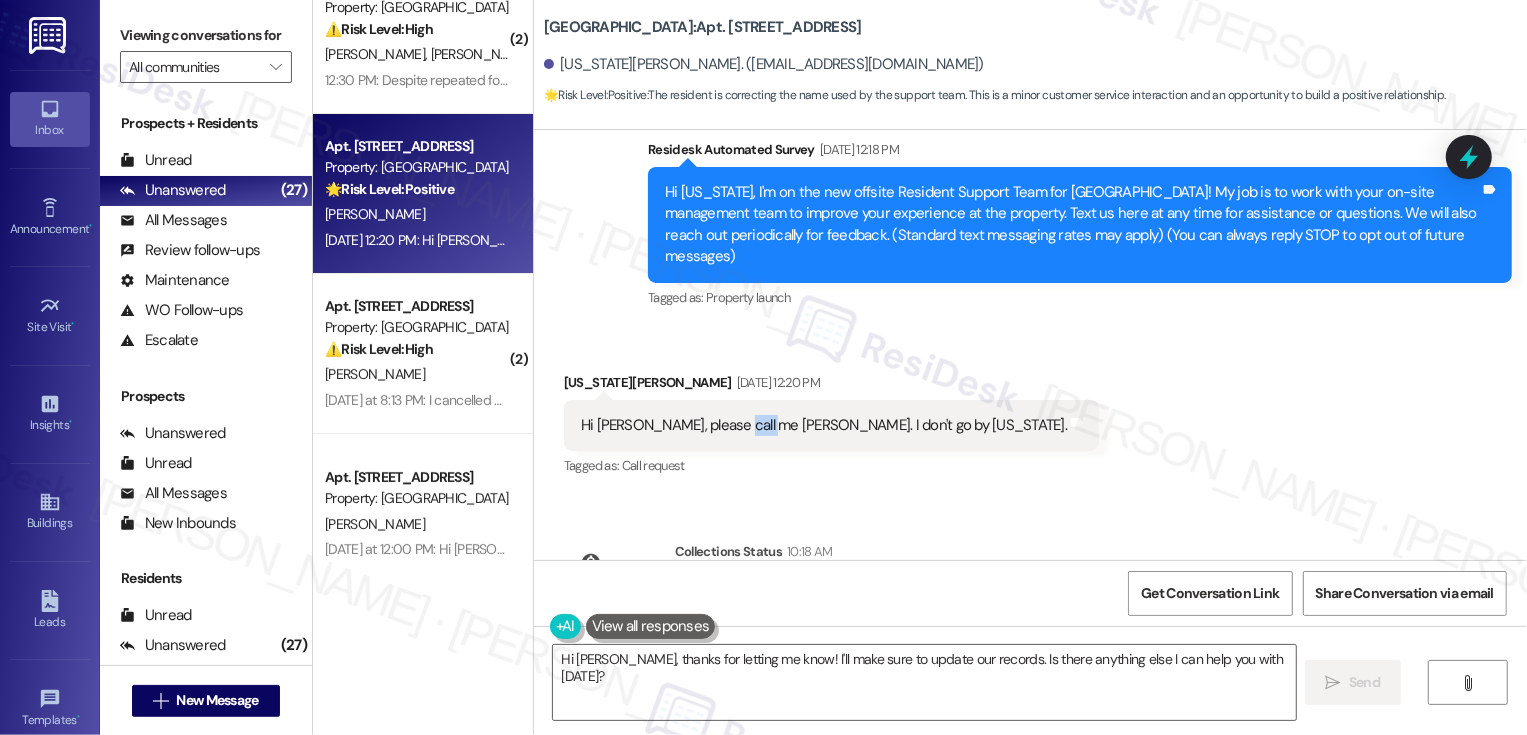click on "Country Club Towers:  Apt. W0907, 1101 East Bayaud Avenue" at bounding box center [703, 27] 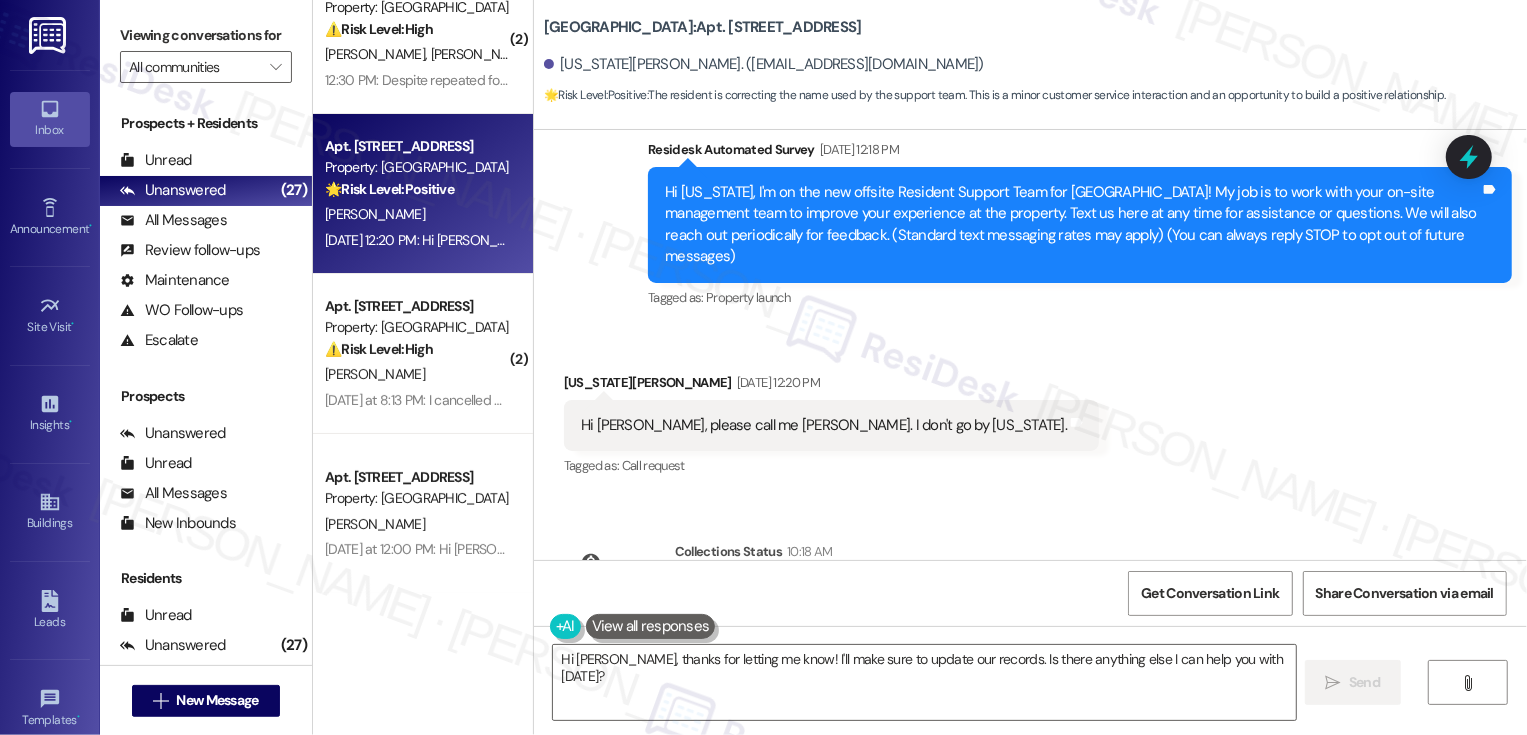drag, startPoint x: 534, startPoint y: 26, endPoint x: 945, endPoint y: 20, distance: 411.0438 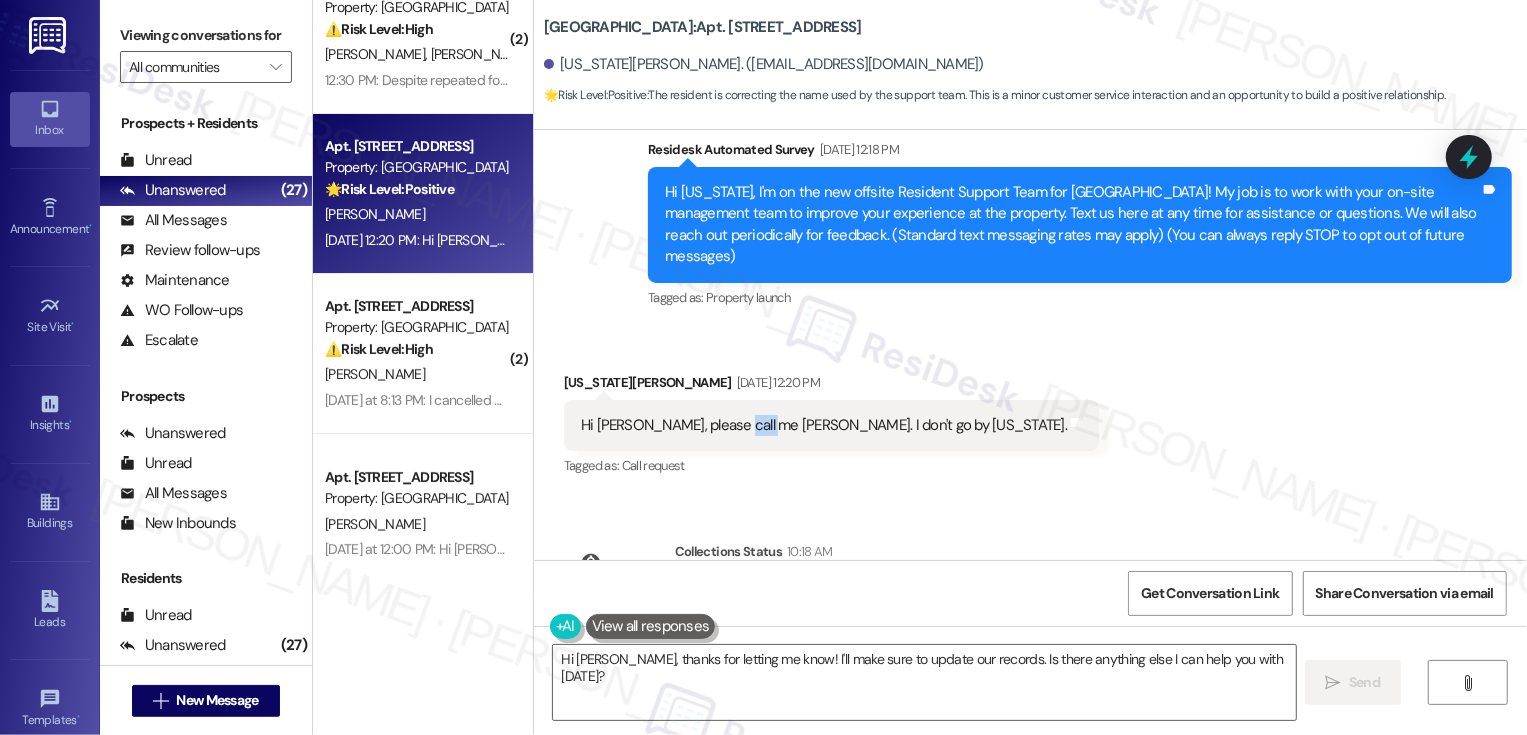 copy on "Jinny" 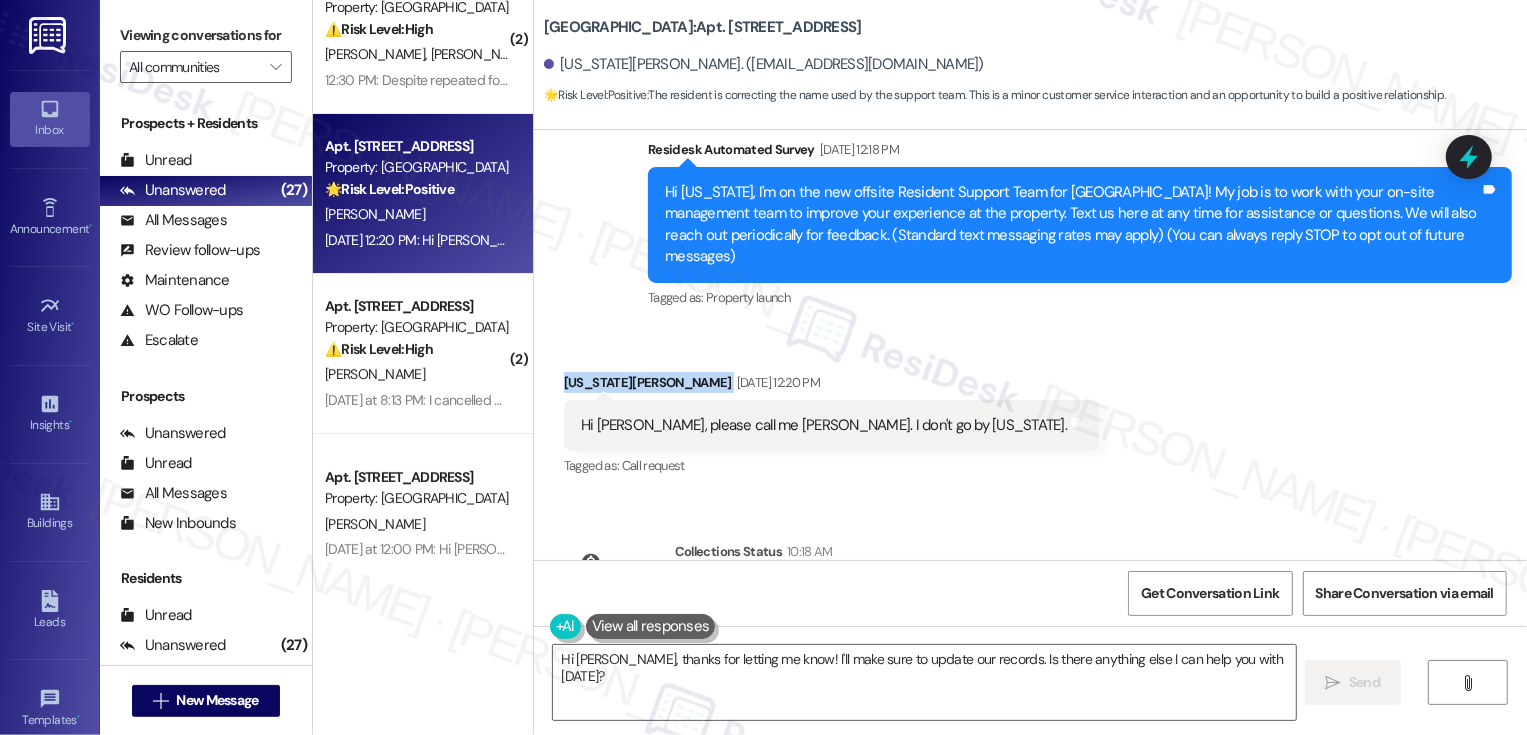 drag, startPoint x: 554, startPoint y: 359, endPoint x: 630, endPoint y: 358, distance: 76.00658 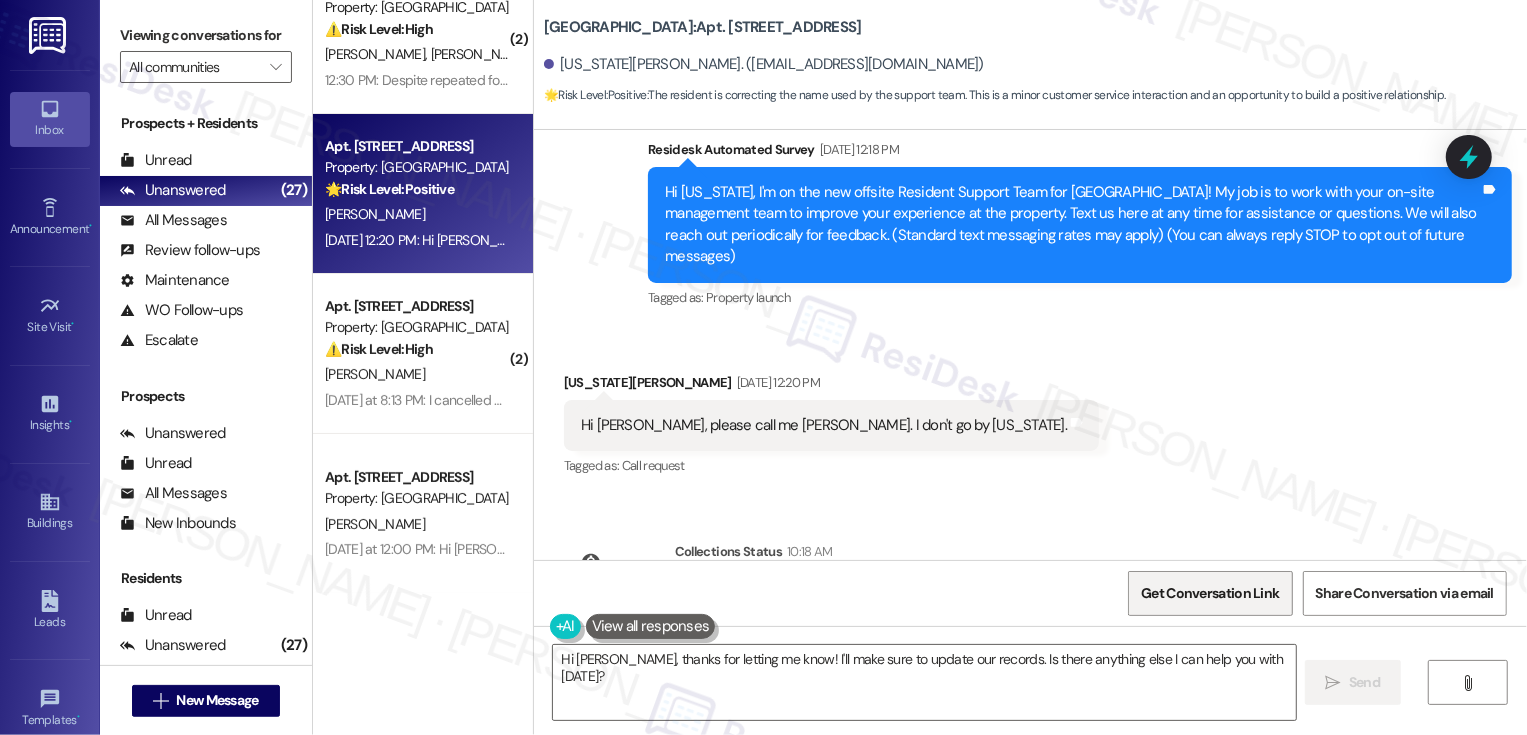 click on "Get Conversation Link" at bounding box center (1210, 593) 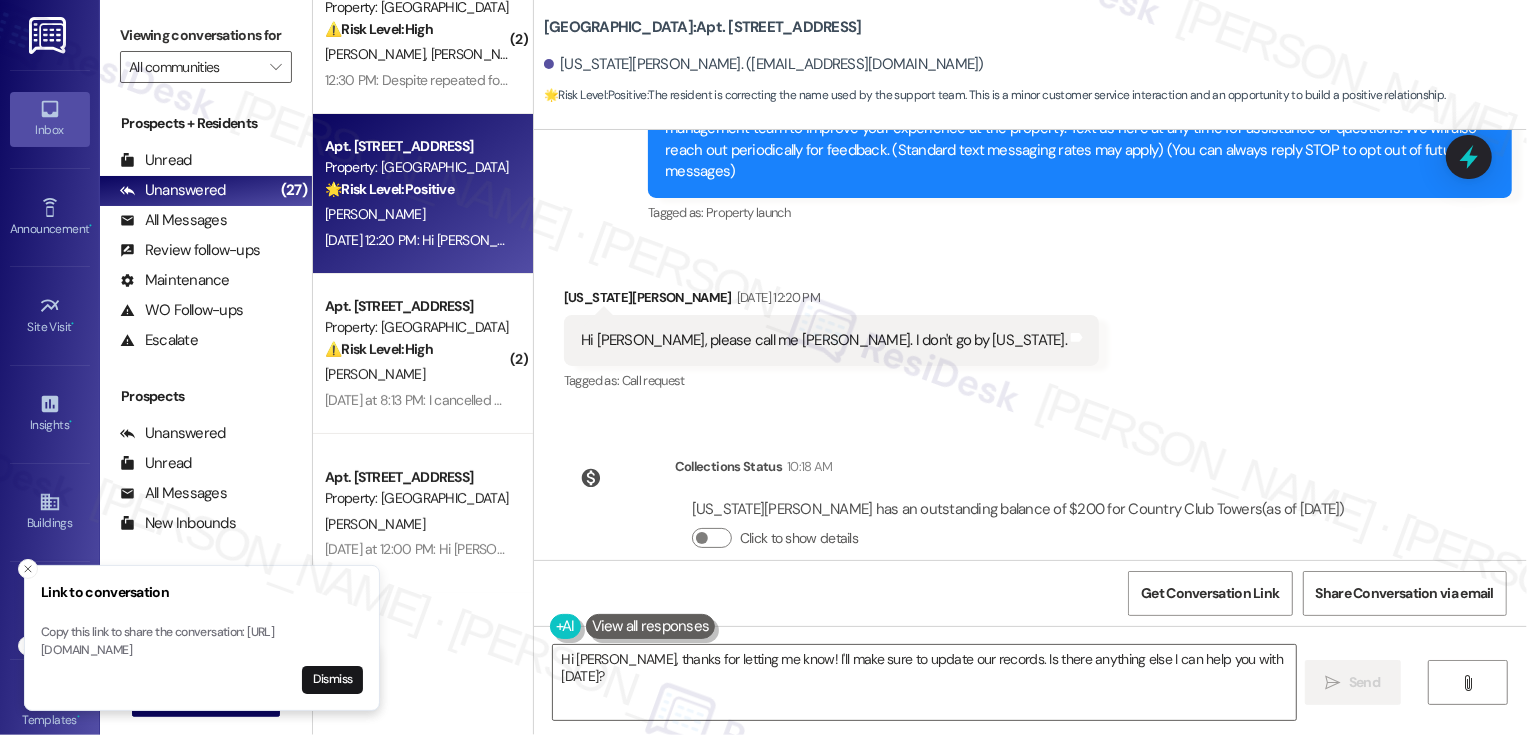 scroll, scrollTop: 268, scrollLeft: 0, axis: vertical 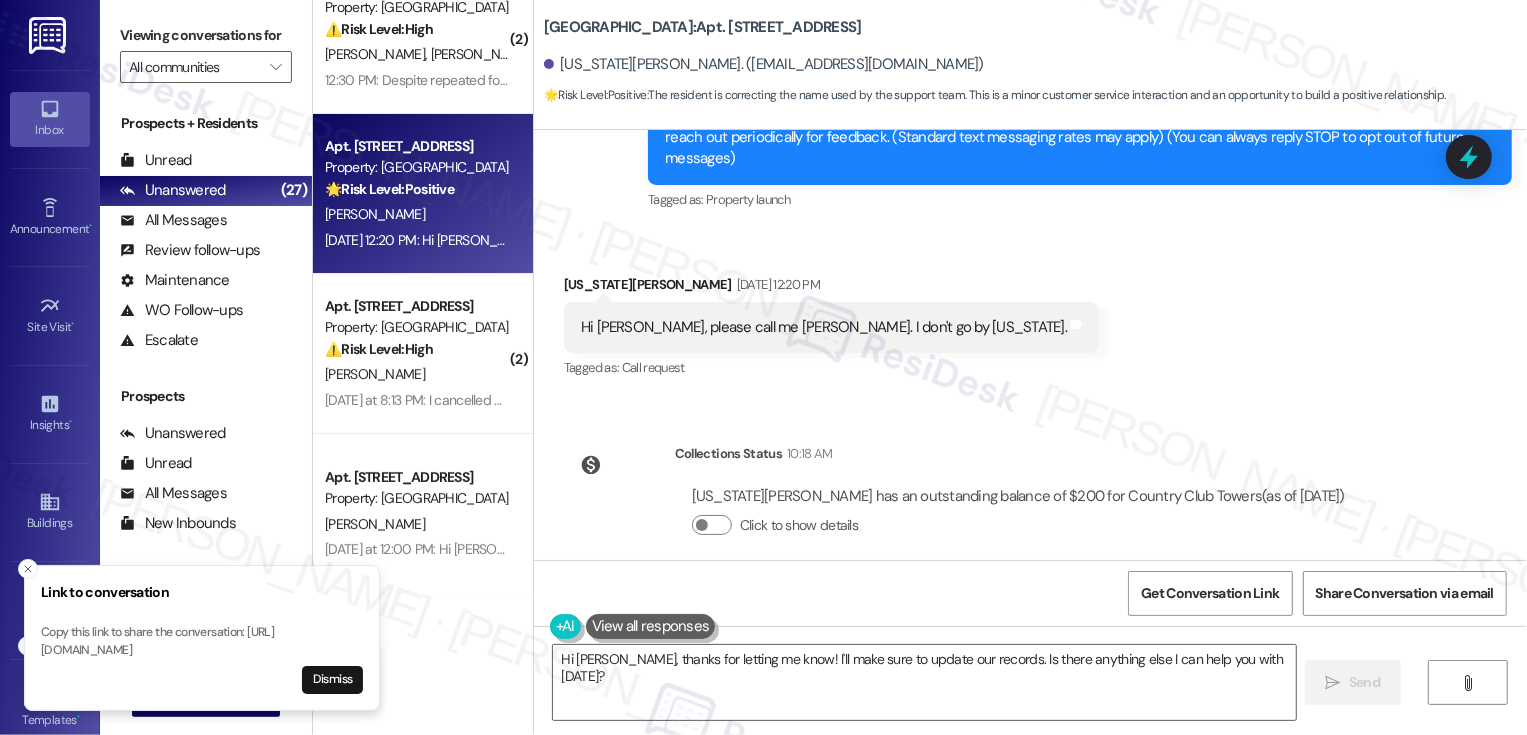 click on "Received via SMS Virginia Wood Jul 21, 2025 at 12:20 PM Hi Sarah, please call me Jinny. I don't go by Virginia.  Tags and notes Tagged as:   Call request Click to highlight conversations about Call request" at bounding box center (1030, 313) 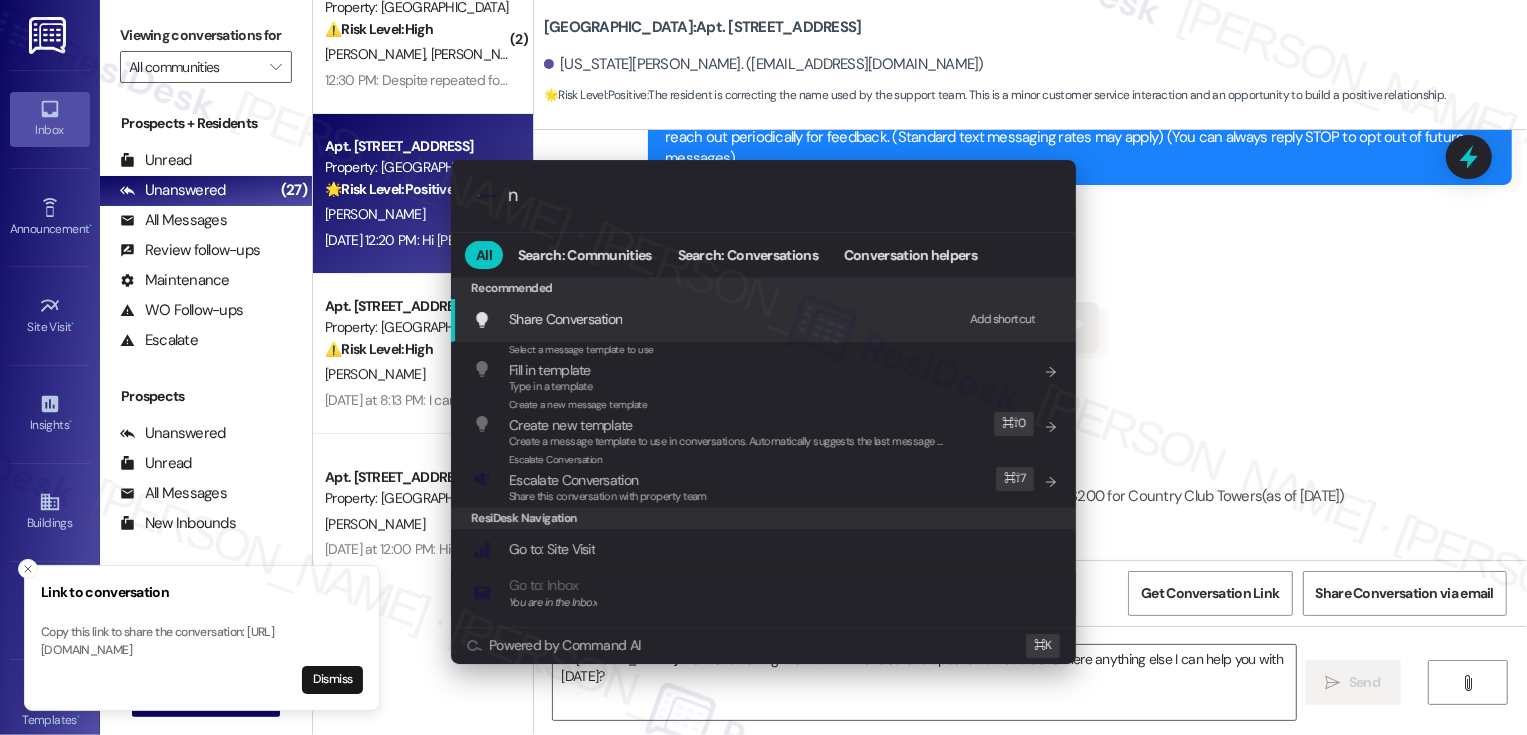 type on "no" 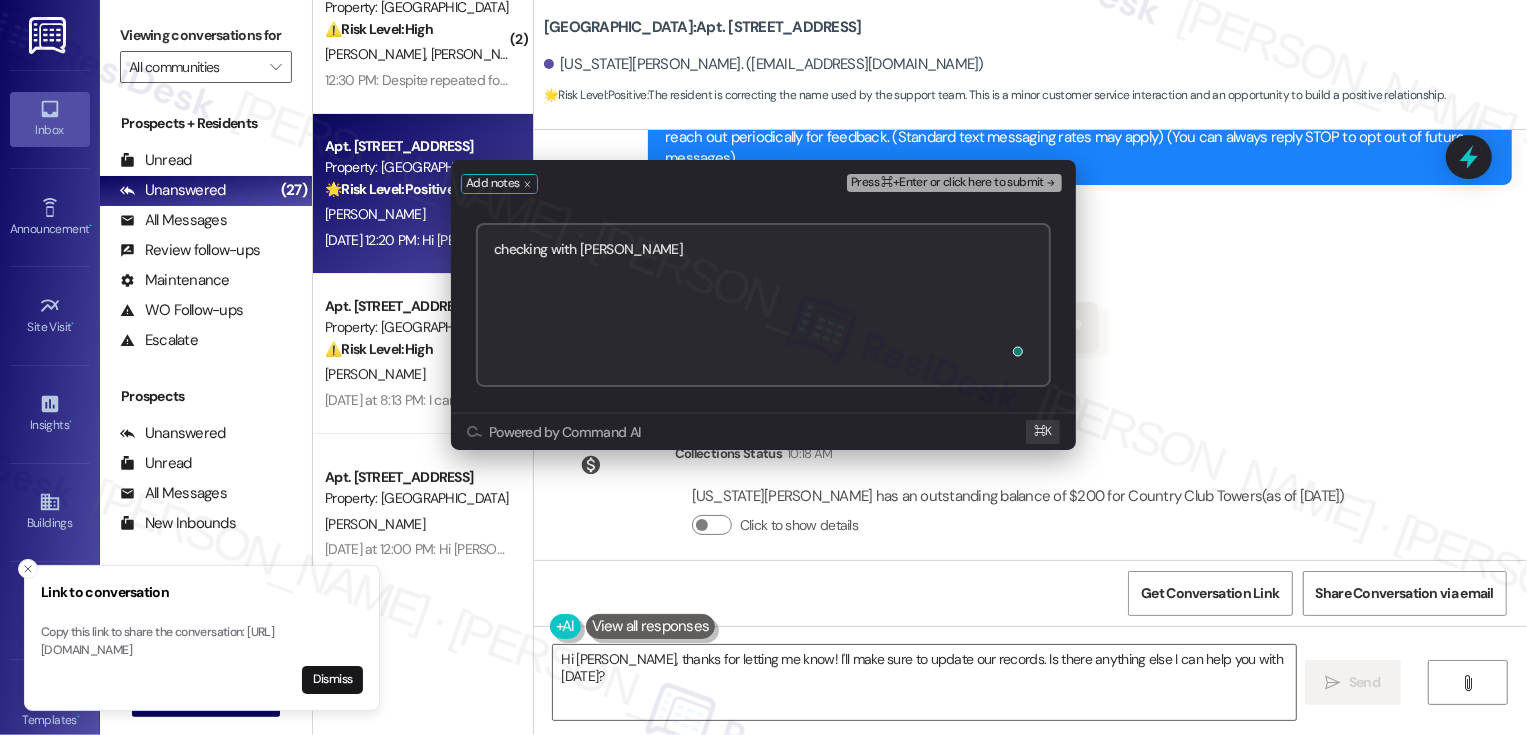 paste on "https://residesk.slack.com/archives/C094R0PAUN6/p1753374803265849" 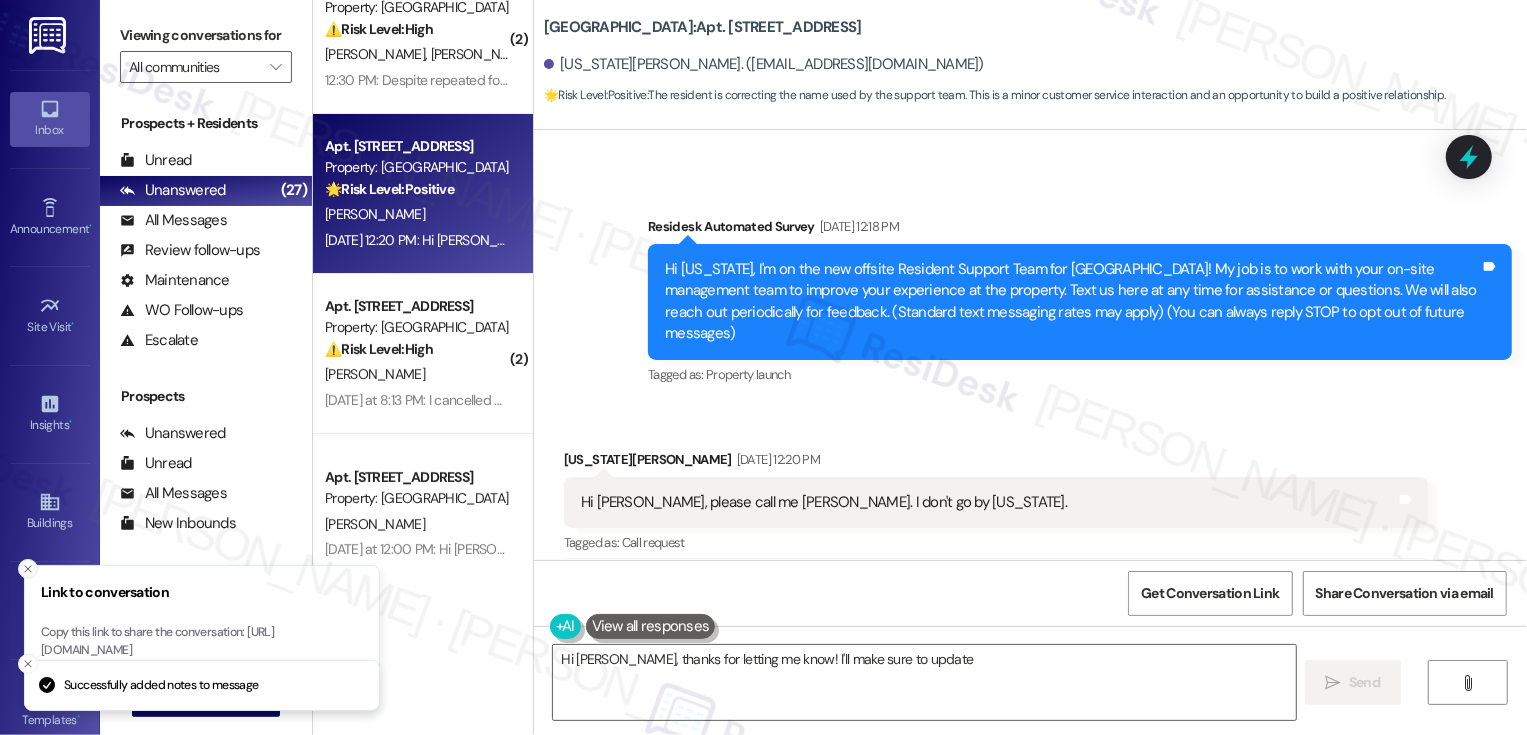 scroll, scrollTop: 84, scrollLeft: 0, axis: vertical 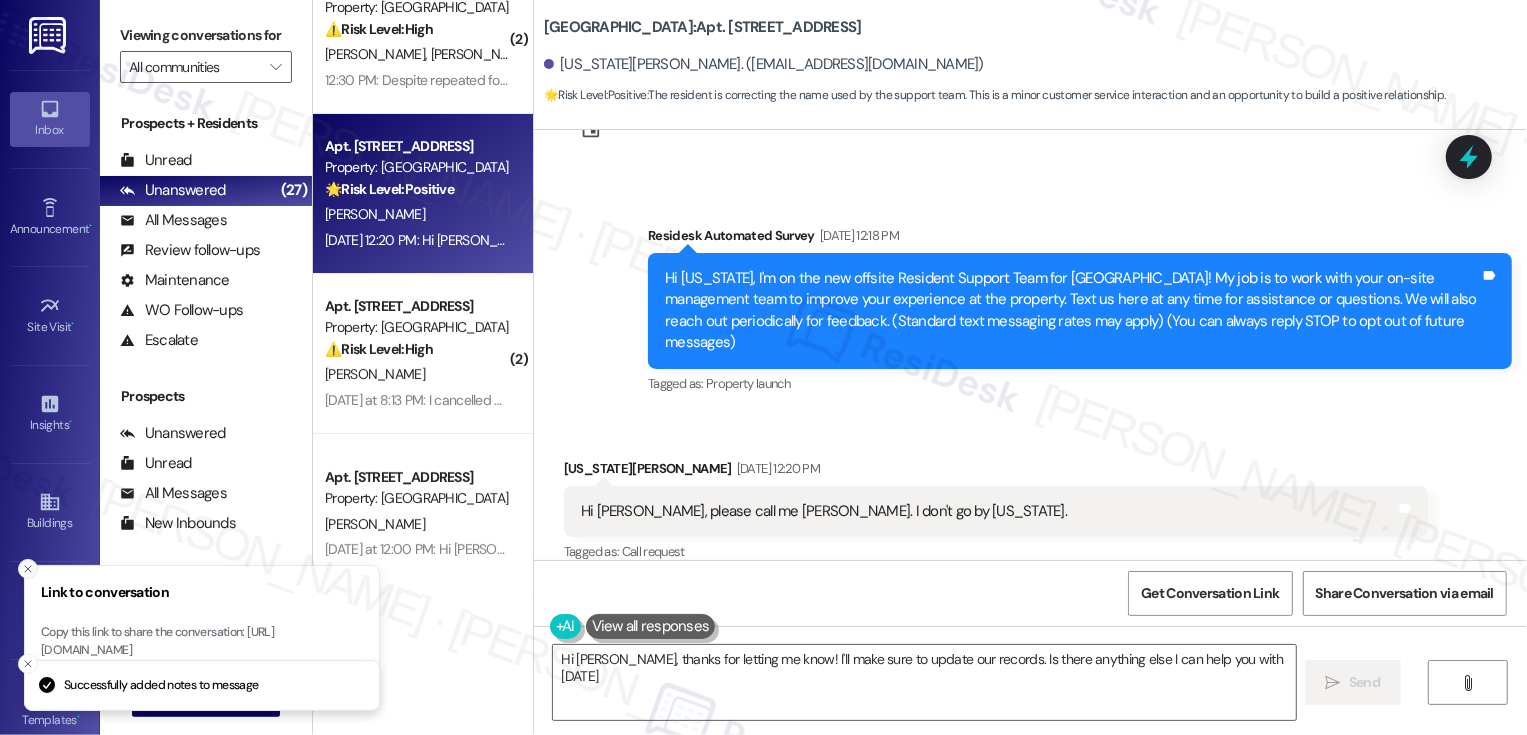 type on "Hi Jinny, thanks for letting me know! I'll make sure to update our records. Is there anything else I can help you with today?" 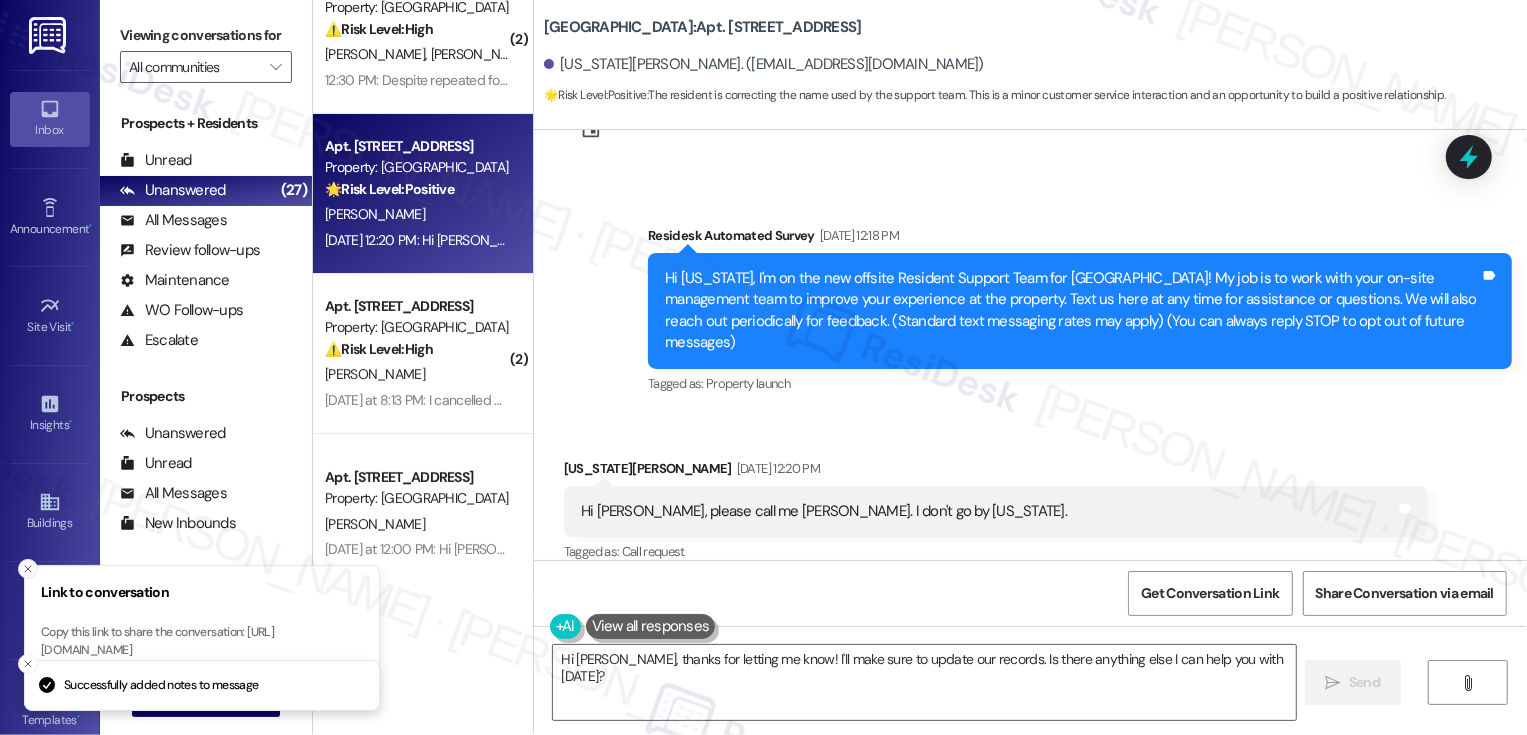 click 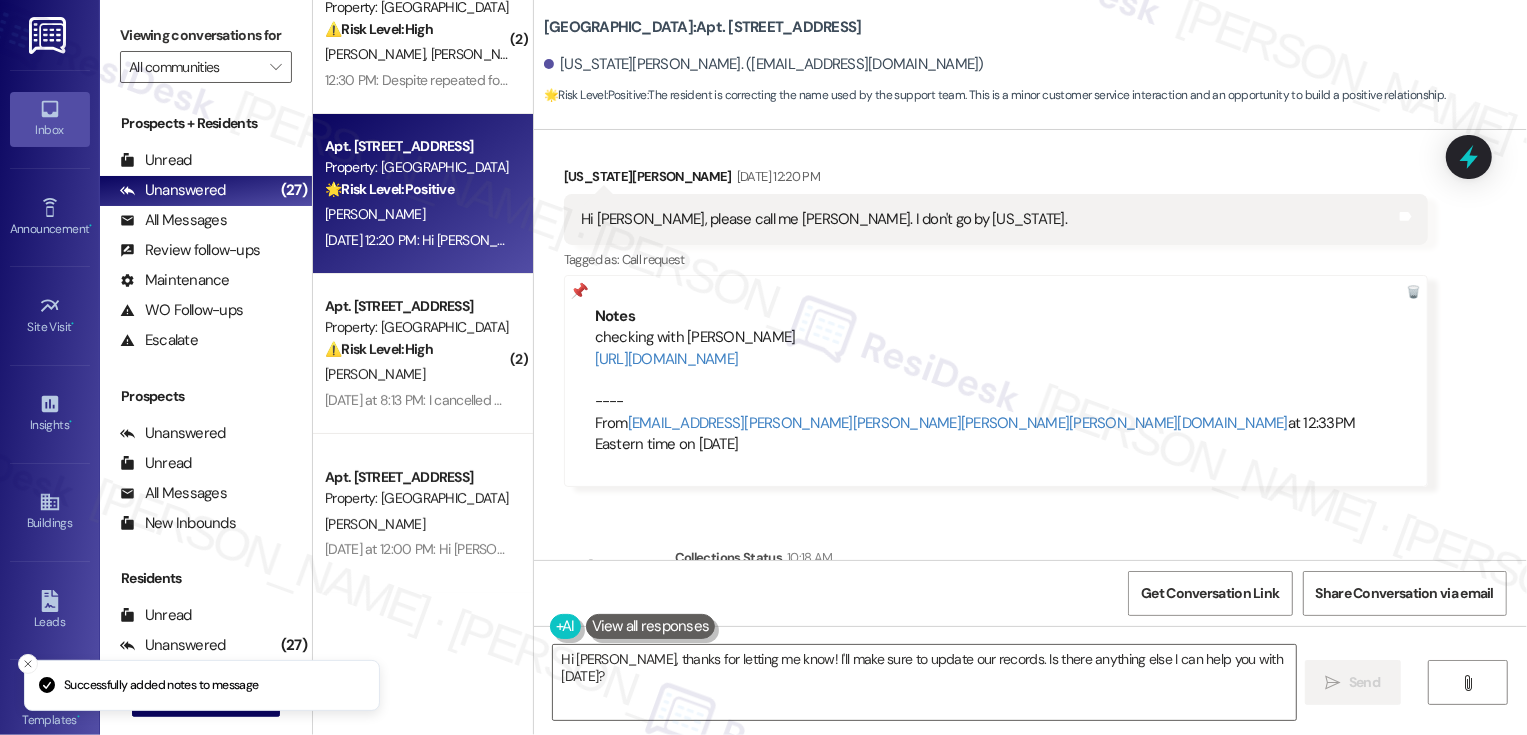 scroll, scrollTop: 459, scrollLeft: 0, axis: vertical 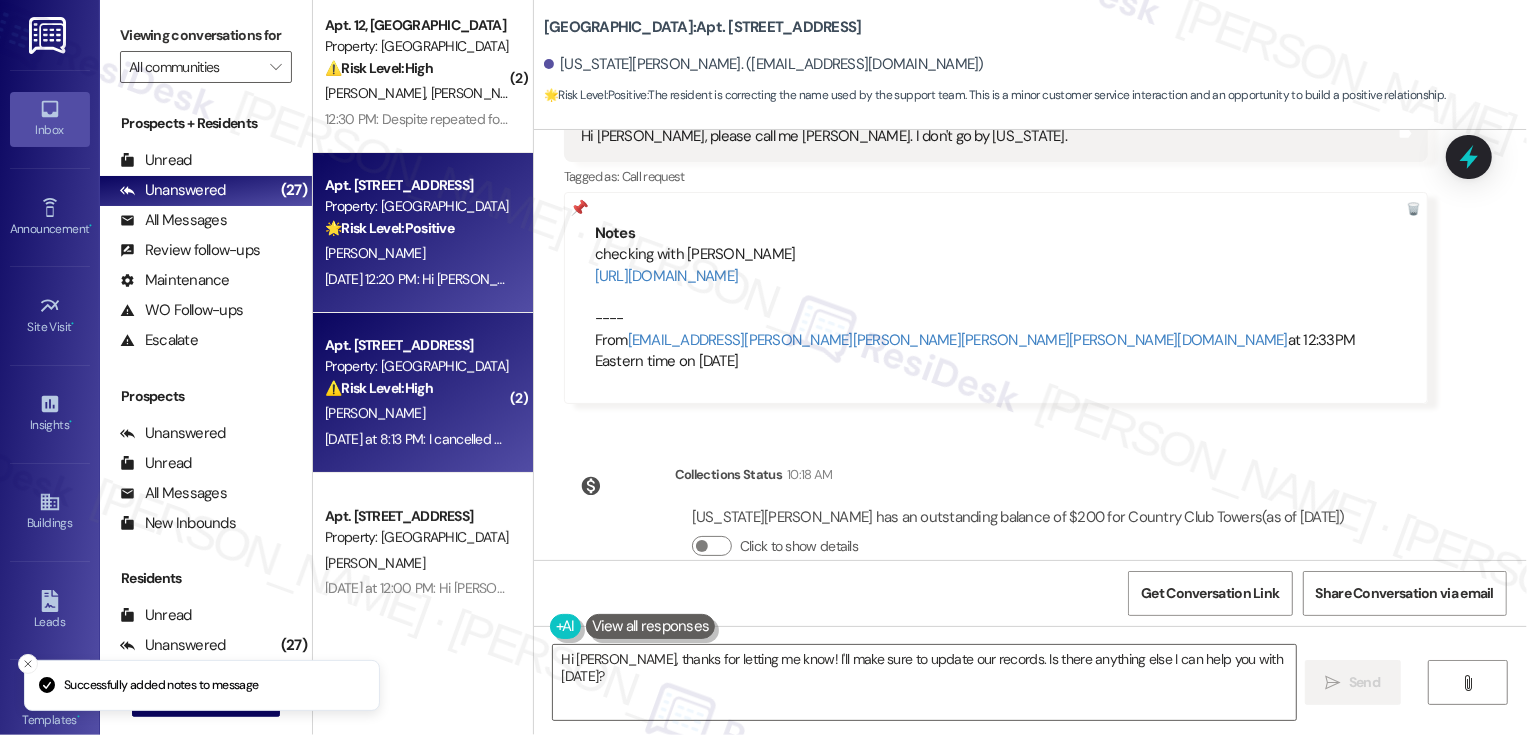 click on "Property: [GEOGRAPHIC_DATA]" at bounding box center [417, 366] 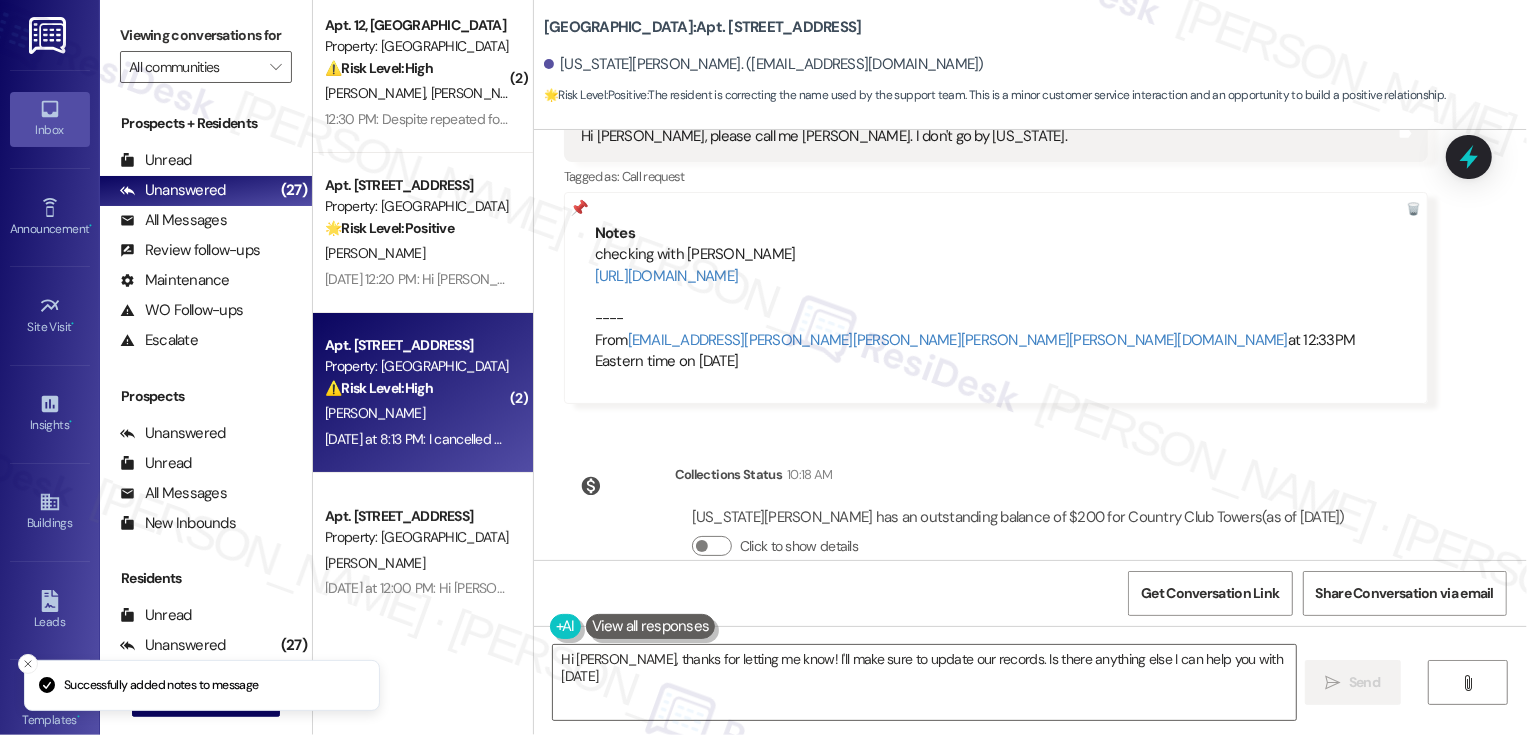 click on "Property: [GEOGRAPHIC_DATA]" at bounding box center (417, 366) 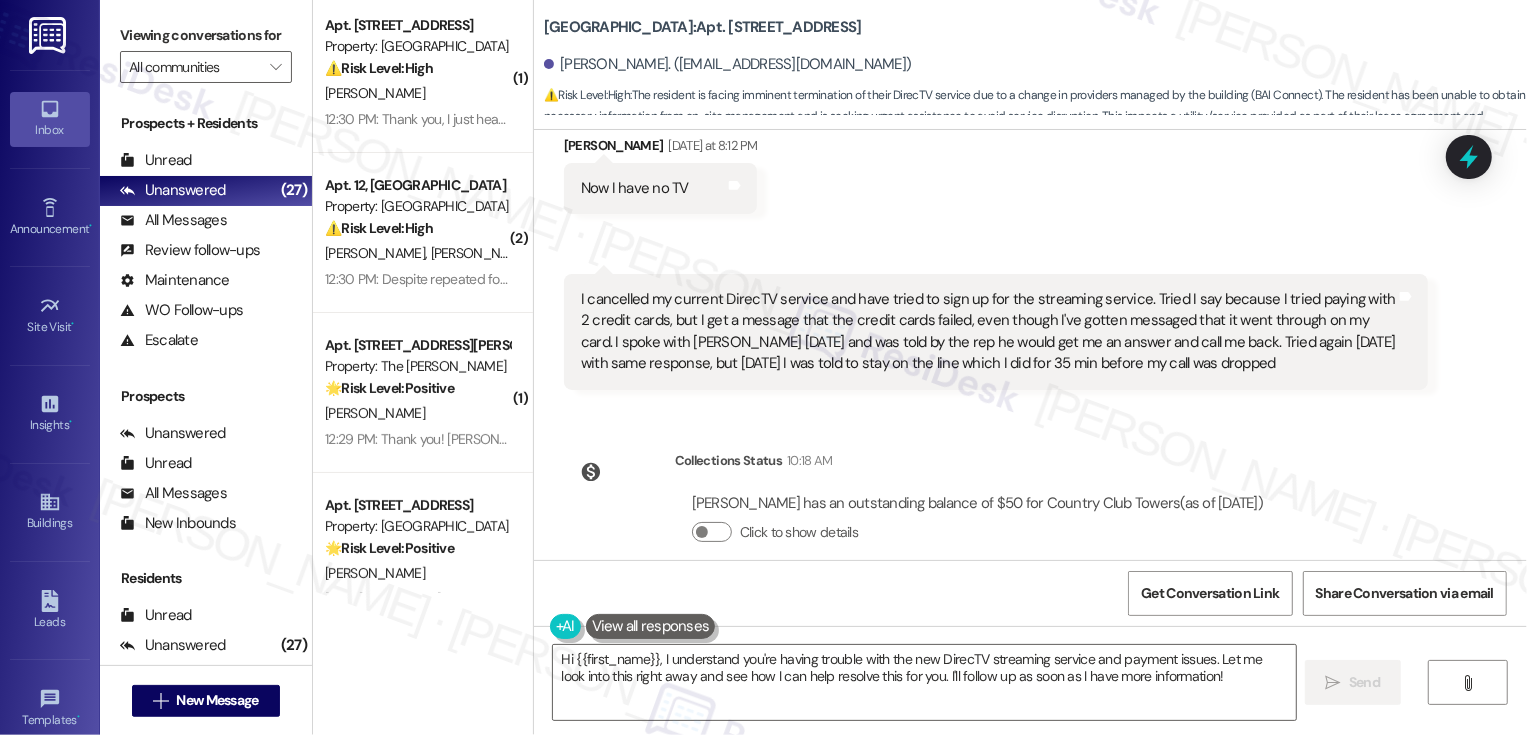scroll, scrollTop: 1106, scrollLeft: 0, axis: vertical 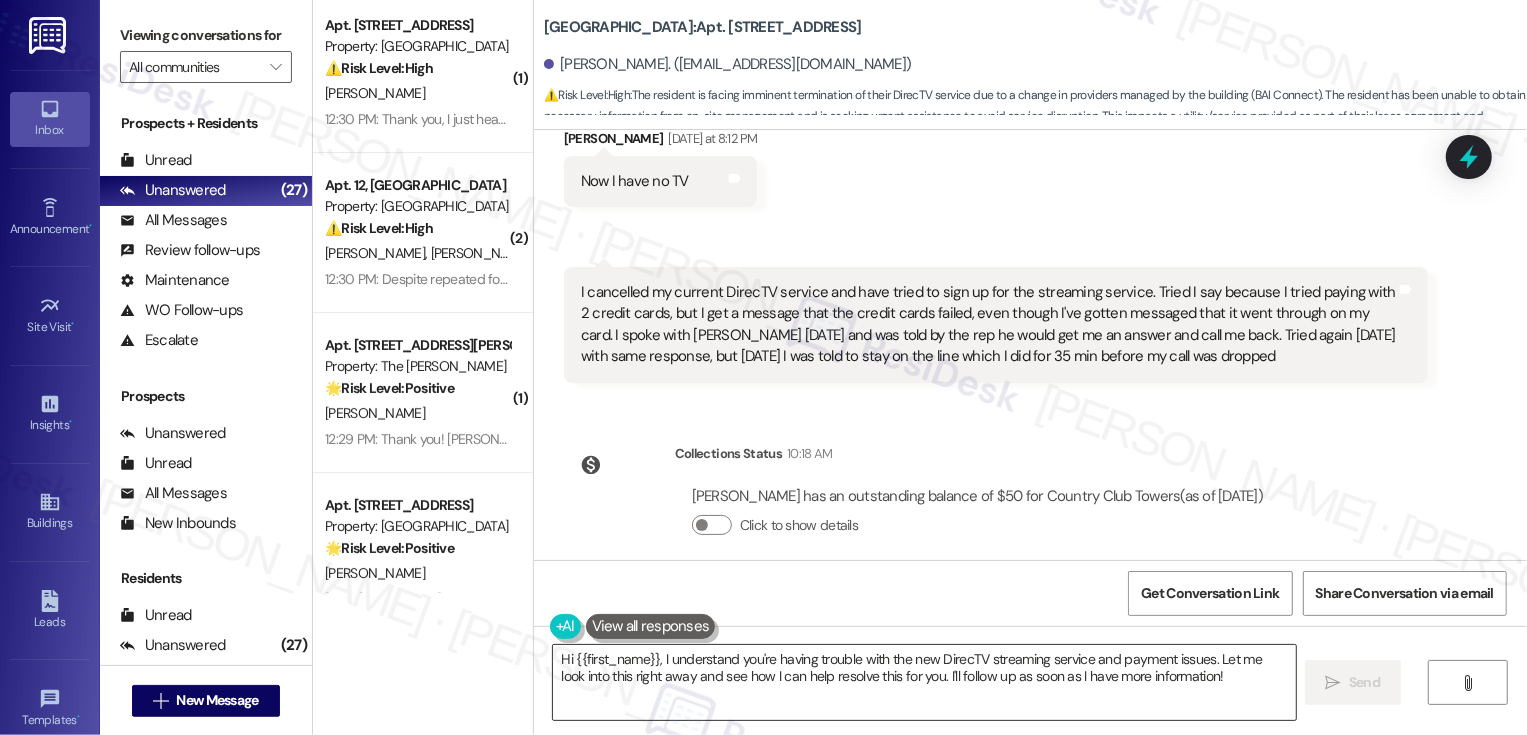 click on "Hi {{first_name}}, I understand you're having trouble with the new DirecTV streaming service and payment issues. Let me look into this right away and see how I can help resolve this for you. I'll follow up as soon as I have more information!" at bounding box center (924, 682) 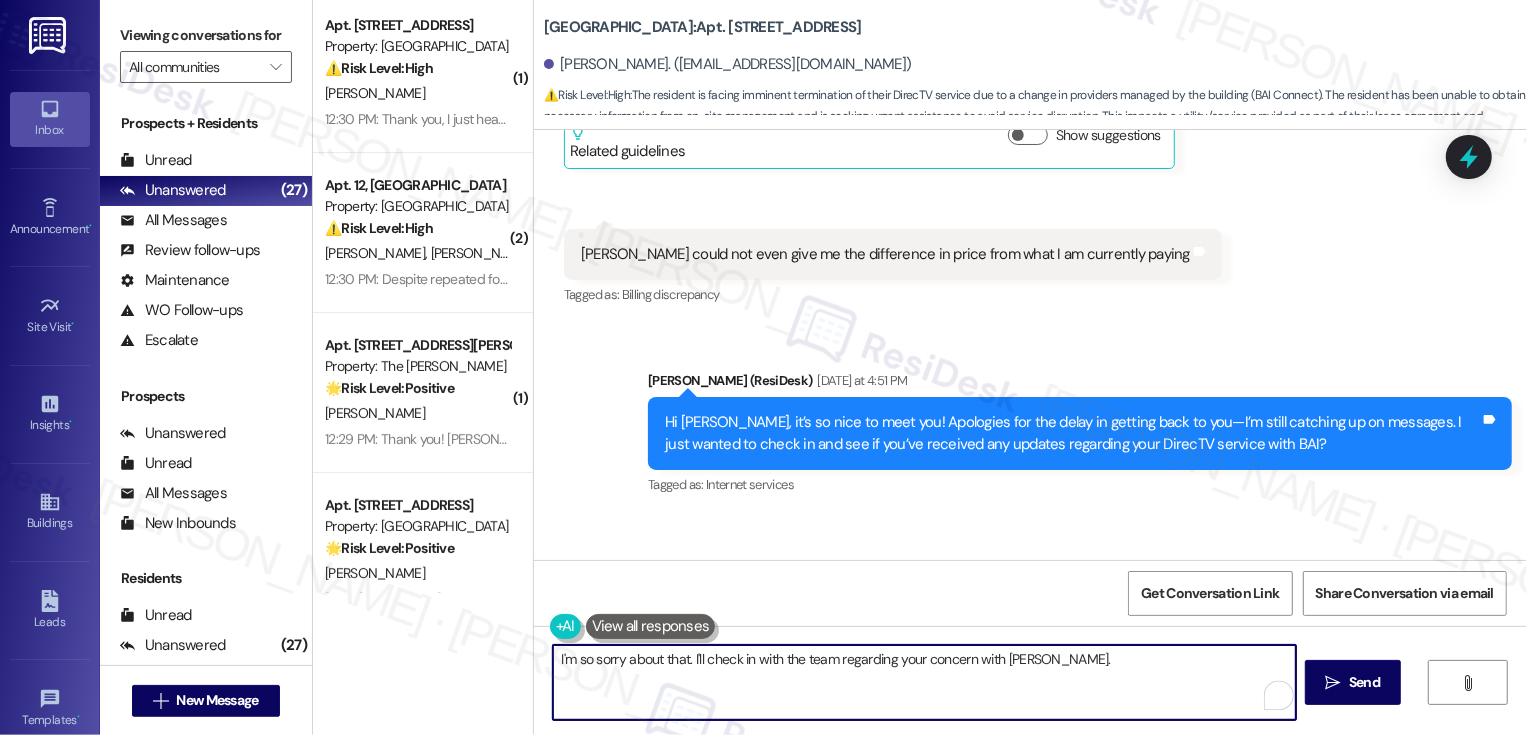 scroll, scrollTop: 1106, scrollLeft: 0, axis: vertical 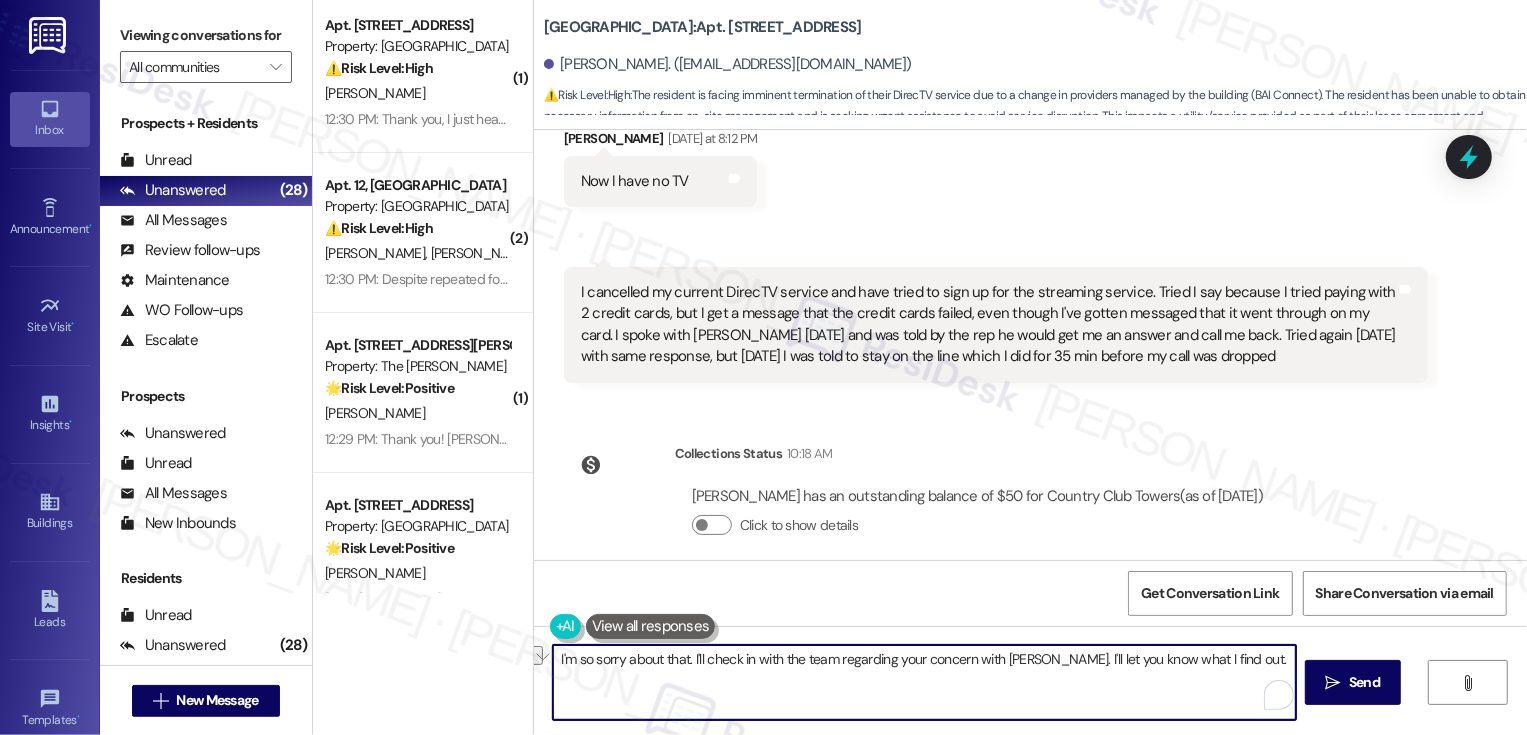 paste on "’m so sorry to hear about that. I’ll check in with the team regarding your concern with BAI and follow up with you as soon as I have an update. Thanks for your patience!" 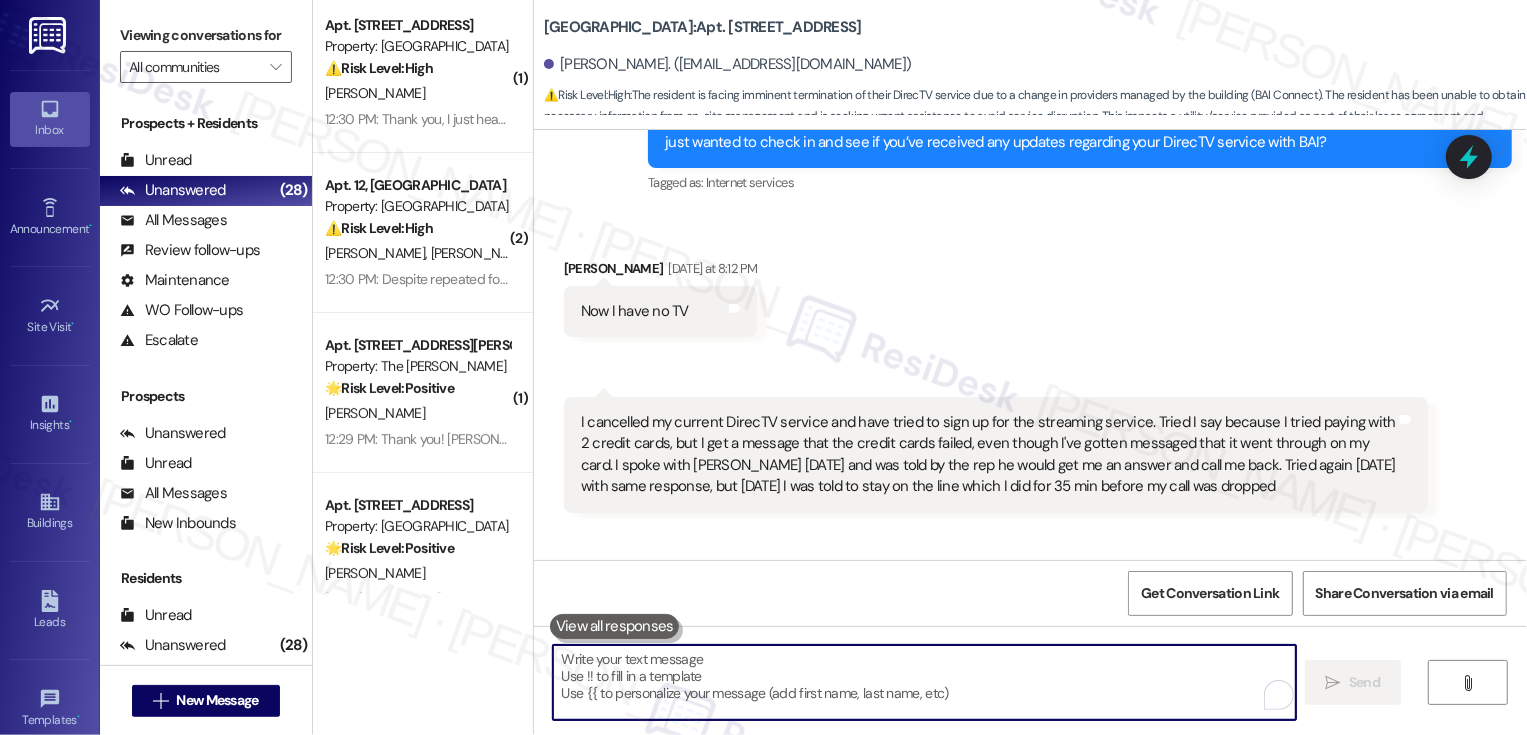 scroll, scrollTop: 1267, scrollLeft: 0, axis: vertical 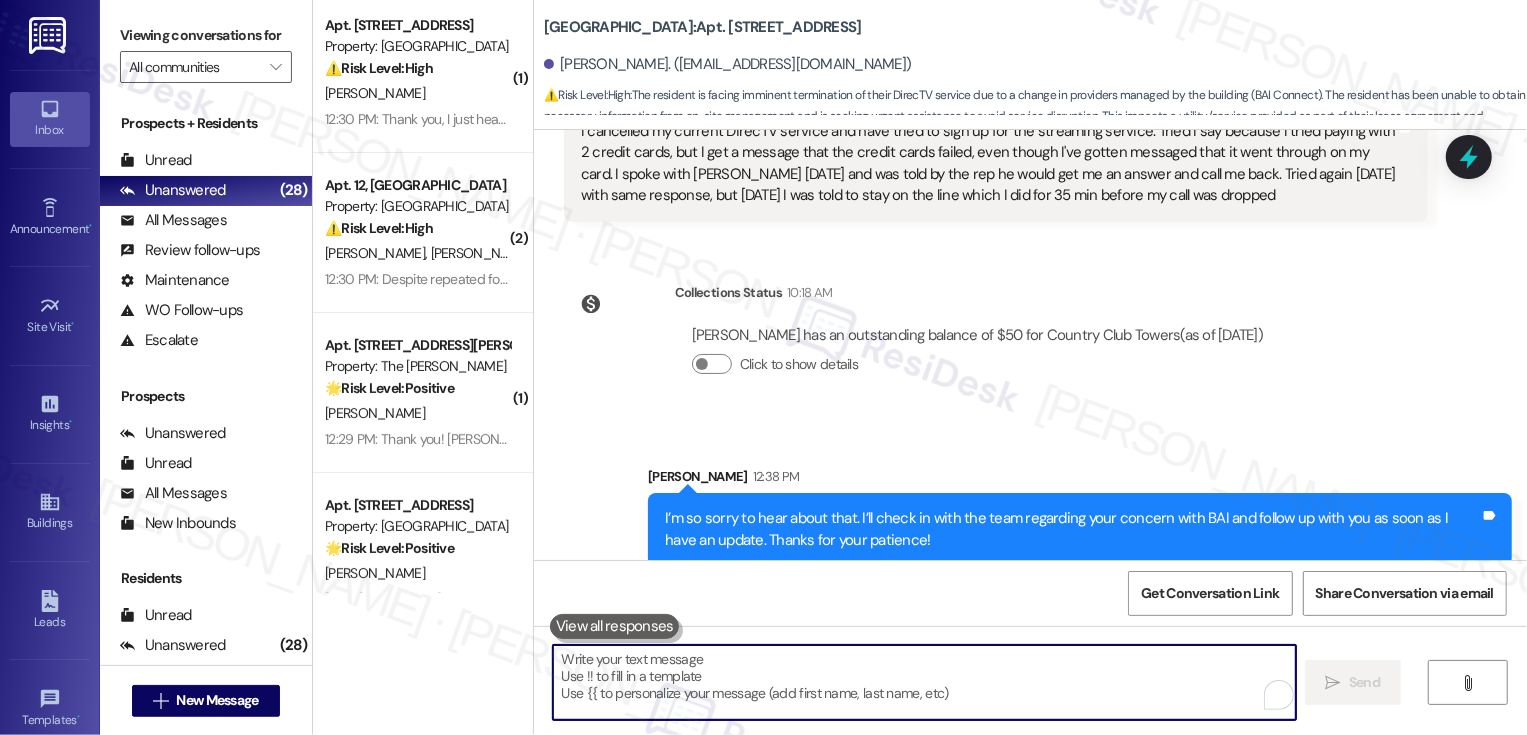 type 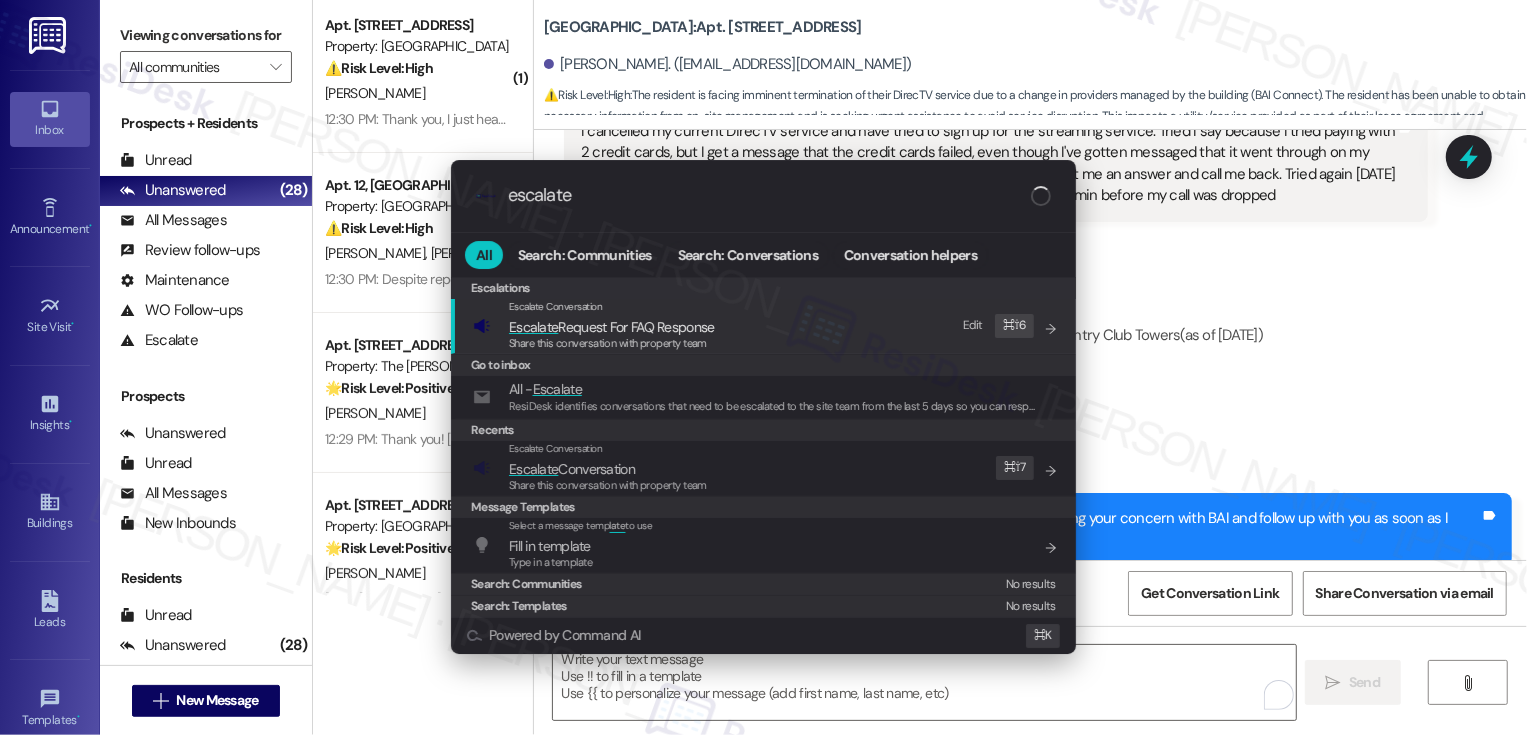 type on "escalate" 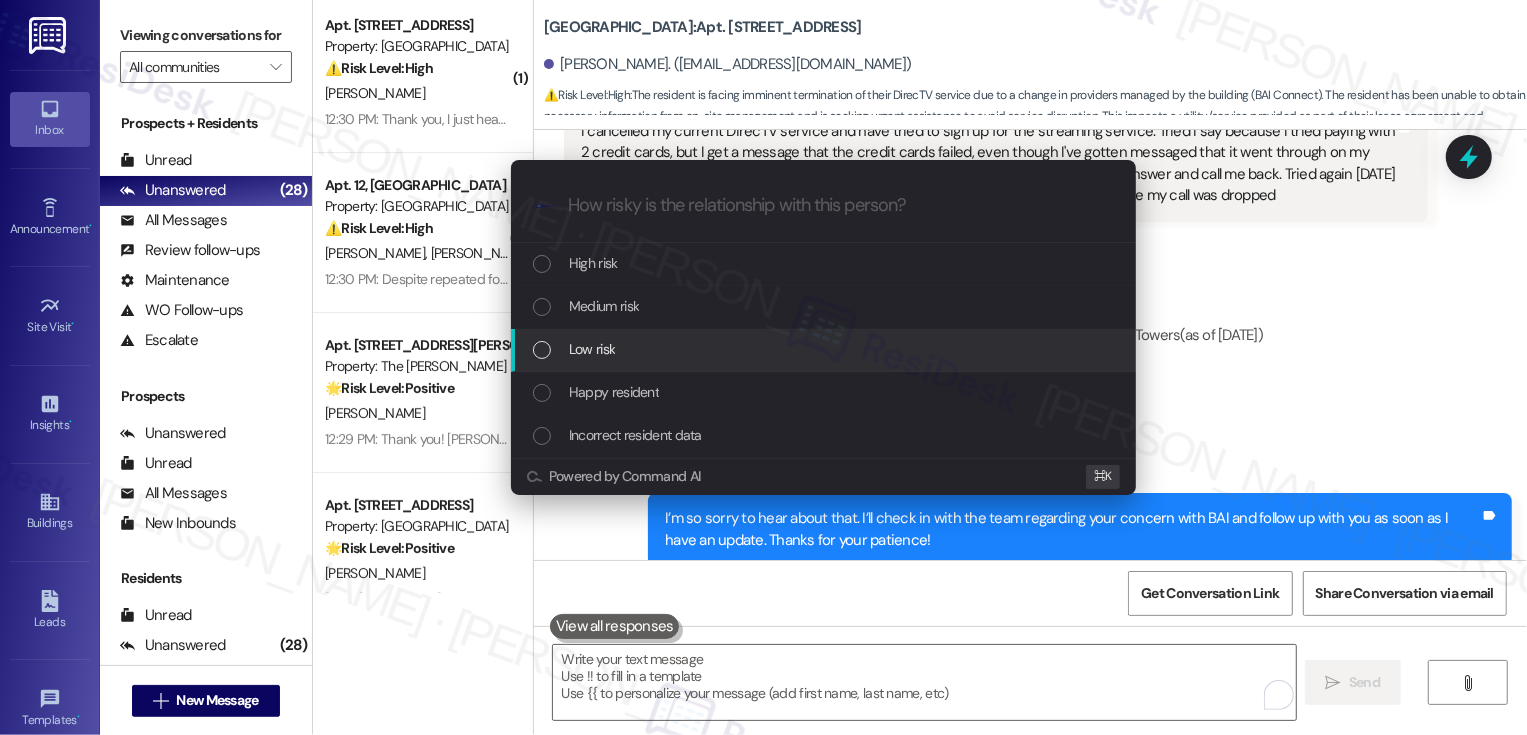 click on "Low risk" at bounding box center [592, 349] 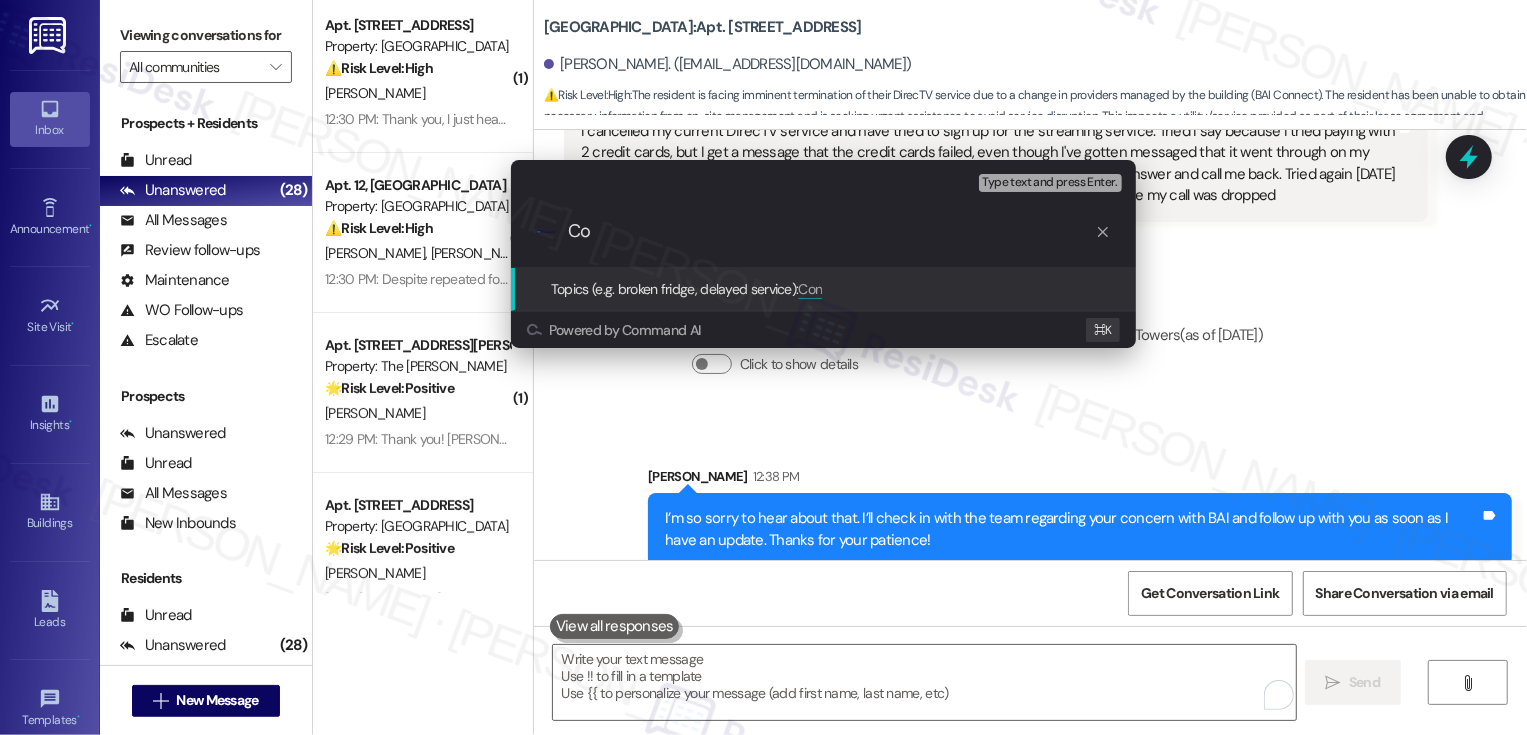 type on "C" 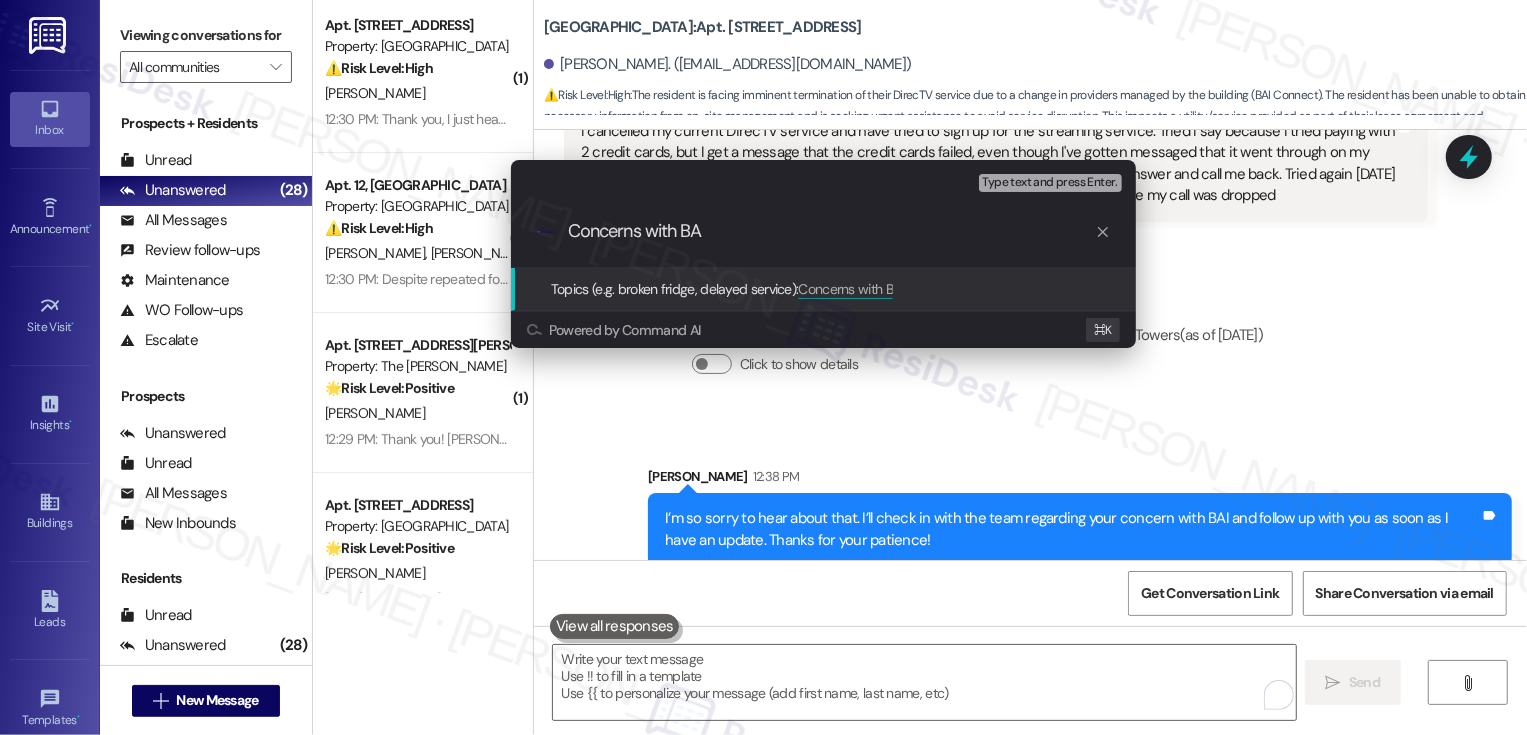 type on "Concerns with BAI" 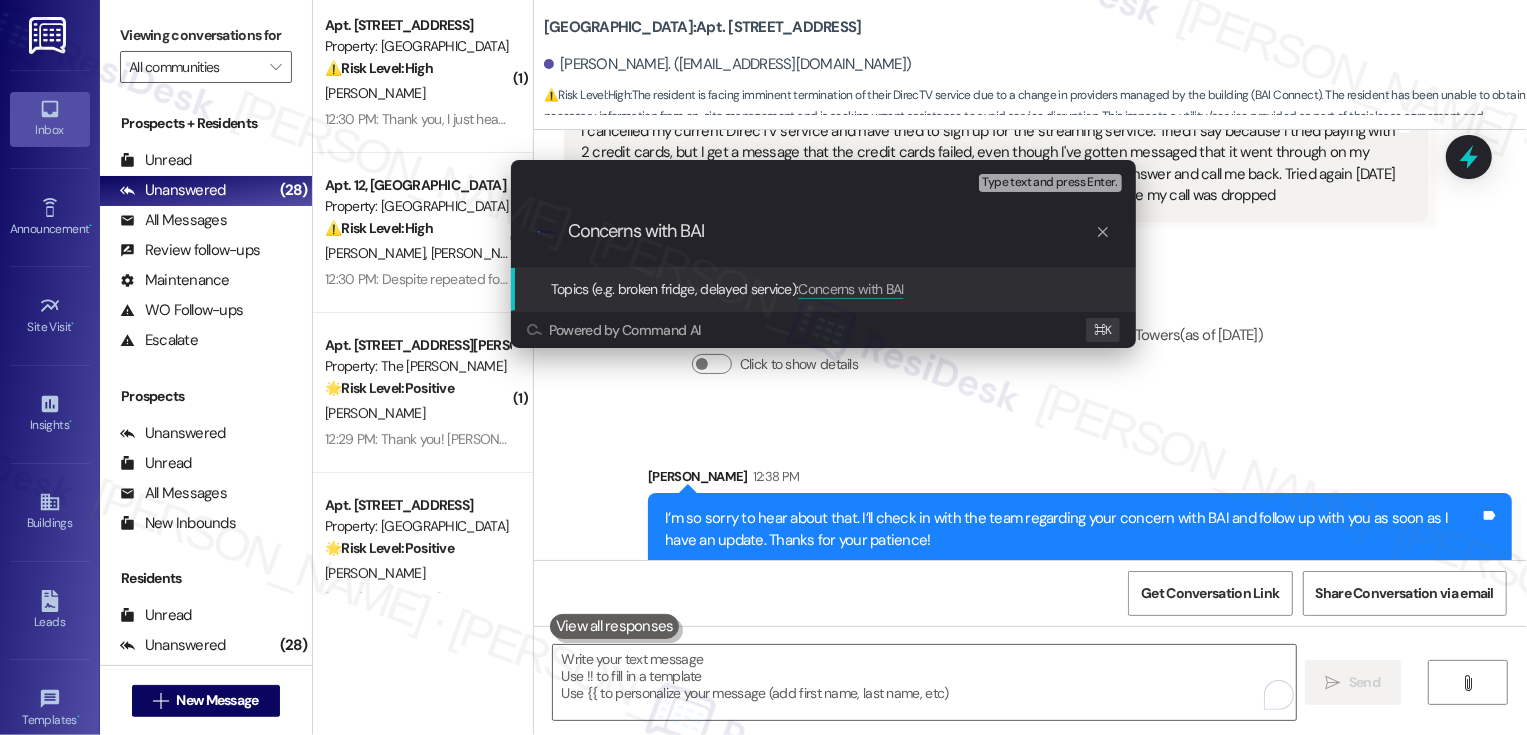 type 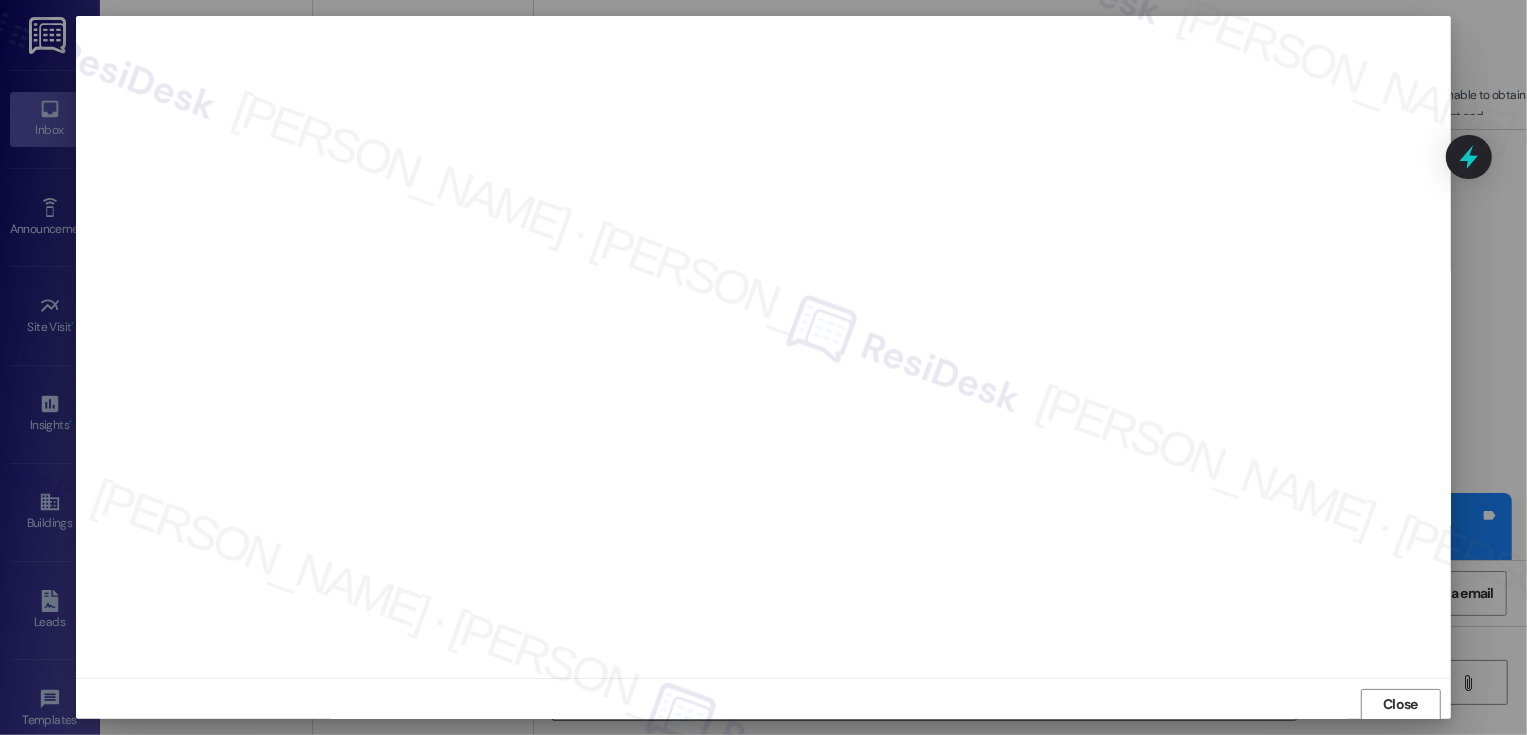 scroll, scrollTop: 1, scrollLeft: 0, axis: vertical 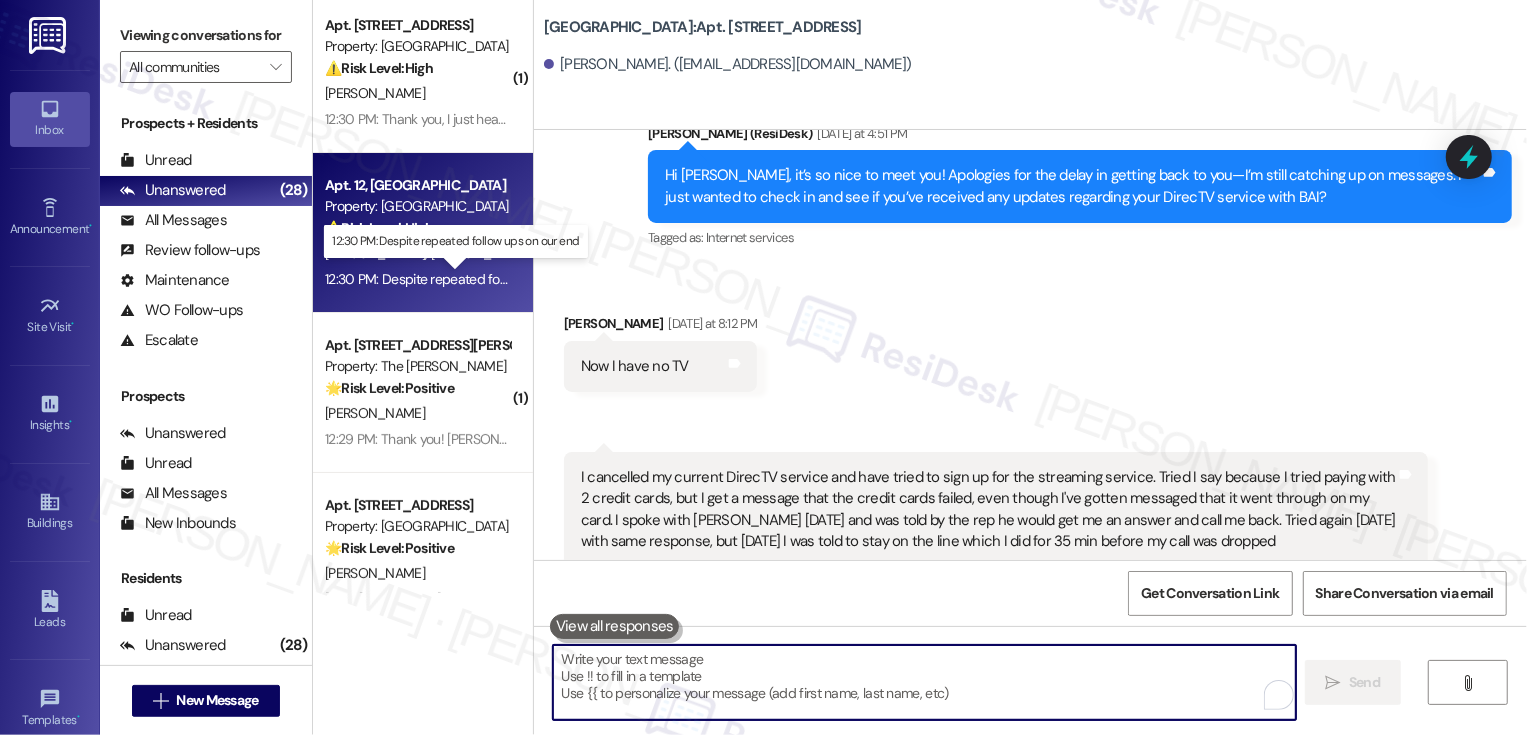 click on "12:30 PM: Despite repeated follow ups on our end  12:30 PM: Despite repeated follow ups on our end" at bounding box center [469, 279] 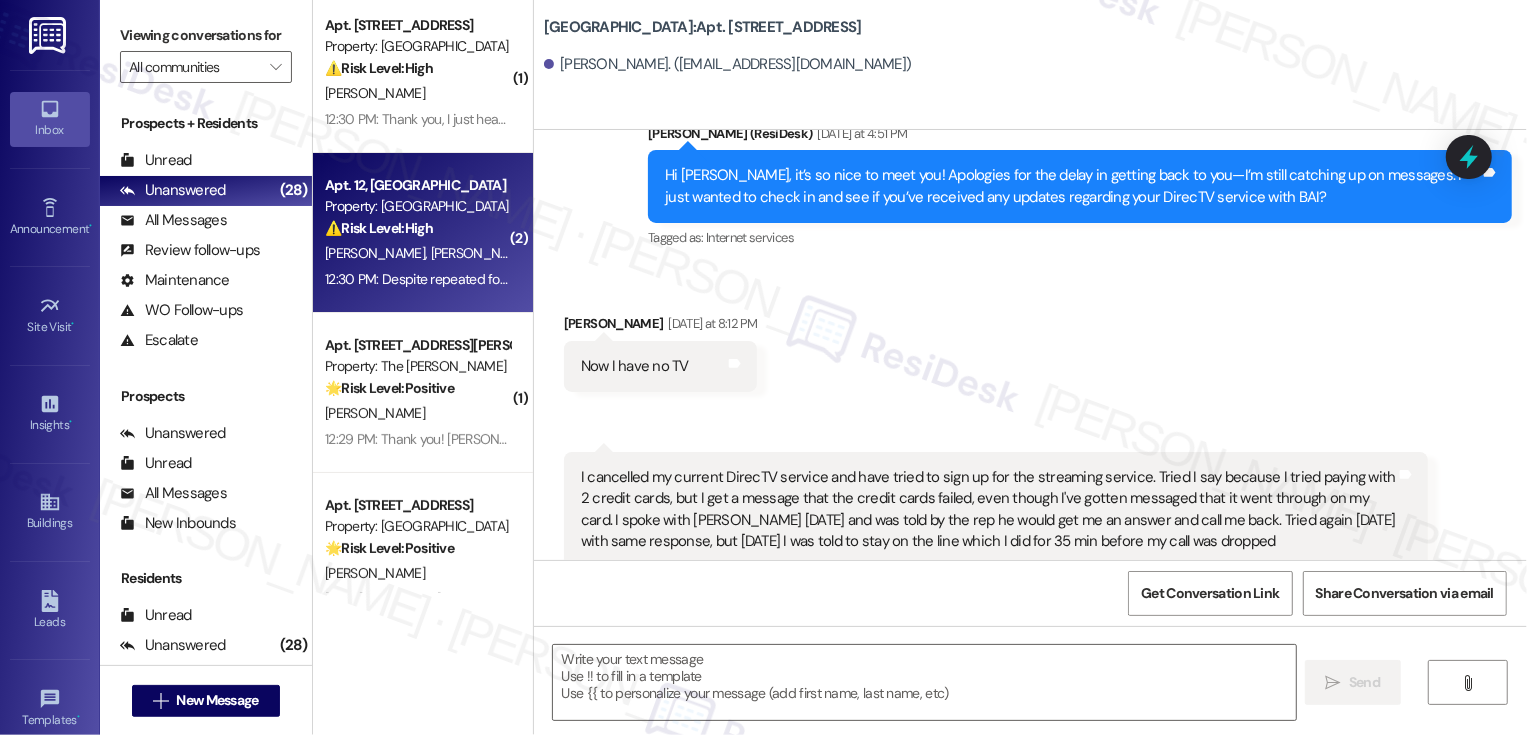 click on "12:30 PM: Despite repeated follow ups on our end  12:30 PM: Despite repeated follow ups on our end" at bounding box center [469, 279] 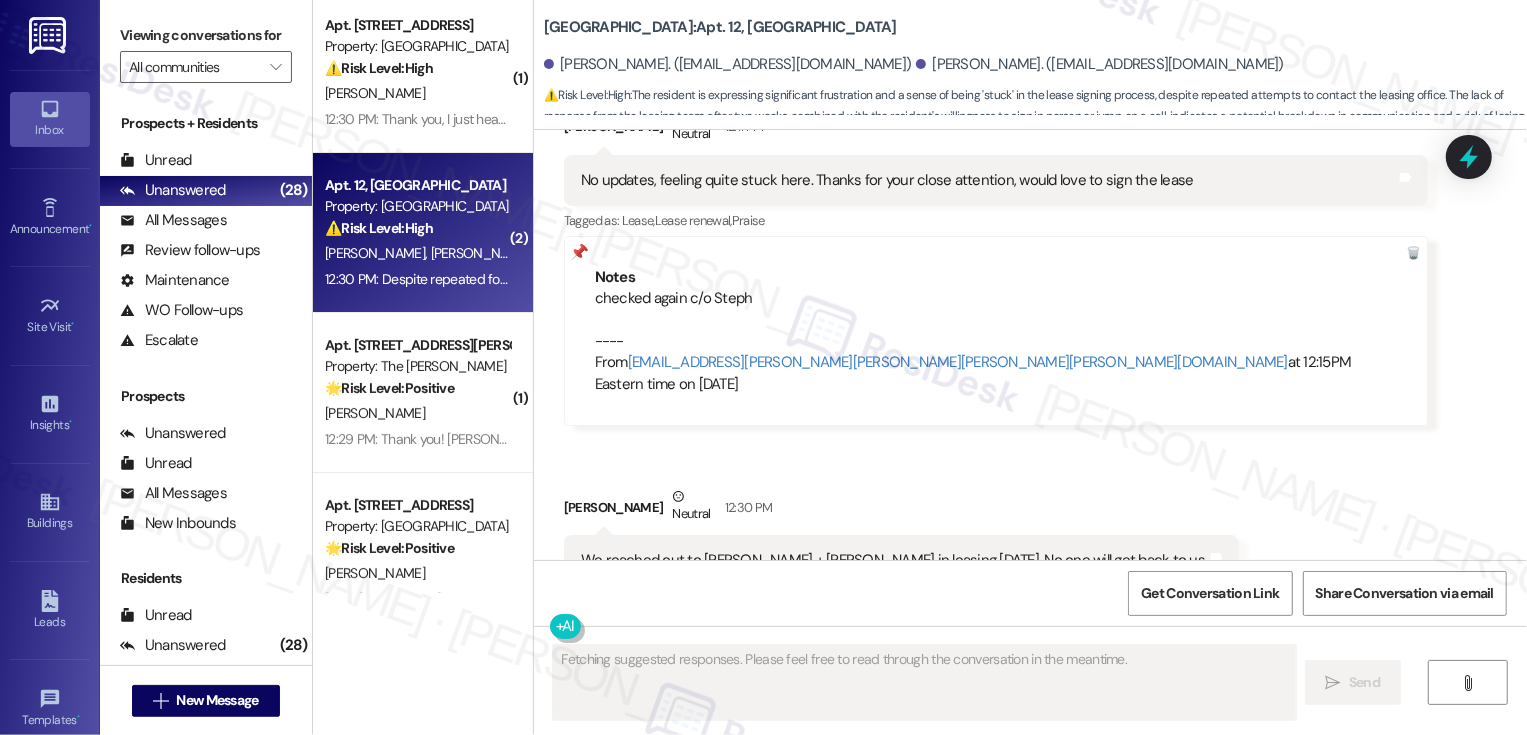 scroll, scrollTop: 3060, scrollLeft: 0, axis: vertical 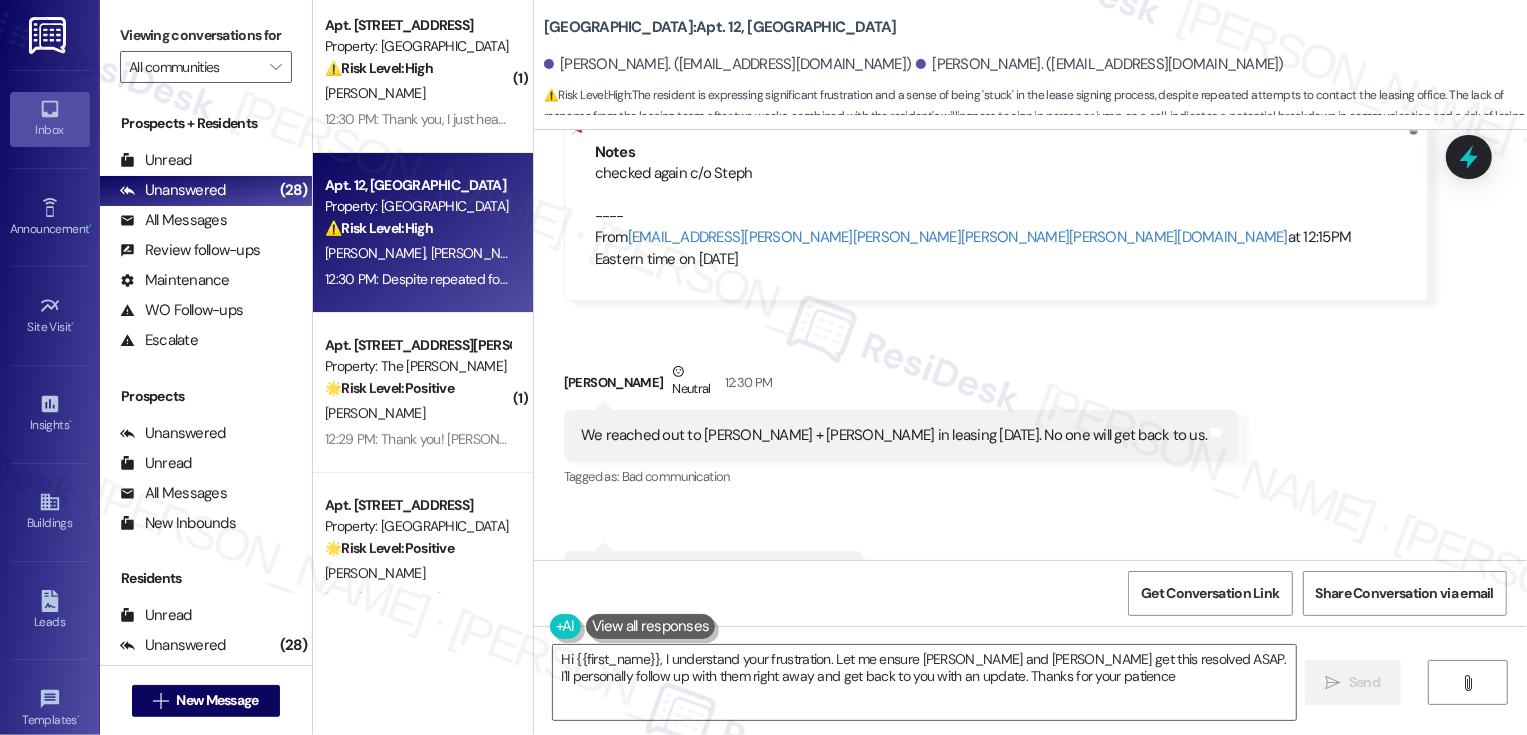 type on "Hi {{first_name}}, I understand your frustration. Let me ensure Stacey and Courtney get this resolved ASAP. I'll personally follow up with them right away and get back to you with an update. Thanks for your patience!" 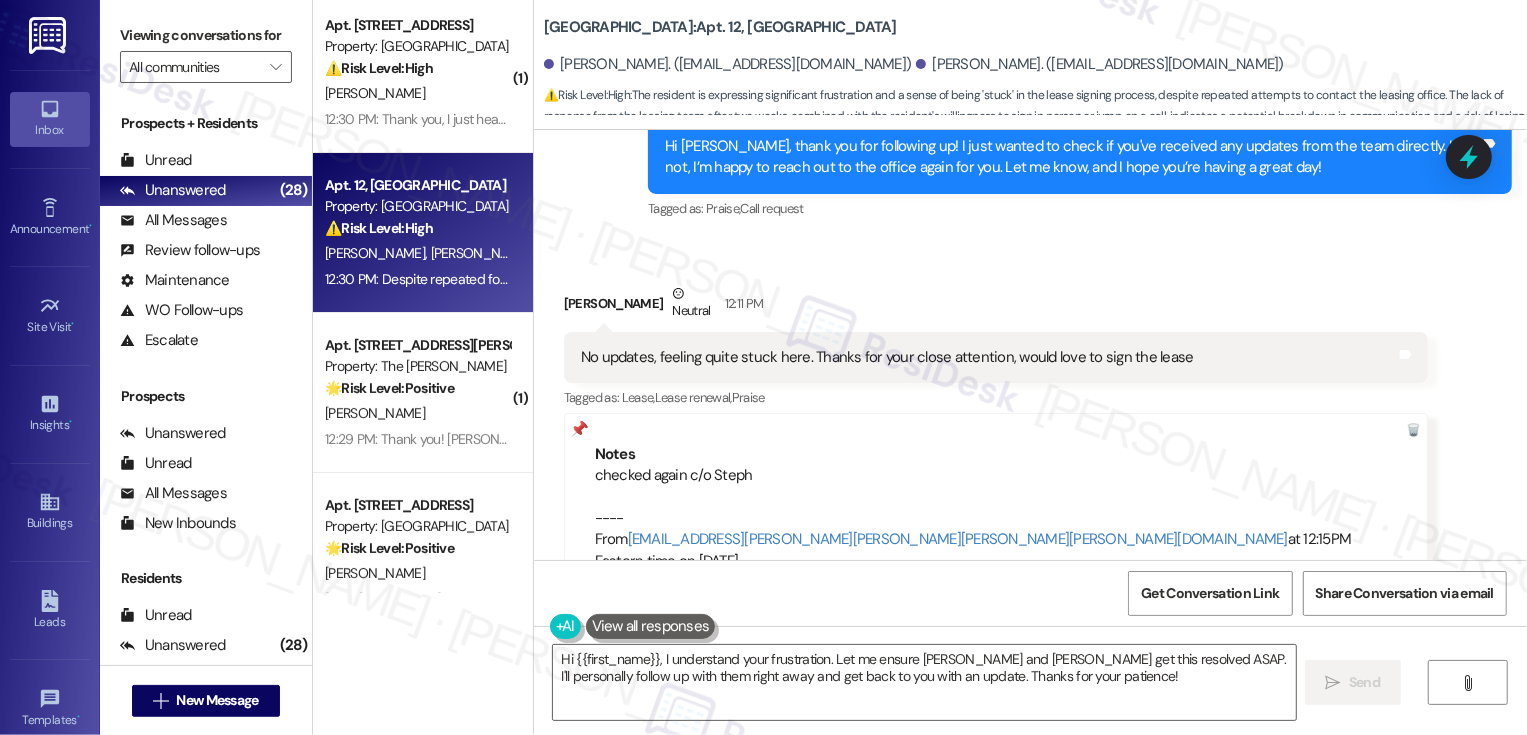 scroll, scrollTop: 2755, scrollLeft: 0, axis: vertical 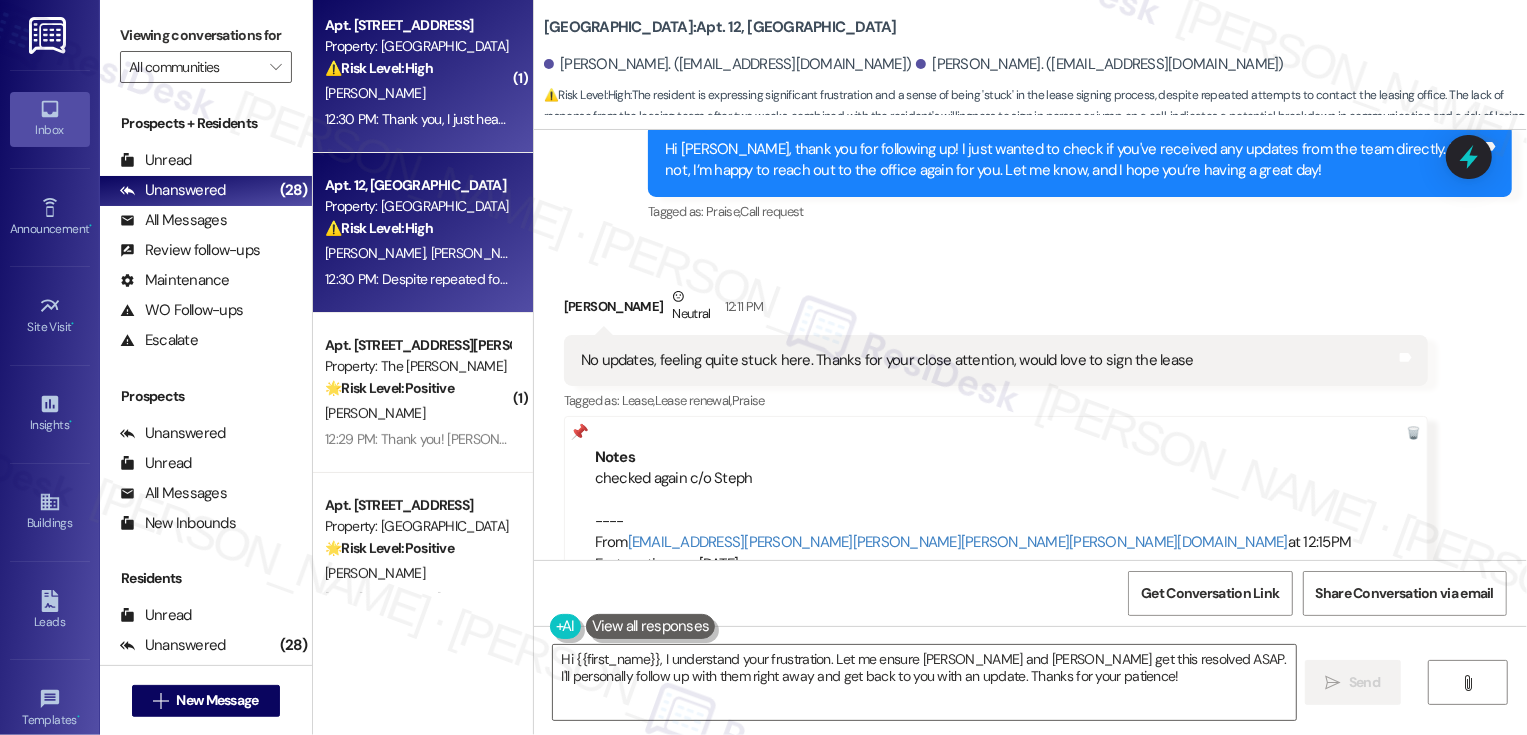 click on "Apt. 86, Country Club Gardens Property: Country Club Gardens ⚠️  Risk Level:  High The resident is experiencing an internet outage, which is now resolved, but they are awaiting confirmation on whether further cable replacement work is needed. This falls under urgent general maintenance as it impacts a necessary utility and requires follow-up to ensure complete resolution. E. Woytowitz 12:30 PM: Thank you, I just heard from Xfinity that my internet should be back (and it is), but I'm waiting to hear back on if they need to do any more work, or if that's the extent of it? 12:30 PM: Thank you, I just heard from Xfinity that my internet should be back (and it is), but I'm waiting to hear back on if they need to do any more work, or if that's the extent of it?" at bounding box center (423, 73) 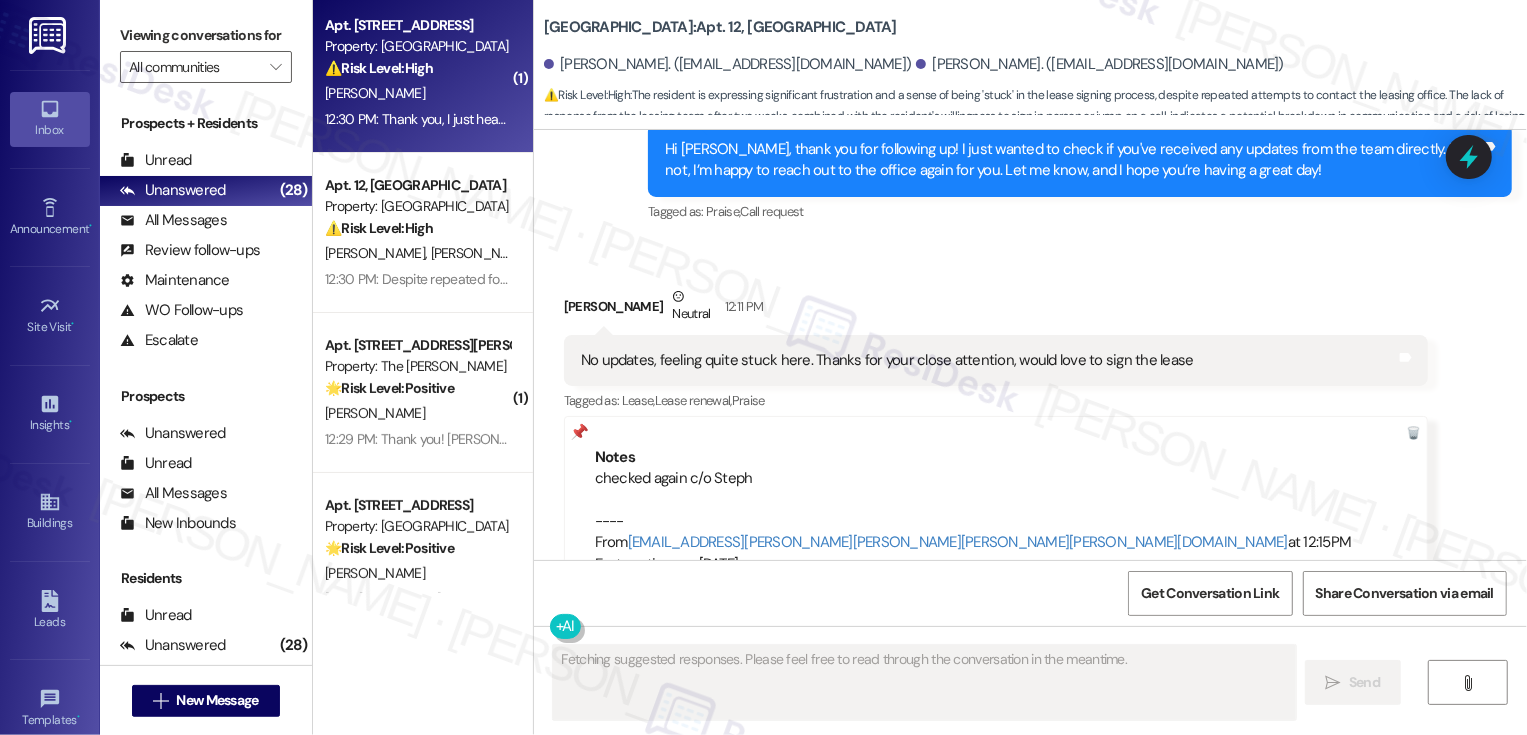 click on "12:30 PM: Thank you, I just heard from Xfinity that my internet should be back (and it is), but I'm waiting to hear back on if they need to do any more work, or if that's the extent of it? 12:30 PM: Thank you, I just heard from Xfinity that my internet should be back (and it is), but I'm waiting to hear back on if they need to do any more work, or if that's the extent of it?" at bounding box center [842, 119] 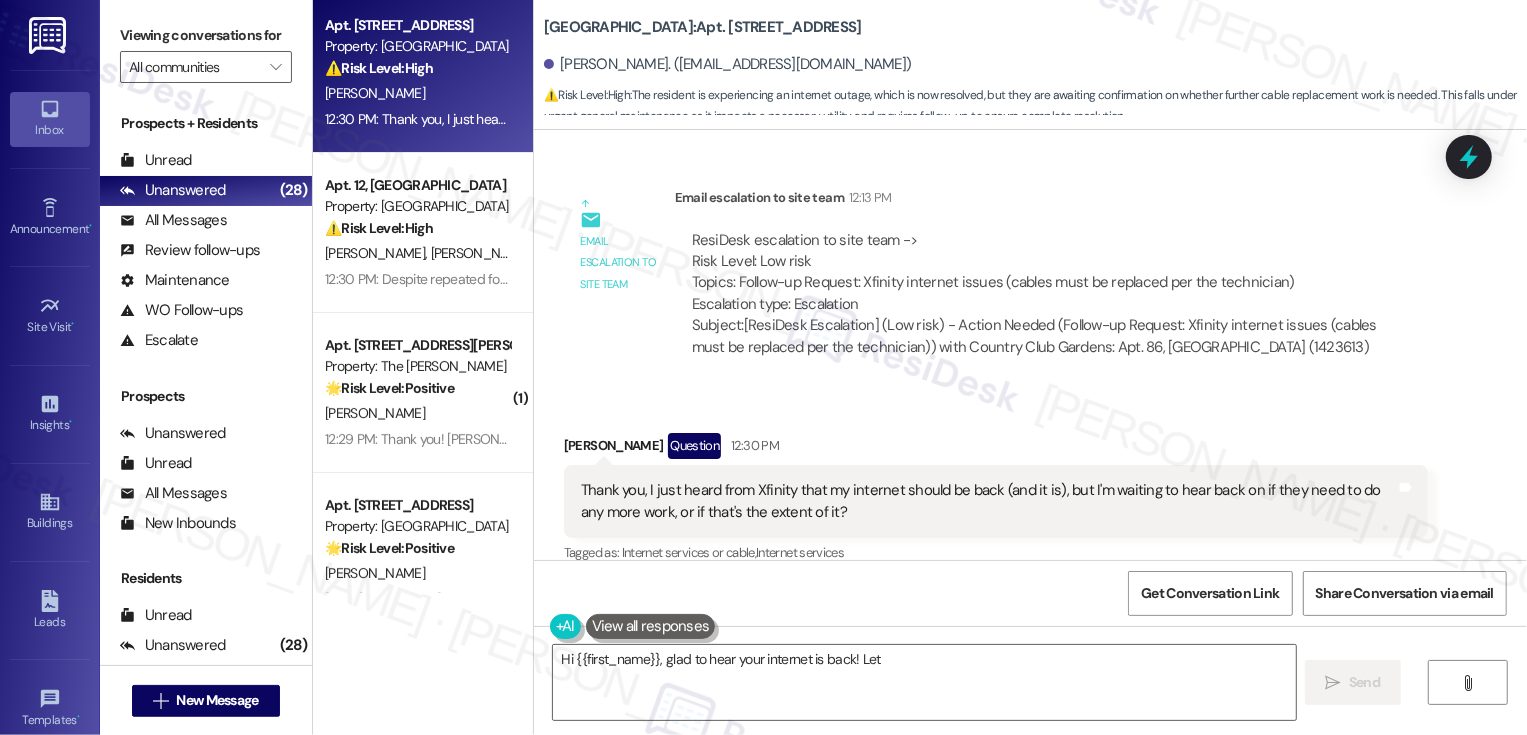 scroll, scrollTop: 2008, scrollLeft: 0, axis: vertical 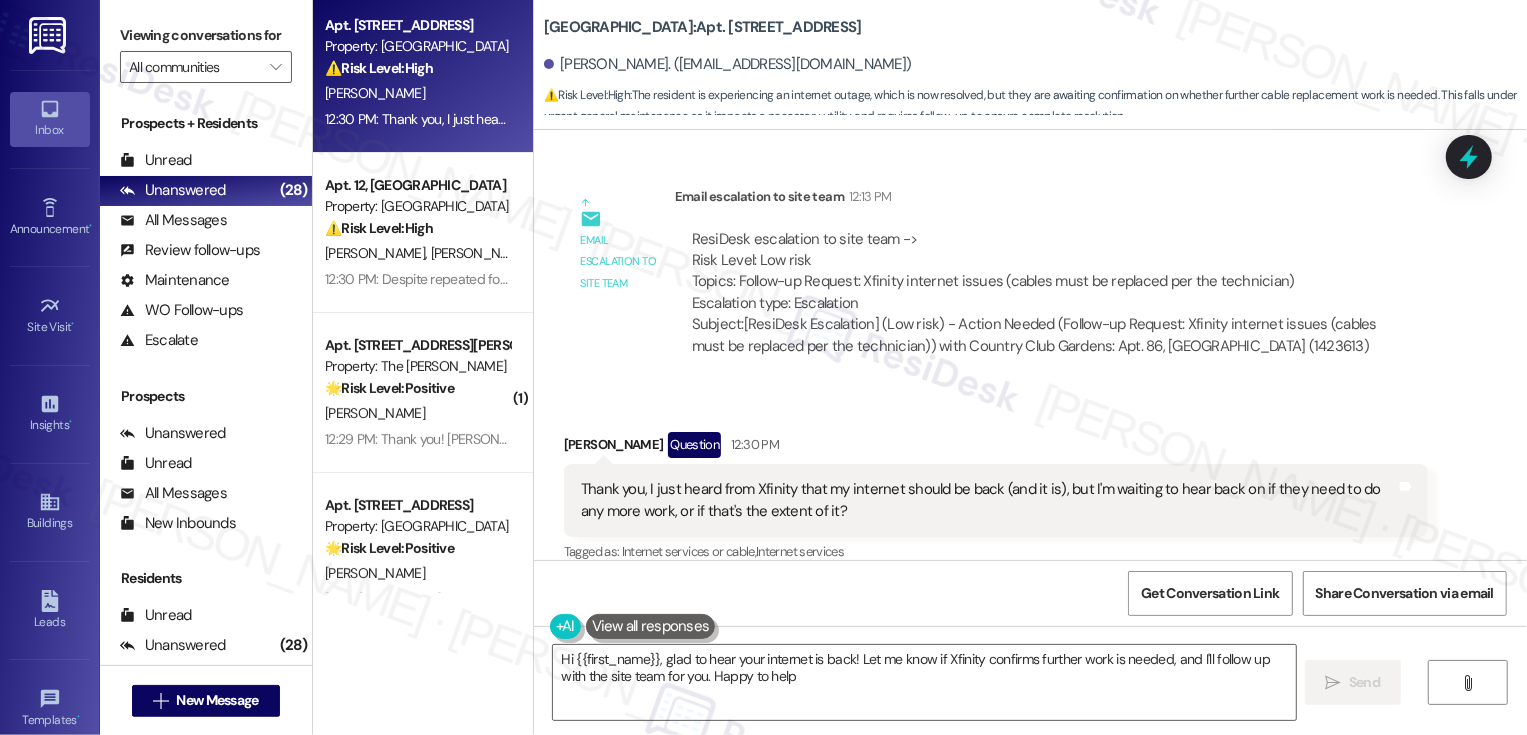 type on "Hi {{first_name}}, glad to hear your internet is back! Let me know if Xfinity confirms further work is needed, and I'll follow up with the site team for you. Happy to help!" 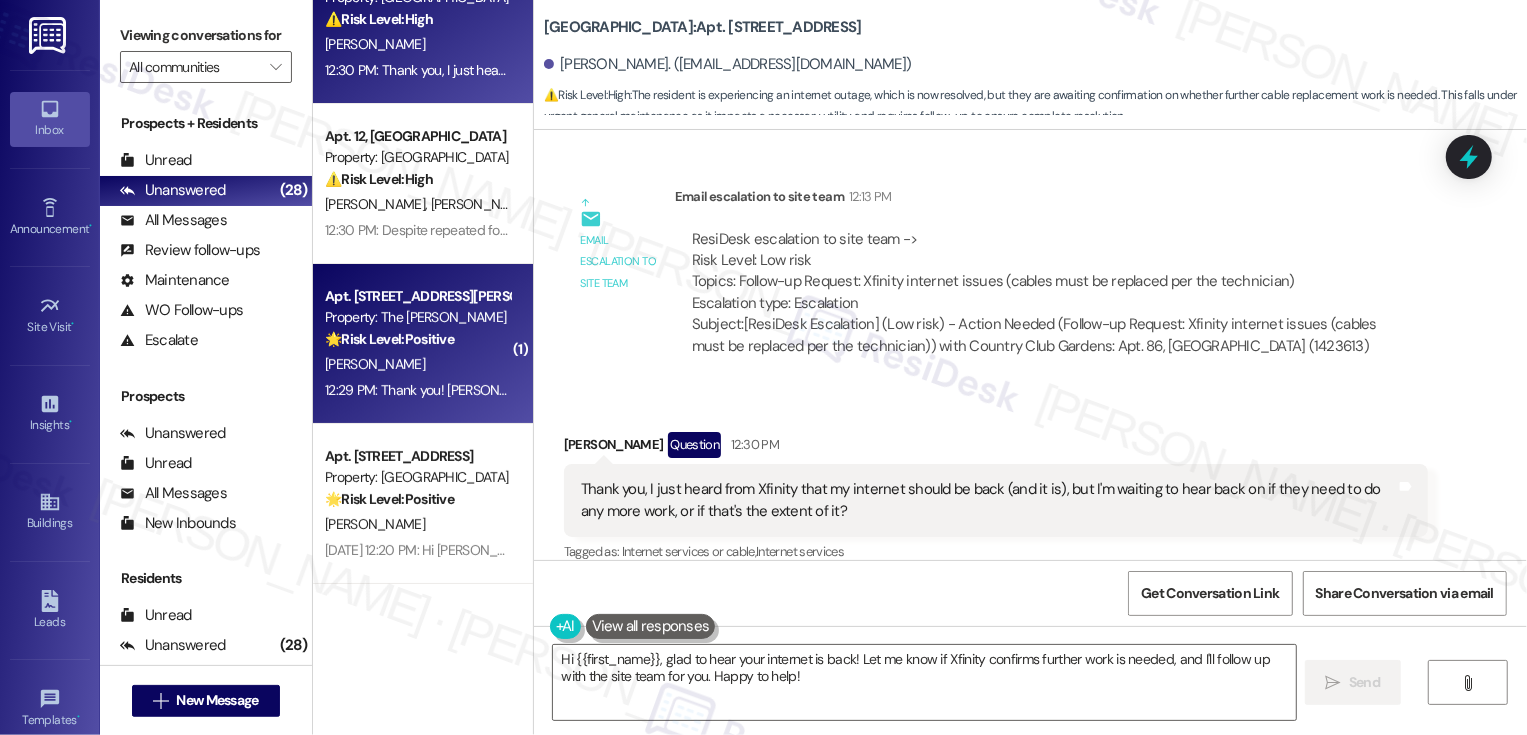 scroll, scrollTop: 117, scrollLeft: 0, axis: vertical 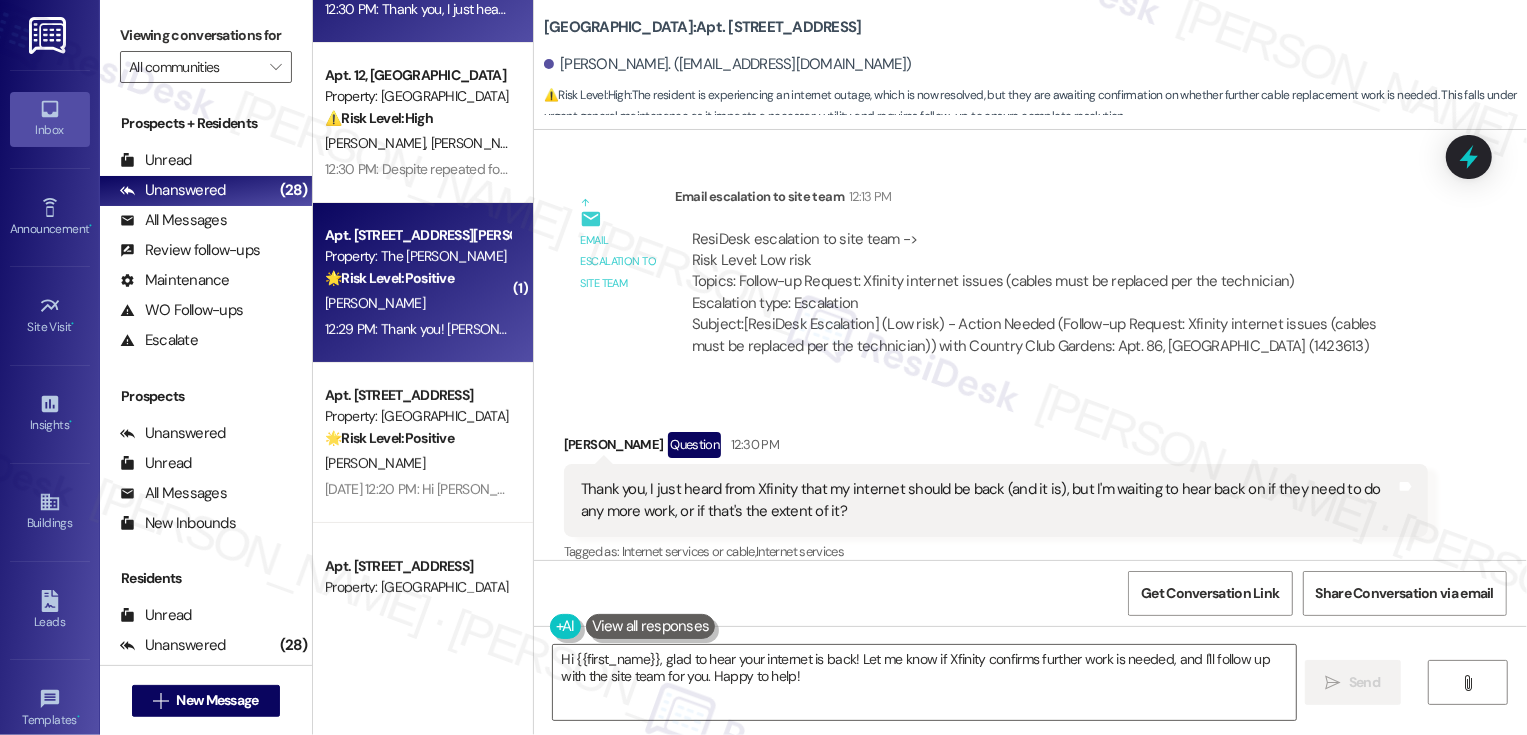 click on "Apt. 405, 99 South Downing Street Property: The Norman 🌟  Risk Level:  Positive The resident is acknowledging the introduction from the offsite support team and inquiring about a staff member. This is a positive engagement and relationship-building opportunity. E. Hammerstein 12:29 PM: Thank you! Caitlin is still here right? 12:29 PM: Thank you! Caitlin is still here right?" at bounding box center [423, 283] 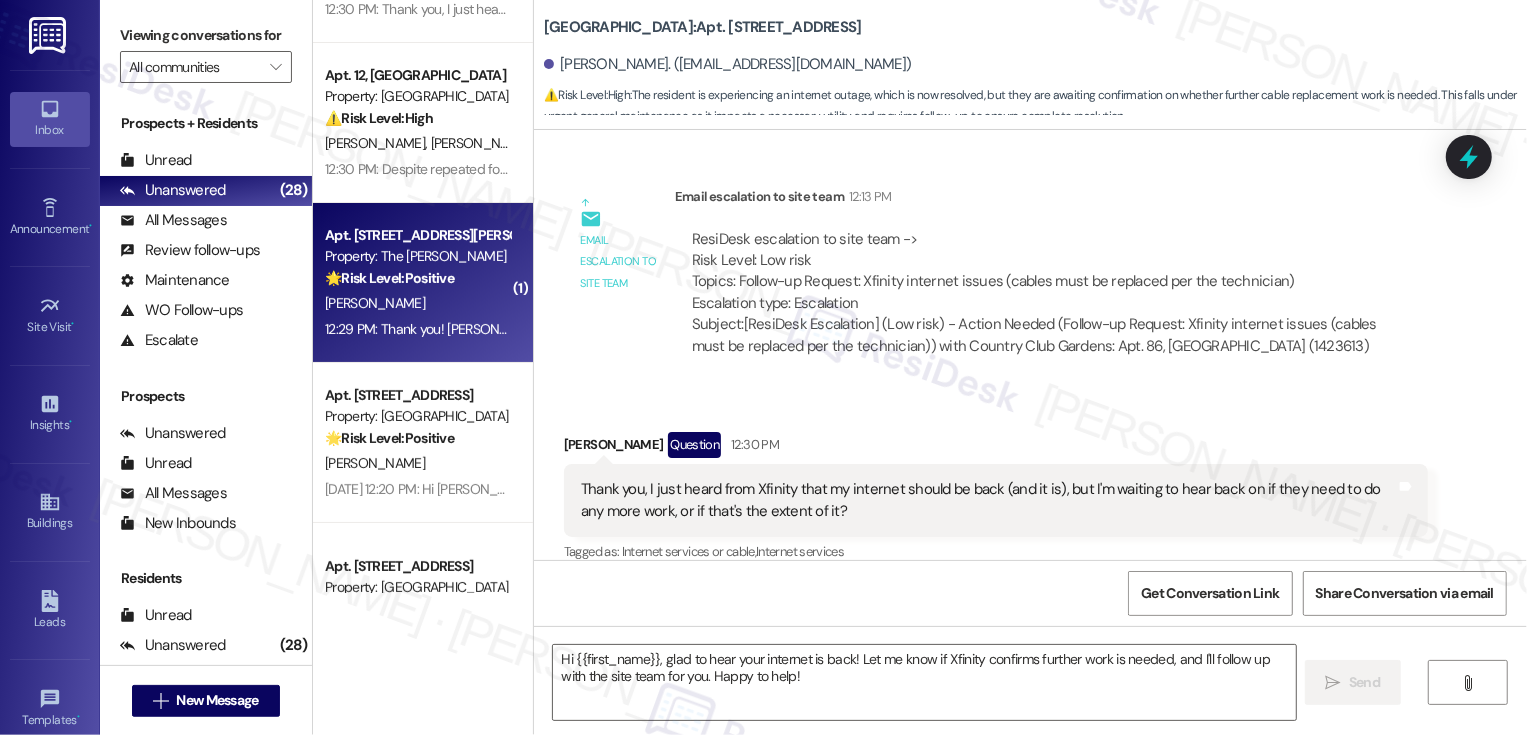 click on "Apt. 405, 99 South Downing Street Property: The Norman 🌟  Risk Level:  Positive The resident is acknowledging the introduction from the offsite support team and inquiring about a staff member. This is a positive engagement and relationship-building opportunity. E. Hammerstein 12:29 PM: Thank you! Caitlin is still here right? 12:29 PM: Thank you! Caitlin is still here right?" at bounding box center [423, 283] 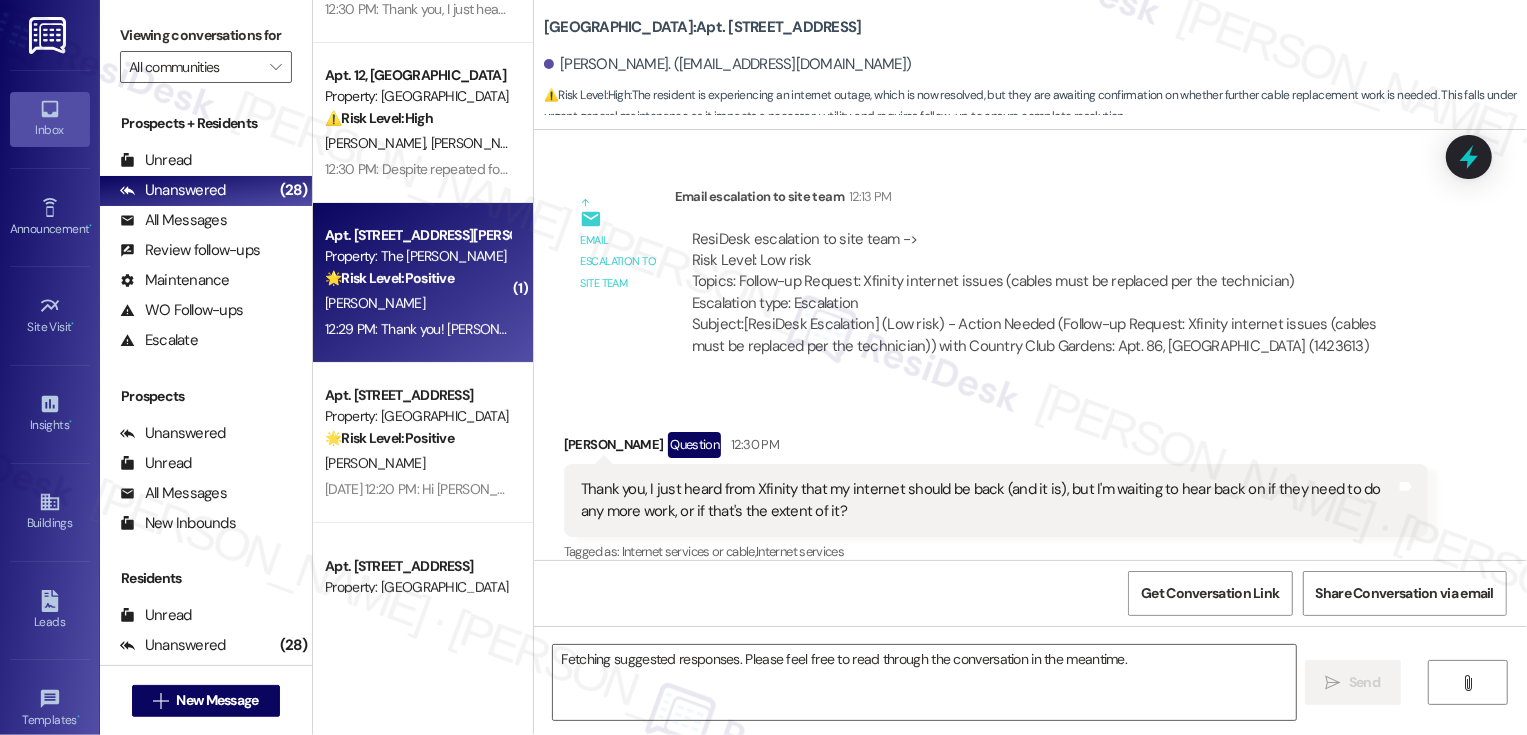 click on "Apt. 405, 99 South Downing Street Property: The Norman 🌟  Risk Level:  Positive The resident is acknowledging the introduction from the offsite support team and inquiring about a staff member. This is a positive engagement and relationship-building opportunity. E. Hammerstein 12:29 PM: Thank you! Caitlin is still here right? 12:29 PM: Thank you! Caitlin is still here right?" at bounding box center [423, 283] 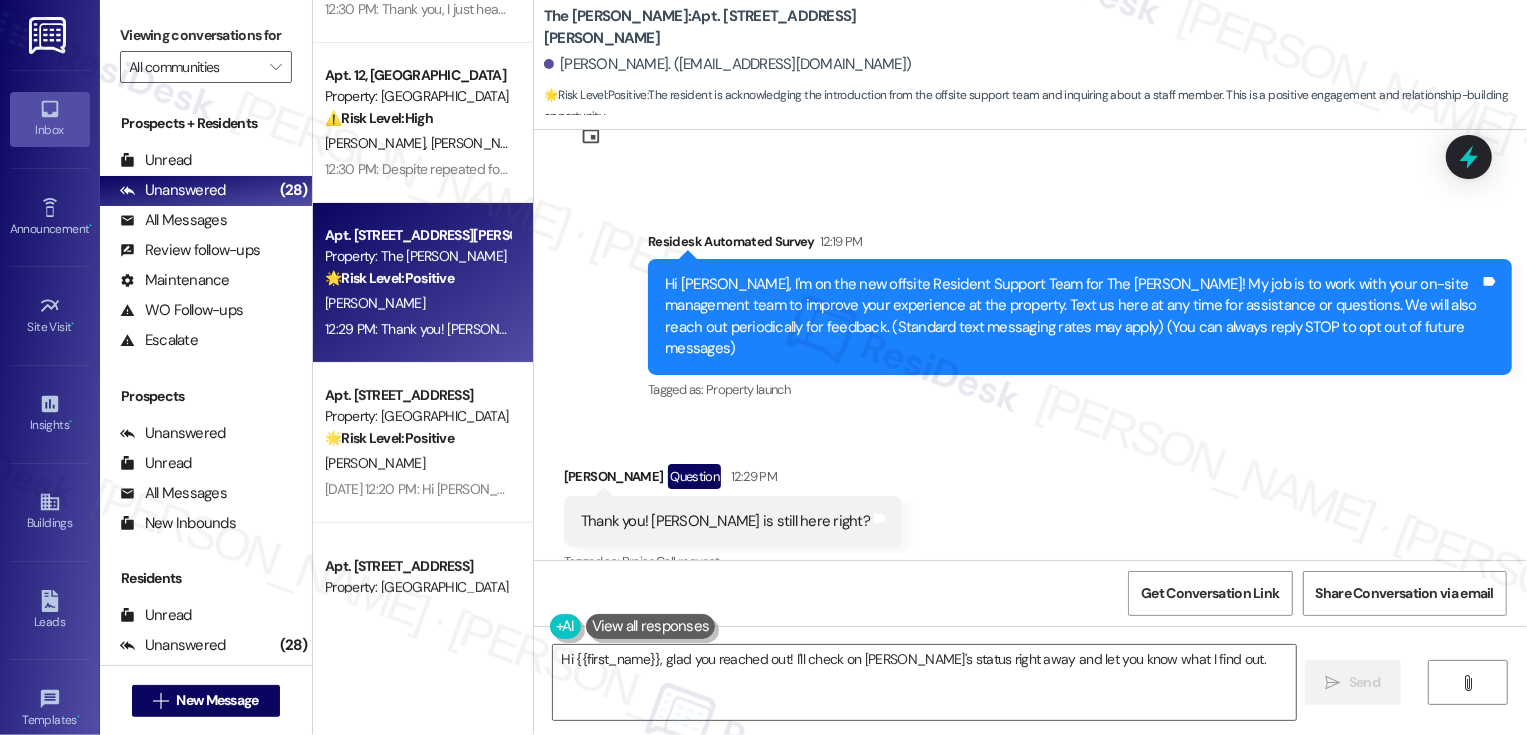scroll, scrollTop: 89, scrollLeft: 0, axis: vertical 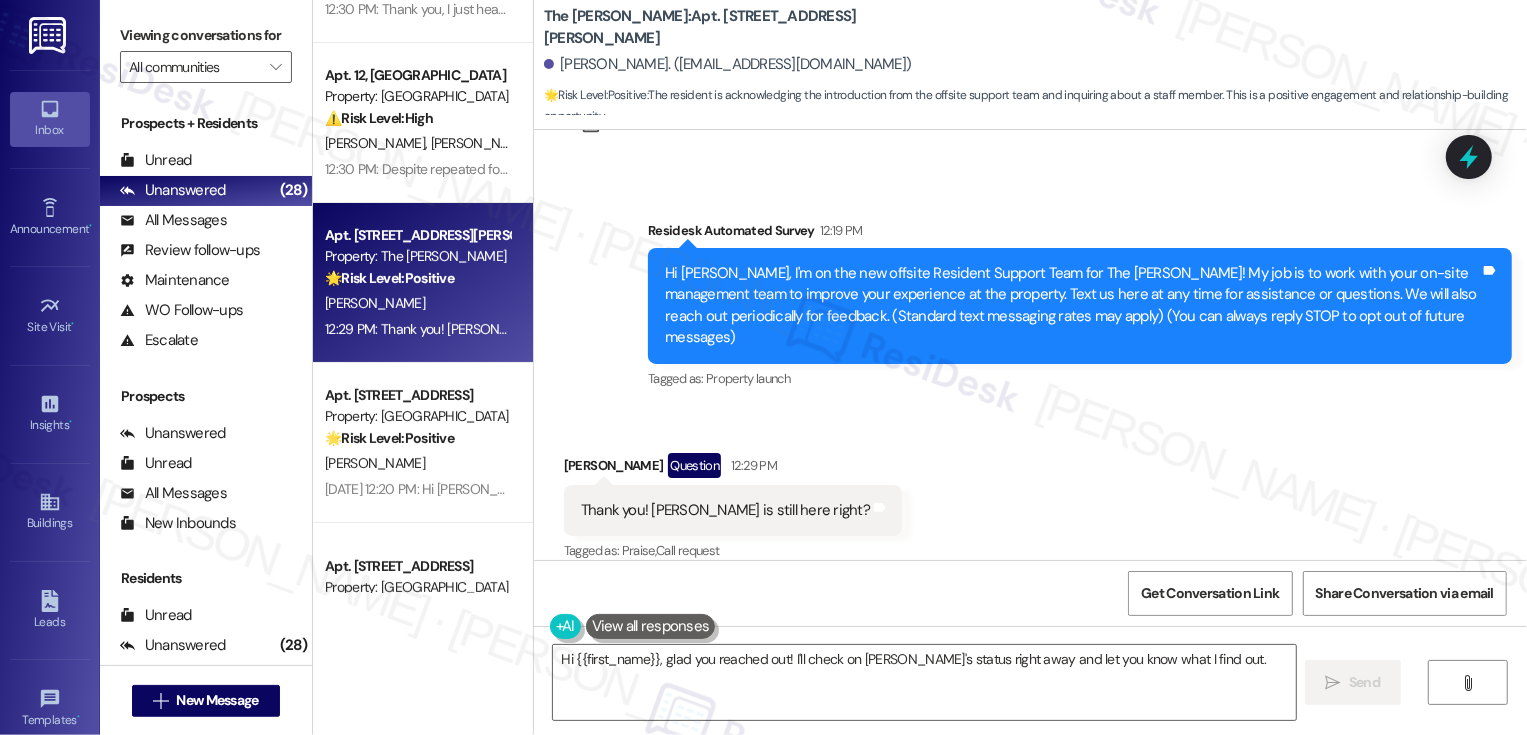 click on "Emily Hammerstein Question 12:29 PM" at bounding box center [733, 469] 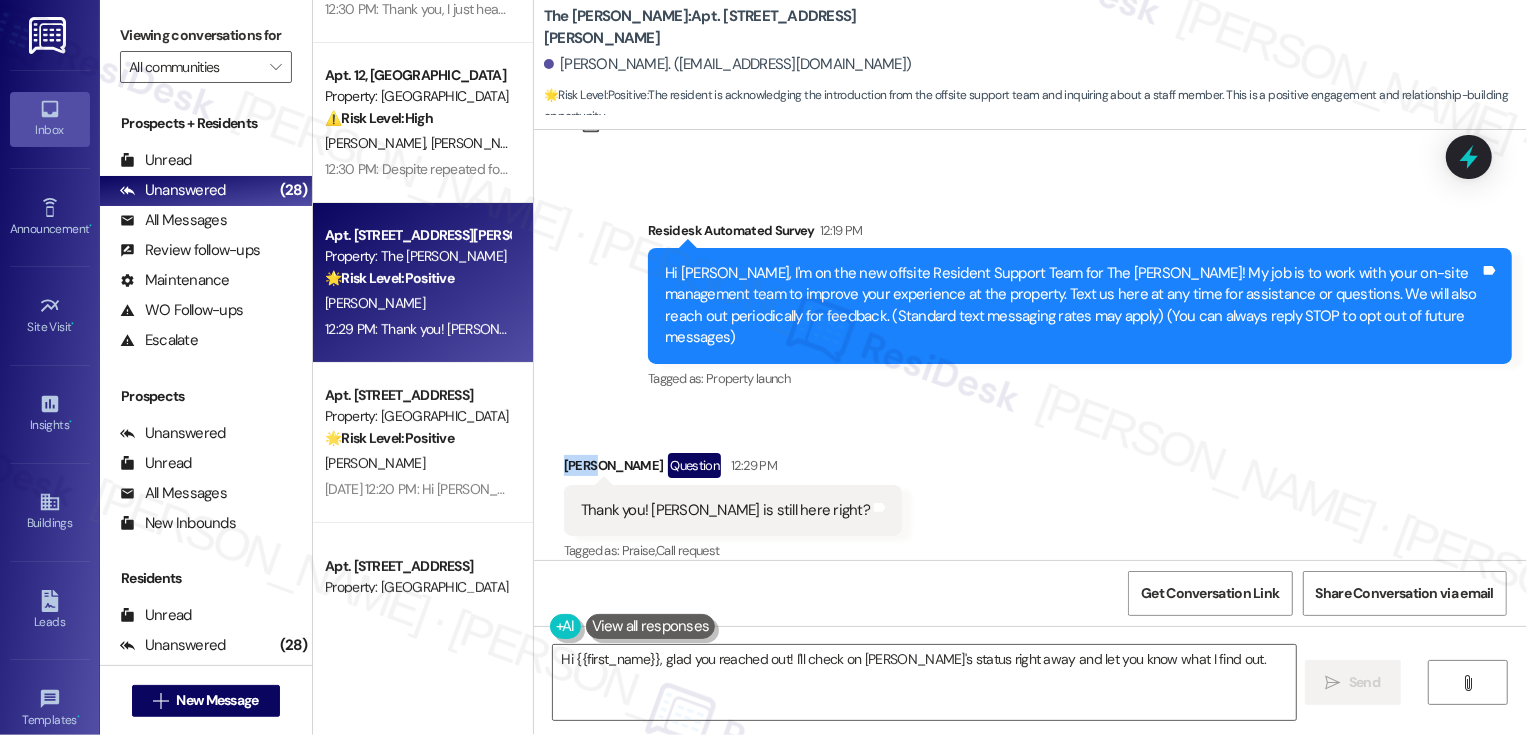 copy on "Emily" 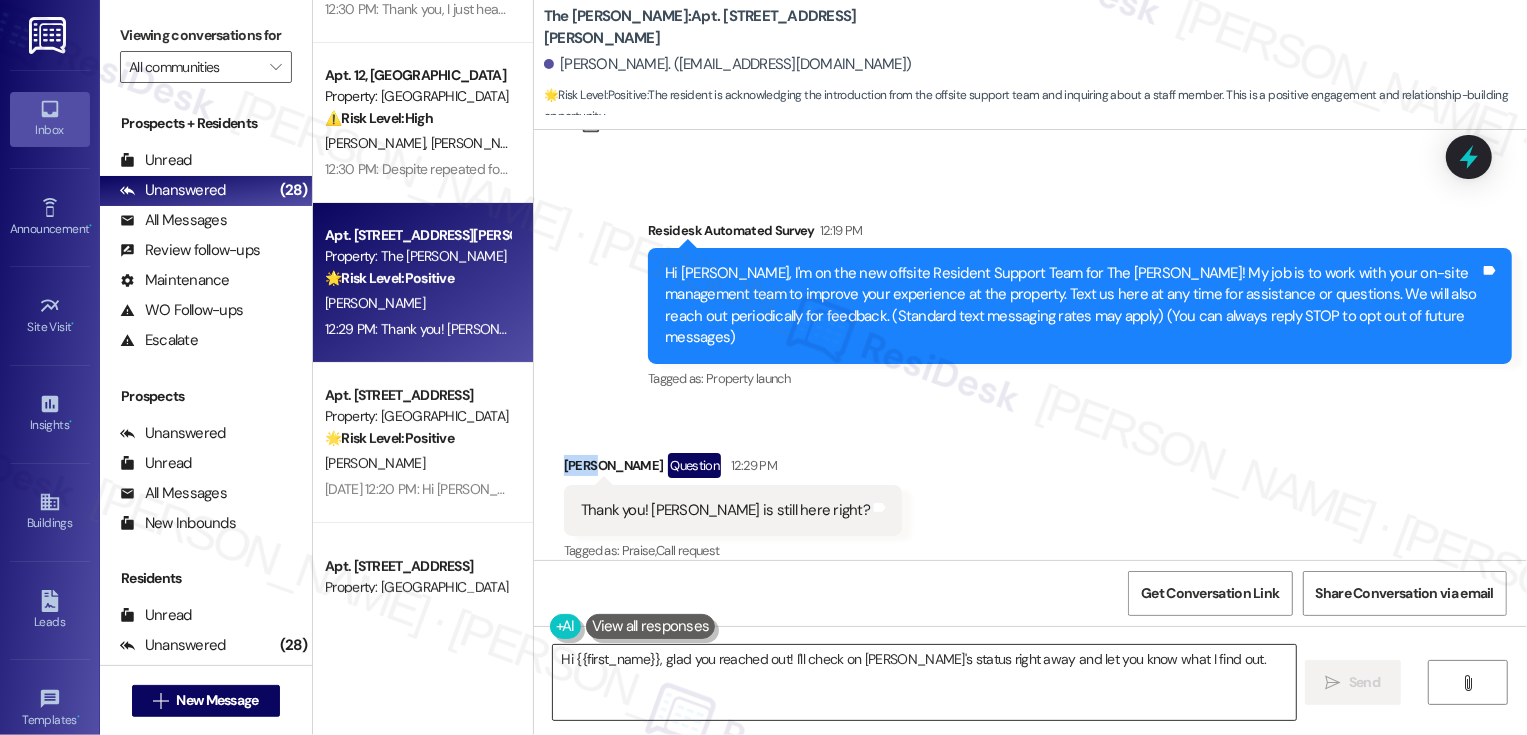 click on "Hi {{first_name}}, glad you reached out! I'll check on Caitlin's status right away and let you know what I find out." at bounding box center [924, 682] 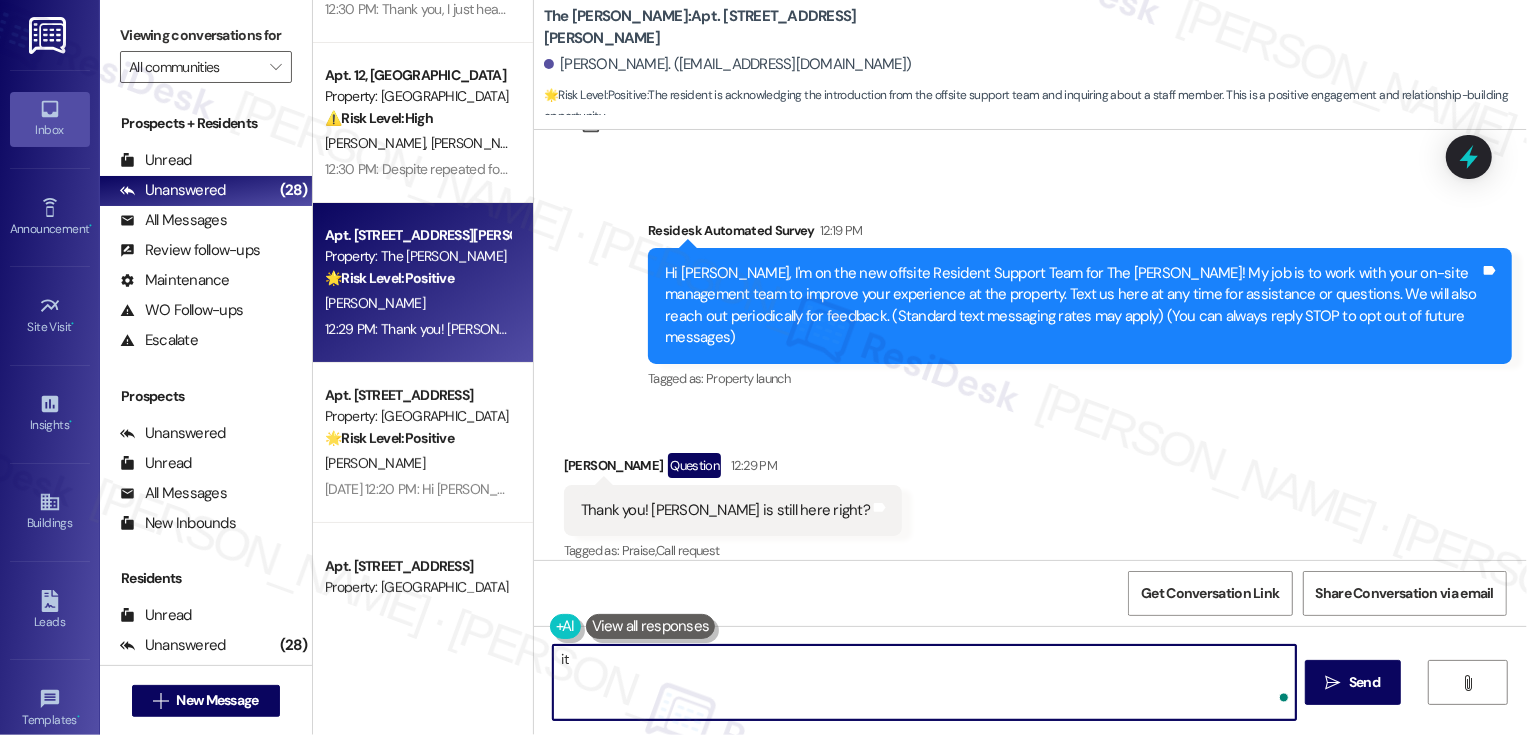 type on "i" 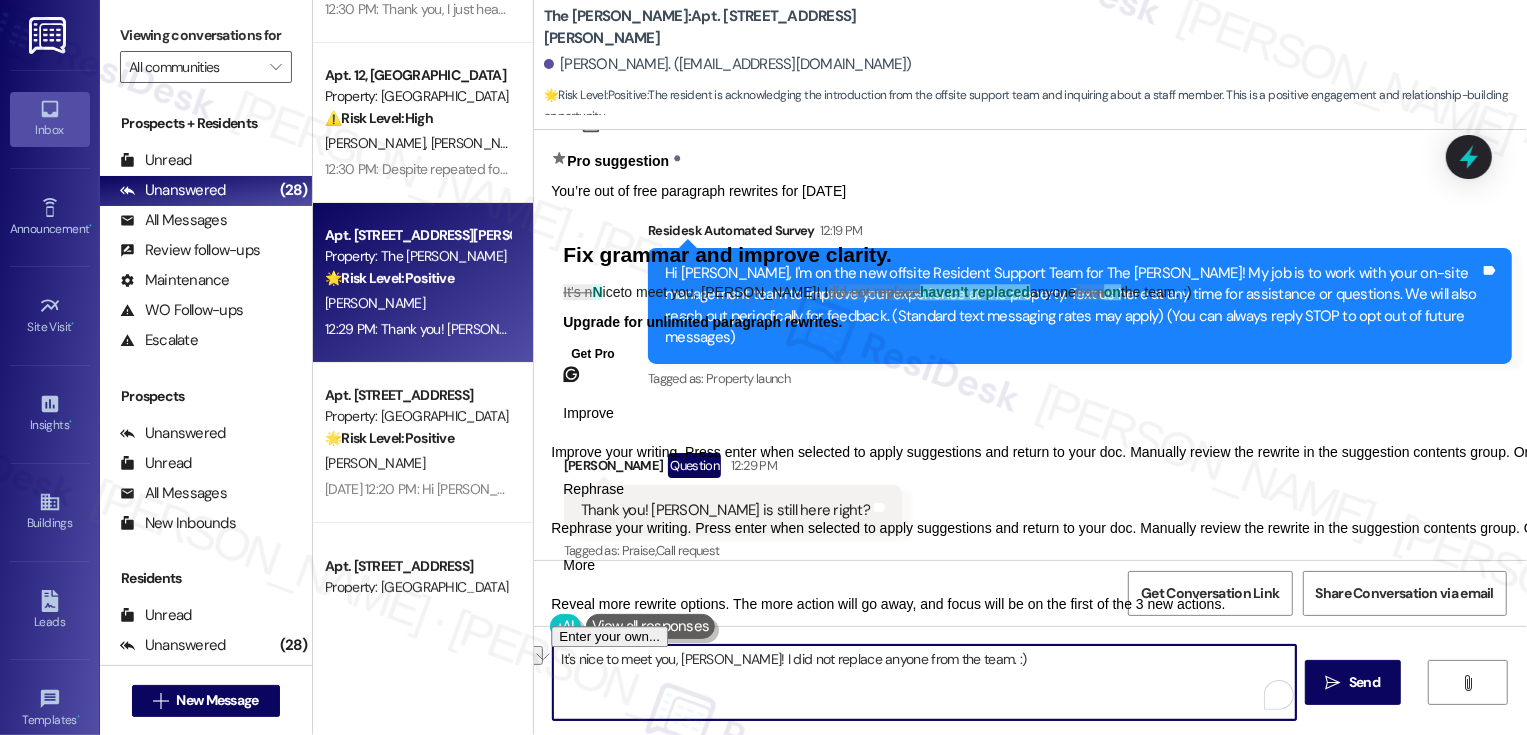 click on "It's nice to meet you, Emily! I did not replace anyone from the team. :)" at bounding box center (924, 682) 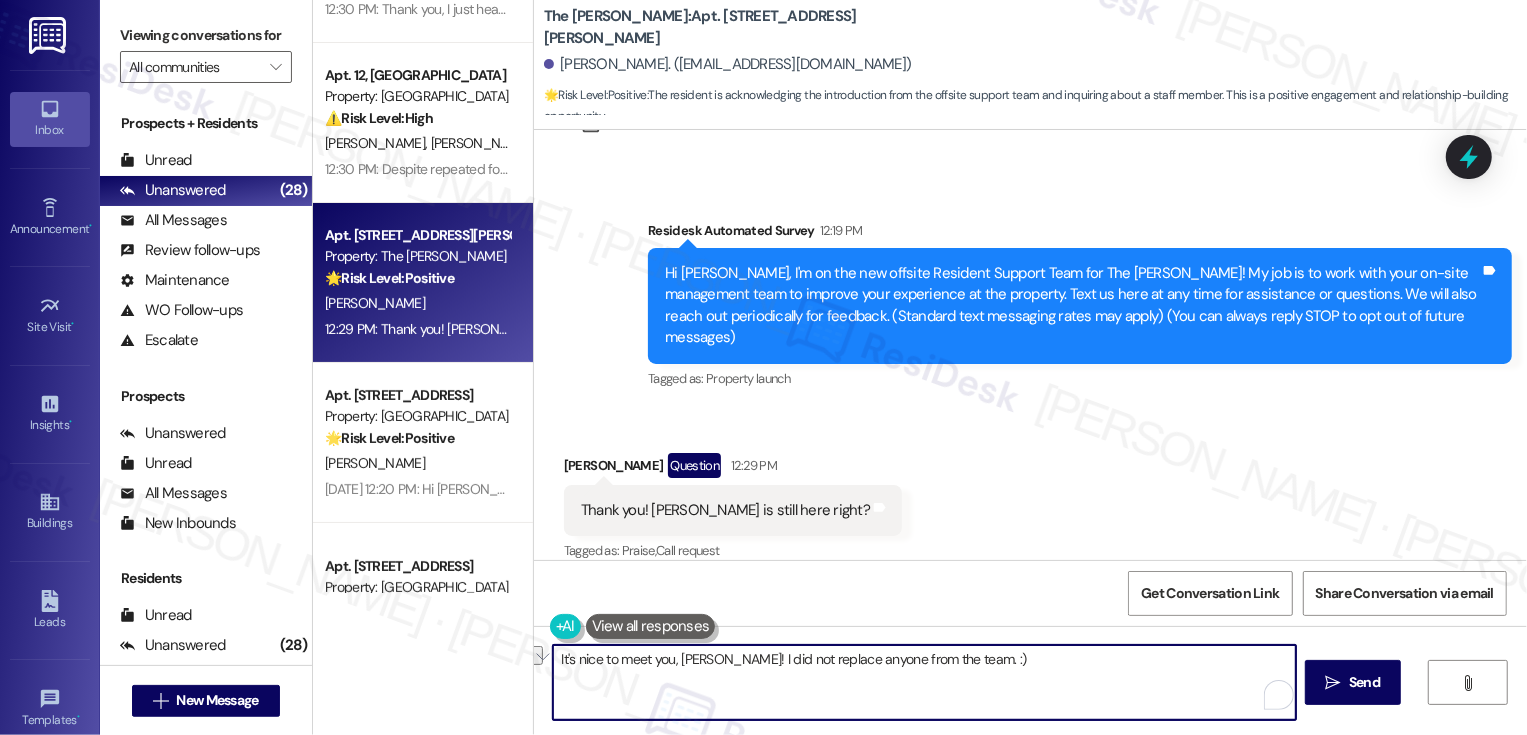 paste on "’s so nice to meet you, Emily! Just to clarify—I didn’t replace anyone from the team. 🙂 Let me know if there’s anything I can help you with!" 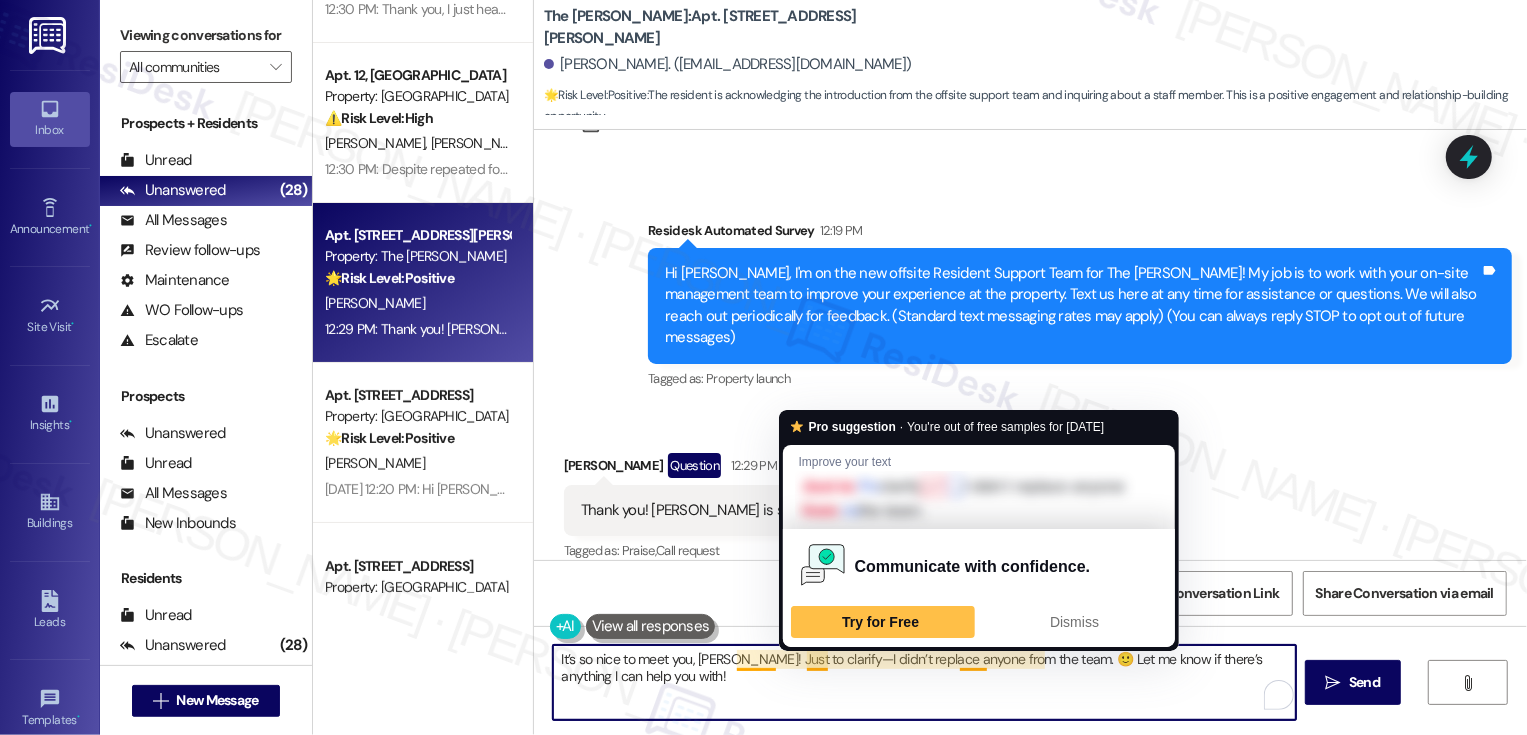 click on "It’s so nice to meet you, Emily! Just to clarify—I didn’t replace anyone from the team. 🙂 Let me know if there’s anything I can help you with!" at bounding box center (924, 682) 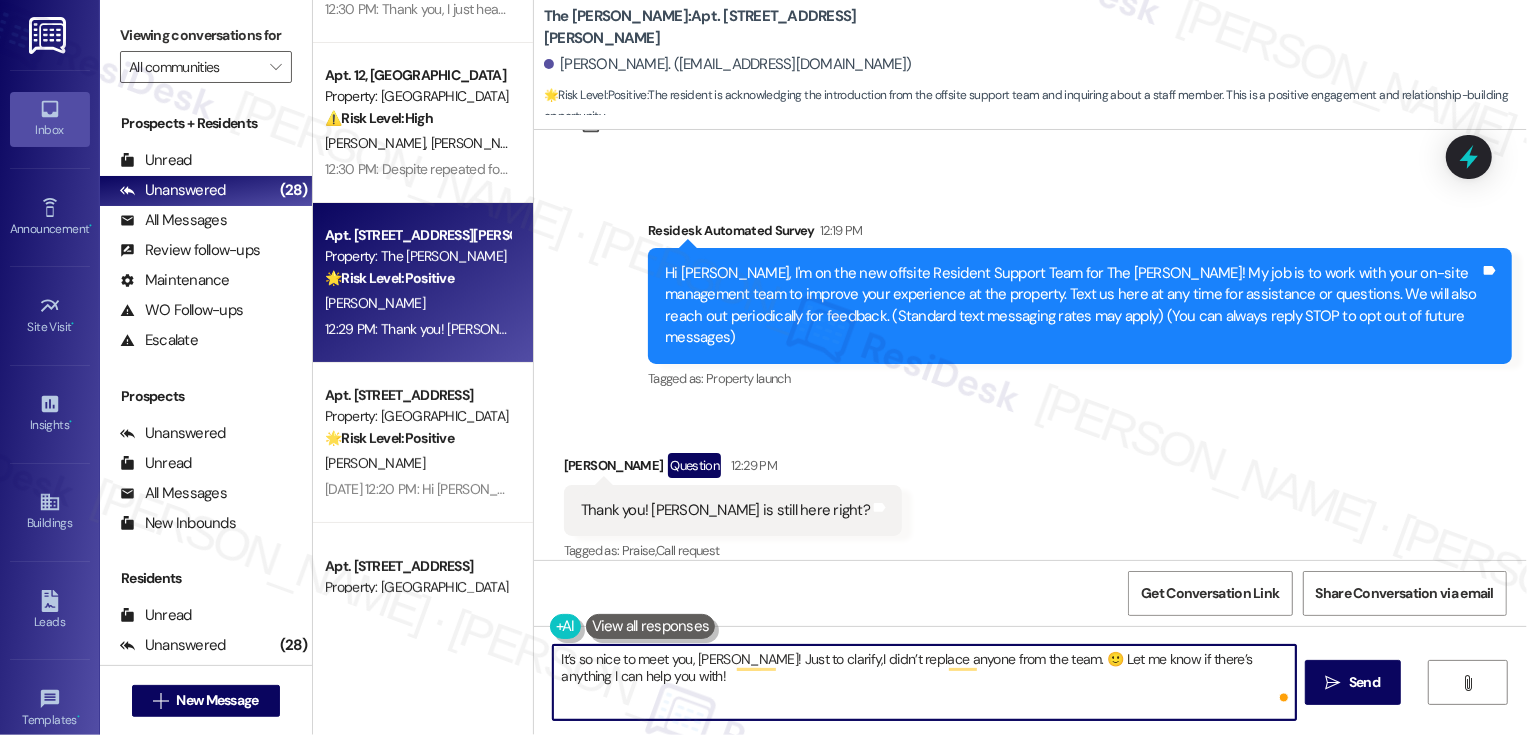 type on "It’s so nice to meet you, Emily! Just to clarify, I didn’t replace anyone from the team. 🙂 Let me know if there’s anything I can help you with!" 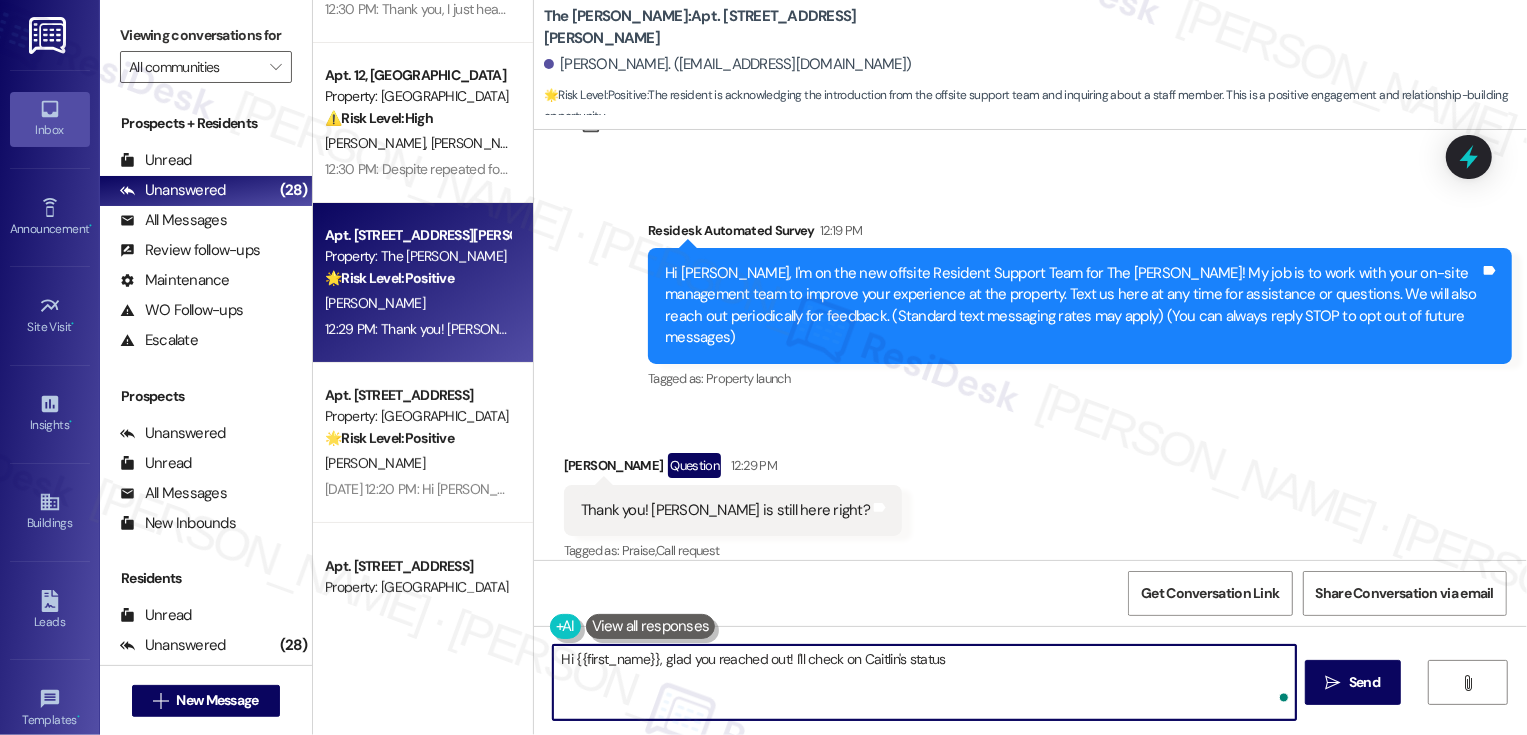 scroll, scrollTop: 249, scrollLeft: 0, axis: vertical 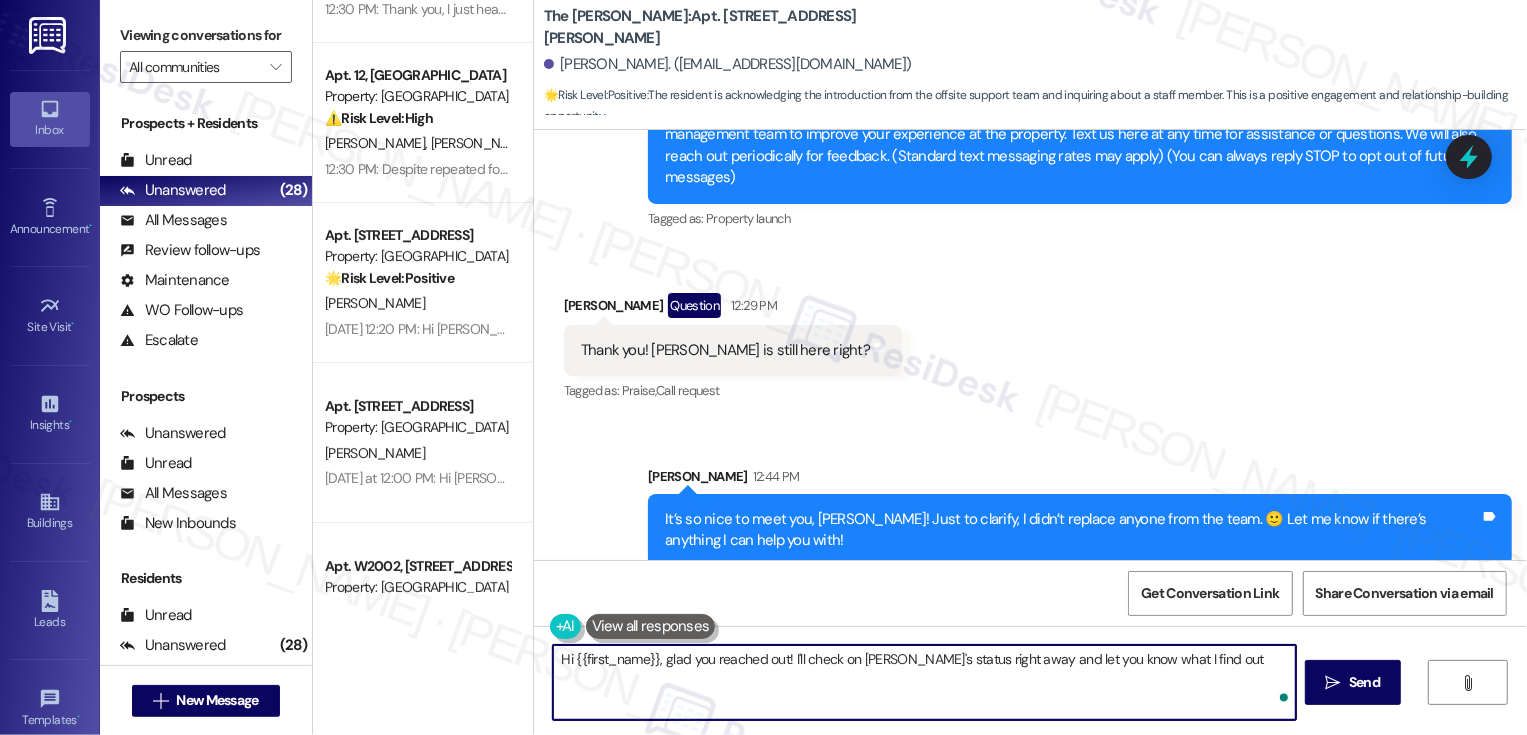 type on "Hi {{first_name}}, glad you reached out! I'll check on Caitlin's status right away and let you know what I find out." 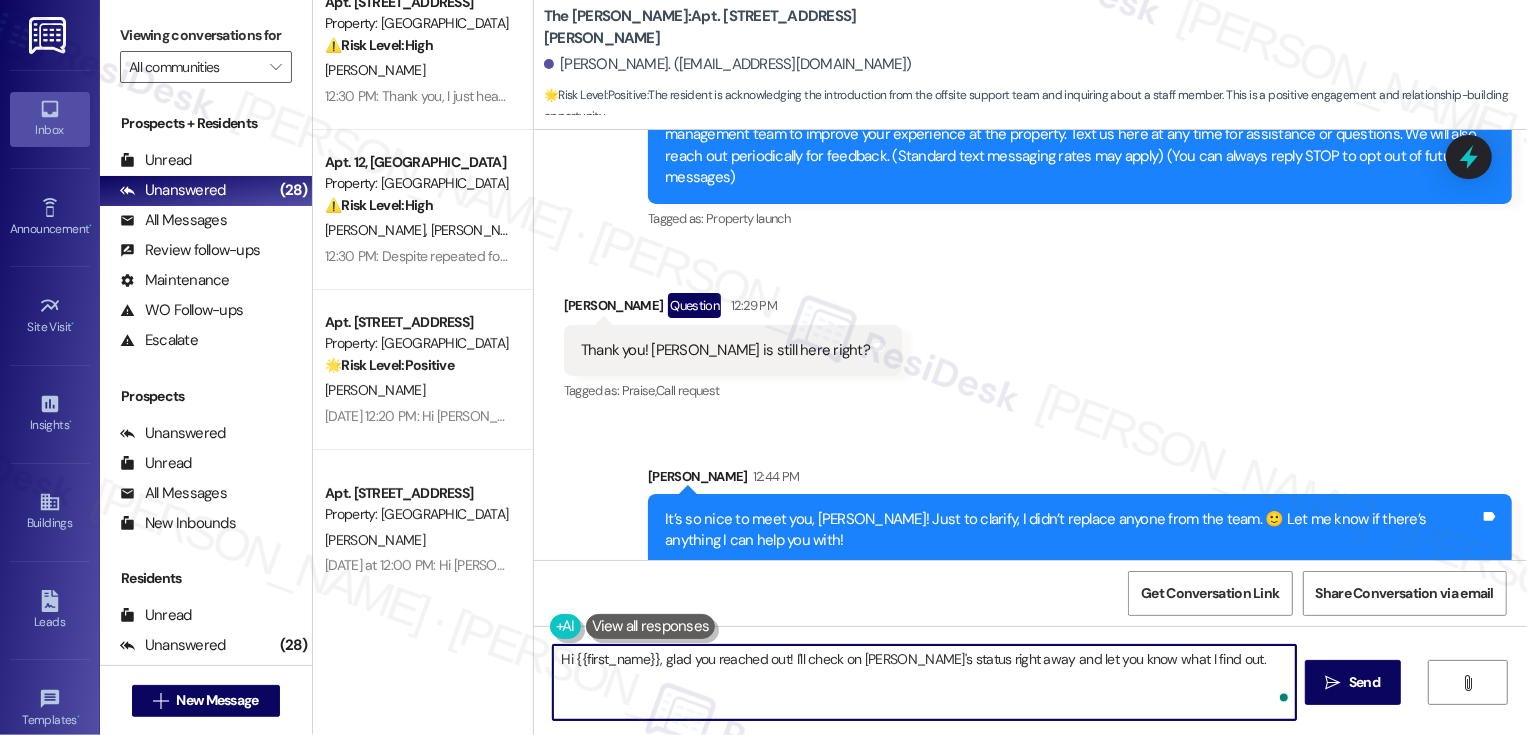 scroll, scrollTop: 113, scrollLeft: 0, axis: vertical 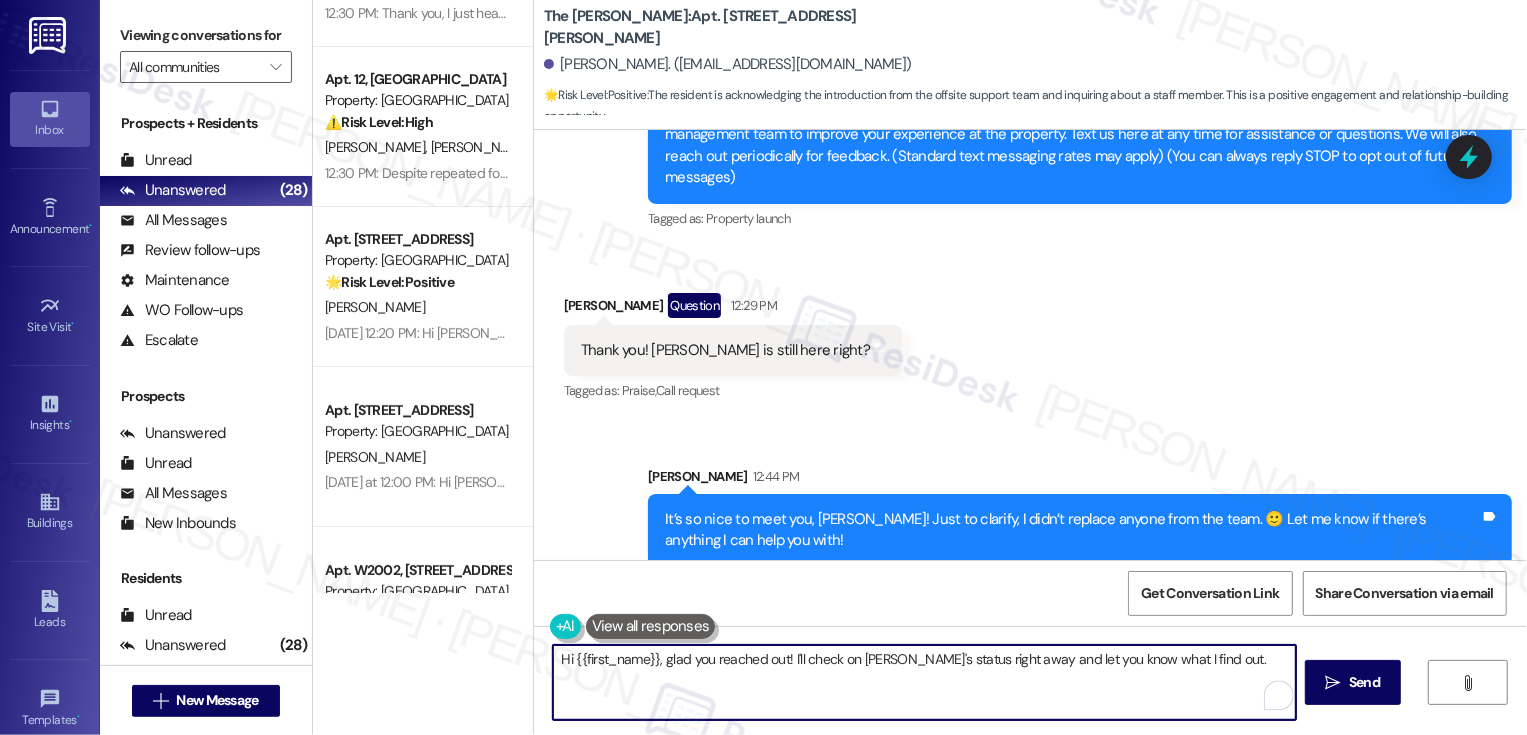 click on "Property: [GEOGRAPHIC_DATA]" at bounding box center [417, 260] 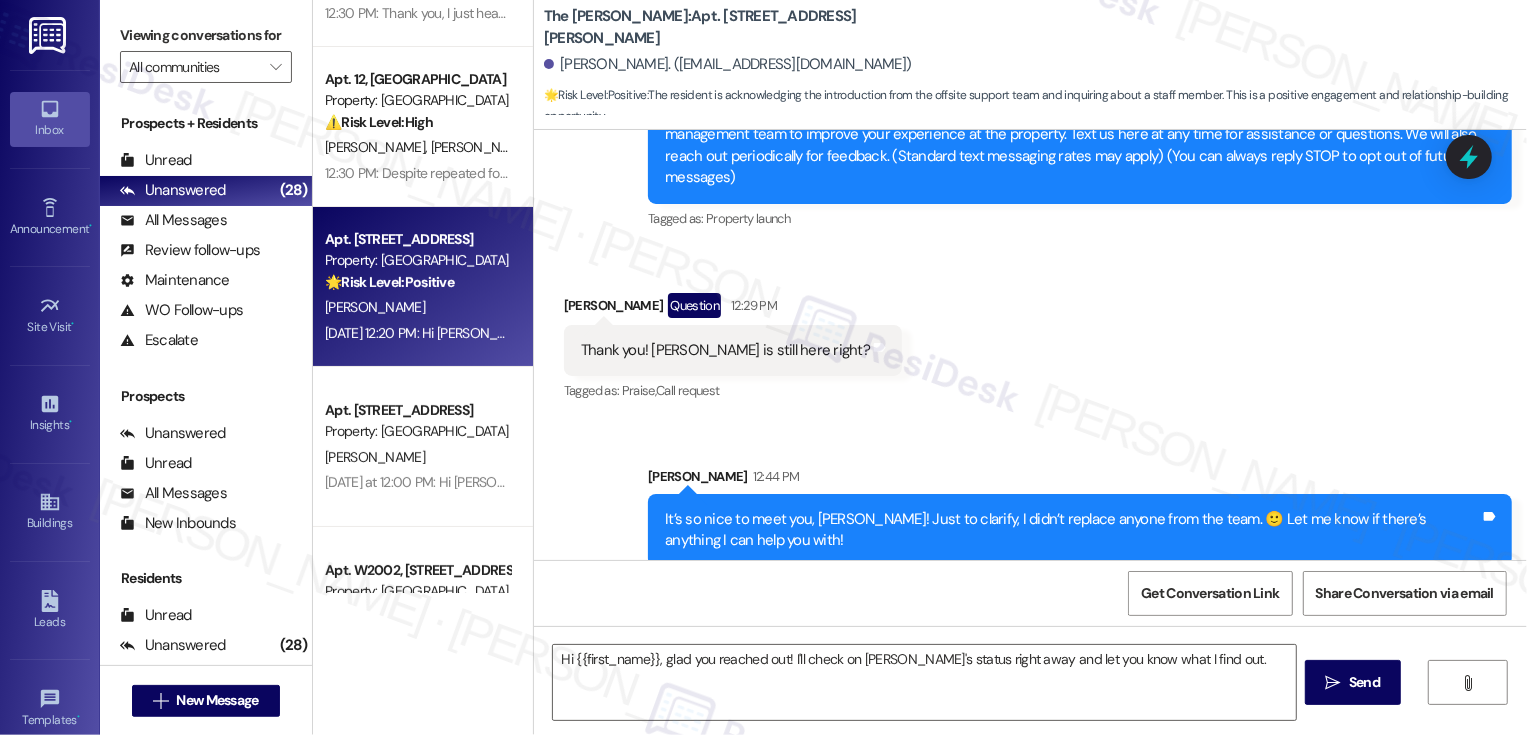 type on "Fetching suggested responses. Please feel free to read through the conversation in the meantime." 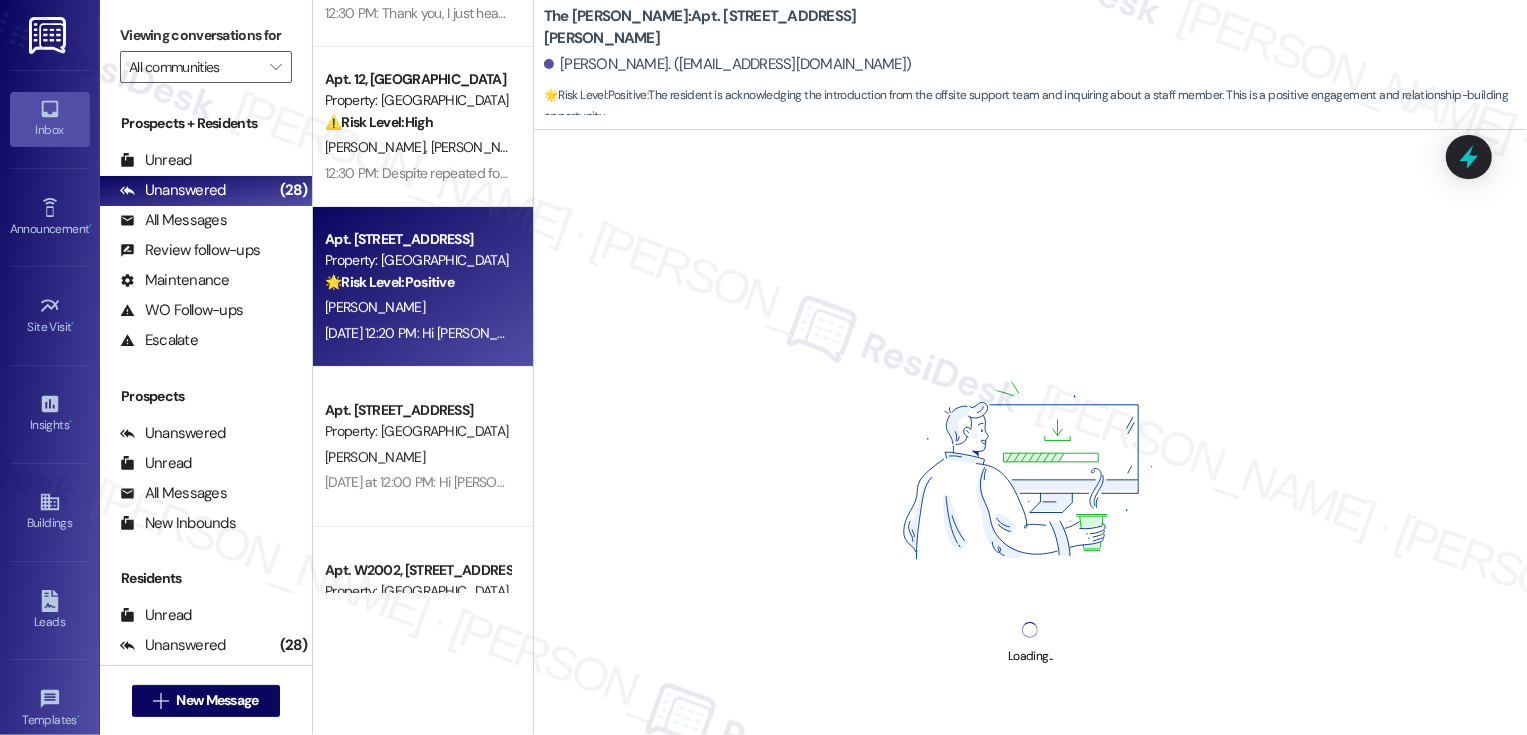 click on "Property: [GEOGRAPHIC_DATA]" at bounding box center (417, 260) 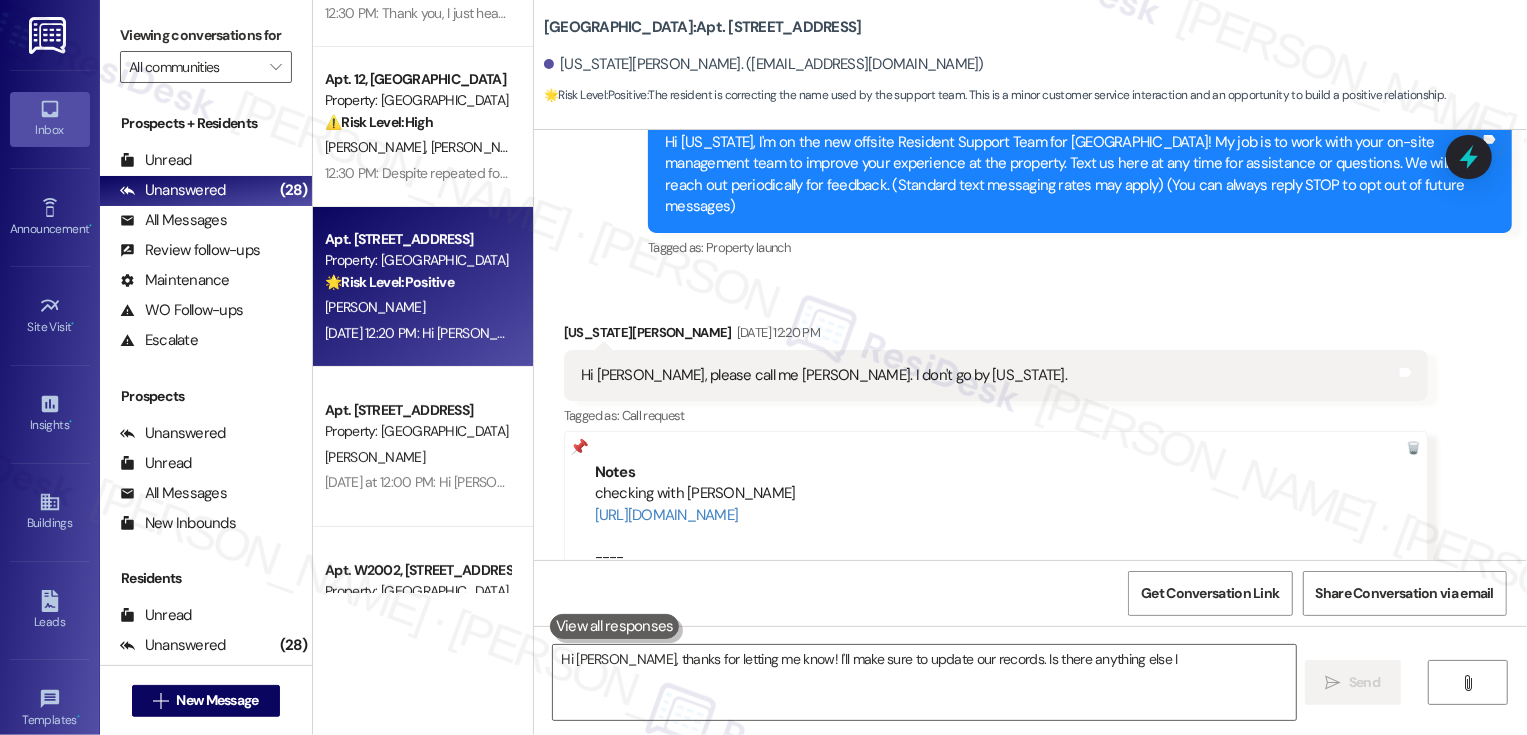 scroll, scrollTop: 274, scrollLeft: 0, axis: vertical 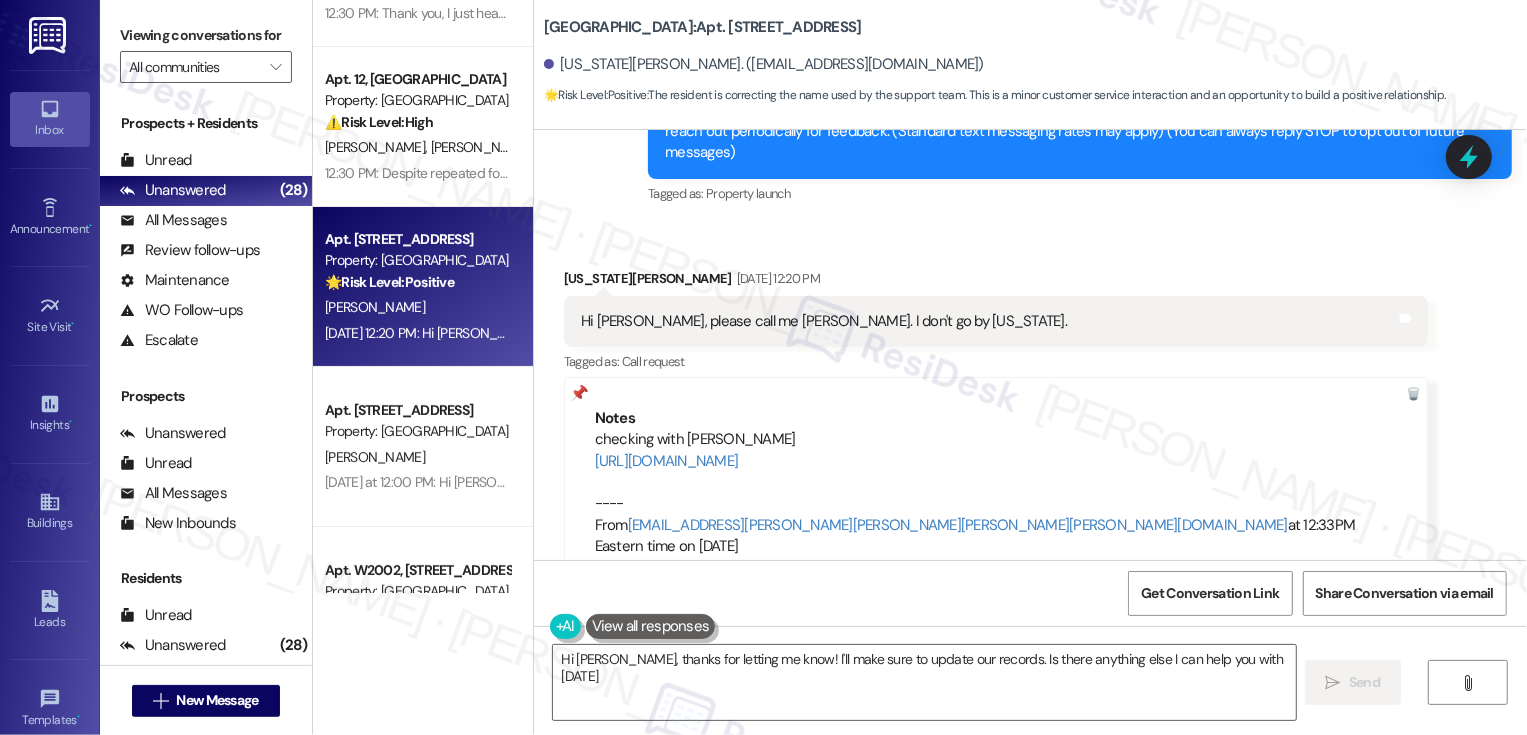 type on "Hi Jinny, thanks for letting me know! I'll make sure to update our records. Is there anything else I can help you with today?" 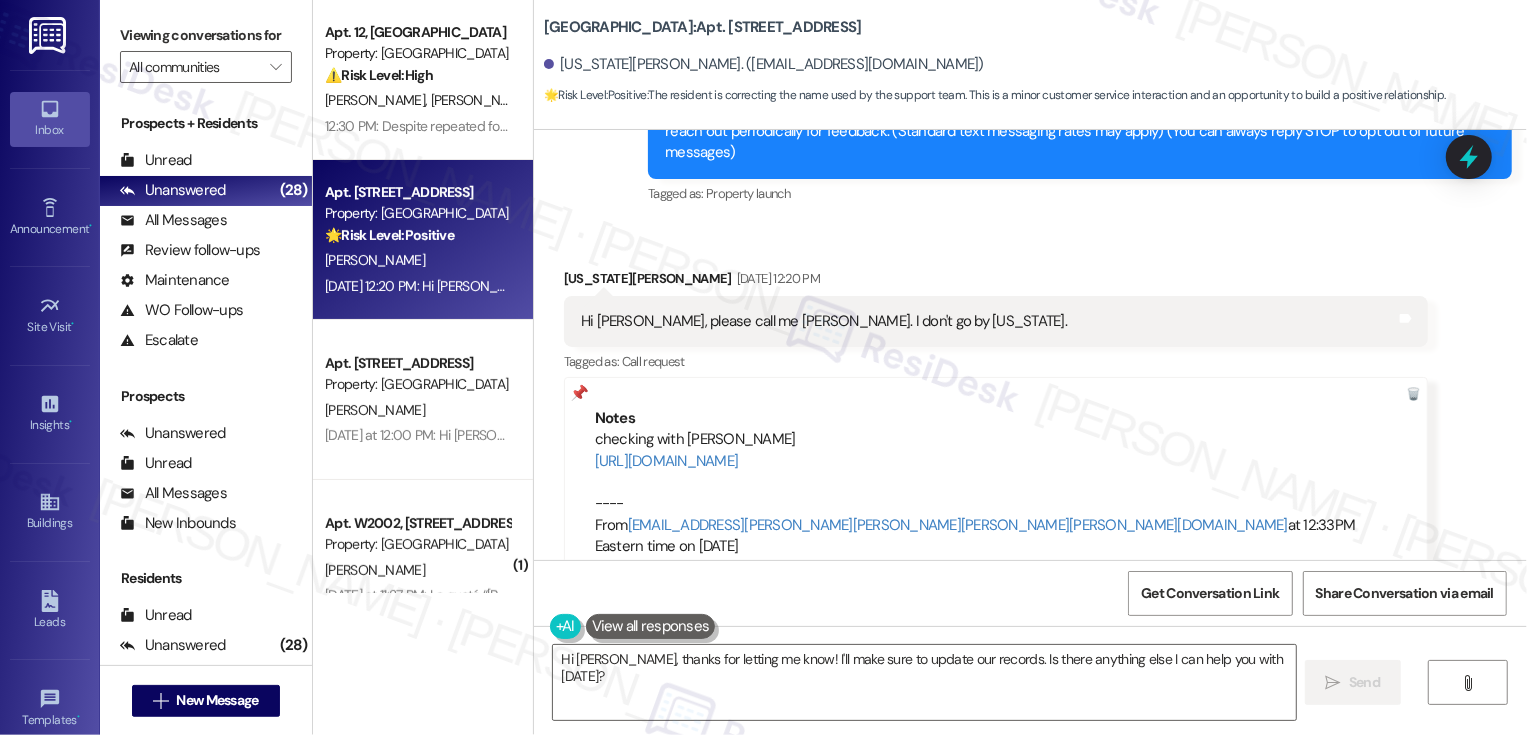 scroll, scrollTop: 202, scrollLeft: 0, axis: vertical 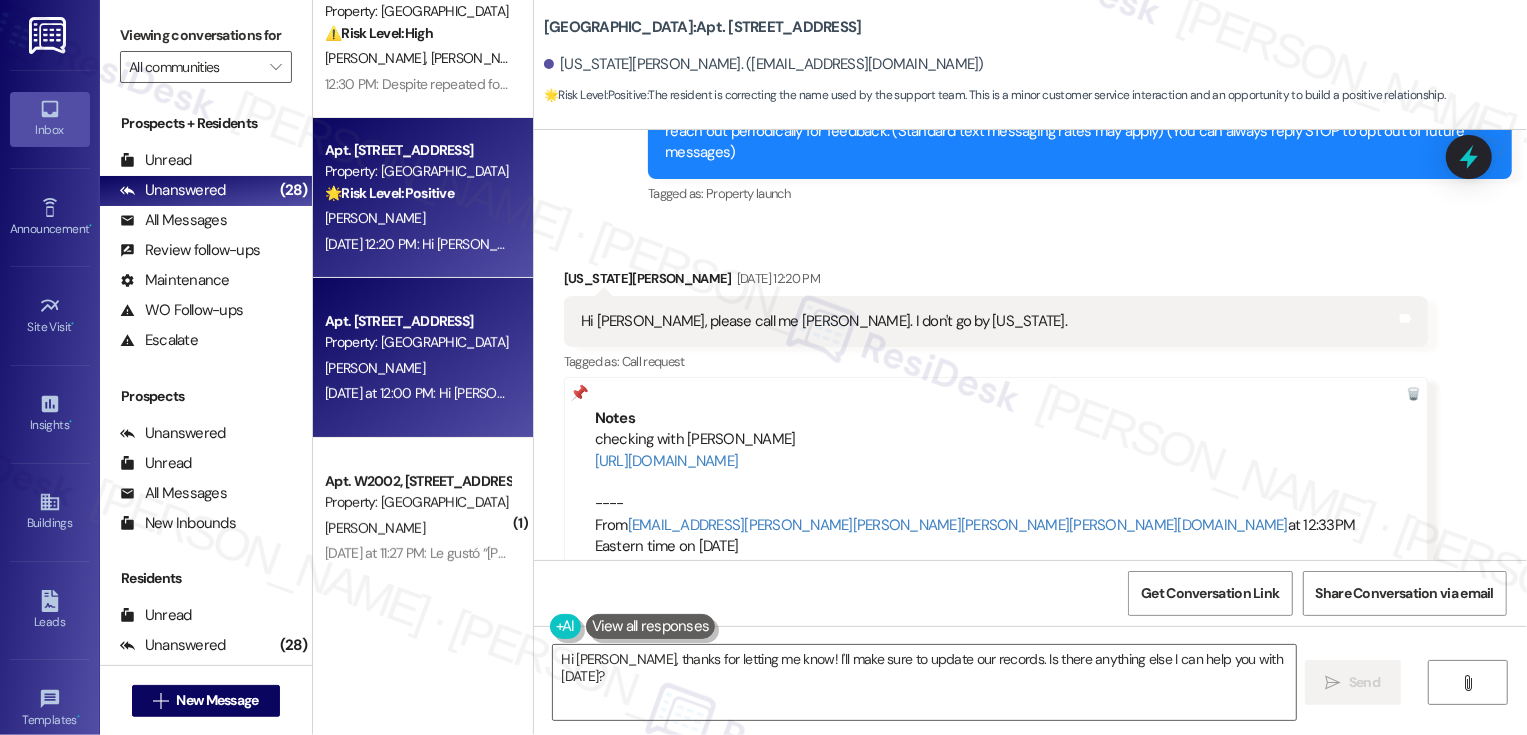 click on "Property: [GEOGRAPHIC_DATA]" at bounding box center [417, 342] 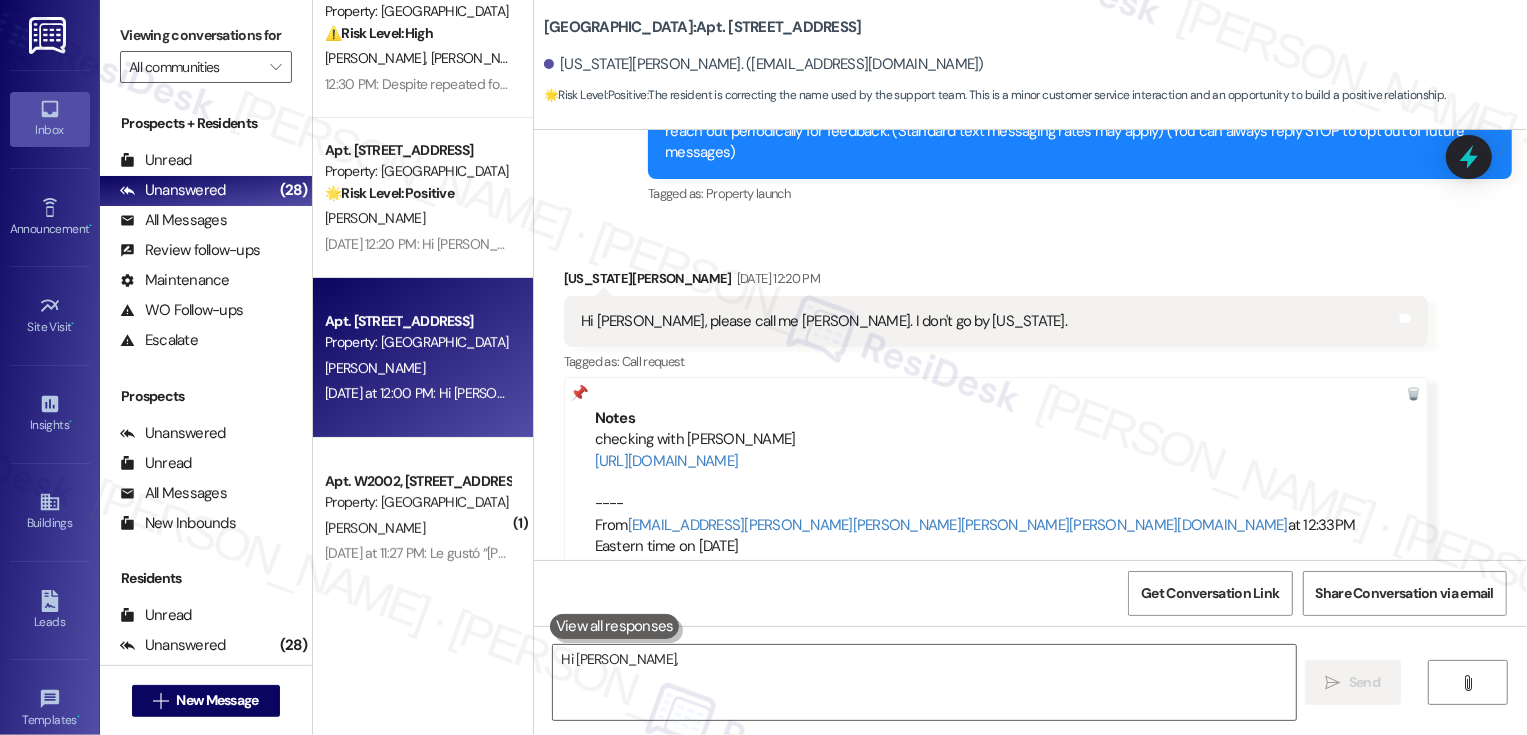 click on "Property: [GEOGRAPHIC_DATA]" at bounding box center [417, 342] 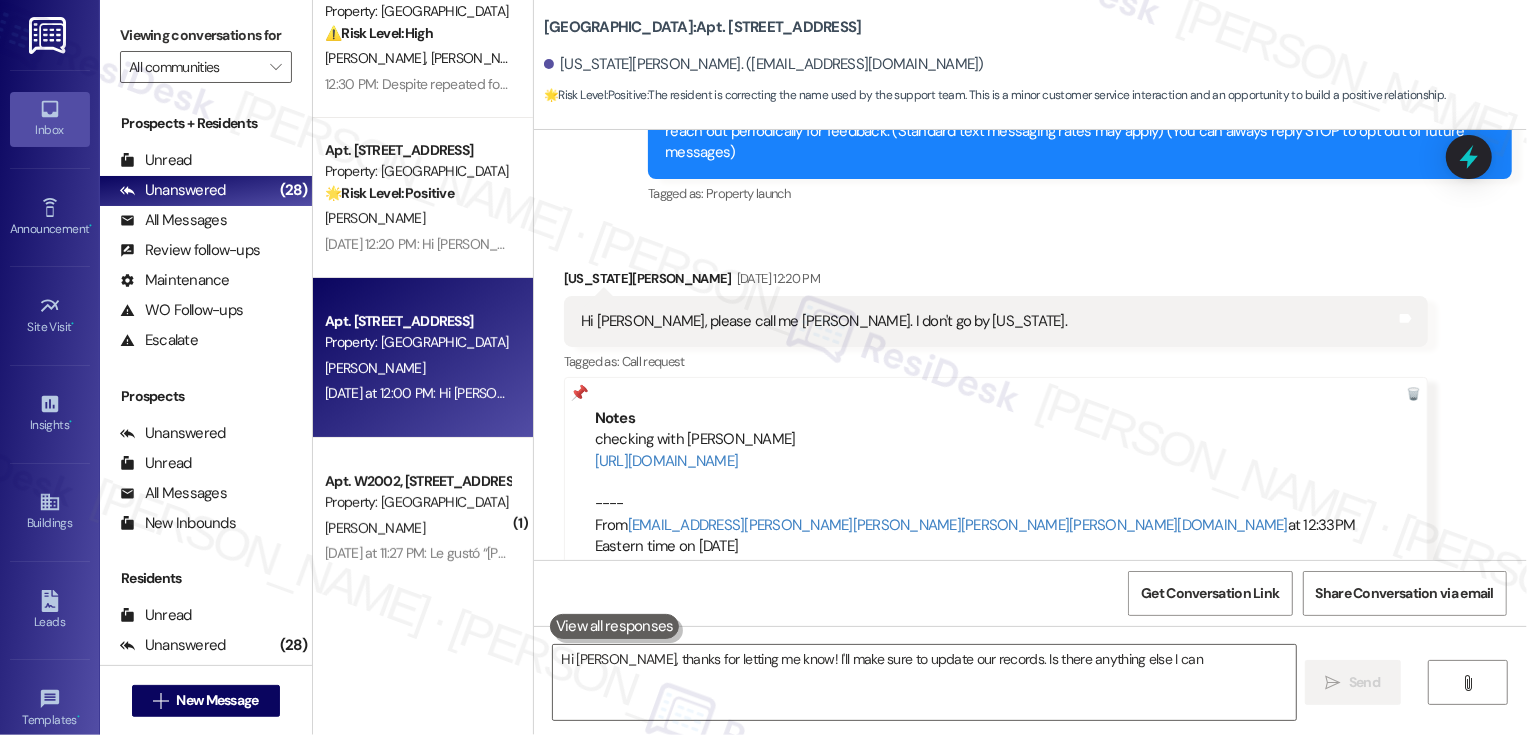 type on "Hi Jinny, thanks for letting me know! I'll make sure to update our records. Is there anything else I can" 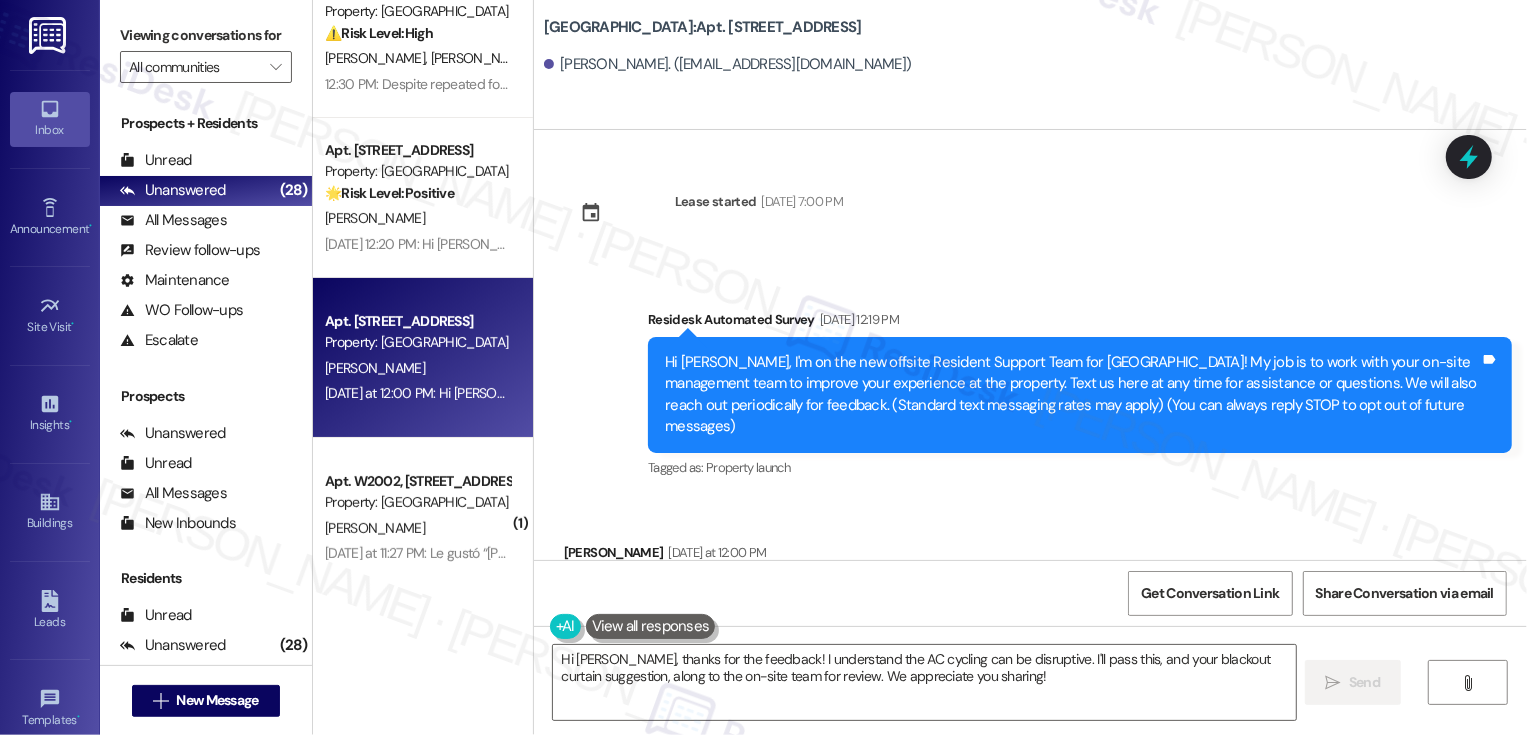 scroll, scrollTop: 119, scrollLeft: 0, axis: vertical 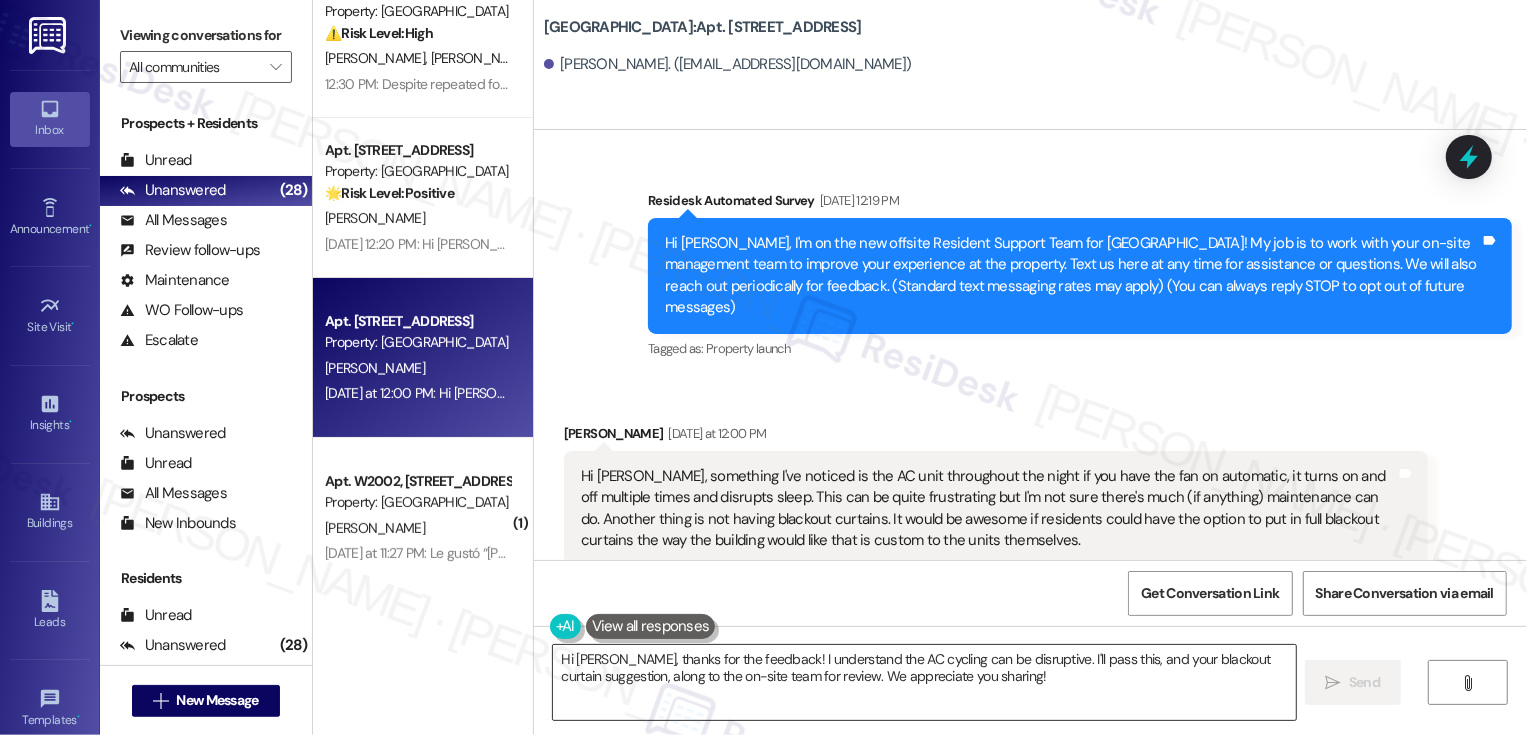 click on "Hi Mitchell, thanks for the feedback! I understand the AC cycling can be disruptive. I'll pass this, and your blackout curtain suggestion, along to the on-site team for review. We appreciate you sharing!" at bounding box center (924, 682) 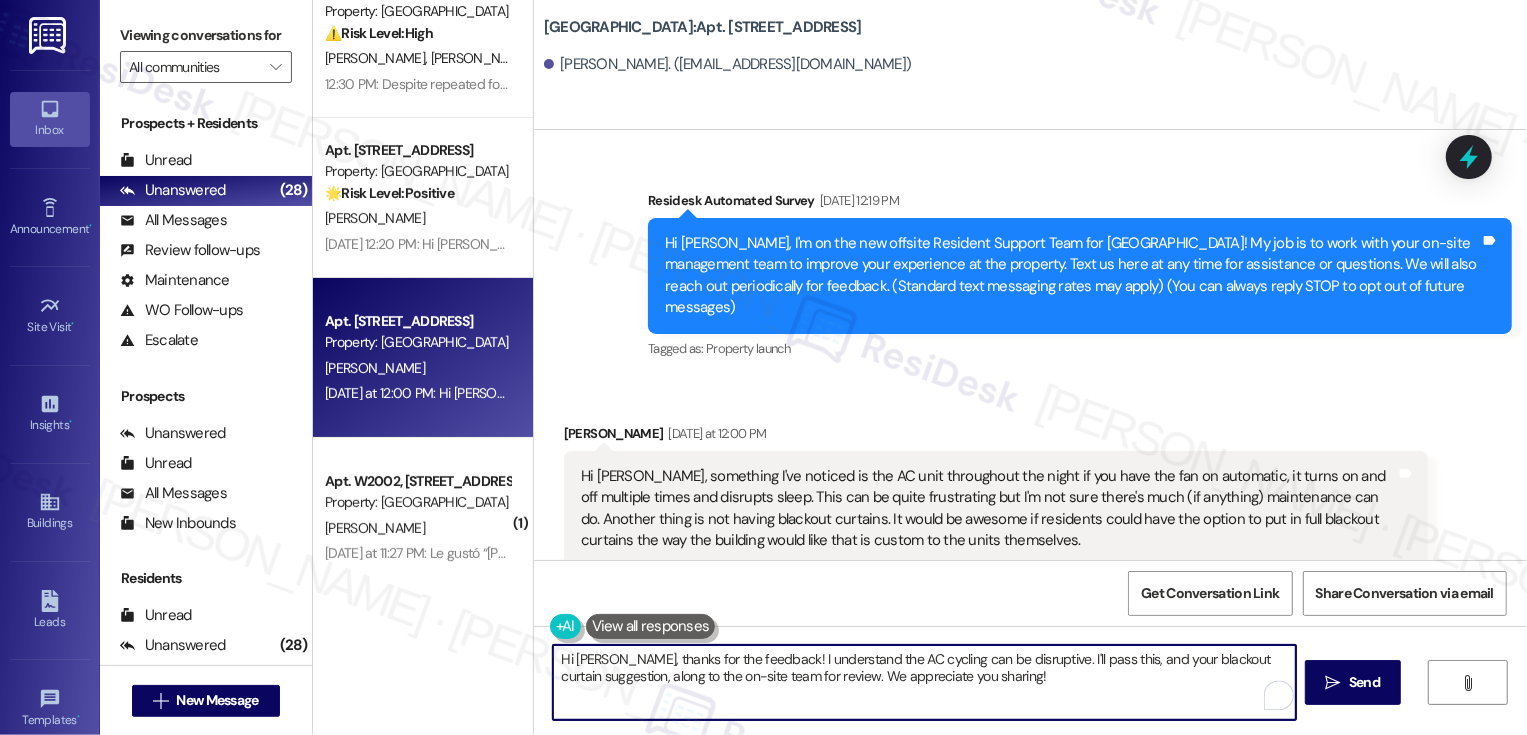 drag, startPoint x: 615, startPoint y: 656, endPoint x: 993, endPoint y: 701, distance: 380.66916 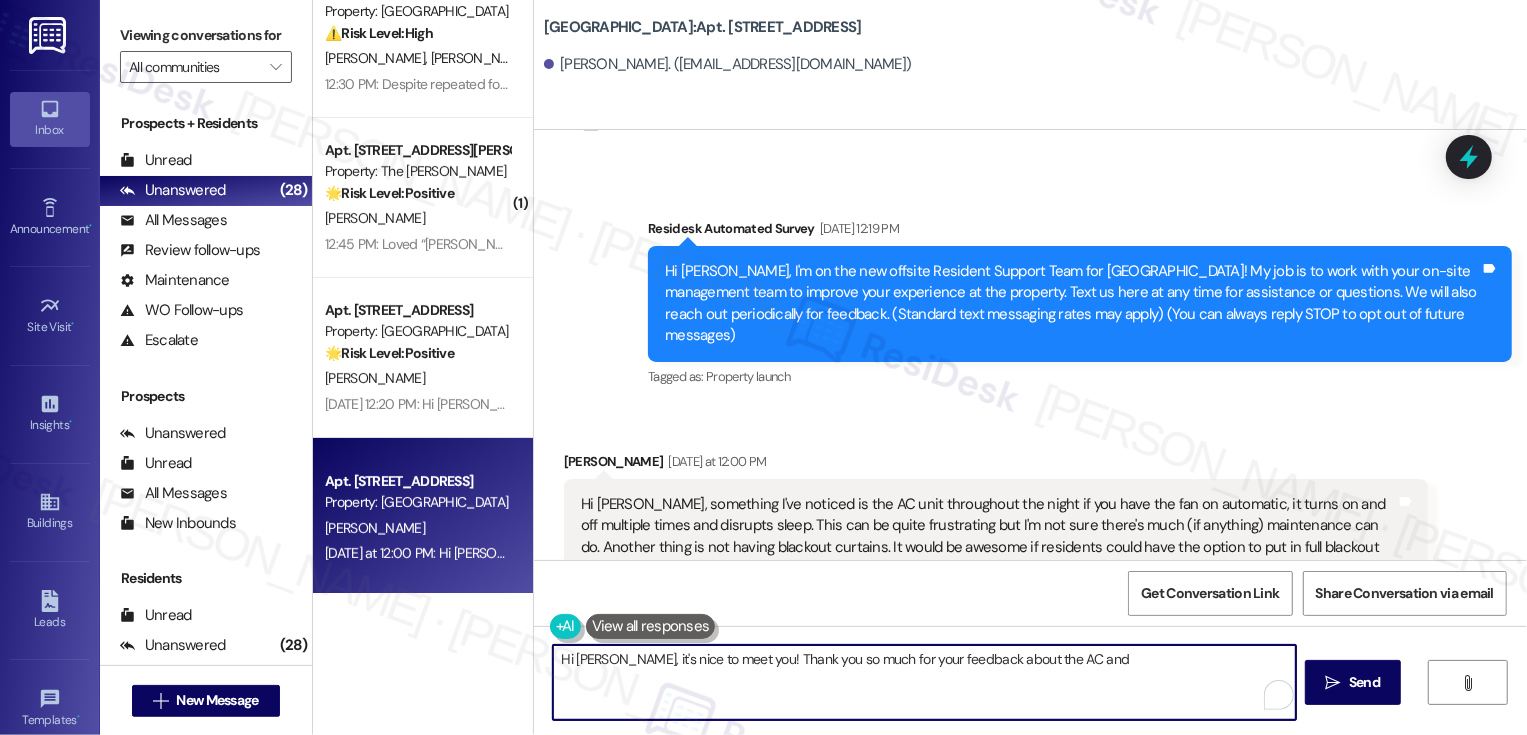 scroll, scrollTop: 65, scrollLeft: 0, axis: vertical 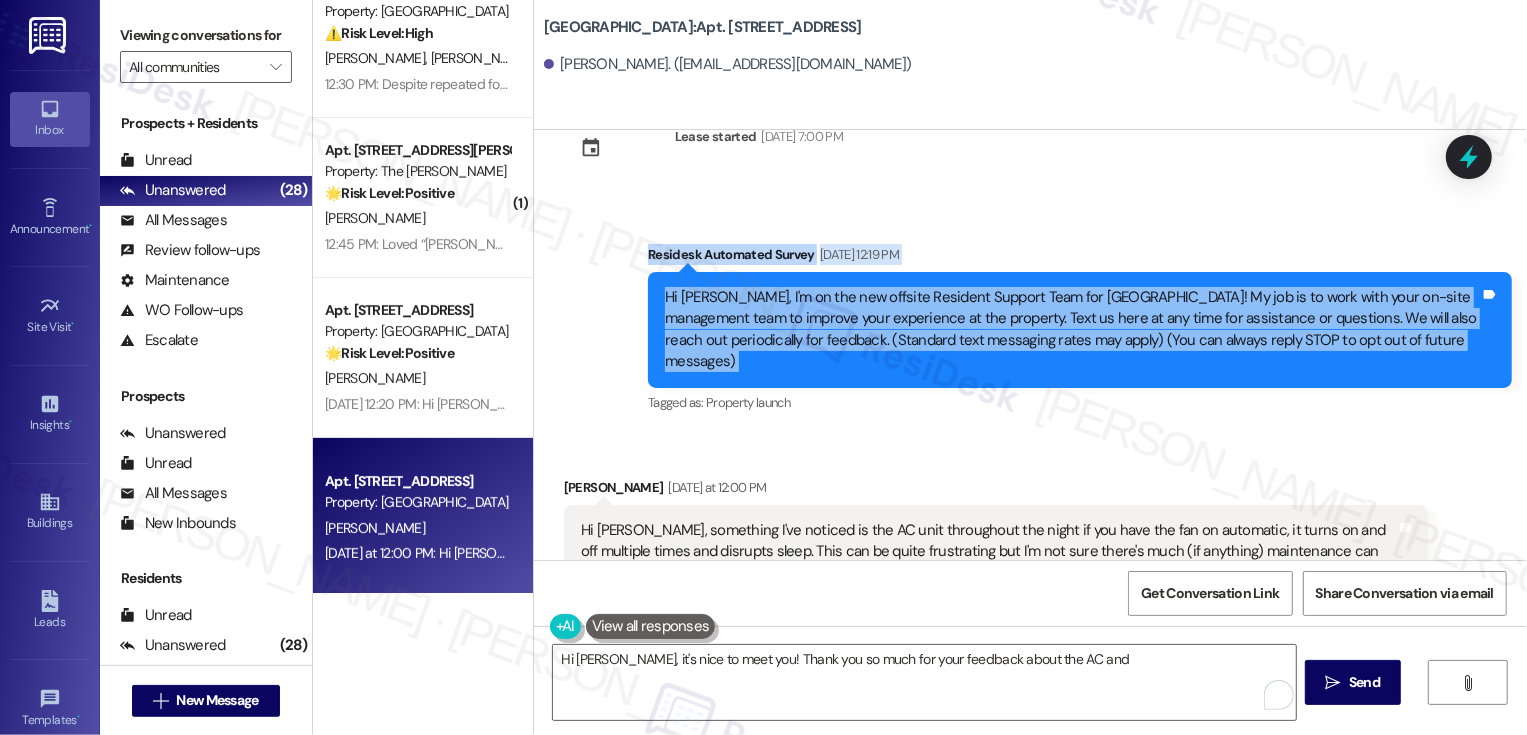 drag, startPoint x: 638, startPoint y: 250, endPoint x: 675, endPoint y: 282, distance: 48.9183 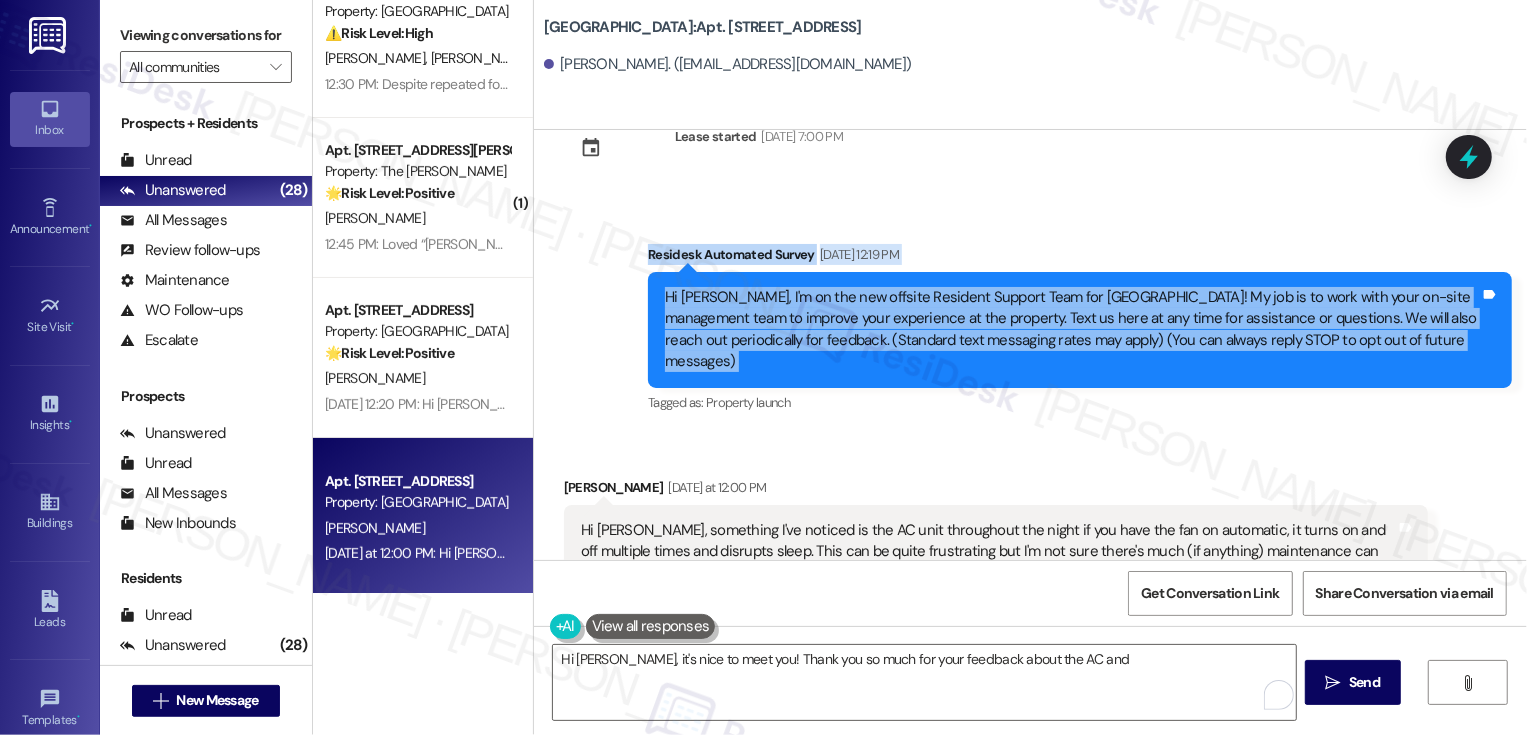 click on "Received via SMS Mitchell Silverman Yesterday at 12:00 PM Hi Sarah, something I've noticed is the AC unit throughout the night if you have the fan on automatic, it turns on and off multiple times and disrupts sleep. This can be quite frustrating but I'm not sure there's much (if anything) maintenance can do. Another thing is not having blackout curtains. It would be awesome if residents could have the option to put in full blackout curtains the way the building would like that is custom to the units themselves. Tags and notes" at bounding box center (1030, 534) 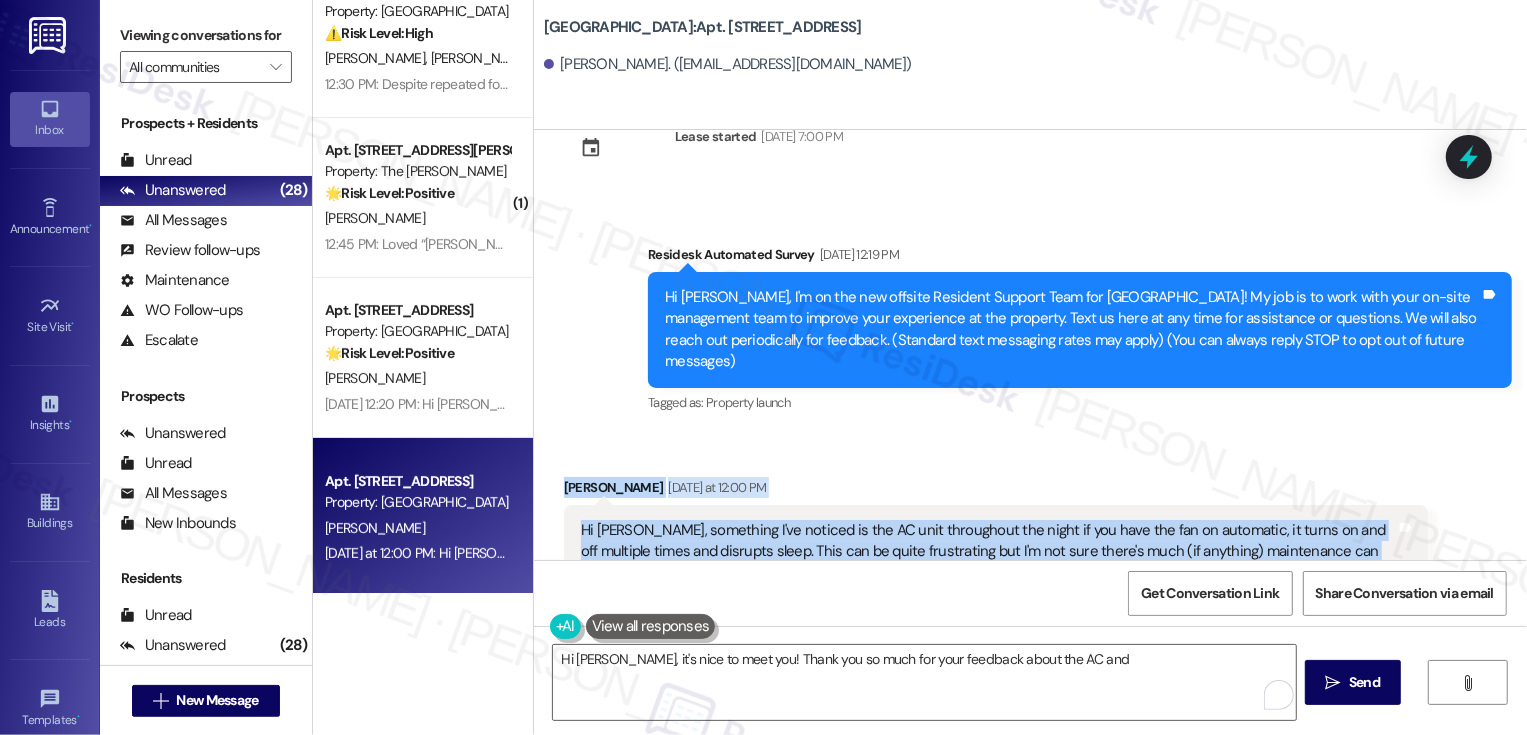 scroll, scrollTop: 119, scrollLeft: 0, axis: vertical 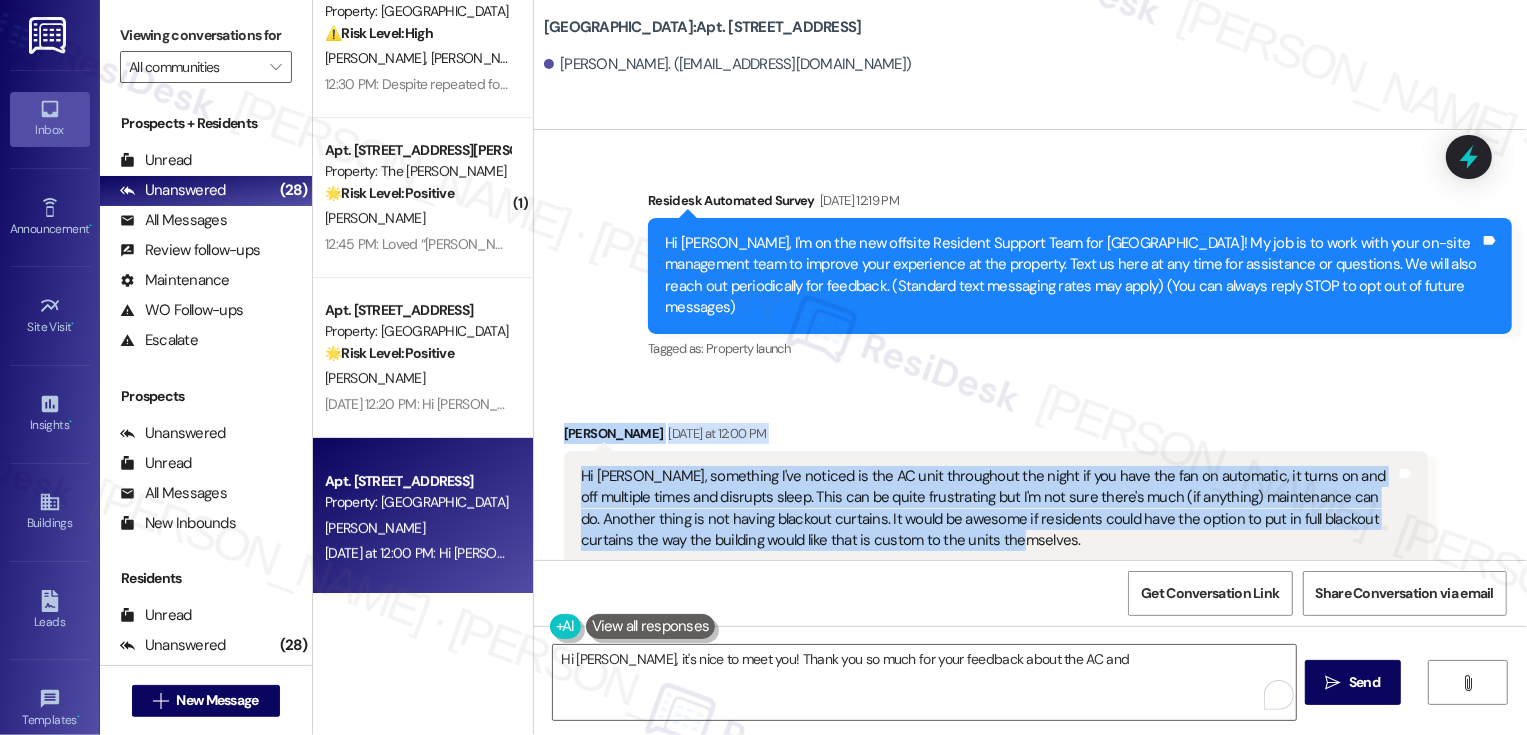 drag, startPoint x: 551, startPoint y: 460, endPoint x: 1024, endPoint y: 519, distance: 476.6655 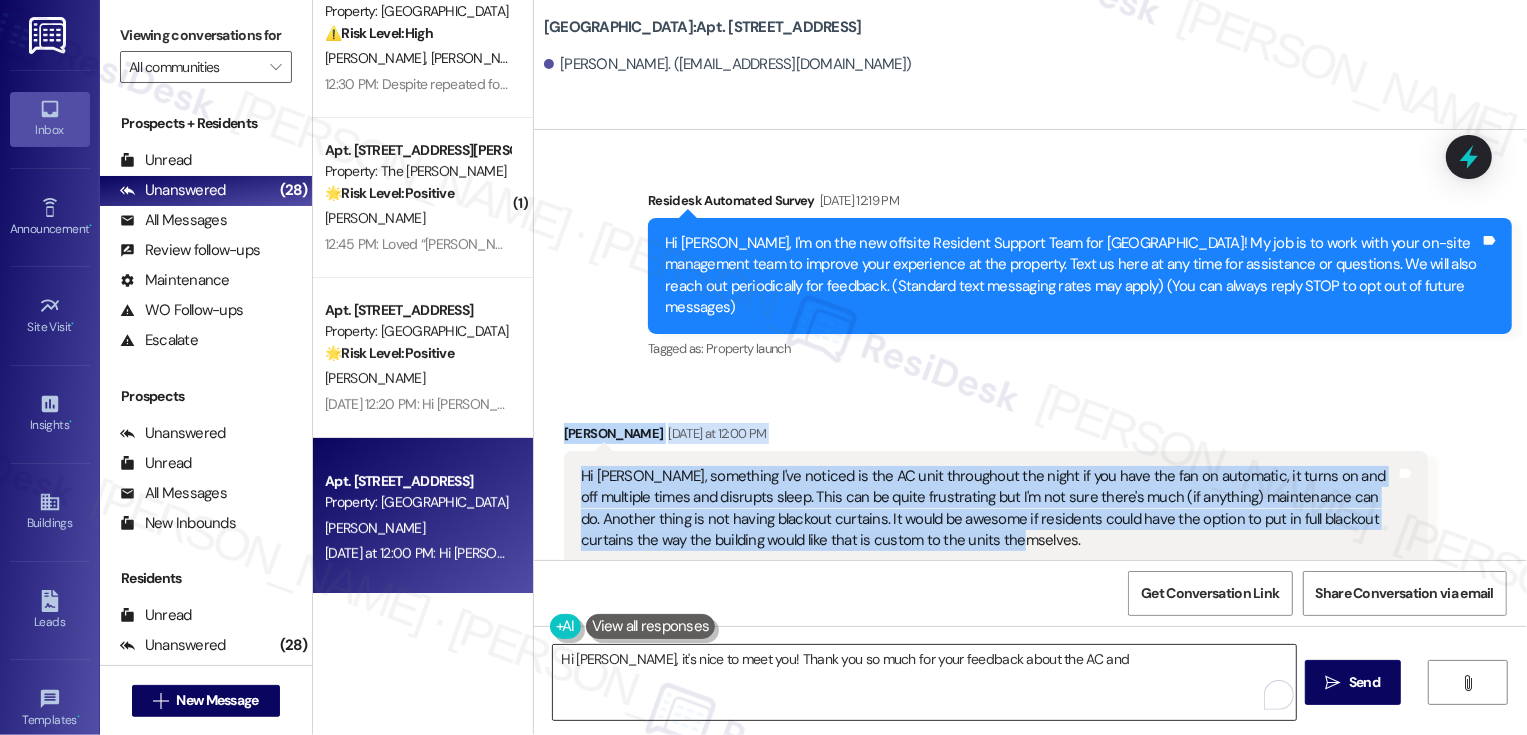 click on "Hi Mitchell, it's nice to meet you! Thank you so much for your feedback about the AC and" at bounding box center (924, 682) 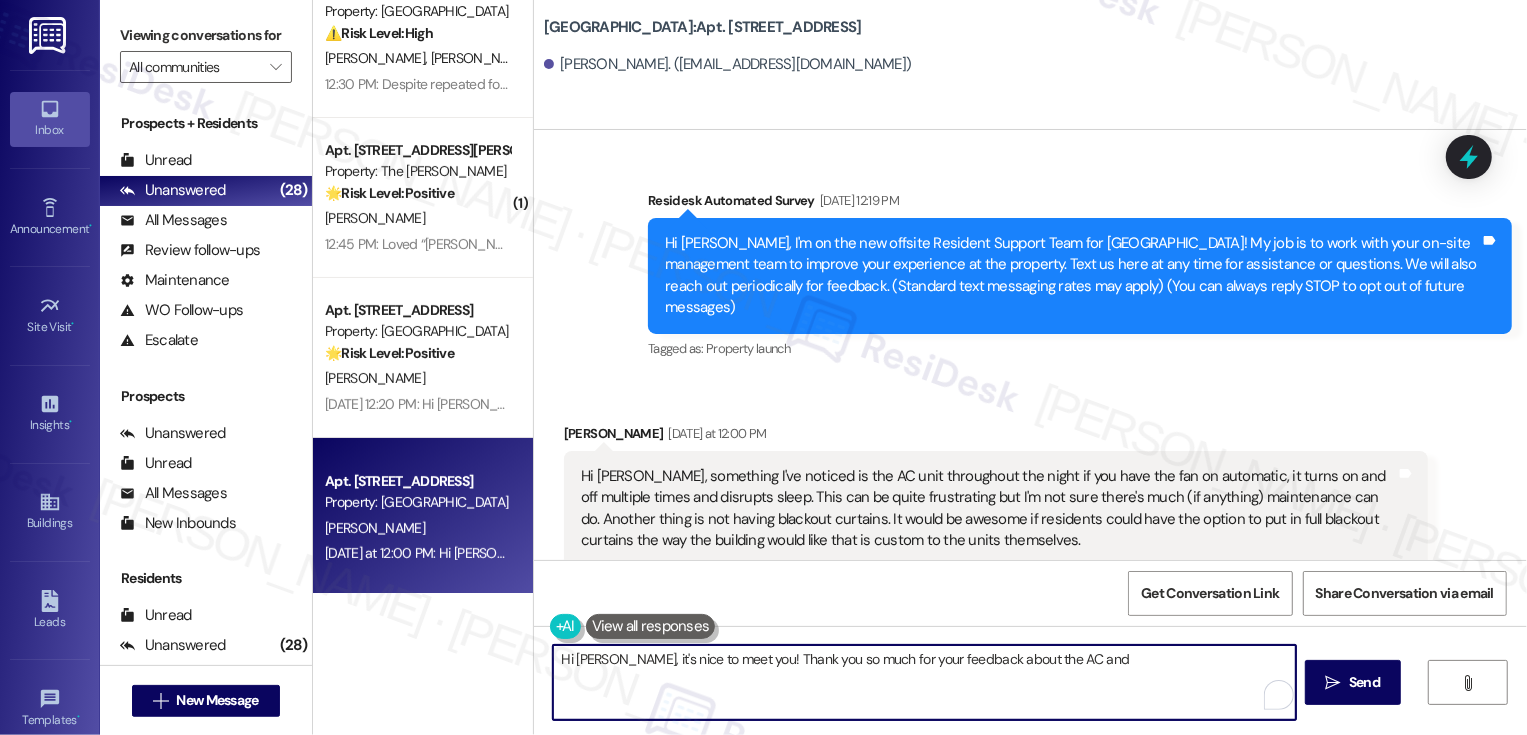 drag, startPoint x: 955, startPoint y: 659, endPoint x: 1168, endPoint y: 666, distance: 213.11499 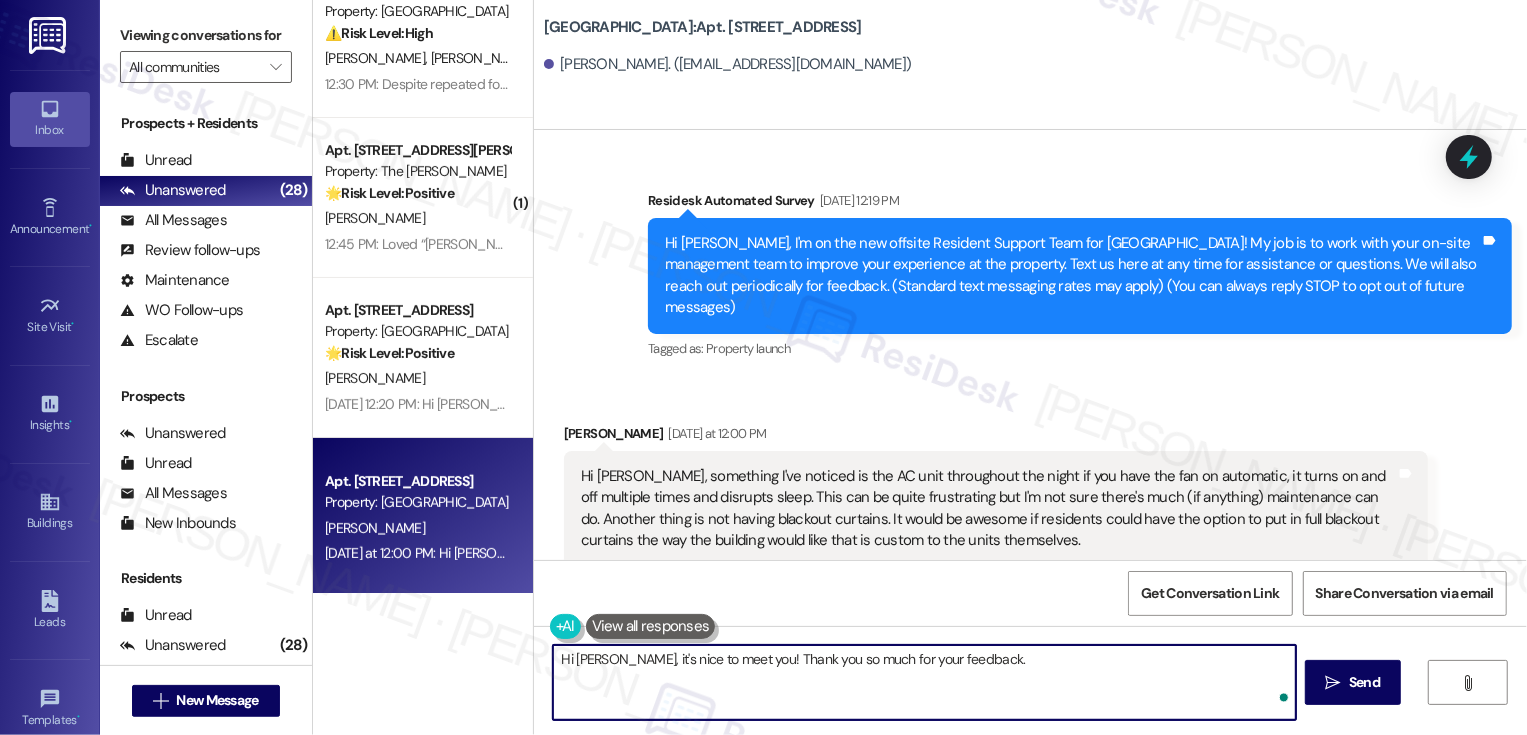 paste on "Just to better understand the AC issue, has it always operated this way since you moved in, or is this something that started more recently? That’ll help us figure out whether it’s a system setting or something that might need a closer look.
And I really appreciate the note about the blackout curtains — I’ll pass that along as feedback for the team to consider." 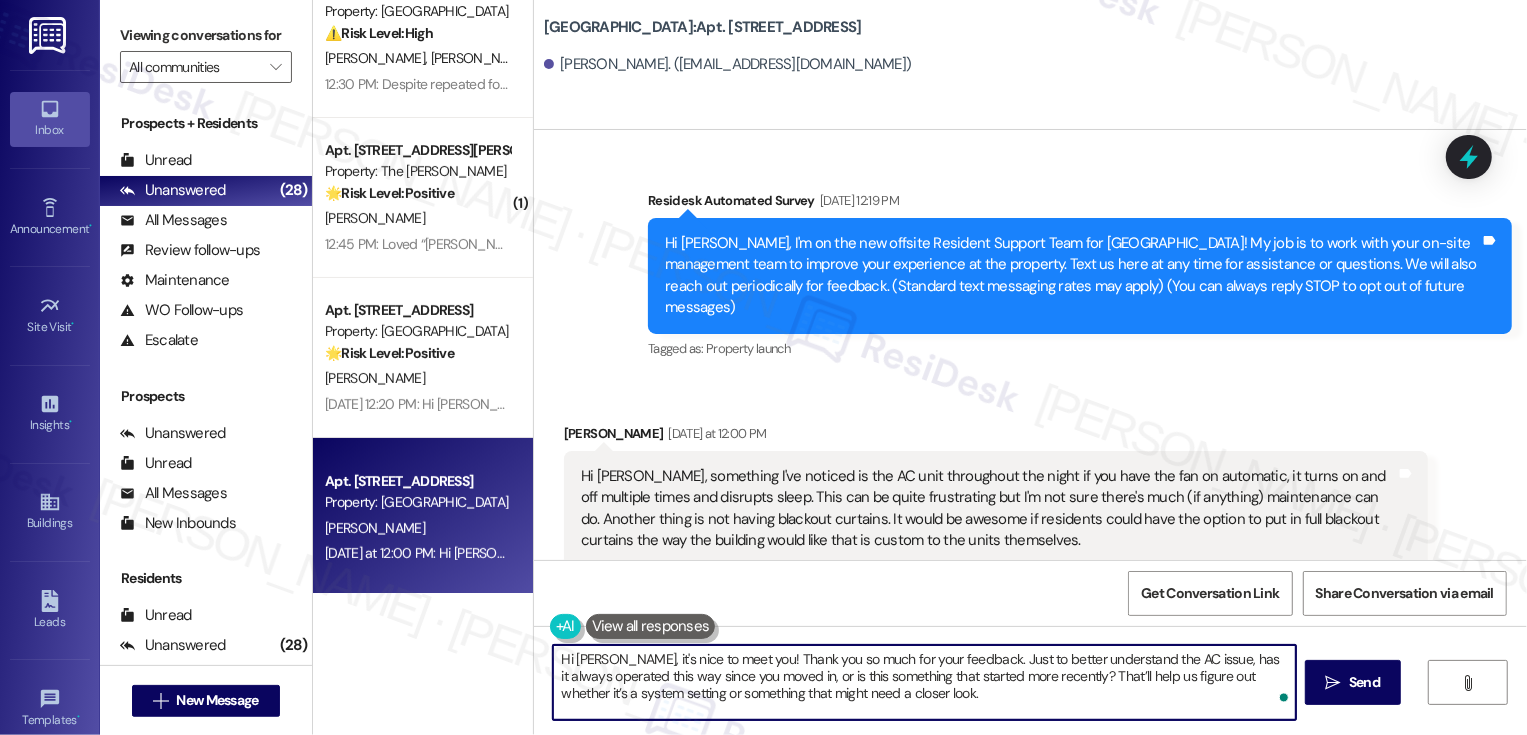 scroll, scrollTop: 50, scrollLeft: 0, axis: vertical 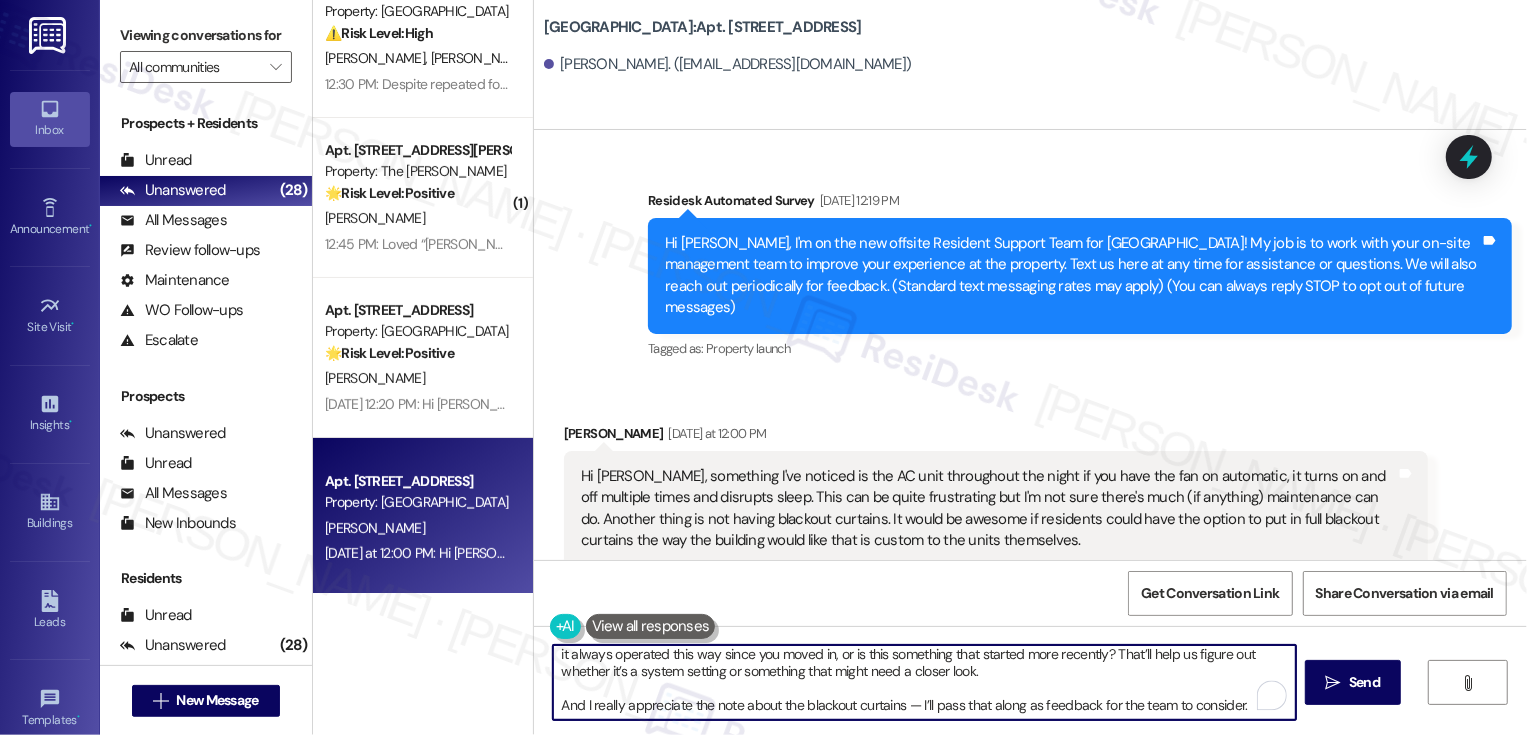 type on "Hi Mitchell, it's nice to meet you! Thank you so much for your feedback. Just to better understand the AC issue, has it always operated this way since you moved in, or is this something that started more recently? That’ll help us figure out whether it’s a system setting or something that might need a closer look.
And I really appreciate the note about the blackout curtains — I’ll pass that along as feedback for the team to consider." 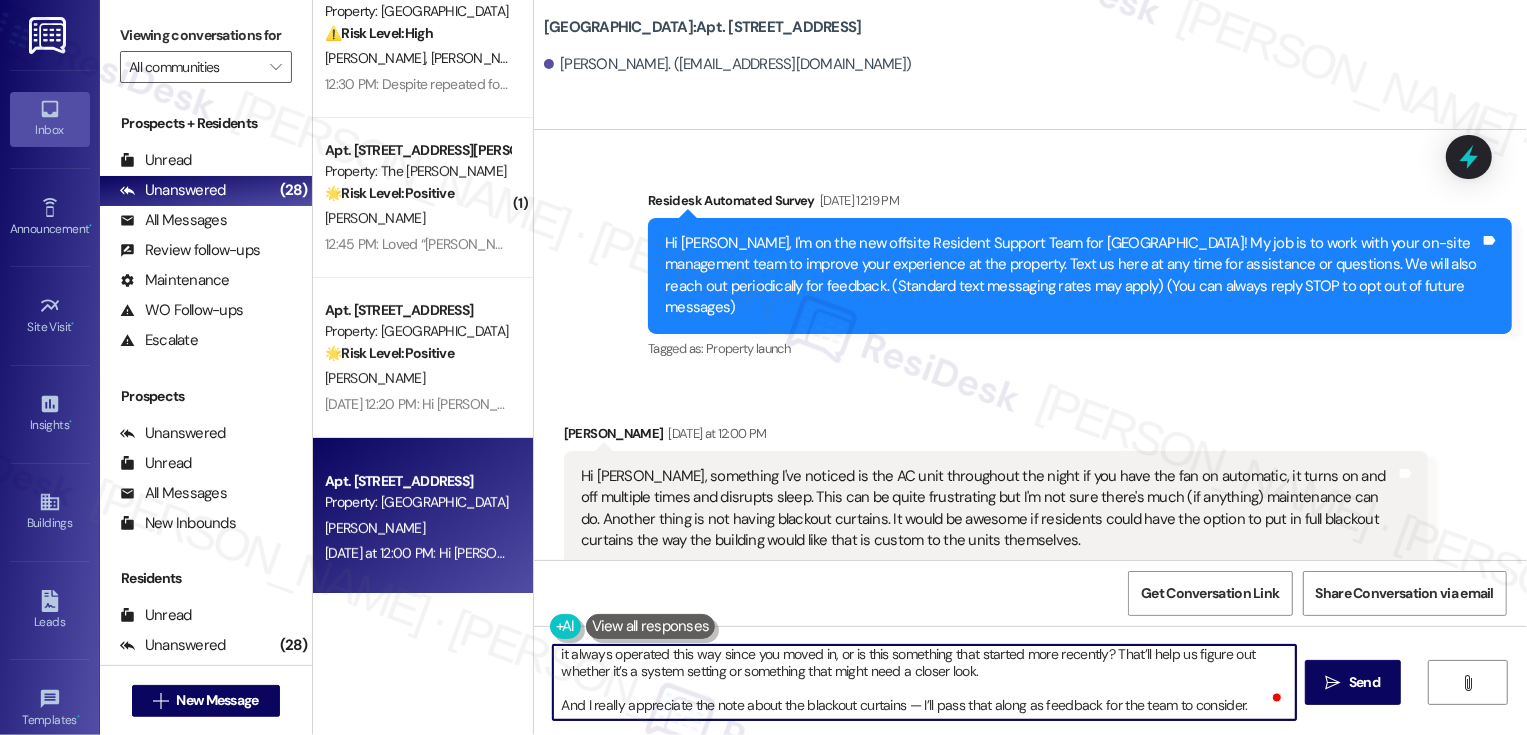 scroll, scrollTop: 21, scrollLeft: 0, axis: vertical 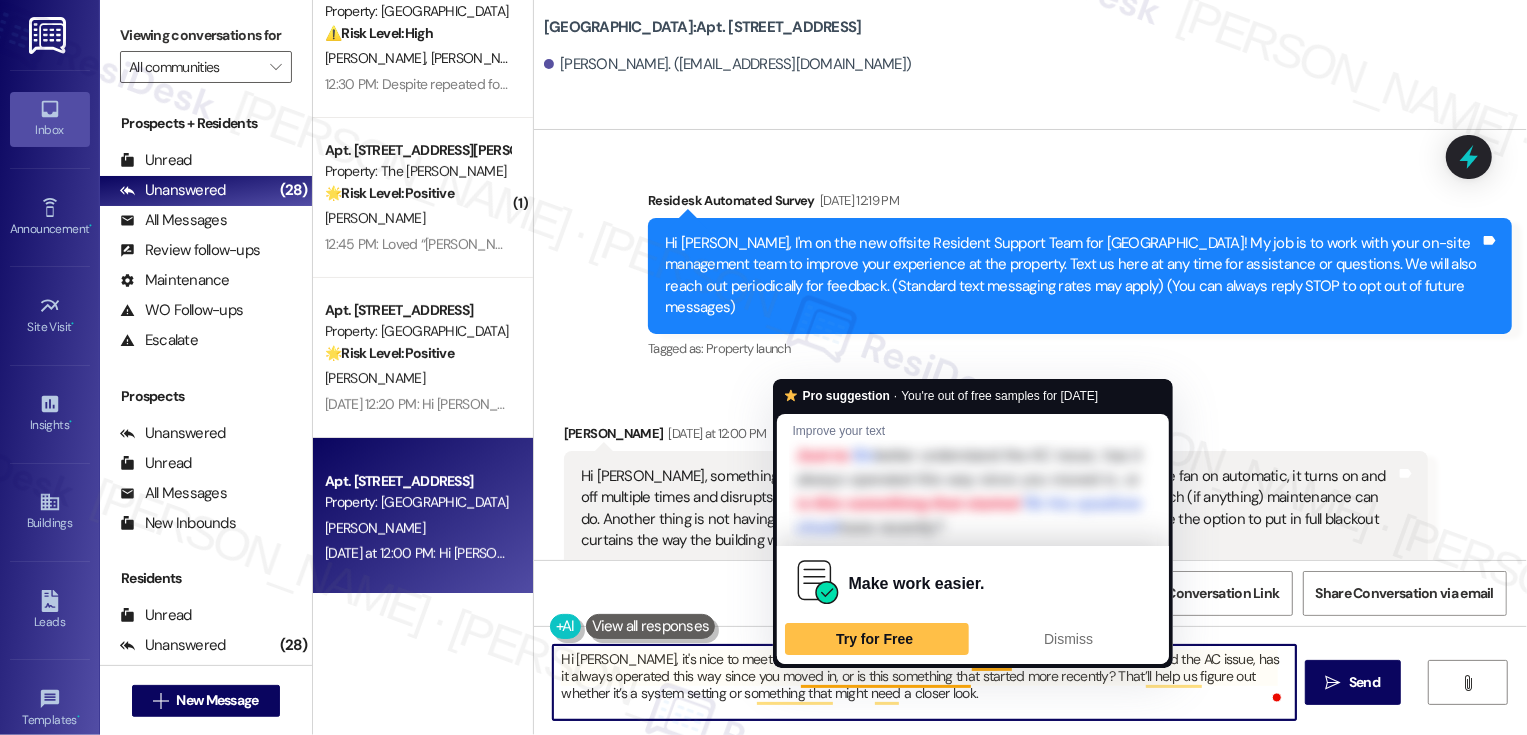 click on "Hi Mitchell, it's nice to meet you! Thank you so much for your feedback. Just to better understand the AC issue, has it always operated this way since you moved in, or is this something that started more recently? That’ll help us figure out whether it’s a system setting or something that might need a closer look.
And I really appreciate the note about the blackout curtains — I’ll pass that along as feedback for the team to consider." at bounding box center (924, 682) 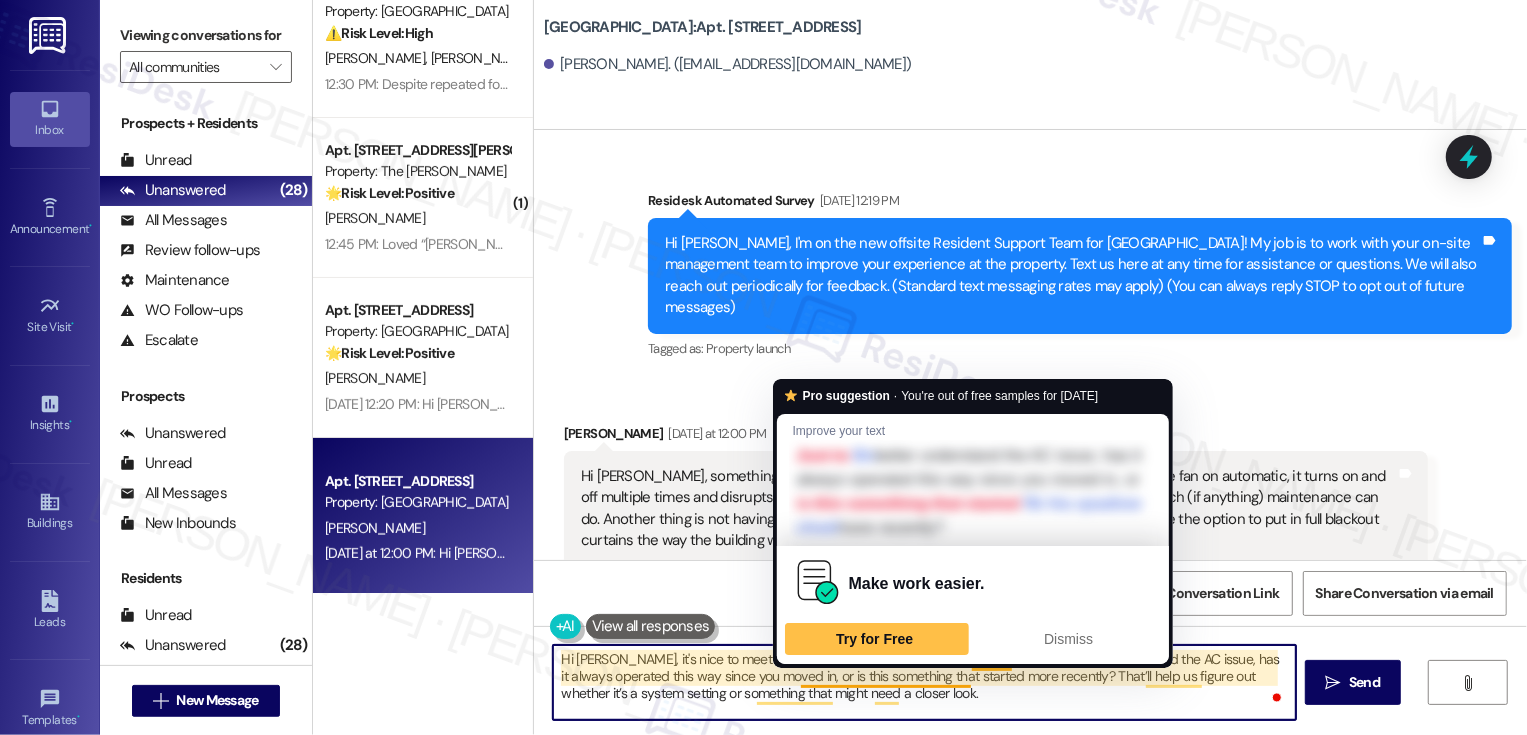 click on "Hi Mitchell, it's nice to meet you! Thank you so much for your feedback. Just to better understand the AC issue, has it always operated this way since you moved in, or is this something that started more recently? That’ll help us figure out whether it’s a system setting or something that might need a closer look.
And I really appreciate the note about the blackout curtains — I’ll pass that along as feedback for the team to consider." at bounding box center (924, 682) 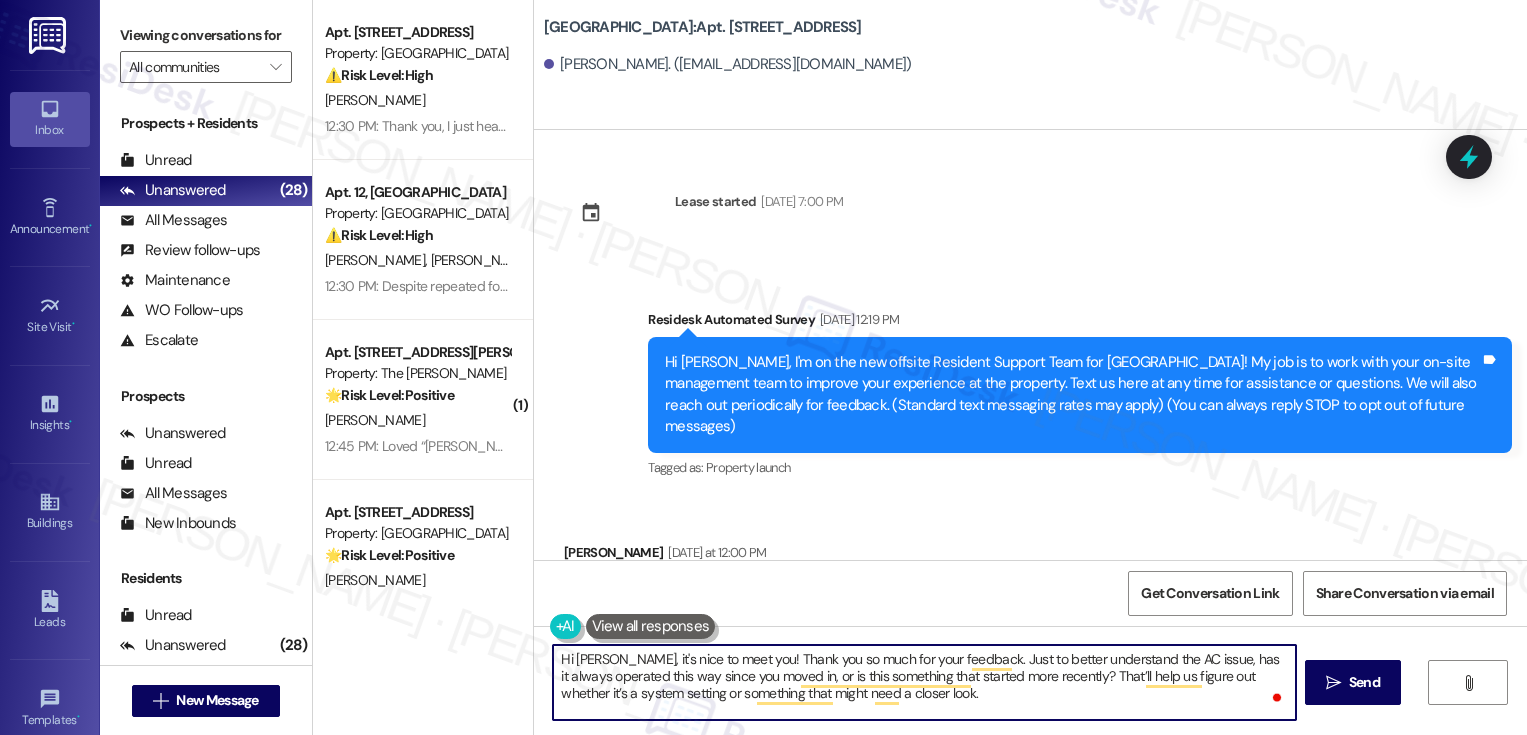 scroll, scrollTop: 0, scrollLeft: 0, axis: both 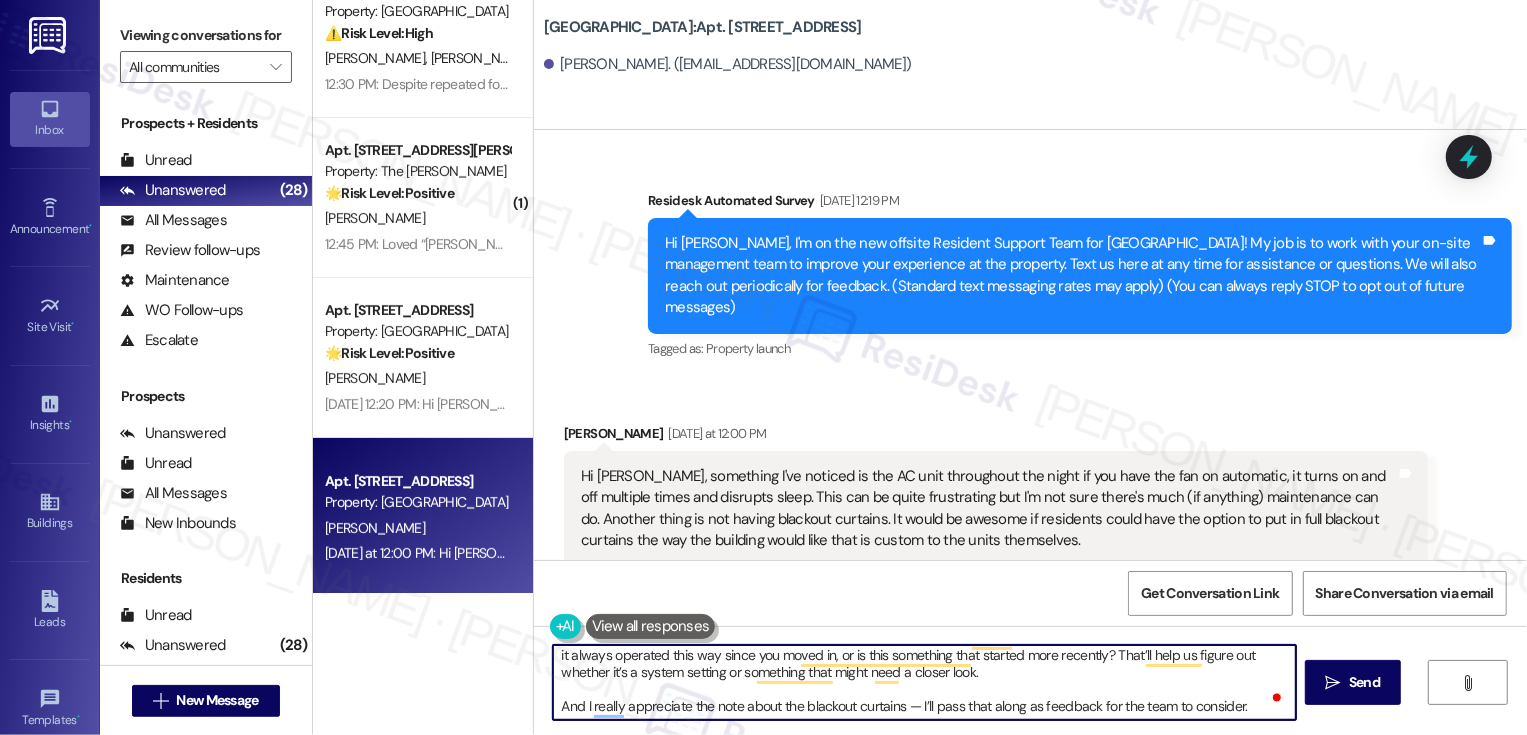 click on "Hi Mitchell, it's nice to meet you! Thank you so much for your feedback. Just to better understand the AC issue, has it always operated this way since you moved in, or is this something that started more recently? That’ll help us figure out whether it’s a system setting or something that might need a closer look.
And I really appreciate the note about the blackout curtains — I’ll pass that along as feedback for the team to consider." at bounding box center [924, 682] 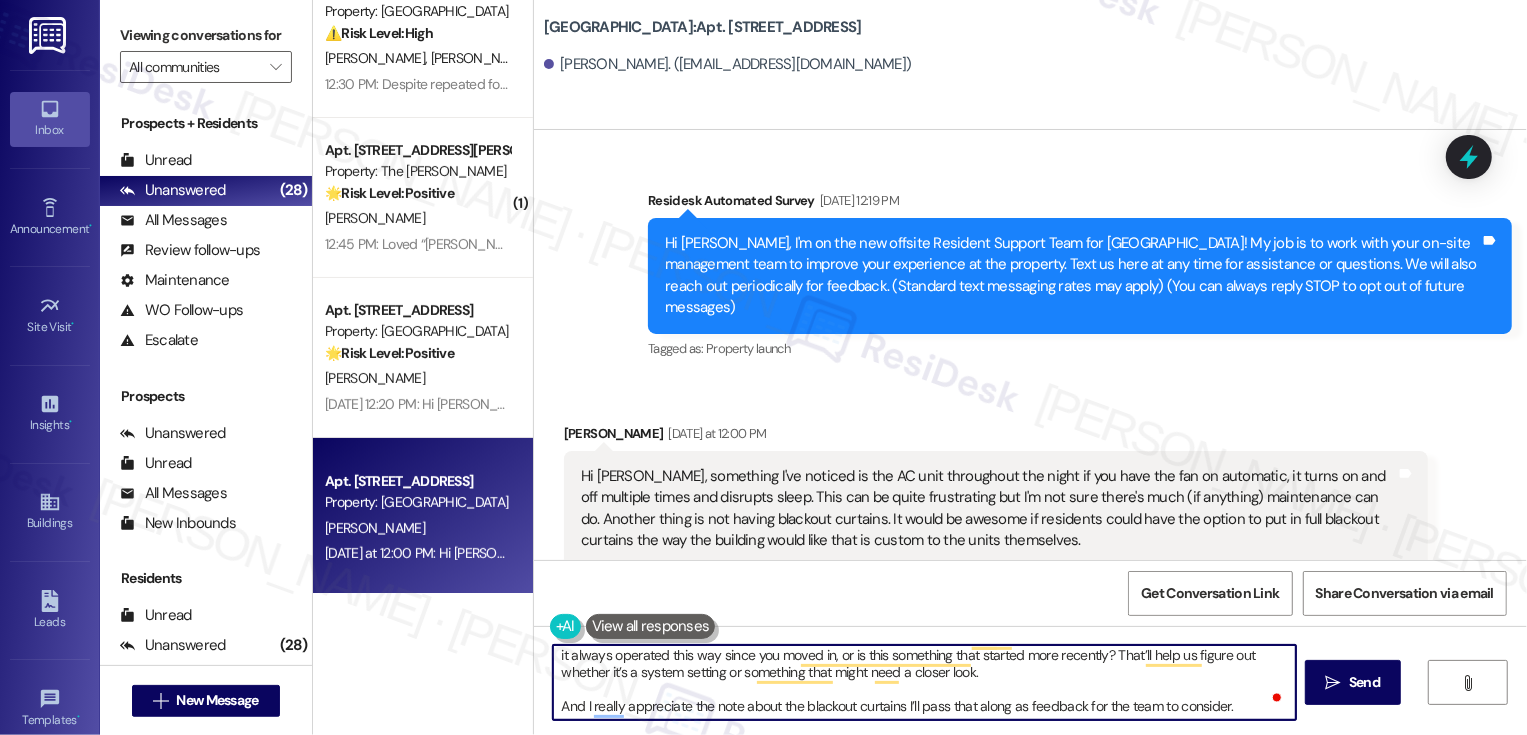type on "Hi Mitchell, it's nice to meet you! Thank you so much for your feedback. Just to better understand the AC issue, has it always operated this way since you moved in, or is this something that started more recently? That’ll help us figure out whether it’s a system setting or something that might need a closer look.
And I really appreciate the note about the blackout curtains. I’ll pass that along as feedback for the team to consider." 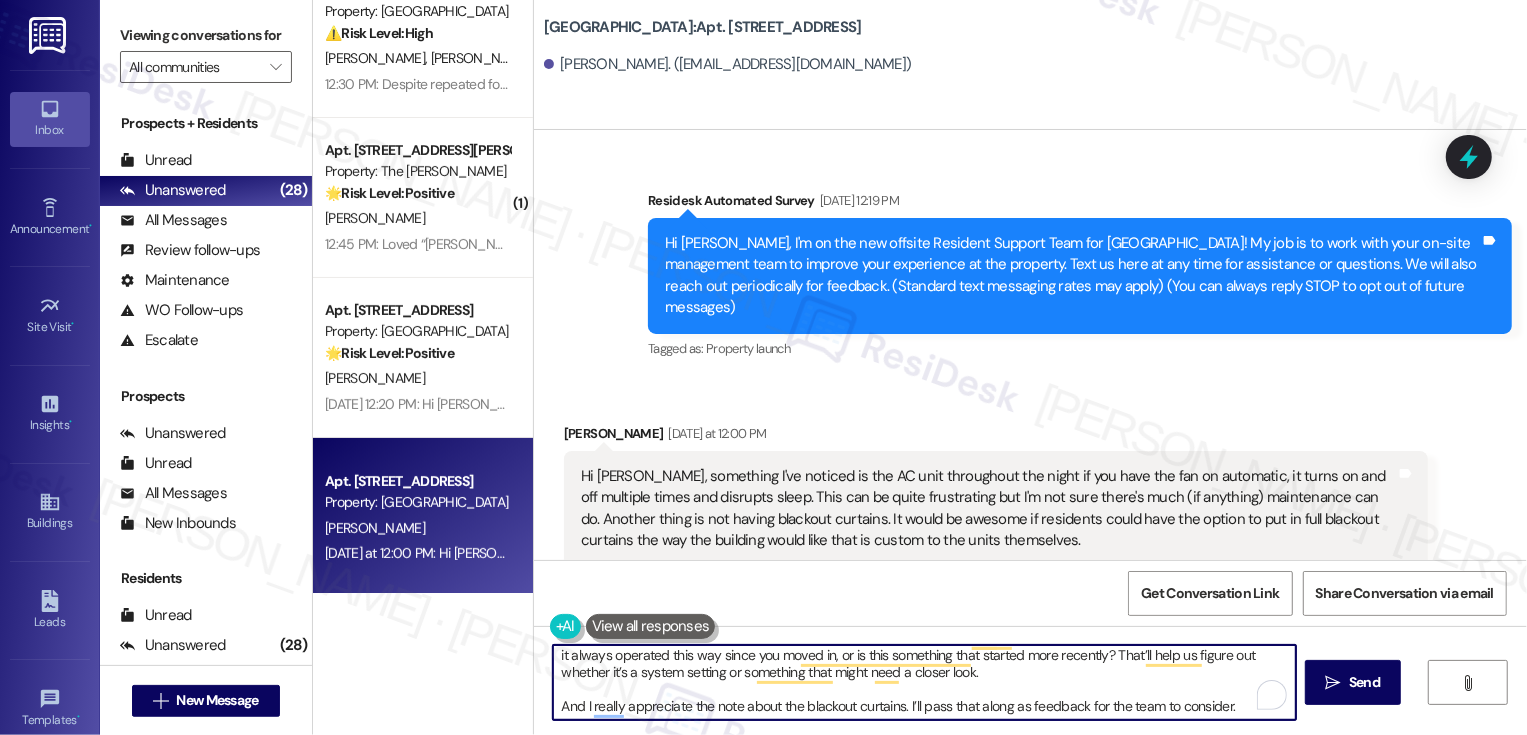 scroll, scrollTop: 0, scrollLeft: 0, axis: both 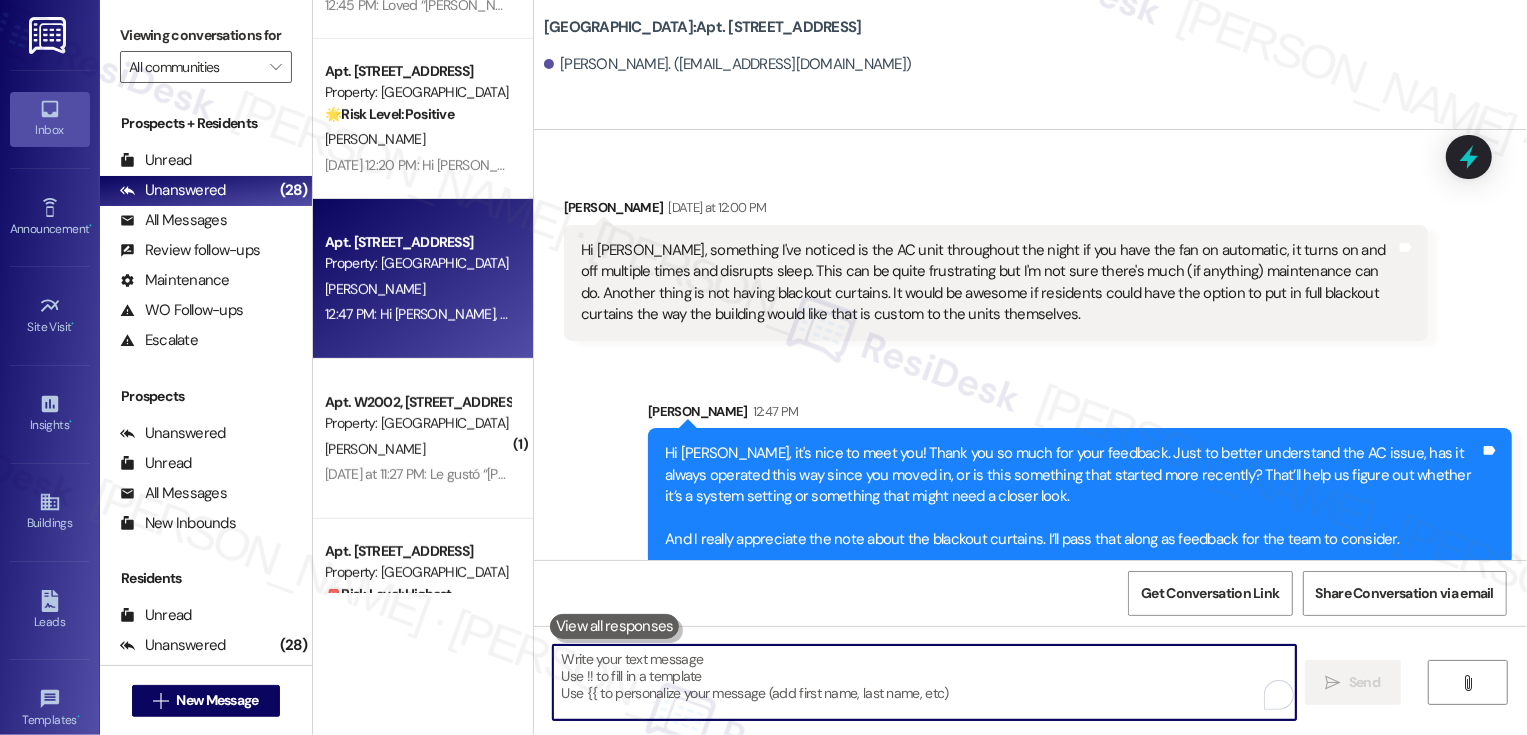 click on "P. Melendez" at bounding box center (417, 449) 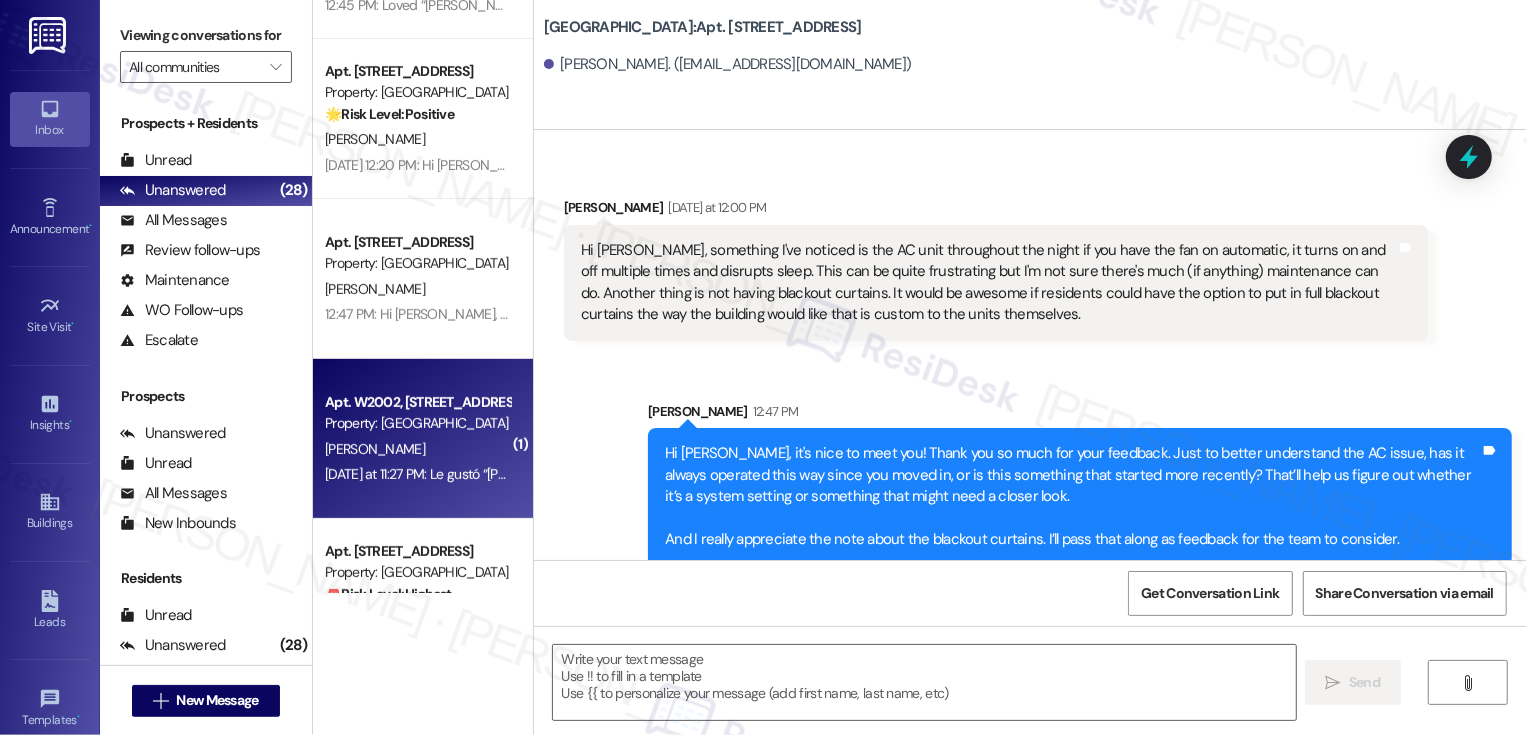 click on "P. Melendez" at bounding box center (417, 449) 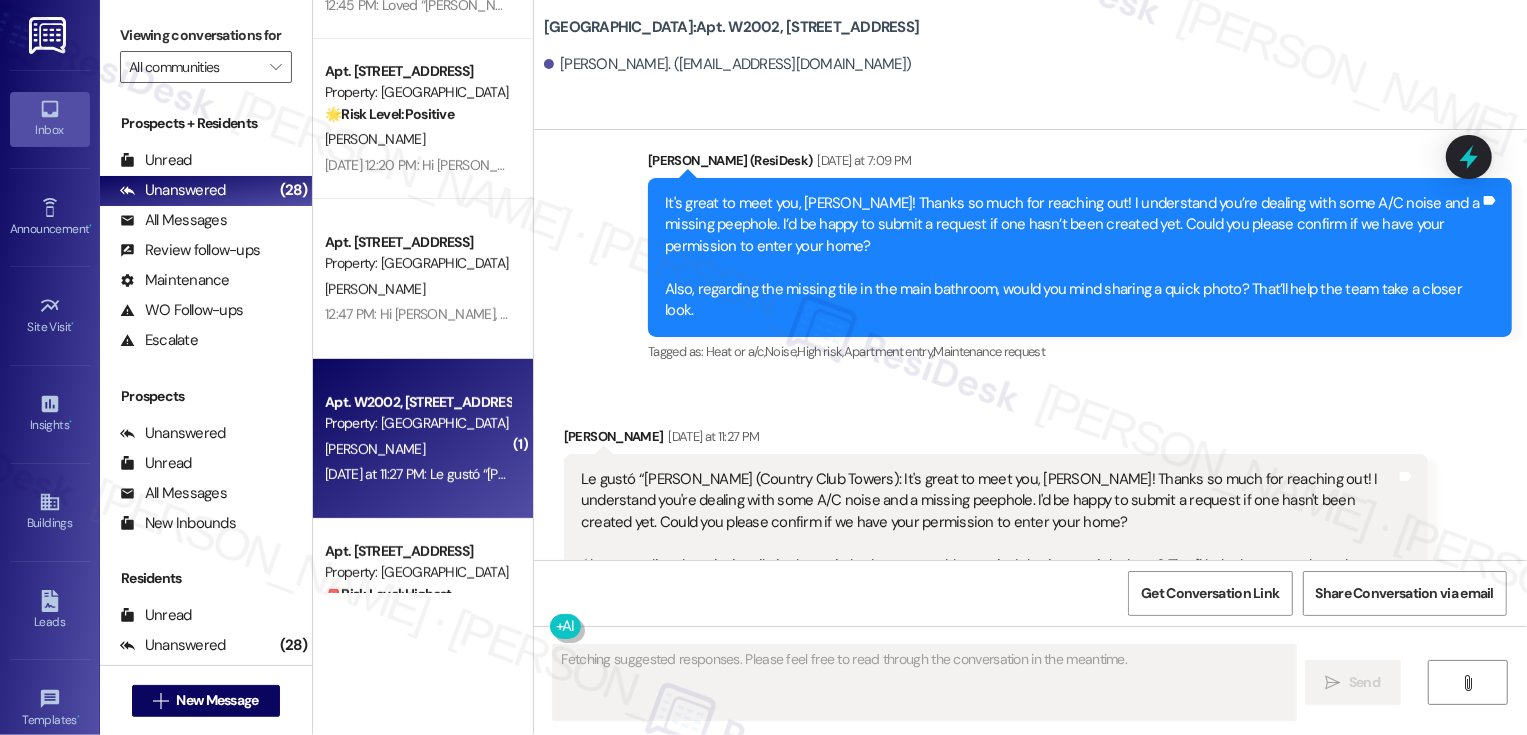 scroll, scrollTop: 666, scrollLeft: 0, axis: vertical 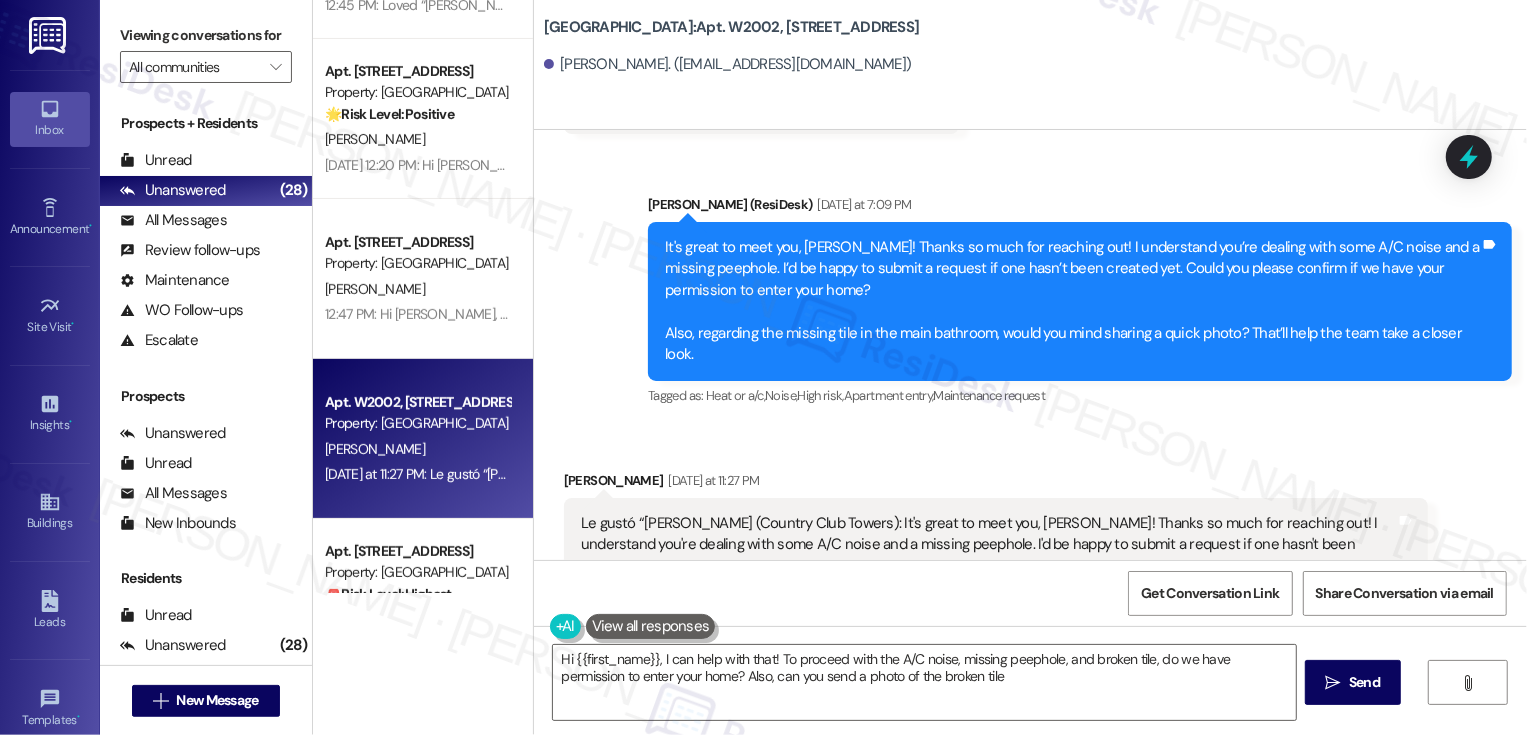 type on "Hi {{first_name}}, I can help with that! To proceed with the A/C noise, missing peephole, and broken tile, do we have permission to enter your home? Also, can you send a photo of the broken tile?" 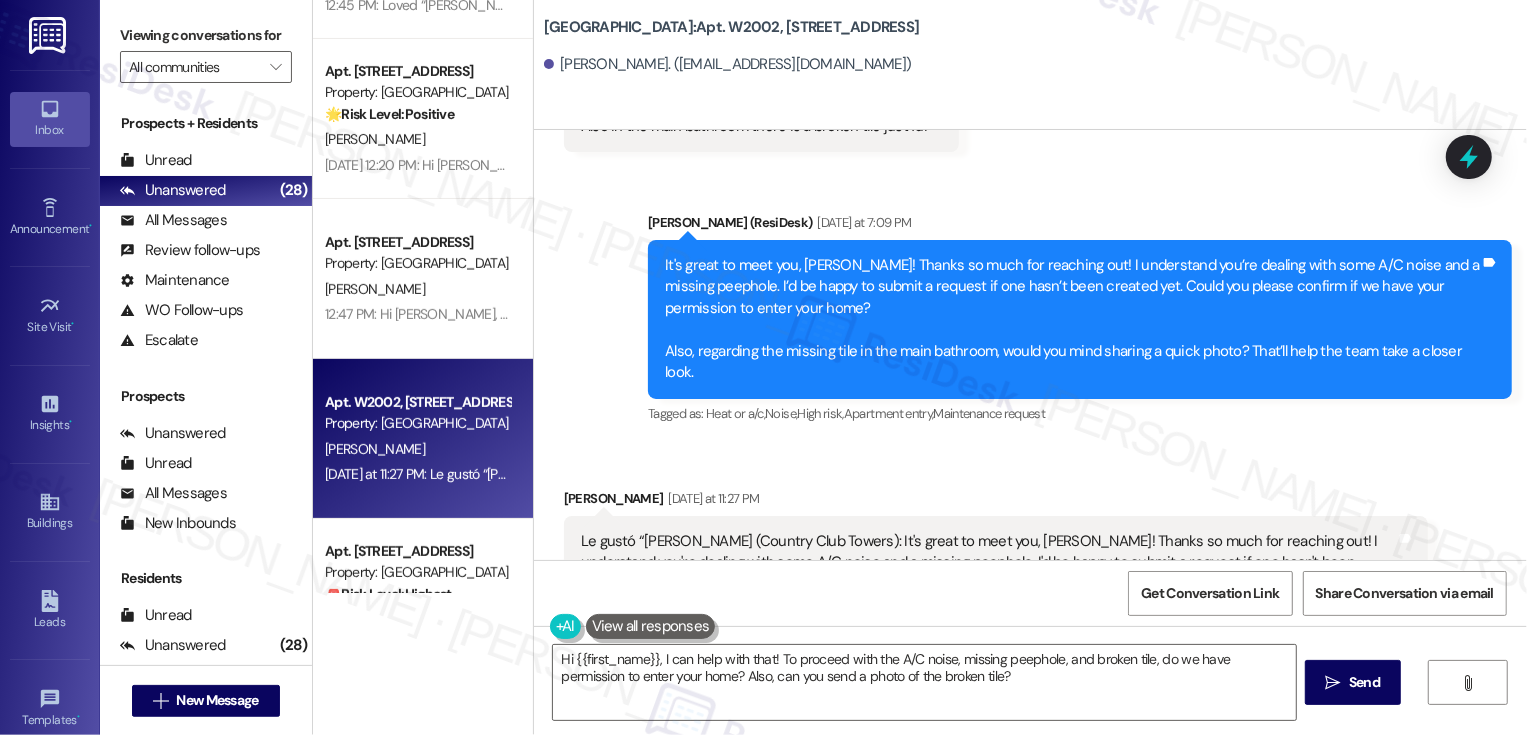 scroll, scrollTop: 667, scrollLeft: 0, axis: vertical 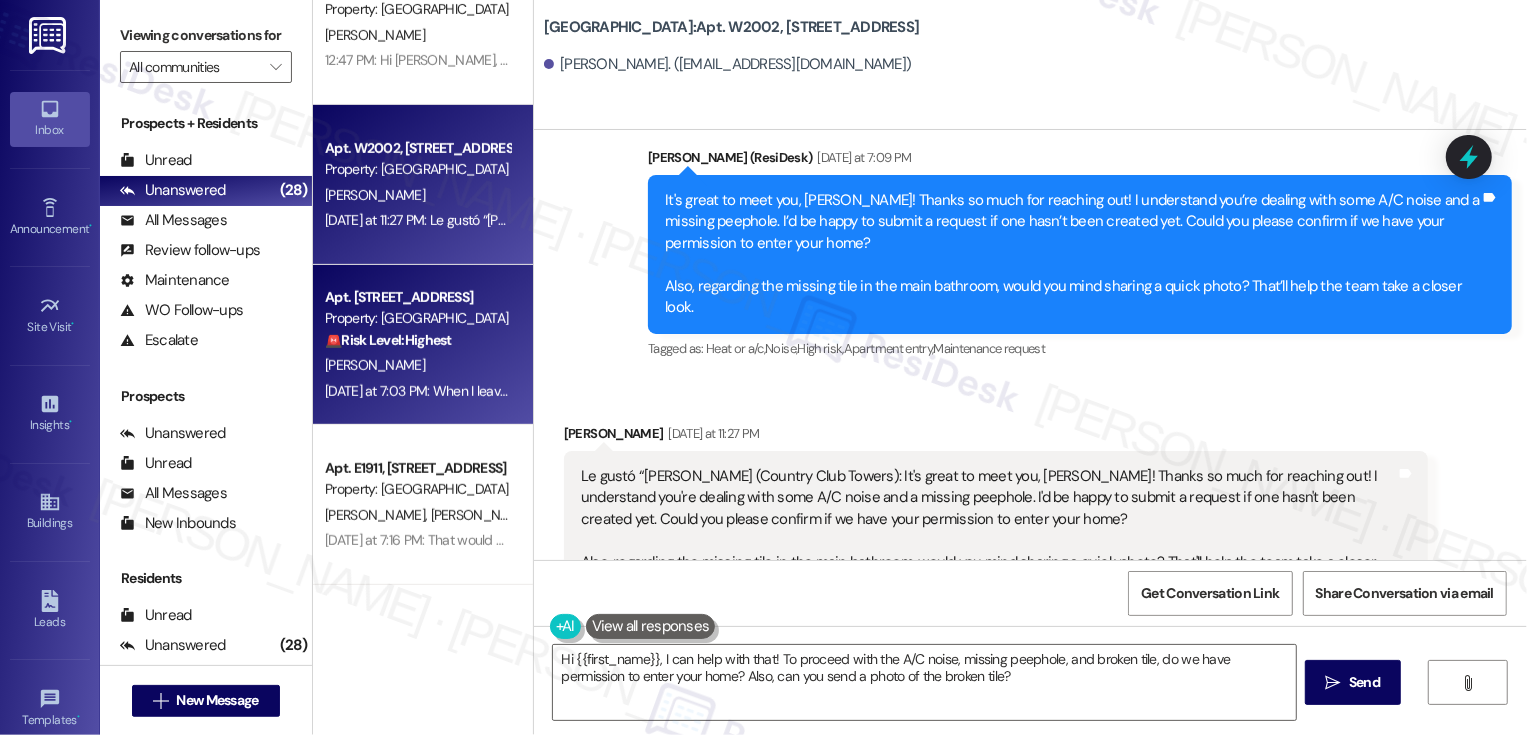 click on "Apt. W1504, 1101 East Bayaud Avenue" at bounding box center [417, 297] 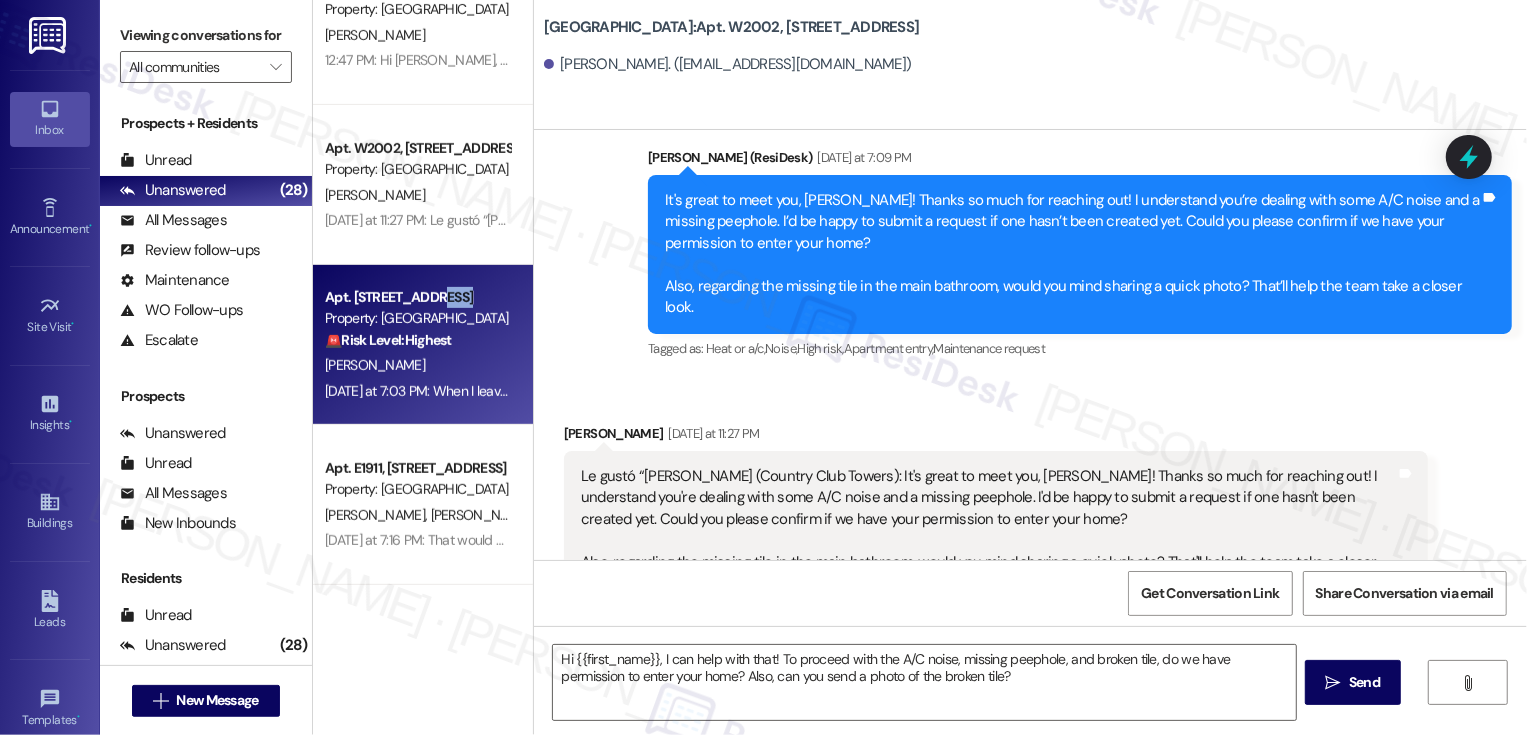 click on "Apt. W1504, 1101 East Bayaud Avenue" at bounding box center (417, 297) 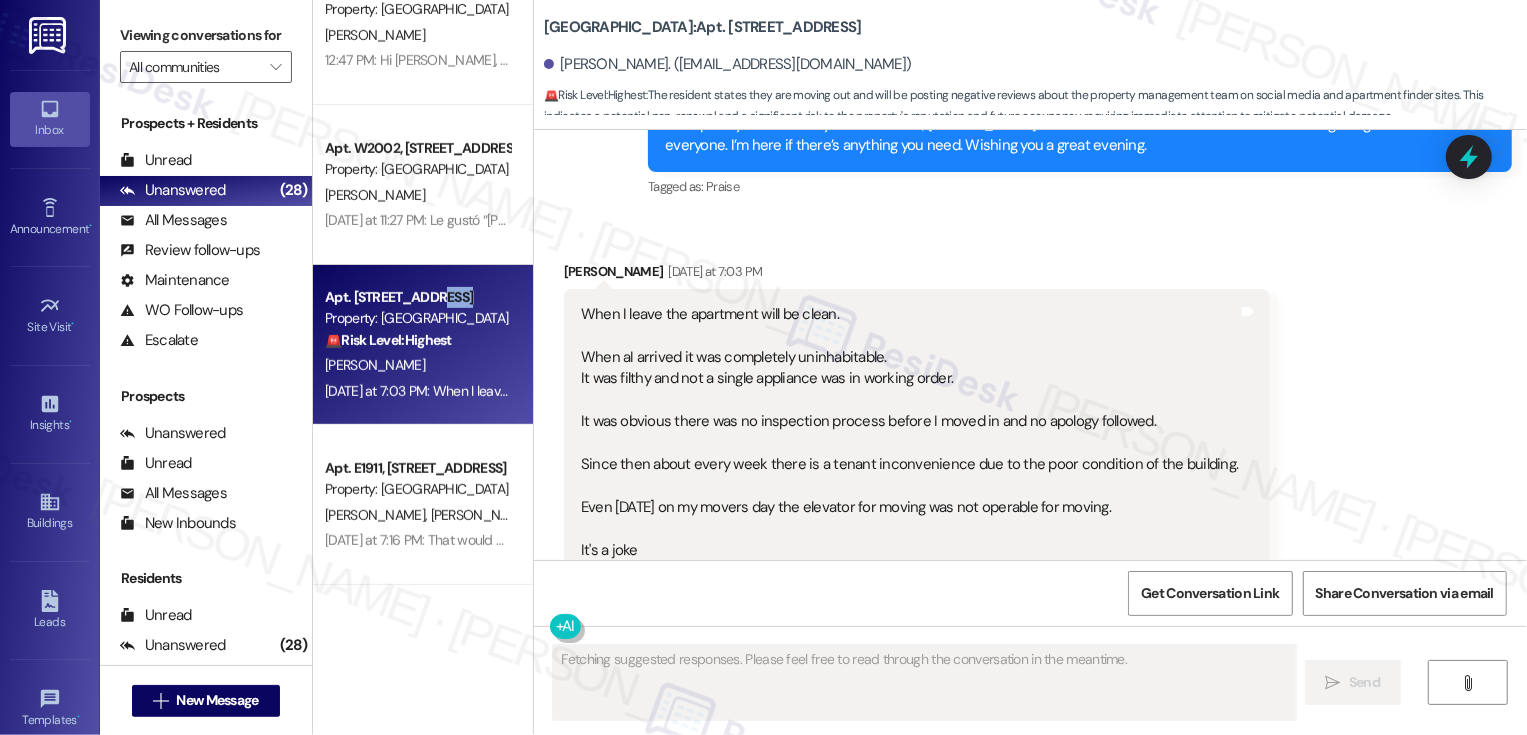 scroll, scrollTop: 1454, scrollLeft: 0, axis: vertical 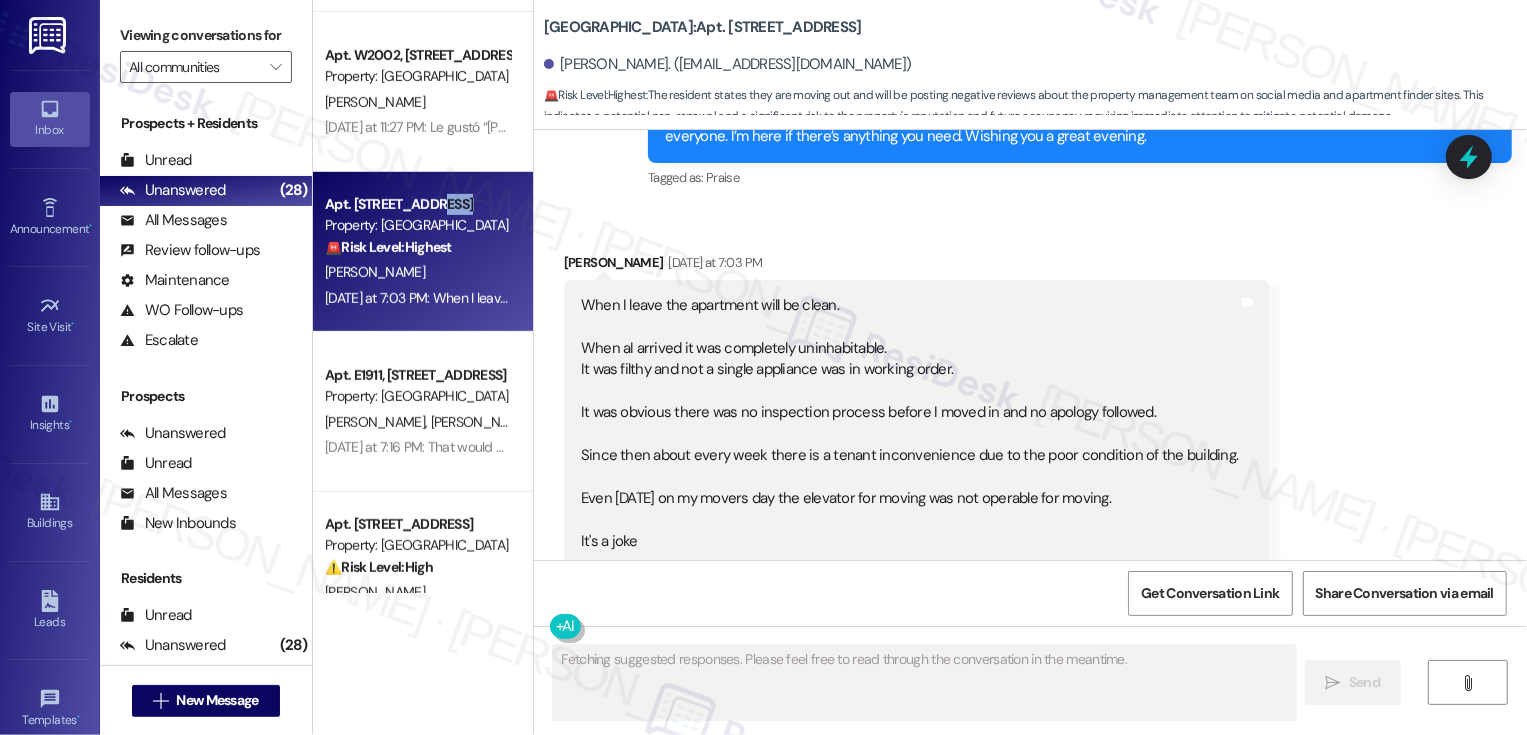 click on "Apt. E1911, 1101 East Bayaud Avenue" at bounding box center (417, 375) 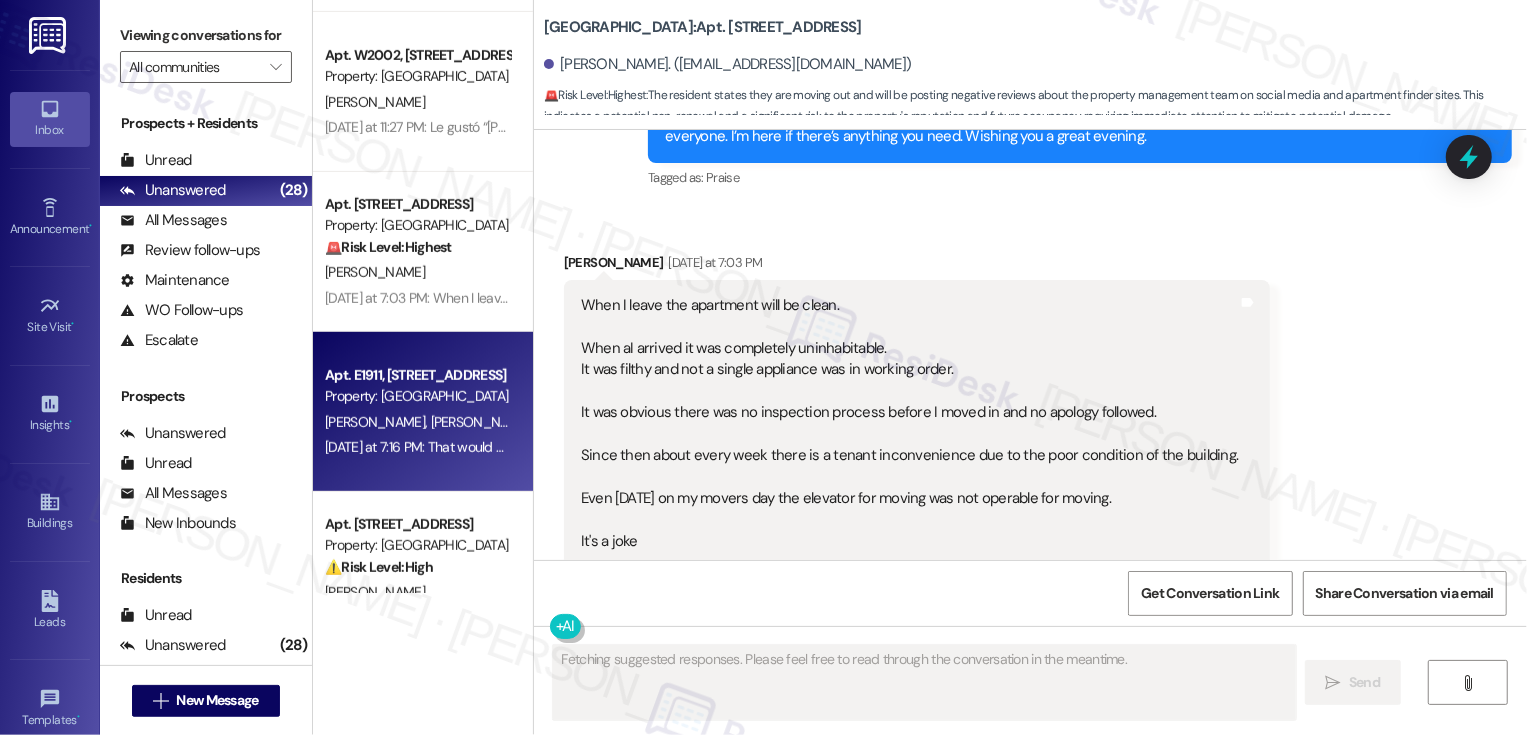 click on "Apt. E1911, 1101 East Bayaud Avenue" at bounding box center [417, 375] 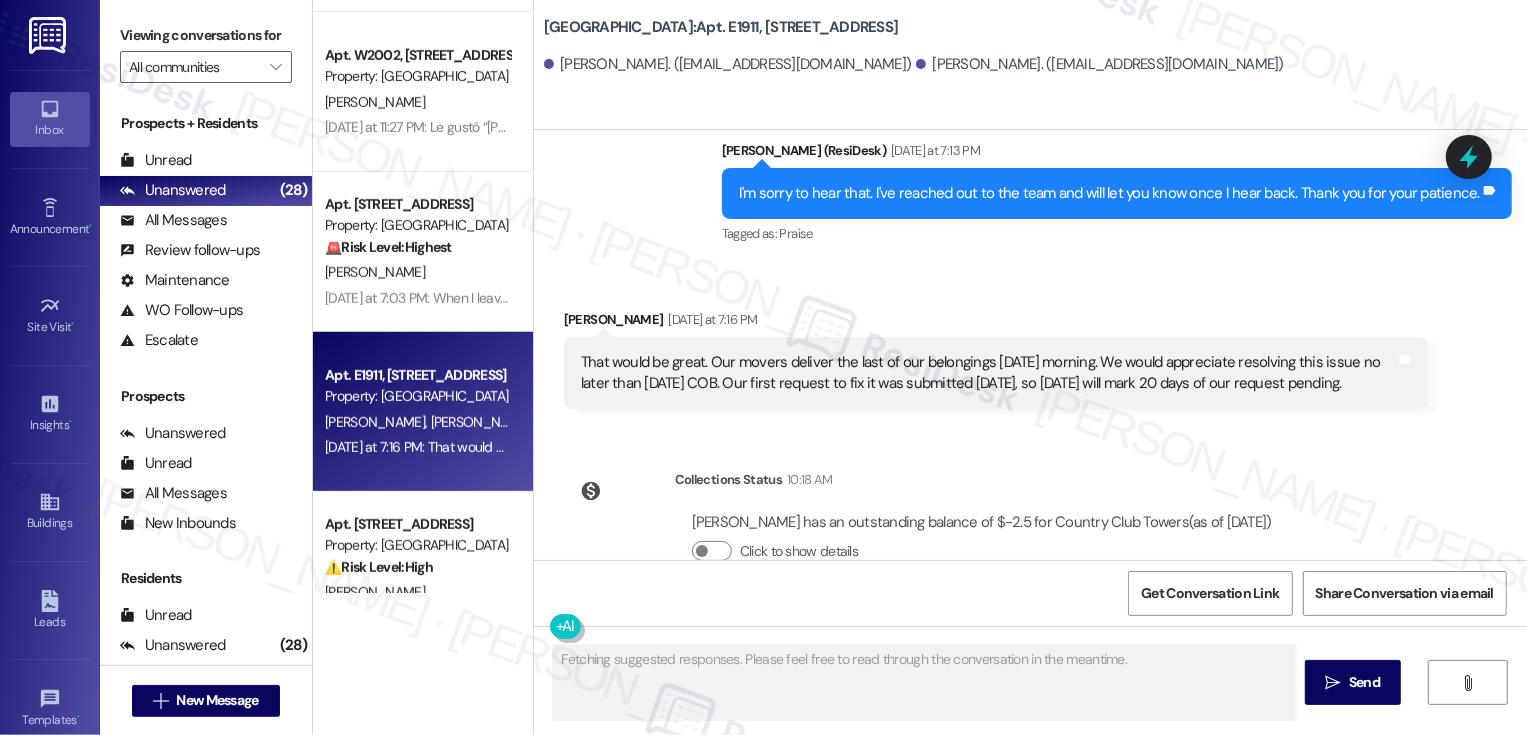 scroll, scrollTop: 1997, scrollLeft: 0, axis: vertical 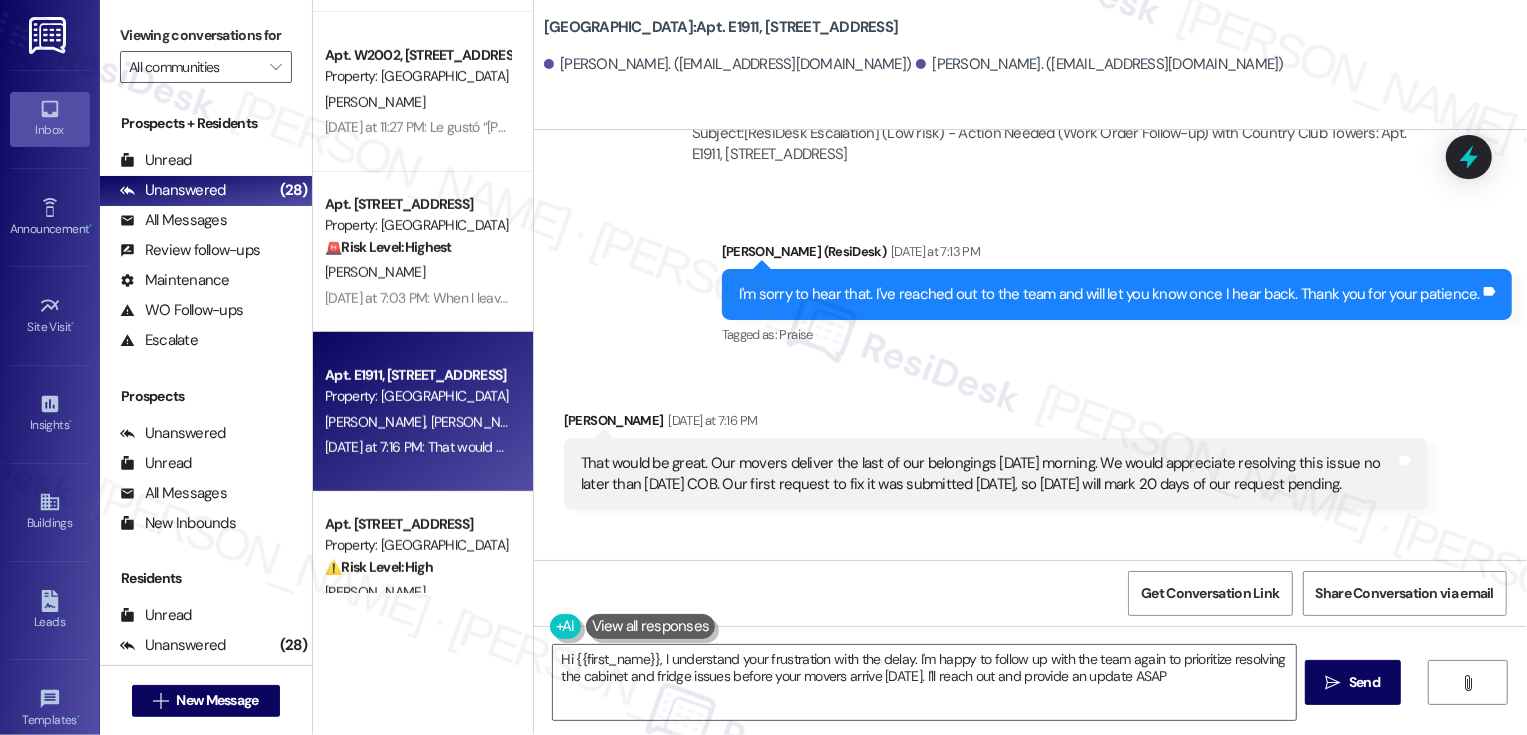 type on "Hi {{first_name}}, I understand your frustration with the delay. I'm happy to follow up with the team again to prioritize resolving the cabinet and fridge issues before your movers arrive on Saturday. I'll reach out and provide an update ASAP!" 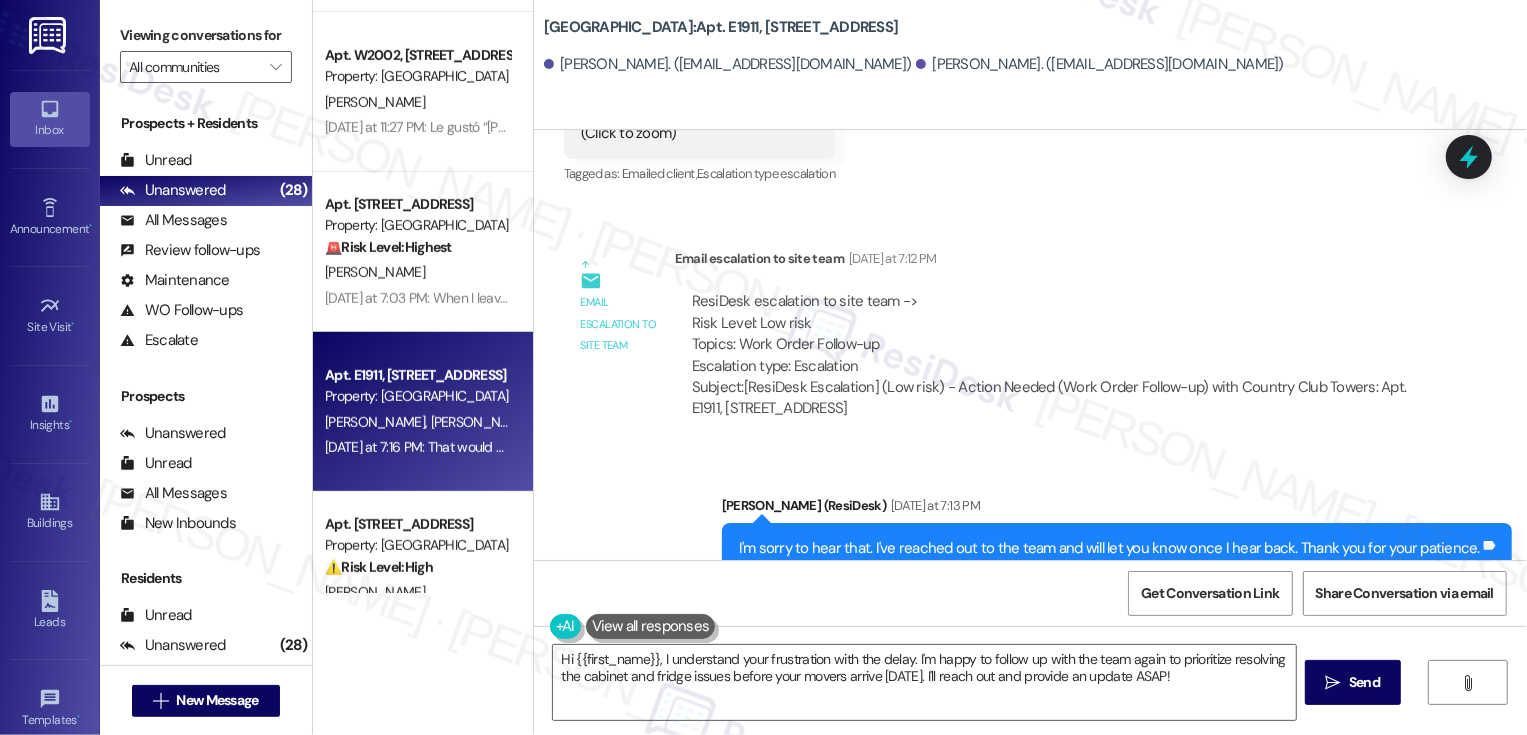 scroll, scrollTop: 2103, scrollLeft: 0, axis: vertical 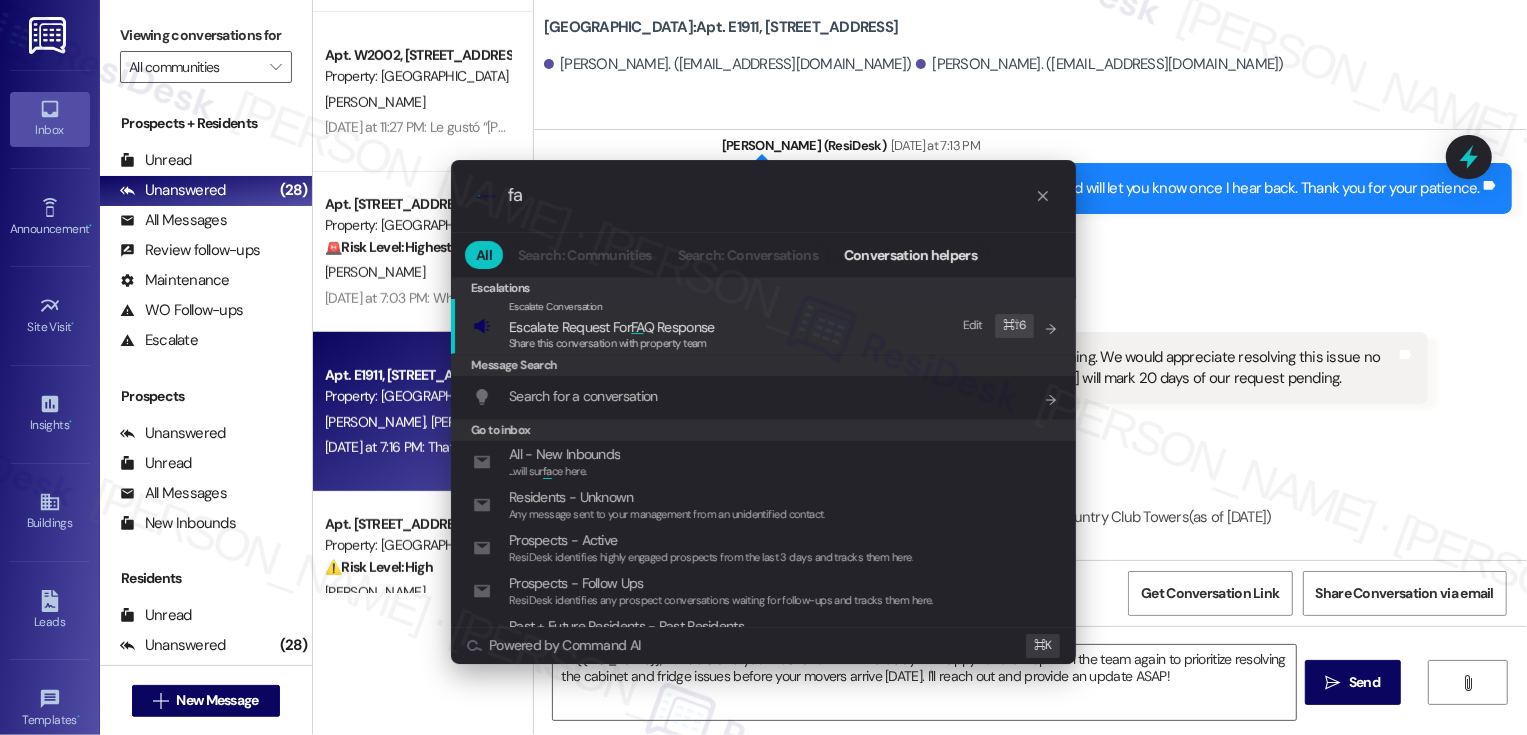 type on "f" 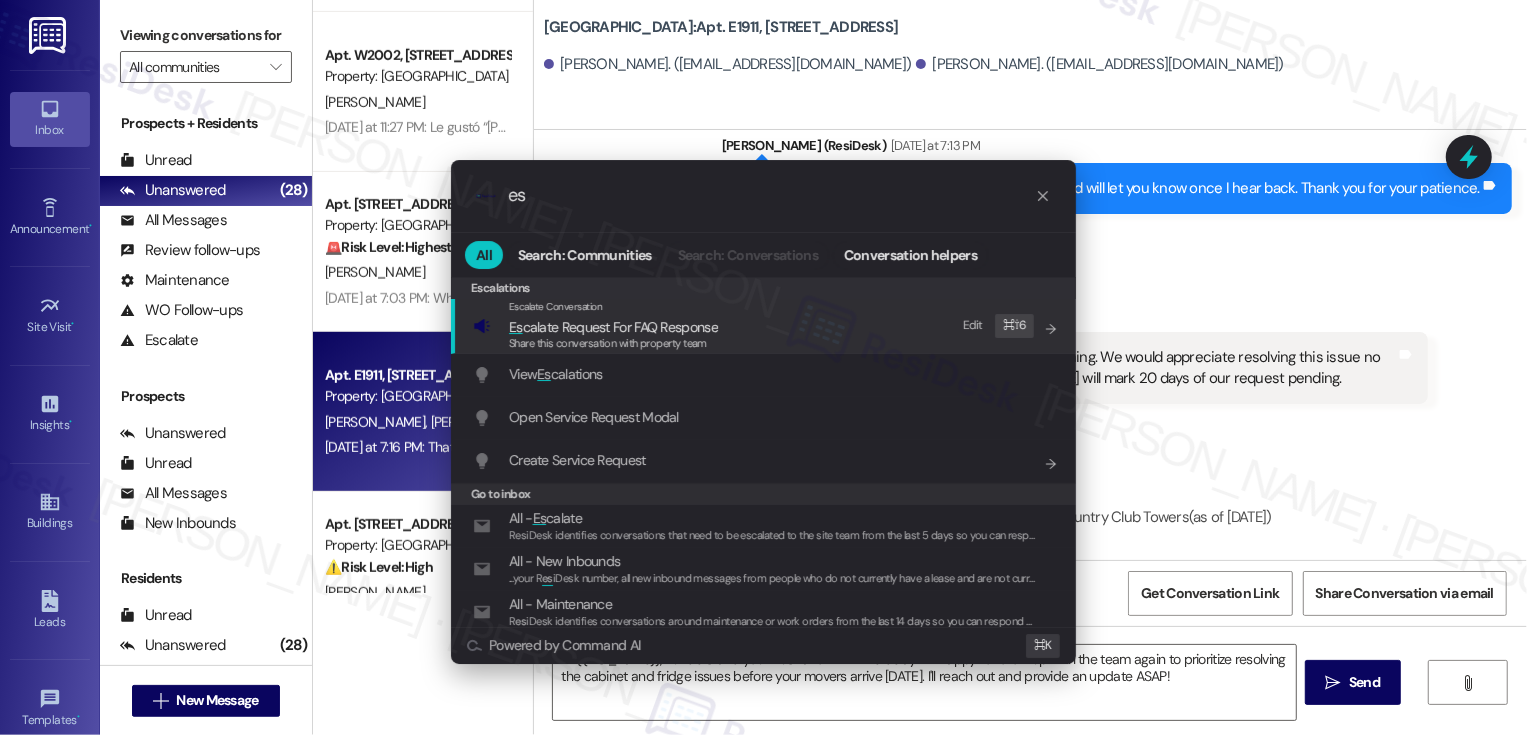 type on "e" 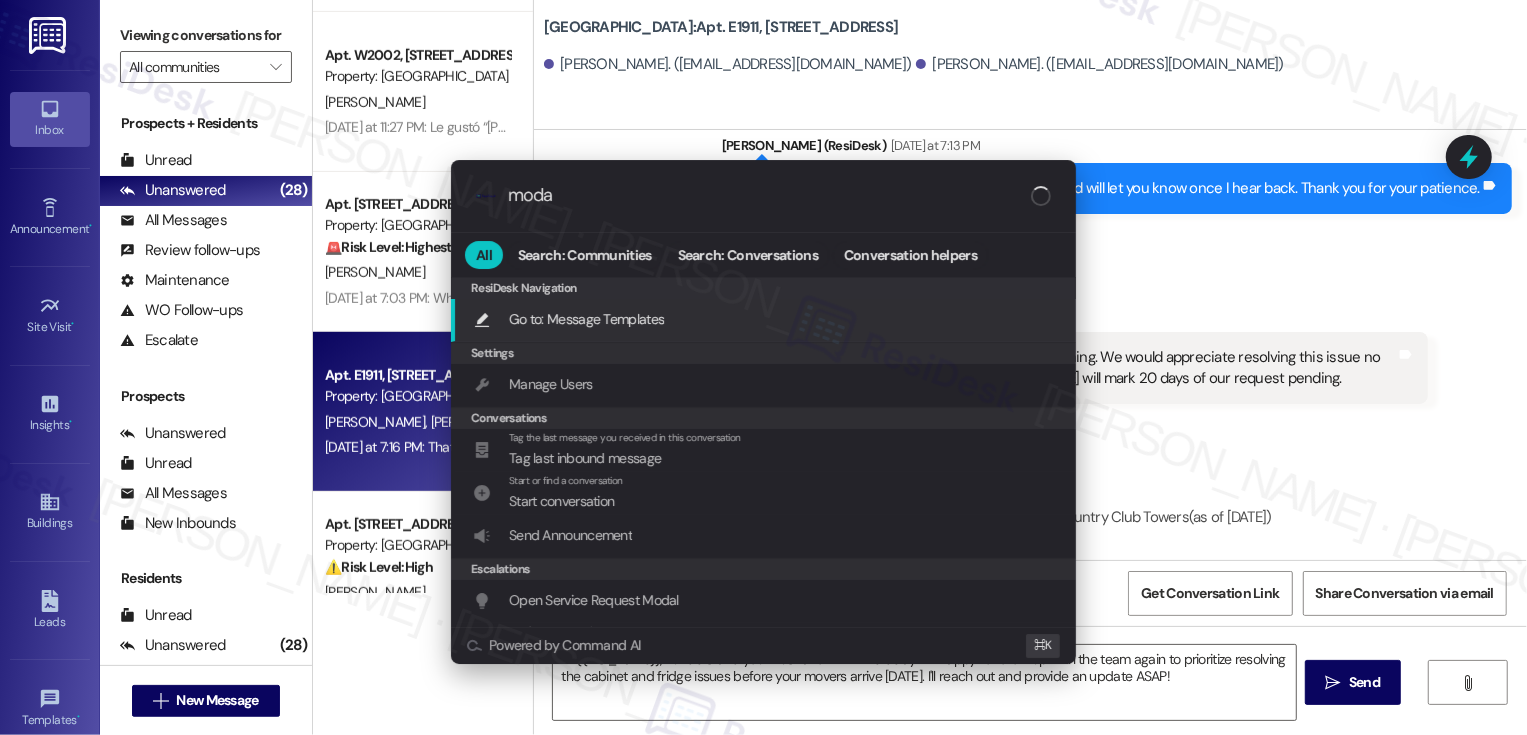 type on "modal" 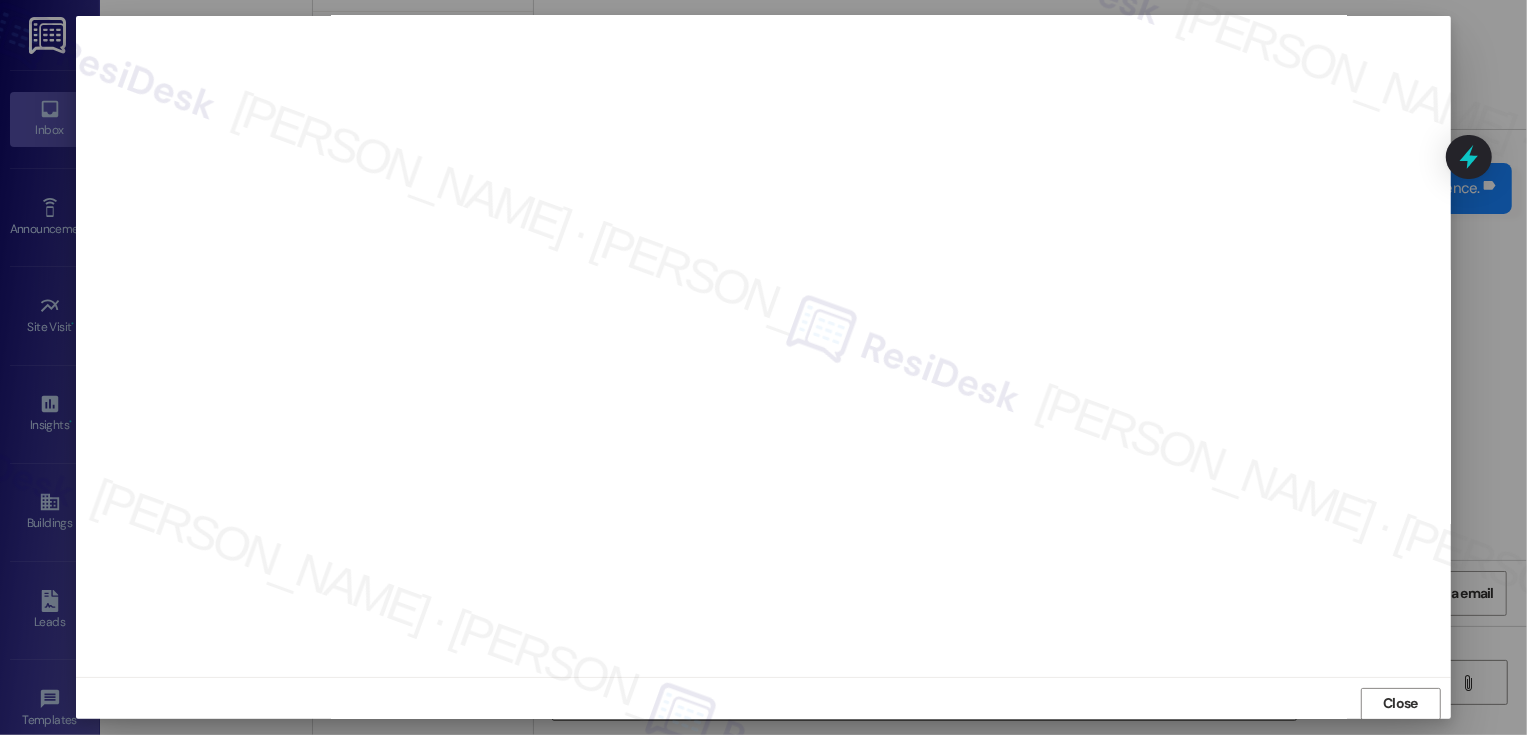 scroll, scrollTop: 0, scrollLeft: 0, axis: both 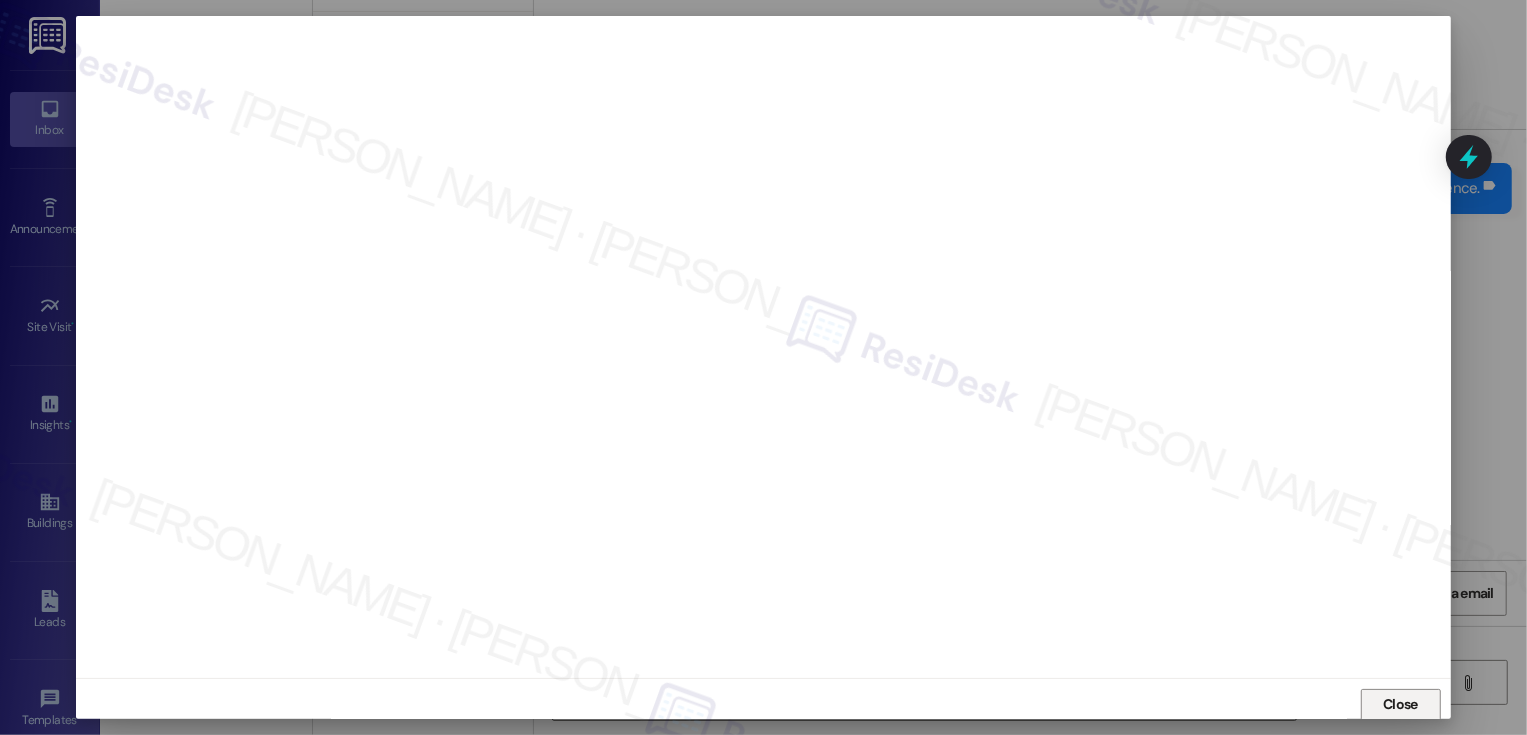 click on "Close" at bounding box center (1400, 704) 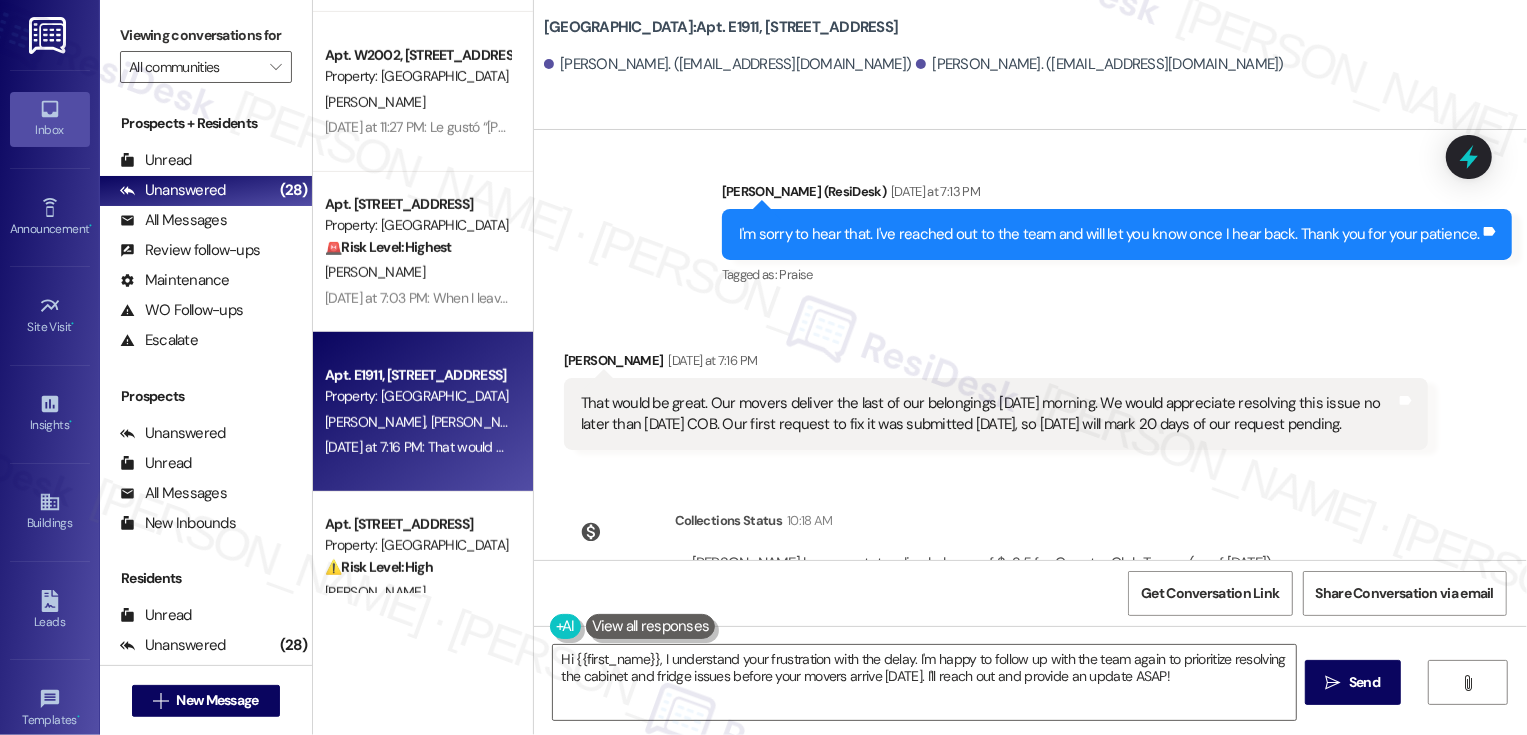 scroll, scrollTop: 2095, scrollLeft: 0, axis: vertical 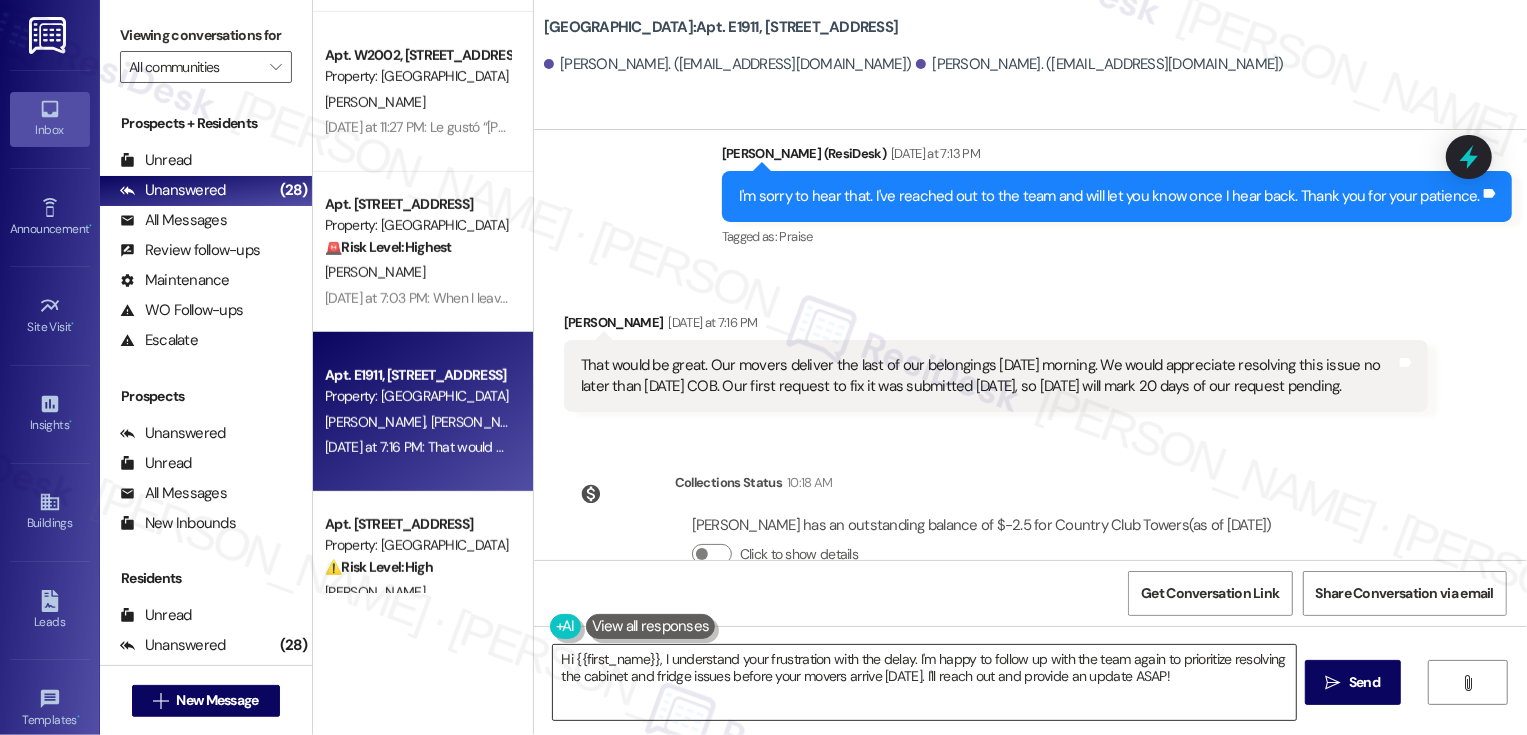 click on "Hi {{first_name}}, I understand your frustration with the delay. I'm happy to follow up with the team again to prioritize resolving the cabinet and fridge issues before your movers arrive on Saturday. I'll reach out and provide an update ASAP!" at bounding box center [924, 682] 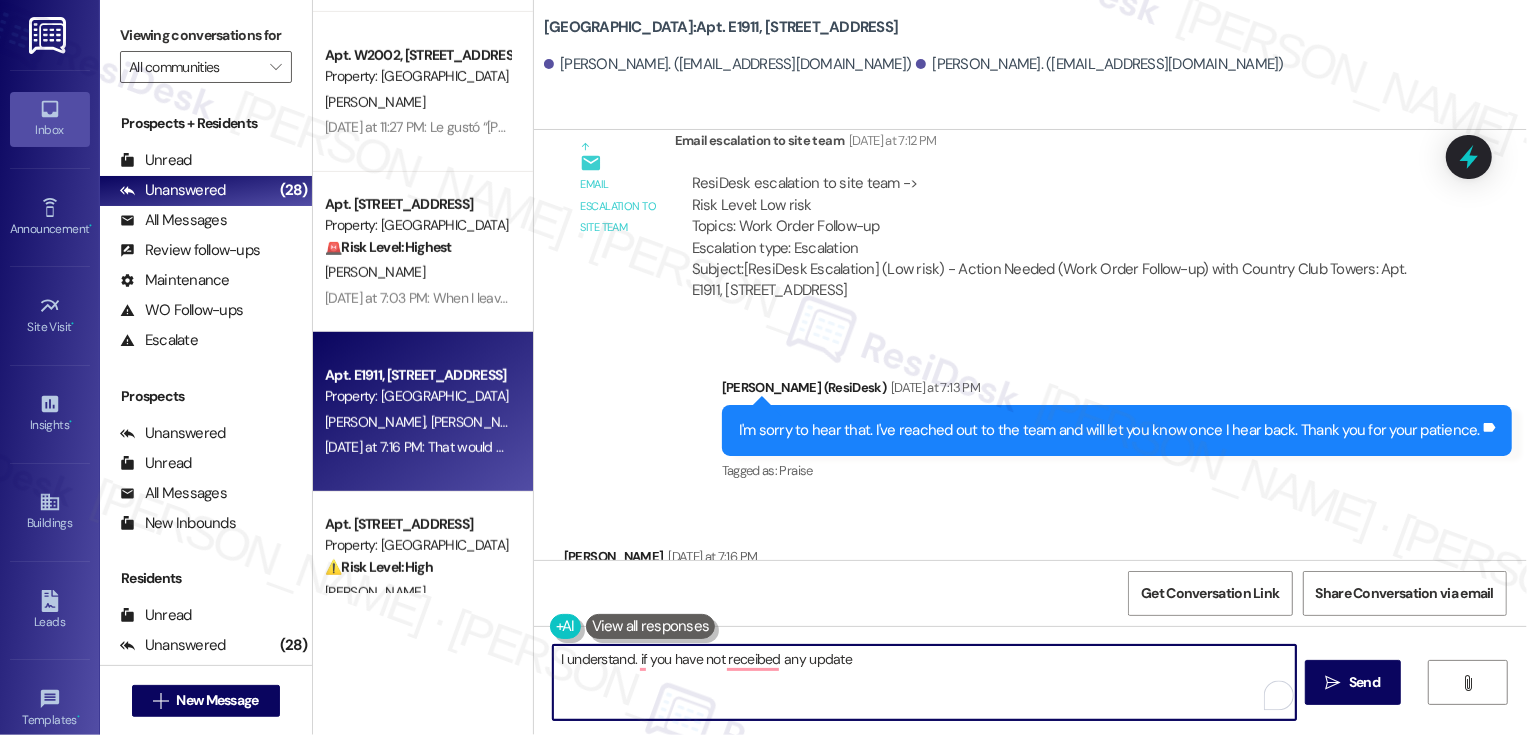 scroll, scrollTop: 2103, scrollLeft: 0, axis: vertical 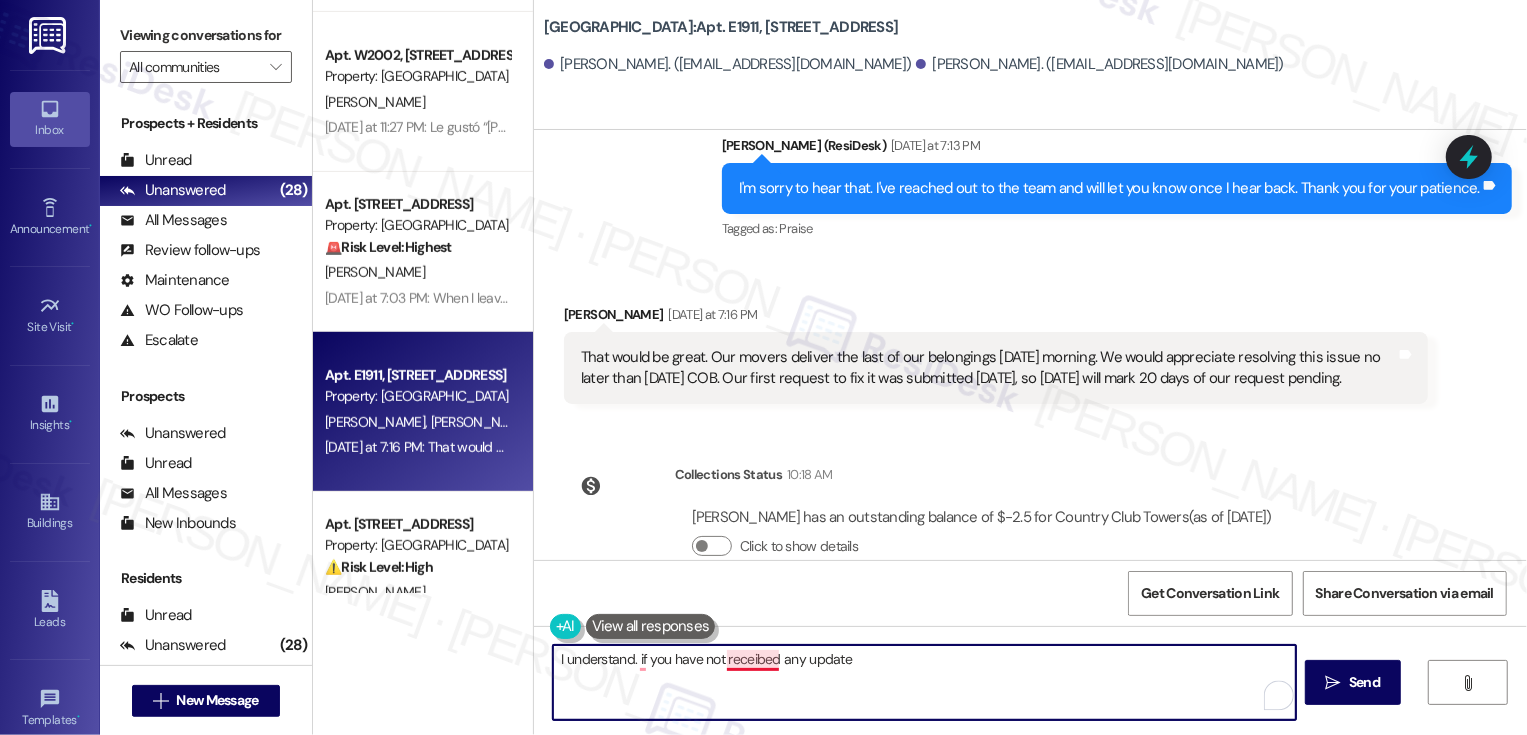 click on "I understand. if you have not receibed any update" at bounding box center (924, 682) 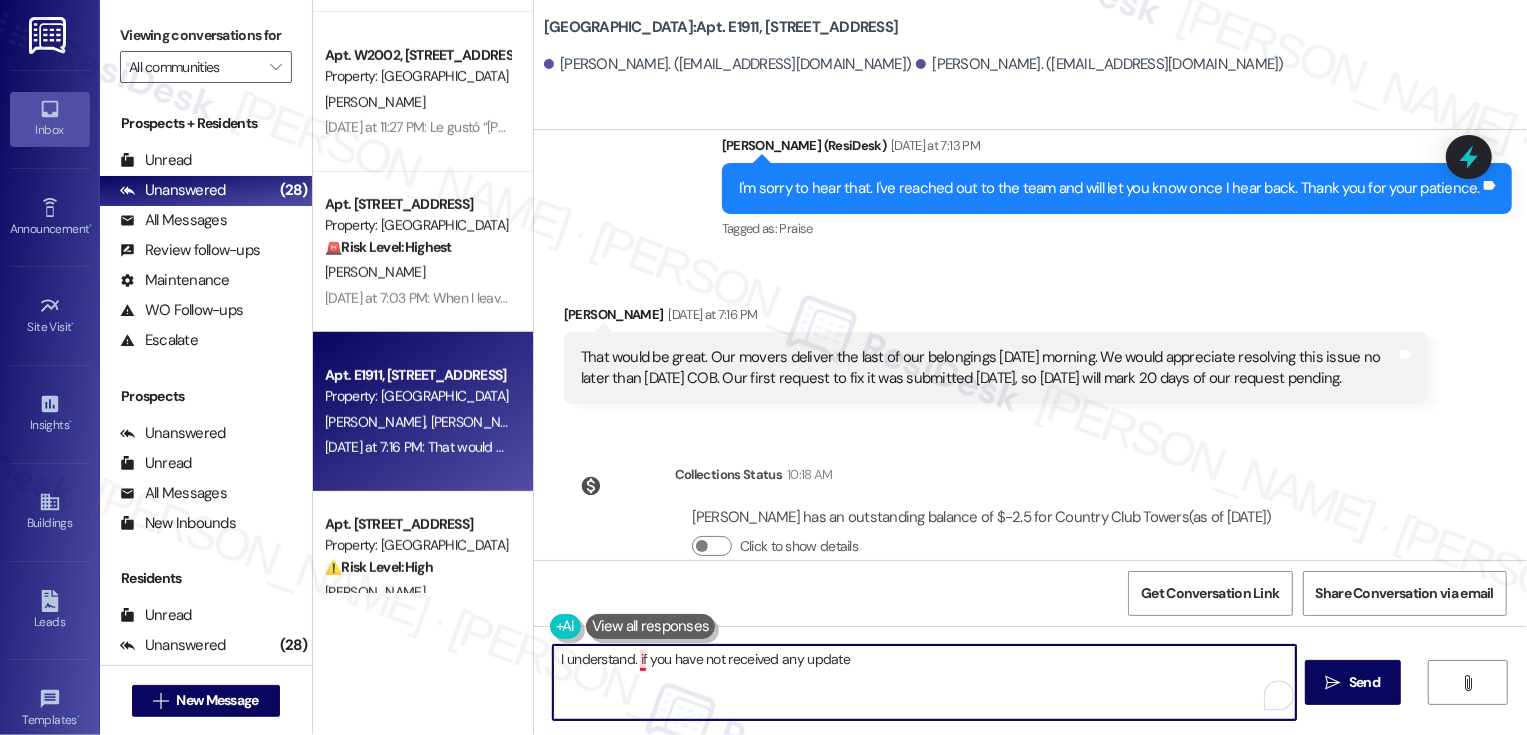 click on "I understand. if you have not received any update" at bounding box center (924, 682) 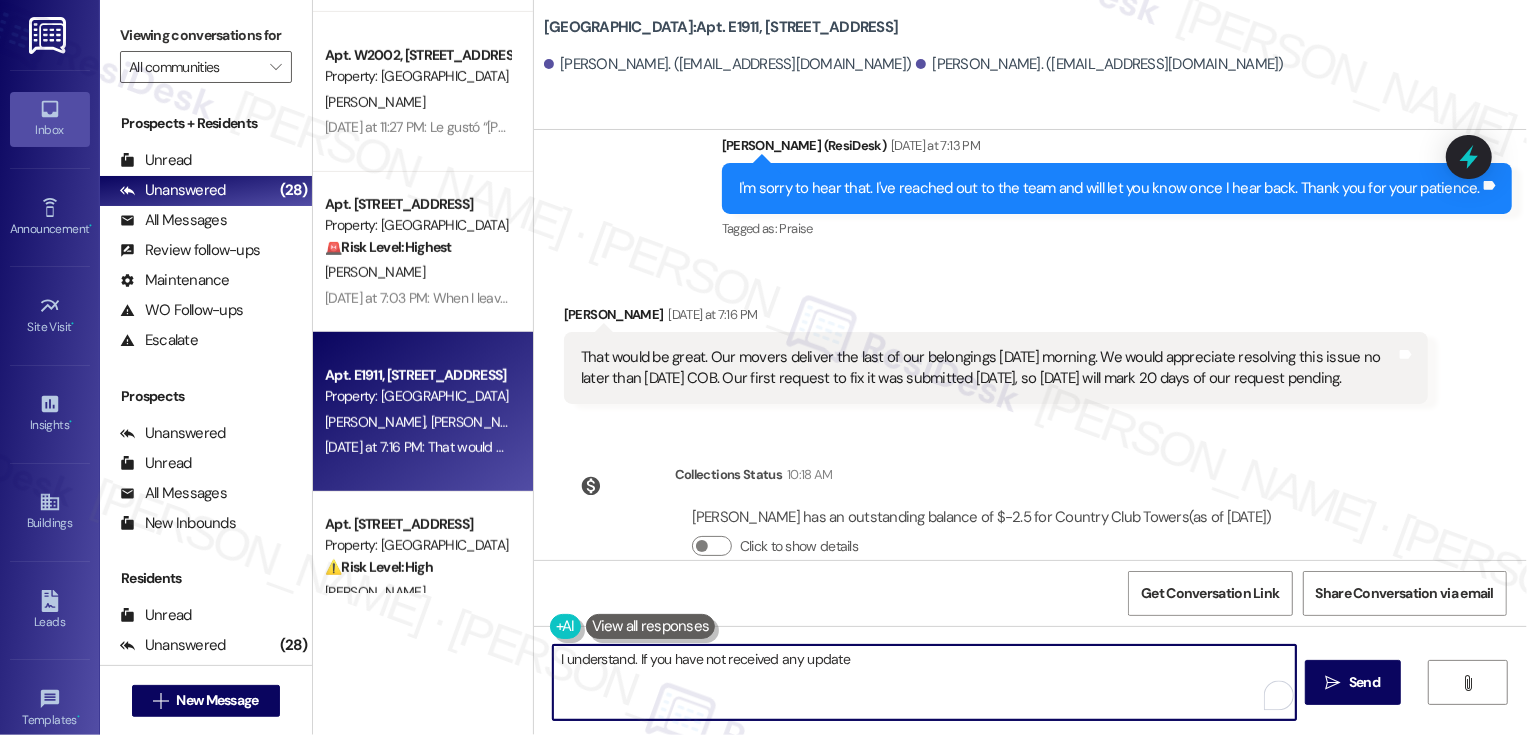 click on "I understand. If you have not received any update" at bounding box center (924, 682) 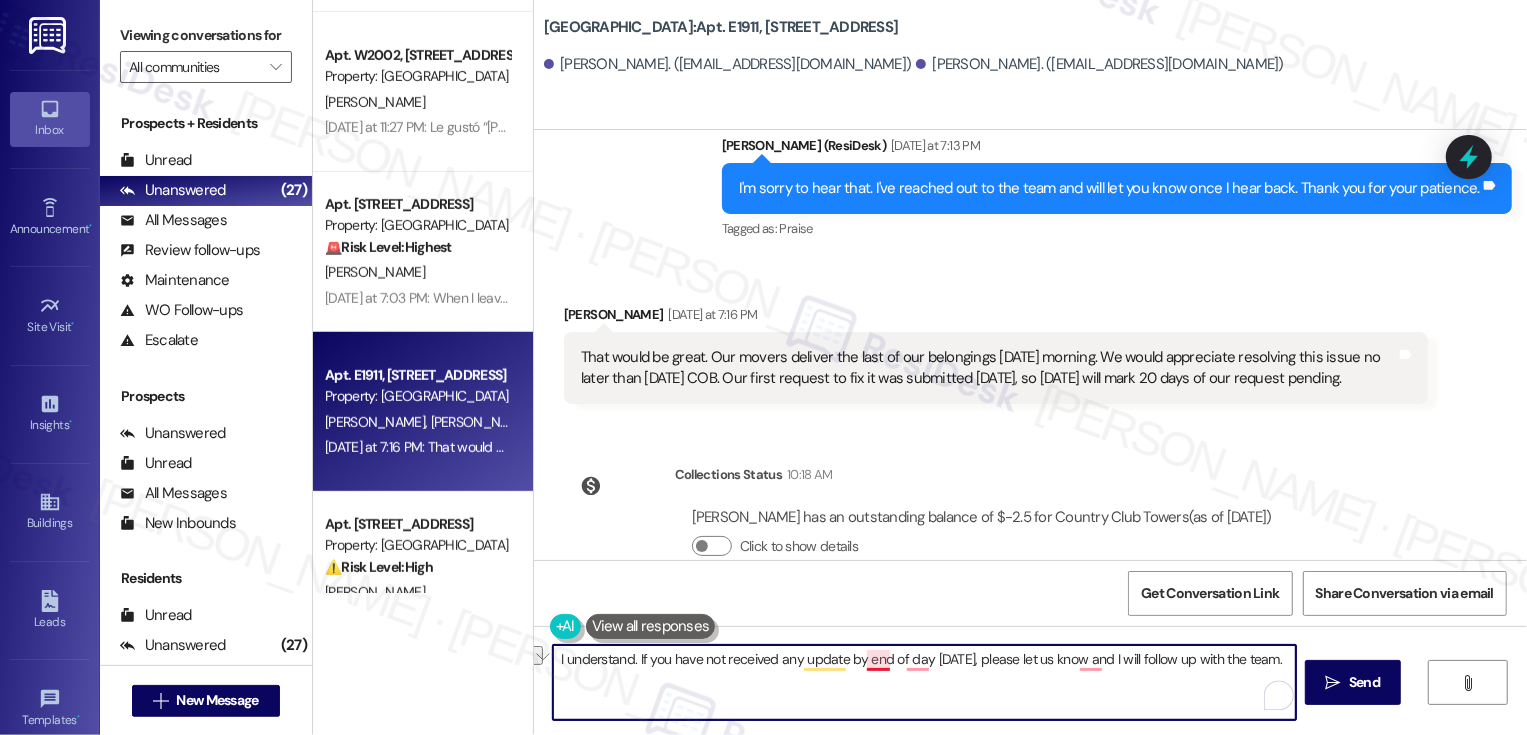 click on "I understand. If you have not received any update by end of day today, please let us know and I will follow up with the team." at bounding box center (924, 682) 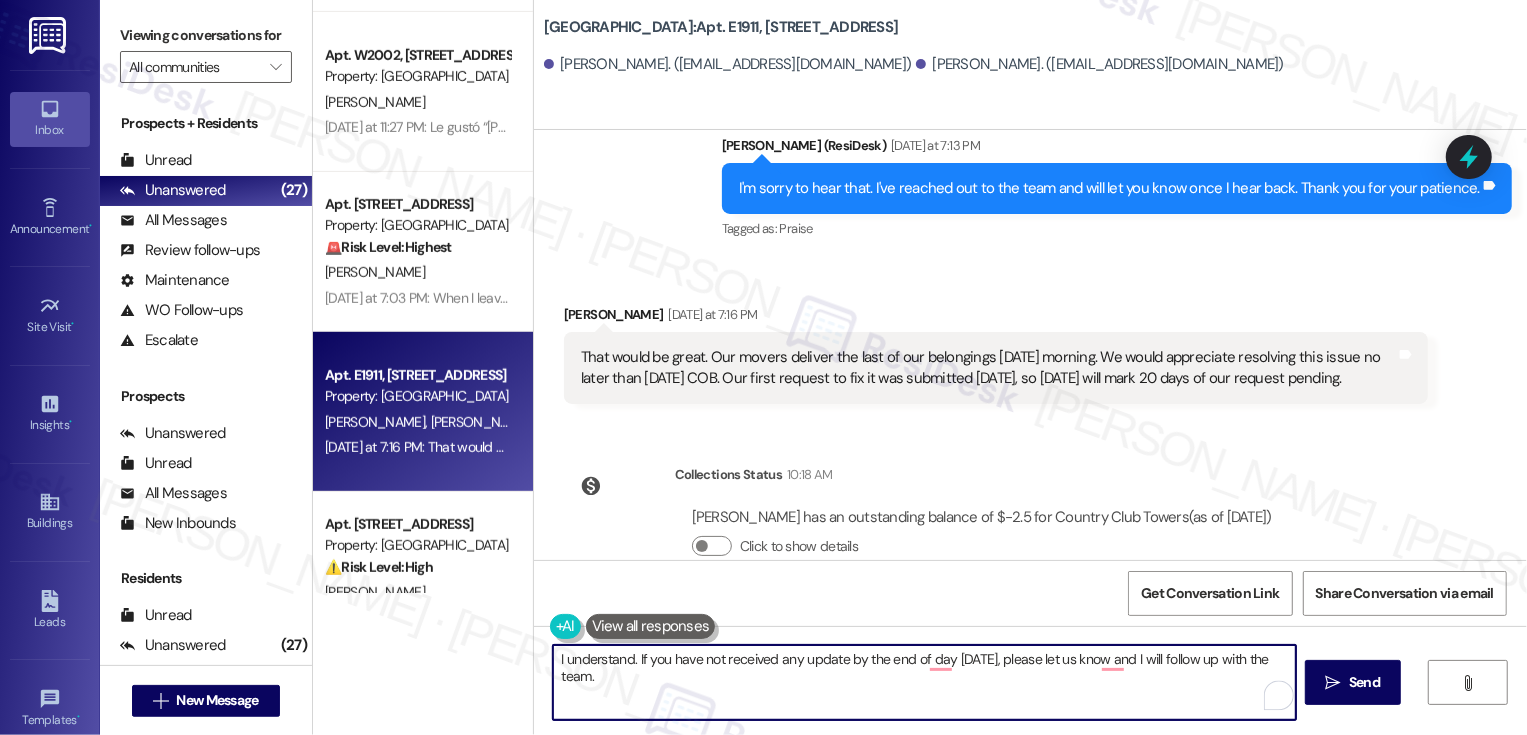 click on "I understand. If you have not received any update by the end of day today, please let us know and I will follow up with the team." at bounding box center [924, 682] 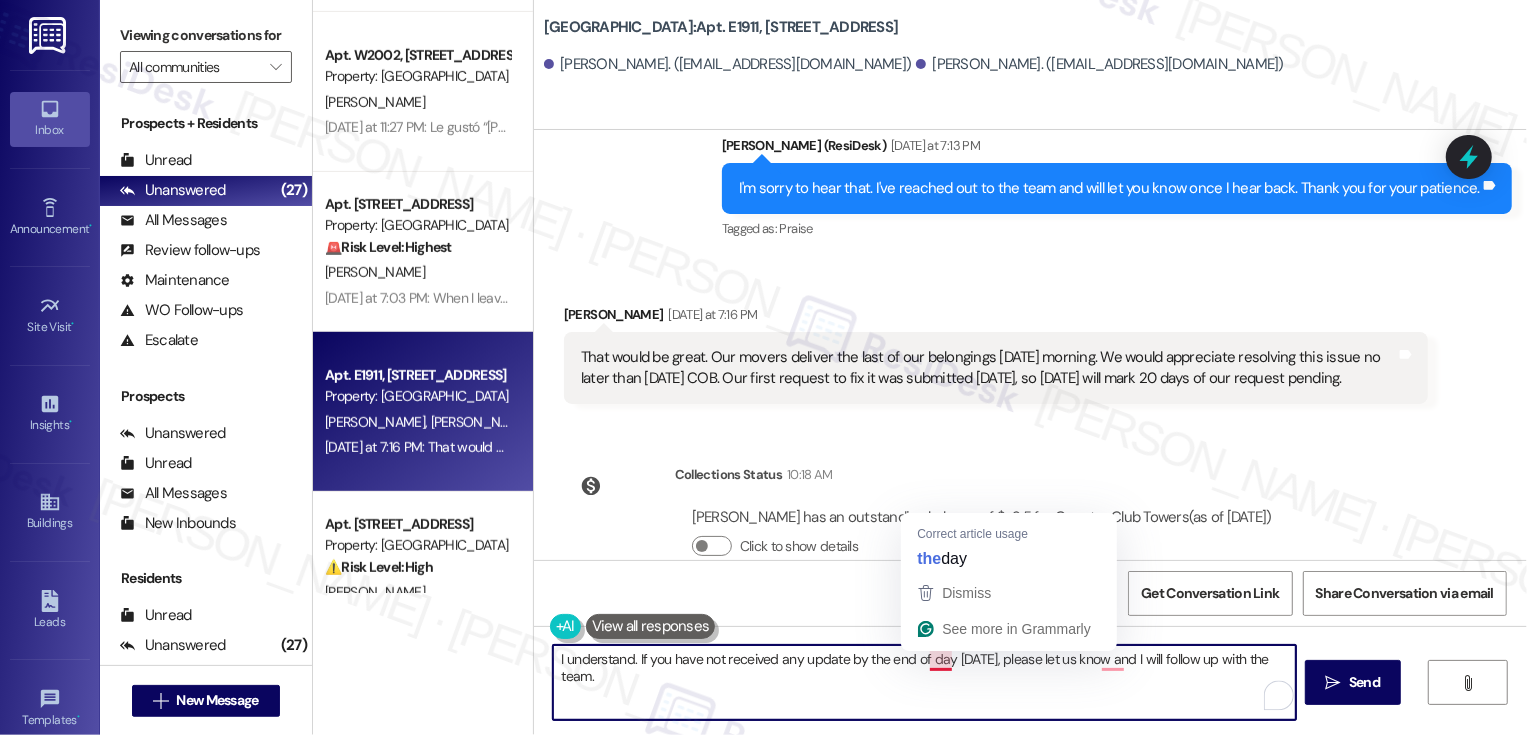 click on "Correct article usage the  day" at bounding box center (1009, 544) 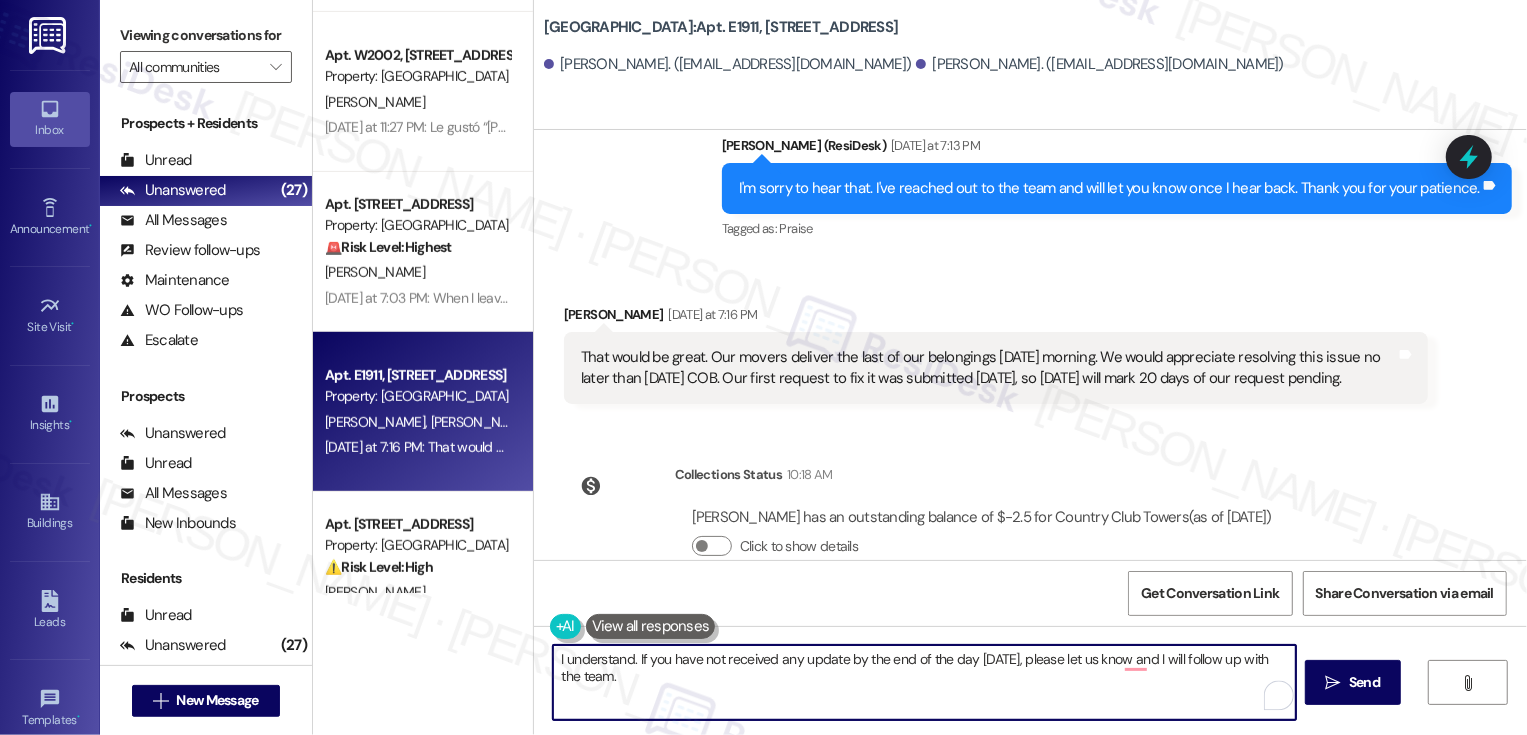 click on "I understand. If you have not received any update by the end of the day today, please let us know and I will follow up with the team." at bounding box center (924, 682) 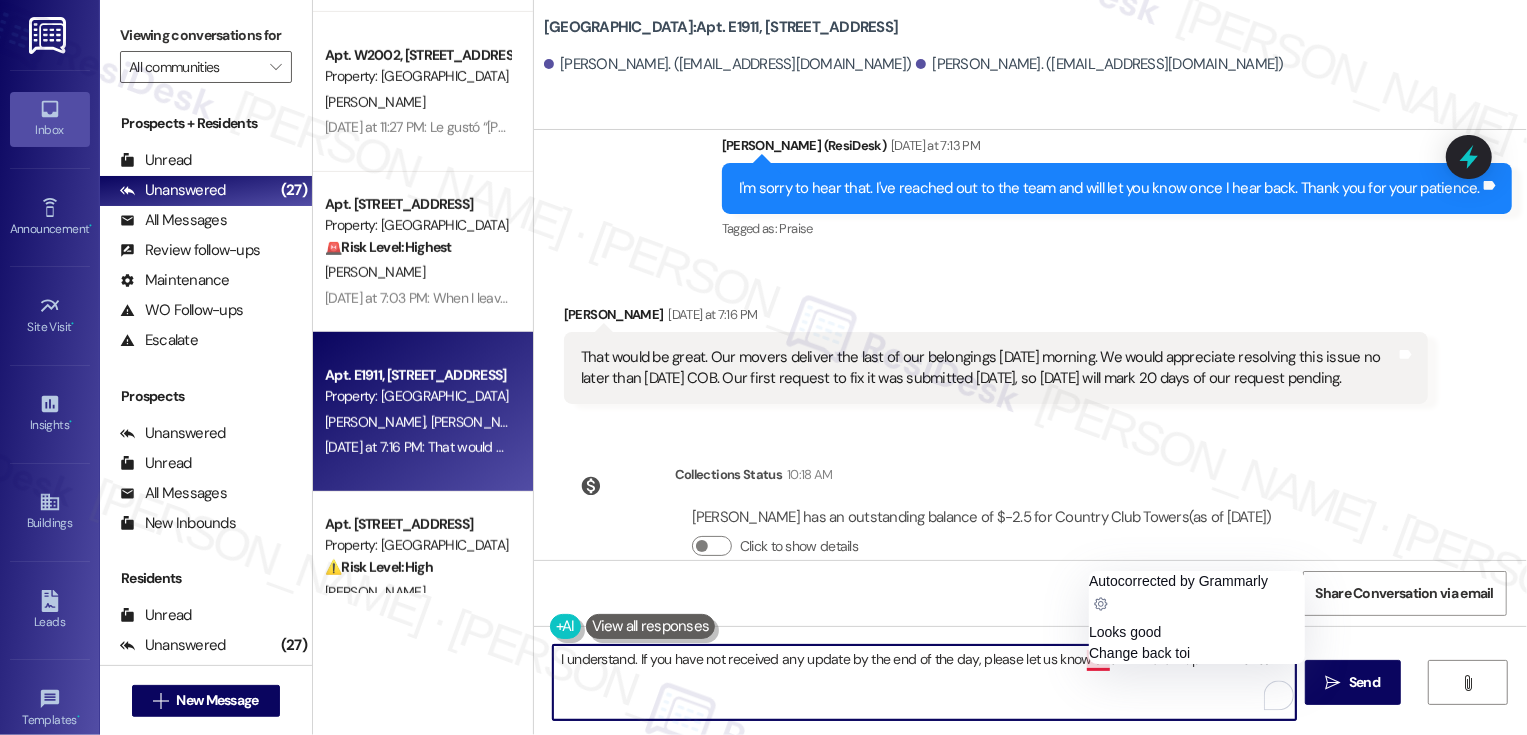 click on "I understand. If you have not received any update by the end of the day, please let us know and I will follow up with the team." at bounding box center [924, 682] 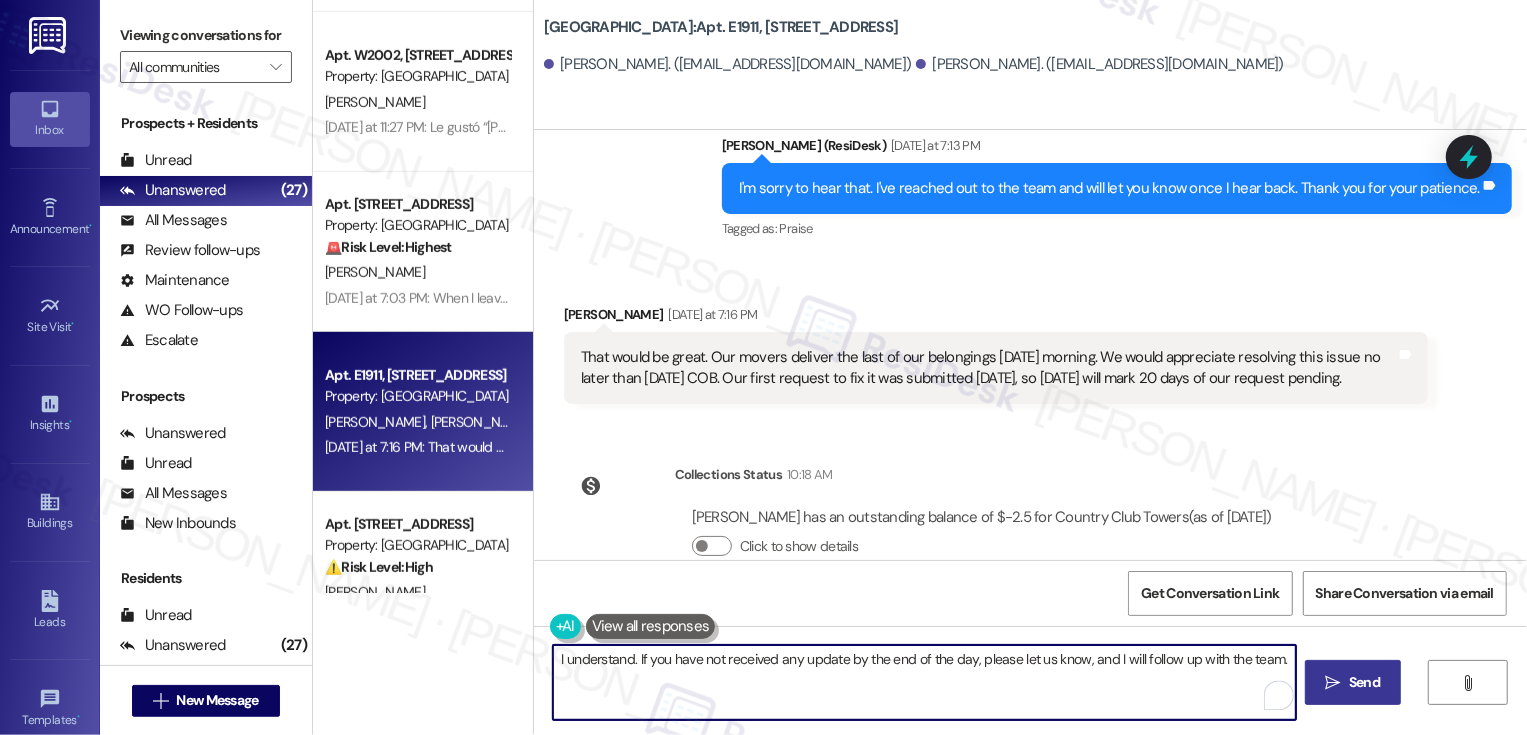 type on "I understand. If you have not received any update by the end of the day, please let us know, and I will follow up with the team." 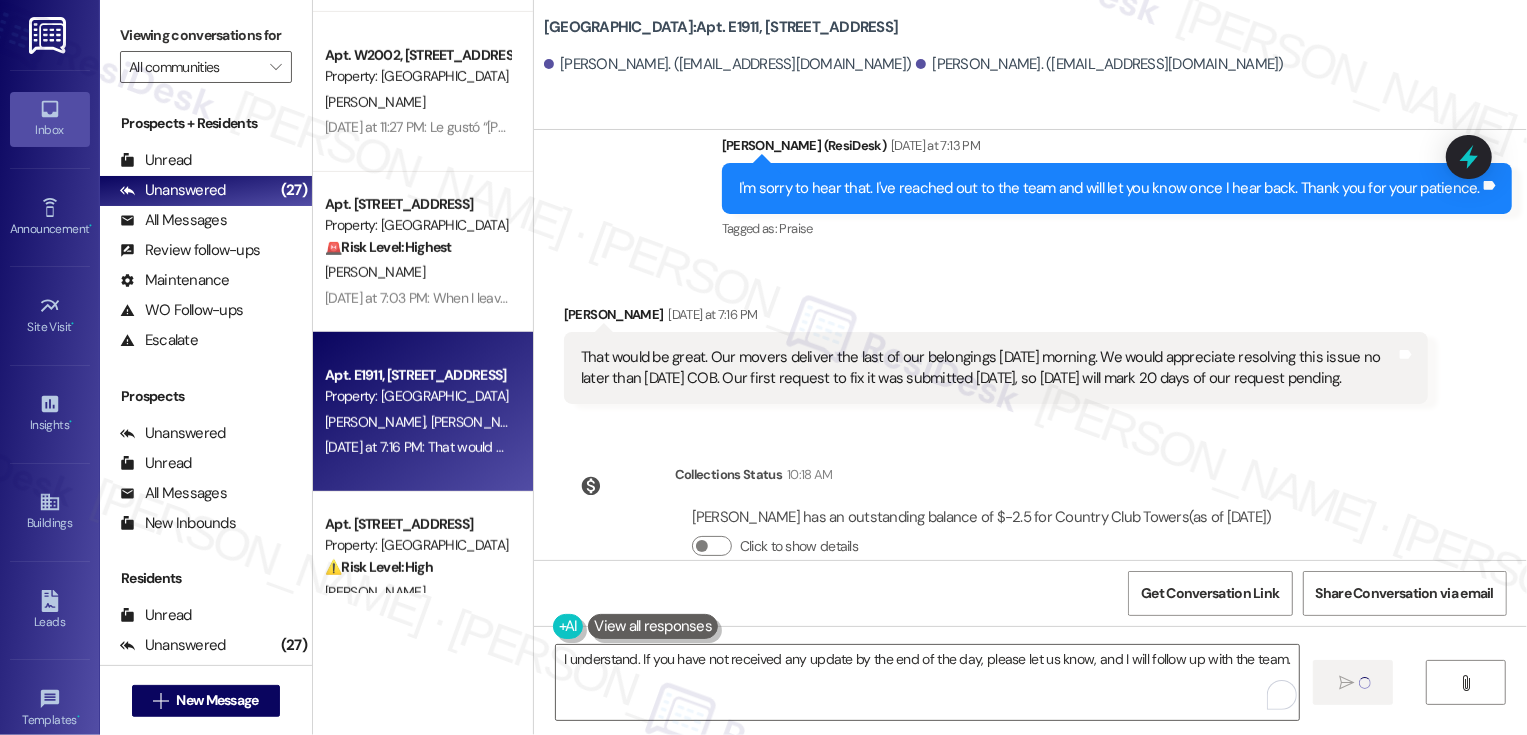 type 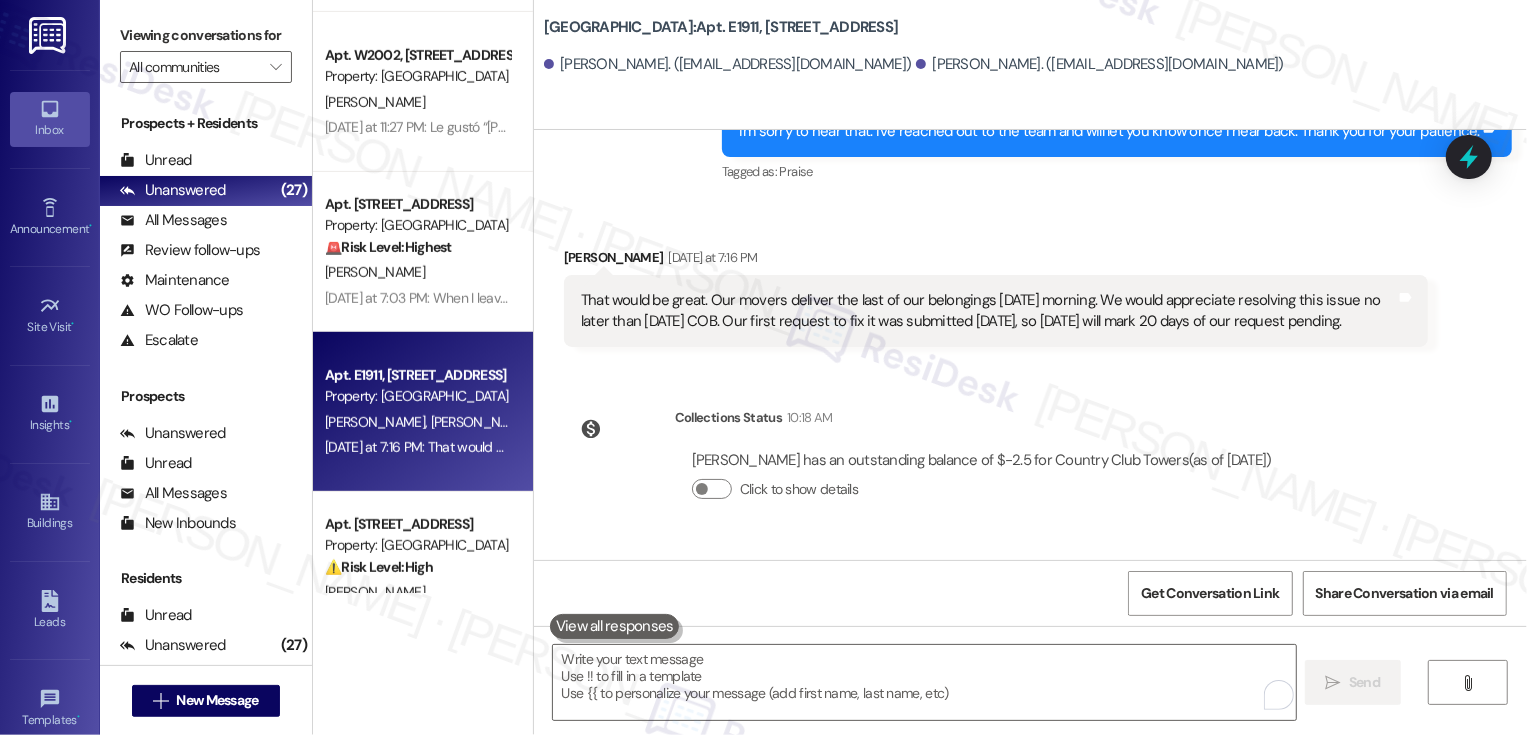 scroll, scrollTop: 2242, scrollLeft: 0, axis: vertical 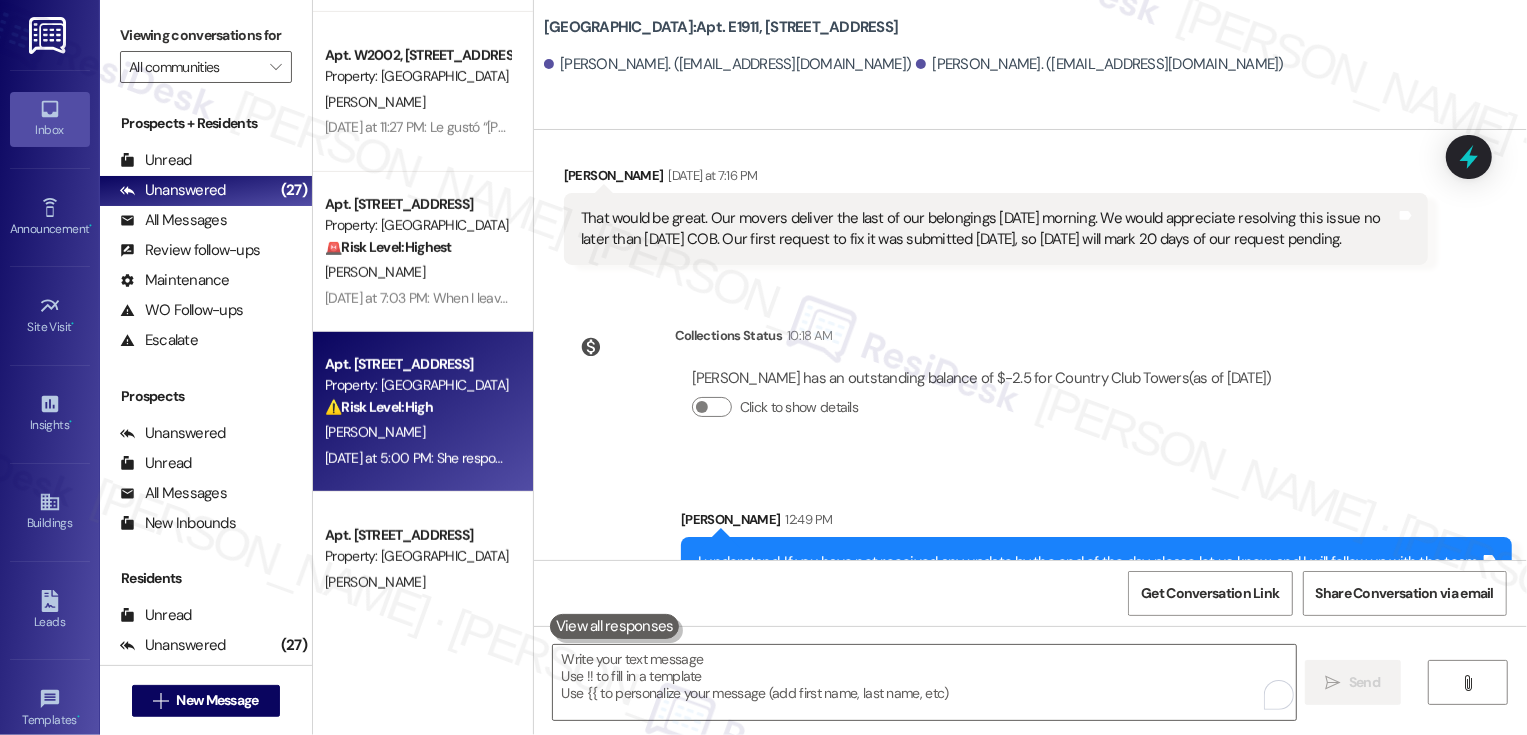 click on "⚠️  Risk Level:  High The resident reports an unaddressed safety issue in the gym that was reported two months ago. The delay in addressing the issue elevates the concern to Tier 2 due to potential liability and resident safety." at bounding box center (417, 407) 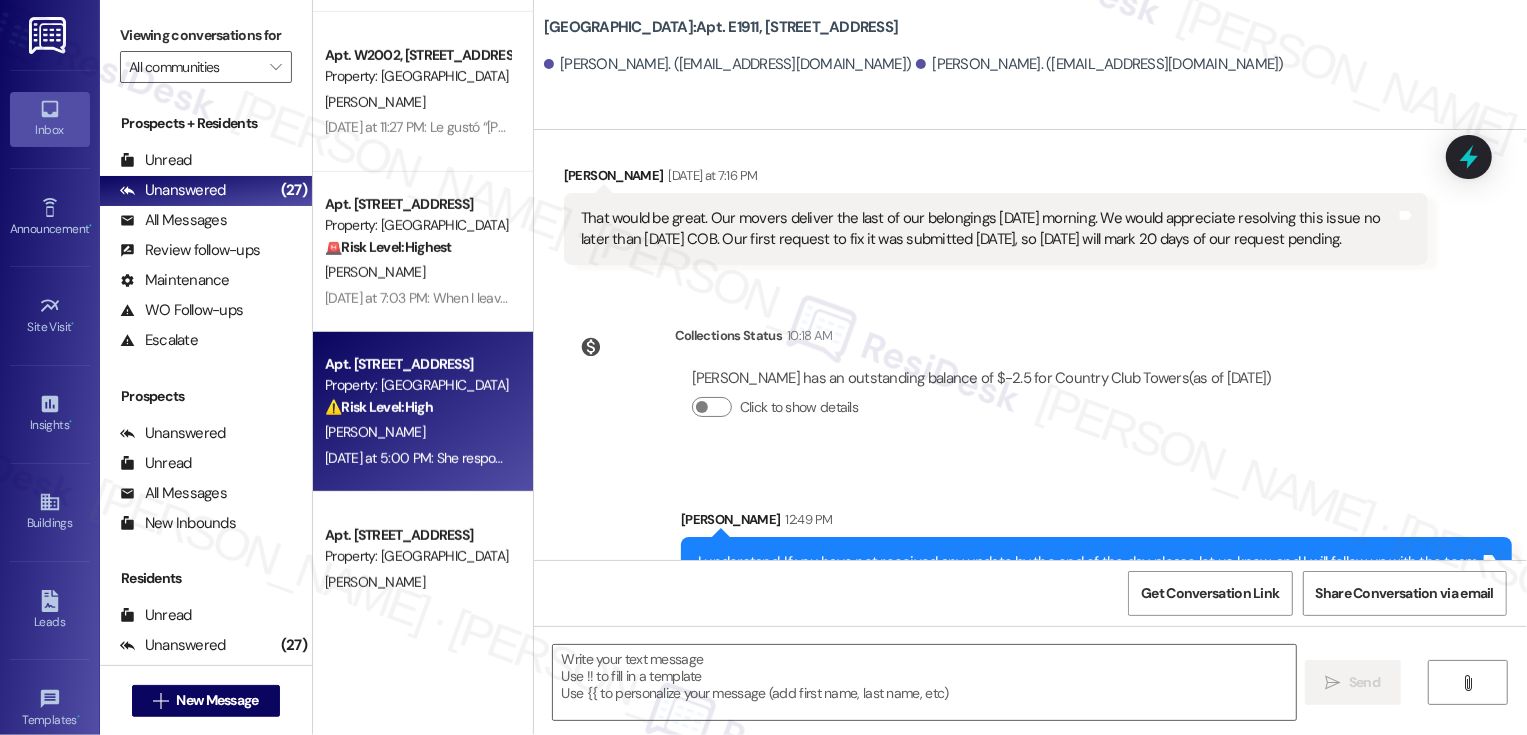click on "⚠️  Risk Level:  High The resident reports an unaddressed safety issue in the gym that was reported two months ago. The delay in addressing the issue elevates the concern to Tier 2 due to potential liability and resident safety." at bounding box center [417, 407] 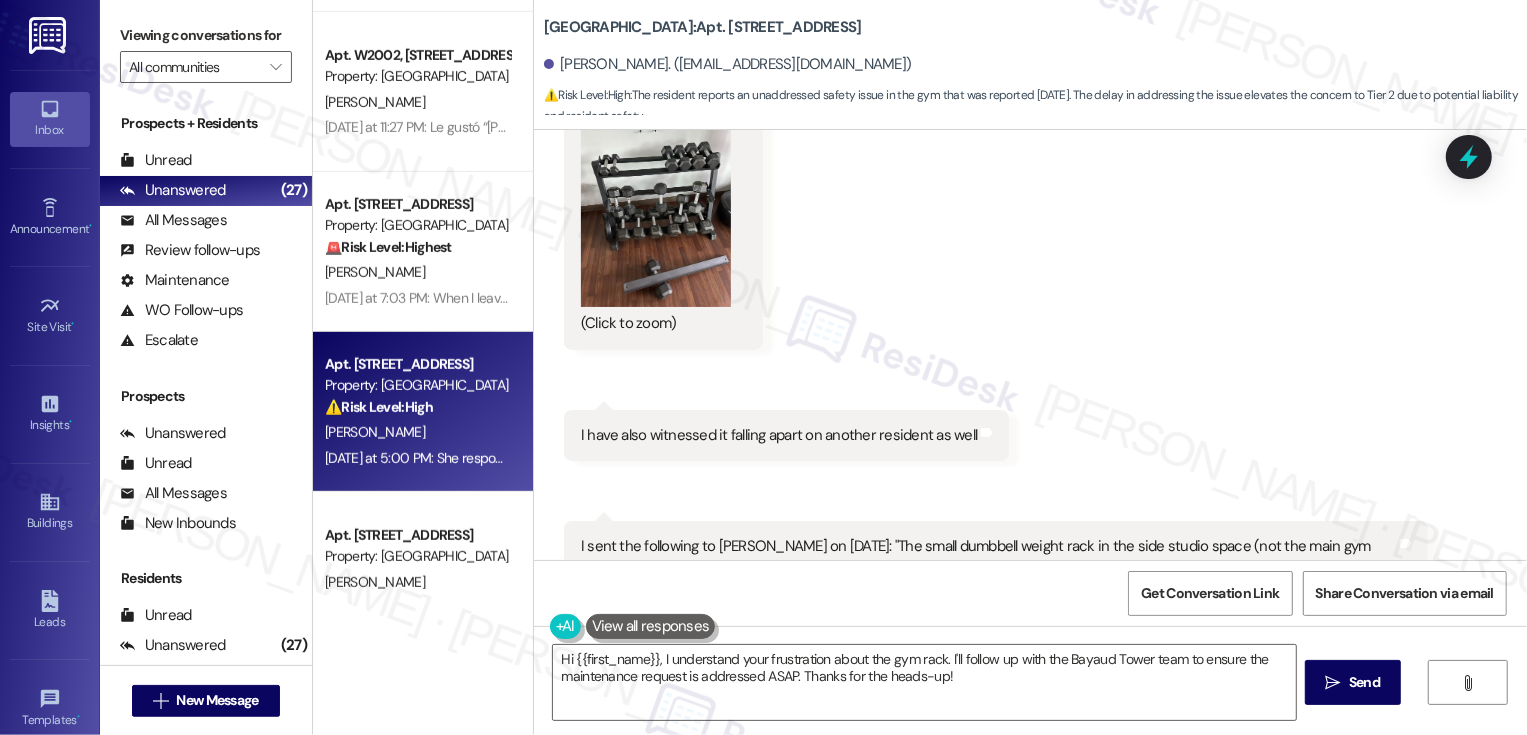 scroll, scrollTop: 1222, scrollLeft: 0, axis: vertical 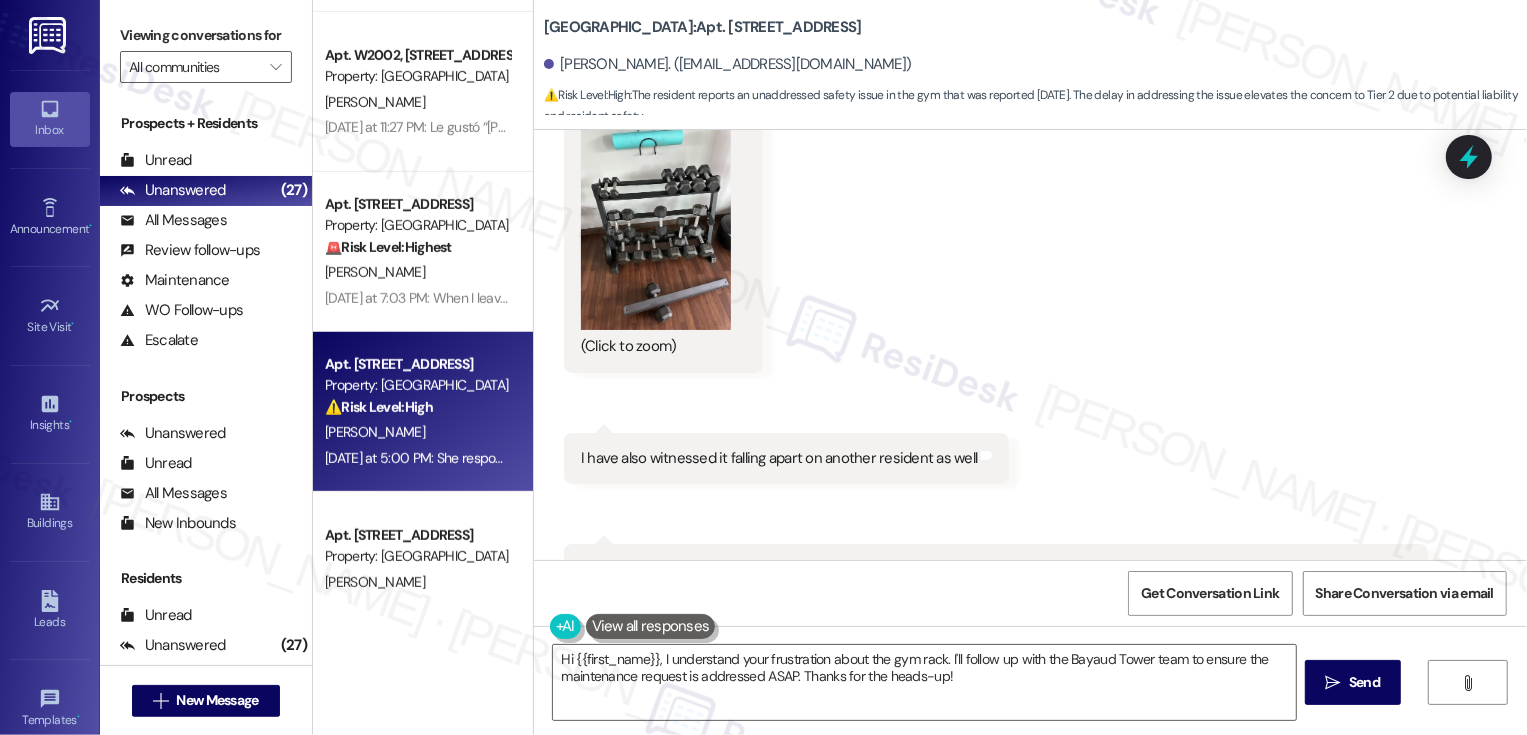 click at bounding box center [656, 230] 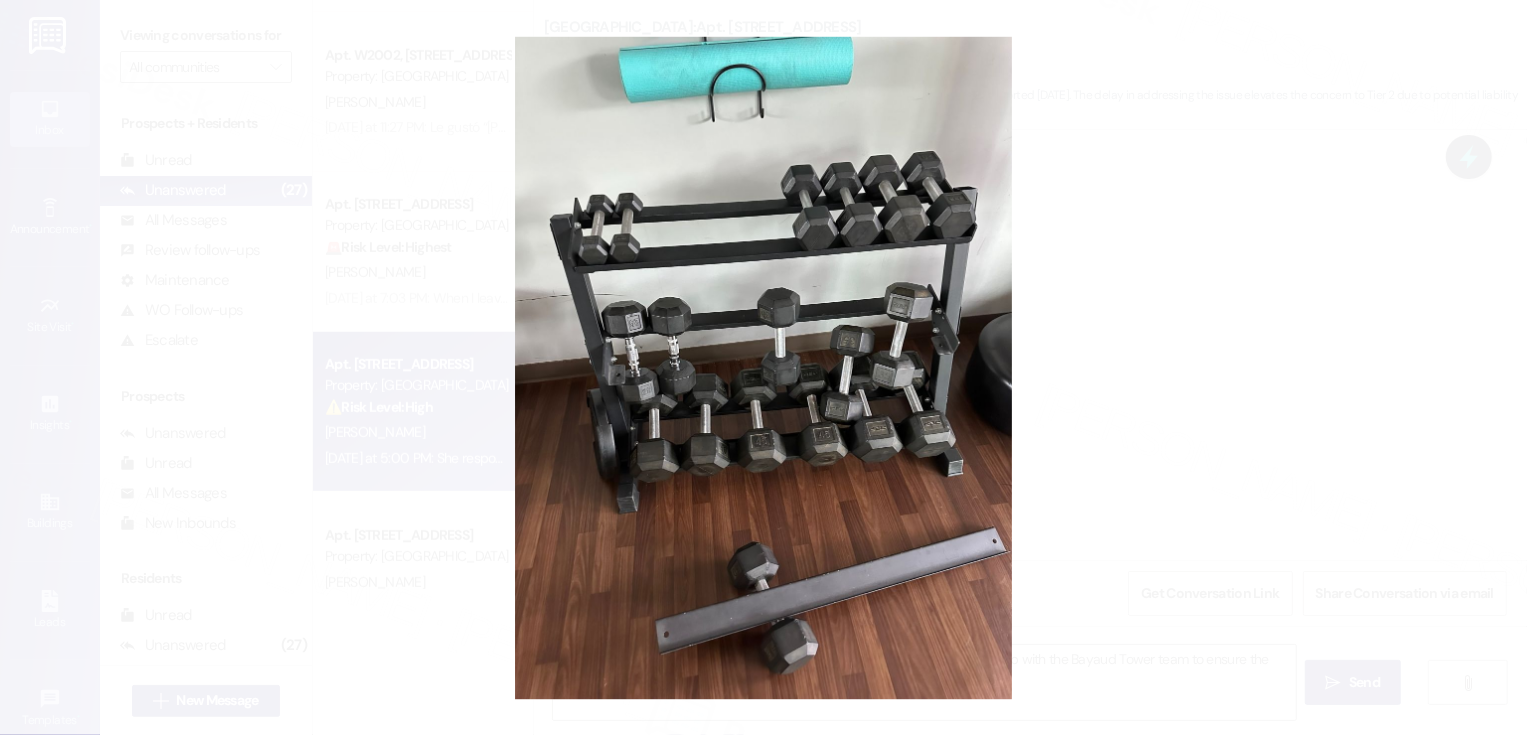 click at bounding box center [763, 367] 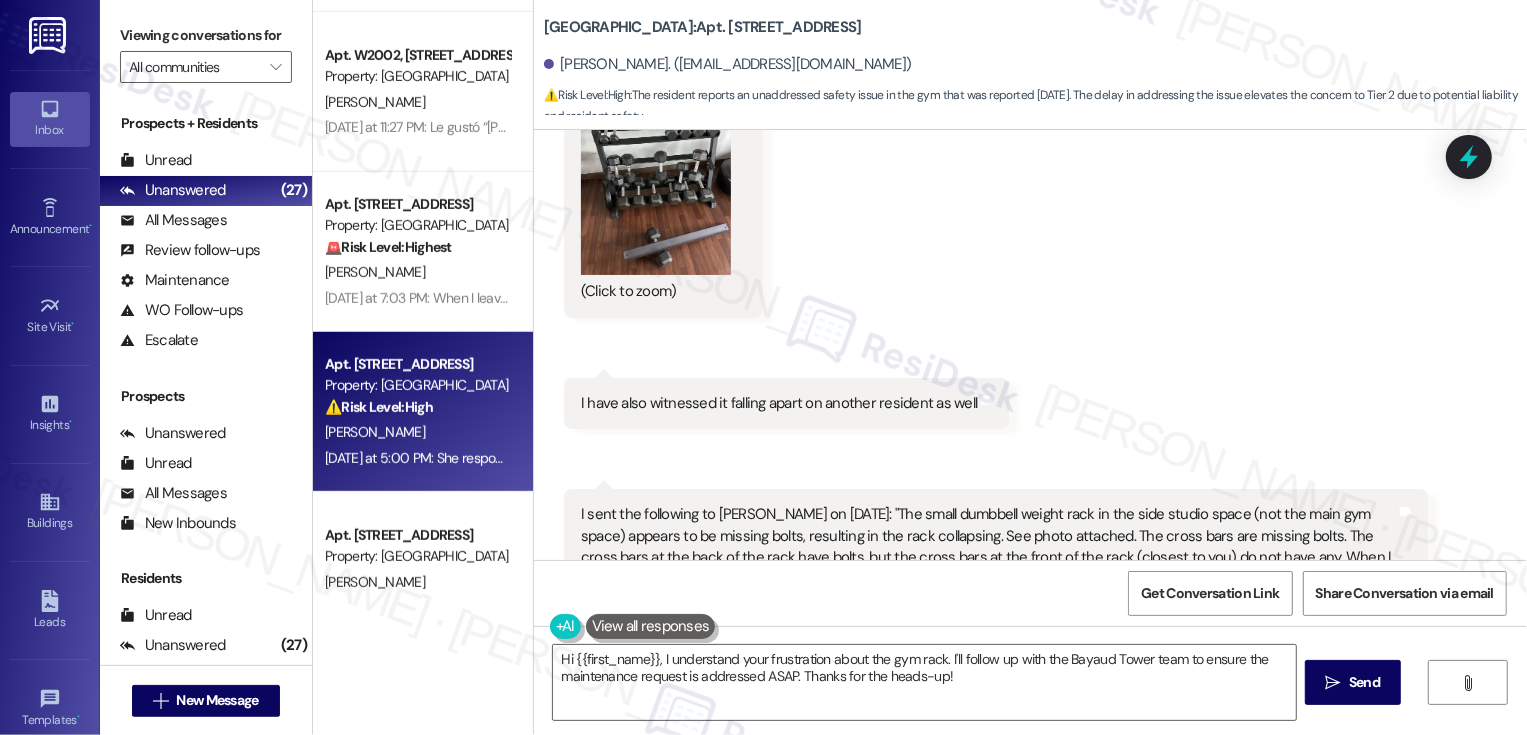 scroll, scrollTop: 1278, scrollLeft: 0, axis: vertical 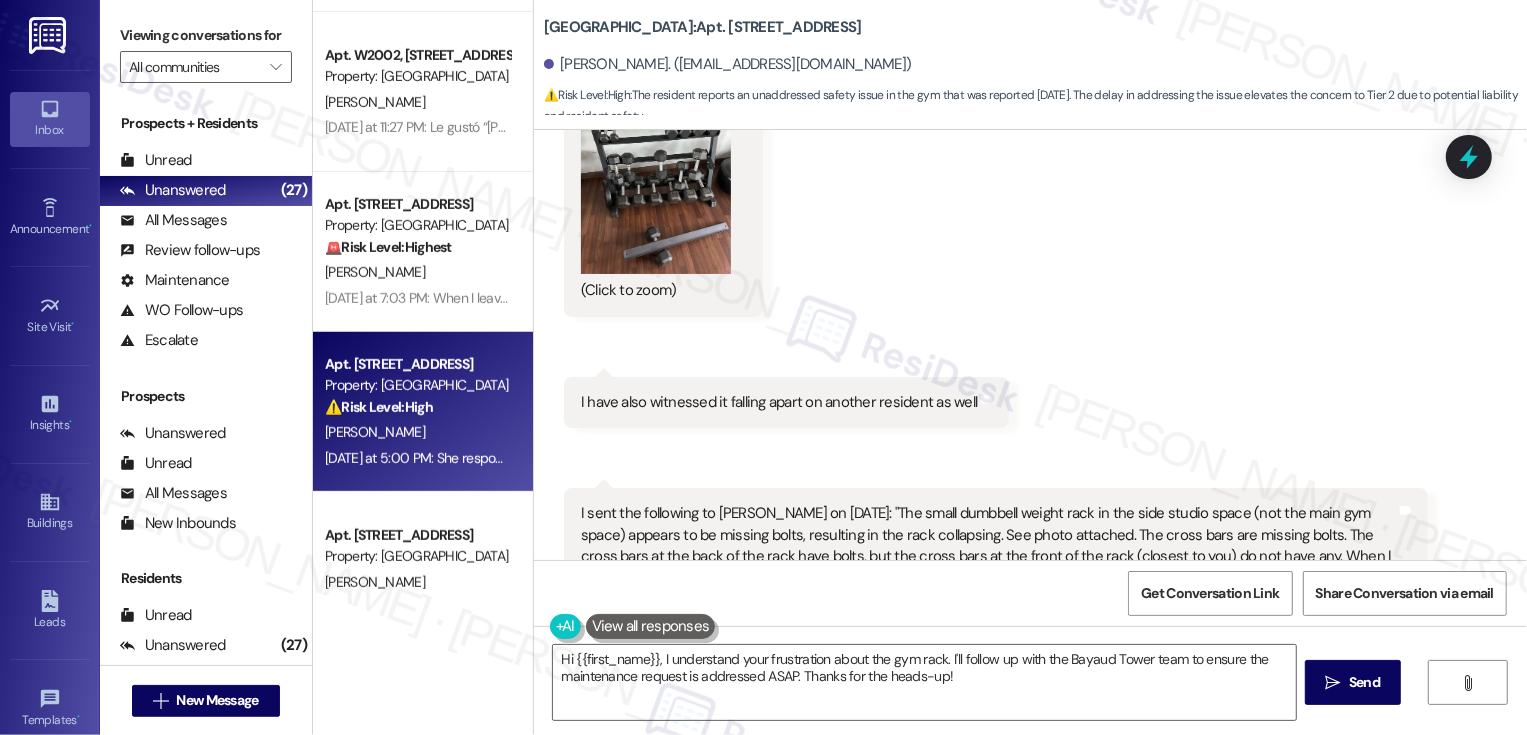 click at bounding box center (656, 174) 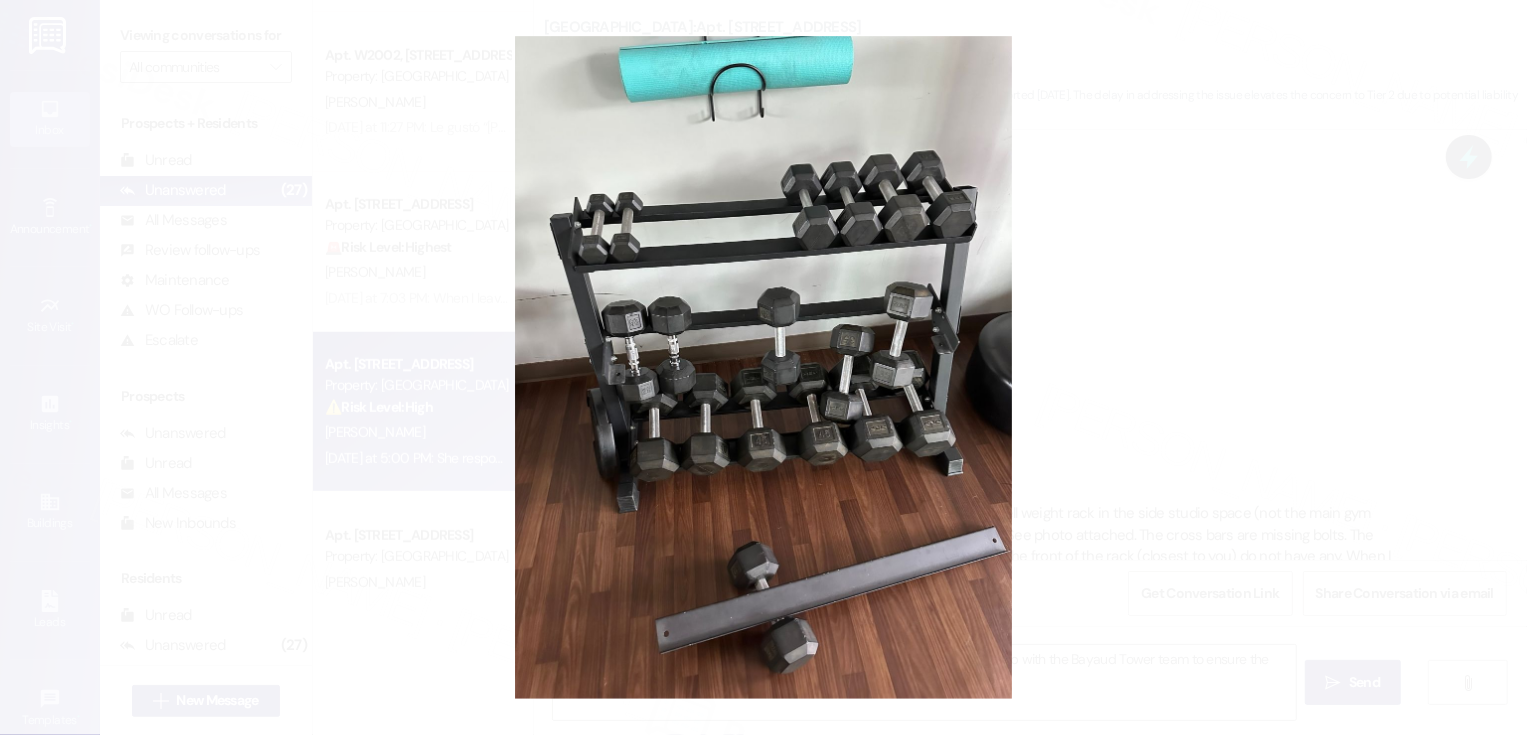 click at bounding box center [763, 367] 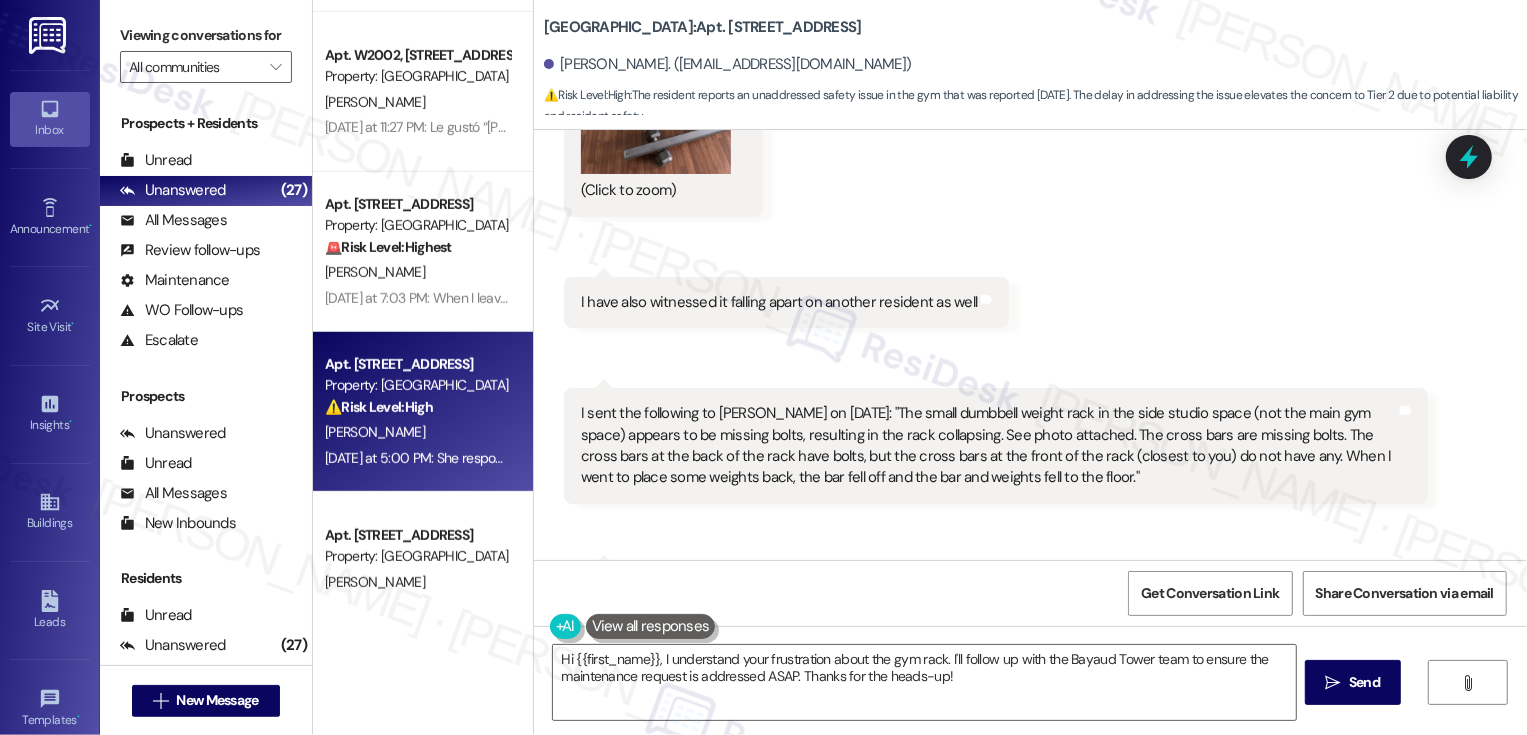 scroll, scrollTop: 1490, scrollLeft: 0, axis: vertical 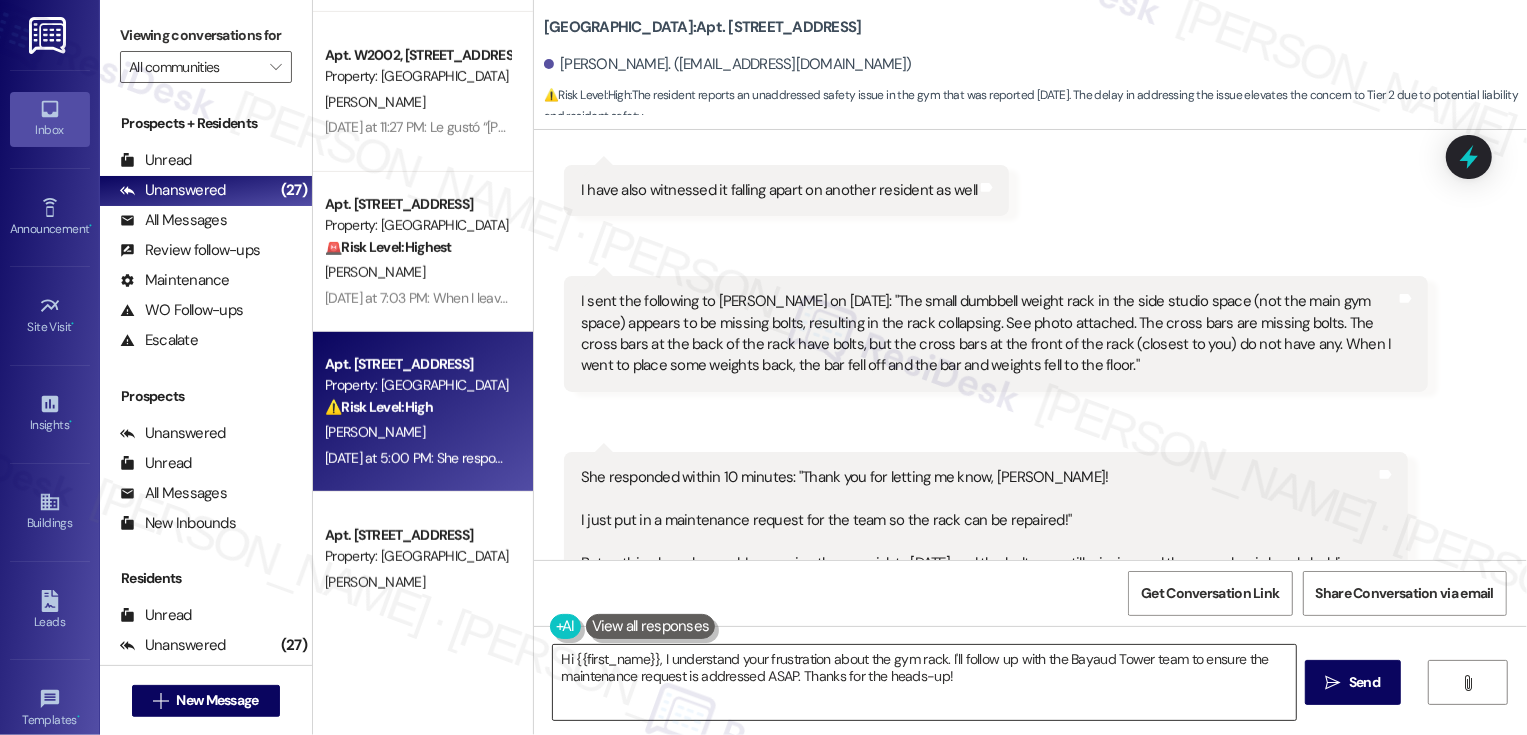 click on "Hi {{first_name}}, I understand your frustration about the gym rack. I'll follow up with the Bayaud Tower team to ensure the maintenance request is addressed ASAP. Thanks for the heads-up!" at bounding box center [924, 682] 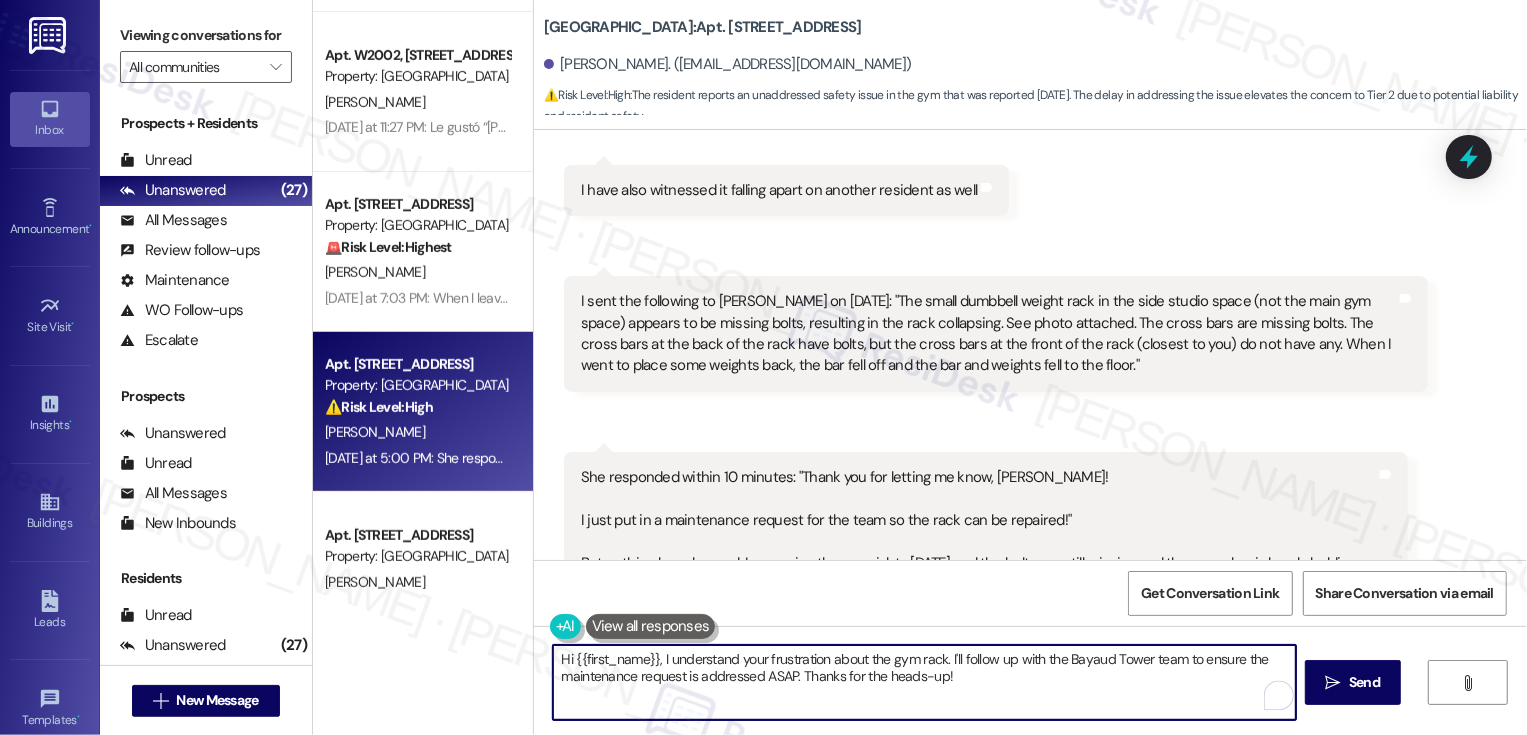 click on "Hi {{first_name}}, I understand your frustration about the gym rack. I'll follow up with the Bayaud Tower team to ensure the maintenance request is addressed ASAP. Thanks for the heads-up!" at bounding box center [924, 682] 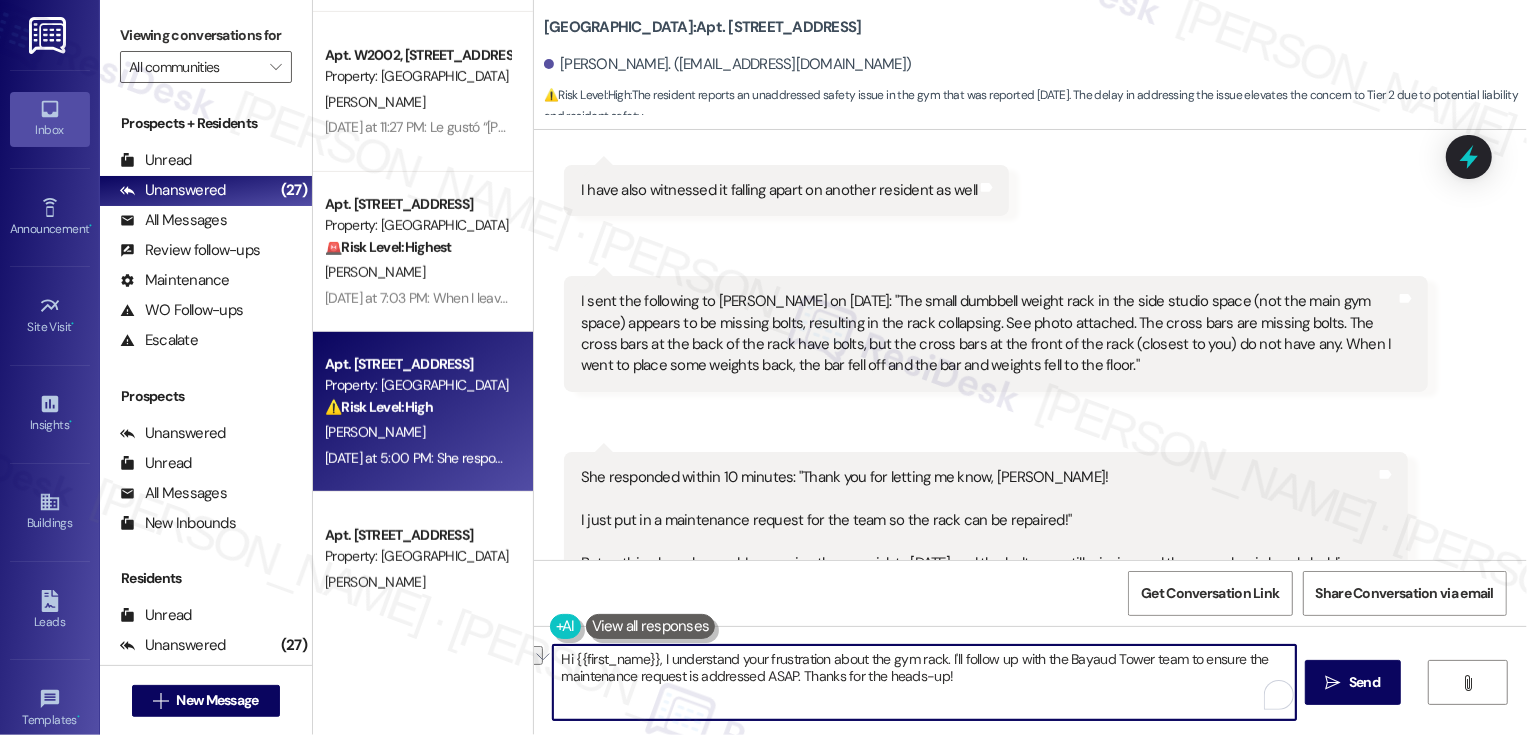 drag, startPoint x: 1141, startPoint y: 661, endPoint x: 424, endPoint y: 662, distance: 717.0007 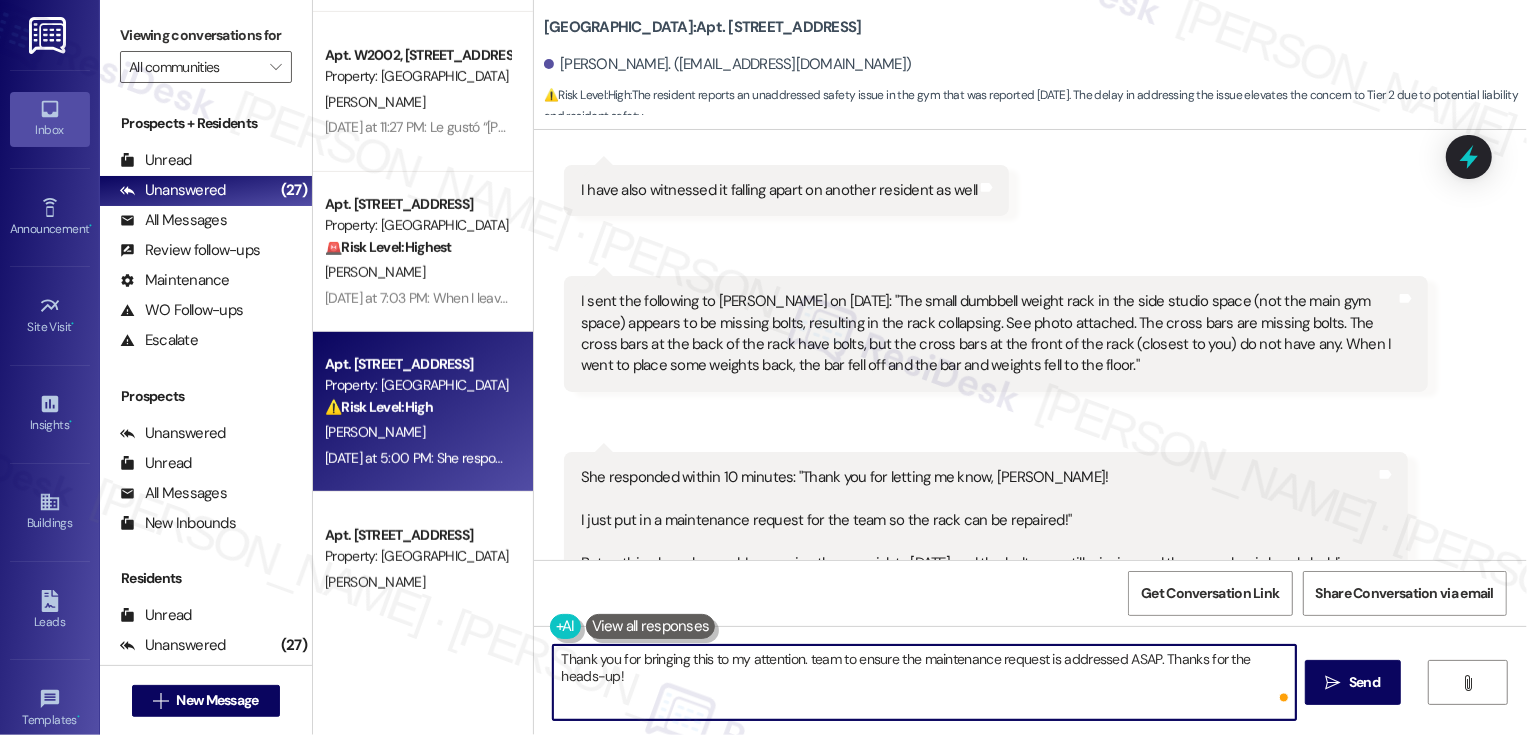 scroll, scrollTop: 561, scrollLeft: 0, axis: vertical 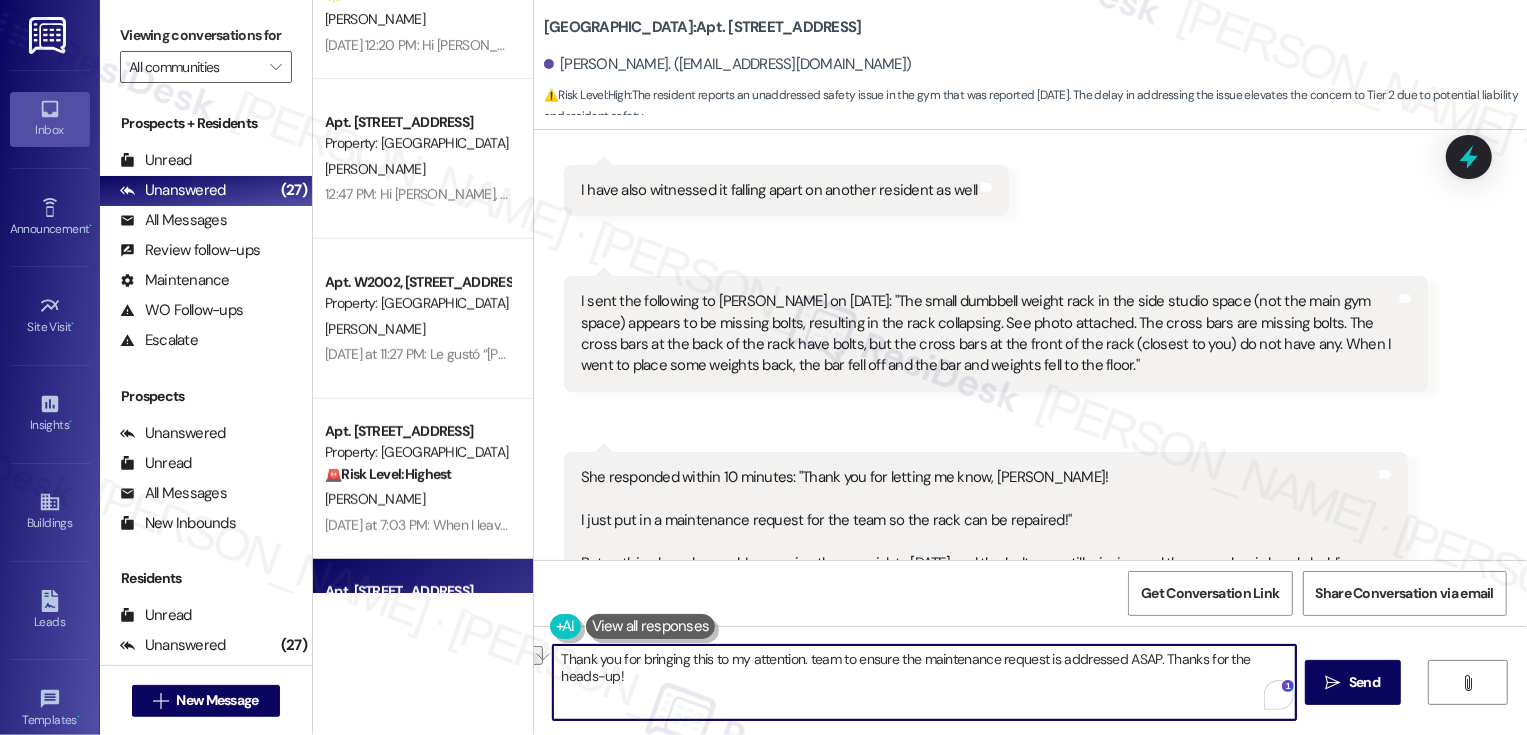 drag, startPoint x: 798, startPoint y: 656, endPoint x: 915, endPoint y: 718, distance: 132.41223 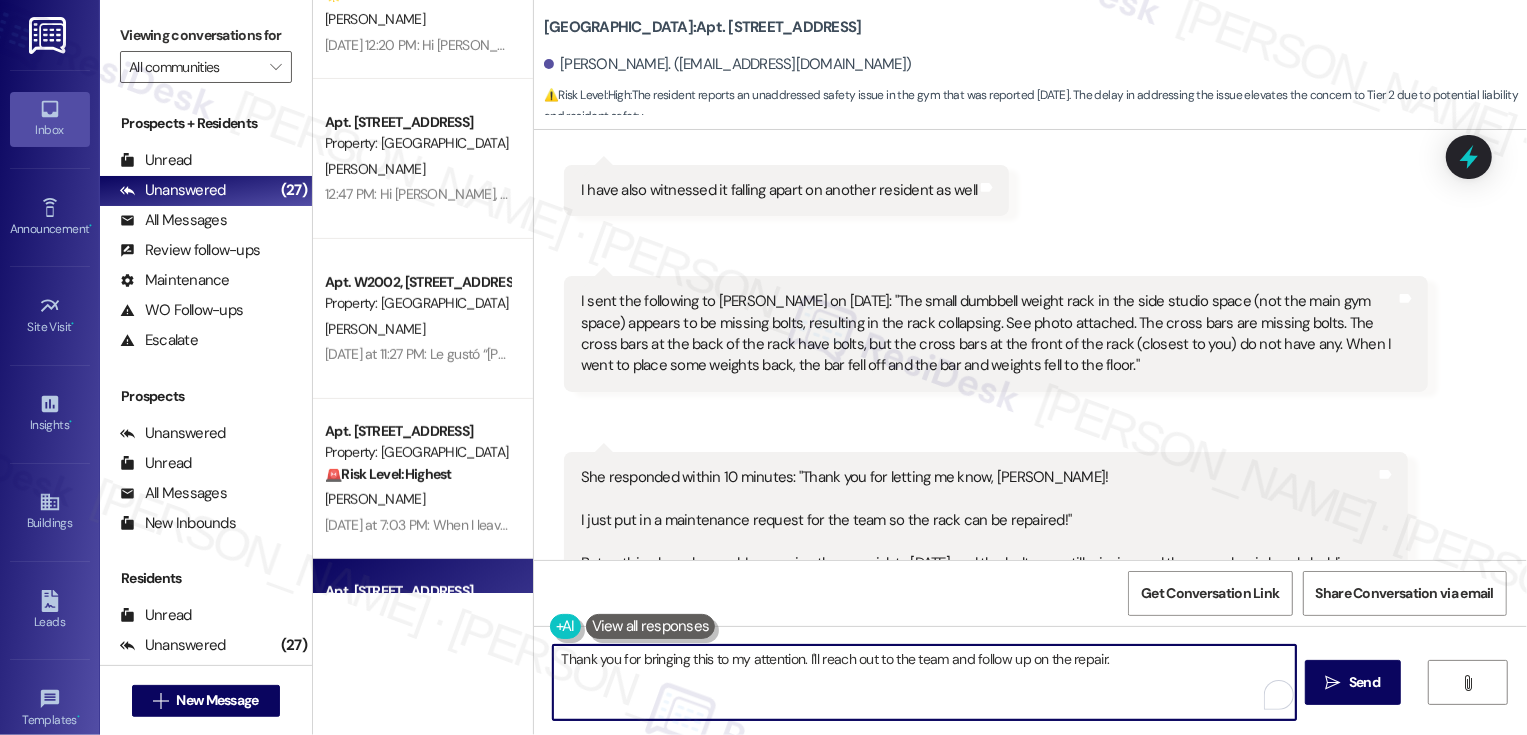 click on "Thank you for bringing this to my attention. I'll reach out to the team and follow up on the repair." at bounding box center (924, 682) 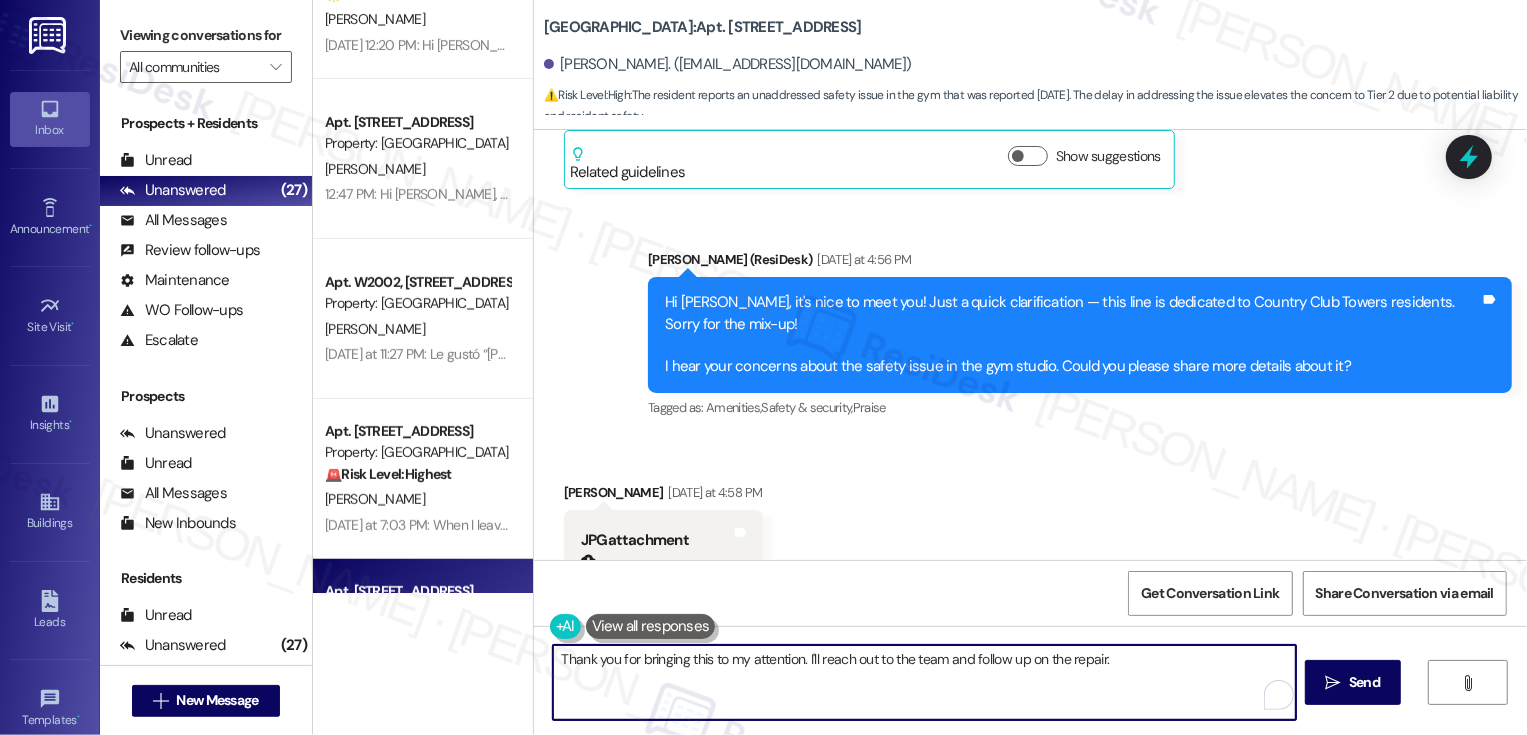 scroll, scrollTop: 775, scrollLeft: 0, axis: vertical 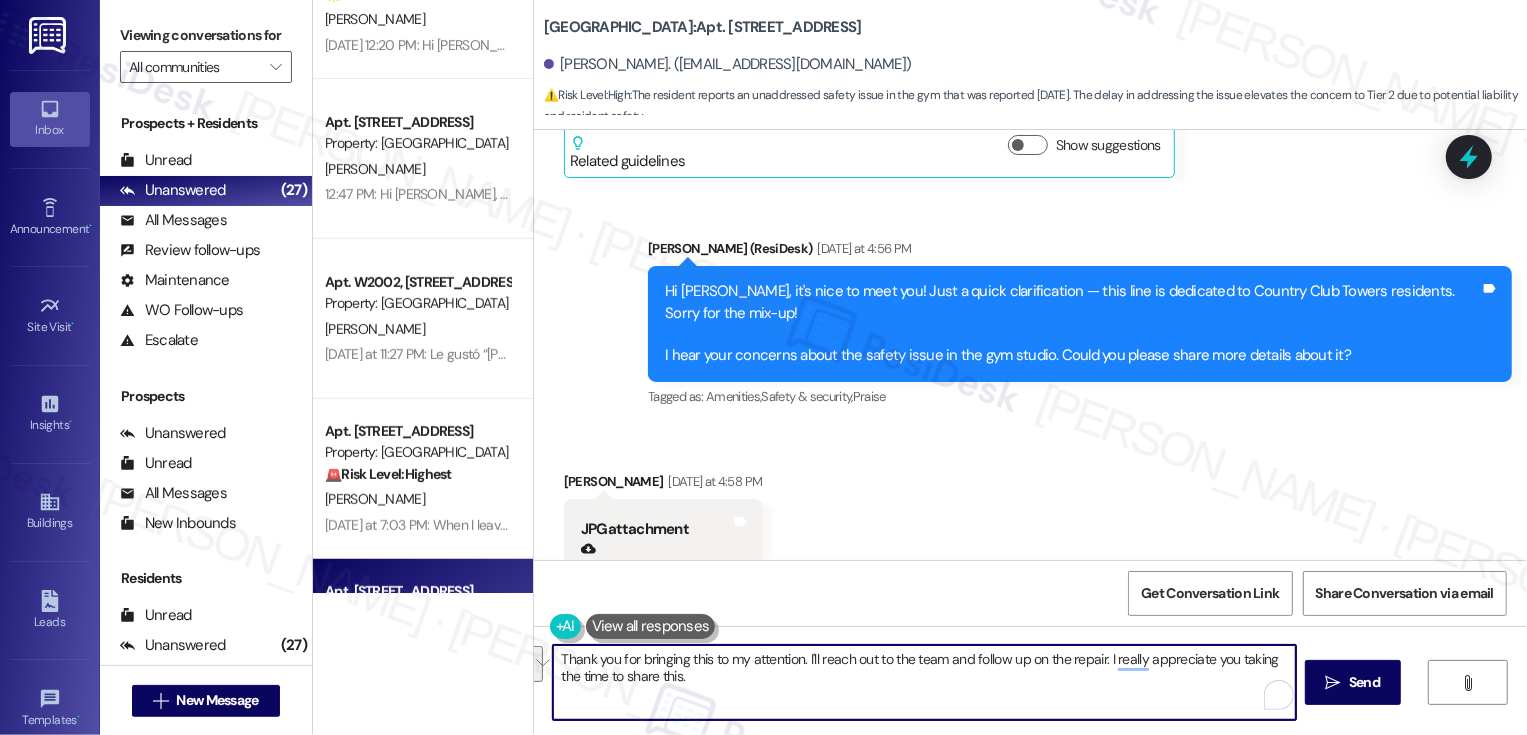 paste on "so much for bringing this to my attention—I really appreciate you taking the time to share it. I’ll go ahead and follow up with the team about the repair and keep you posted!" 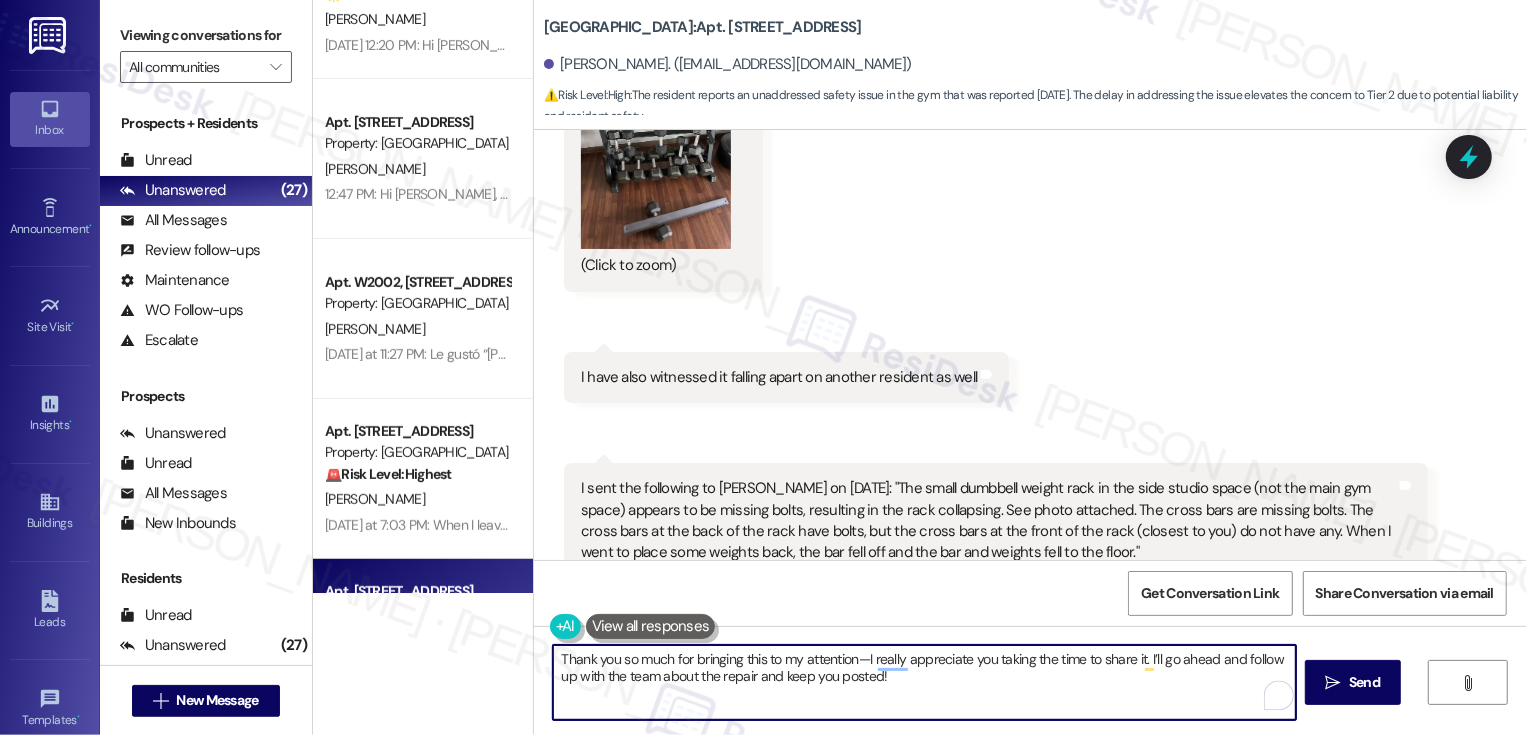scroll, scrollTop: 1490, scrollLeft: 0, axis: vertical 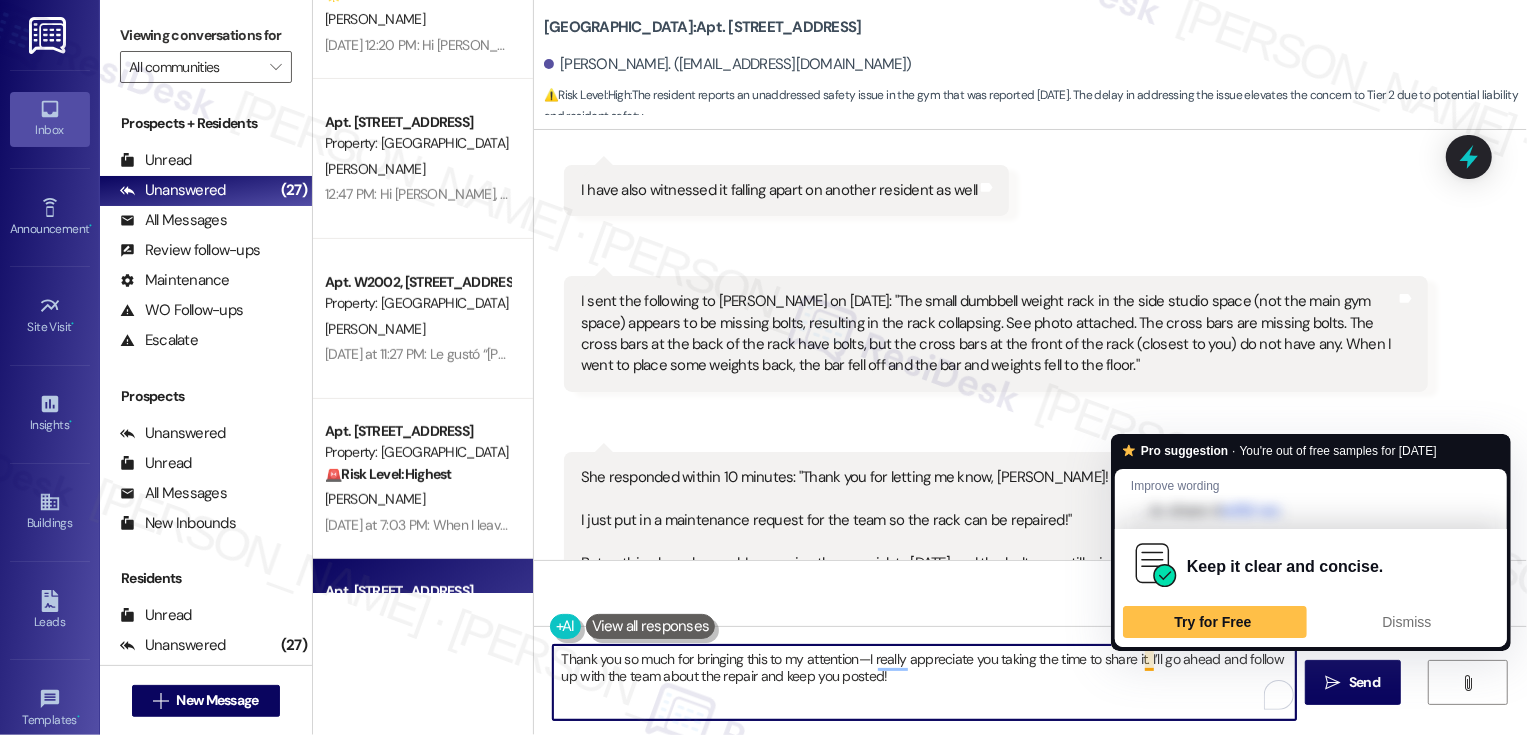 click on "Thank you so much for bringing this to my attention—I really appreciate you taking the time to share it. I’ll go ahead and follow up with the team about the repair and keep you posted!" at bounding box center [924, 682] 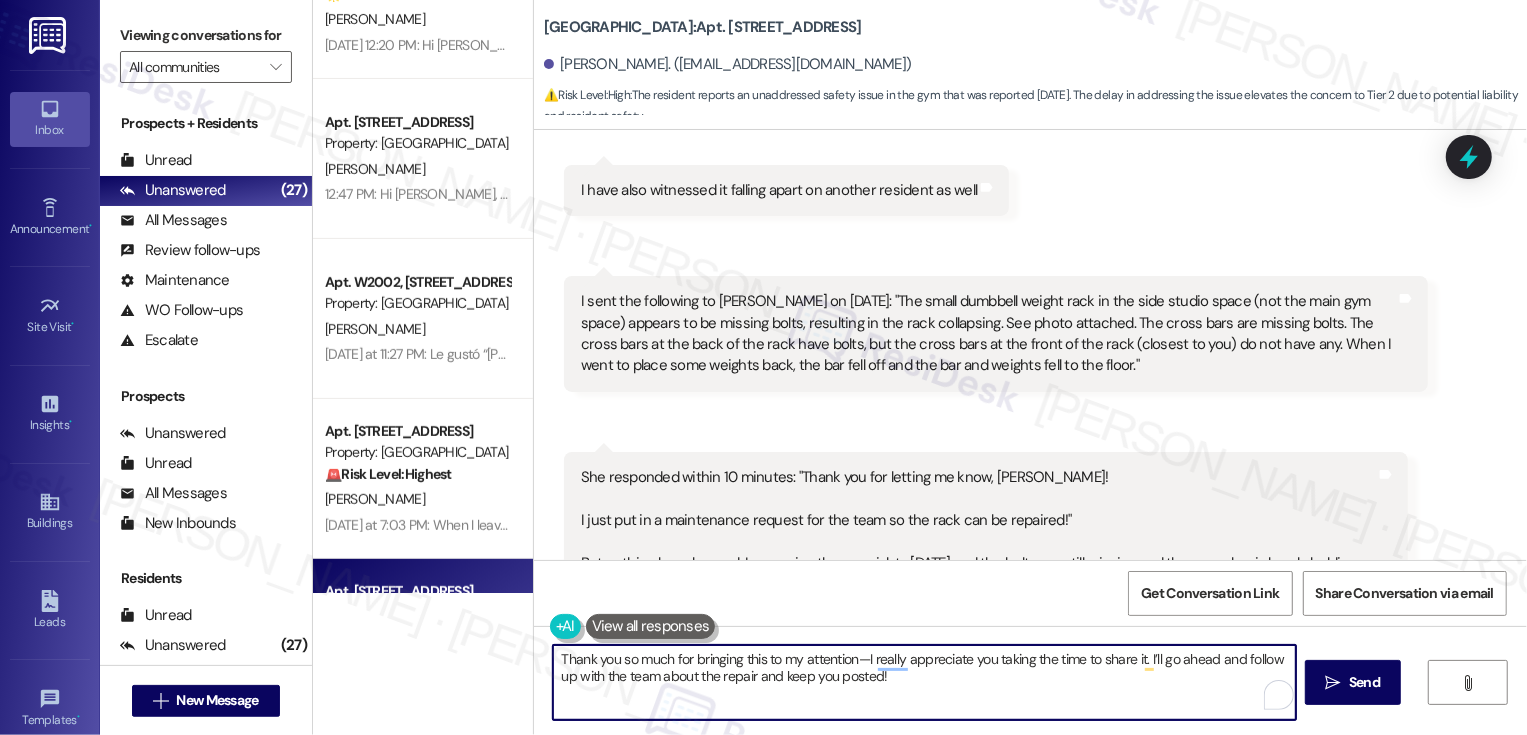 click on "Thank you so much for bringing this to my attention—I really appreciate you taking the time to share it. I’ll go ahead and follow up with the team about the repair and keep you posted!" at bounding box center (924, 682) 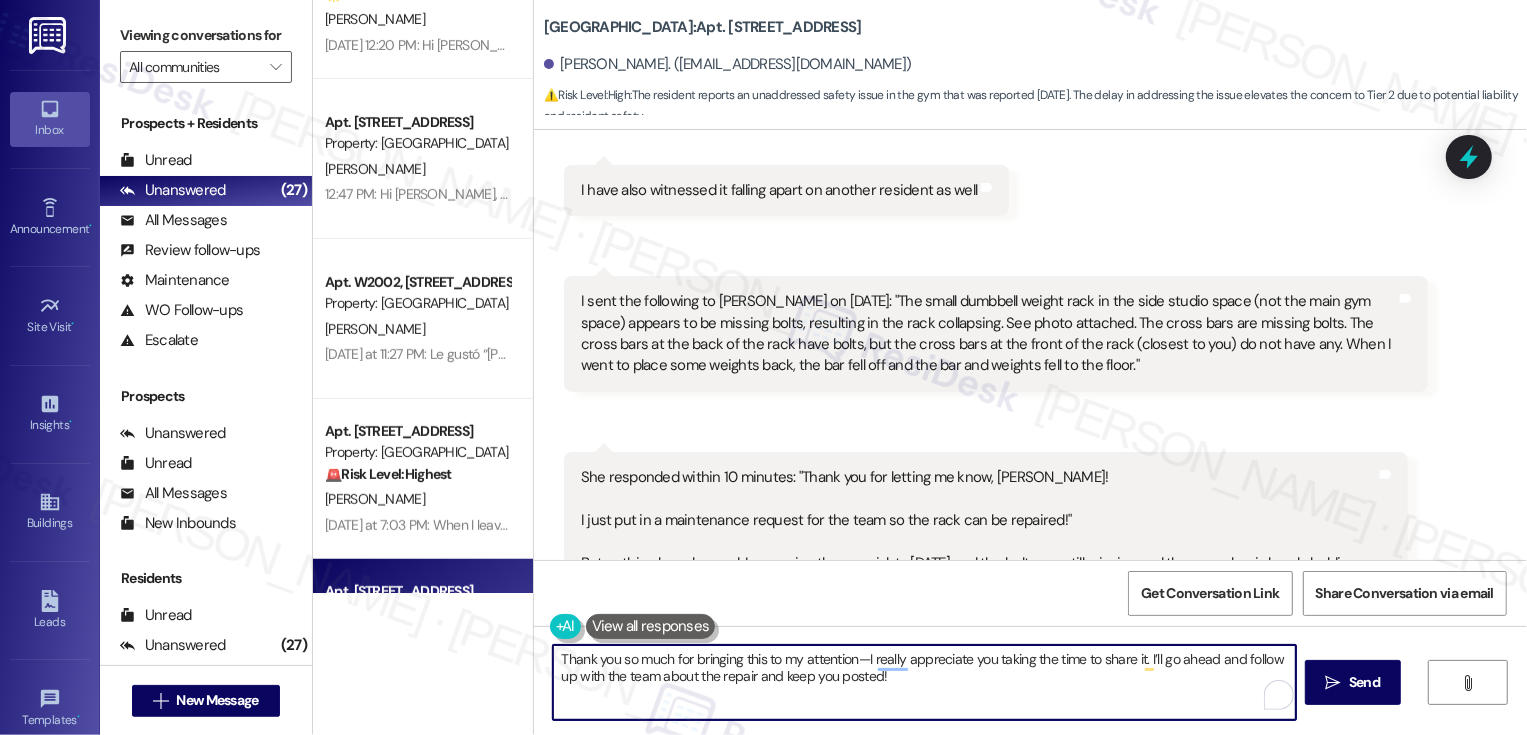 click on "Thank you so much for bringing this to my attention—I really appreciate you taking the time to share it. I’ll go ahead and follow up with the team about the repair and keep you posted!" at bounding box center [924, 682] 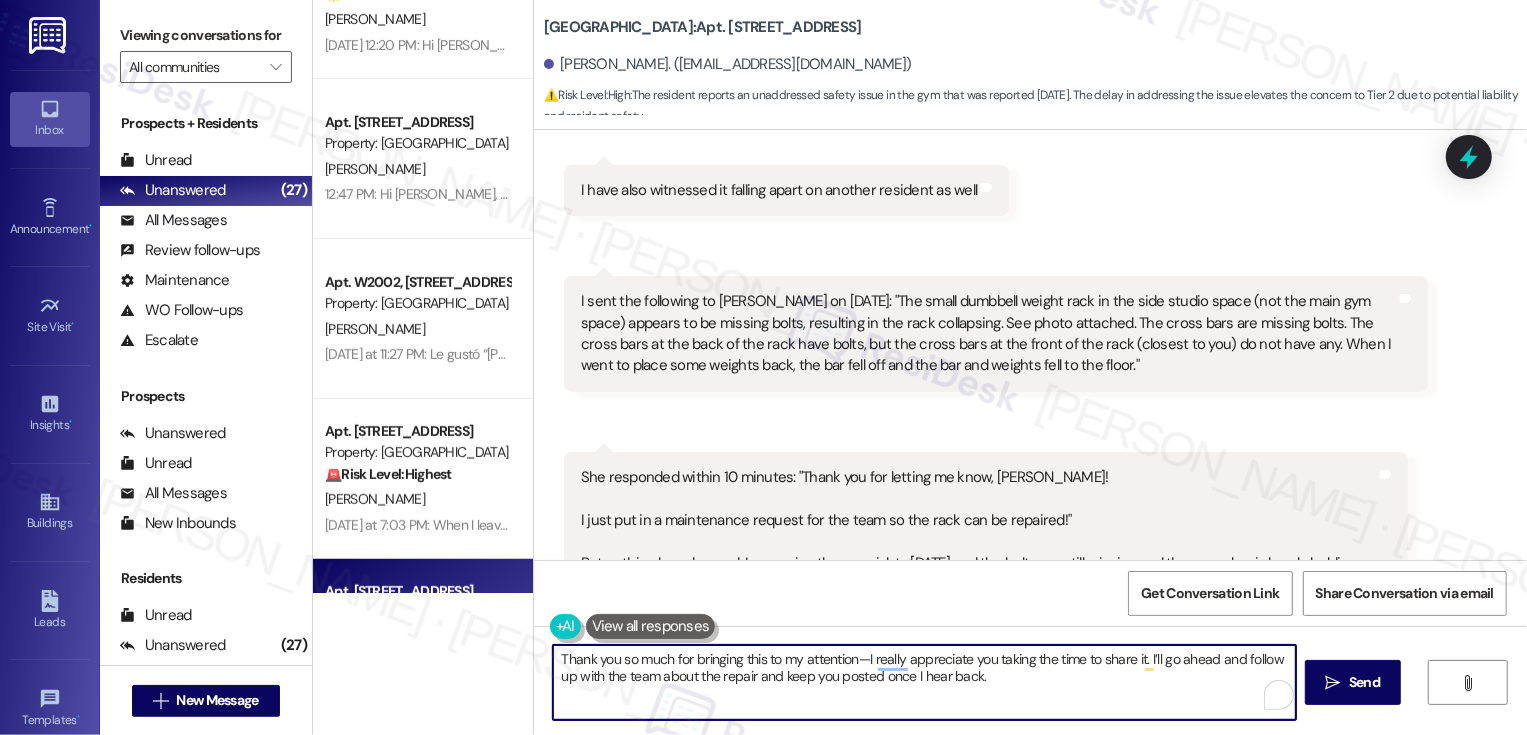 click on "Thank you so much for bringing this to my attention—I really appreciate you taking the time to share it. I’ll go ahead and follow up with the team about the repair and keep you posted once I hear back." at bounding box center (924, 682) 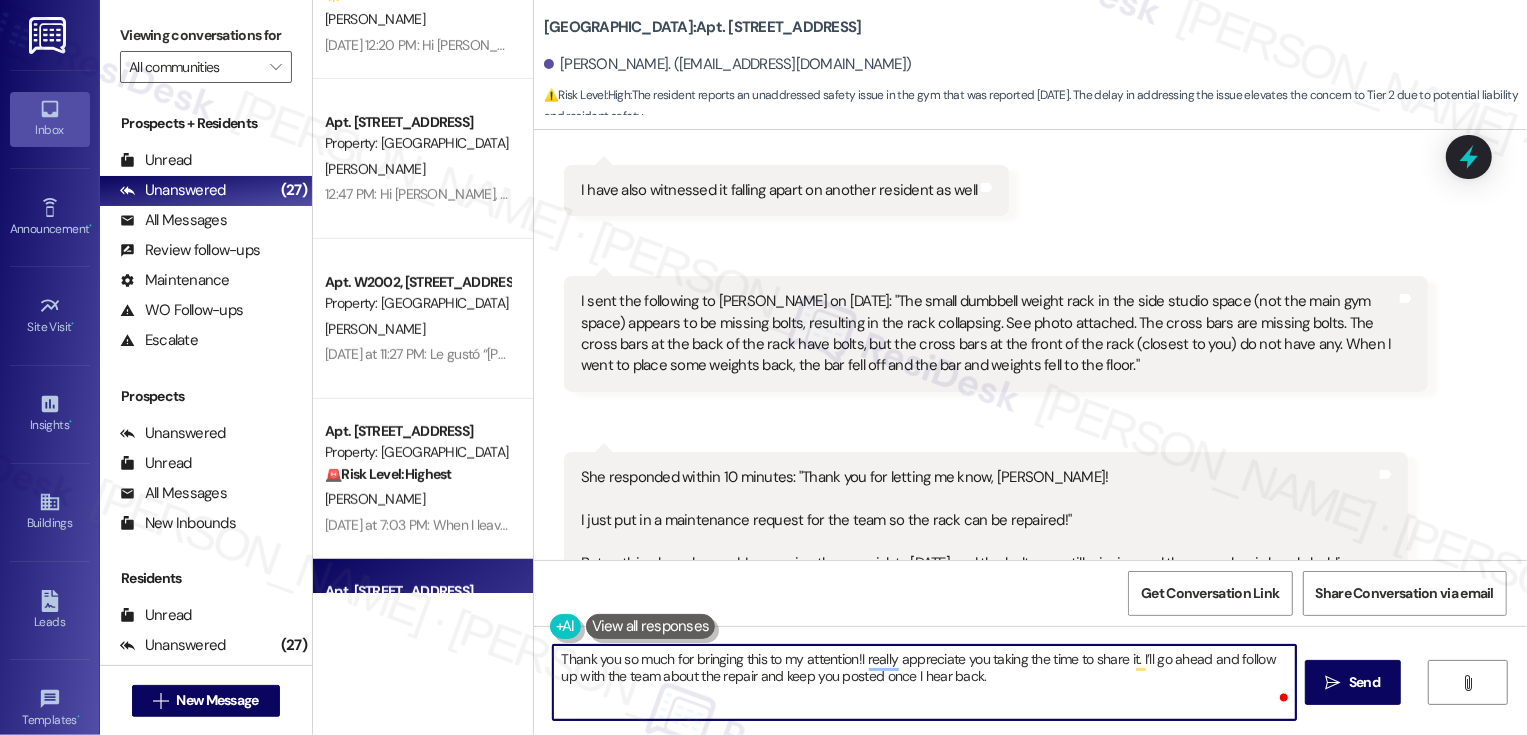 type on "Thank you so much for bringing this to my attention! I really appreciate you taking the time to share it. I’ll go ahead and follow up with the team about the repair and keep you posted once I hear back." 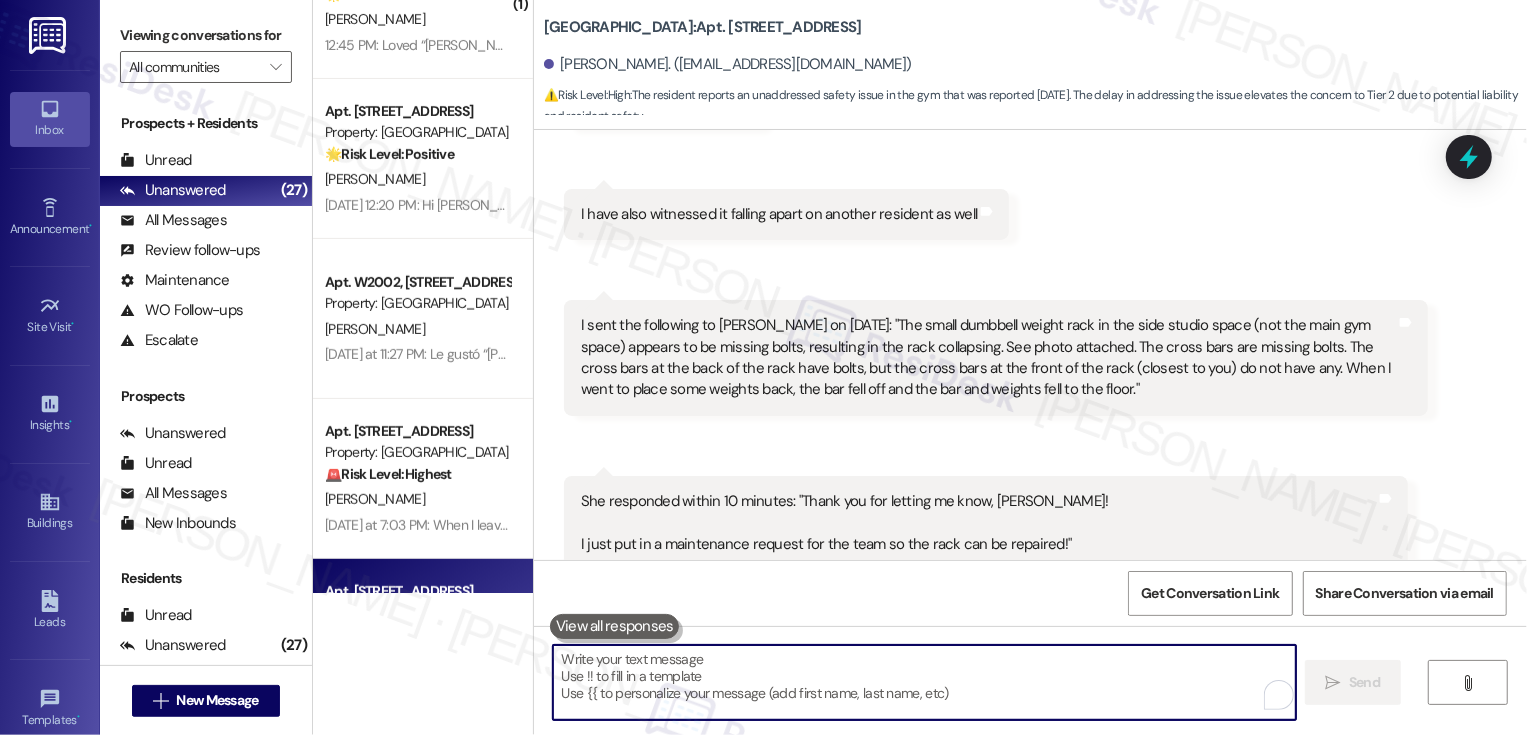 scroll, scrollTop: 1470, scrollLeft: 0, axis: vertical 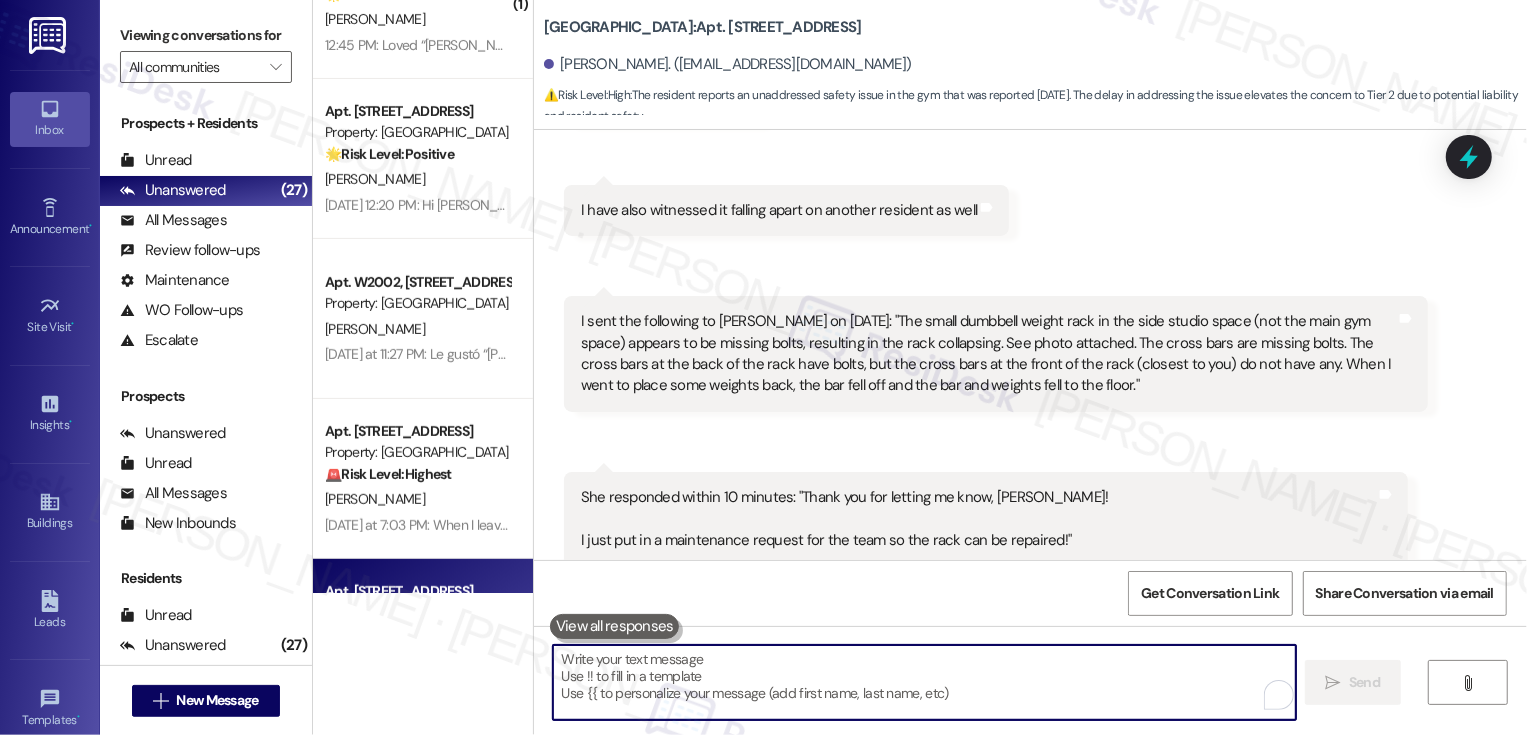 type 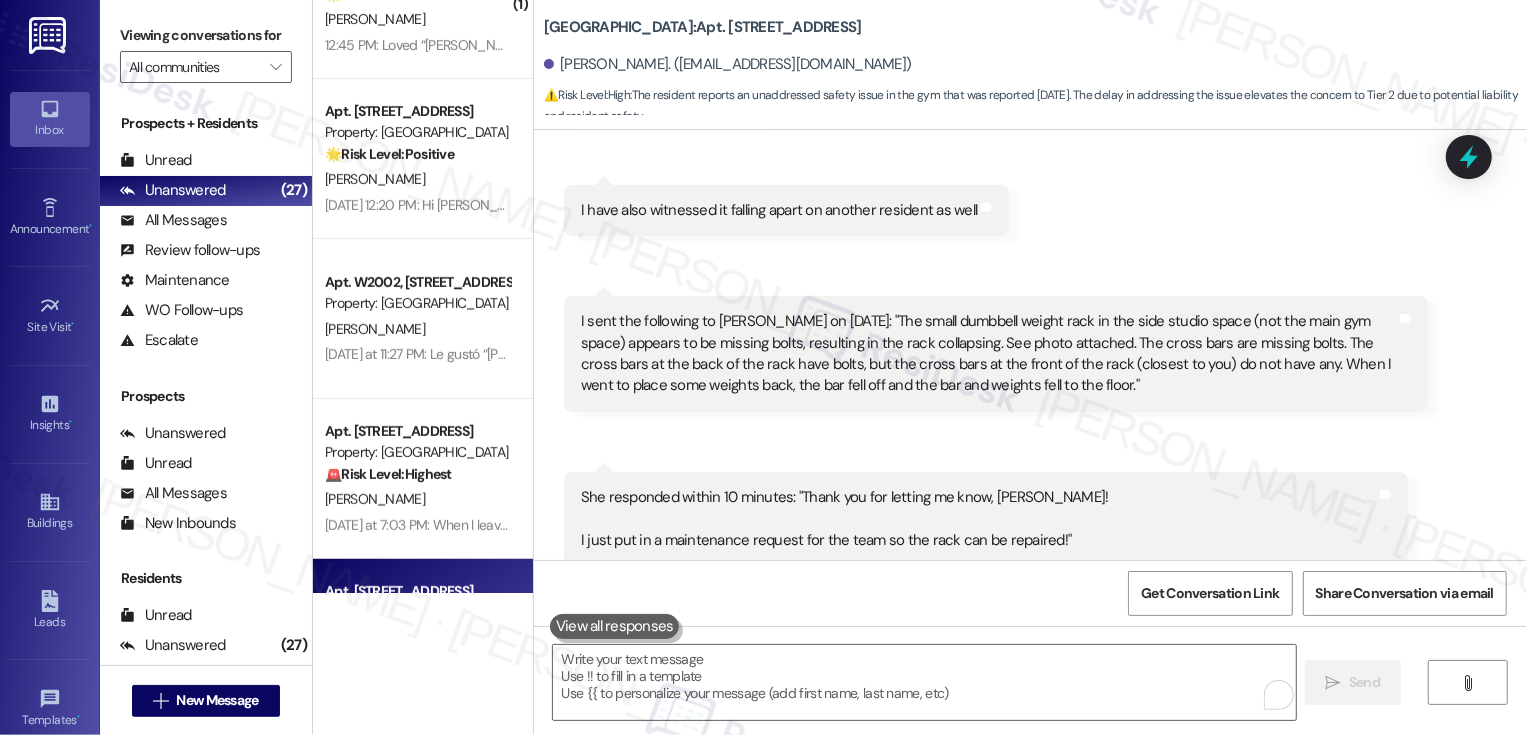 click on "She responded within 10 minutes: "Thank you for letting me know, Matt!
I just put in a maintenance request for the team so the rack can be repaired!"
But nothing has changed, I was using these weights yesterday and the bolts are still missing and the cross bar is barely holding on" at bounding box center (978, 540) 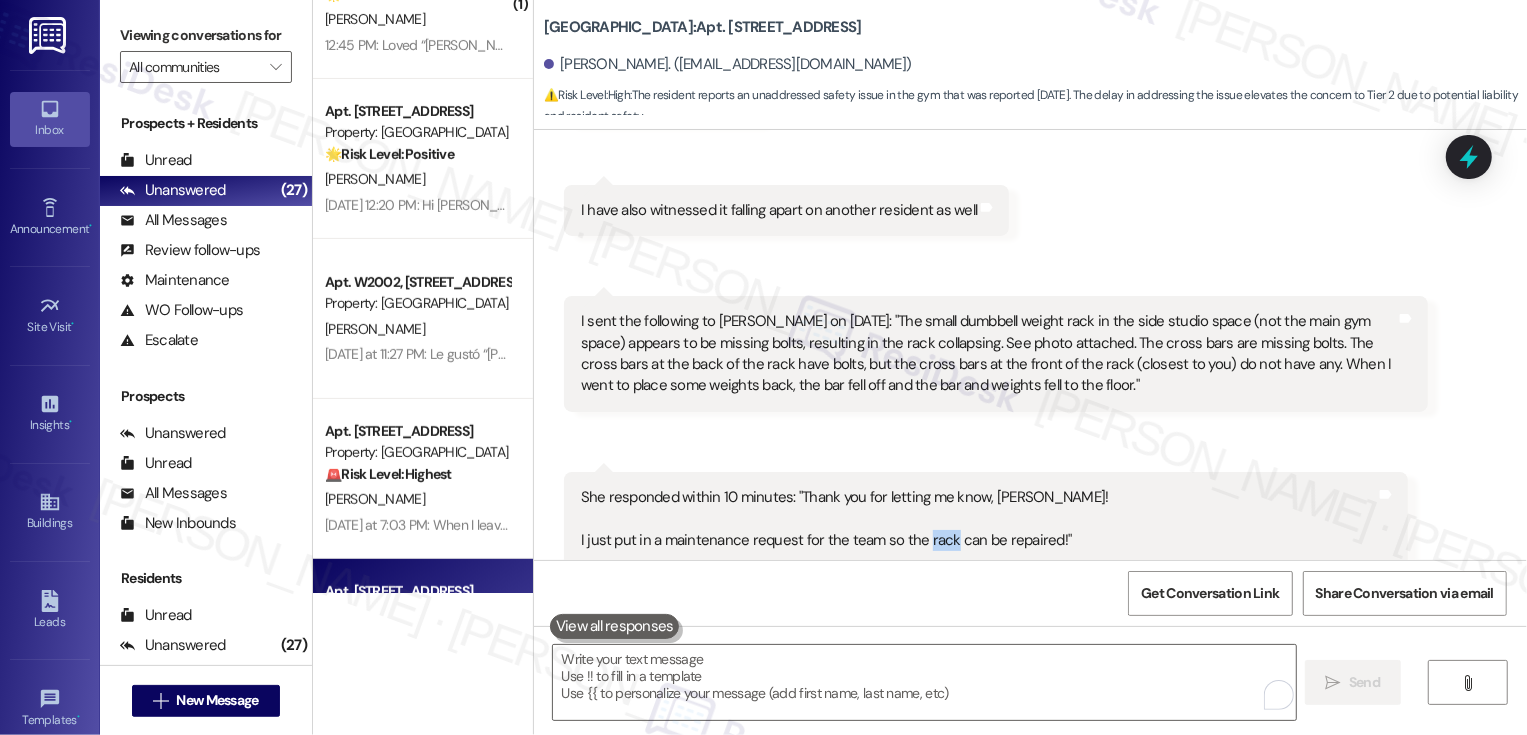 scroll, scrollTop: 1651, scrollLeft: 0, axis: vertical 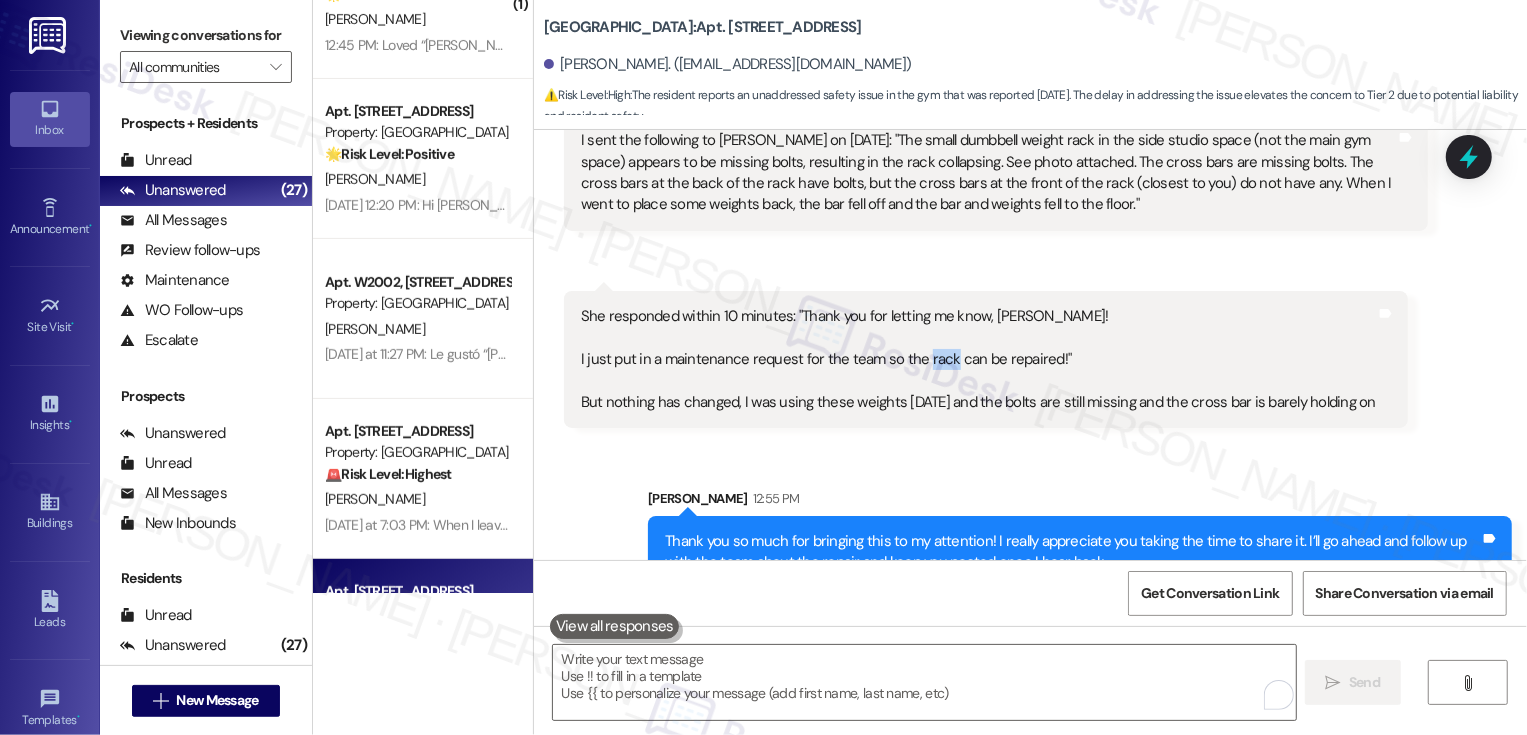 click on "Received via SMS 5:00 PM Matthew Jones Yesterday at 5:00 PM She responded within 10 minutes: "Thank you for letting me know, Matt!
I just put in a maintenance request for the team so the rack can be repaired!"
But nothing has changed, I was using these weights yesterday and the bolts are still missing and the cross bar is barely holding on Tags and notes" at bounding box center [986, 359] 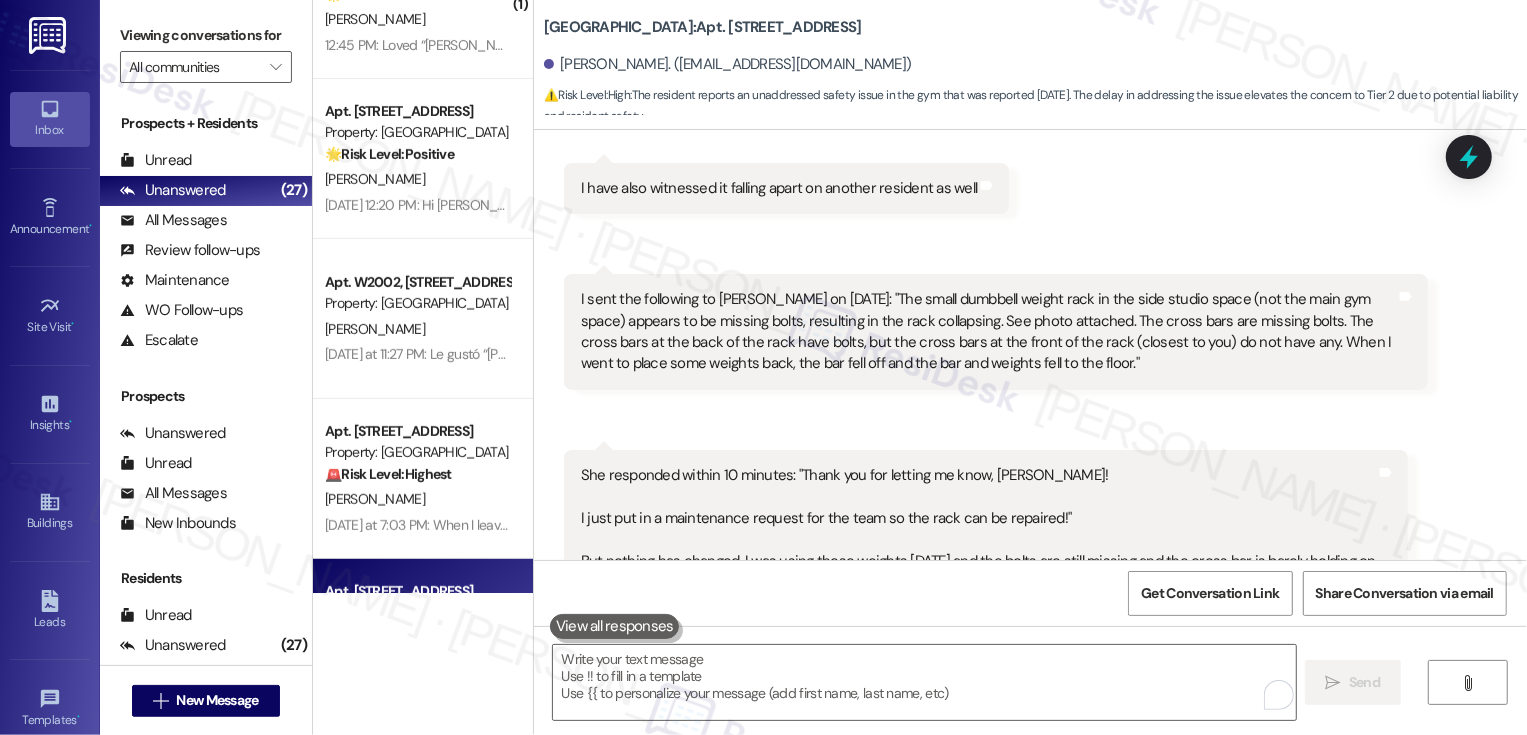scroll, scrollTop: 1417, scrollLeft: 0, axis: vertical 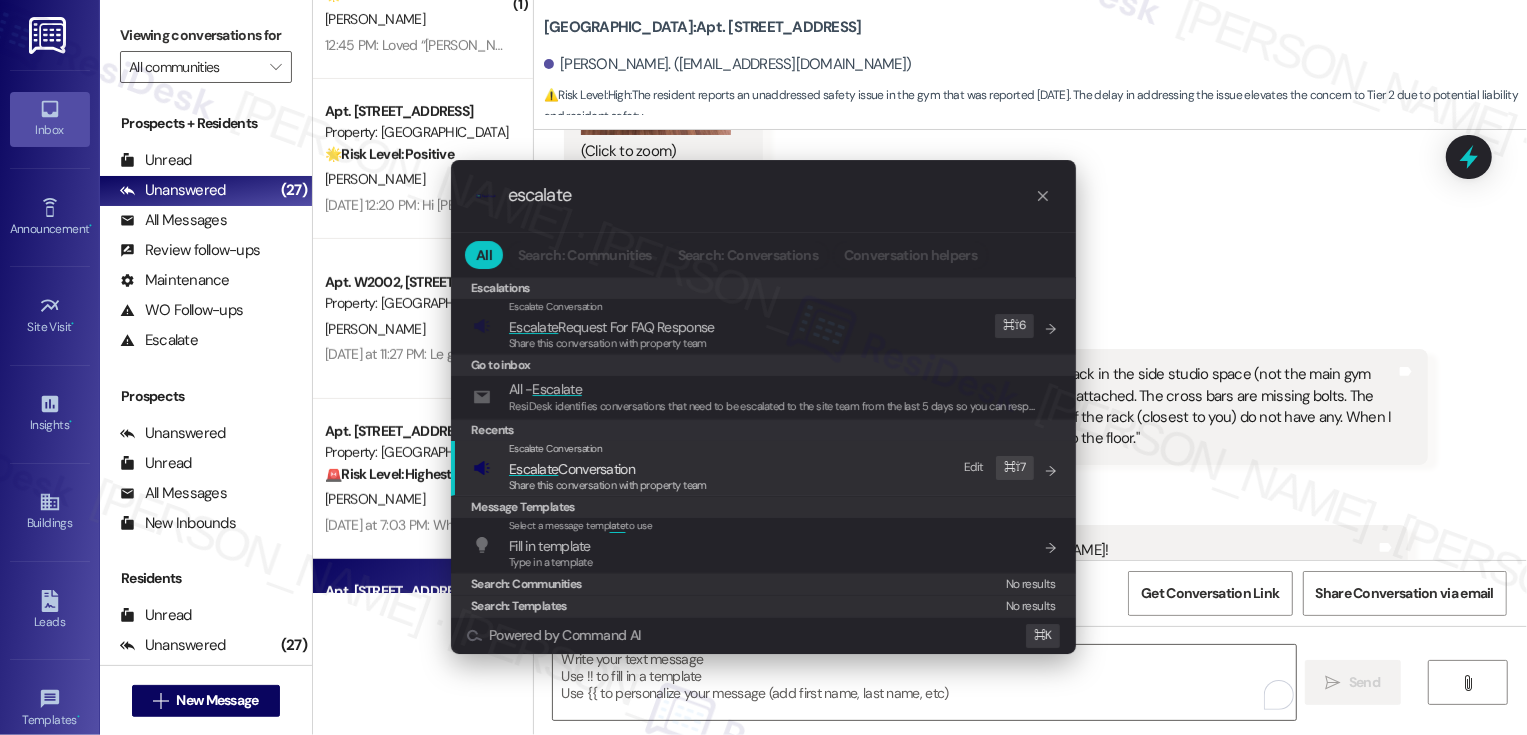 type on "escalate" 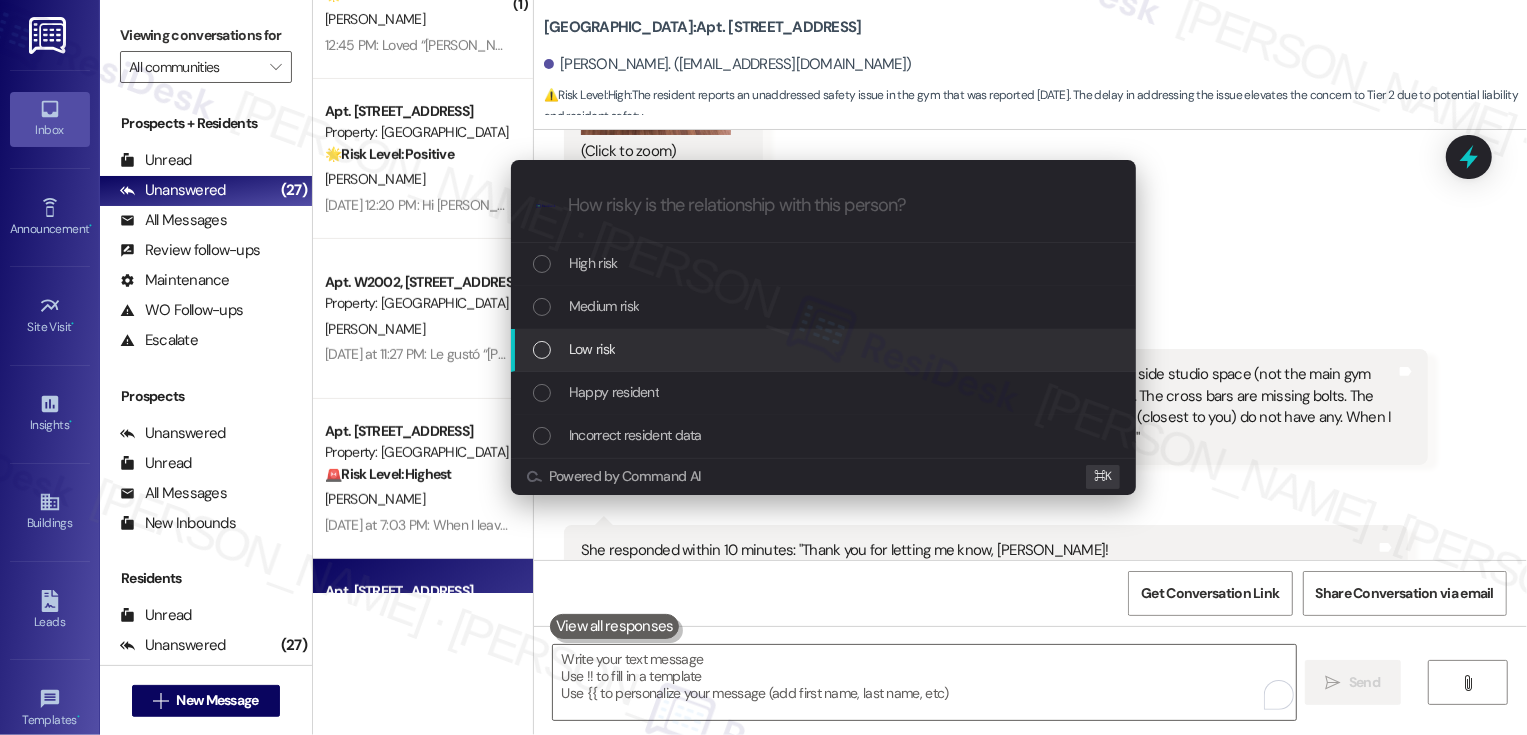 click on "Low risk" at bounding box center [592, 349] 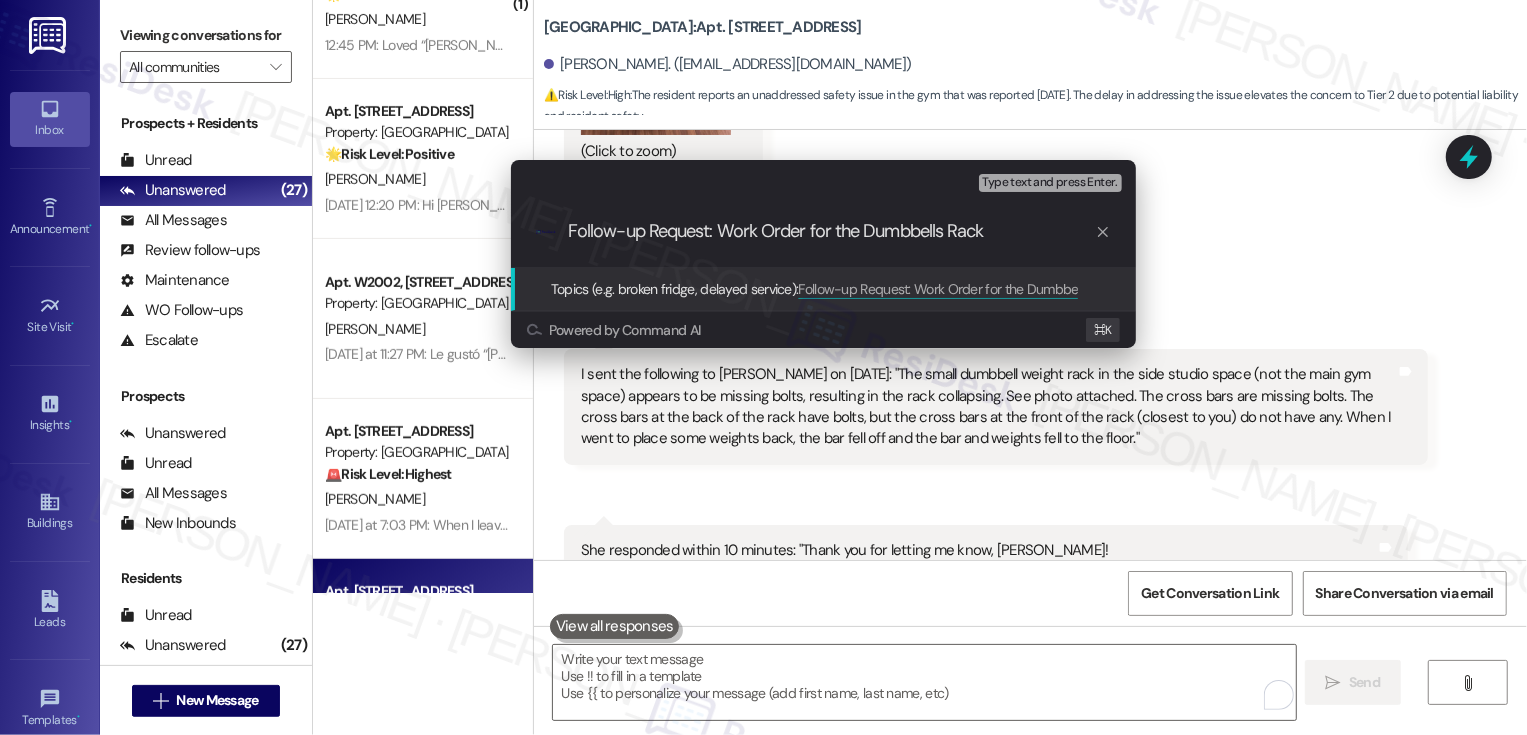 click on "Follow-up Request: Work Order for the Dumbbells Rack" at bounding box center (831, 231) 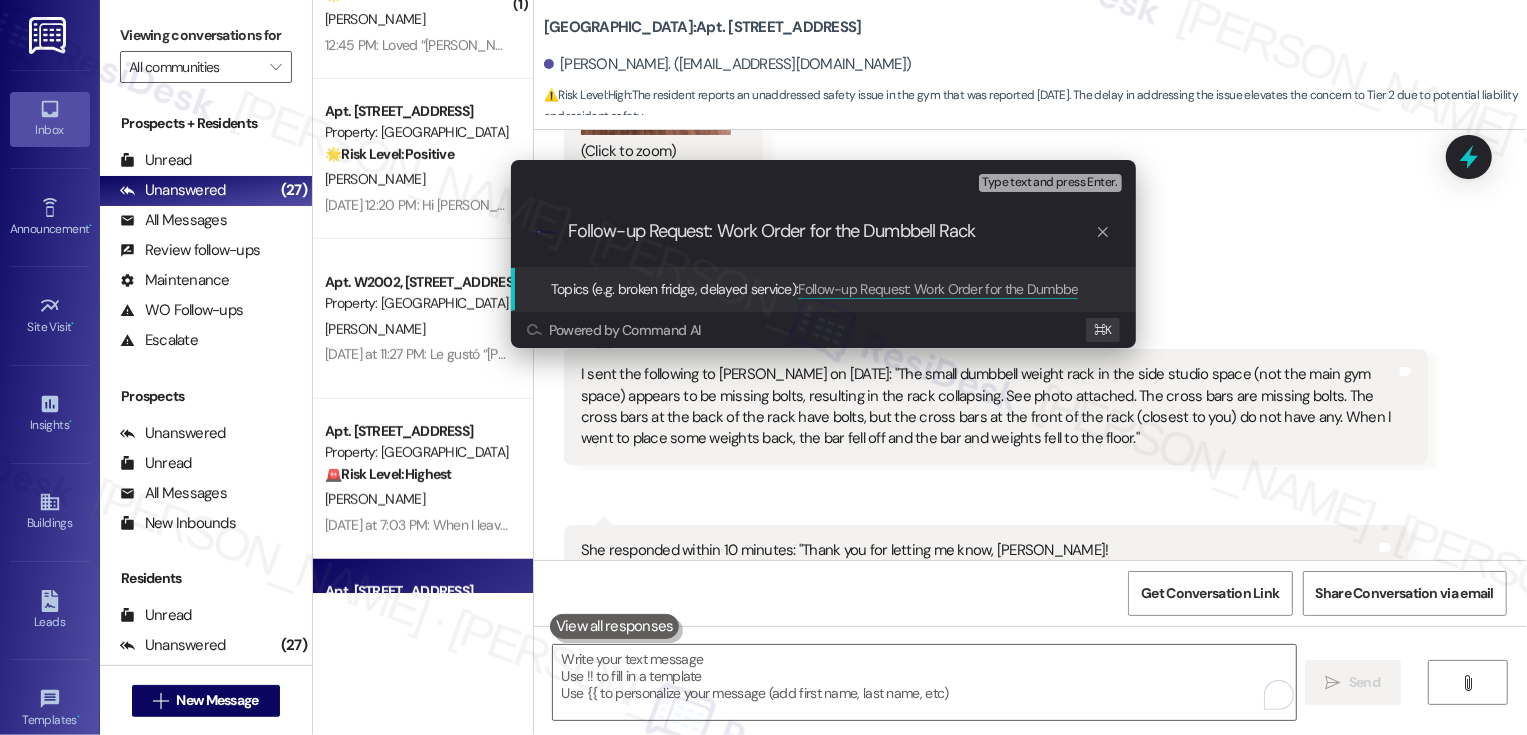 type on "Follow-up Request: Work Order for the Dumbbell Rack" 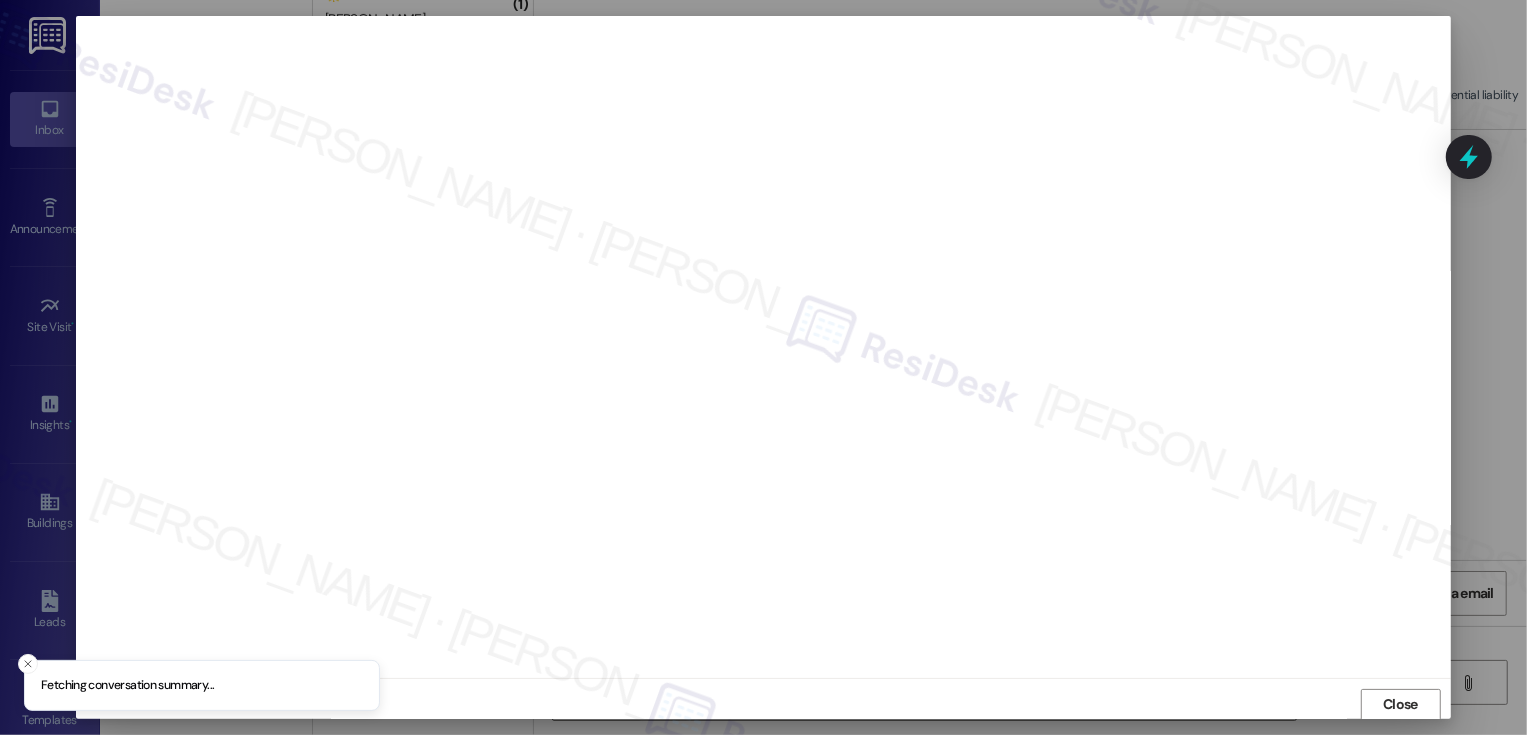 scroll, scrollTop: 1, scrollLeft: 0, axis: vertical 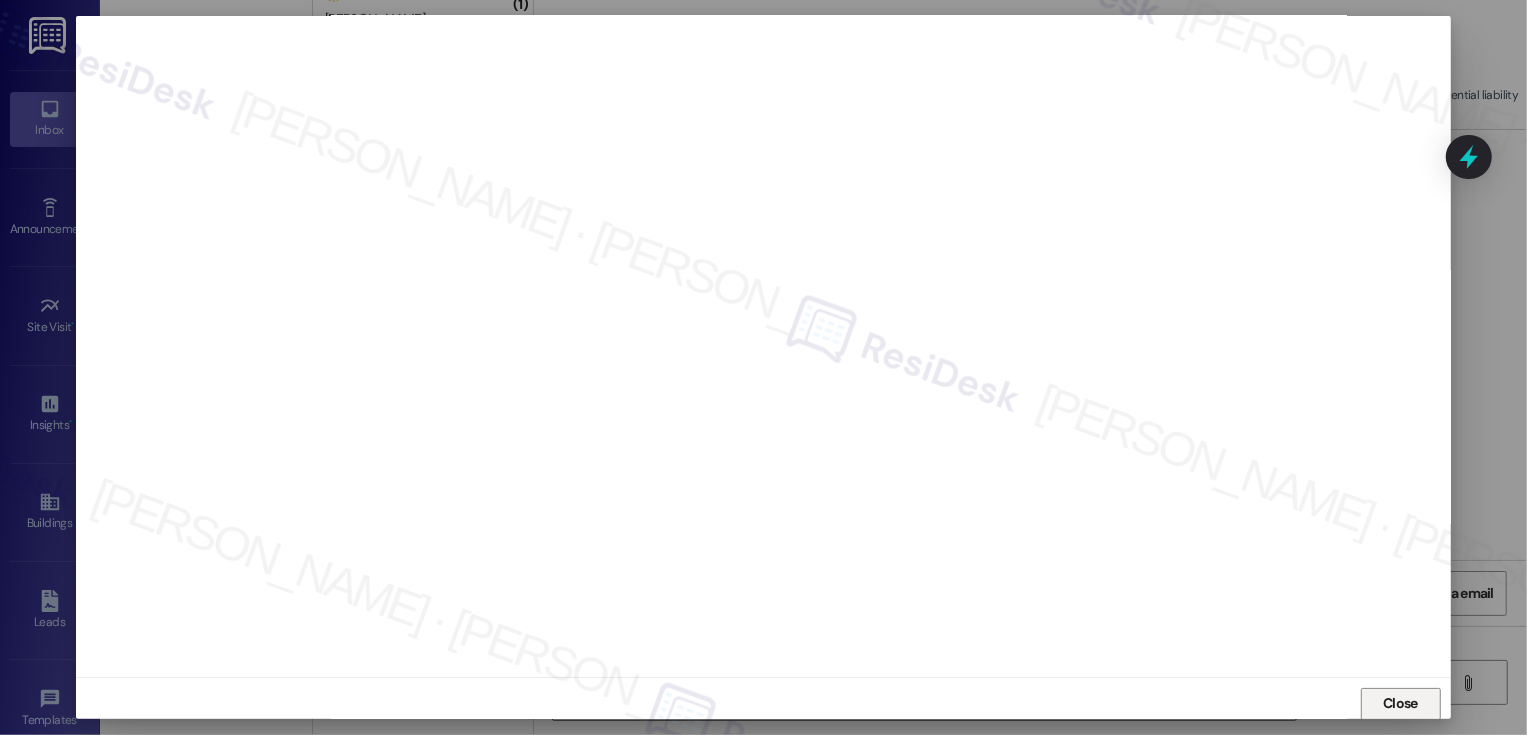 click on "Close" at bounding box center (1401, 704) 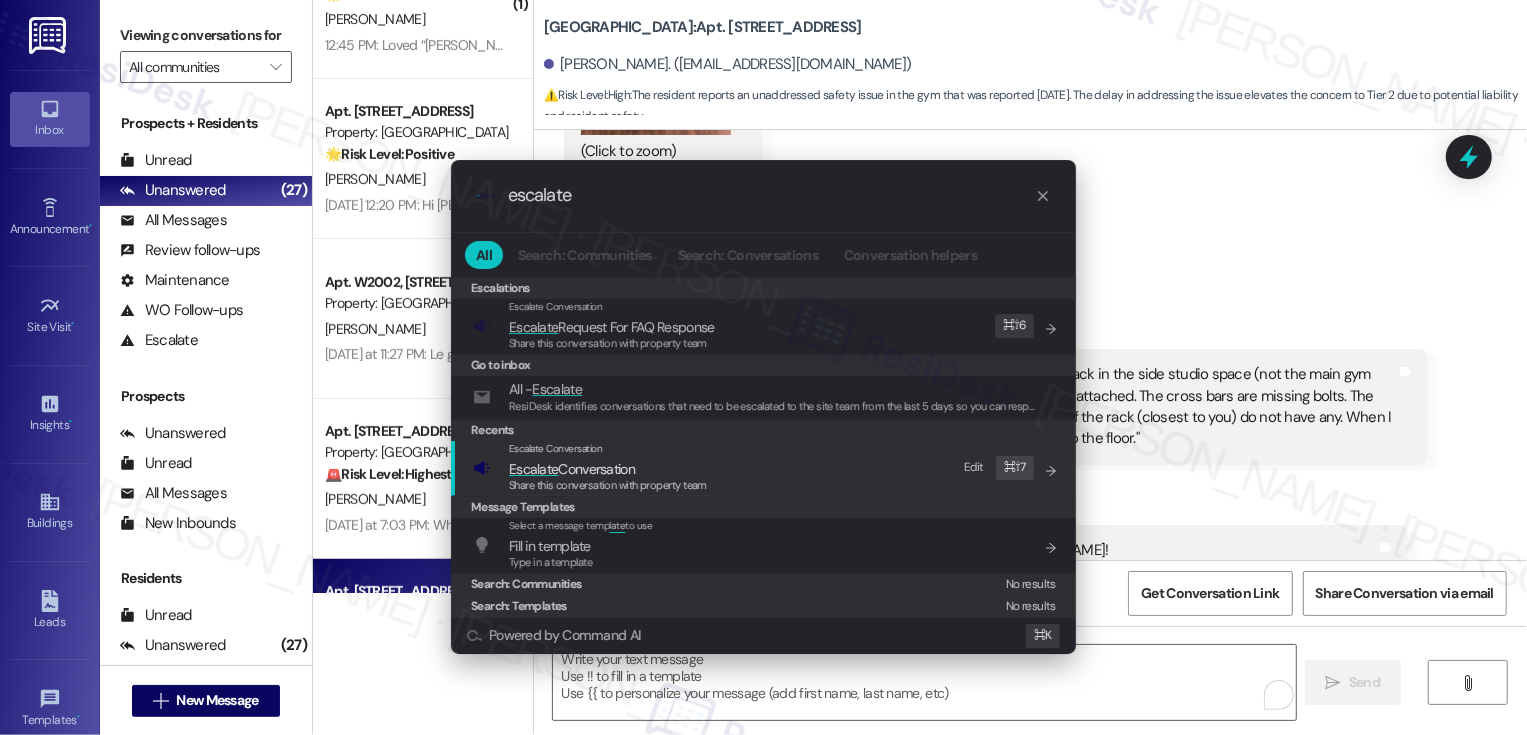 type on "escalate" 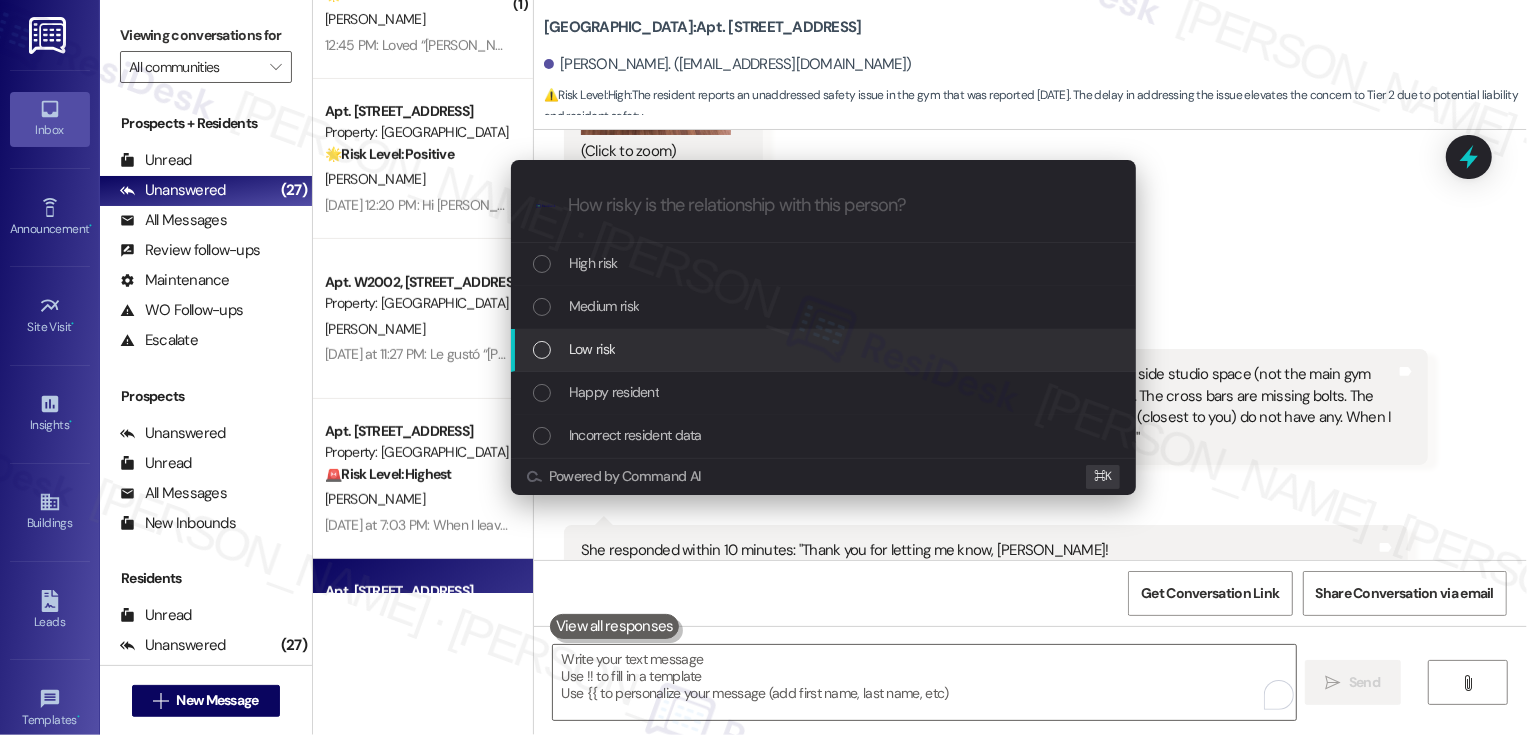 click on "Low risk" at bounding box center (823, 350) 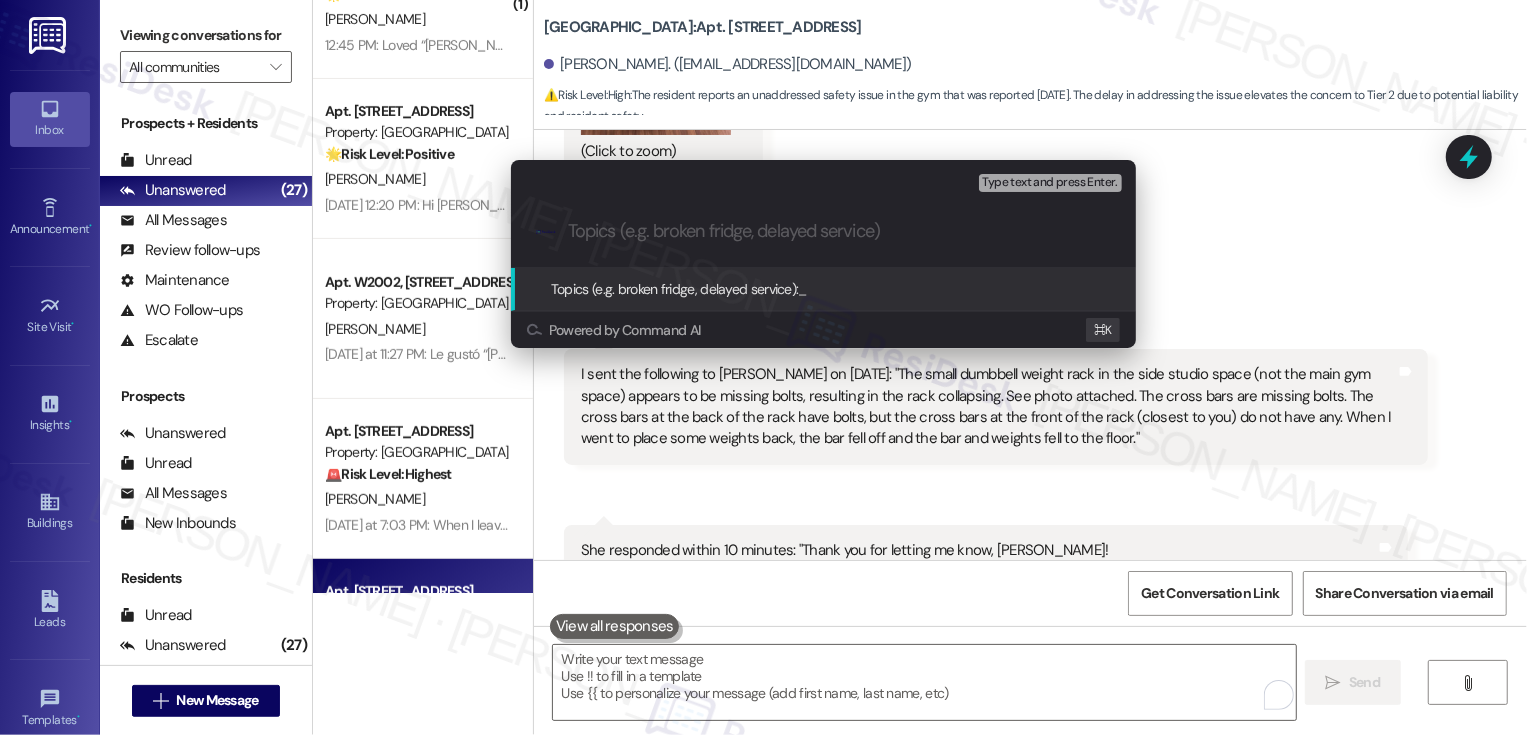 paste on "Follow-up Request: Work Order for the Dumbbell Rack" 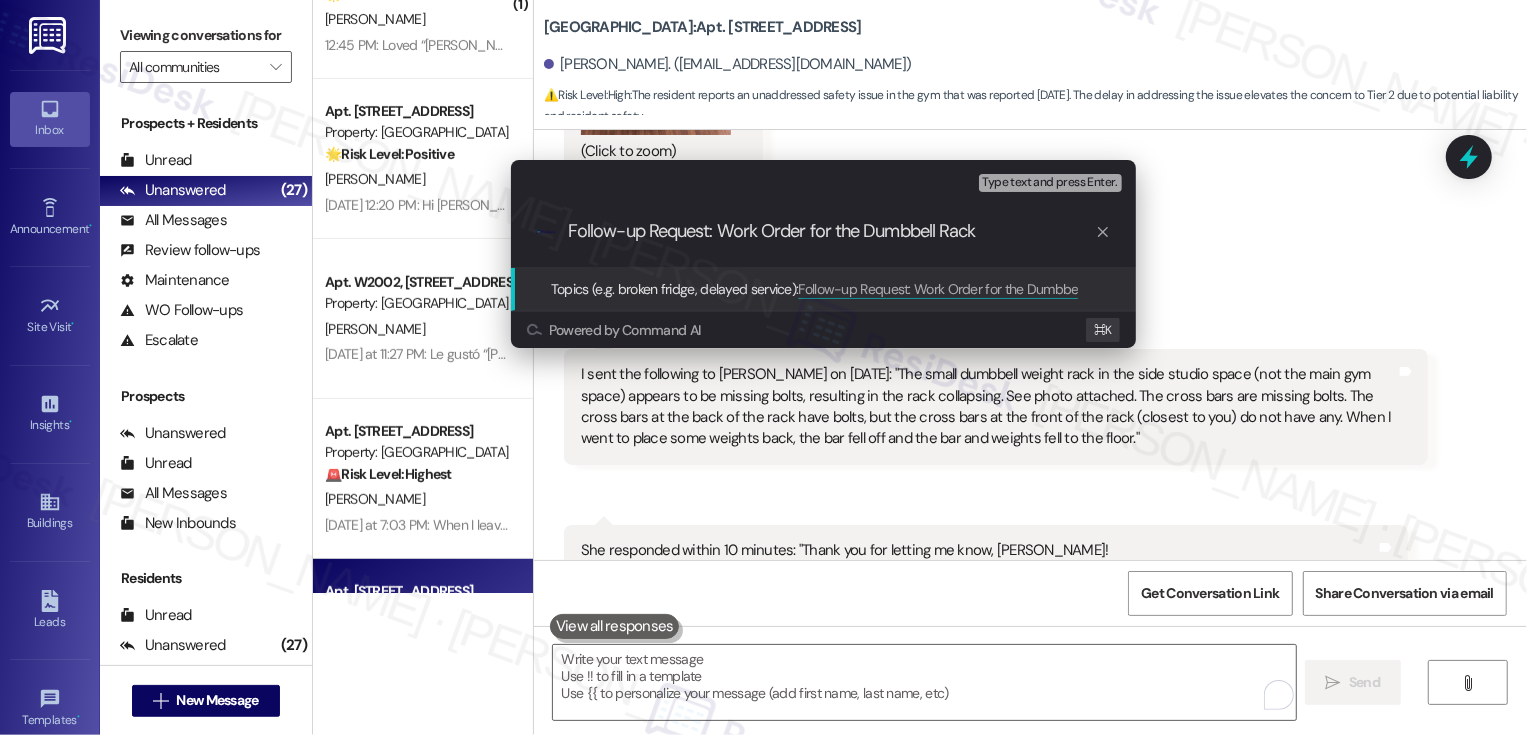 type 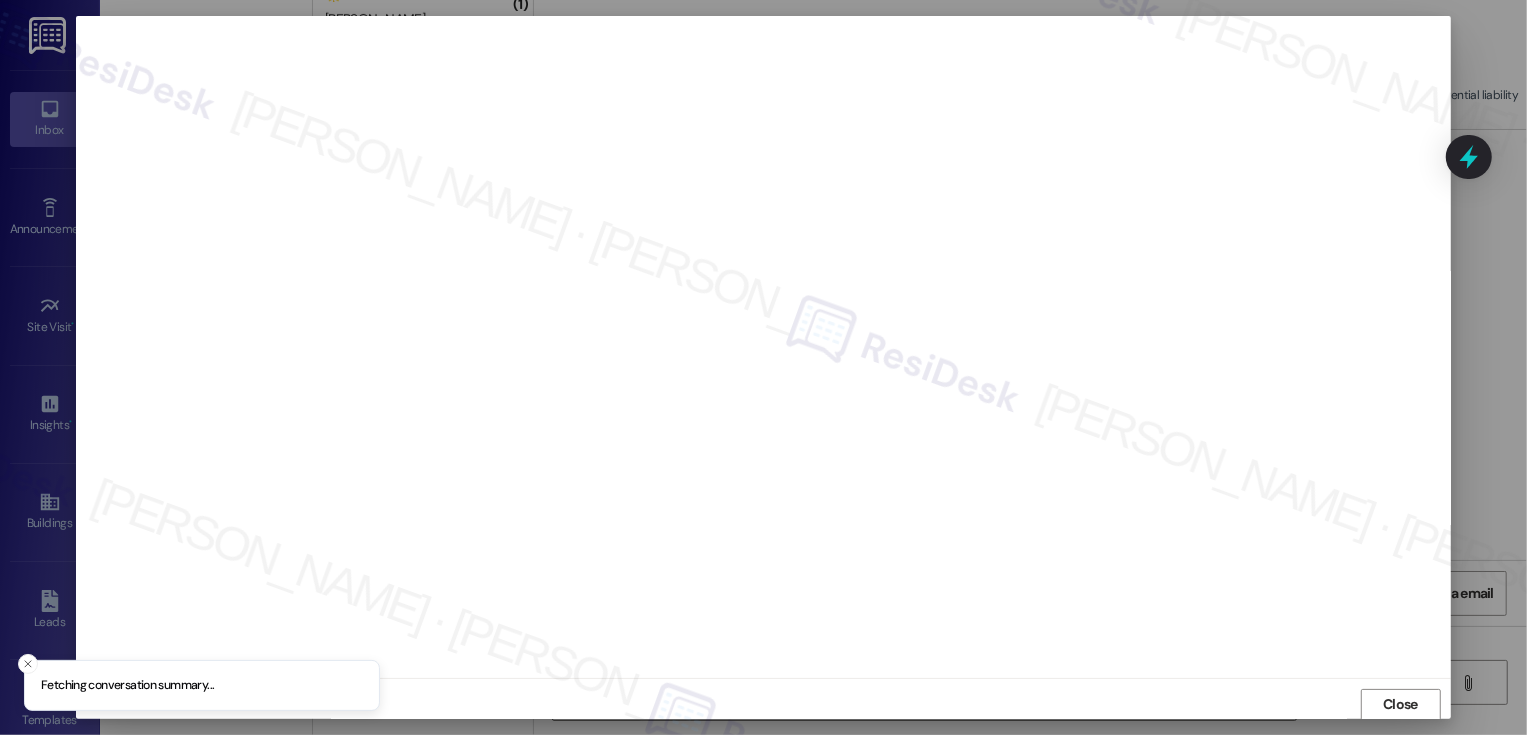 scroll, scrollTop: 1, scrollLeft: 0, axis: vertical 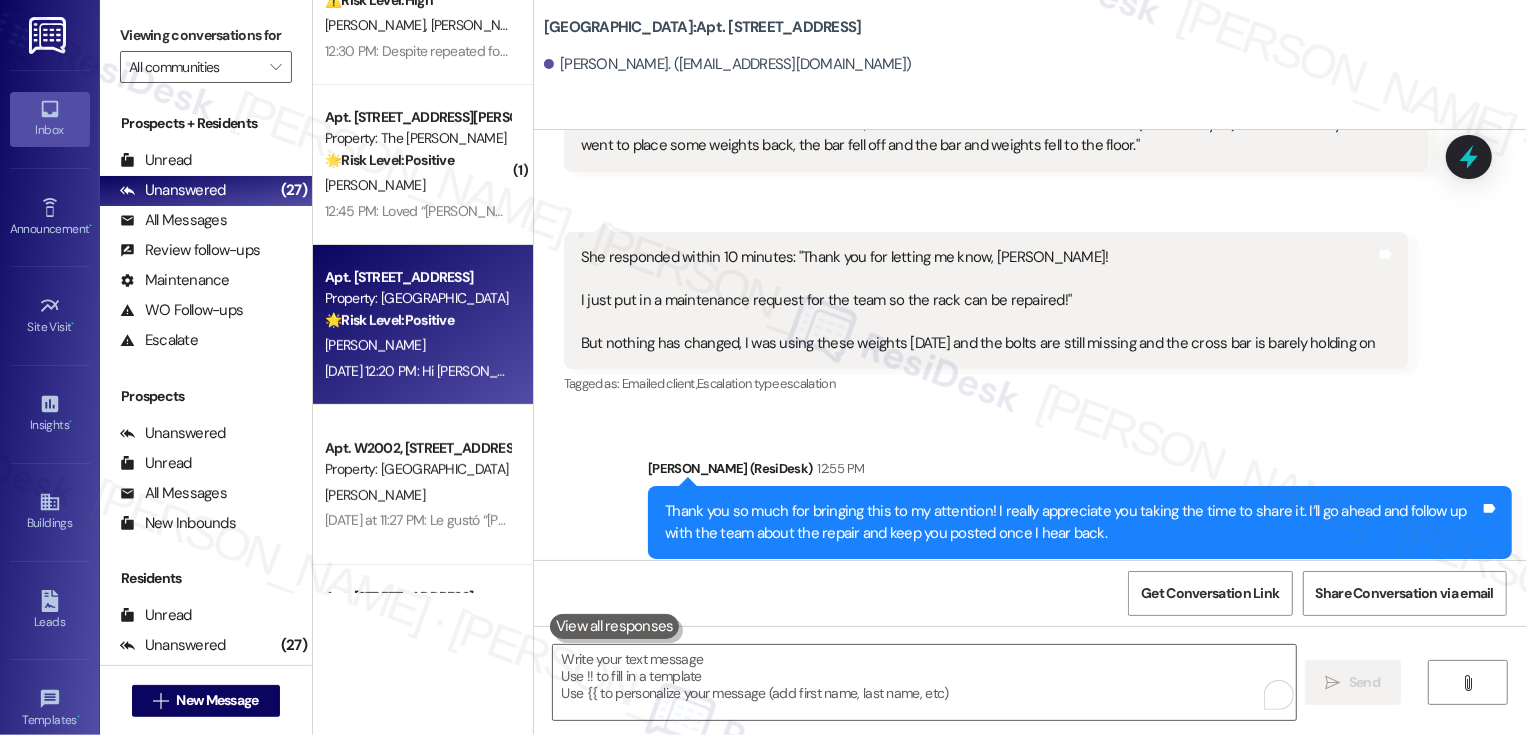 click on "Property: [GEOGRAPHIC_DATA]" at bounding box center [417, 298] 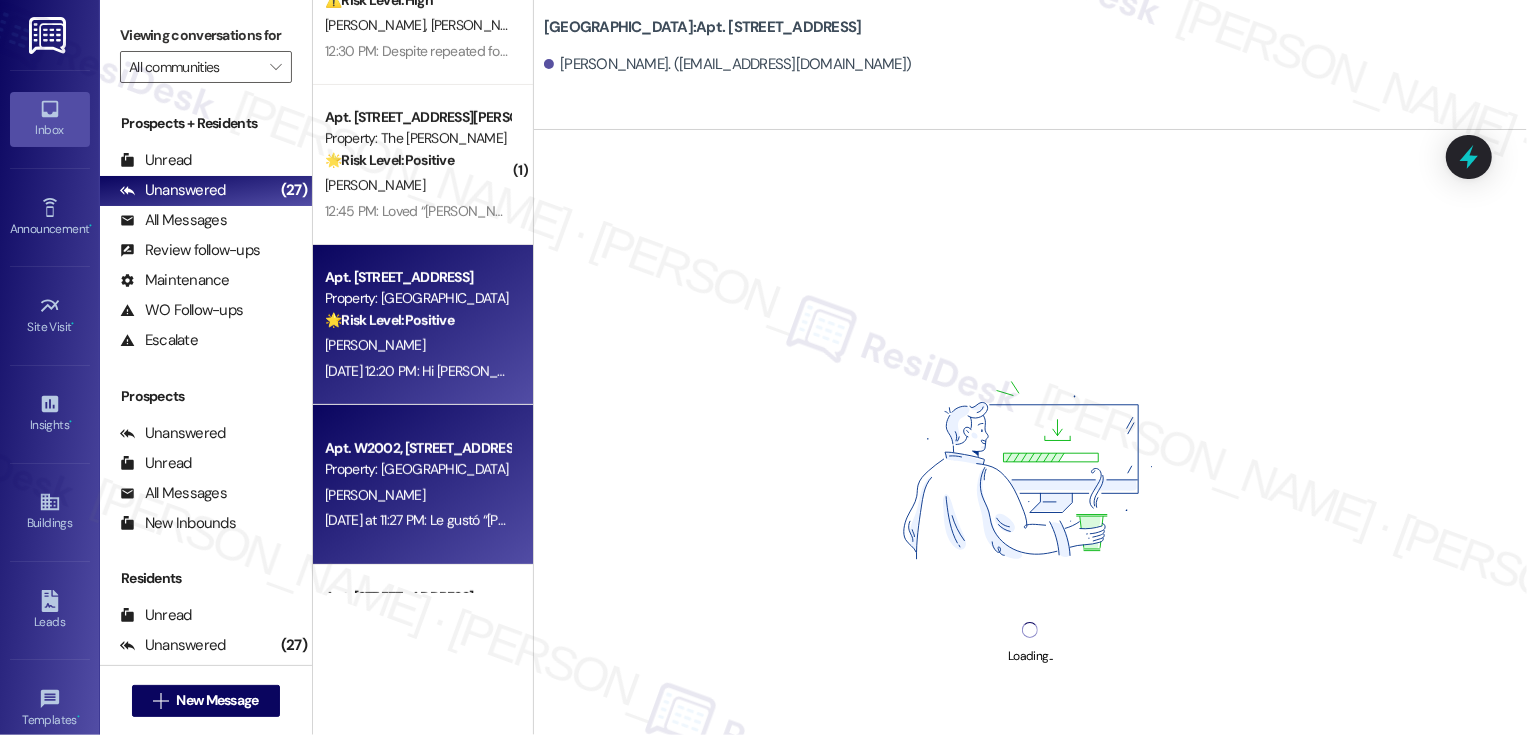 click on "Apt. W2002, 1101 East Bayaud Avenue Property: Country Club Towers" at bounding box center [417, 459] 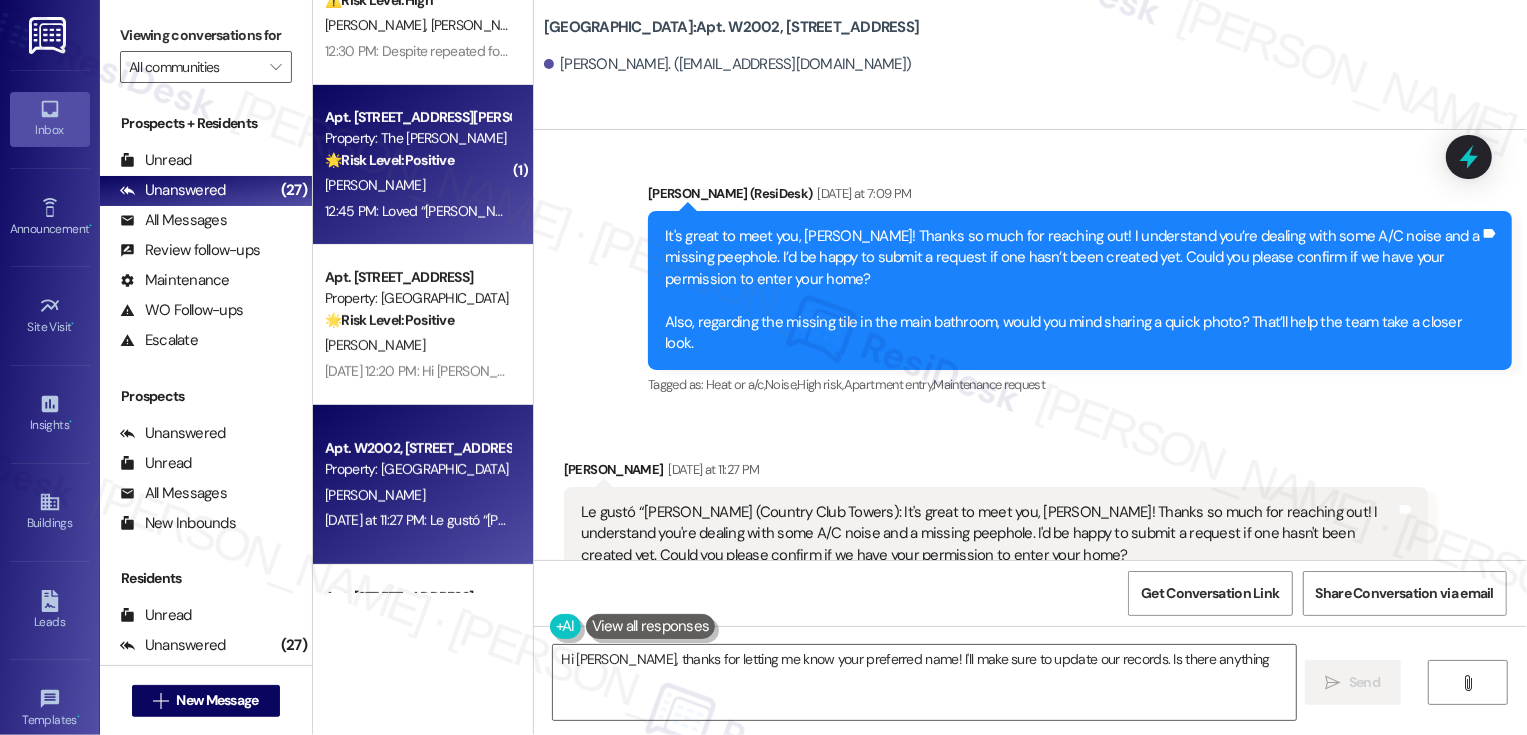 scroll, scrollTop: 666, scrollLeft: 0, axis: vertical 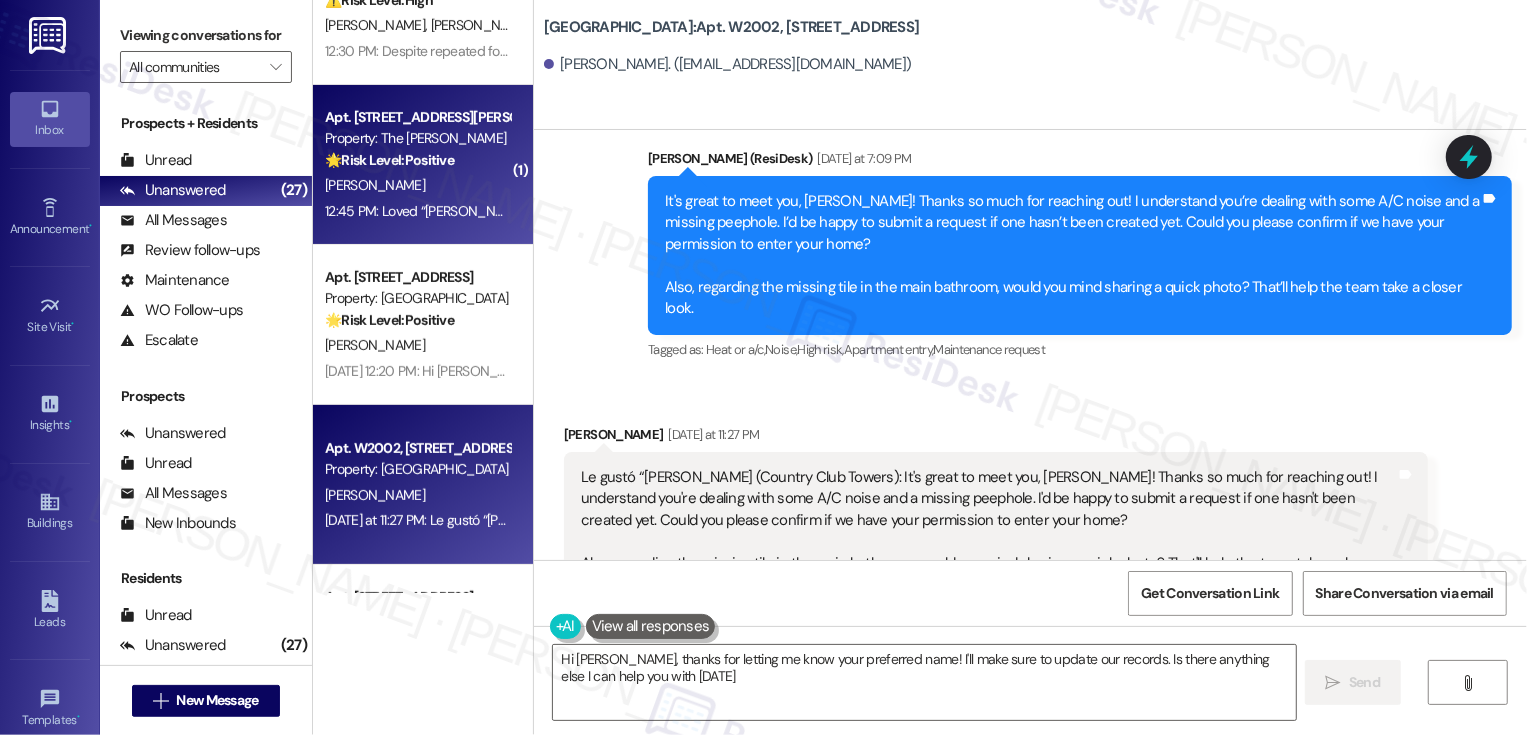 type on "Hi Jinny, thanks for letting me know your preferred name! I'll make sure to update our records. Is there anything else I can help you with today?" 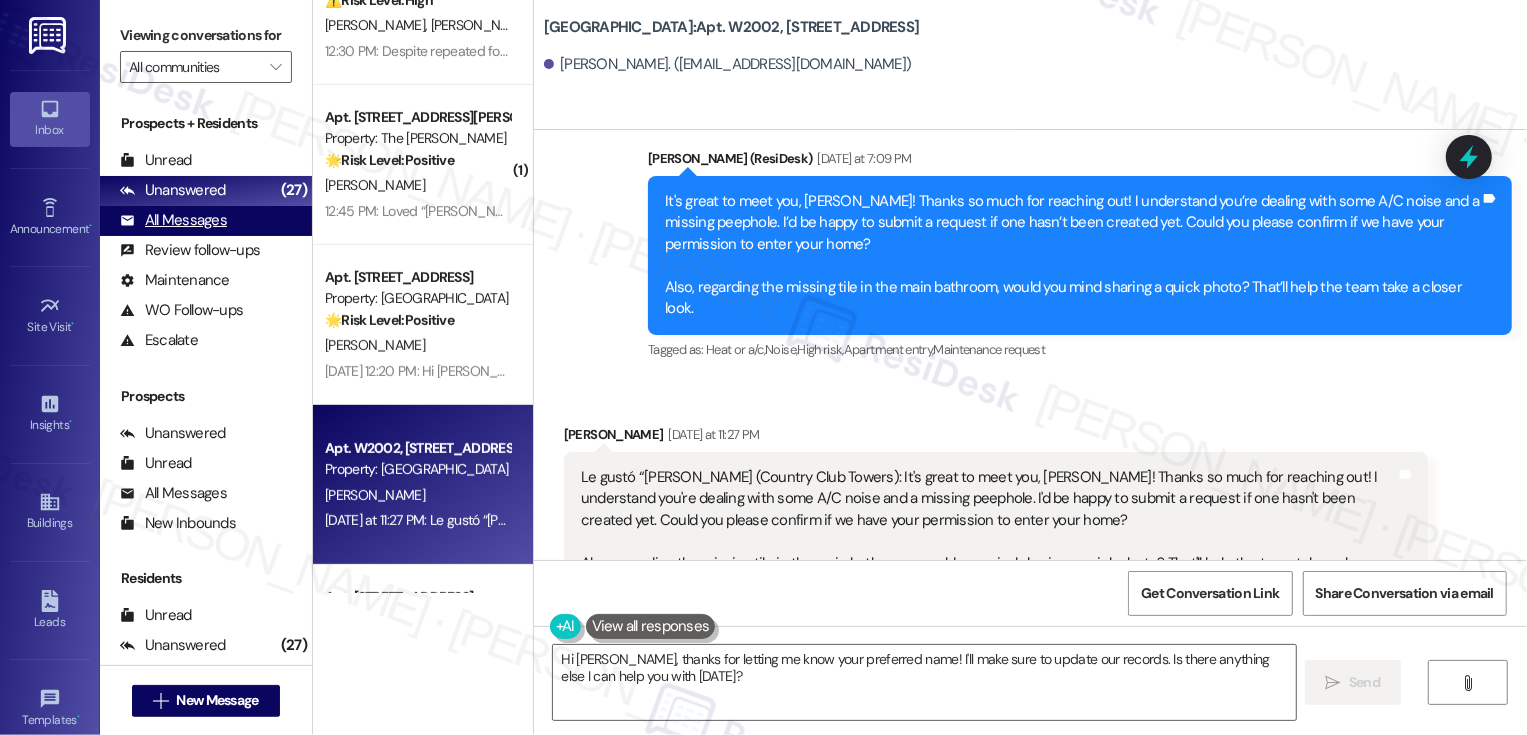 click on "All Messages (undefined)" at bounding box center [206, 221] 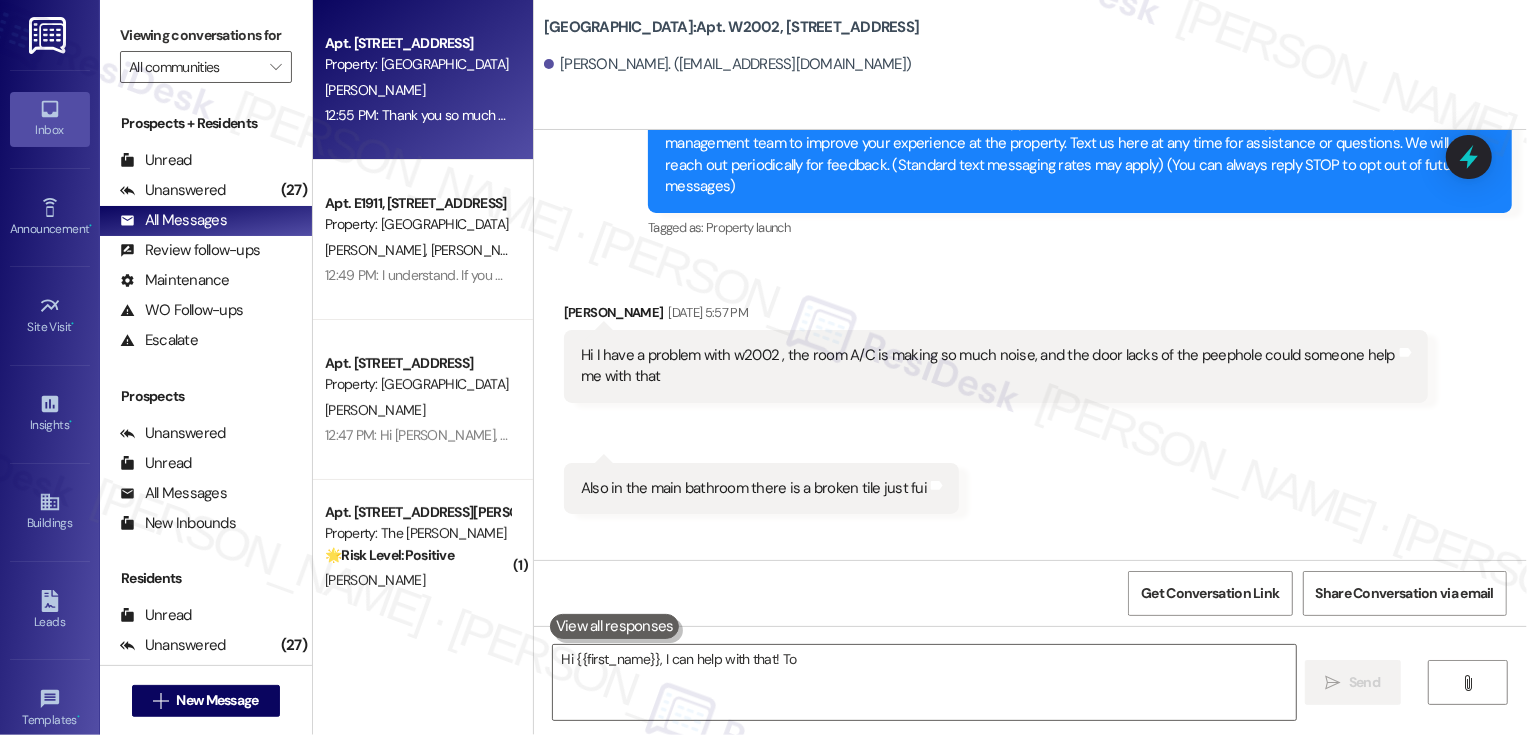 type on "Hi {{first_name}}, I can help with that! To proceed" 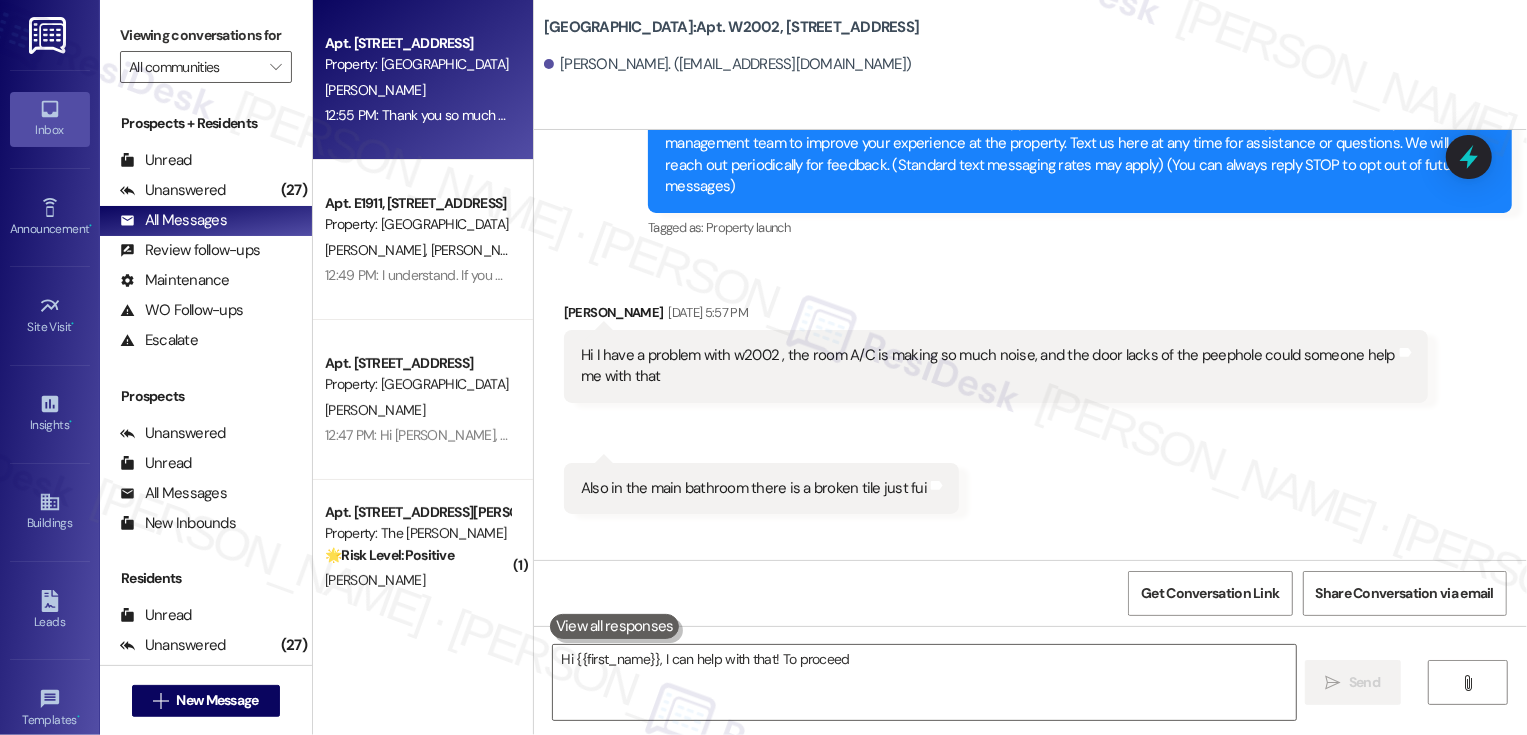 click on "Property: [GEOGRAPHIC_DATA]" at bounding box center [417, 64] 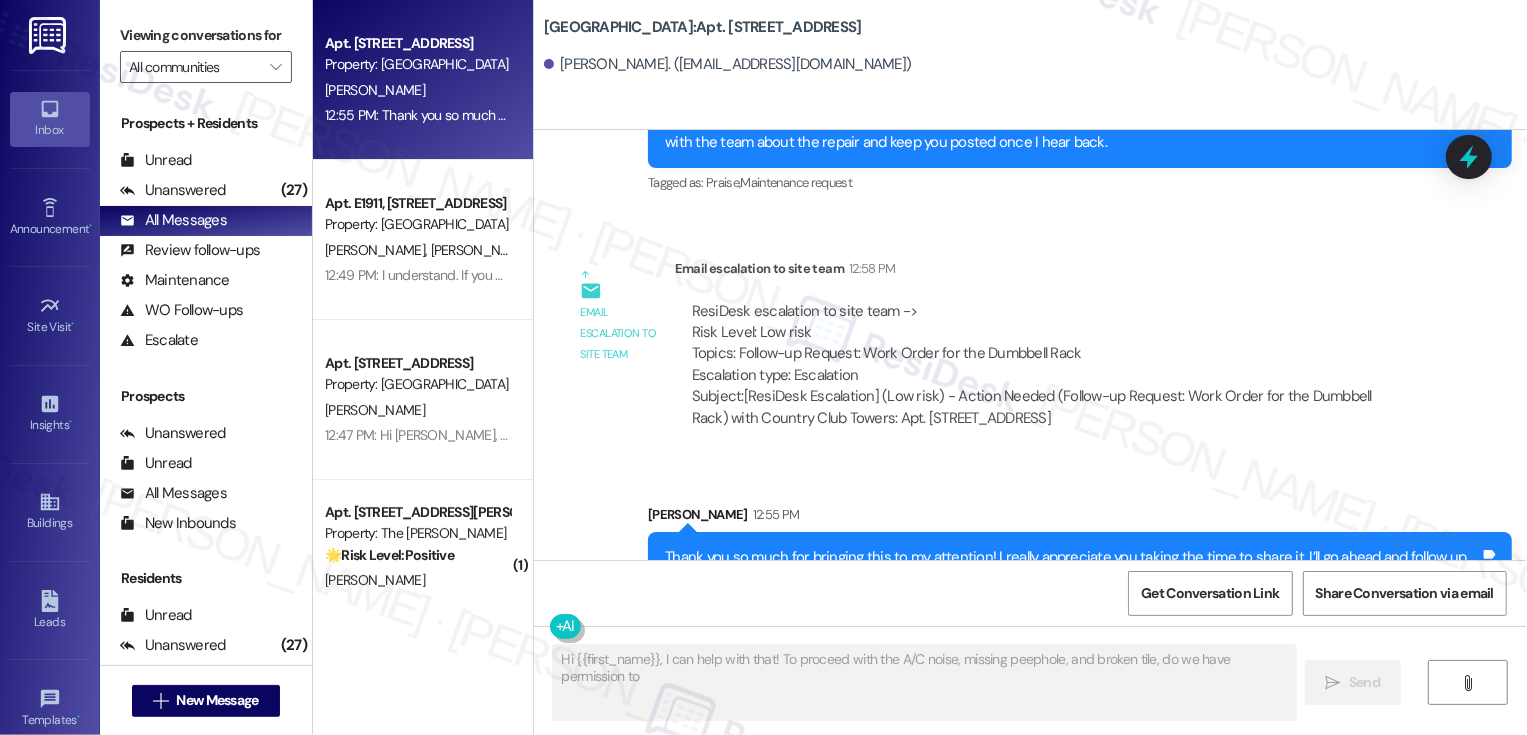 click on "Property: [GEOGRAPHIC_DATA]" at bounding box center [417, 64] 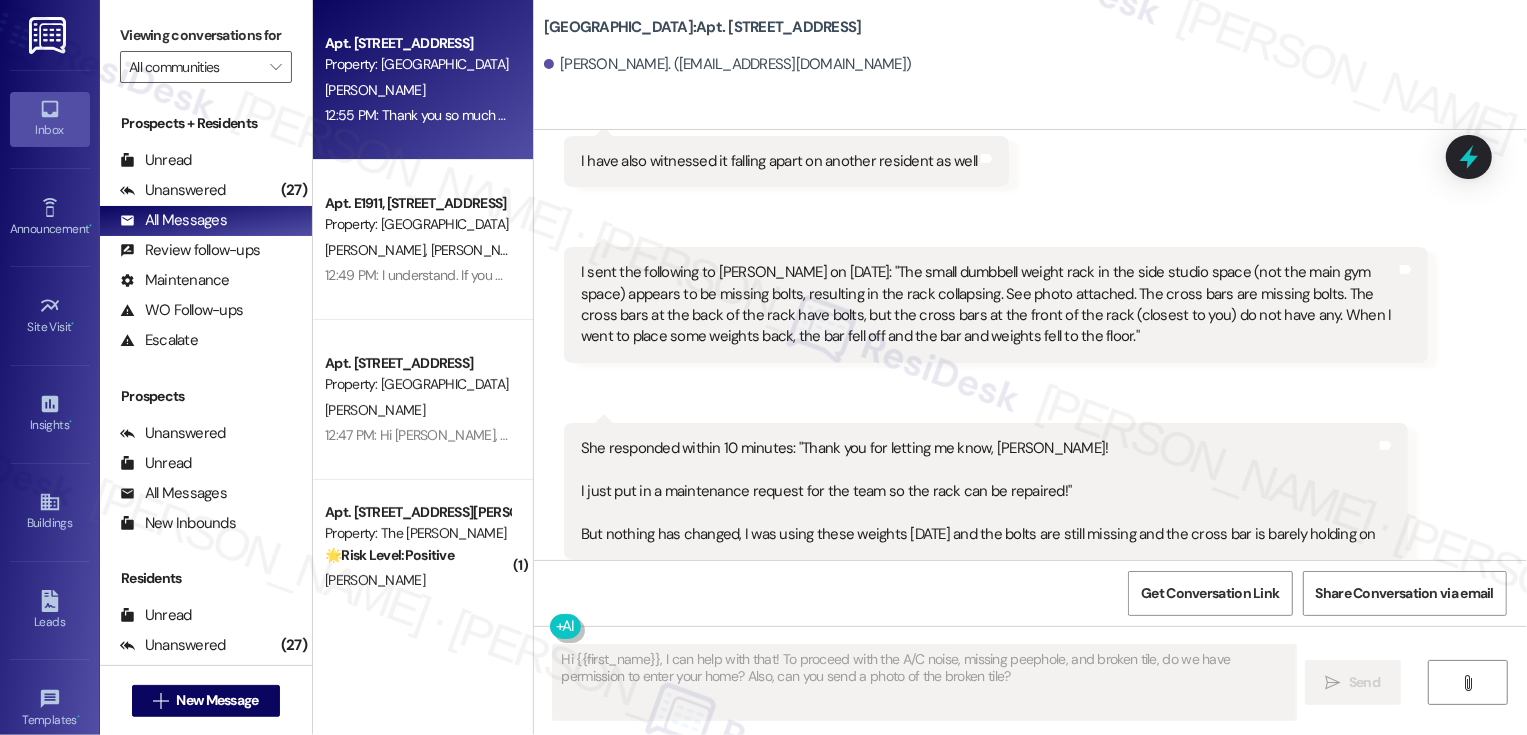 scroll, scrollTop: 2117, scrollLeft: 0, axis: vertical 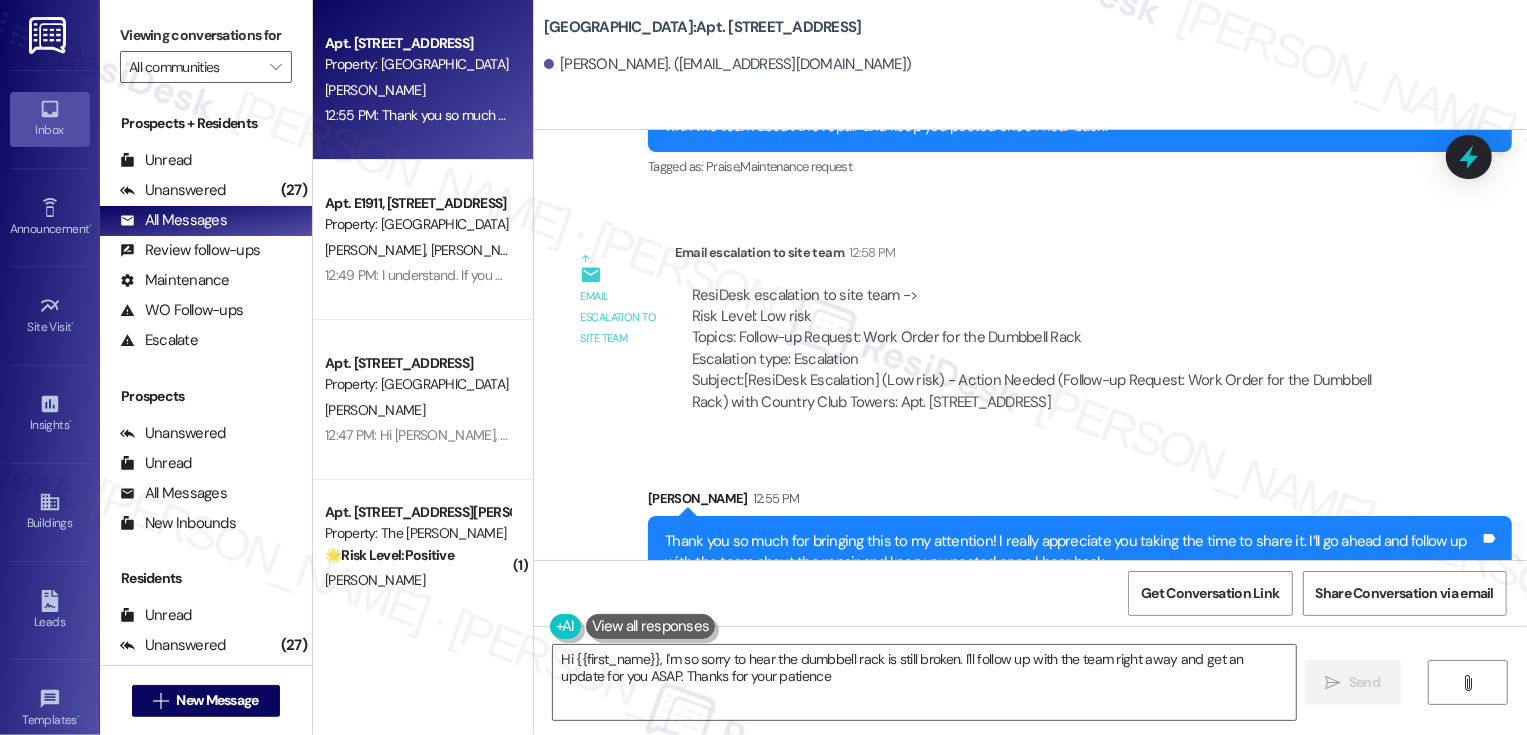 type on "Hi {{first_name}}, I'm so sorry to hear the dumbbell rack is still broken. I'll follow up with the team right away and get an update for you ASAP. Thanks for your patience!" 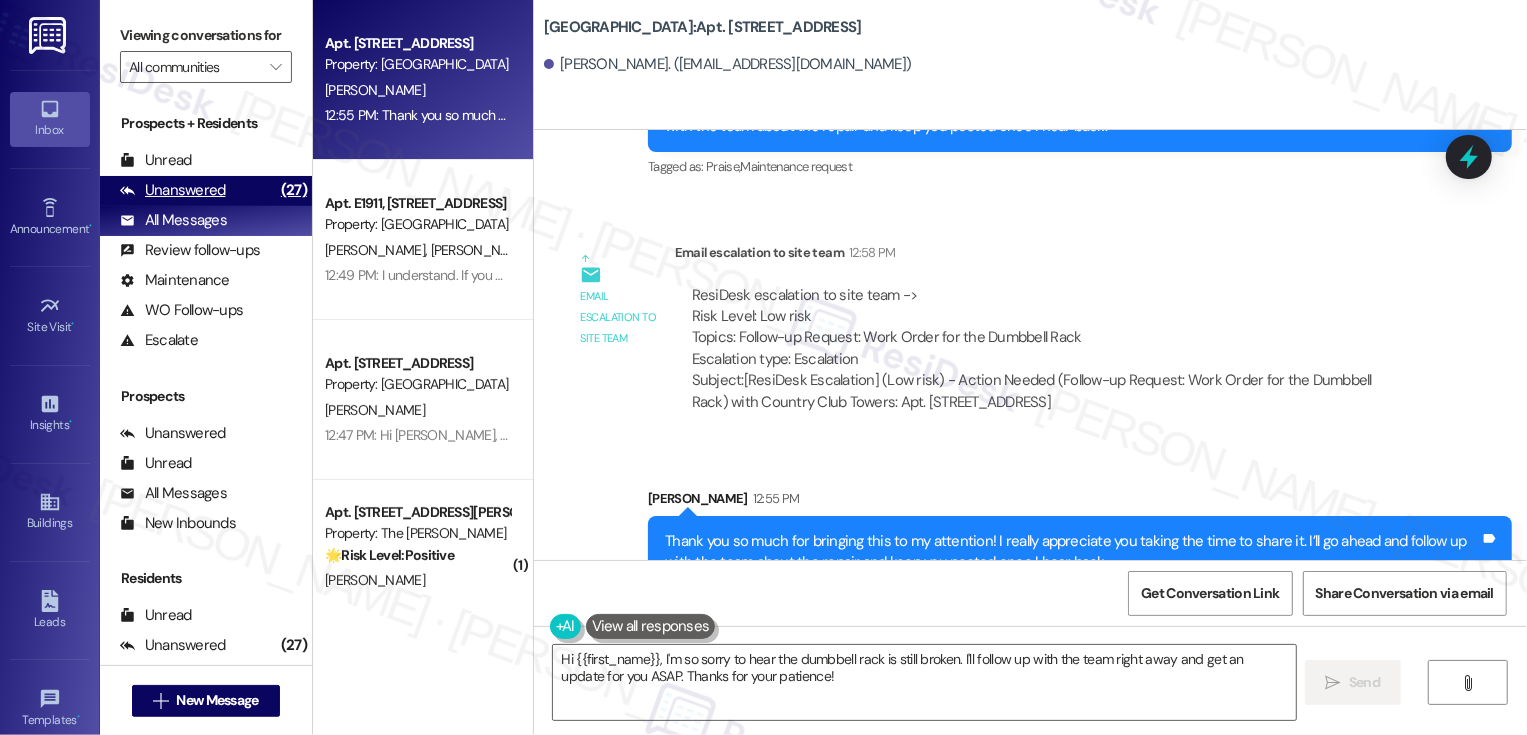 click on "Unanswered" at bounding box center (173, 190) 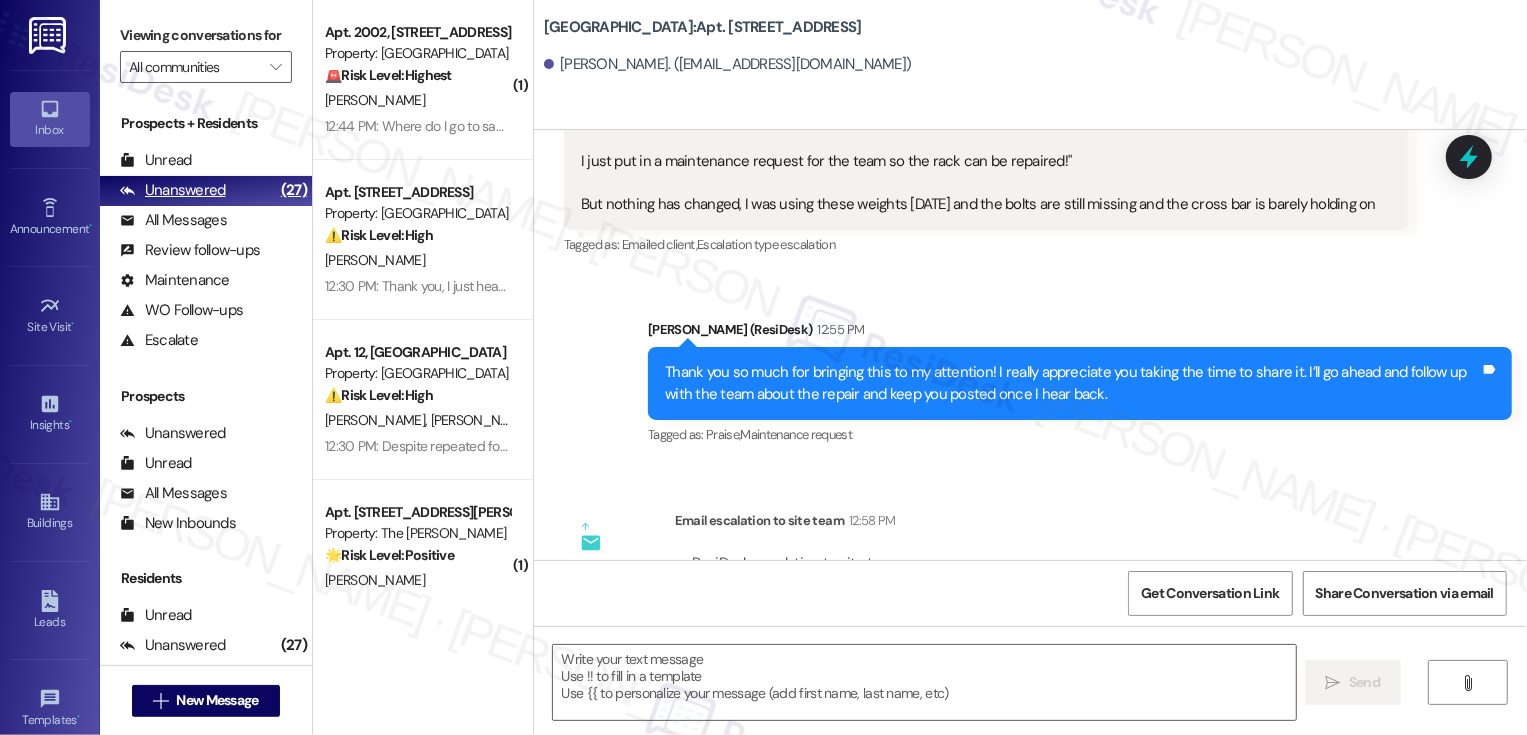 type on "Fetching suggested responses. Please feel free to read through the conversation in the meantime." 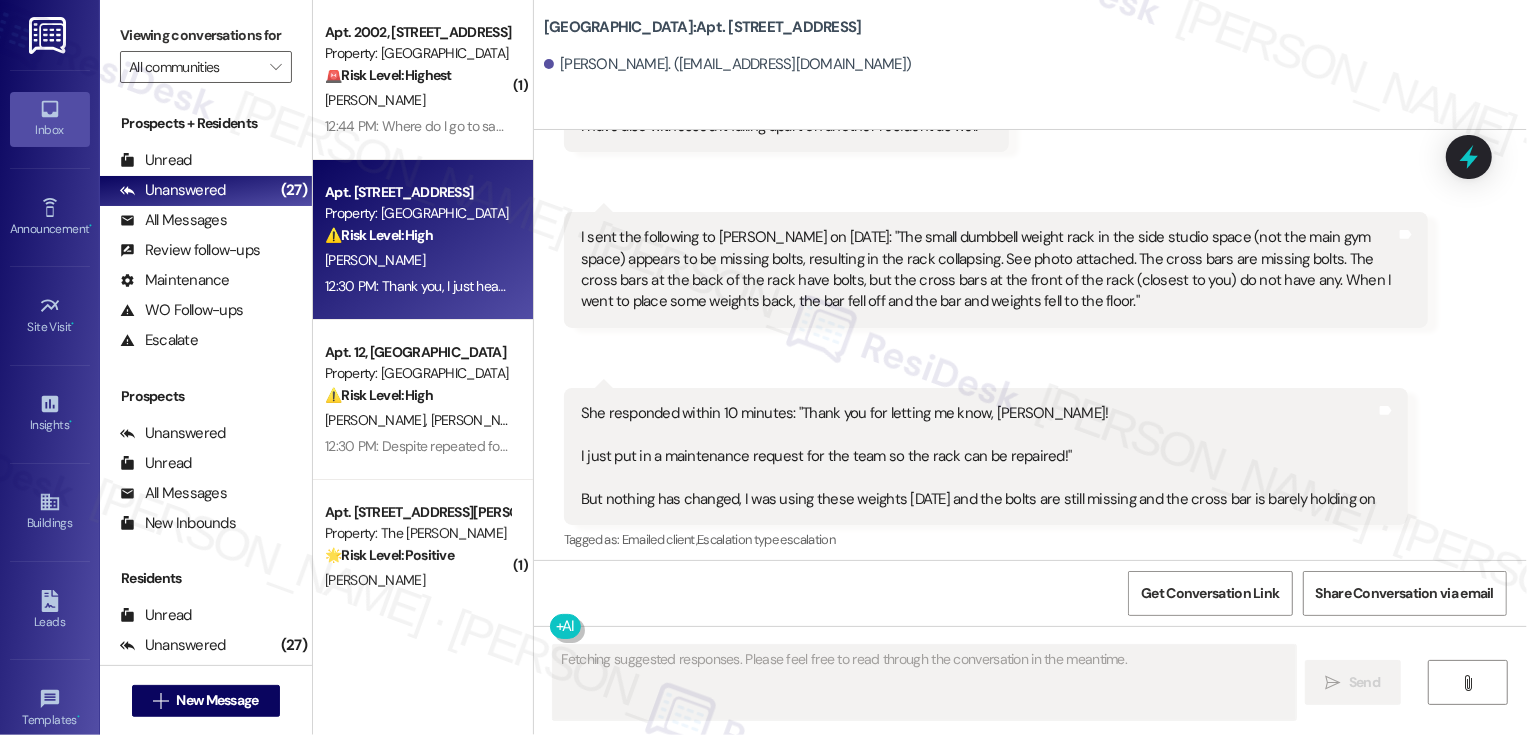 scroll, scrollTop: 1519, scrollLeft: 0, axis: vertical 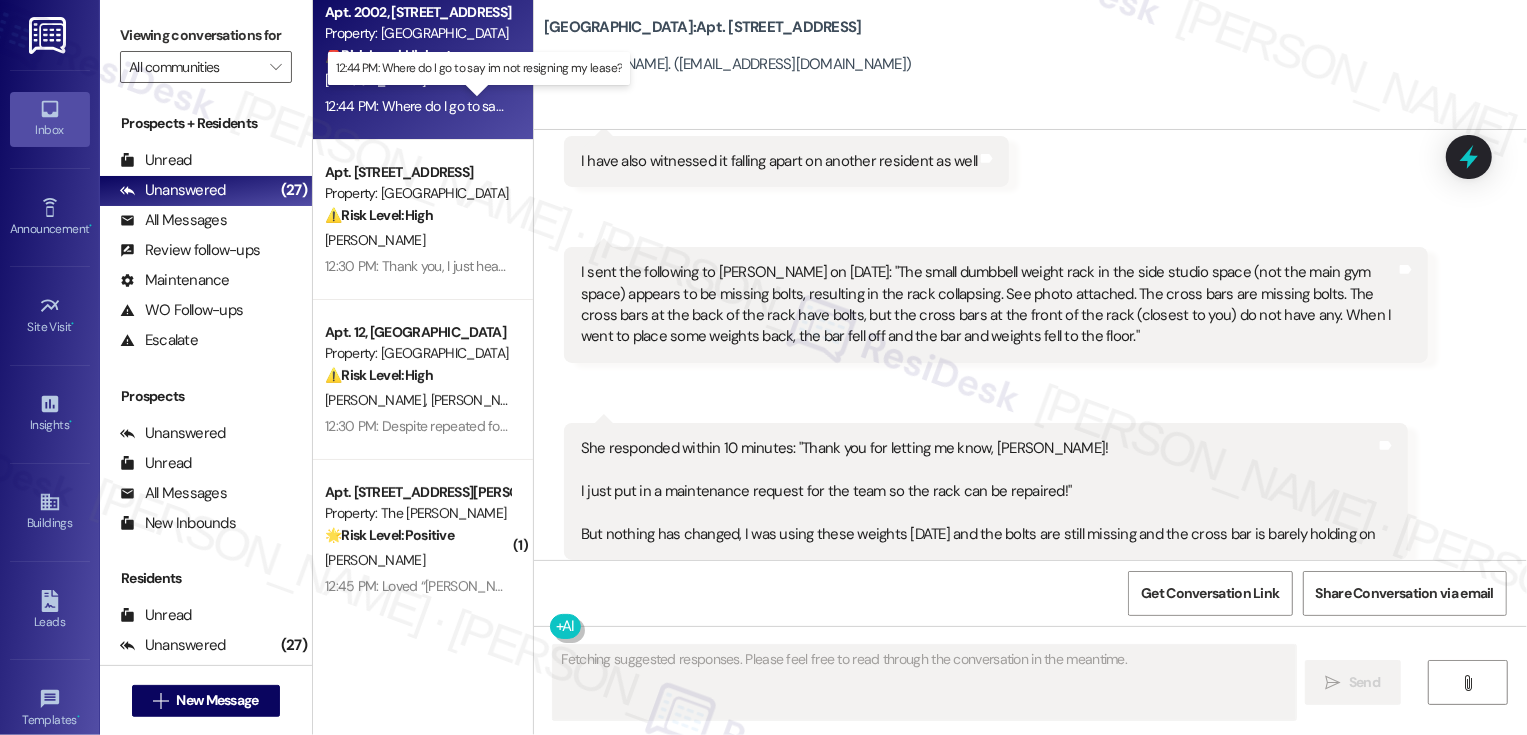 click on "12:44 PM: Where do I go to say im not resigning my lease? 12:44 PM: Where do I go to say im not resigning my lease?" at bounding box center [492, 106] 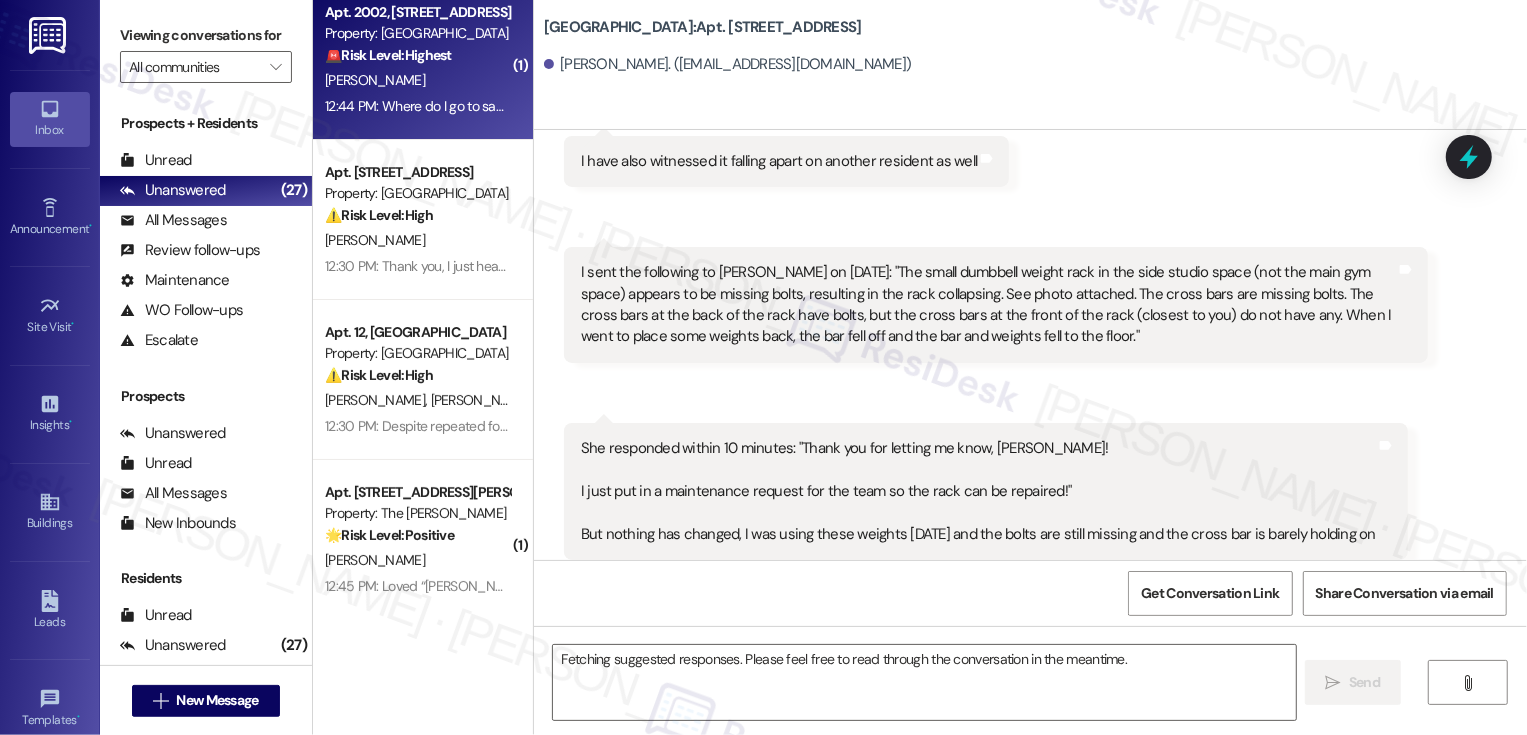 click on "12:44 PM: Where do I go to say im not resigning my lease? 12:44 PM: Where do I go to say im not resigning my lease?" at bounding box center [492, 106] 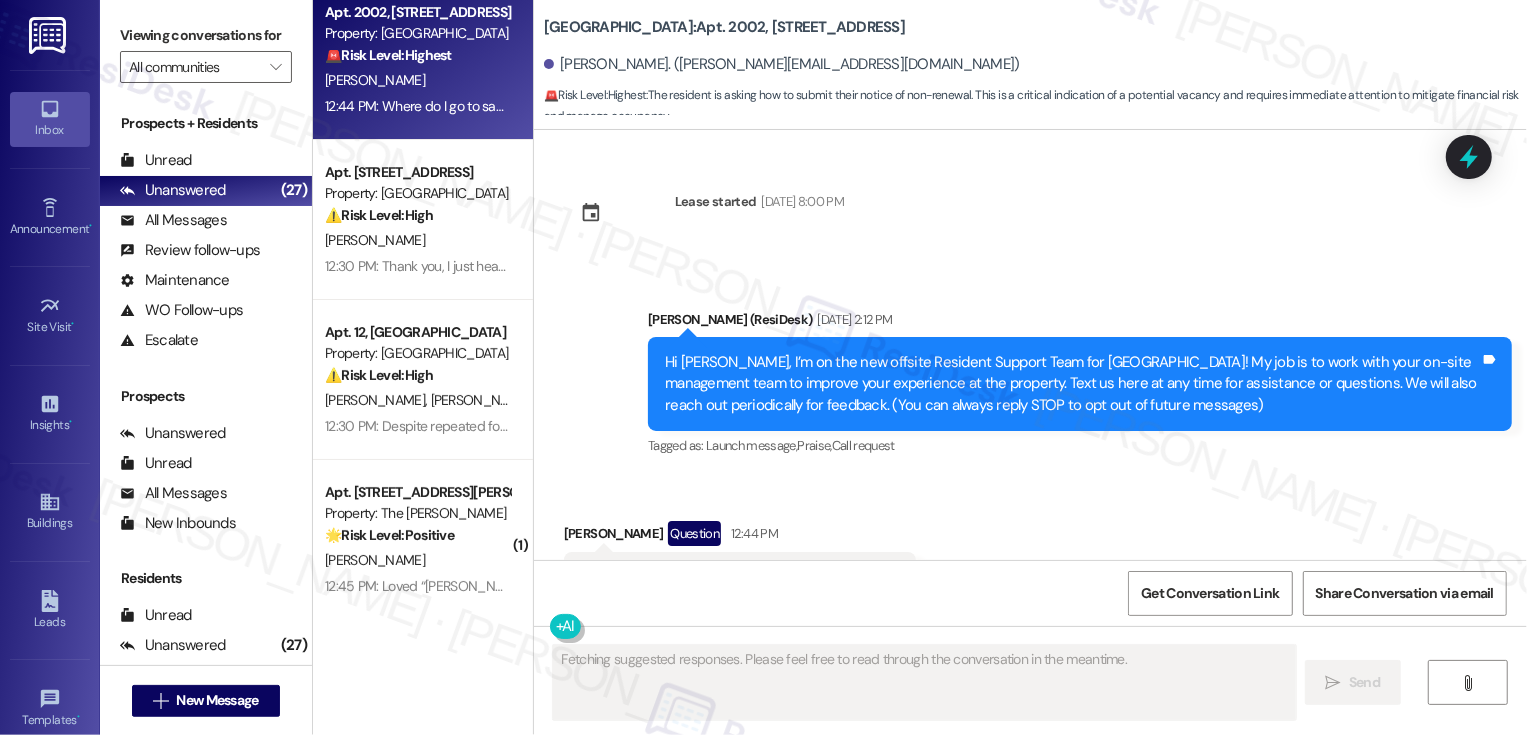 scroll, scrollTop: 89, scrollLeft: 0, axis: vertical 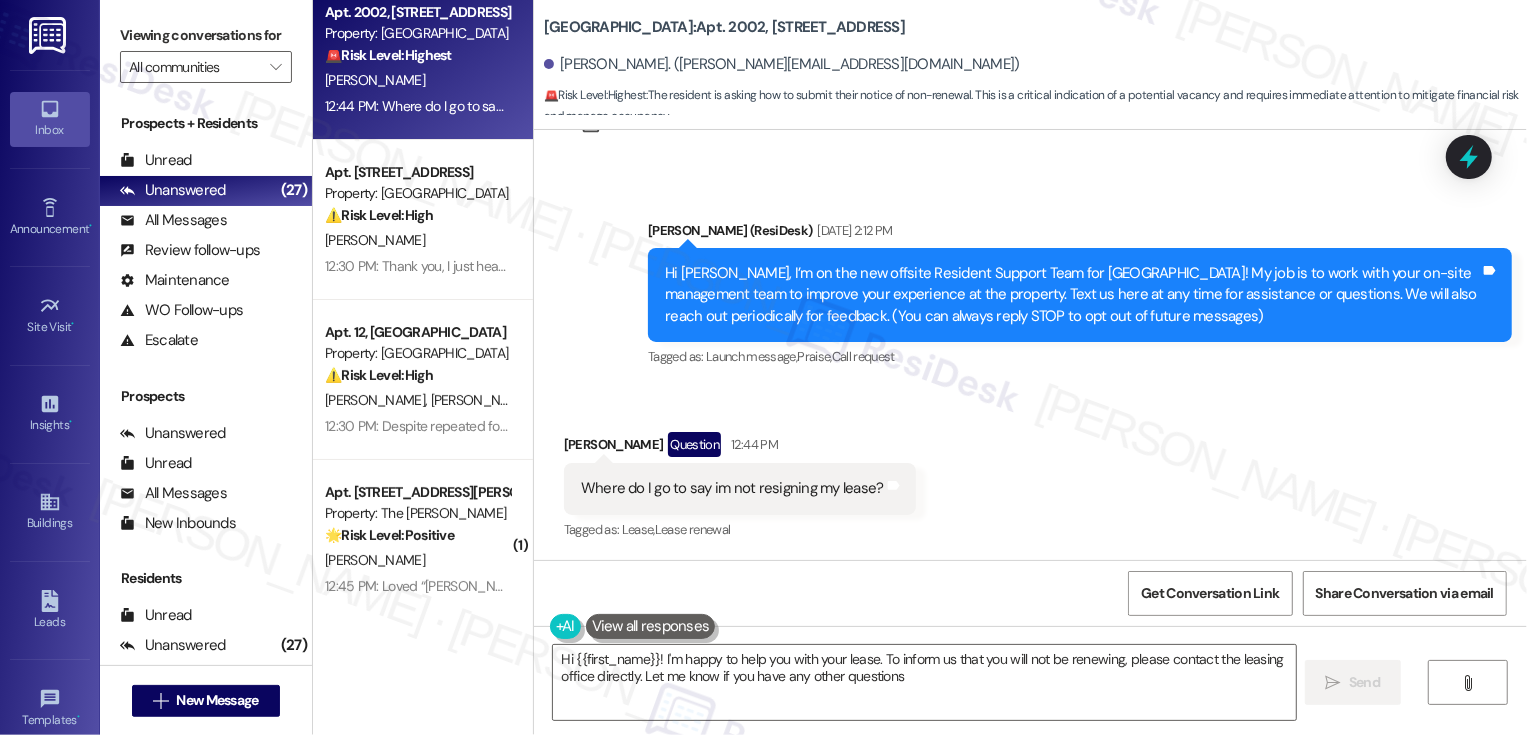 type on "Hi {{first_name}}! I'm happy to help you with your lease. To inform us that you will not be renewing, please contact the leasing office directly. Let me know if you have any other questions!" 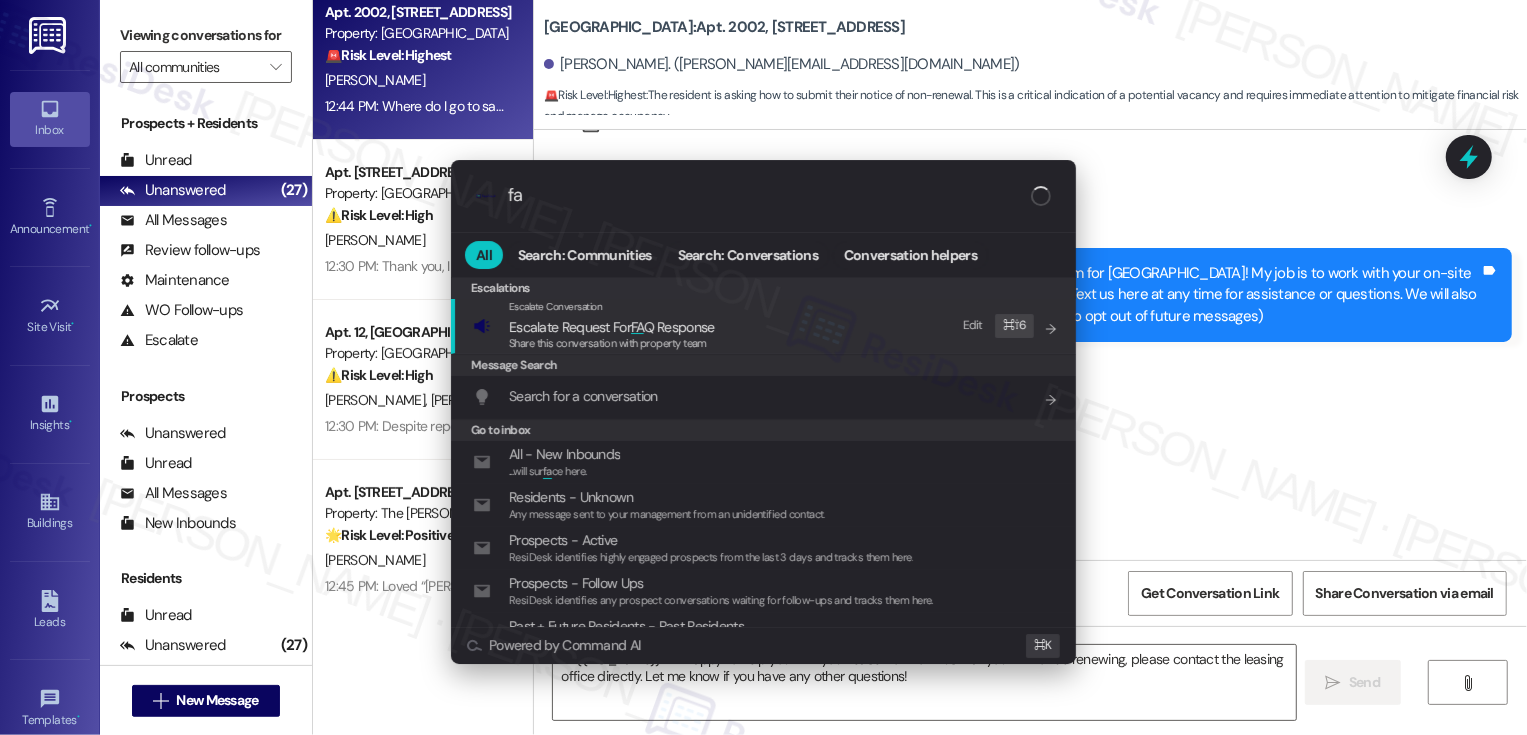 type on "faq" 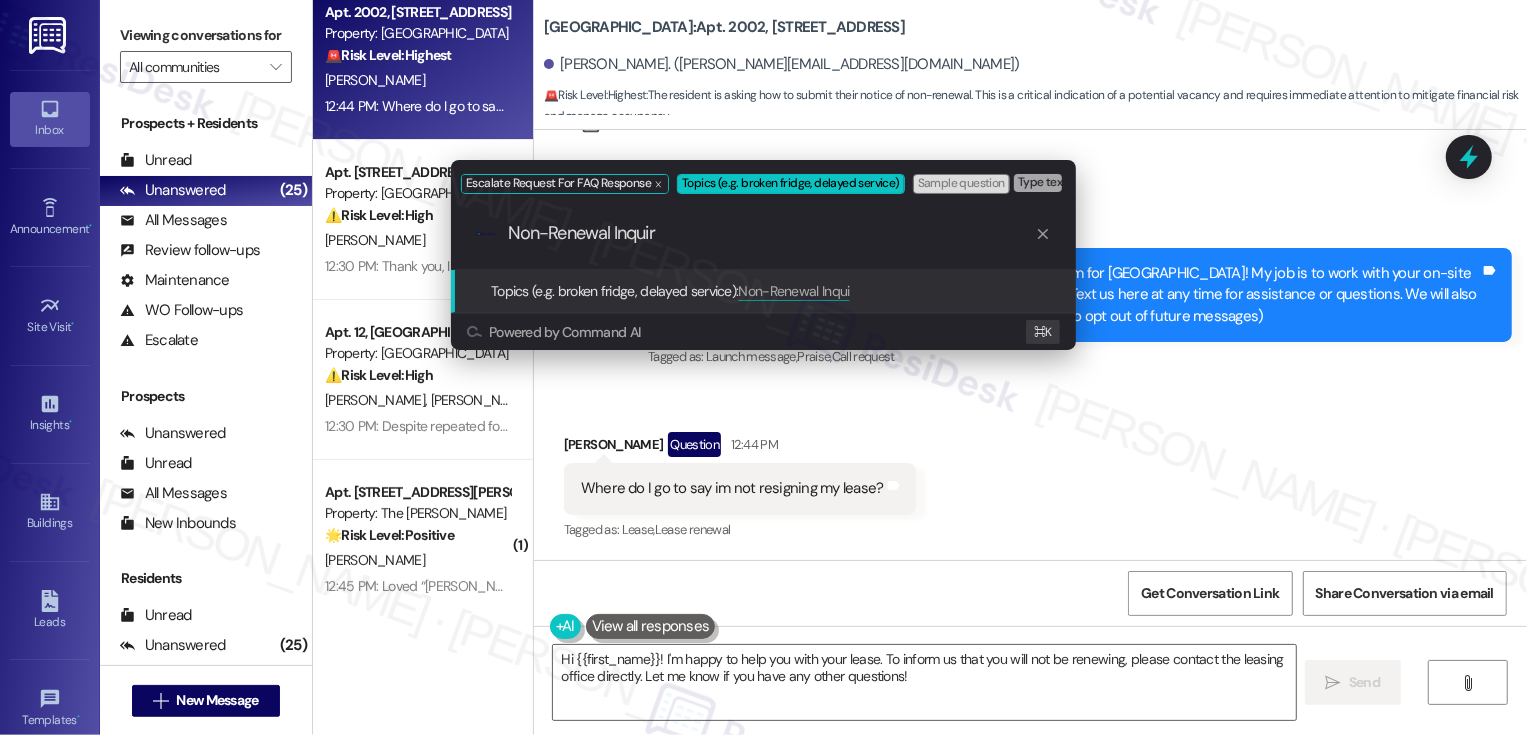 type on "Non-Renewal Inquiry" 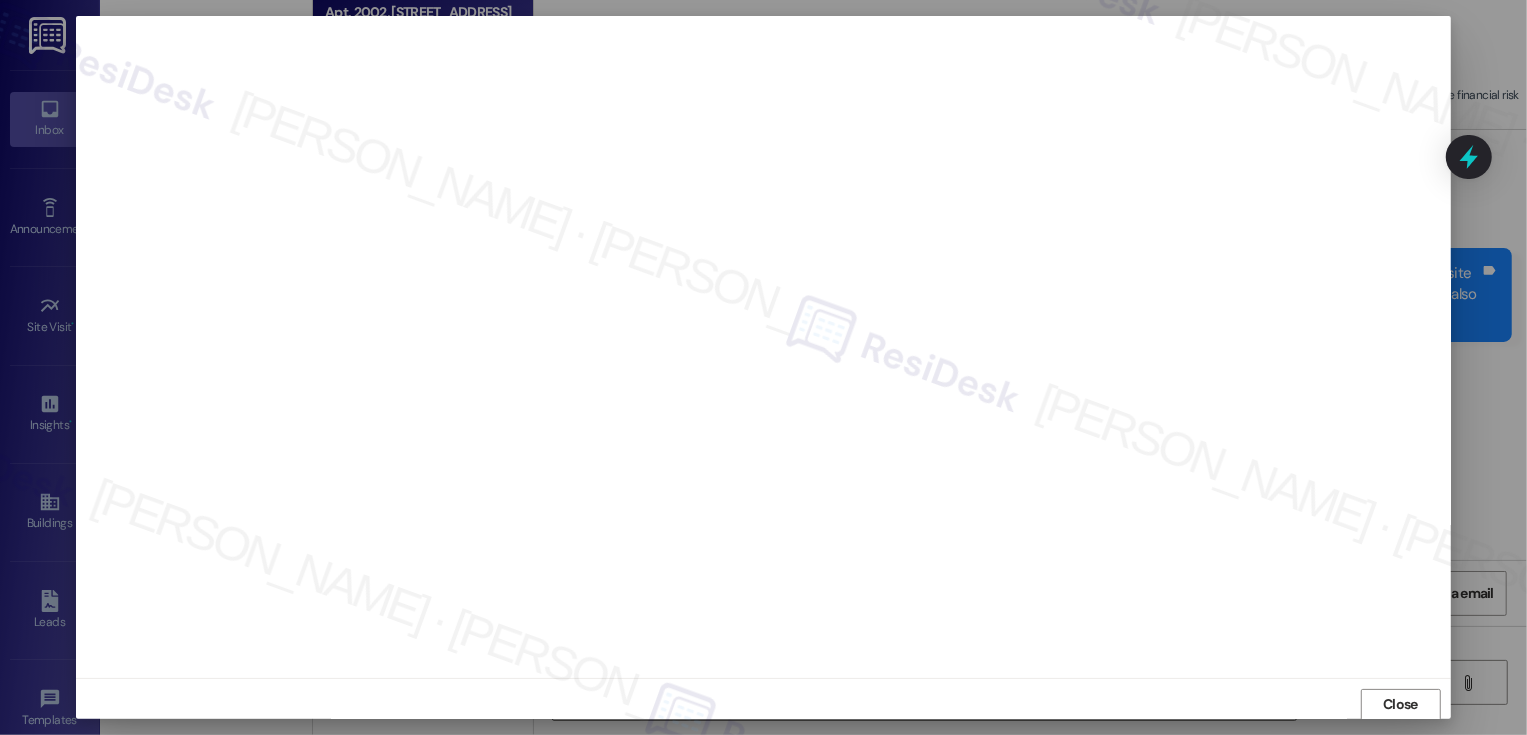 scroll, scrollTop: 1, scrollLeft: 0, axis: vertical 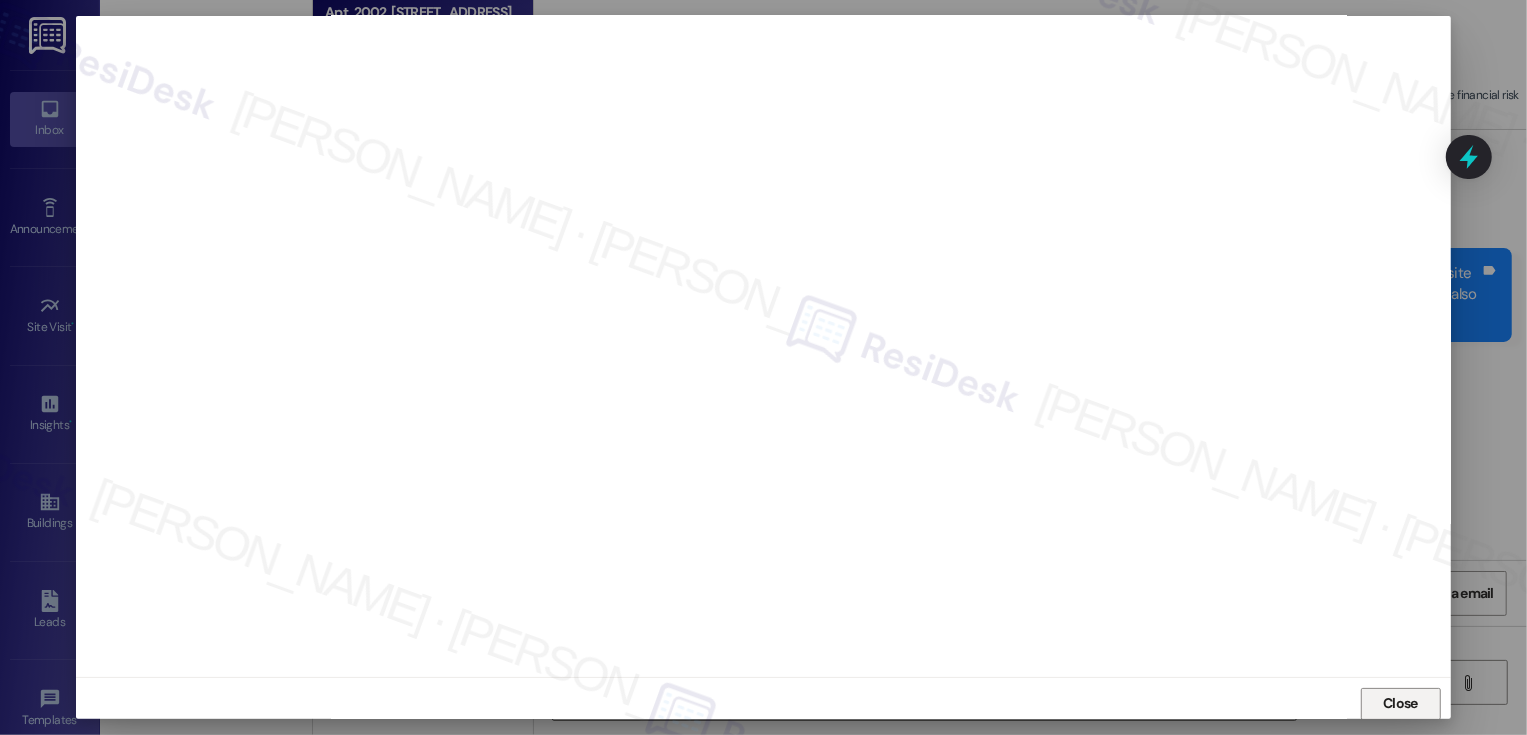 click on "Close" at bounding box center [1401, 704] 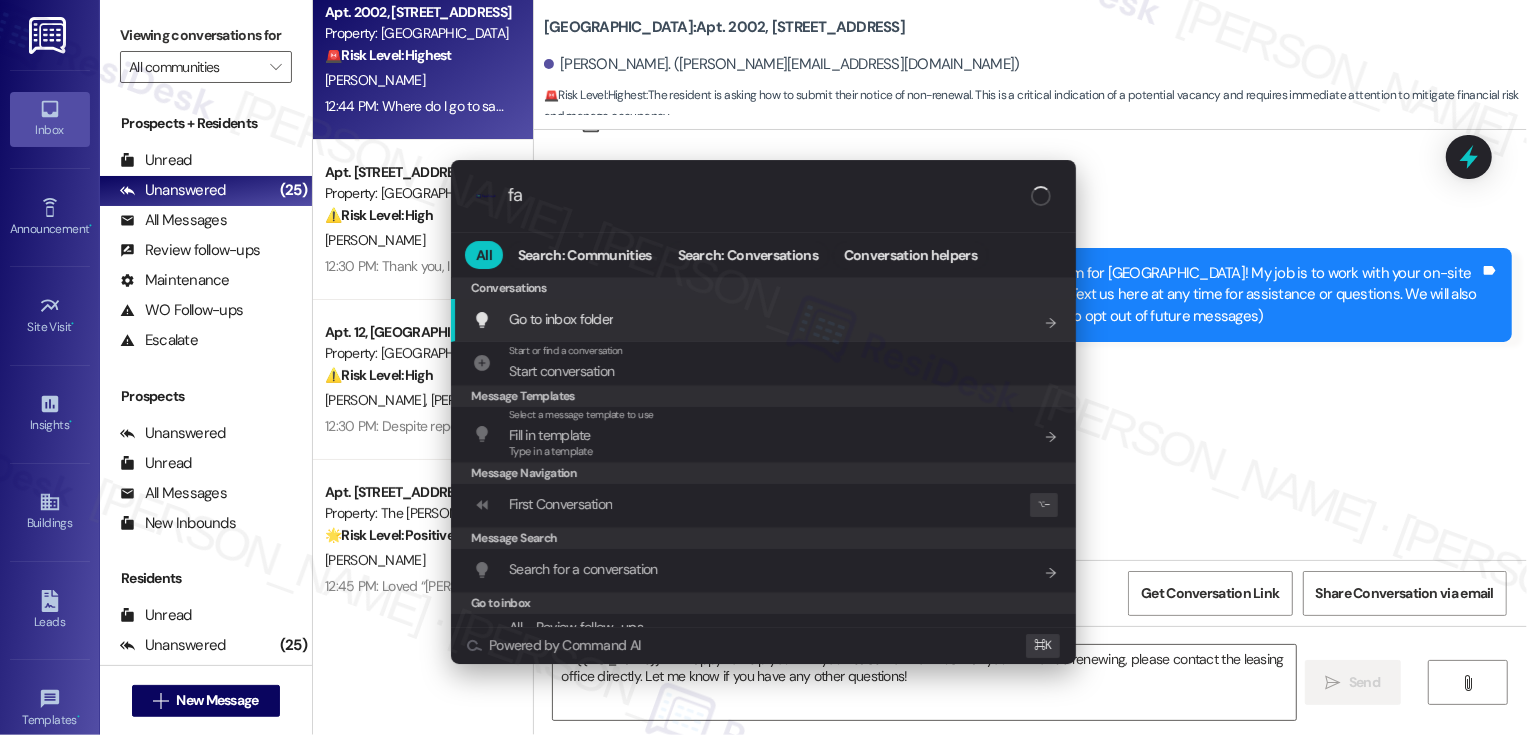 type on "faq" 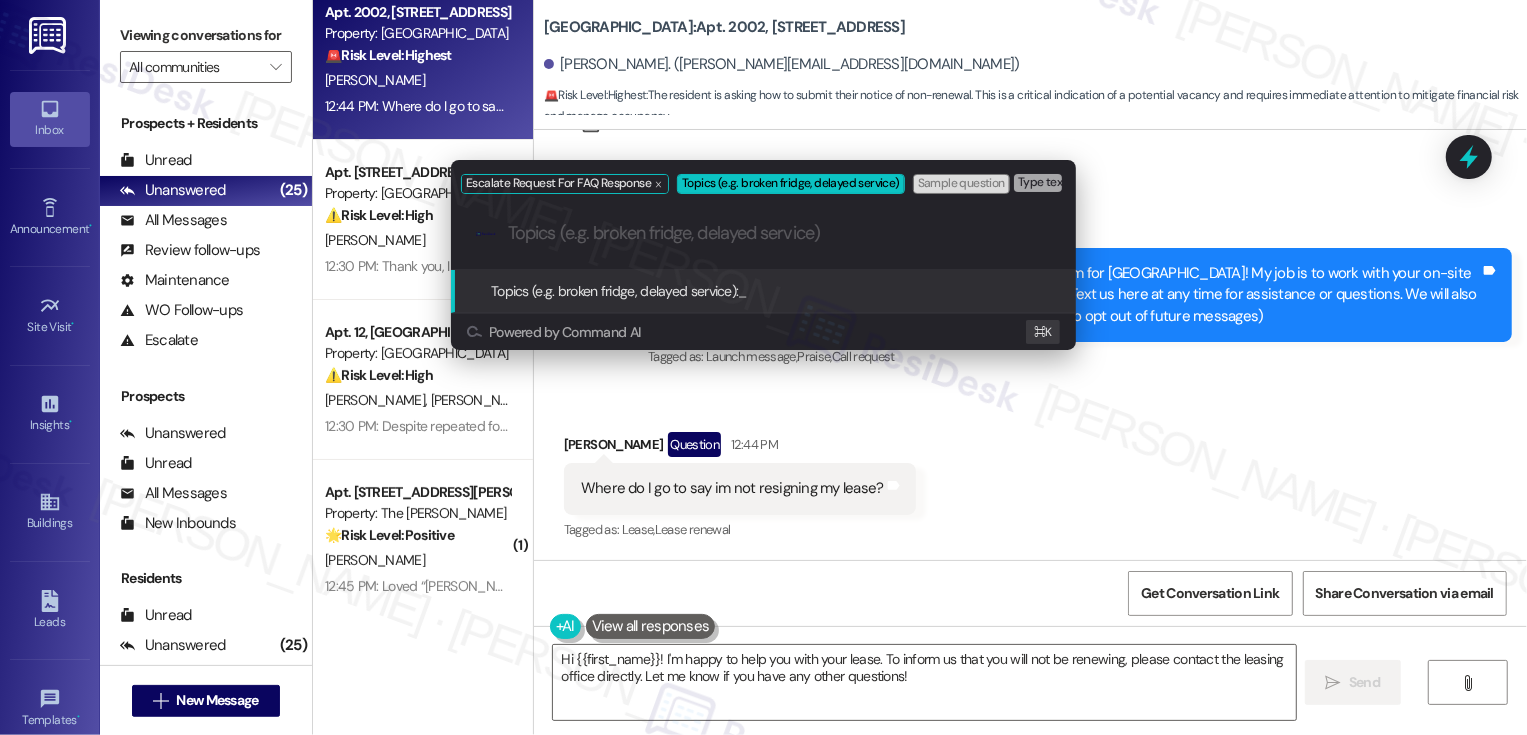 paste on "Non-Renewal Inquiry" 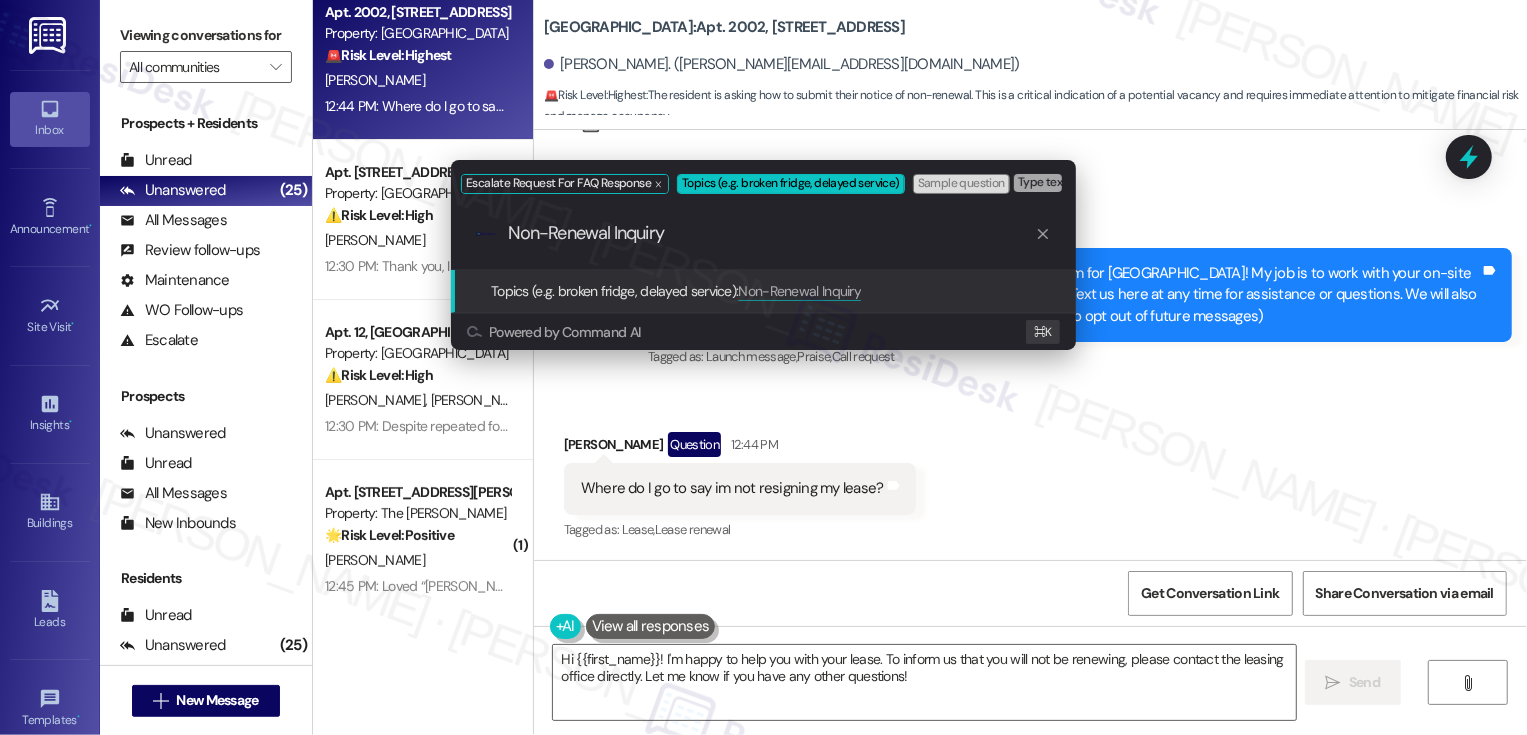 type 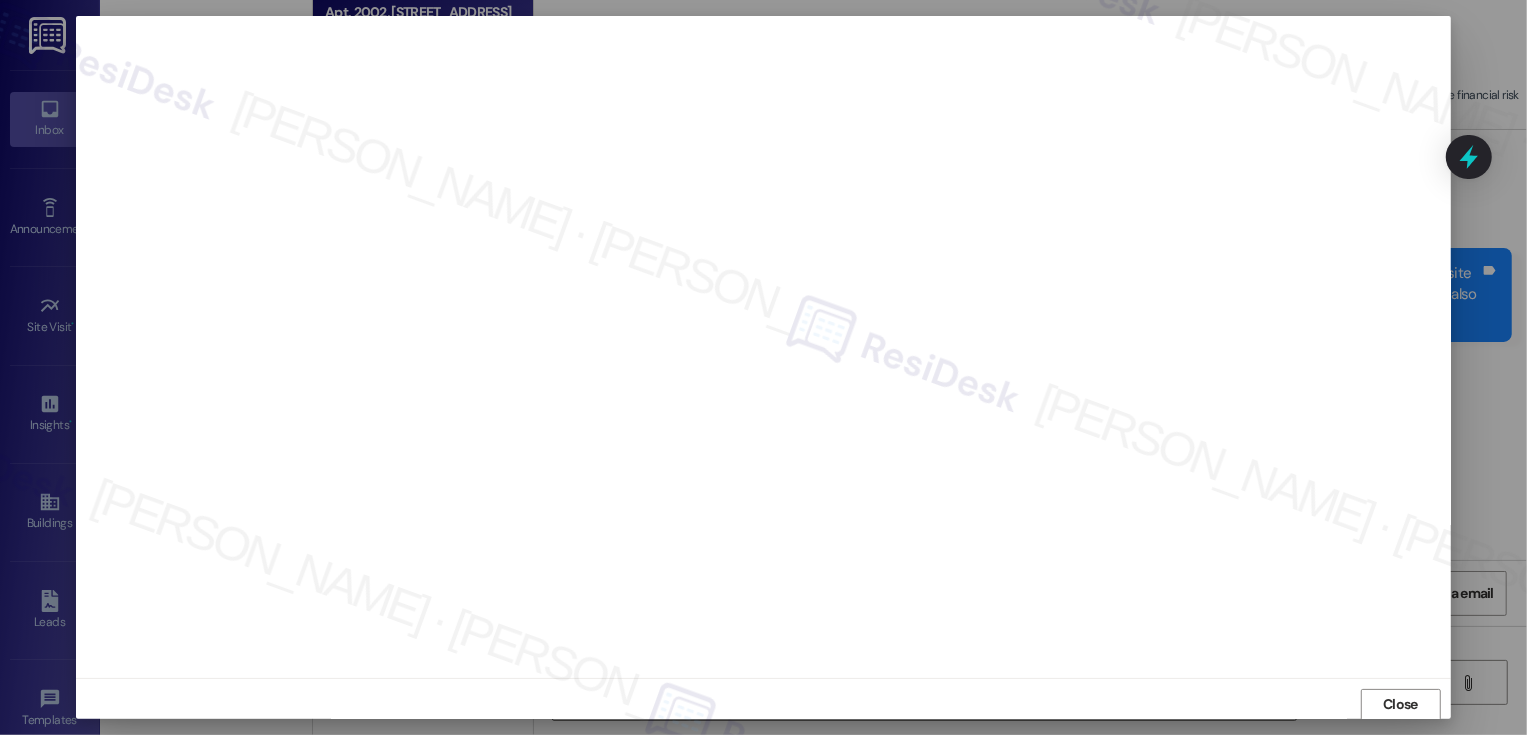 type 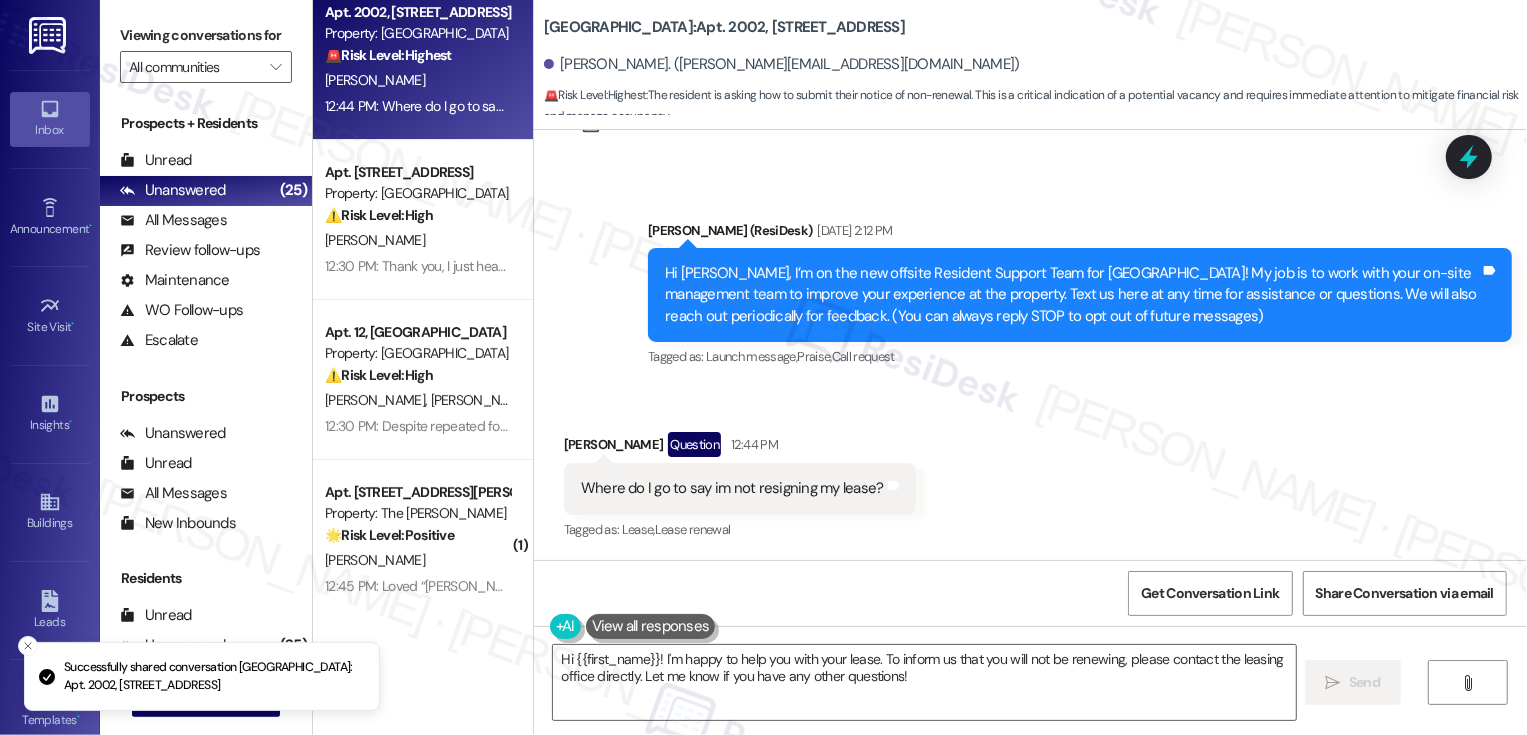 scroll, scrollTop: 87, scrollLeft: 0, axis: vertical 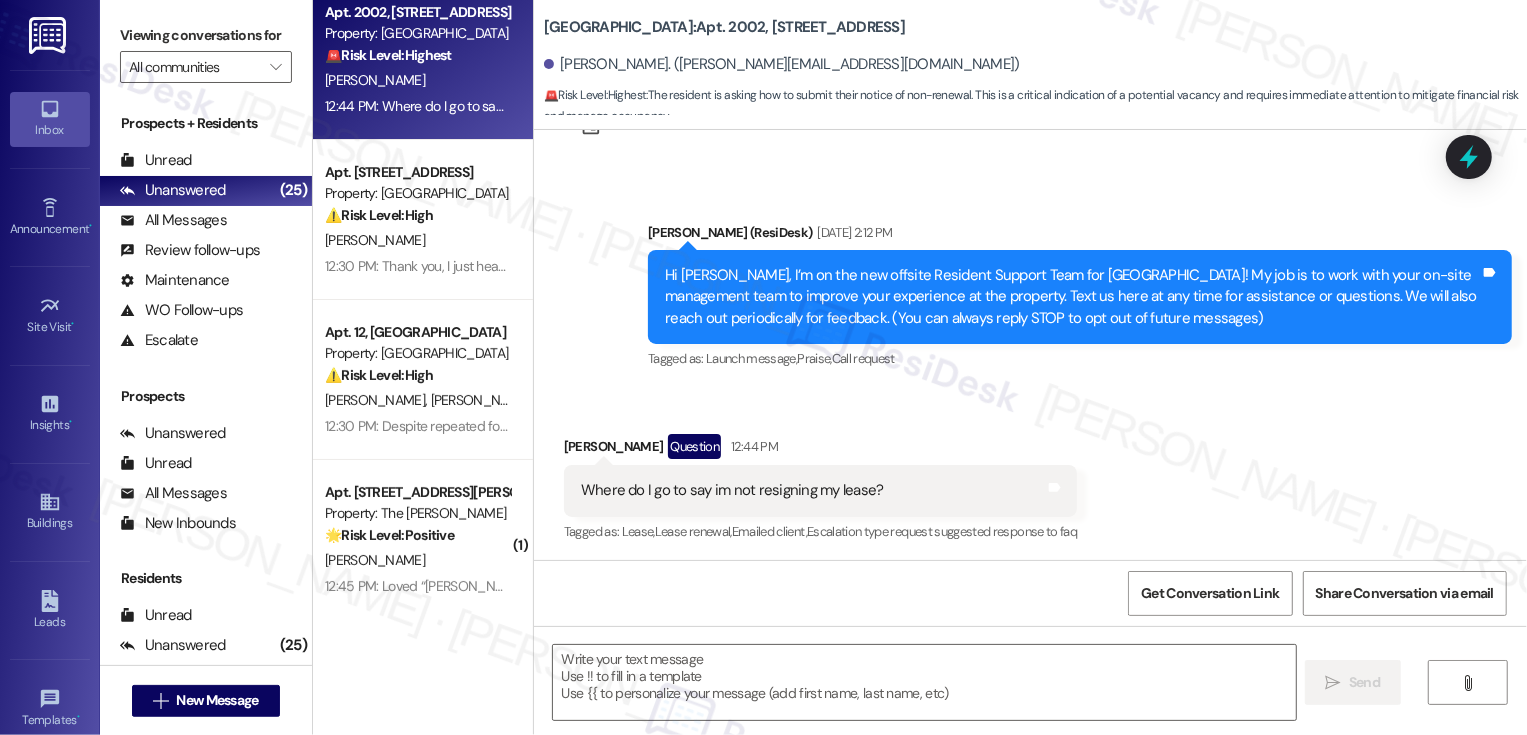 type on "Fetching suggested responses. Please feel free to read through the conversation in the meantime." 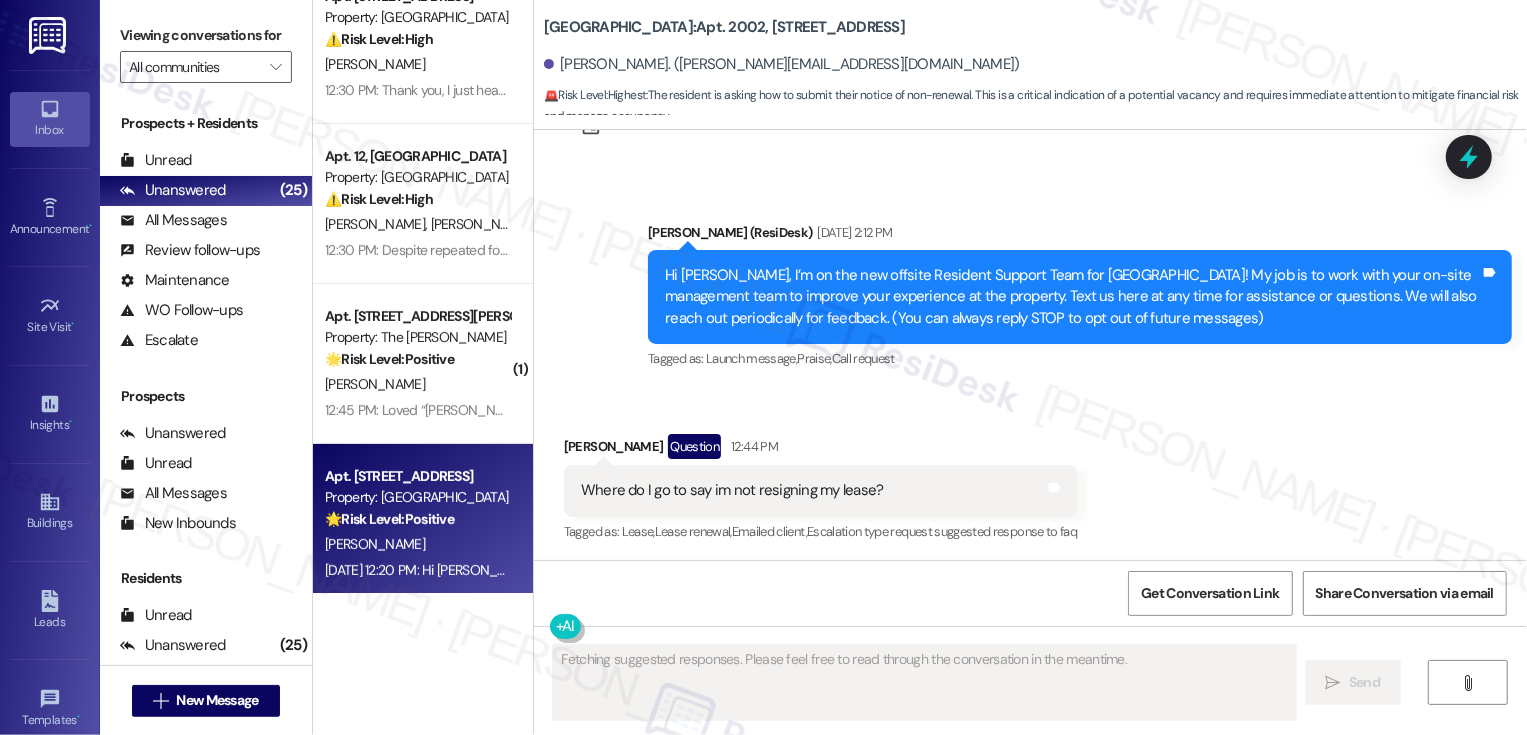 scroll, scrollTop: 310, scrollLeft: 0, axis: vertical 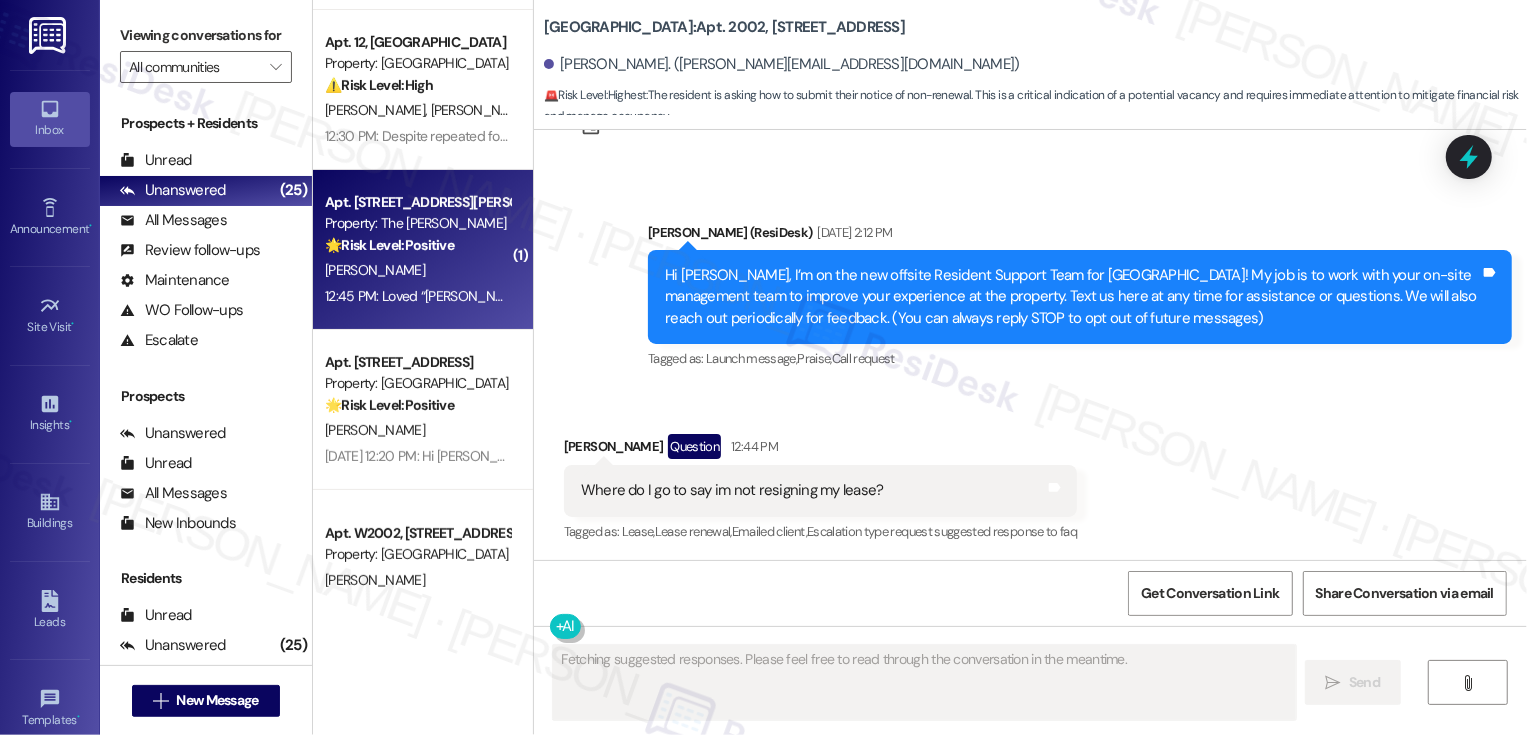 click on "Apt. 405, 99 South Downing Street Property: The Norman 🌟  Risk Level:  Positive The resident is expressing positive engagement with the new support team and acknowledging the clarification provided. This is a relationship-building interaction. E. Hammerstein 12:45 PM: Loved “Sarah (Bayaud Tower): It’s so nice to meet you, Emily! Just to clarify, I didn’t replace anyone from the team. 🙂 Let me know if there’s anything I can help you with!” 12:45 PM: Loved “Sarah (Bayaud Tower): It’s so nice to meet you, Emily! Just to clarify, I didn’t replace anyone from the team. 🙂 Let me know if there’s anything I can help you with!”" at bounding box center [423, 250] 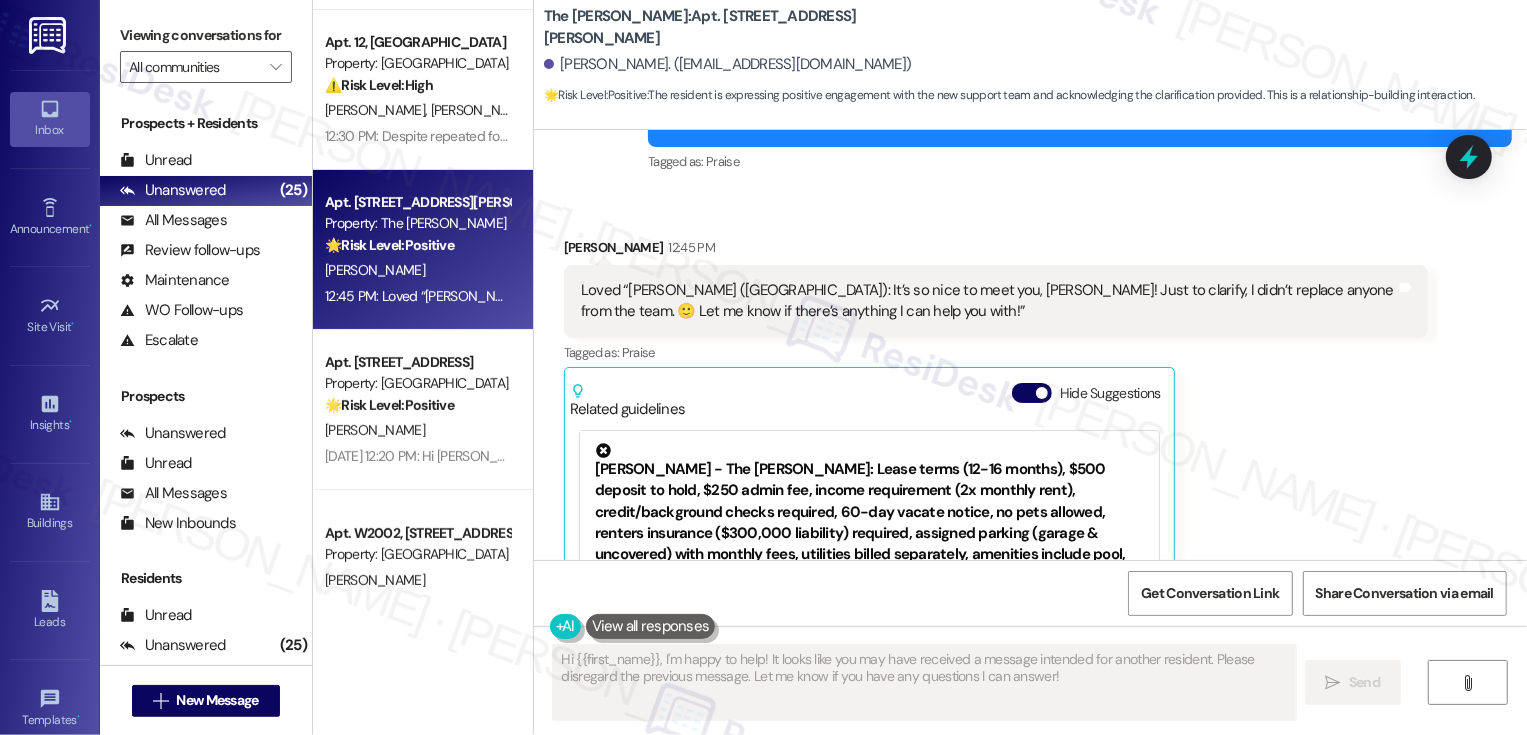 scroll, scrollTop: 625, scrollLeft: 0, axis: vertical 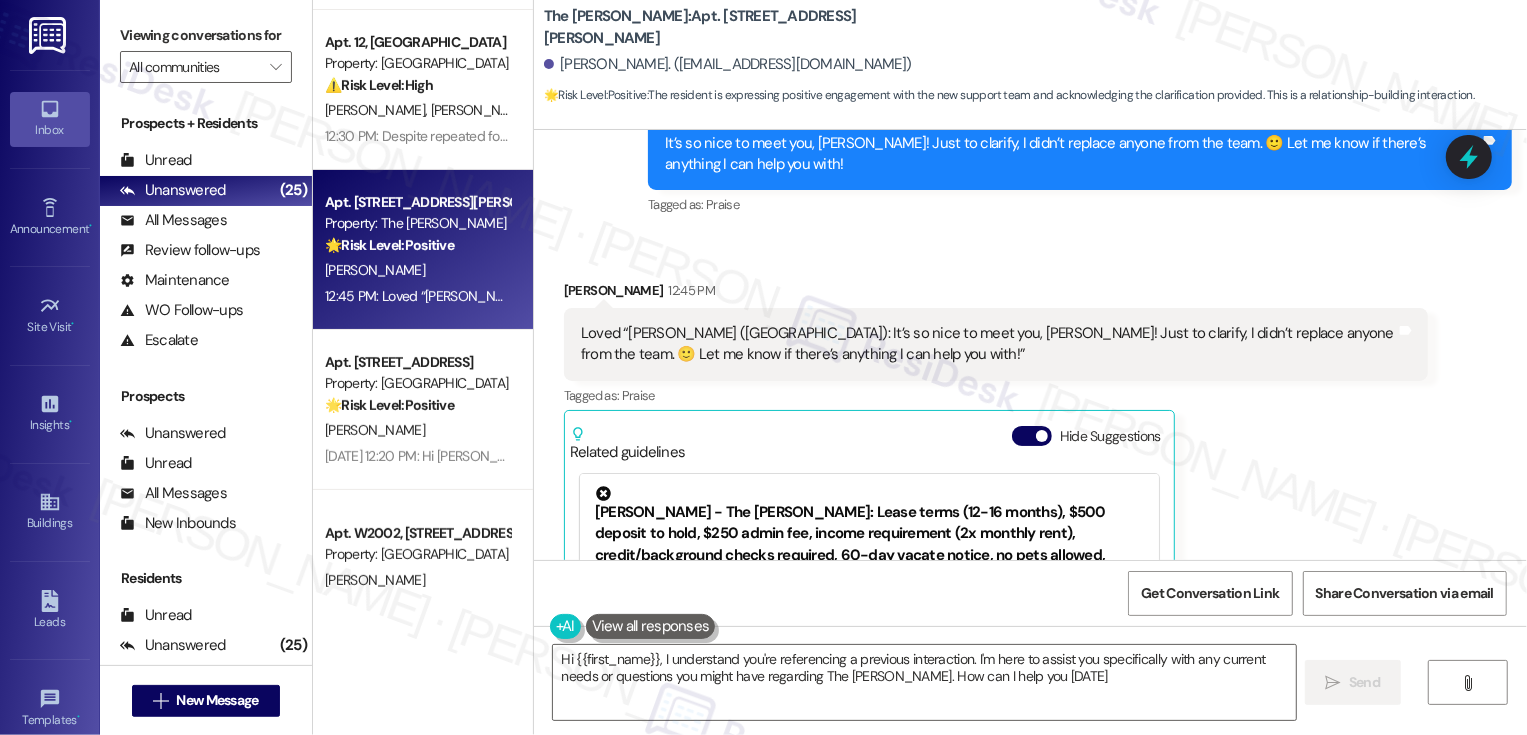 type on "Hi {{first_name}}, I understand you're referencing a previous interaction. I'm here to assist you specifically with any current needs or questions you might have regarding The Norman. How can I help you today?" 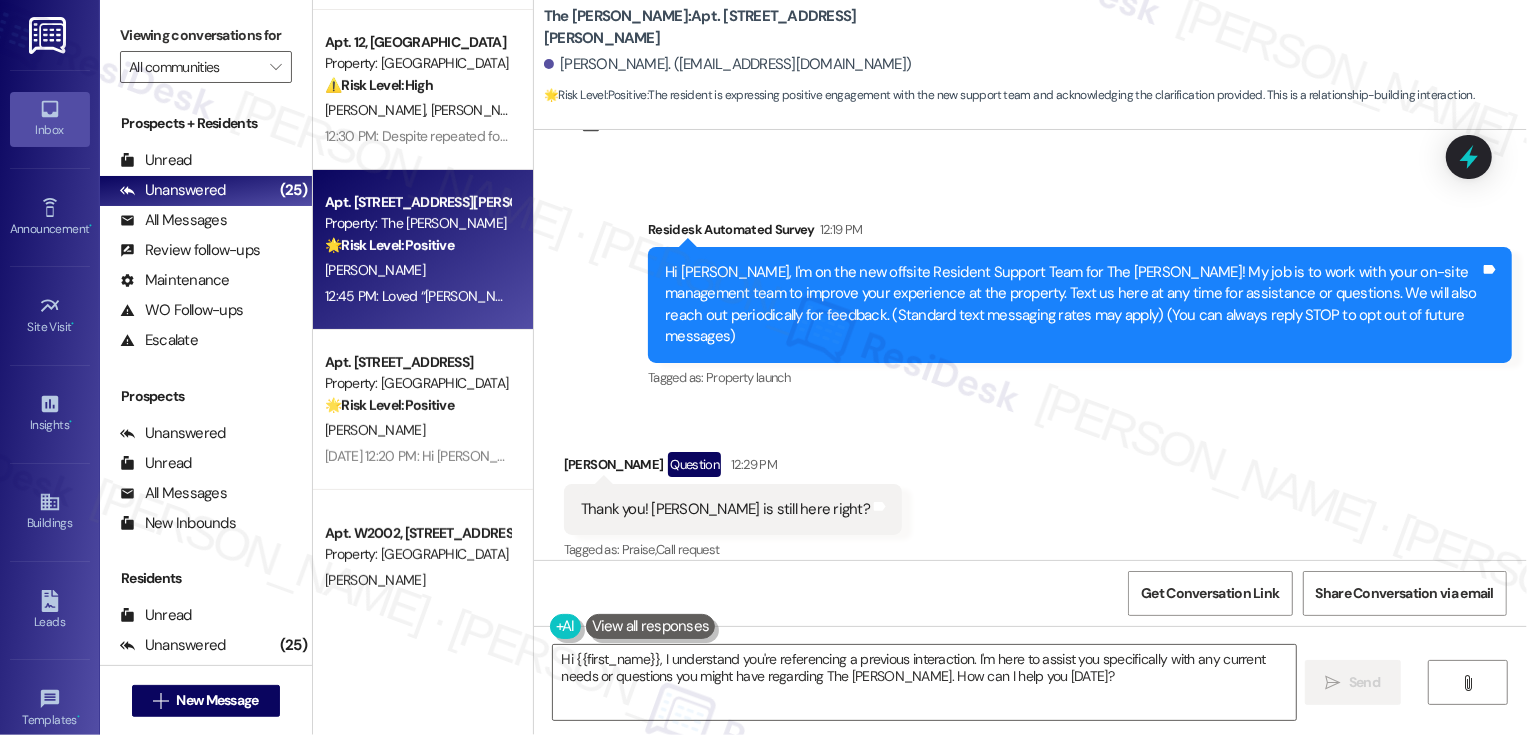 scroll, scrollTop: 0, scrollLeft: 0, axis: both 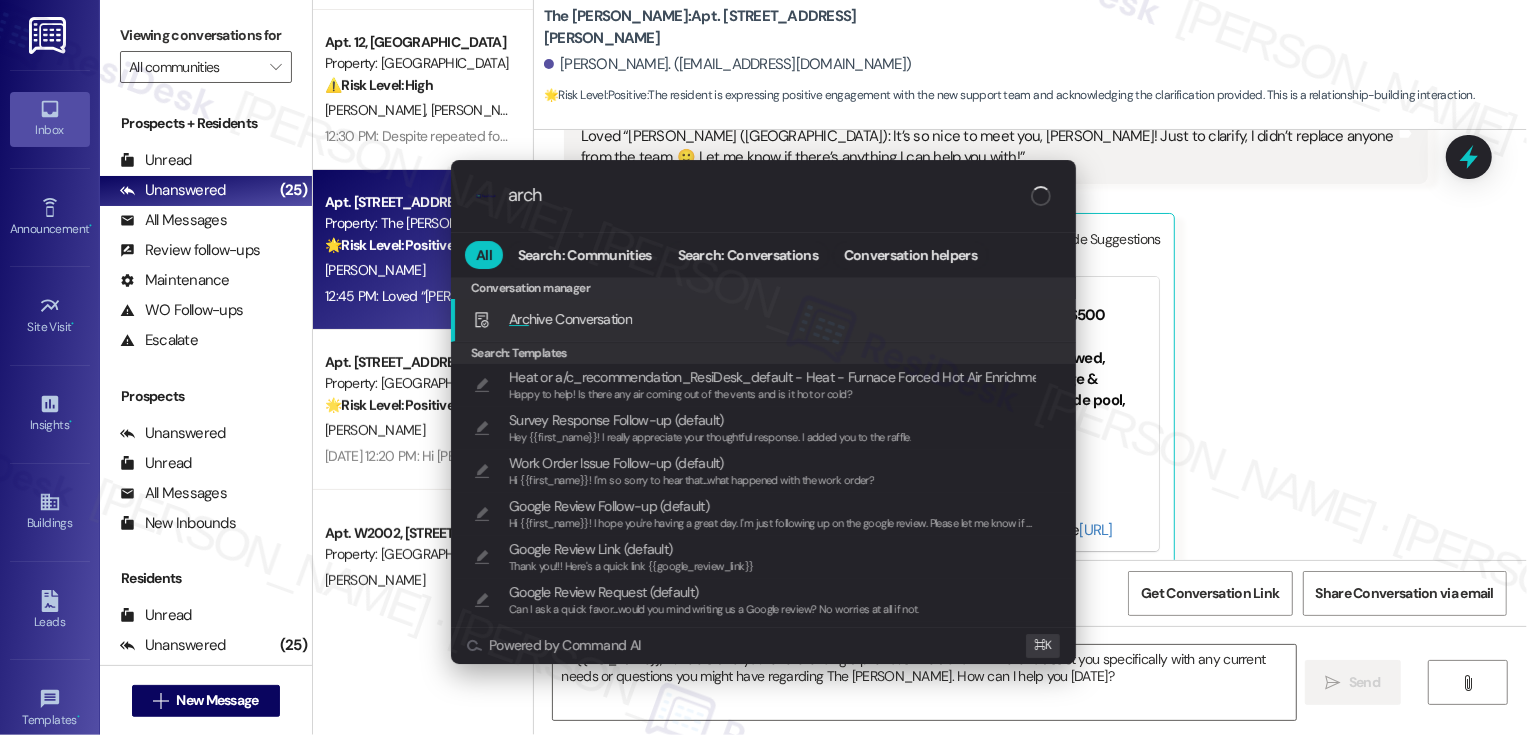 type on "archi" 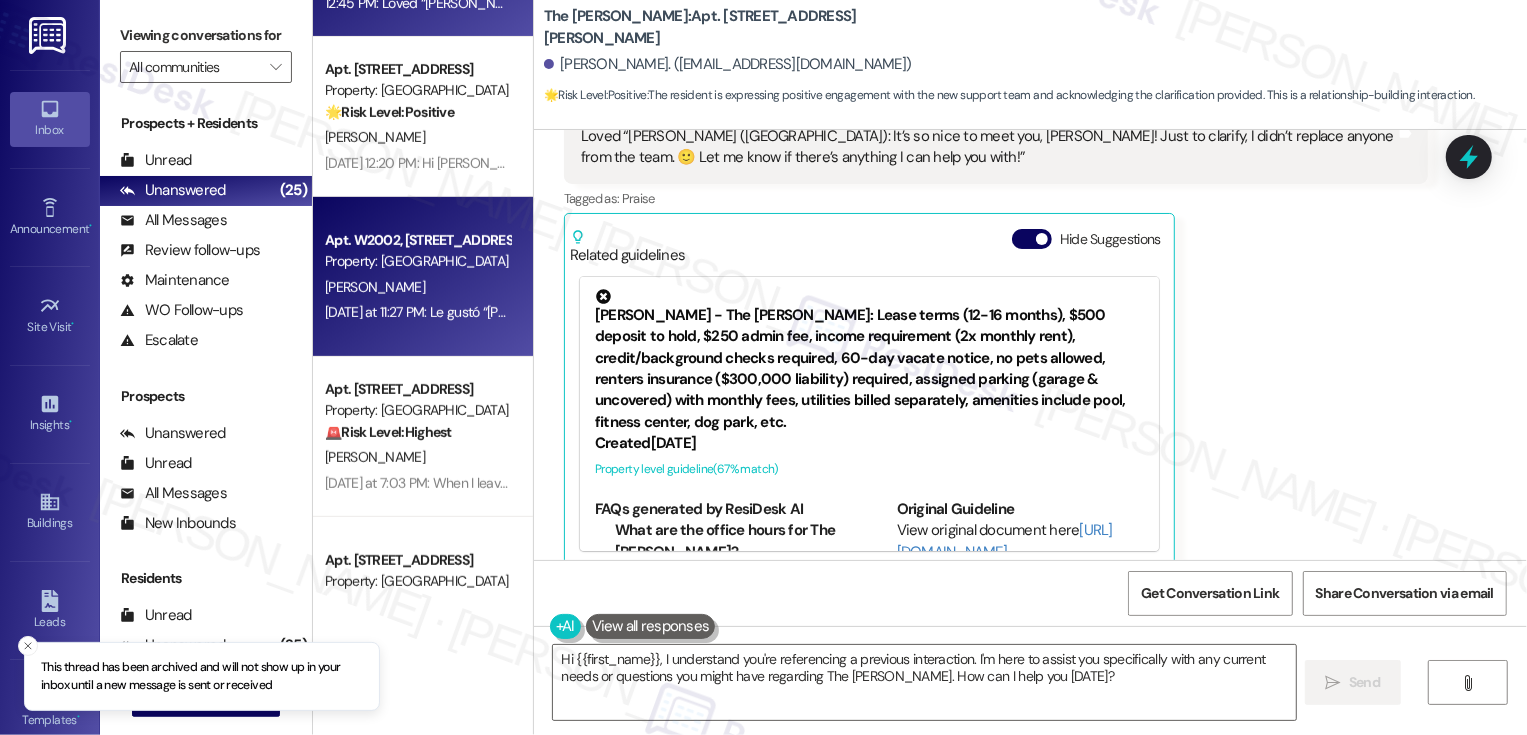 scroll, scrollTop: 619, scrollLeft: 0, axis: vertical 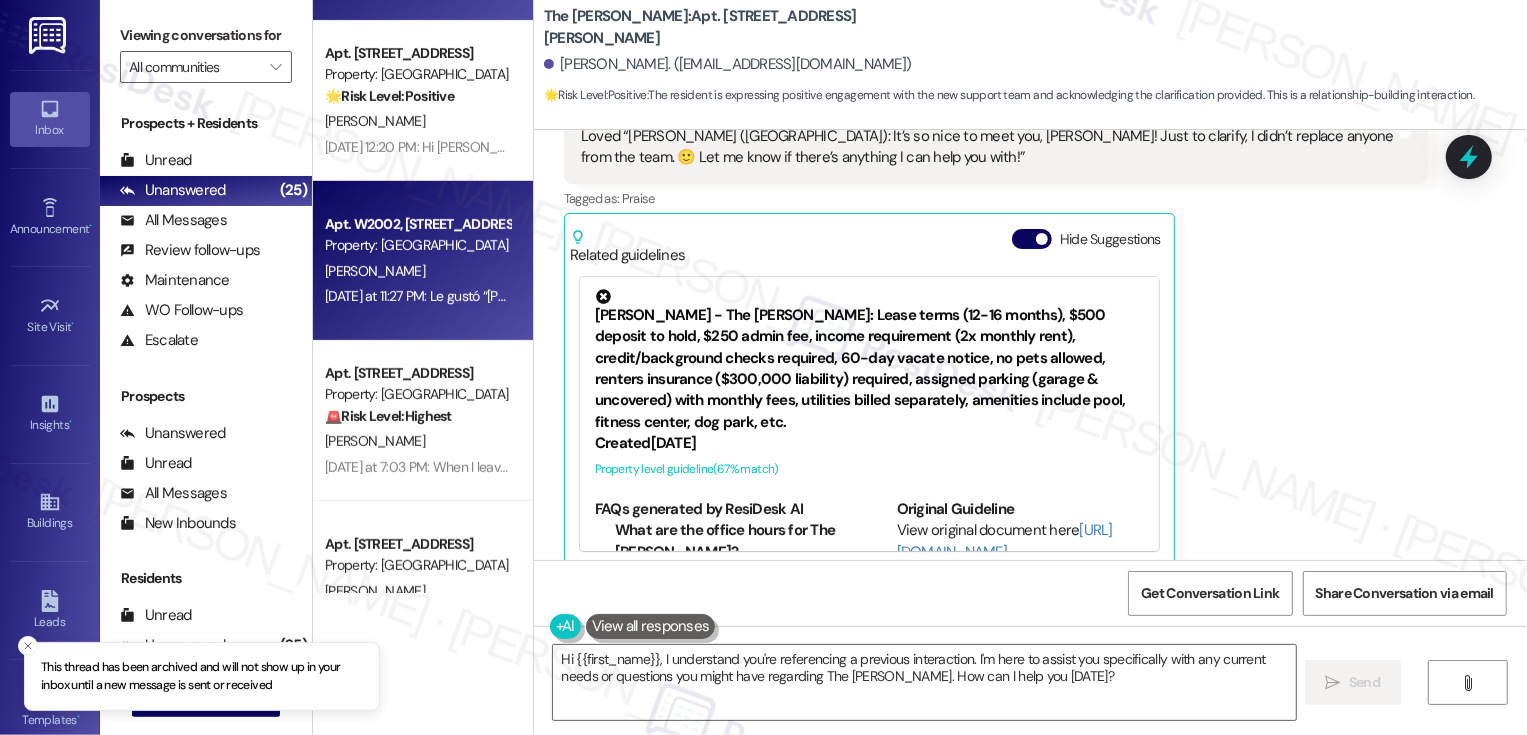 click on "Yesterday at 11:27 PM: Le gustó “Sarah (Country Club Towers): It's great to meet you, Pavel! Thanks so much for reaching out! I understand you're dealing with some A/C noise and a missing peephole. I'd be happy to submit a request if one hasn't been created yet. Could you please confirm if we have your permission to enter your home?
Also, regarding the missing tile in the main bathroom, would you mind sharing a quick photo? That'll help the team take a closer look.” Yesterday at 11:27 PM: Le gustó “Sarah (Country Club Towers): It's great to meet you, Pavel! Thanks so much for reaching out! I understand you're dealing with some A/C noise and a missing peephole. I'd be happy to submit a request if one hasn't been created yet. Could you please confirm if we have your permission to enter your home?
Also, regarding the missing tile in the main bathroom, would you mind sharing a quick photo? That'll help the team take a closer look.”" at bounding box center [1735, 296] 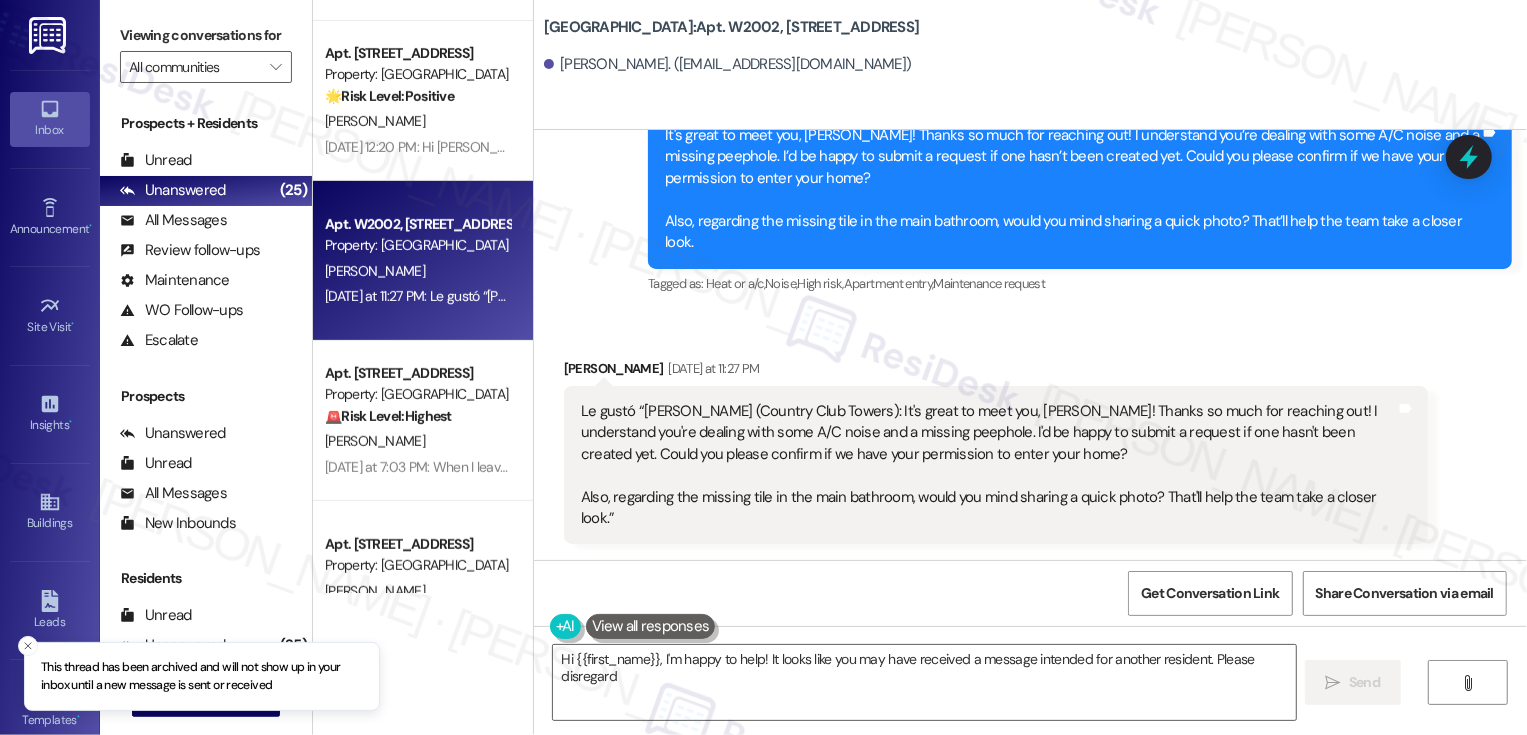 scroll, scrollTop: 666, scrollLeft: 0, axis: vertical 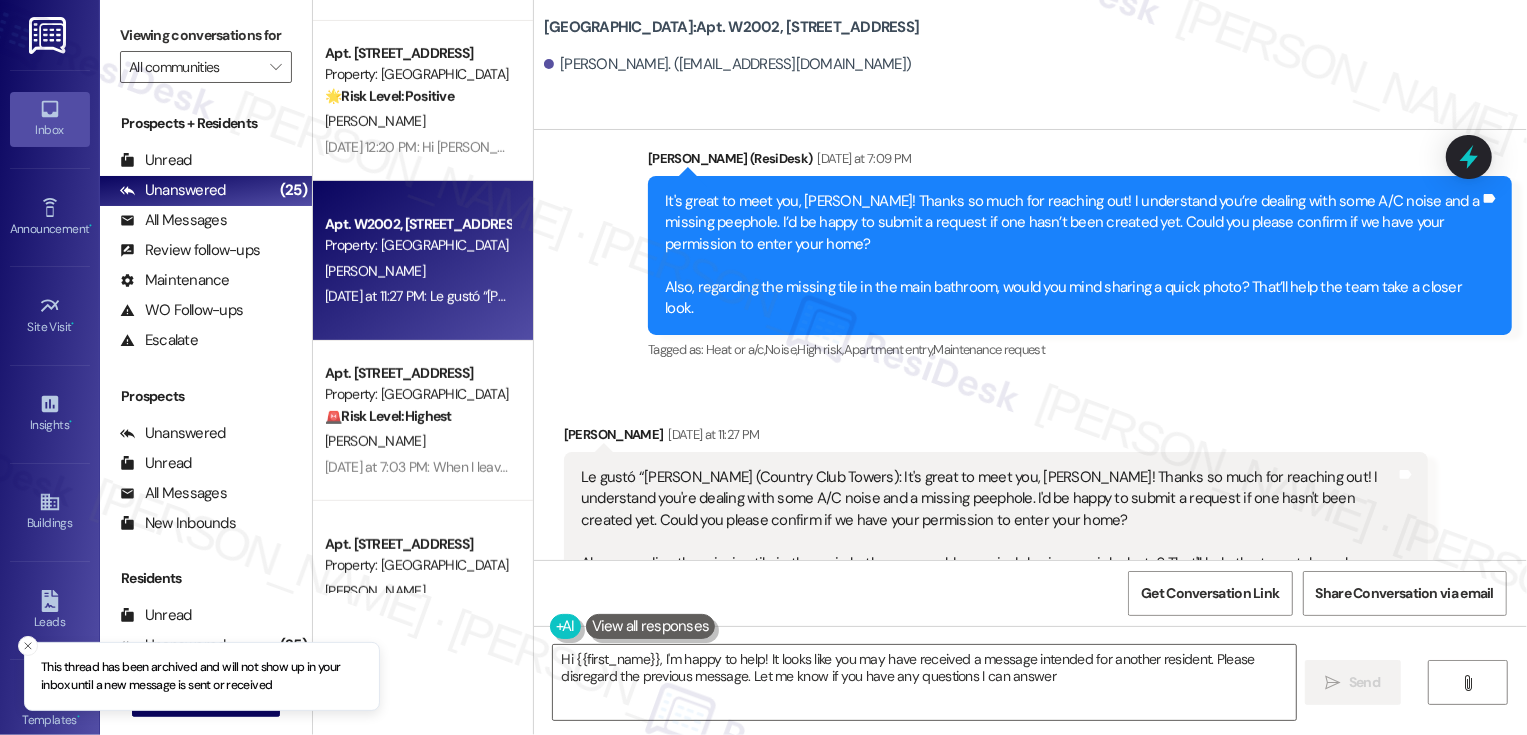 type on "Hi {{first_name}}, I'm happy to help! It looks like you may have received a message intended for another resident. Please disregard the previous message. Let me know if you have any questions I can answer!" 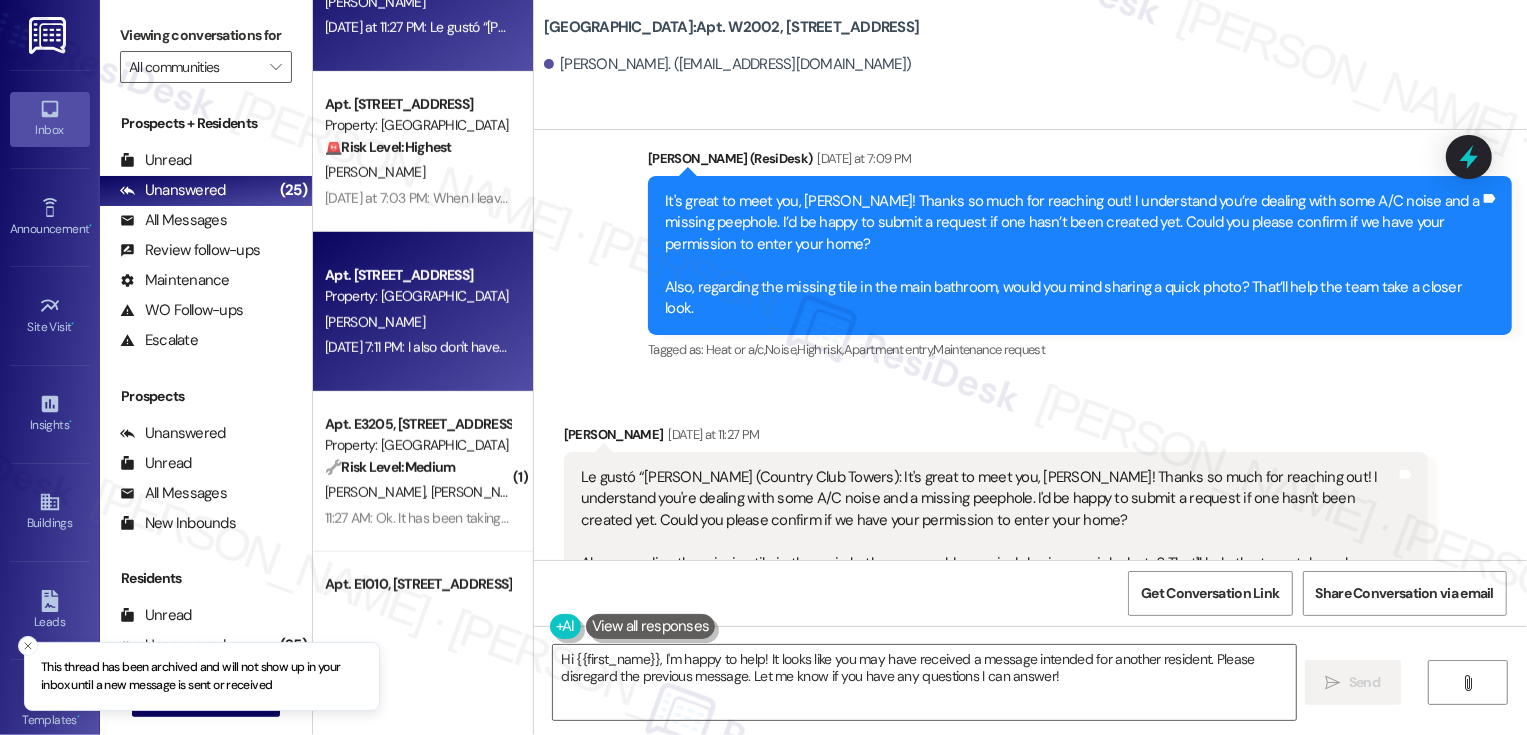 scroll, scrollTop: 910, scrollLeft: 0, axis: vertical 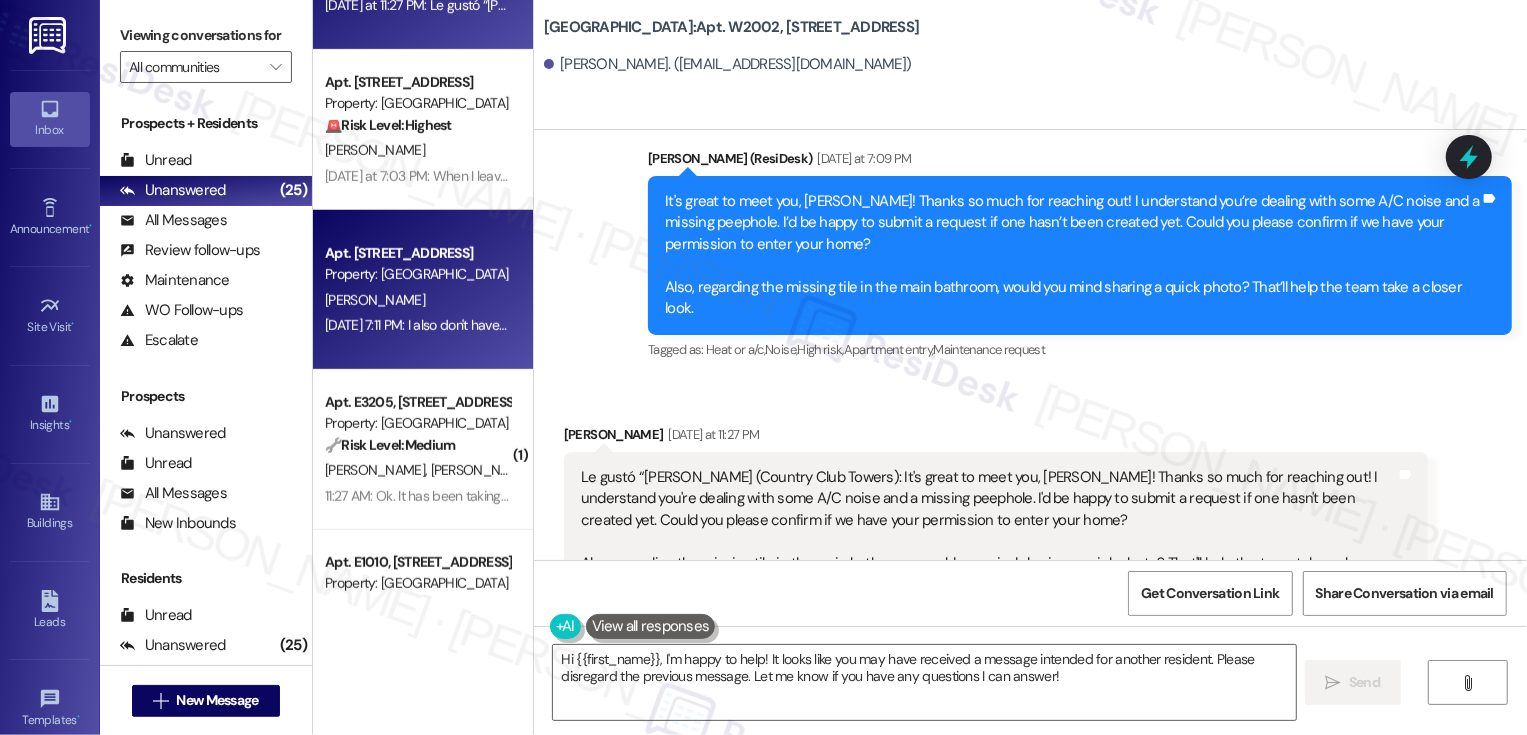 click on "Apt. W1002, 1101 East Bayaud Avenue Property: Country Club Towers M. Baechle Jul 22, 2025 at 7:11 PM: I also don't have my 6 weeks renters credits from when I moved in, I was told those would auto populate on 8/1, so I have been proactive to avoid potential late fees but I have been assured it will all automatically be taken care of Jul 22, 2025 at 7:11 PM: I also don't have my 6 weeks renters credits from when I moved in, I was told those would auto populate on 8/1, so I have been proactive to avoid potential late fees but I have been assured it will all automatically be taken care of" at bounding box center (423, 290) 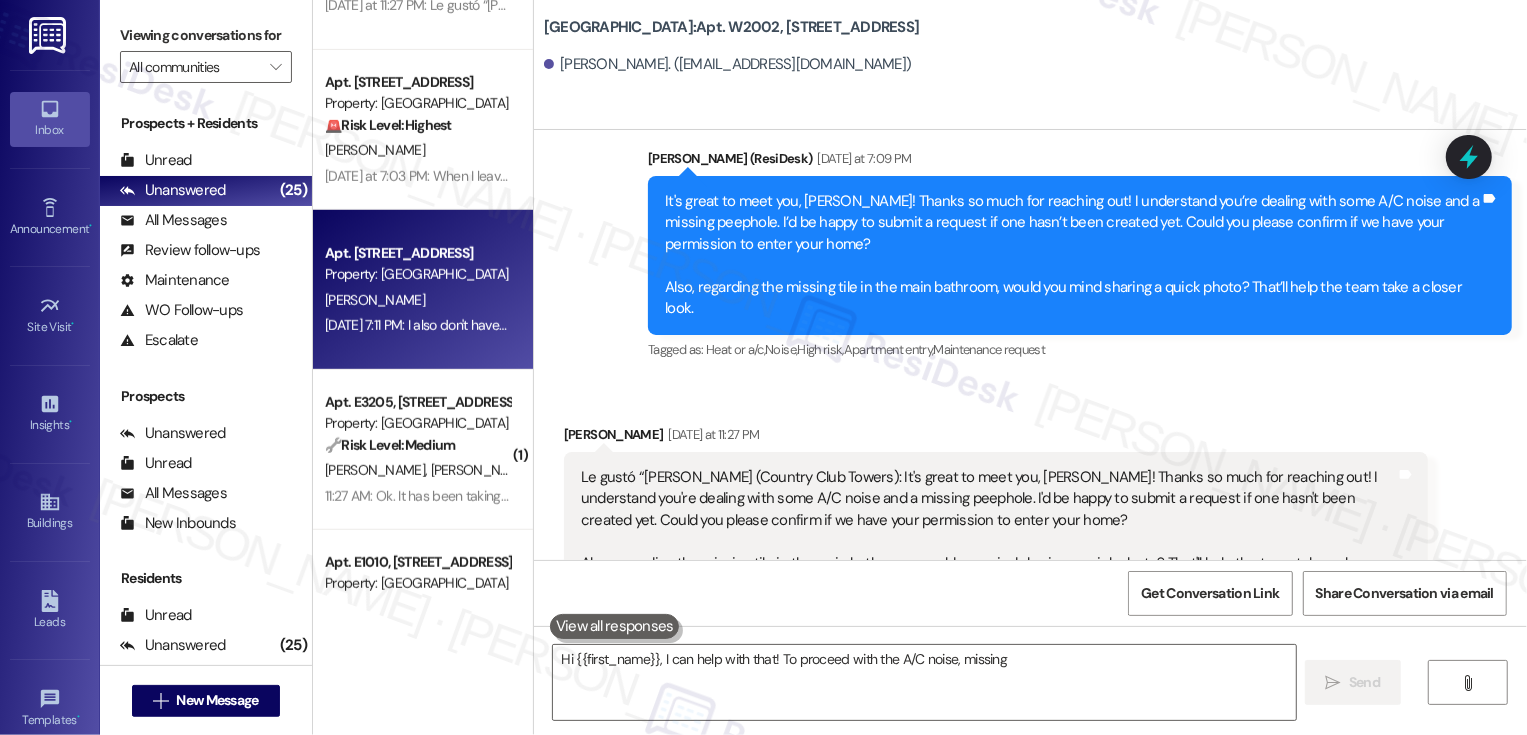 click on "Apt. W1002, 1101 East Bayaud Avenue Property: Country Club Towers M. Baechle Jul 22, 2025 at 7:11 PM: I also don't have my 6 weeks renters credits from when I moved in, I was told those would auto populate on 8/1, so I have been proactive to avoid potential late fees but I have been assured it will all automatically be taken care of Jul 22, 2025 at 7:11 PM: I also don't have my 6 weeks renters credits from when I moved in, I was told those would auto populate on 8/1, so I have been proactive to avoid potential late fees but I have been assured it will all automatically be taken care of" at bounding box center (423, 290) 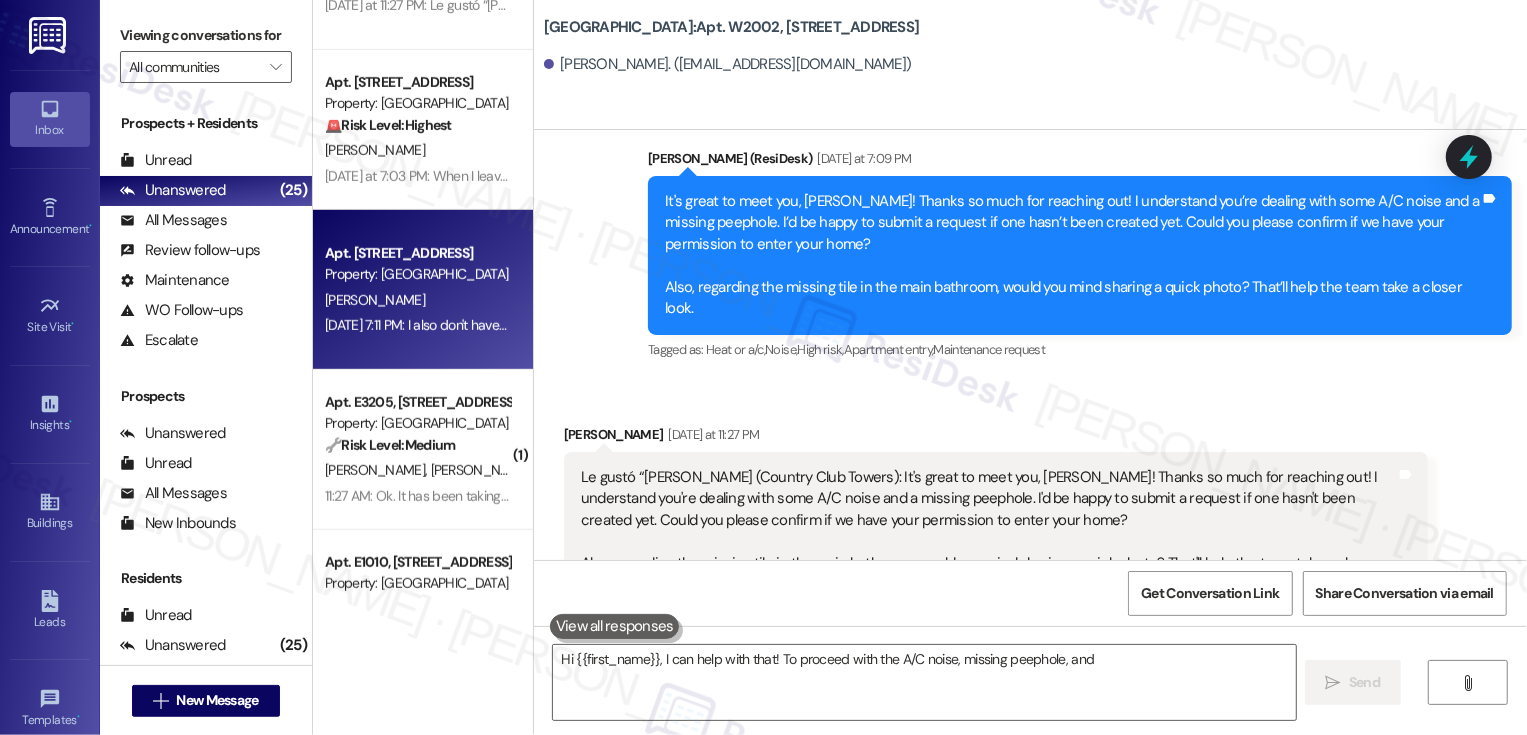 type on "Hi {{first_name}}, I can help with that! To proceed with the A/C noise, missing peephole, and" 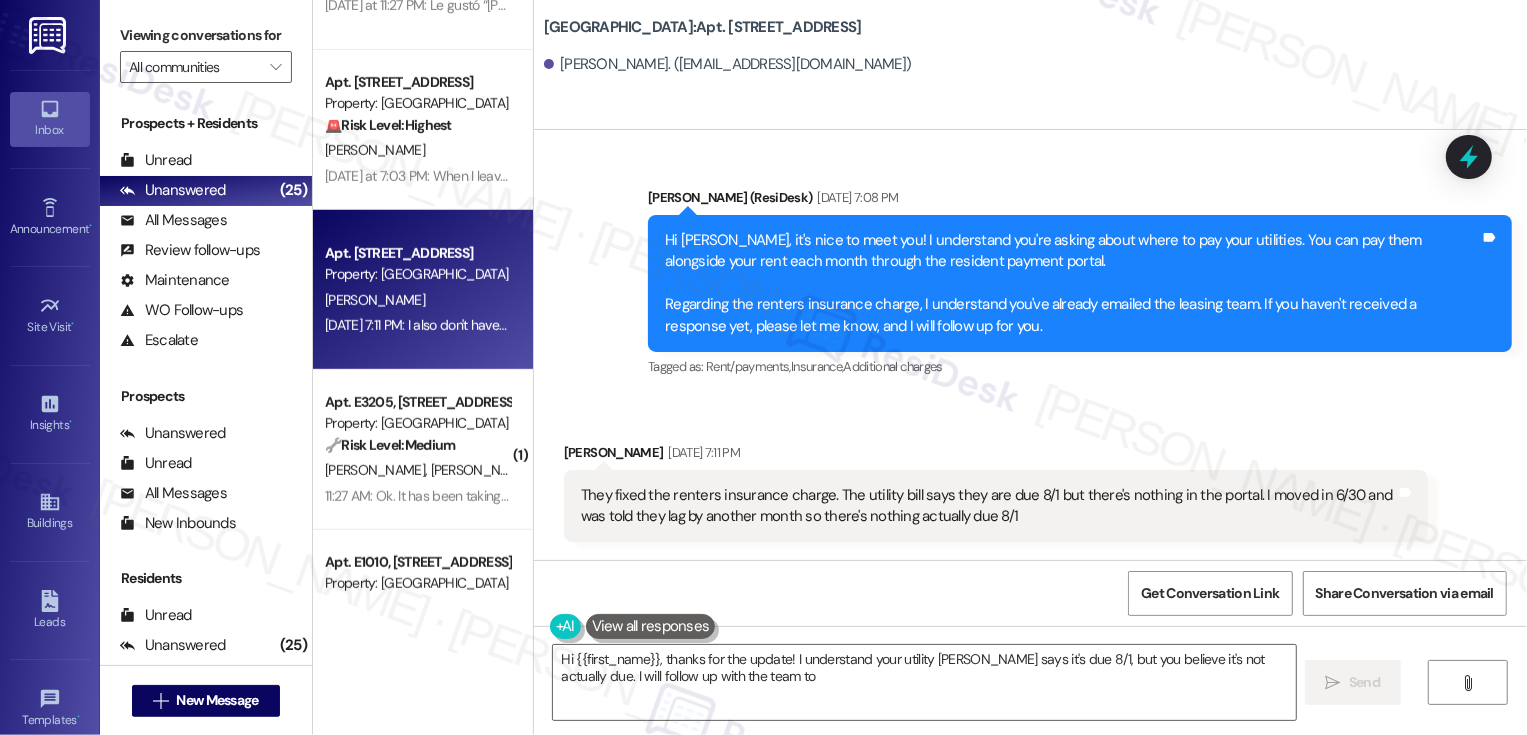 scroll, scrollTop: 2482, scrollLeft: 0, axis: vertical 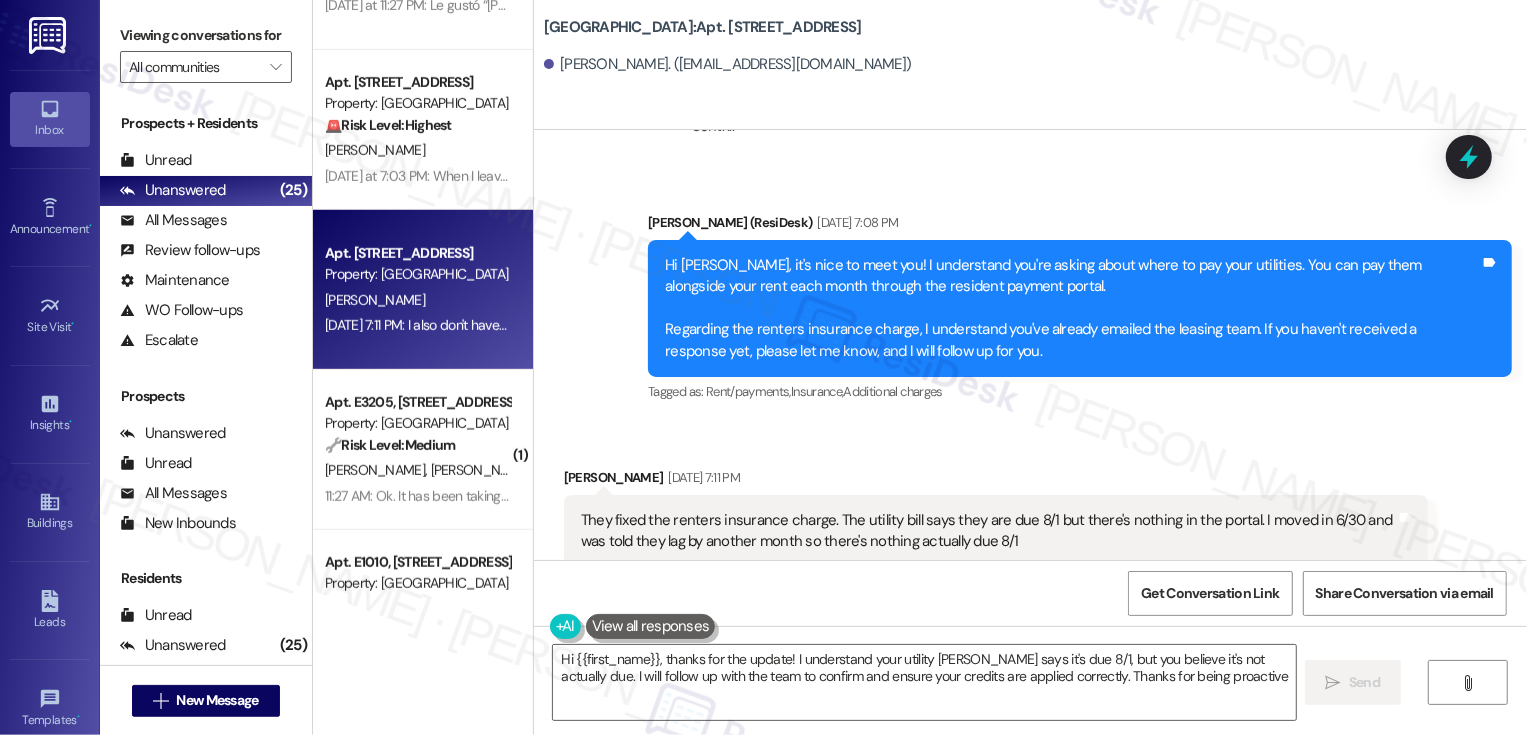 type on "Hi {{first_name}}, thanks for the update! I understand your utility bill says it's due 8/1, but you believe it's not actually due. I will follow up with the team to confirm and ensure your credits are applied correctly. Thanks for being proactive!" 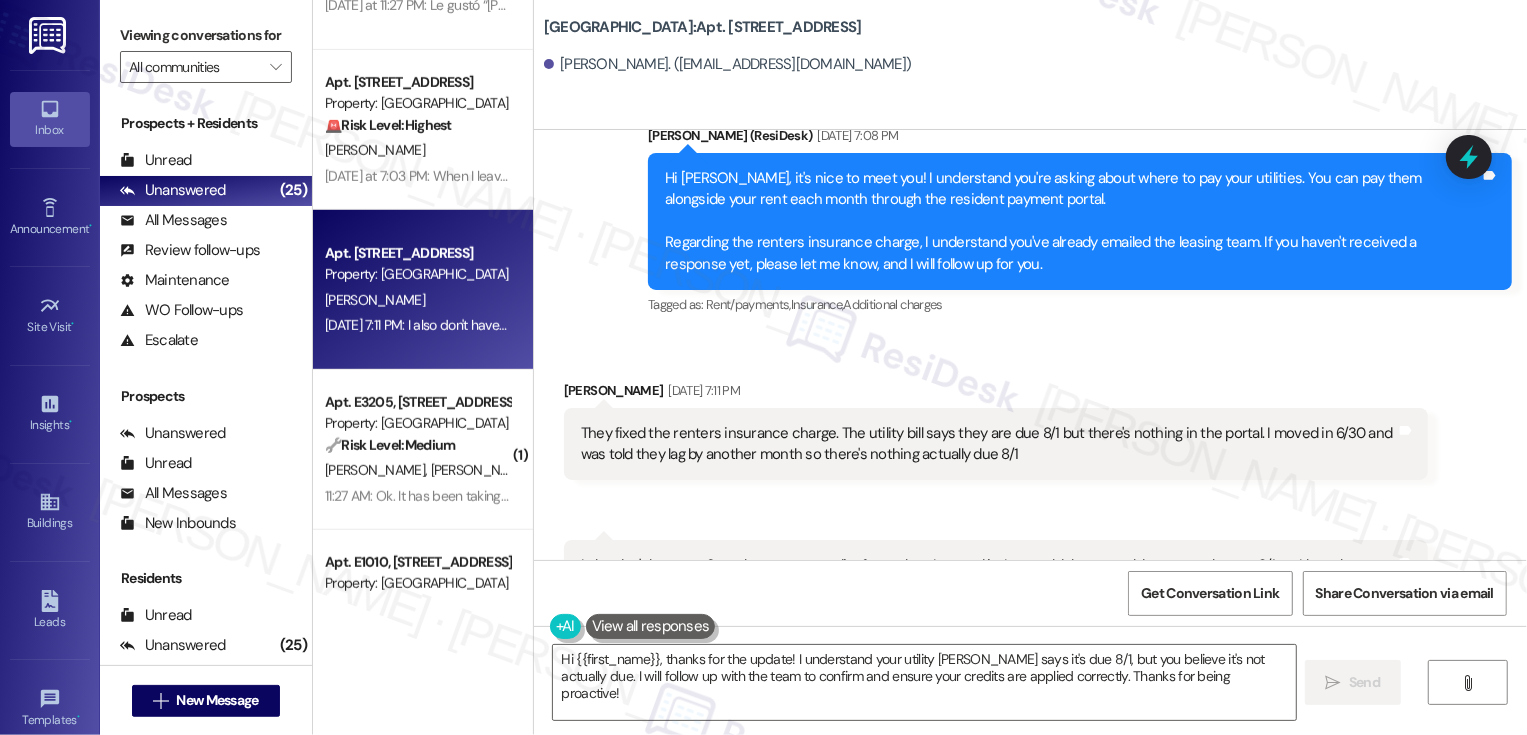 scroll, scrollTop: 2499, scrollLeft: 0, axis: vertical 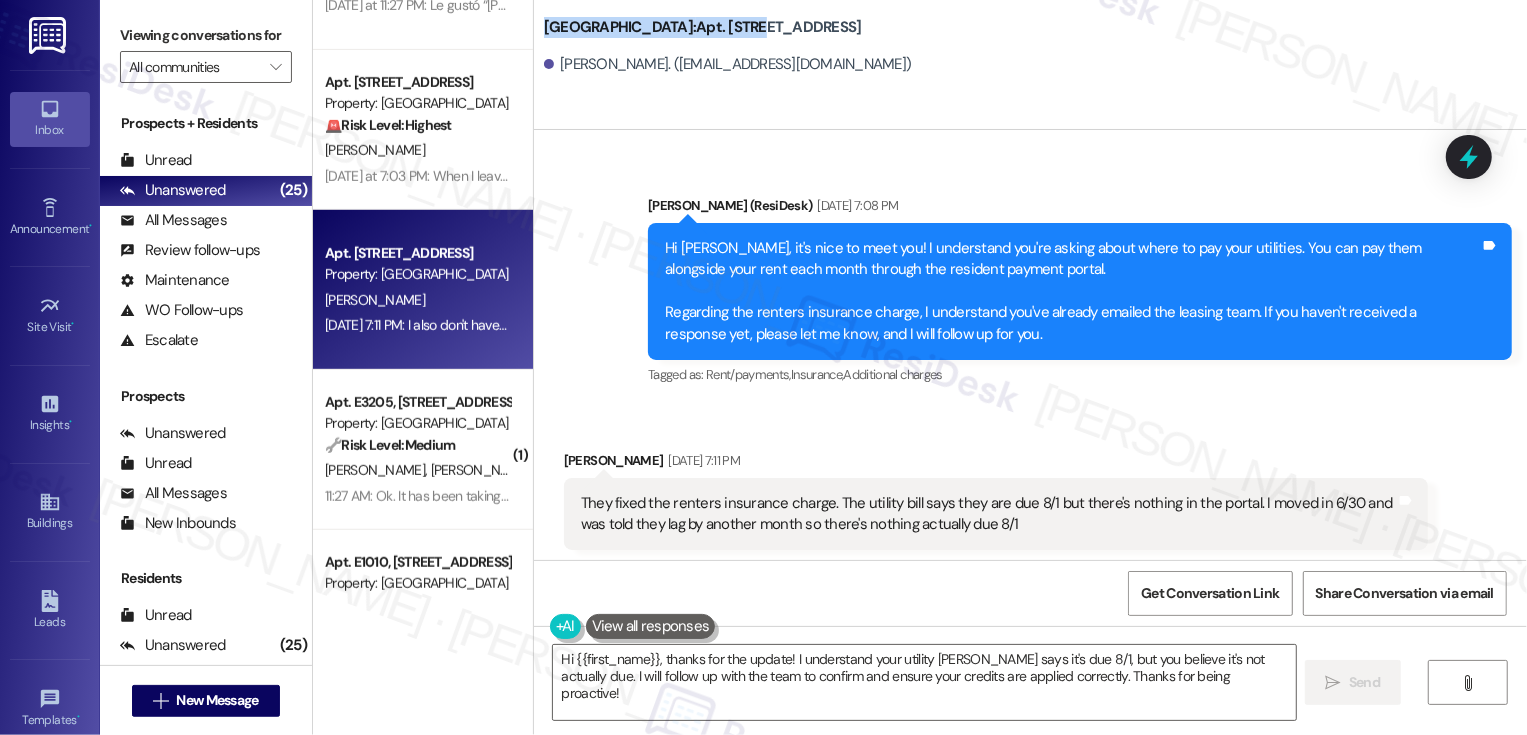 drag, startPoint x: 532, startPoint y: 30, endPoint x: 752, endPoint y: 29, distance: 220.00227 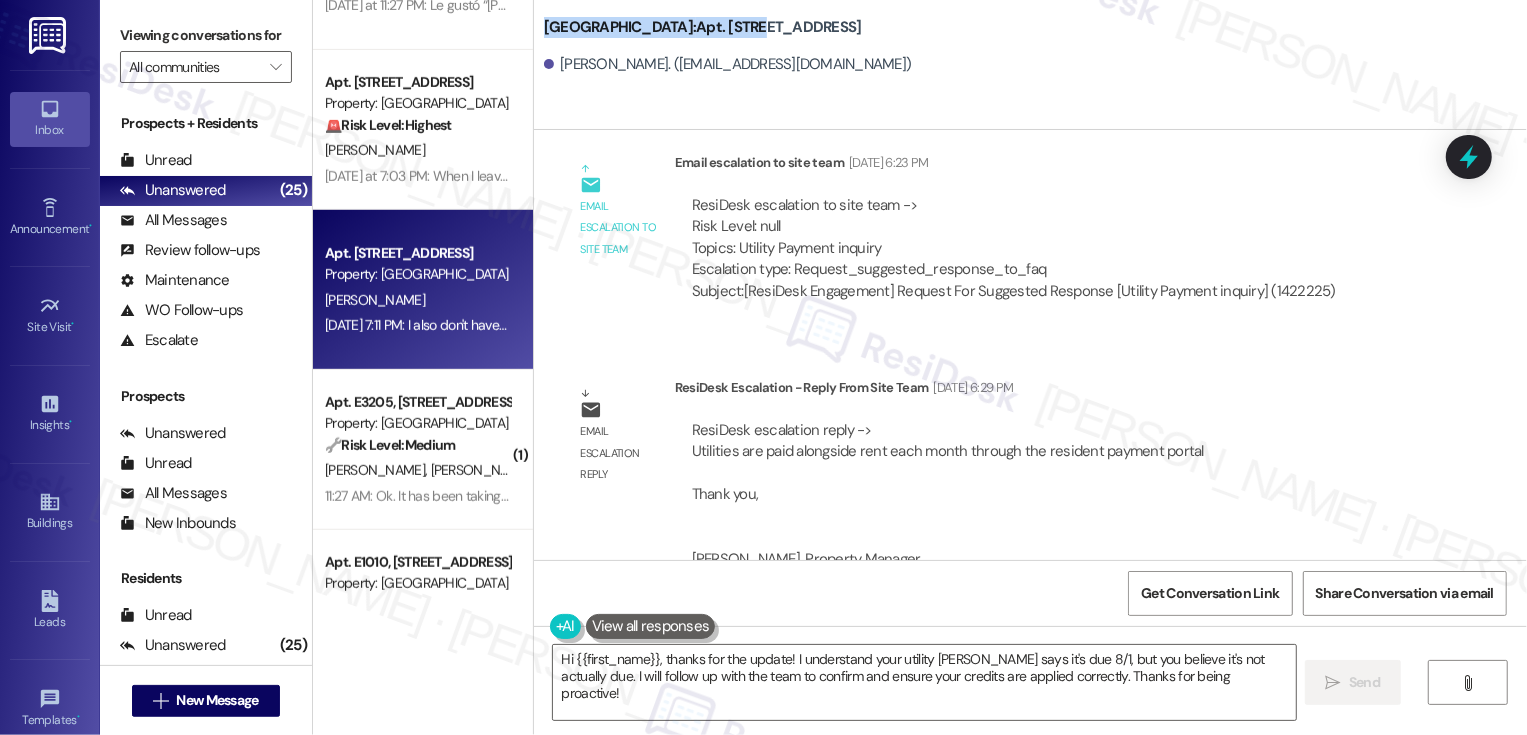 scroll, scrollTop: 1690, scrollLeft: 0, axis: vertical 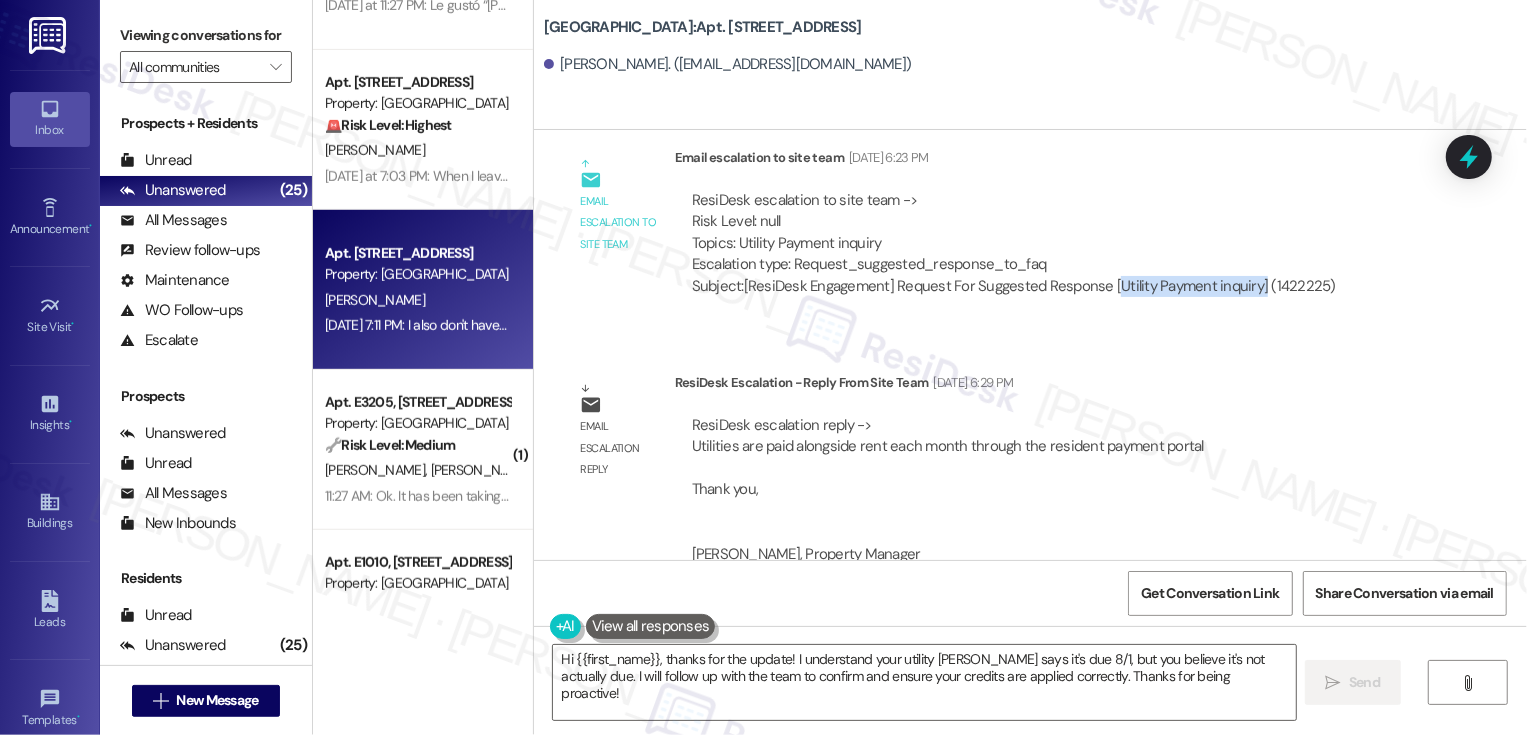 drag, startPoint x: 1096, startPoint y: 261, endPoint x: 1240, endPoint y: 260, distance: 144.00348 